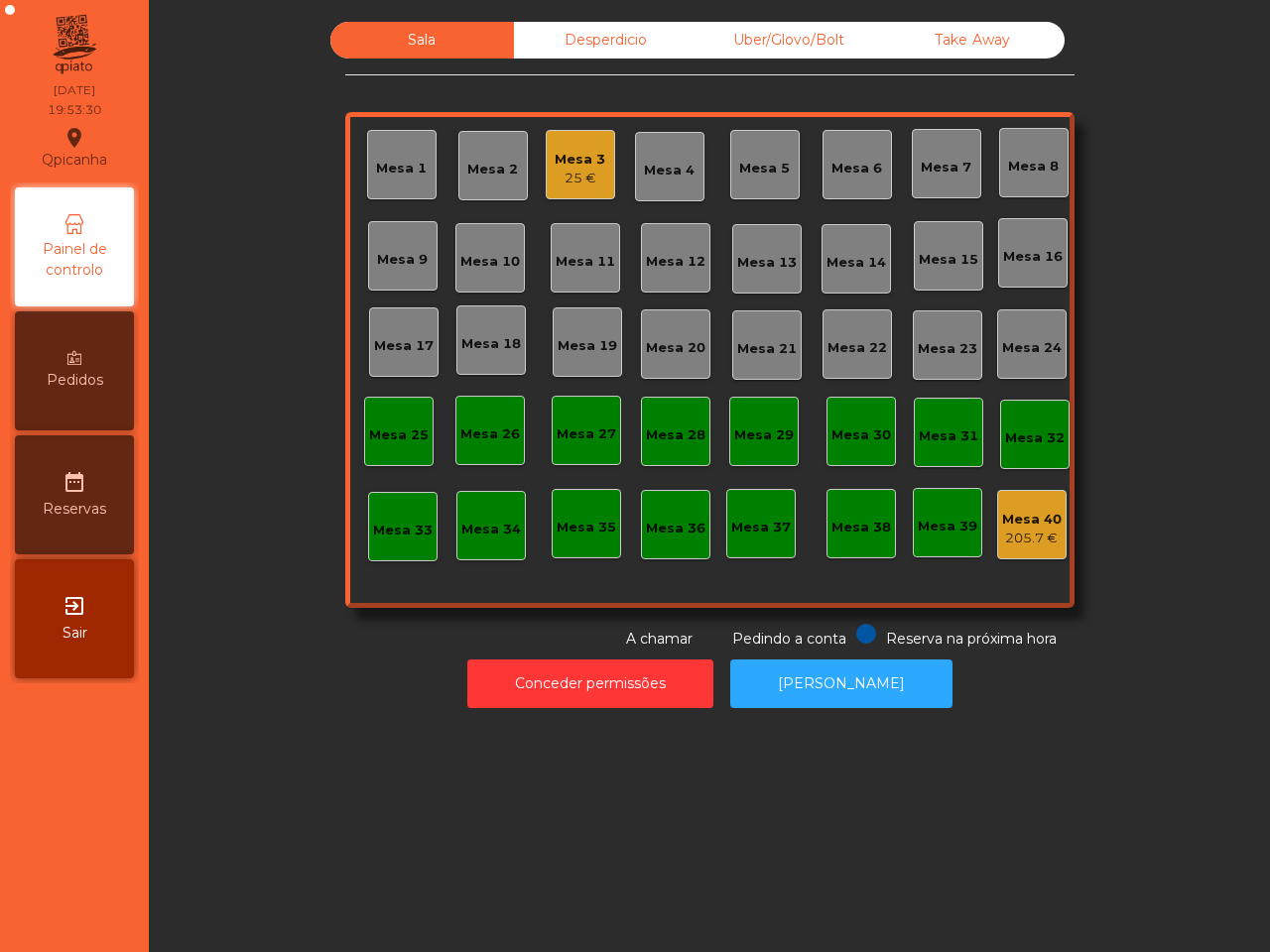 scroll, scrollTop: 0, scrollLeft: 0, axis: both 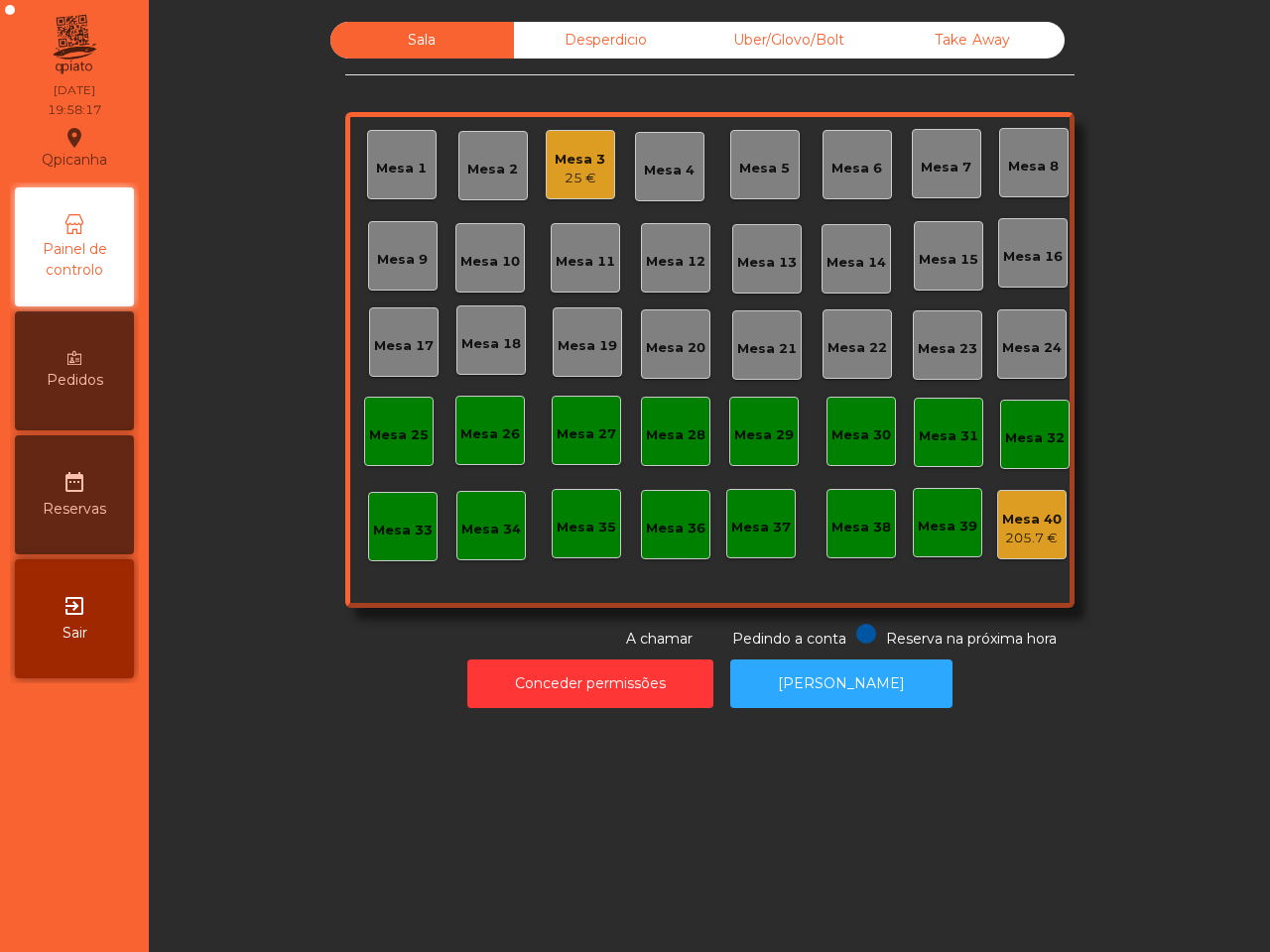 click on "Sala   Desperdicio   Uber/Glovo/Bolt   Take Away   Mesa 1   Mesa 2   Mesa 3   25 €   [GEOGRAPHIC_DATA] 4   Mesa 5   Mesa 6   [GEOGRAPHIC_DATA] 8   [GEOGRAPHIC_DATA] 9   [GEOGRAPHIC_DATA] 11   [GEOGRAPHIC_DATA] 13   [GEOGRAPHIC_DATA] [GEOGRAPHIC_DATA] 16   [GEOGRAPHIC_DATA] 18   [GEOGRAPHIC_DATA] 19   [GEOGRAPHIC_DATA] [GEOGRAPHIC_DATA] 21   [GEOGRAPHIC_DATA] 23   [GEOGRAPHIC_DATA] 25   [GEOGRAPHIC_DATA] 26   [GEOGRAPHIC_DATA] 28   [GEOGRAPHIC_DATA] 30   [GEOGRAPHIC_DATA] 31   [GEOGRAPHIC_DATA] 33   [GEOGRAPHIC_DATA] [GEOGRAPHIC_DATA] [GEOGRAPHIC_DATA] 37   [GEOGRAPHIC_DATA] 40   205.7 €  Reserva na próxima hora Pedindo a conta A chamar  Conceder permissões   Abrir Gaveta" 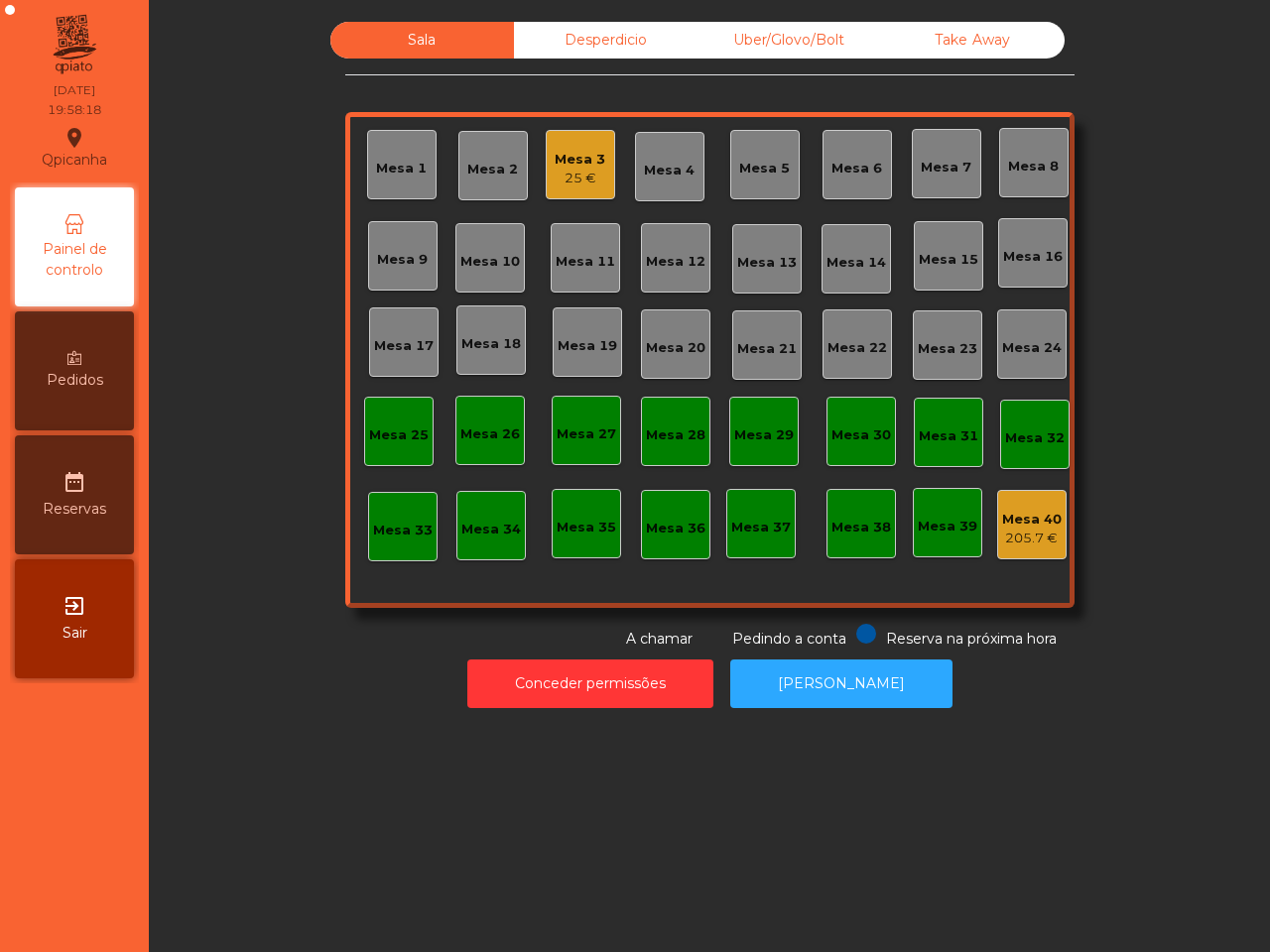 click on "25 €" 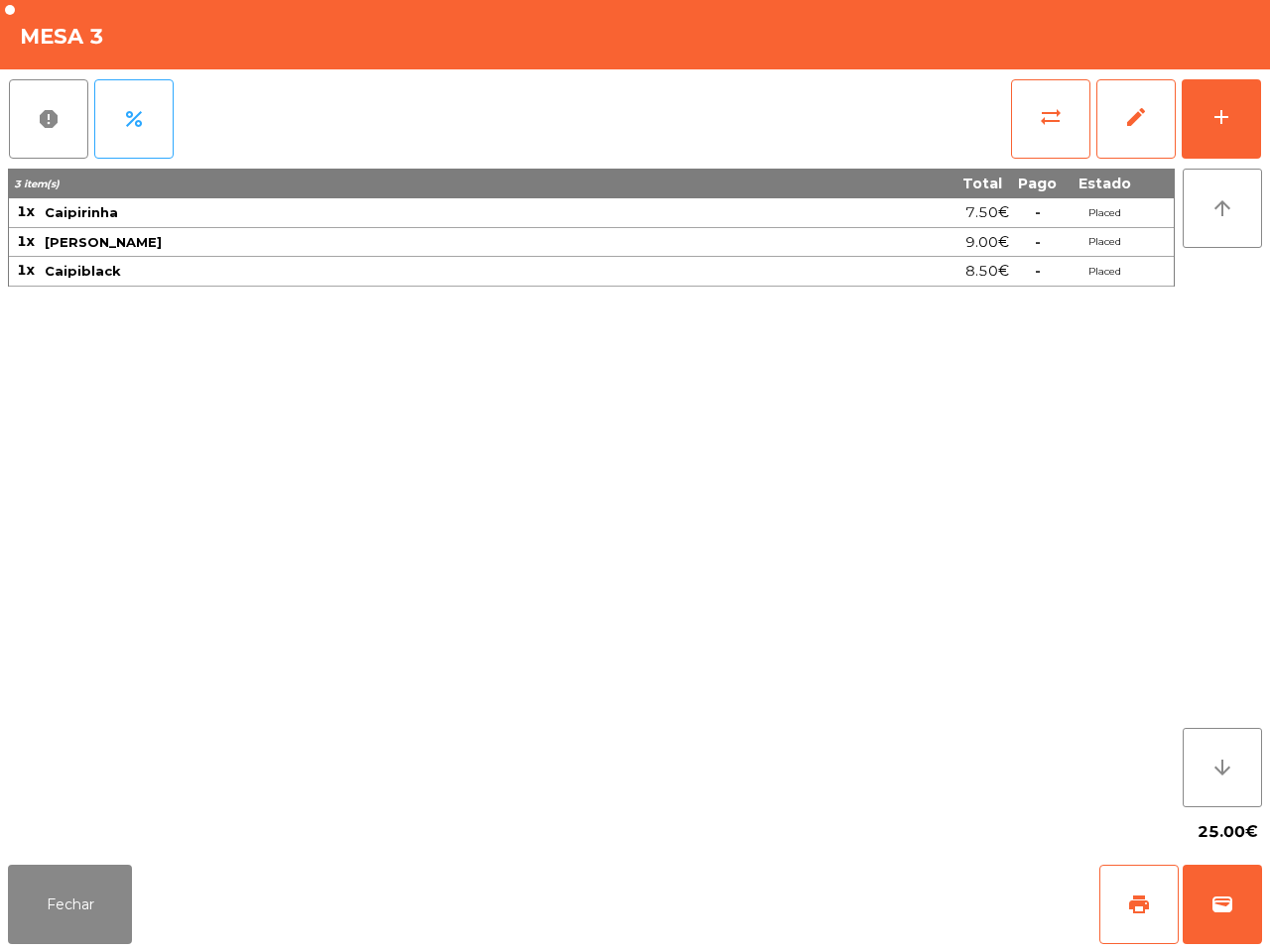 click on "3 item(s) Total Pago Estado 1x Caipirinha 7.50€  -  Placed 1x Mojito Maracuja 9.00€  -  Placed 1x Caipiblack 8.50€  -  Placed" 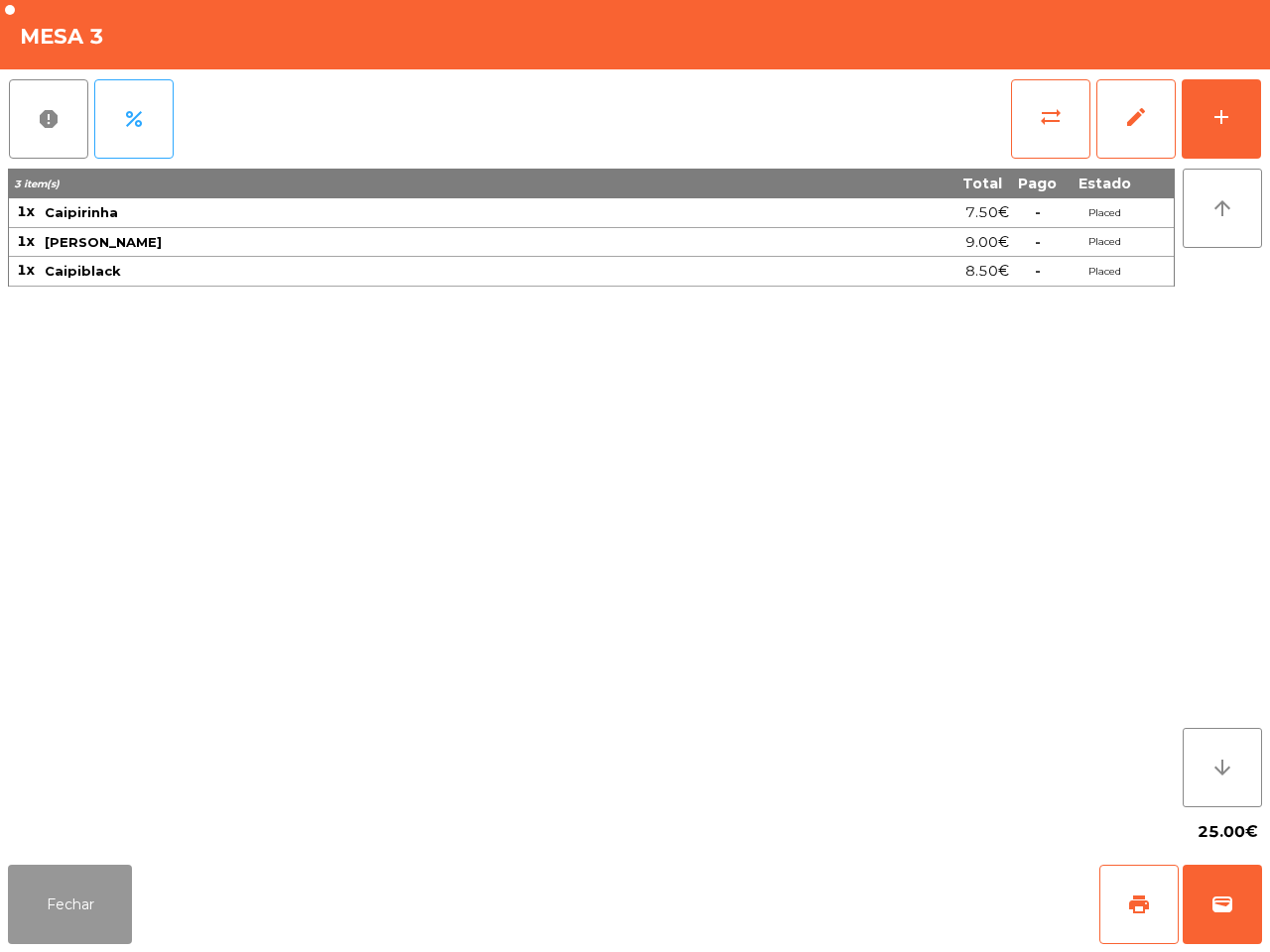 click on "Fechar" 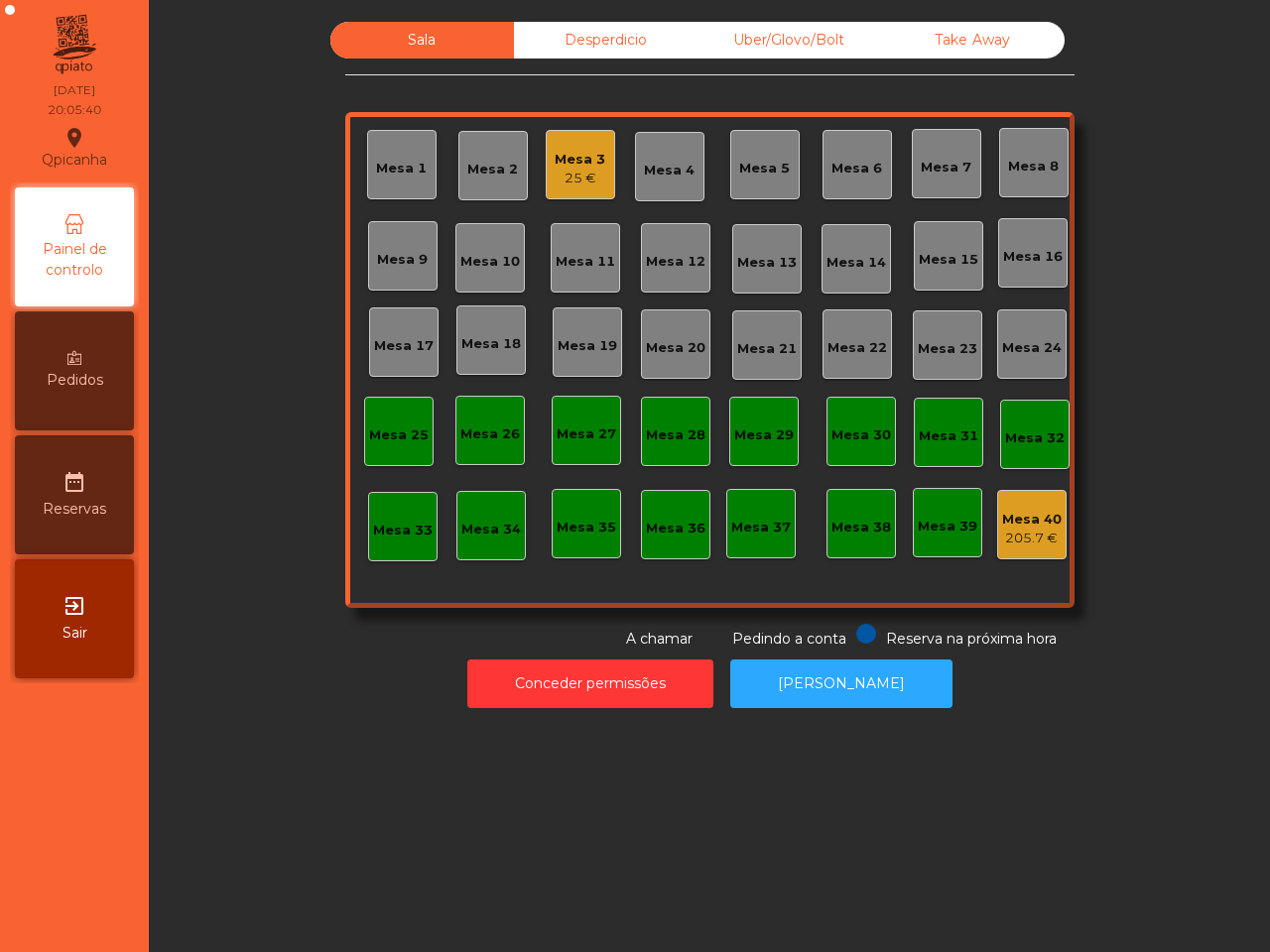 click on "Mesa 17" 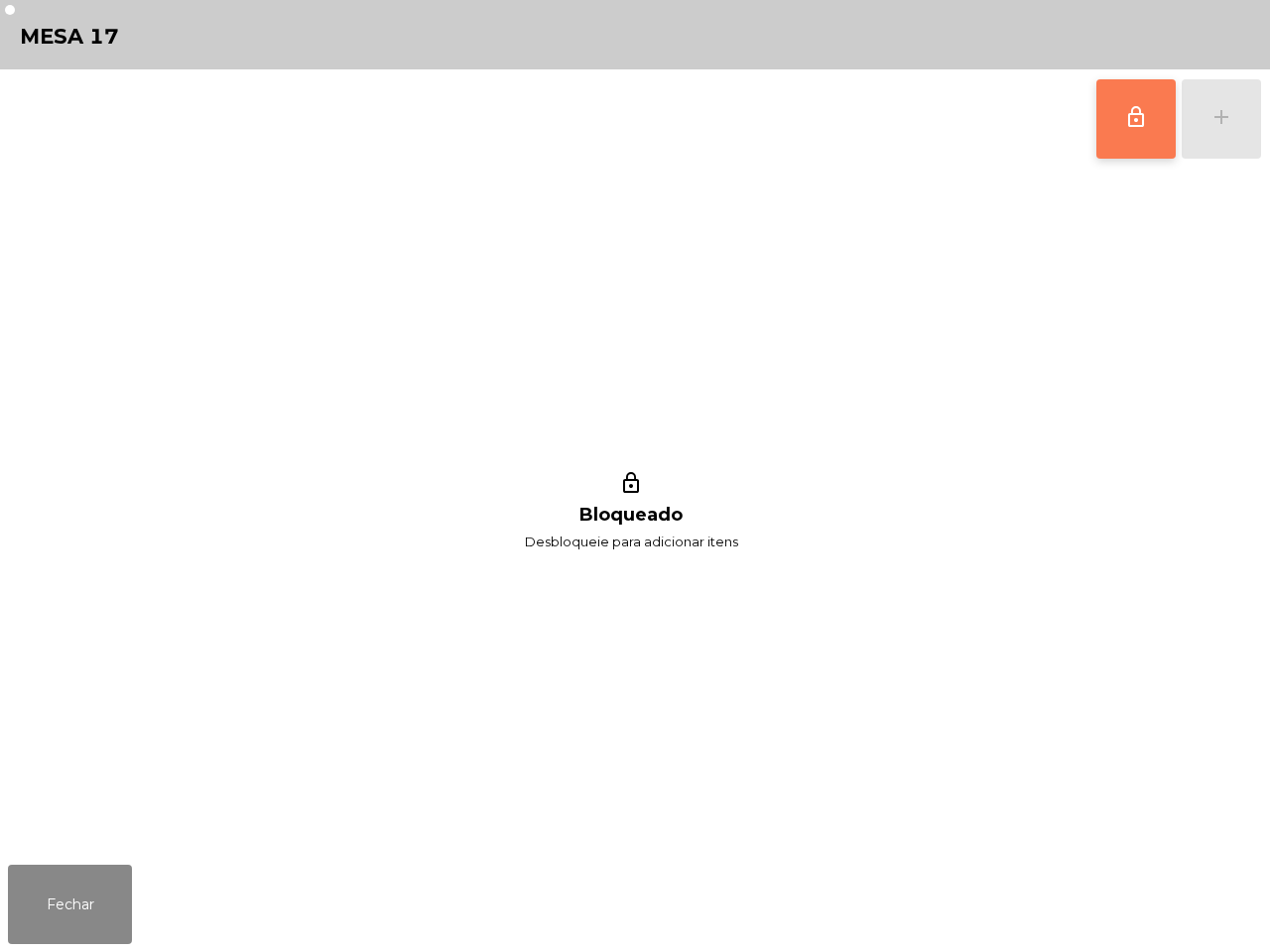 click on "lock_outline" 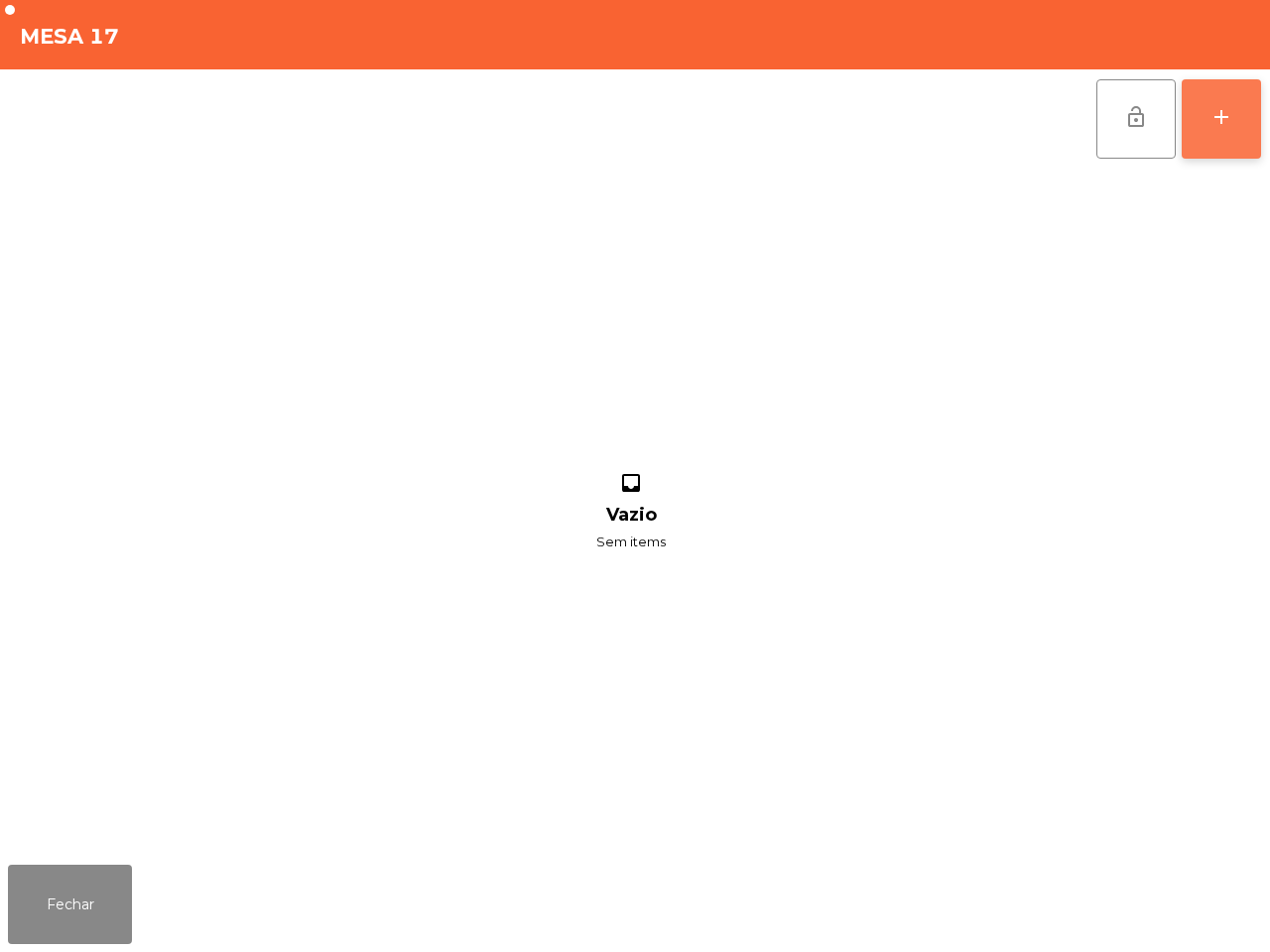click on "add" 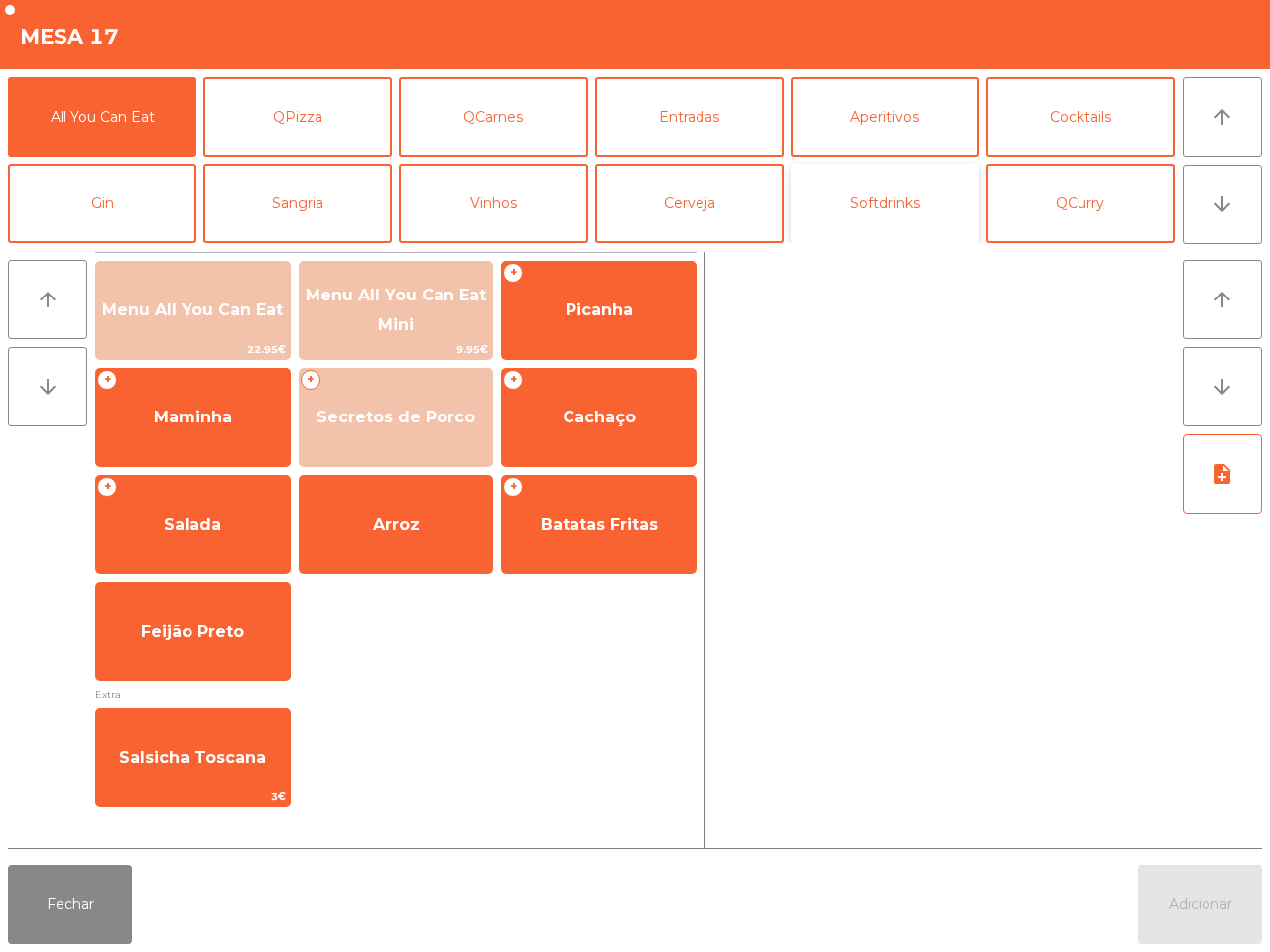 click on "Softdrinks" 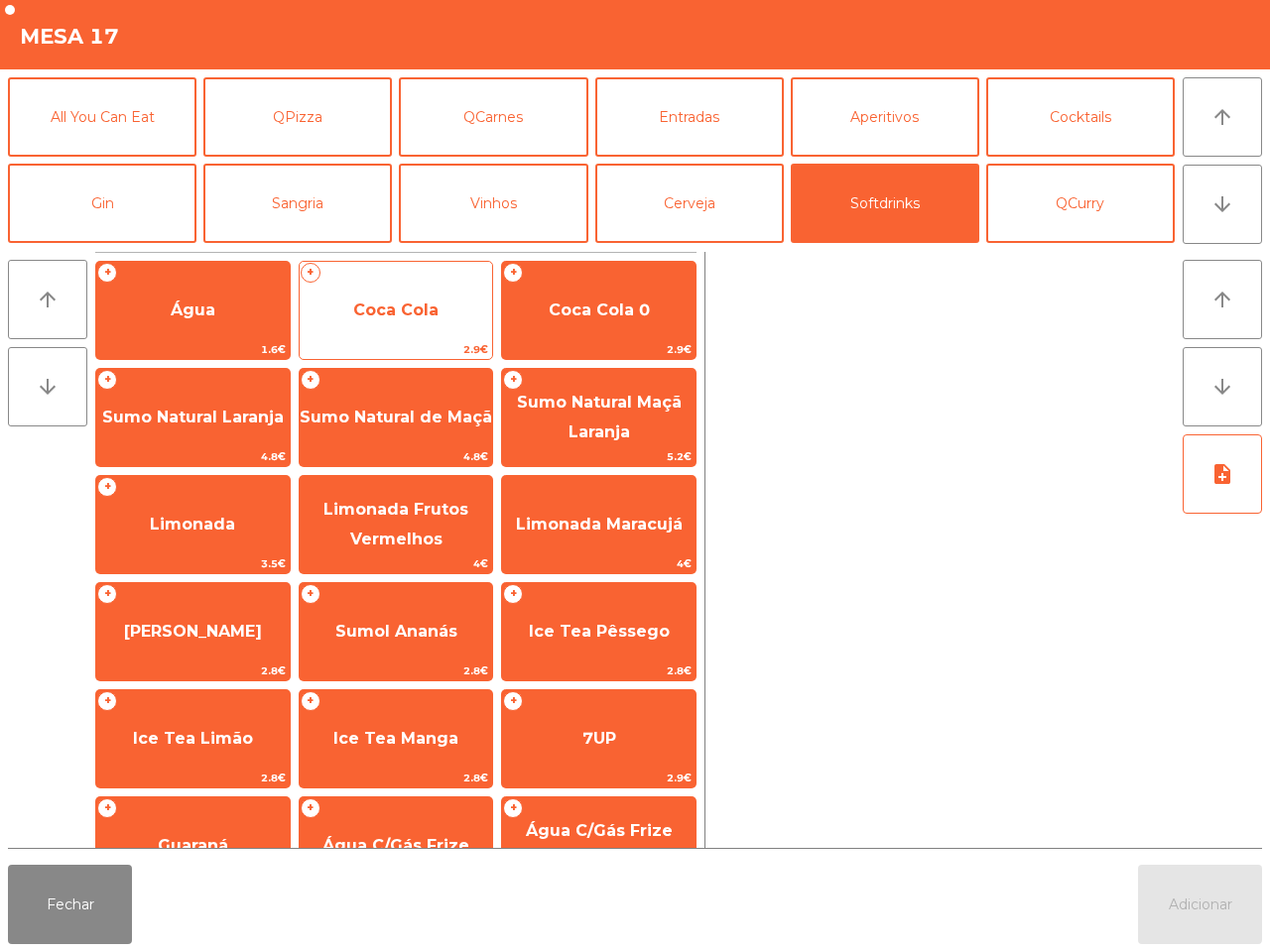 click on "Coca Cola" 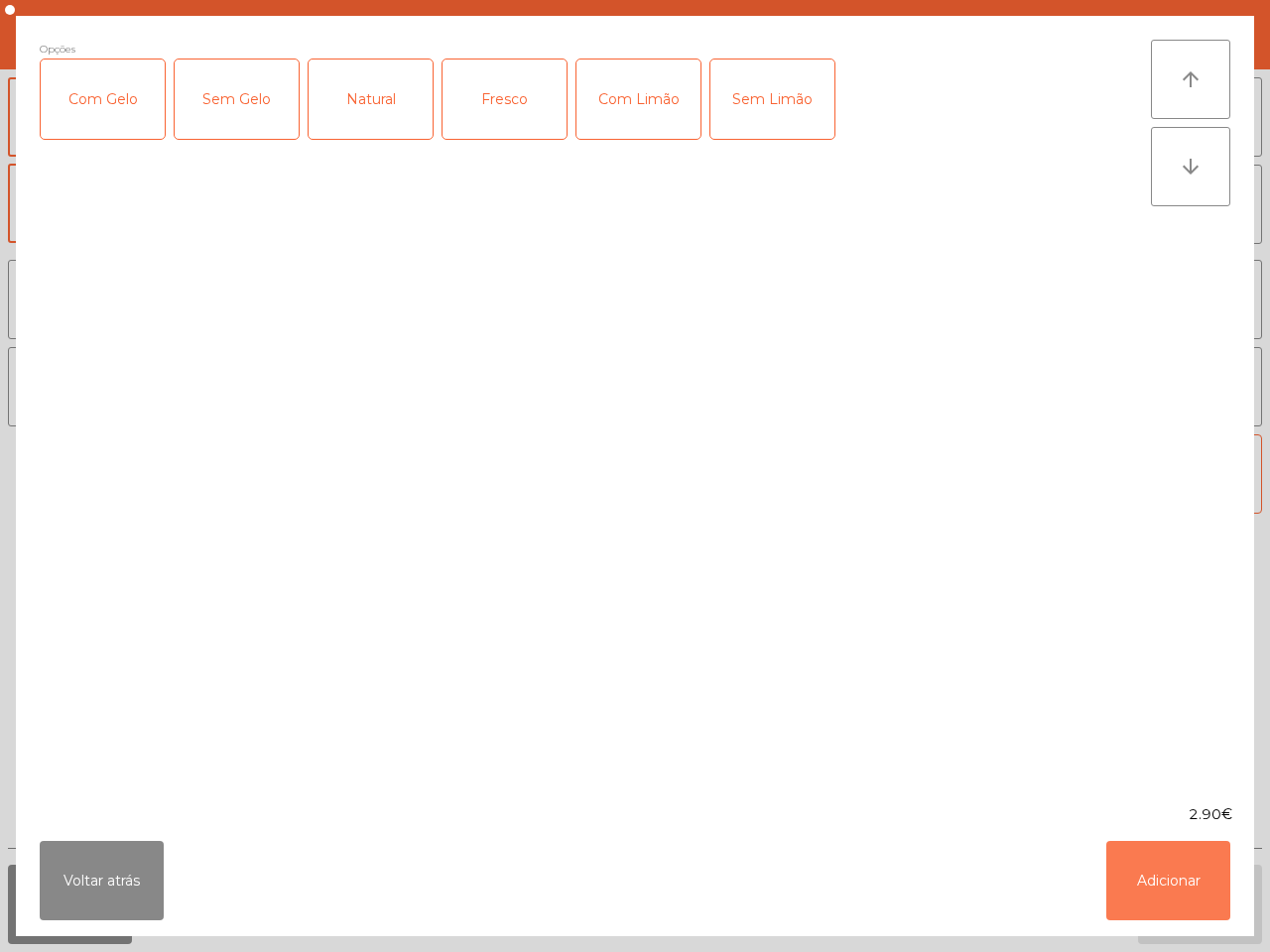 click on "Adicionar" 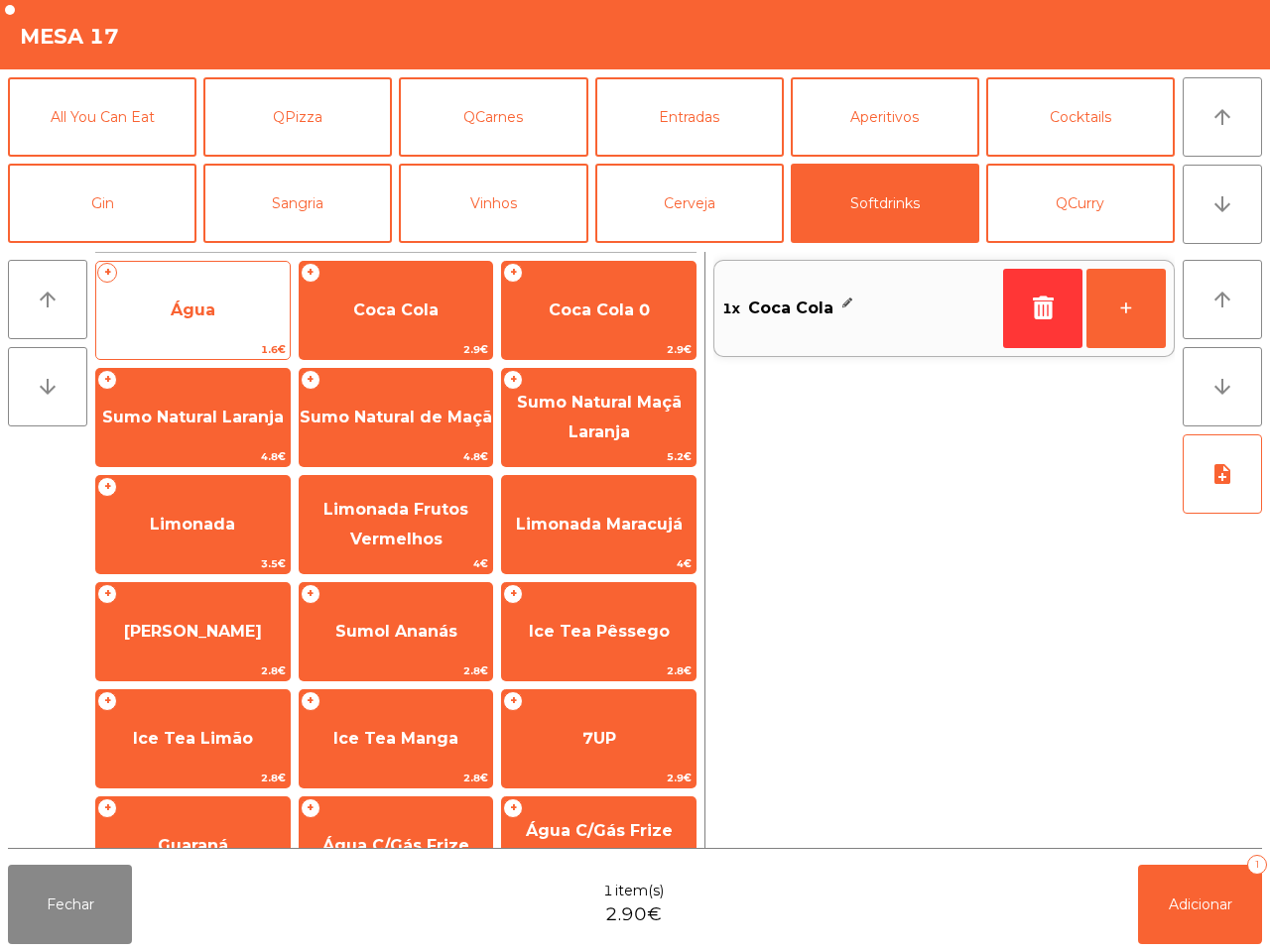 click on "Água" 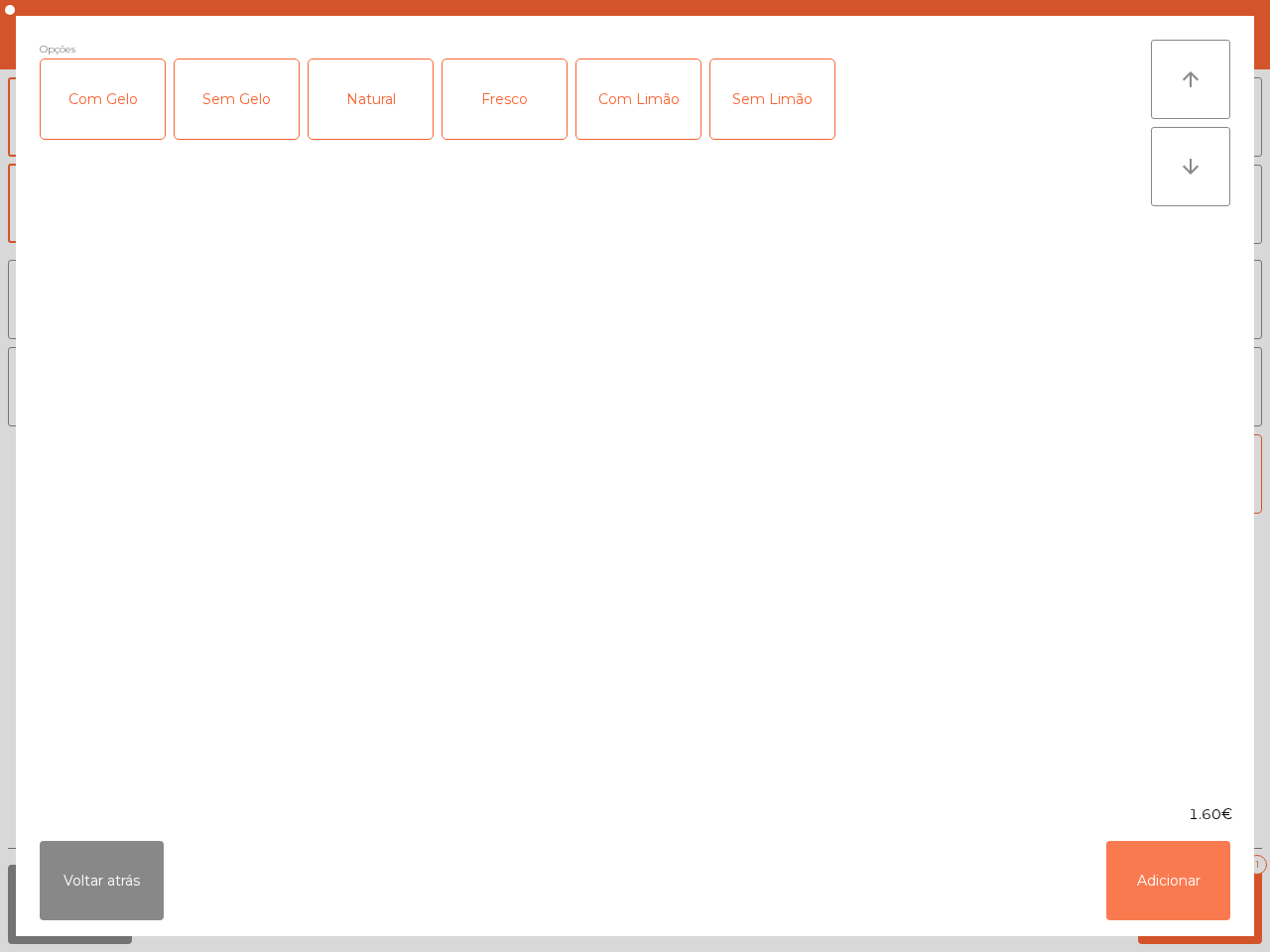 click on "Adicionar" 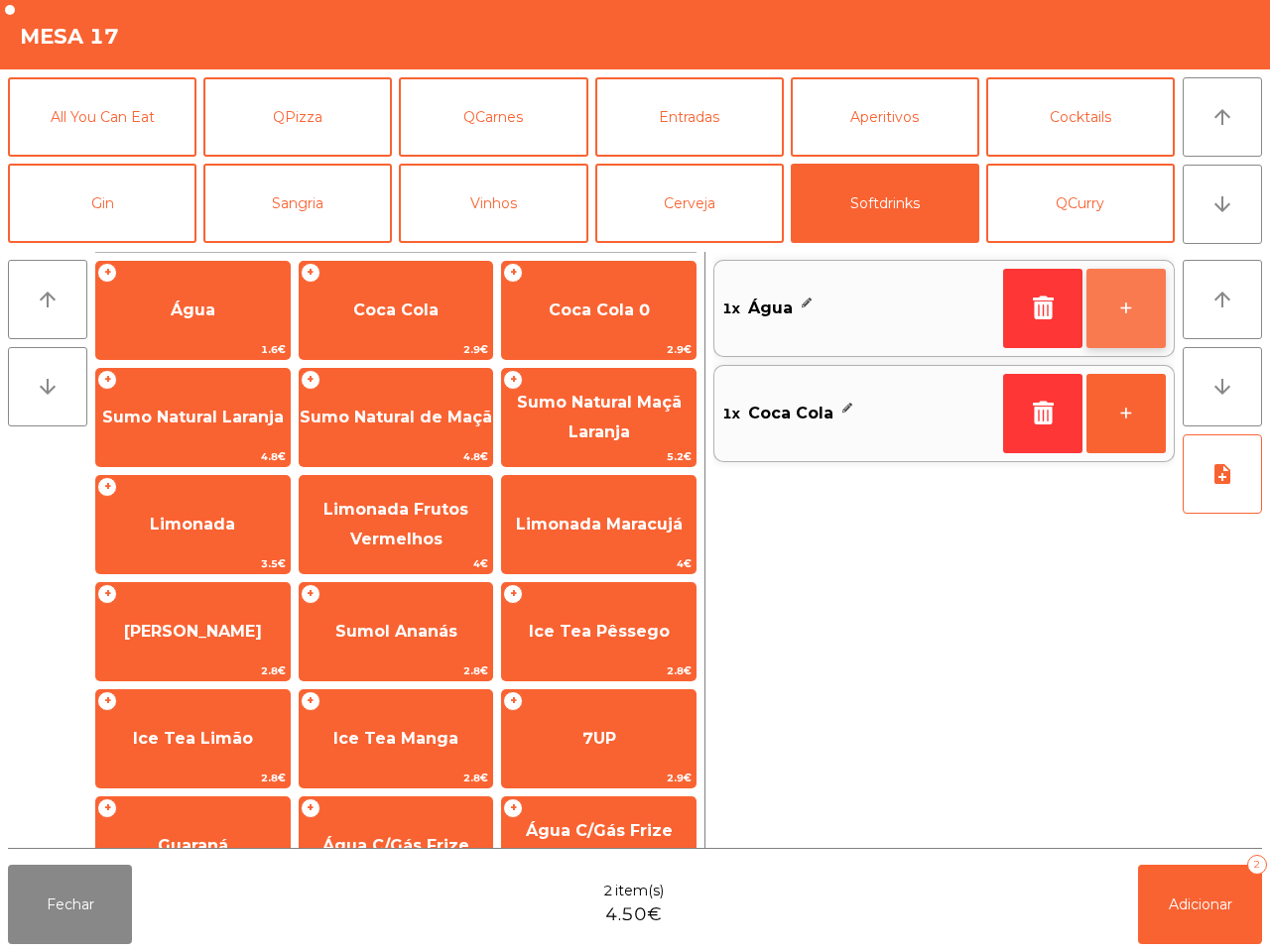 click on "+" 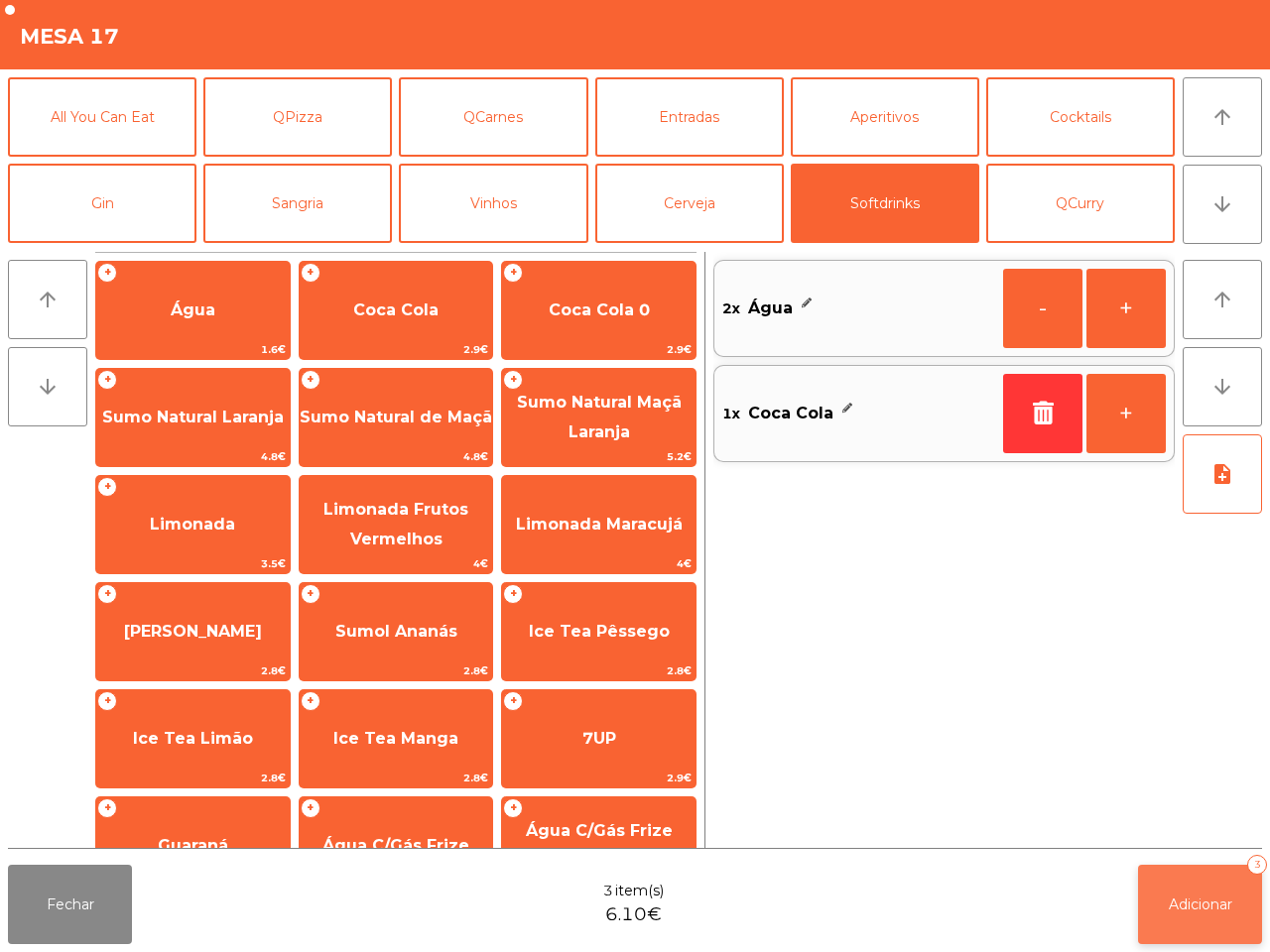 click on "Adicionar" 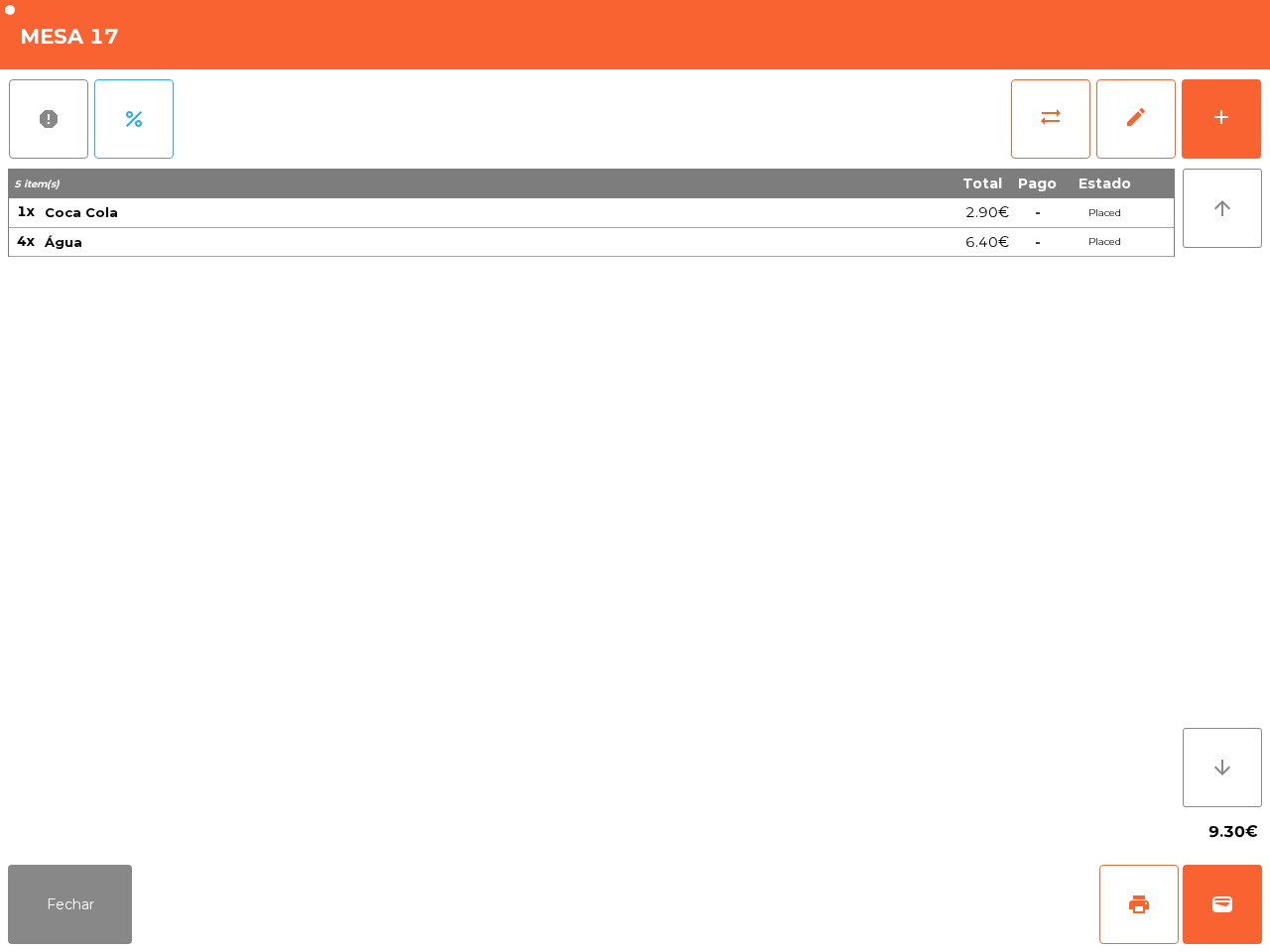drag, startPoint x: 944, startPoint y: 762, endPoint x: 935, endPoint y: 828, distance: 66.61081 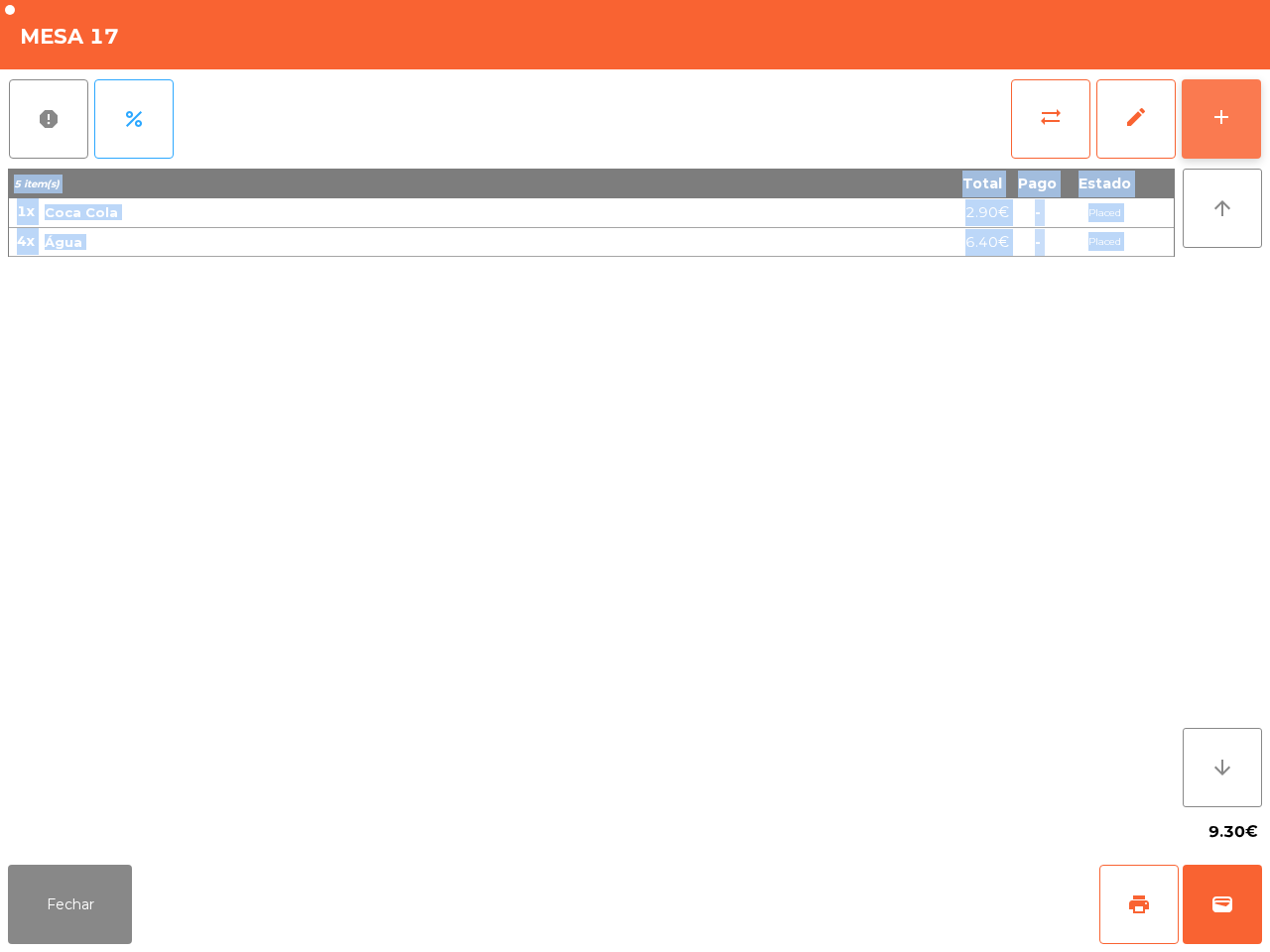 click on "add" 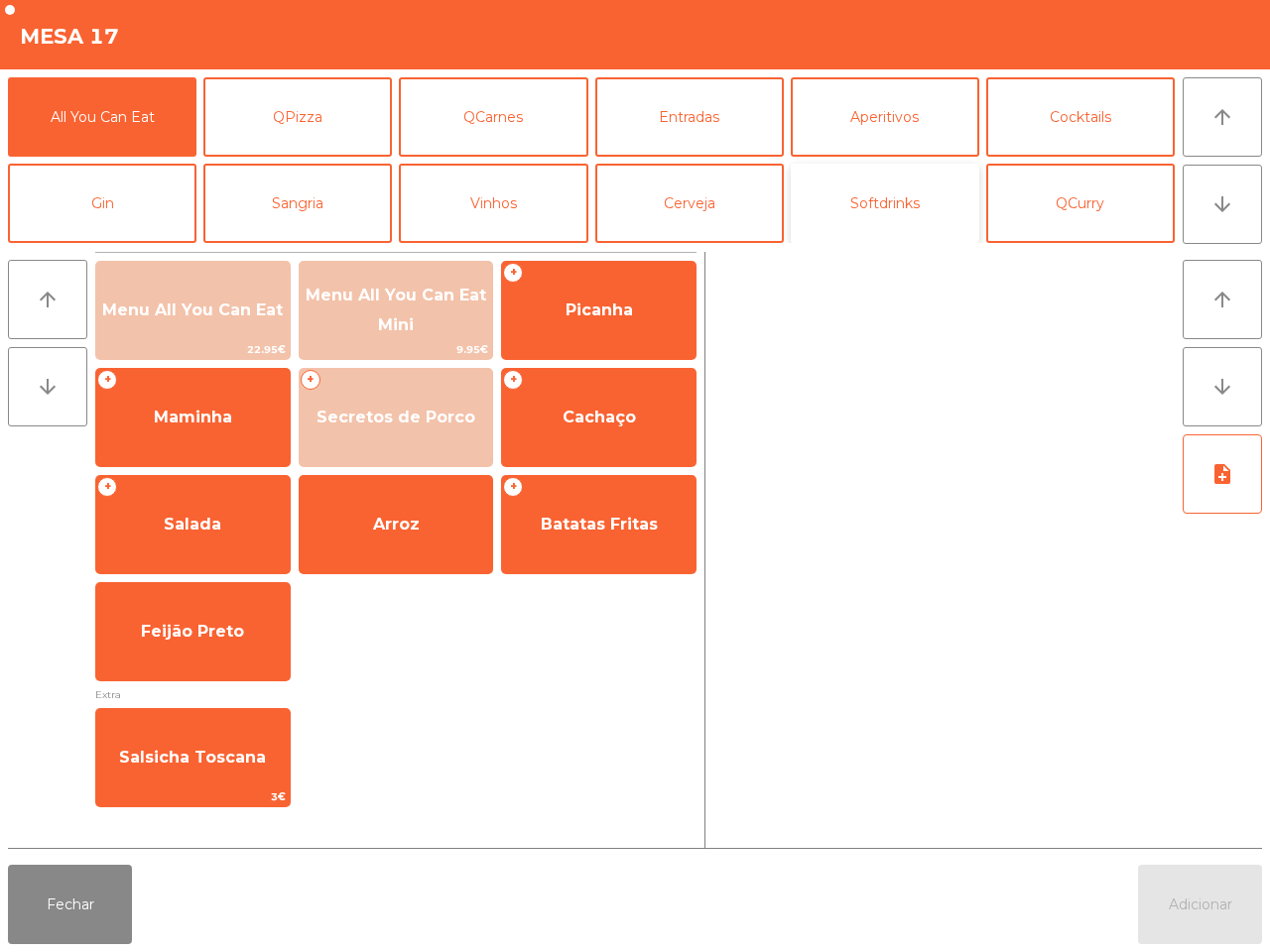 click on "Softdrinks" 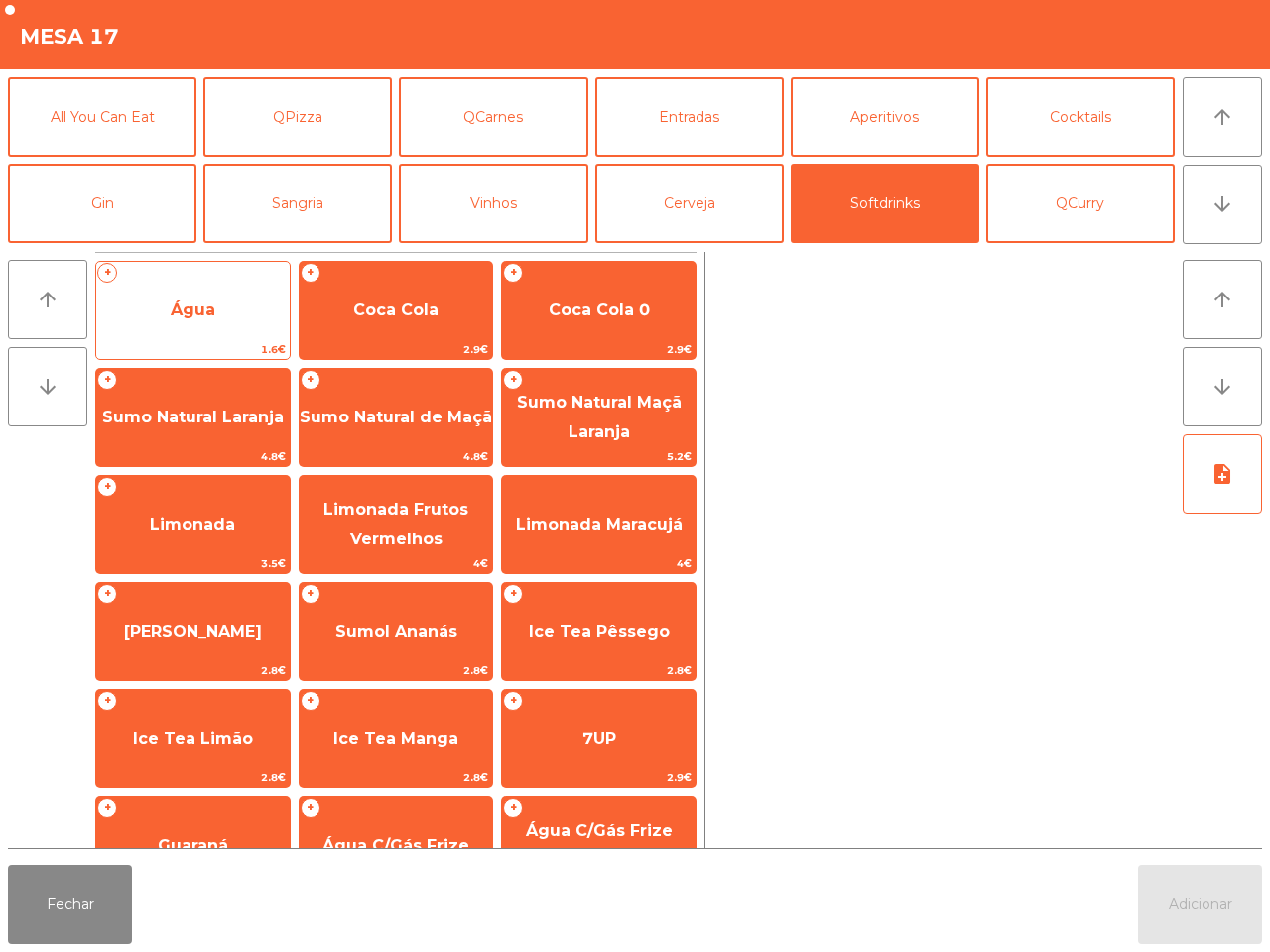 click on "Água" 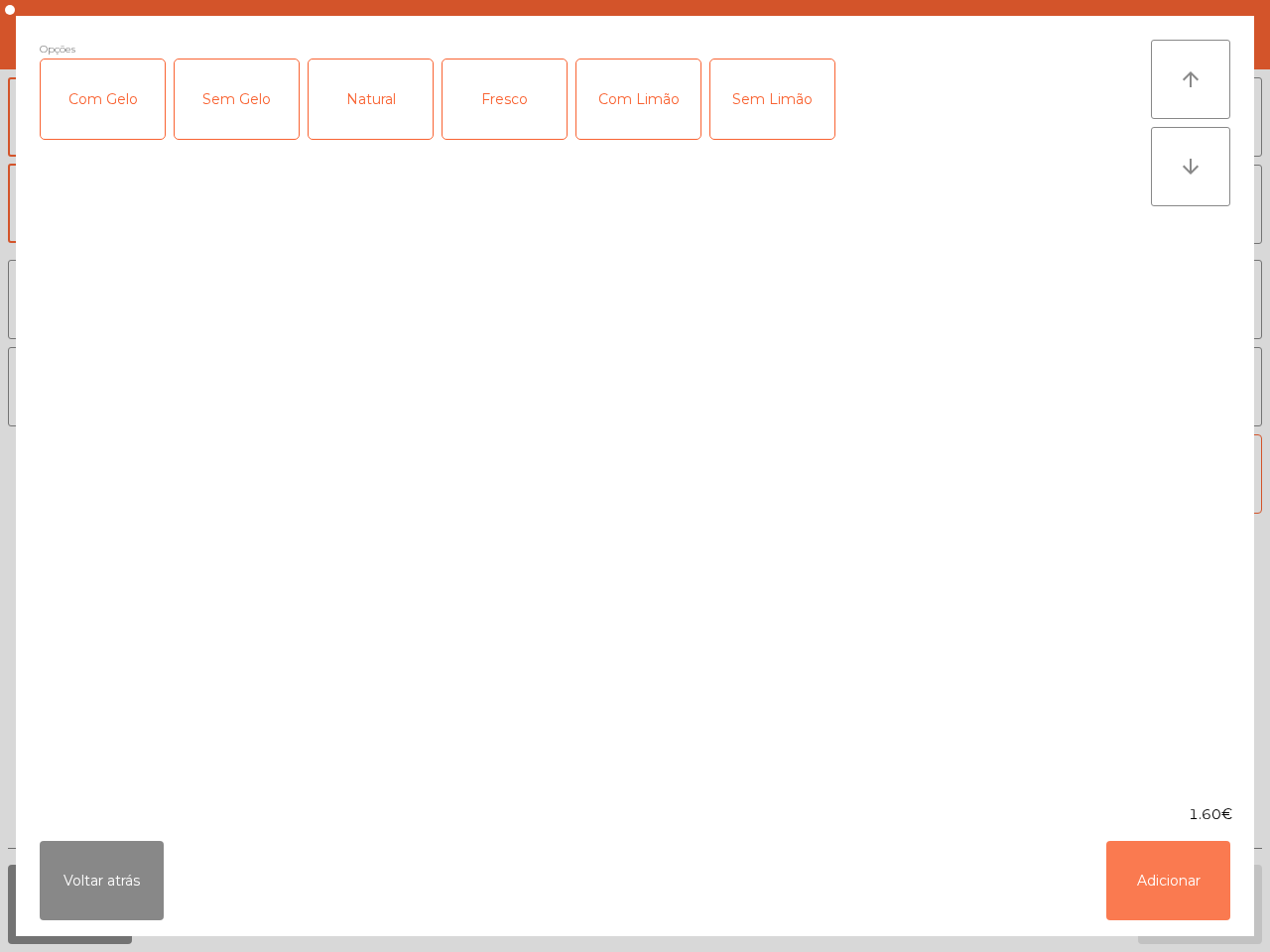 drag, startPoint x: 1213, startPoint y: 868, endPoint x: 1176, endPoint y: 712, distance: 160.32779 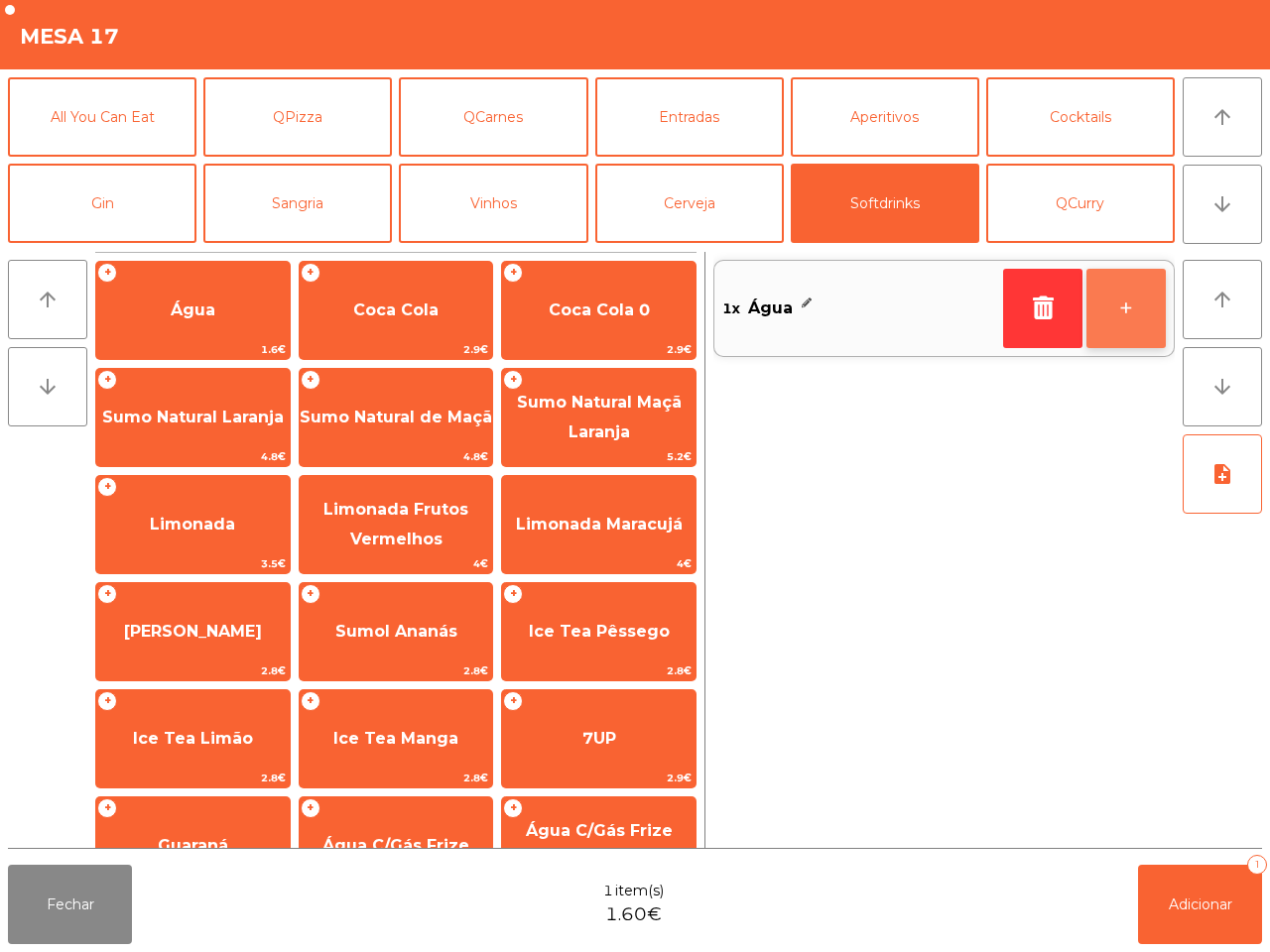 click on "+" 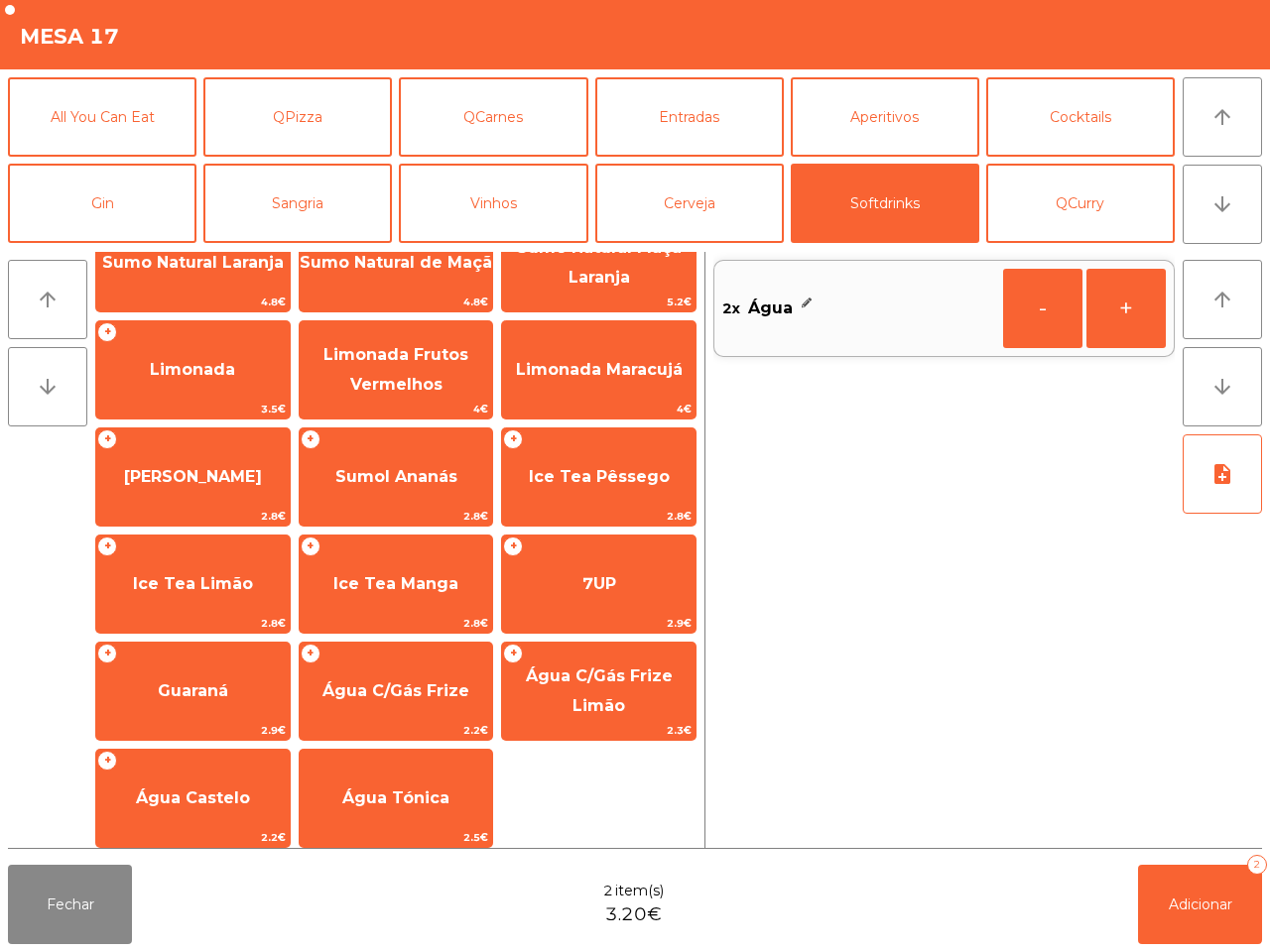 scroll, scrollTop: 162, scrollLeft: 0, axis: vertical 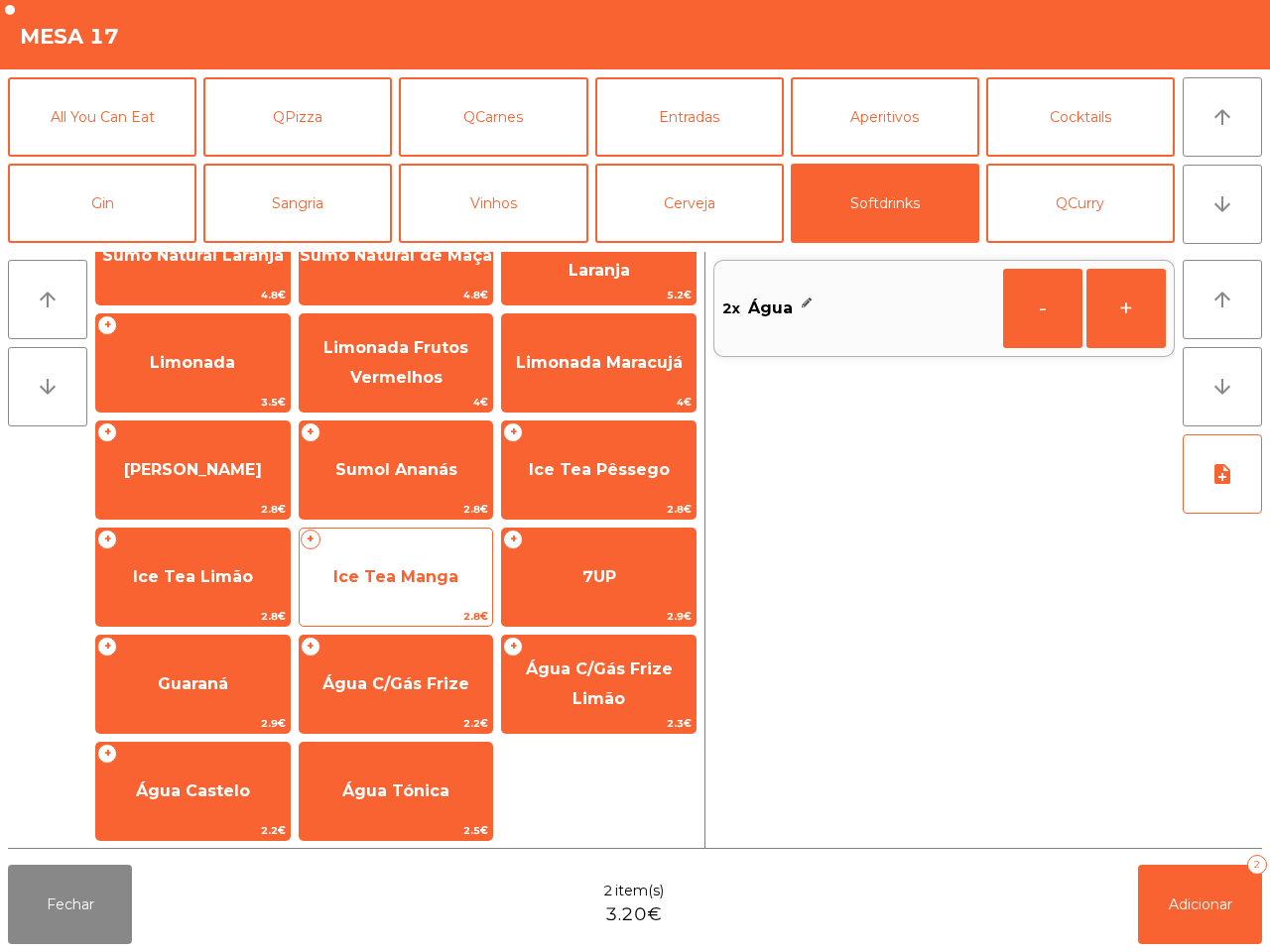 click on "Ice Tea Manga" 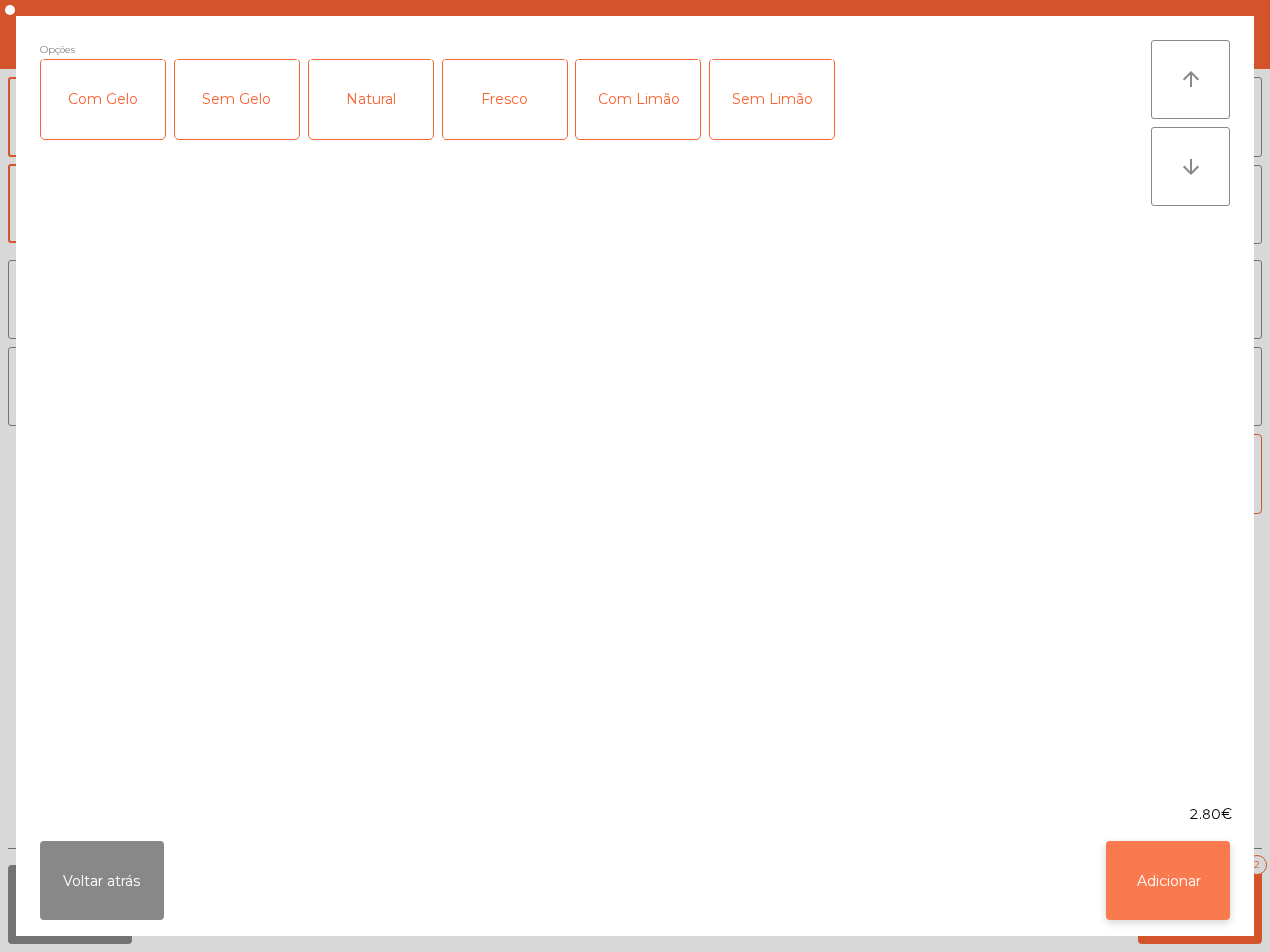 click on "Adicionar" 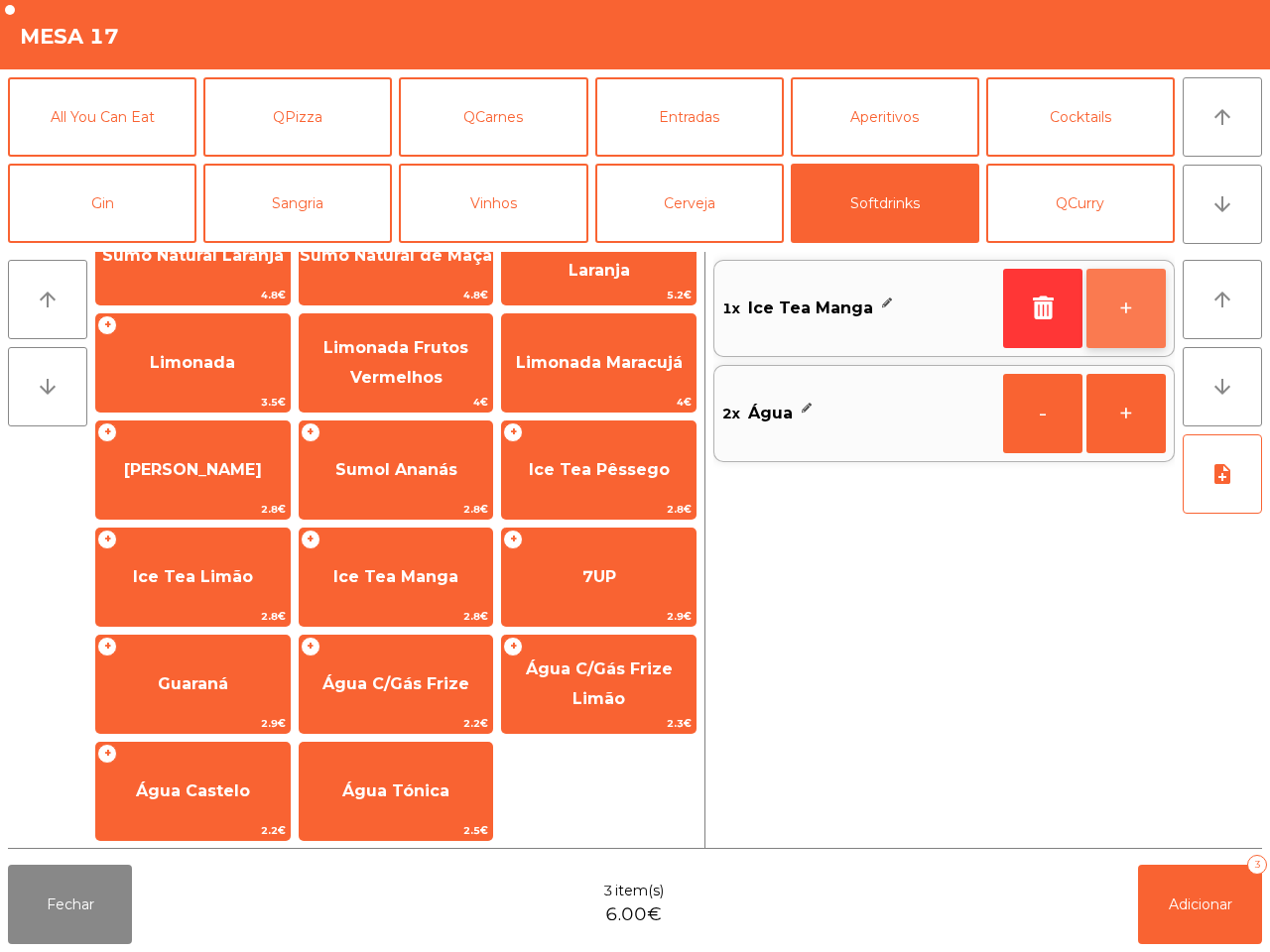 click on "+" 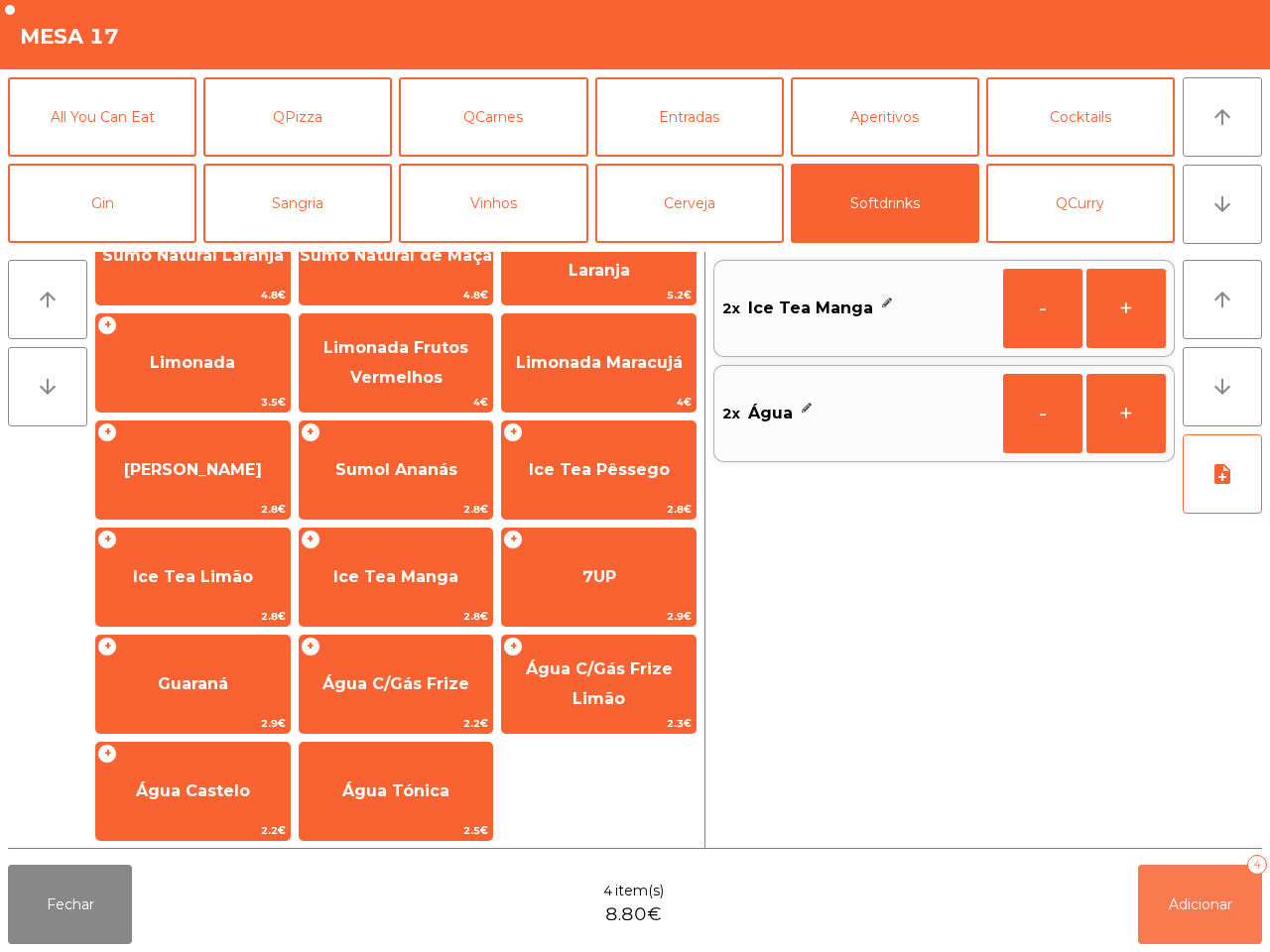 click on "Adicionar" 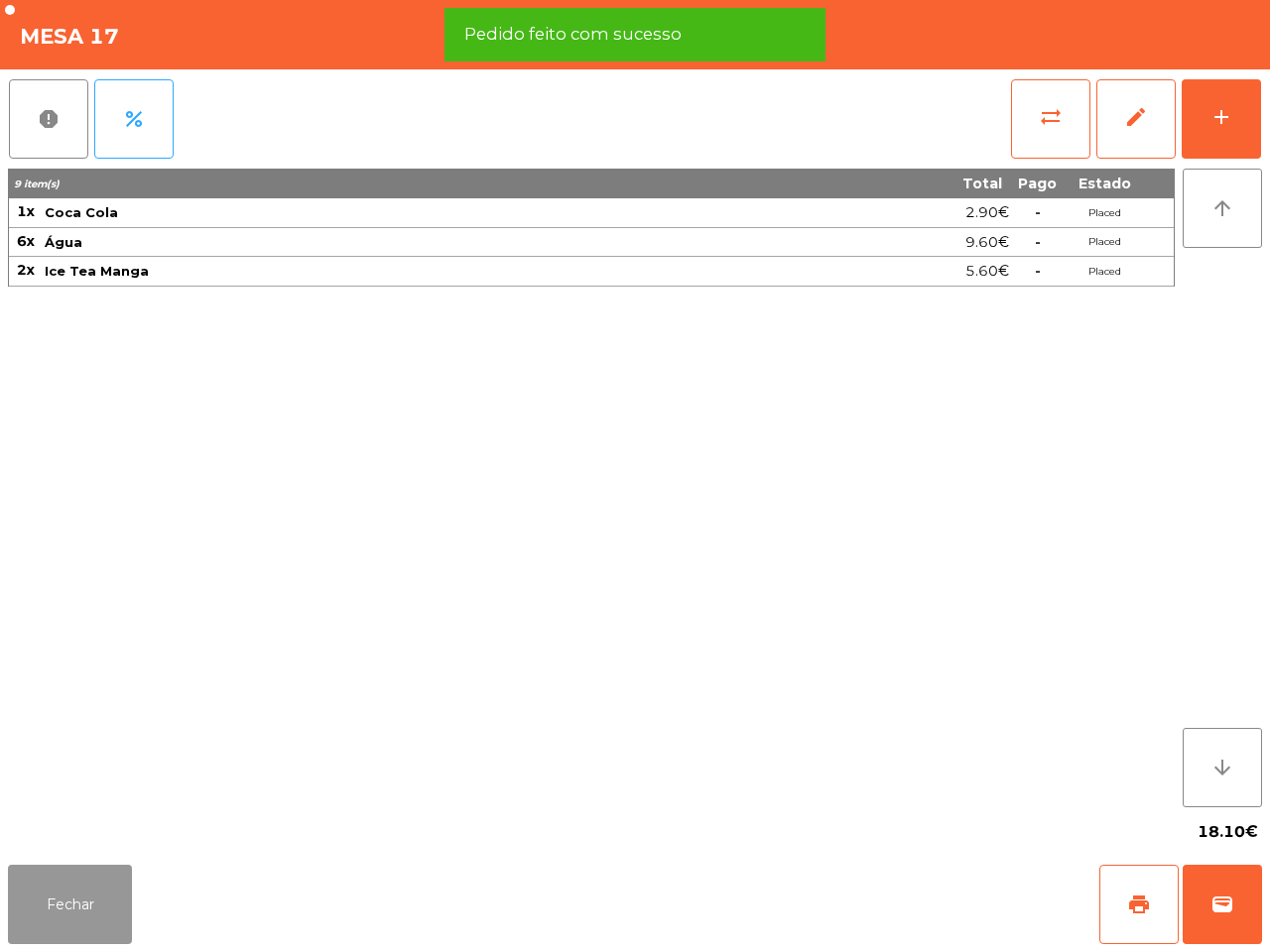 click on "Fechar" 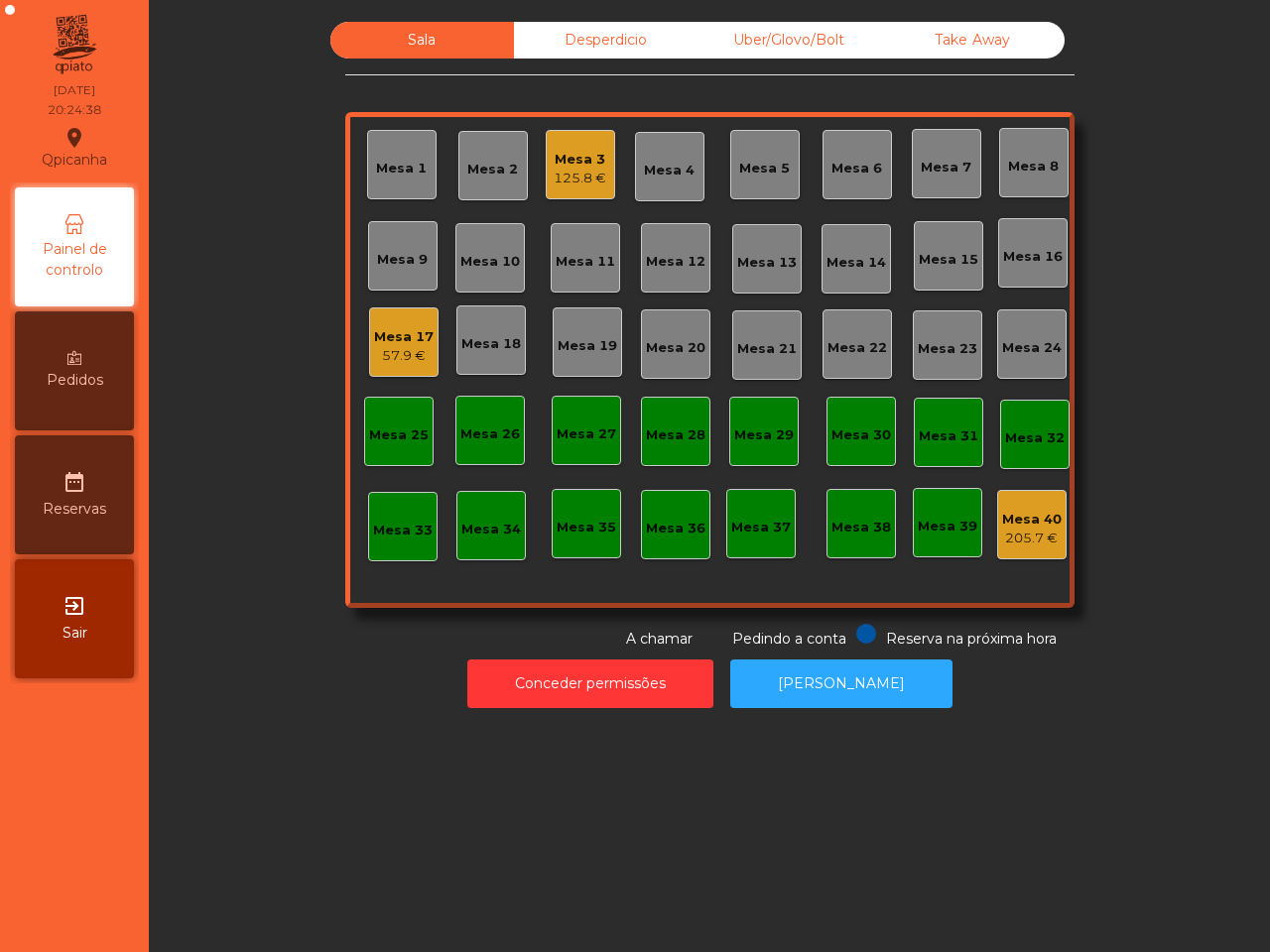 click on "Mesa 17" 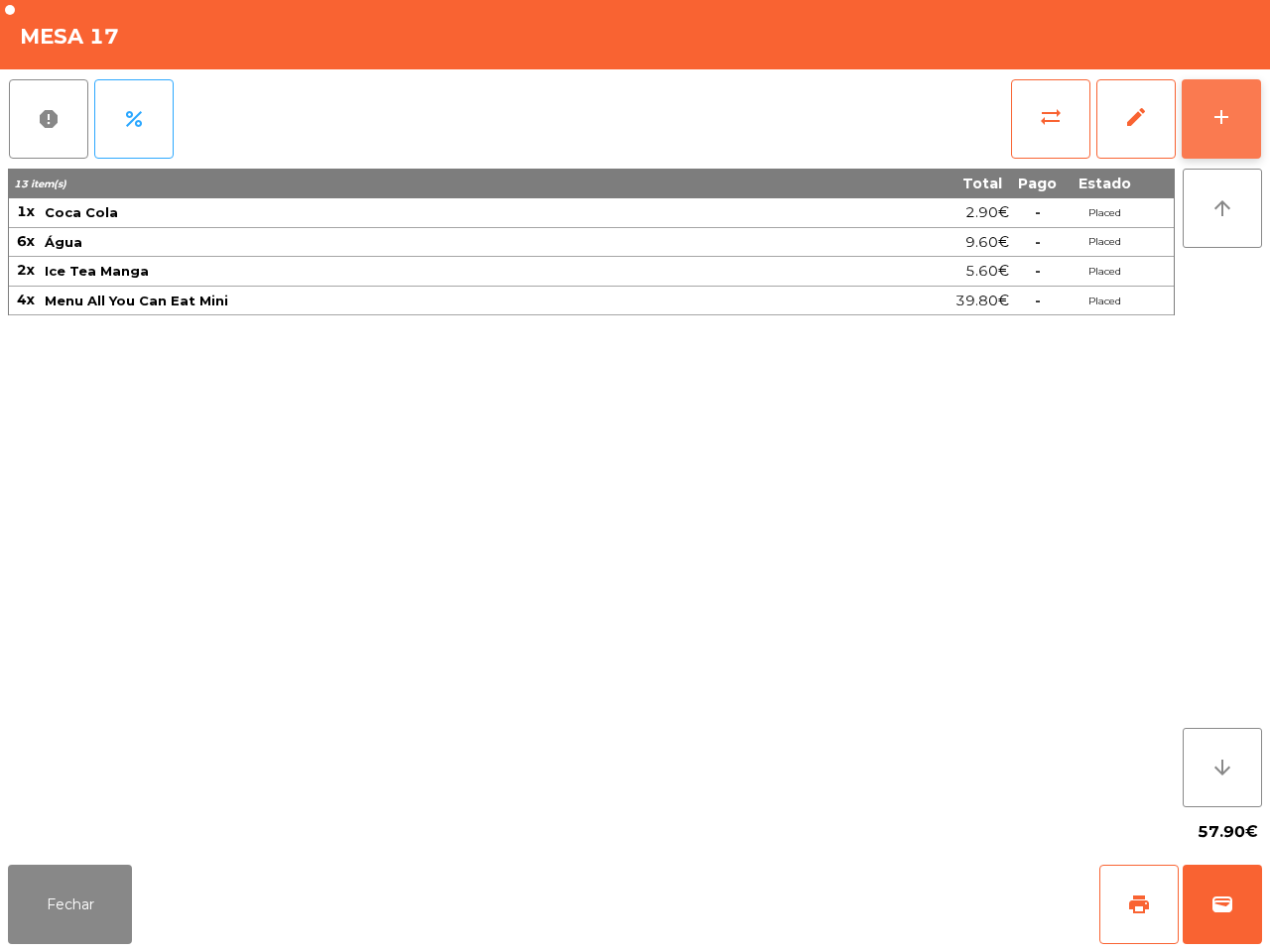 click on "add" 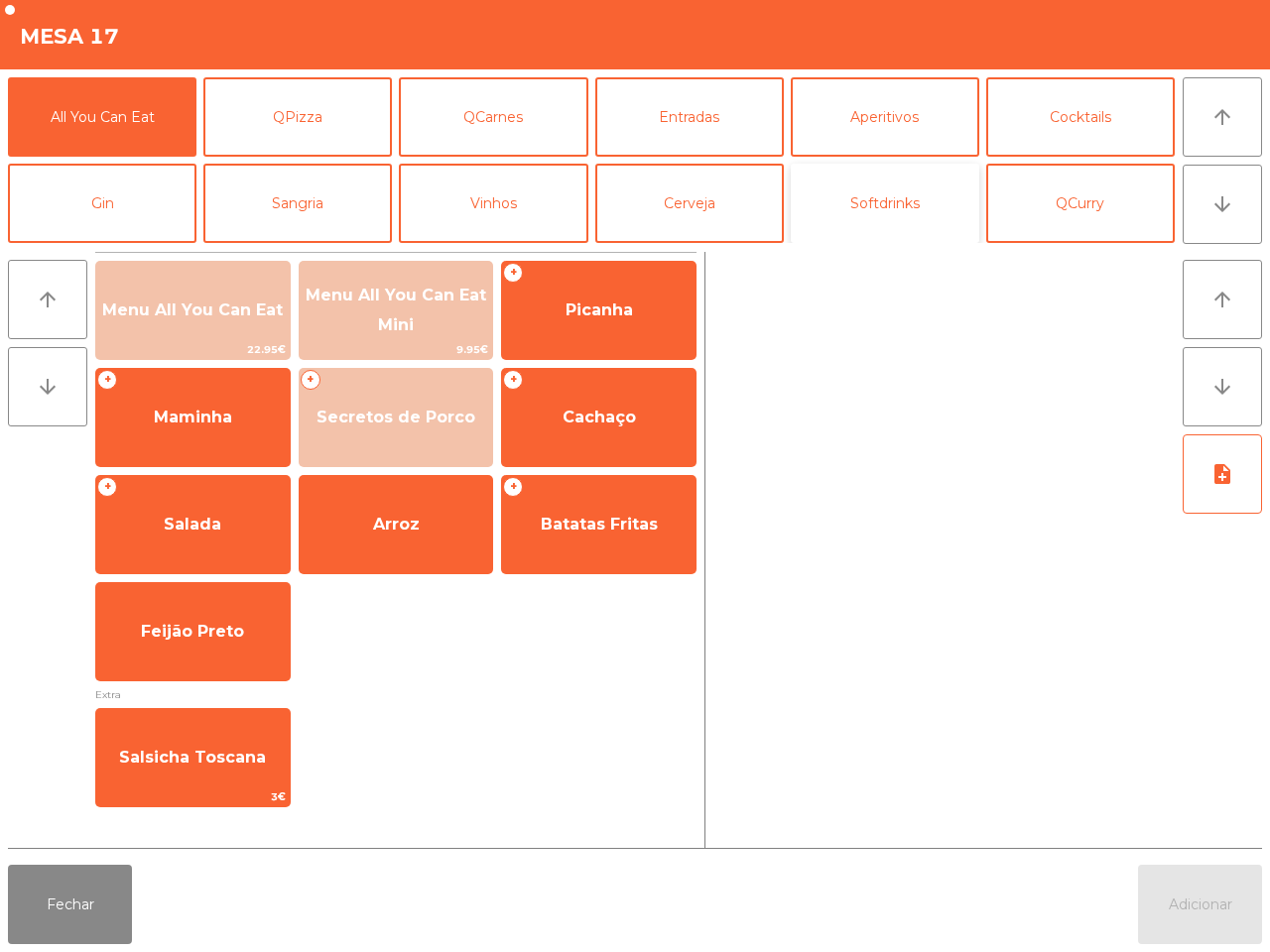 click on "Softdrinks" 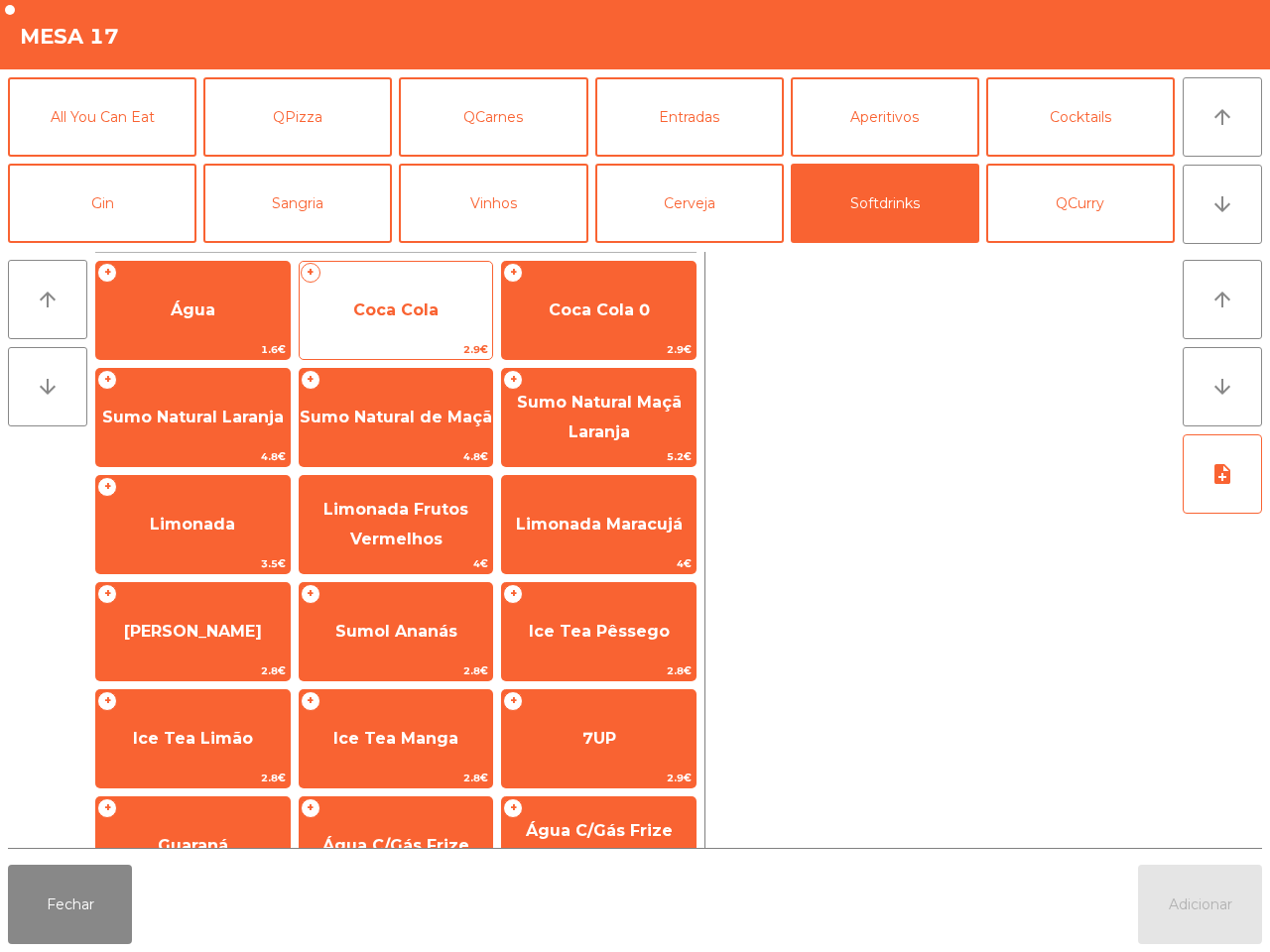 click on "Coca Cola" 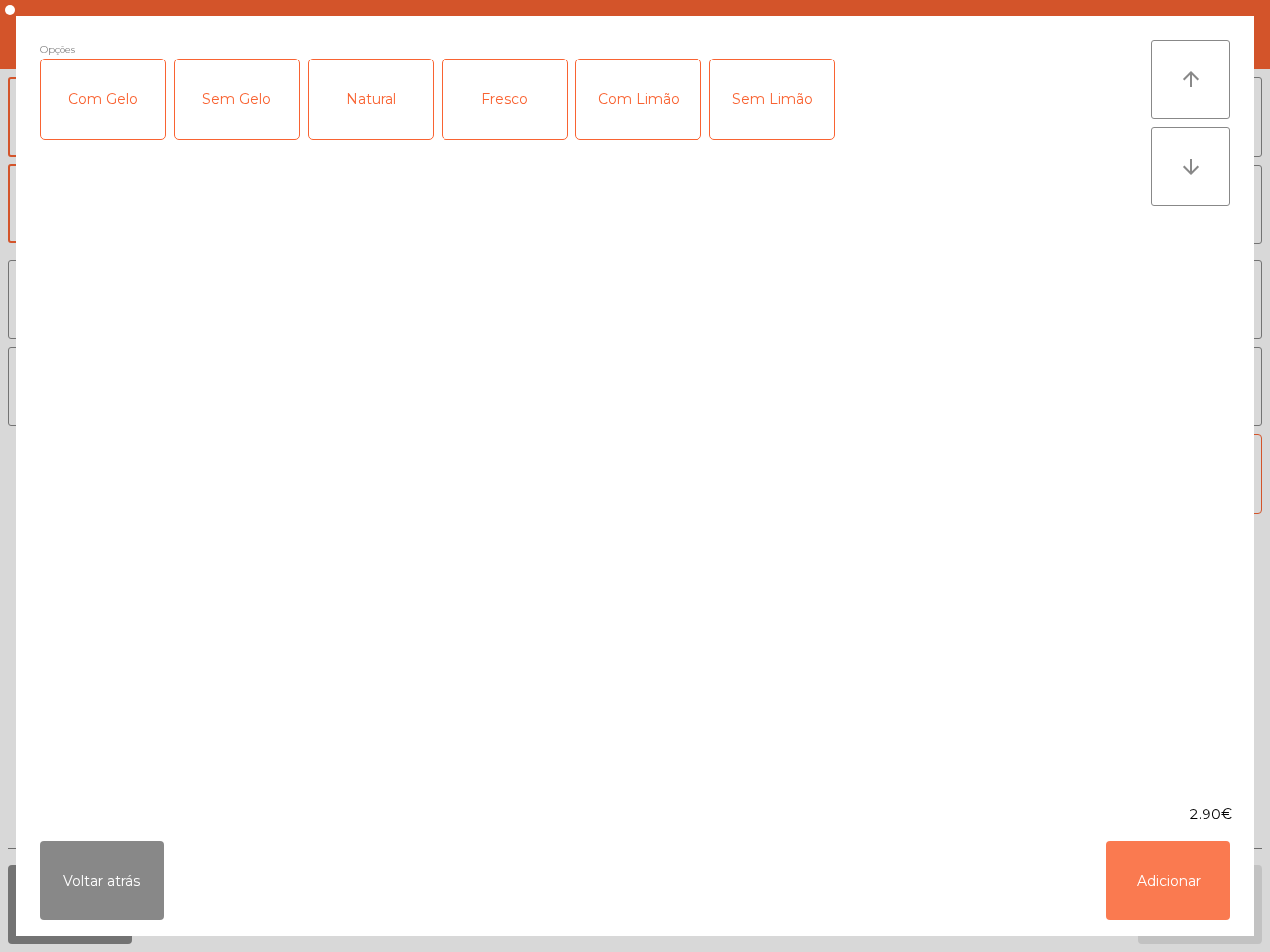 click on "Adicionar" 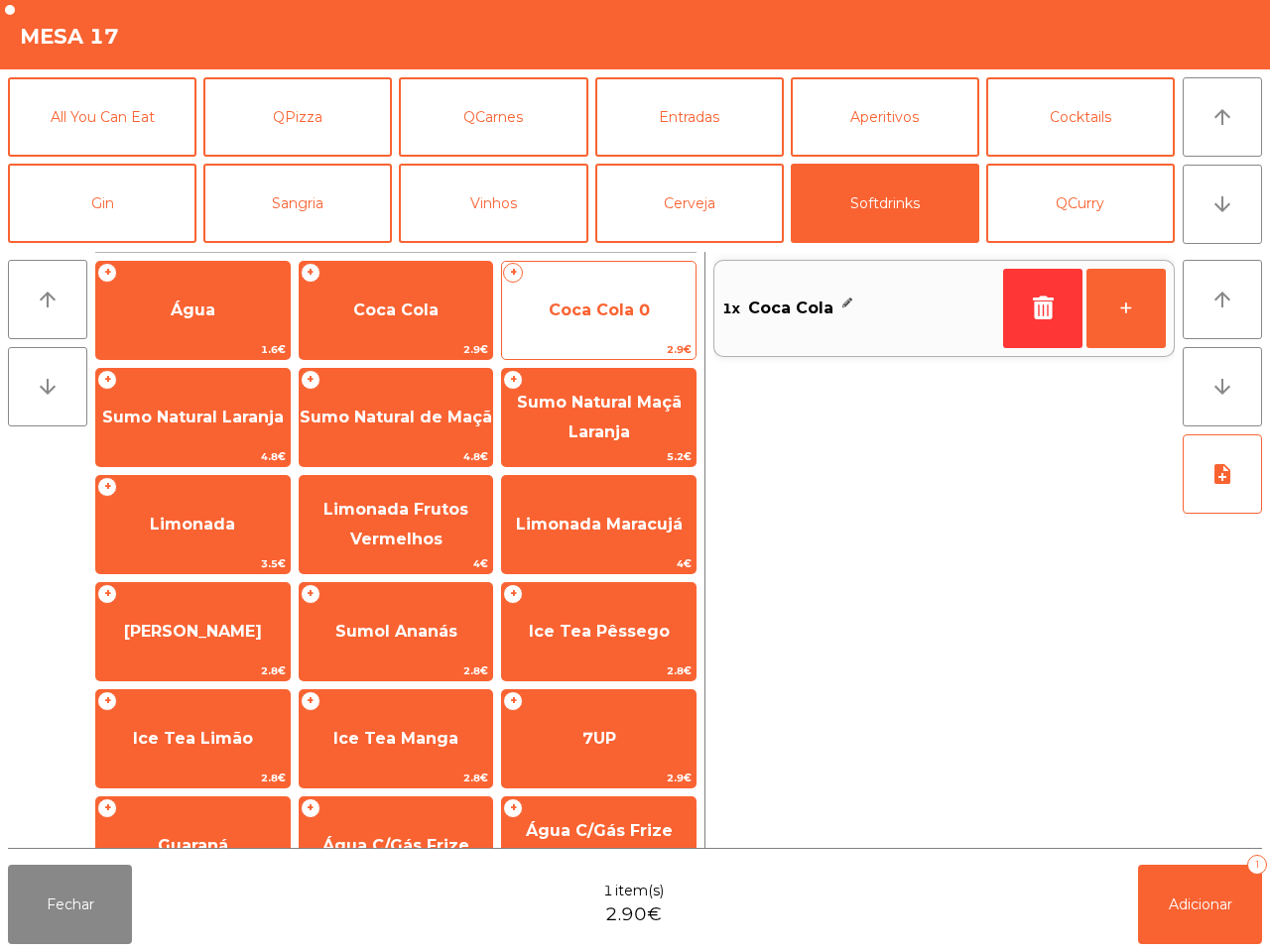 click on "Coca Cola 0" 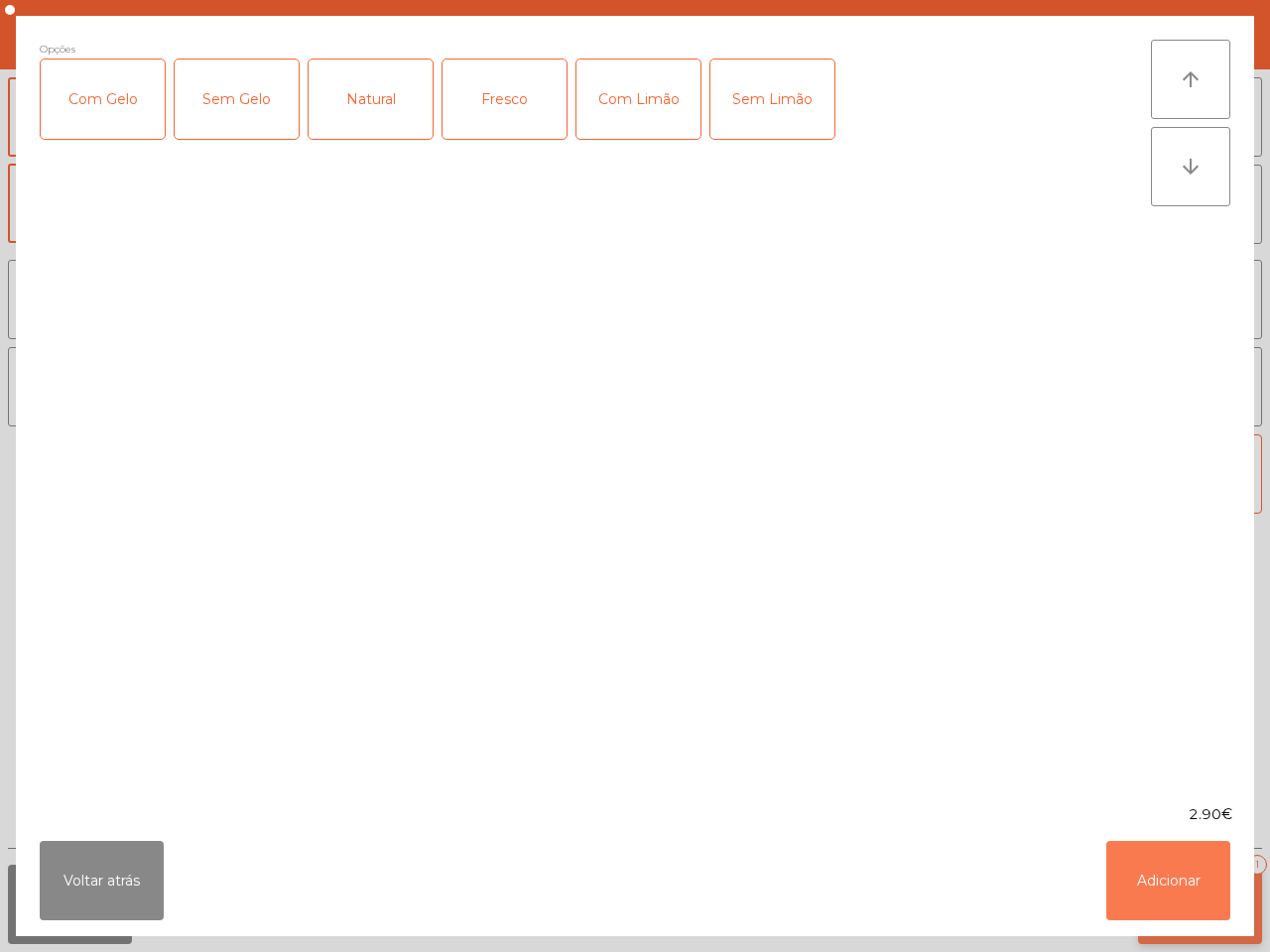 click on "Adicionar" 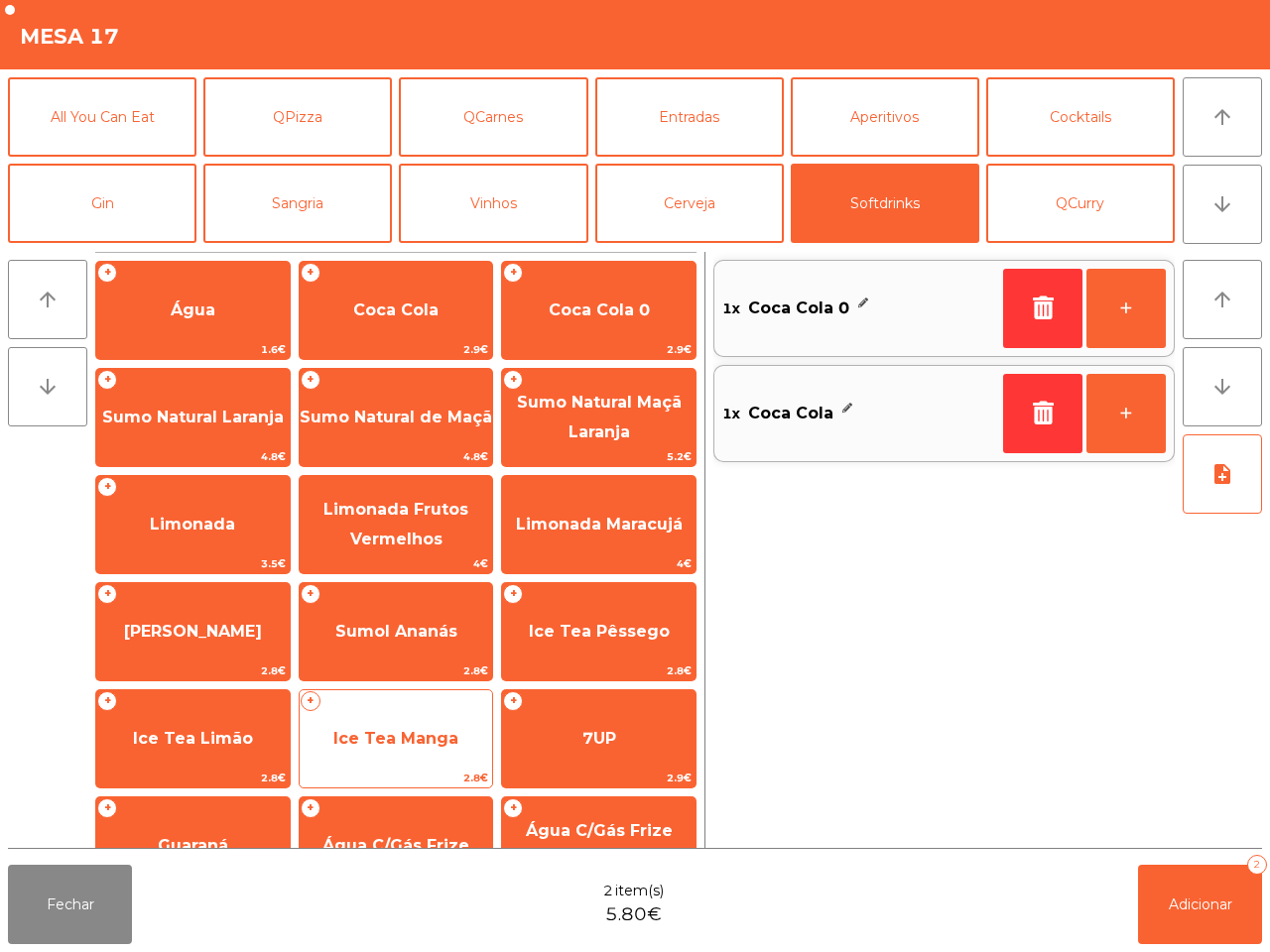 click on "Ice Tea Manga" 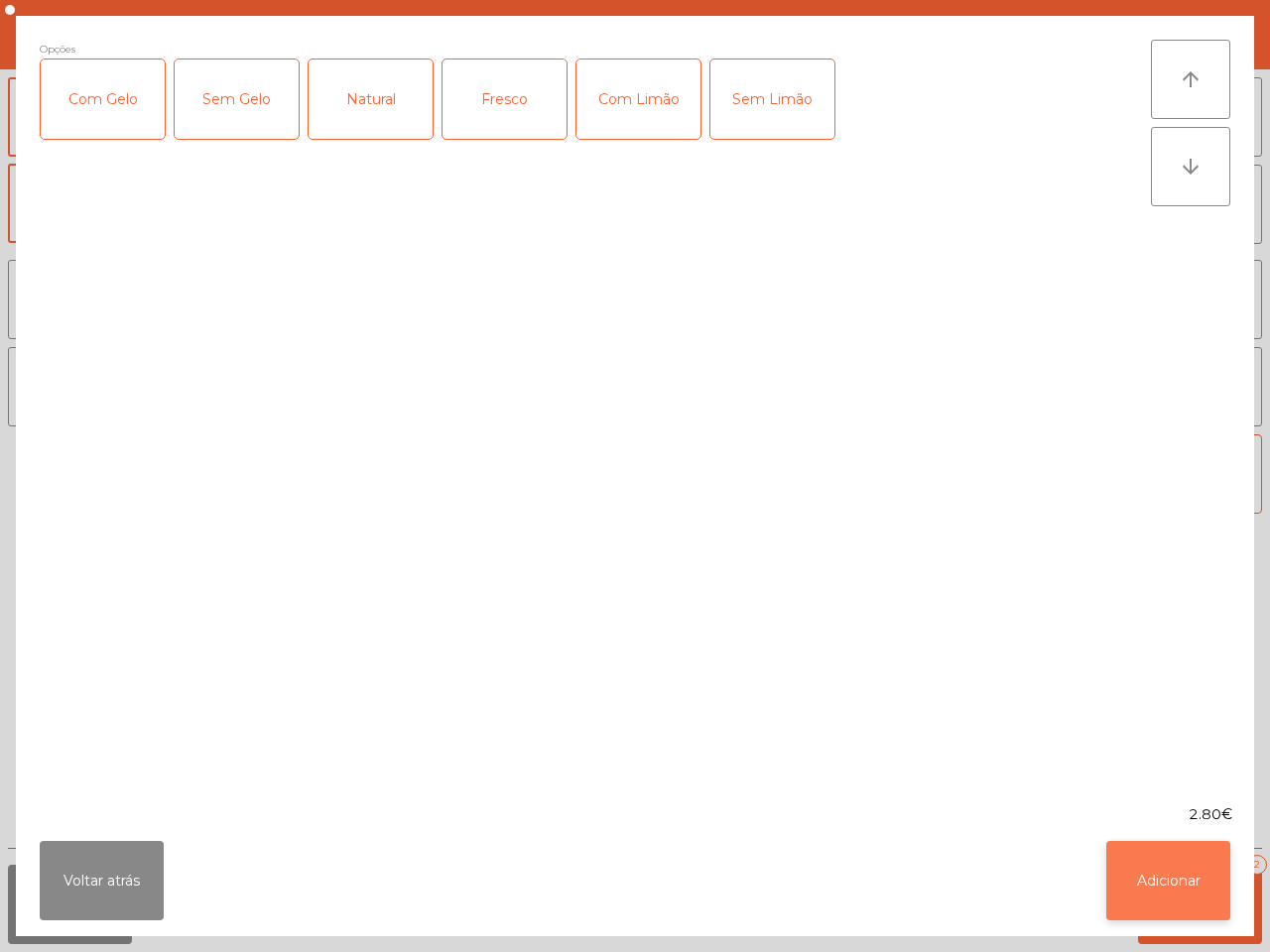 click on "Adicionar" 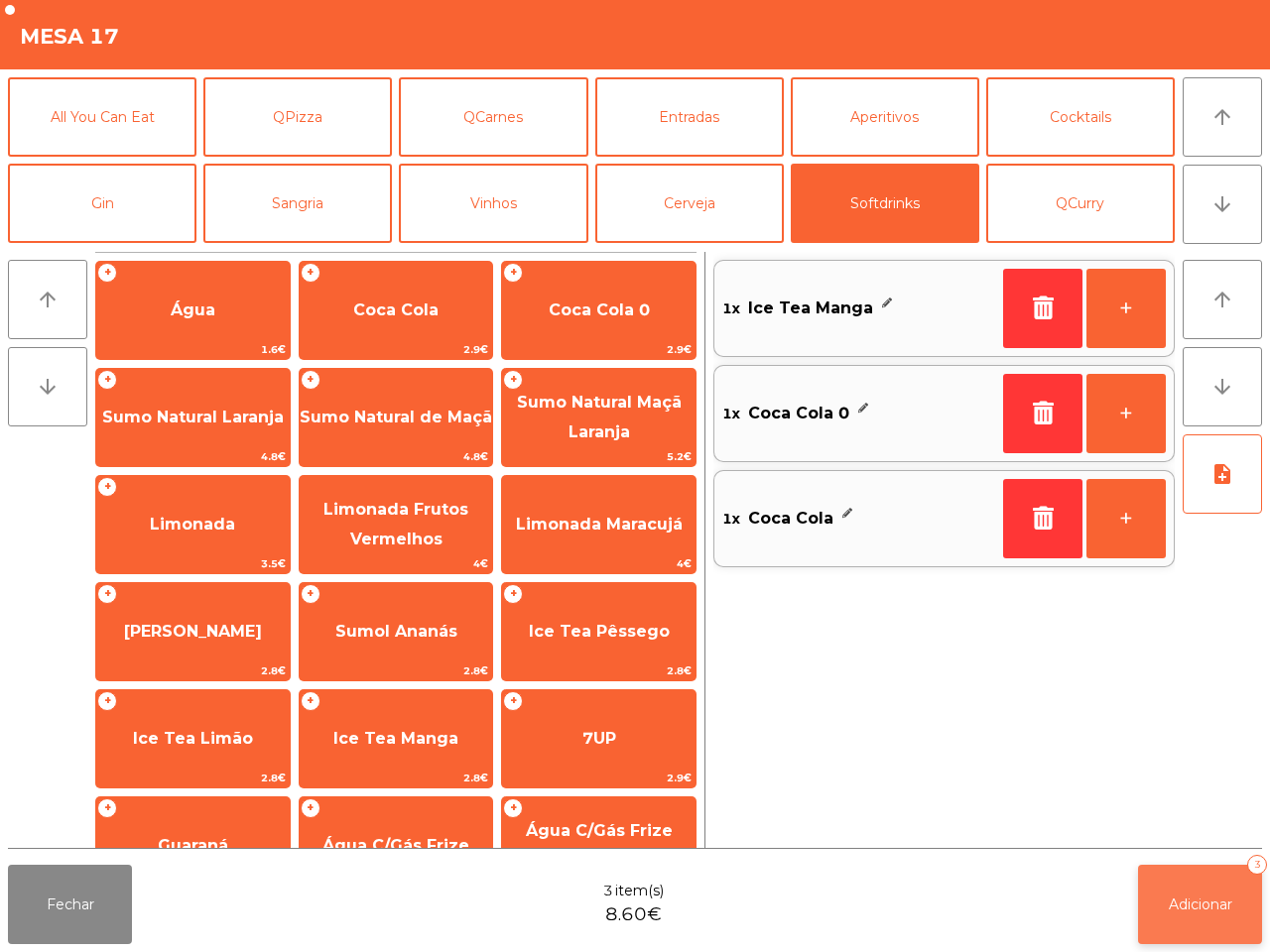 click on "Adicionar   3" 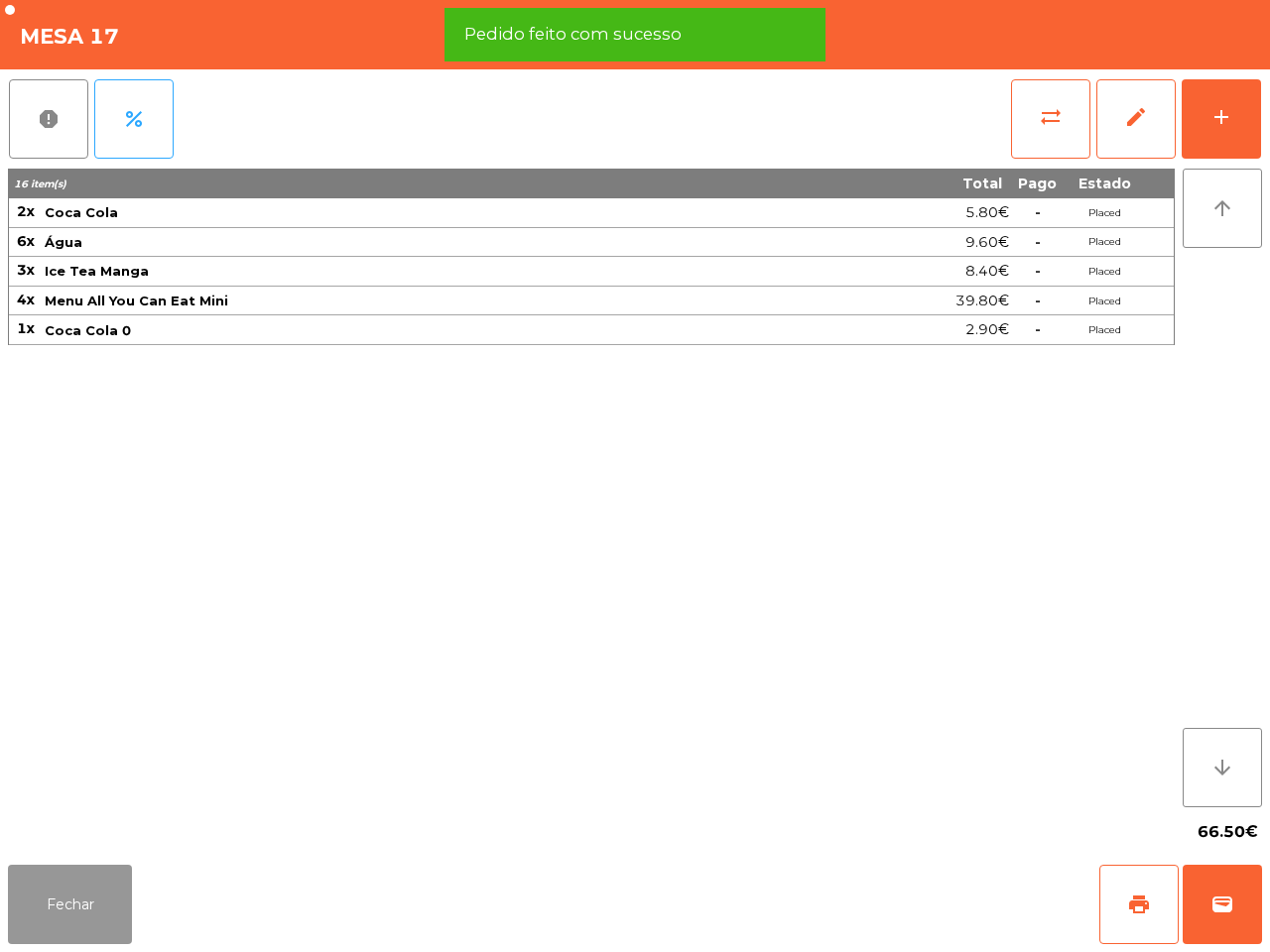 drag, startPoint x: 77, startPoint y: 897, endPoint x: 97, endPoint y: 898, distance: 20.024984 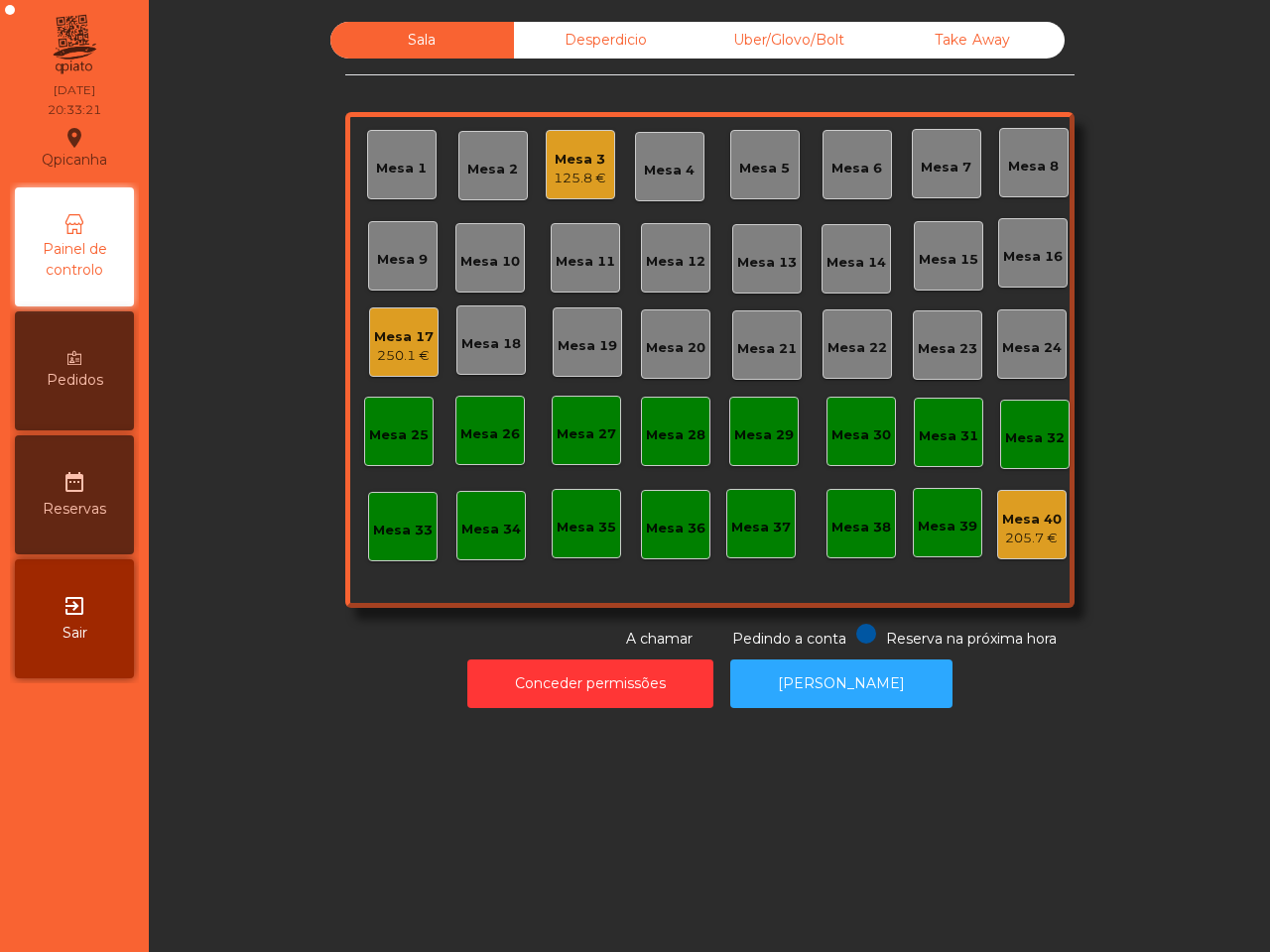 click on "Qpicanha  location_on  03/07/2025   20:33:21   Painel de controlo   Pedidos  date_range  Reservas  exit_to_app  Sair" 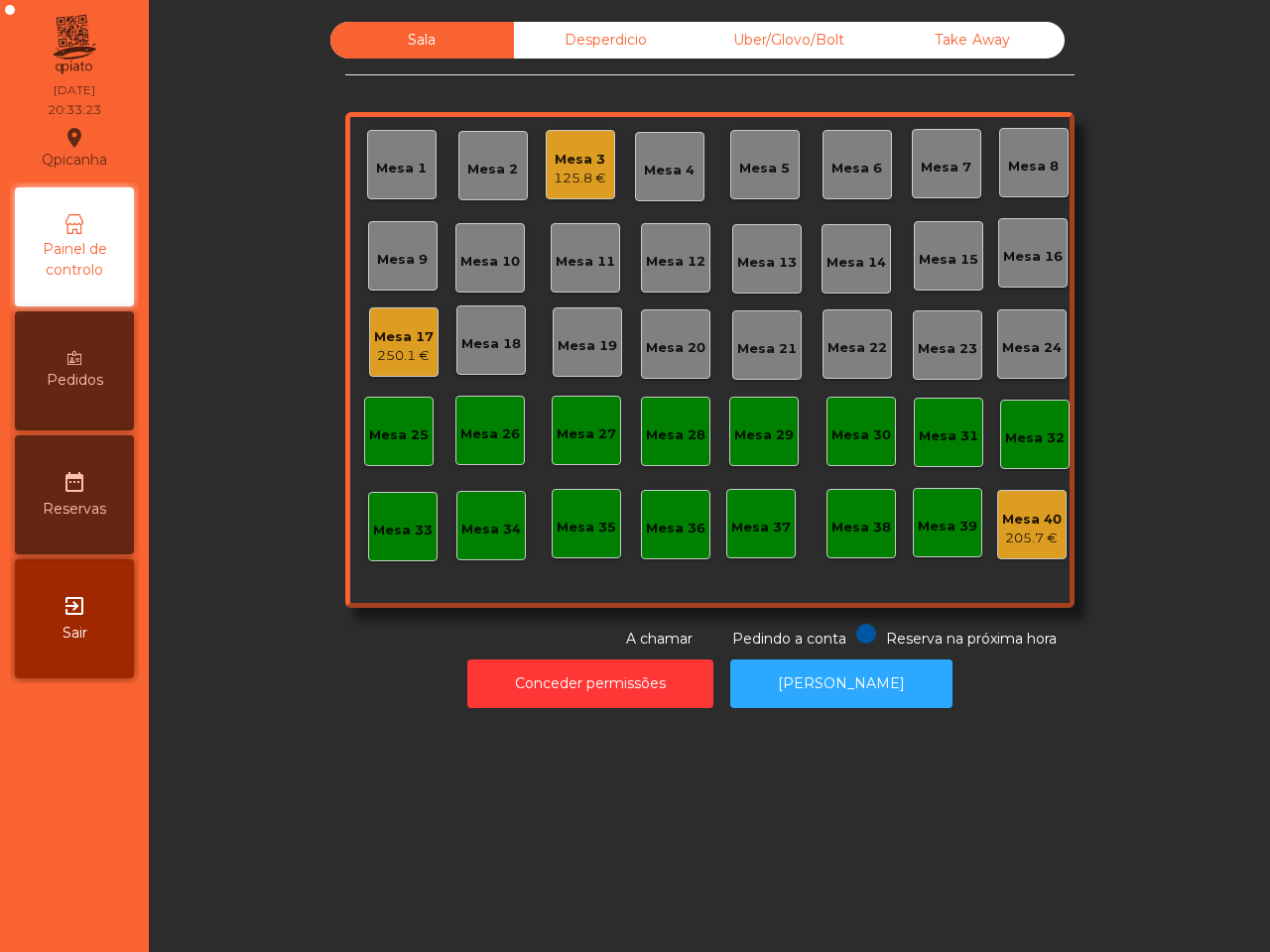 click on "125.8 €" 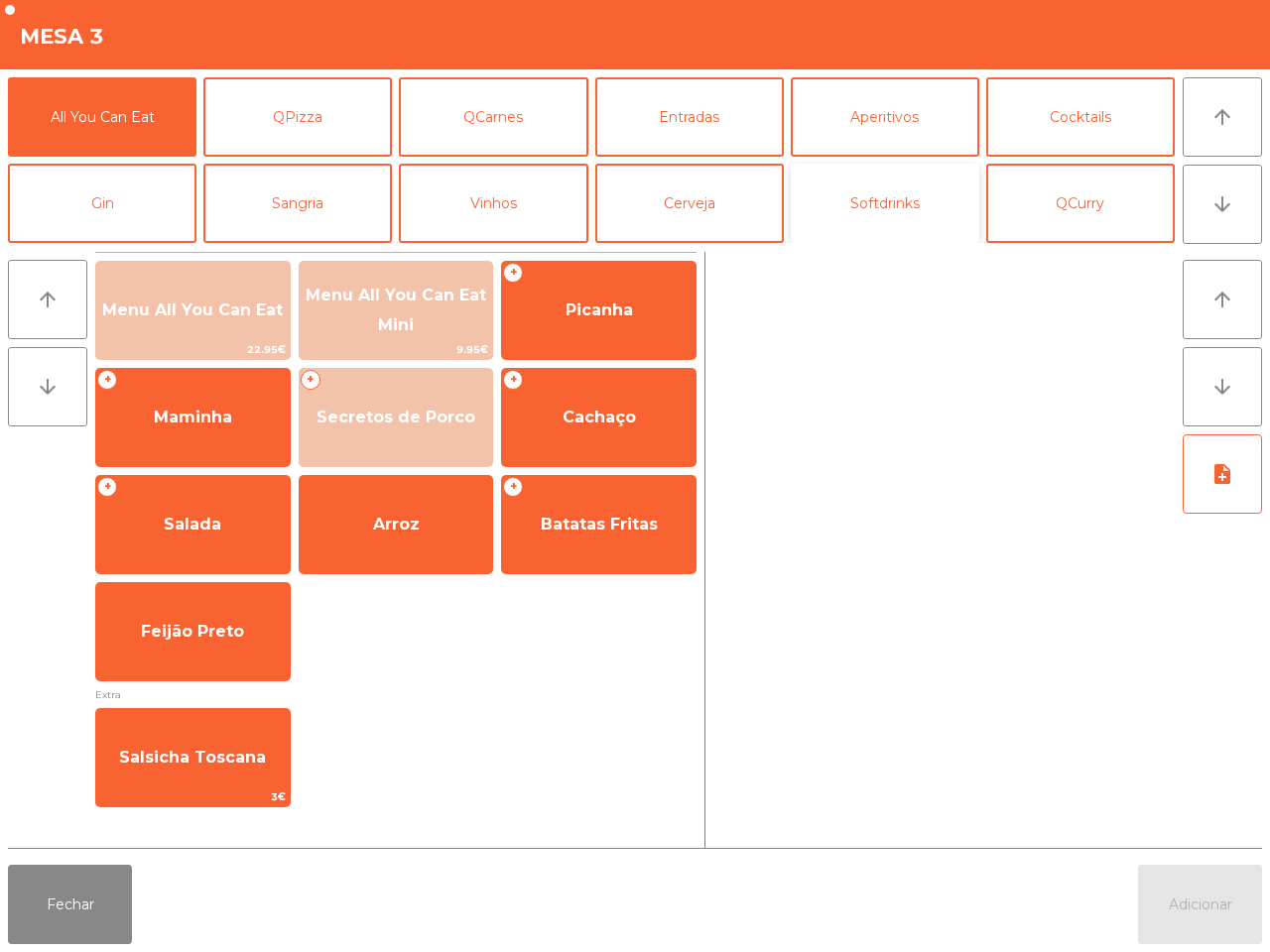click on "Softdrinks" 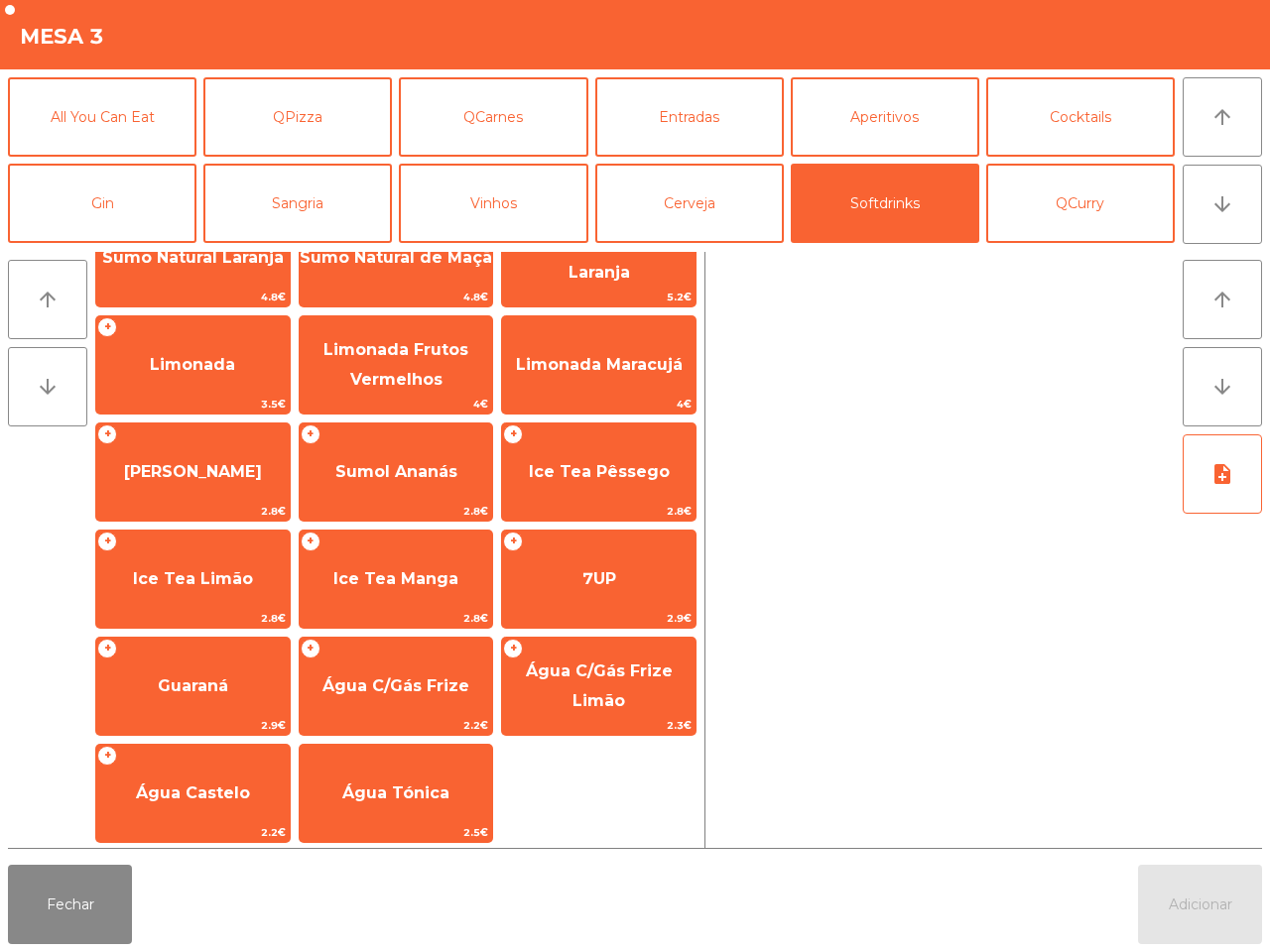 scroll, scrollTop: 162, scrollLeft: 0, axis: vertical 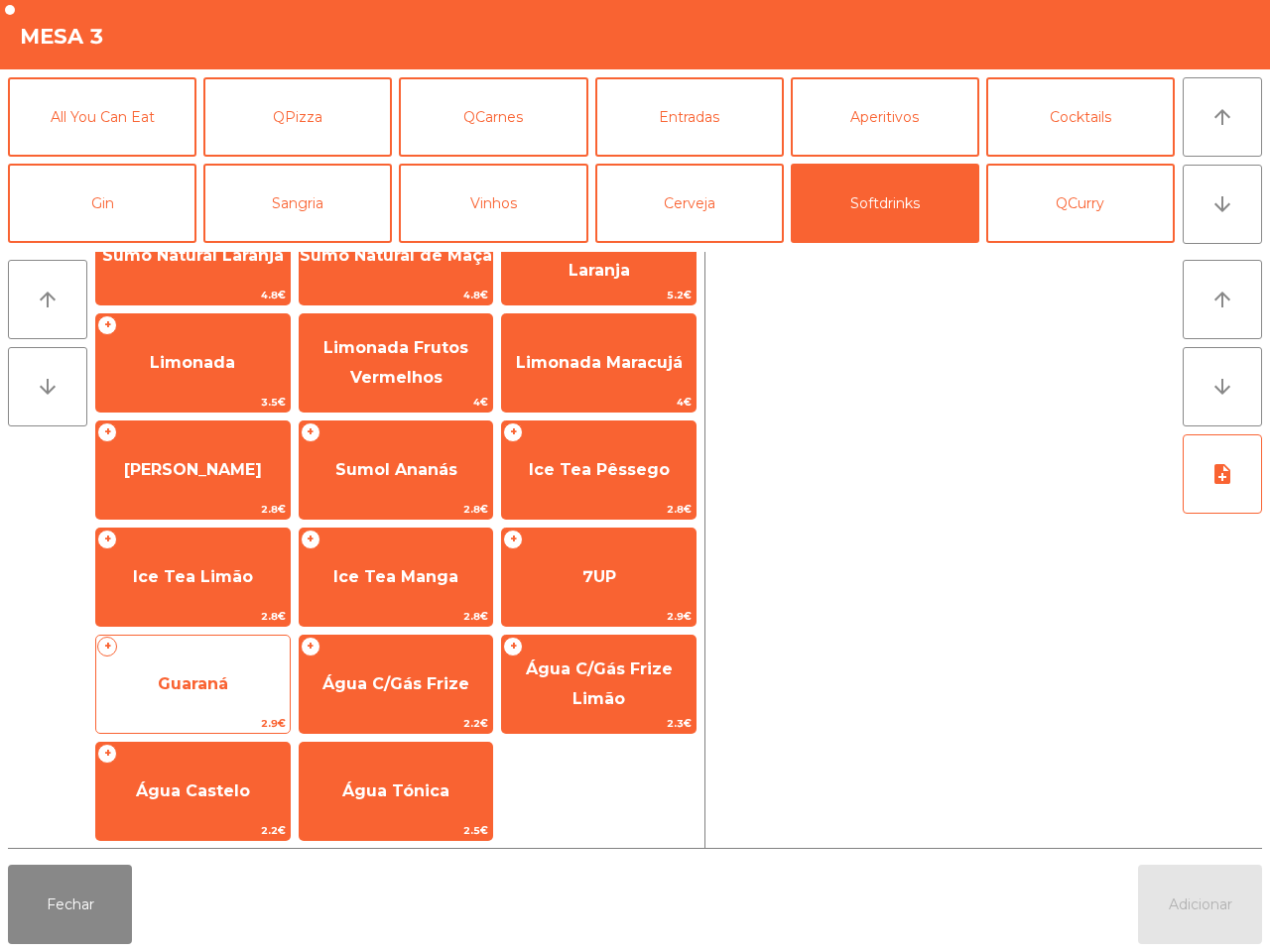 click on "Guaraná" 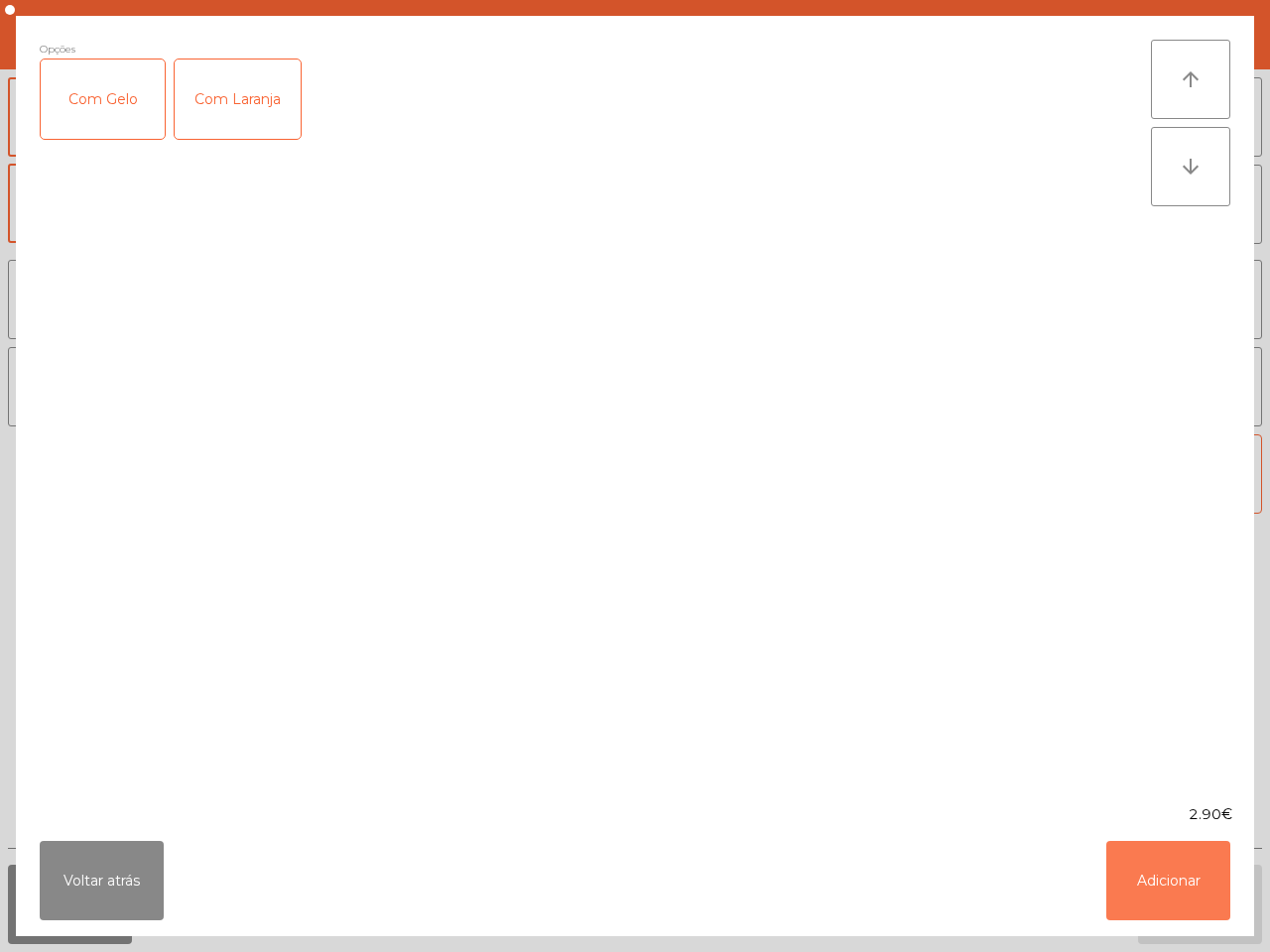 click on "Adicionar" 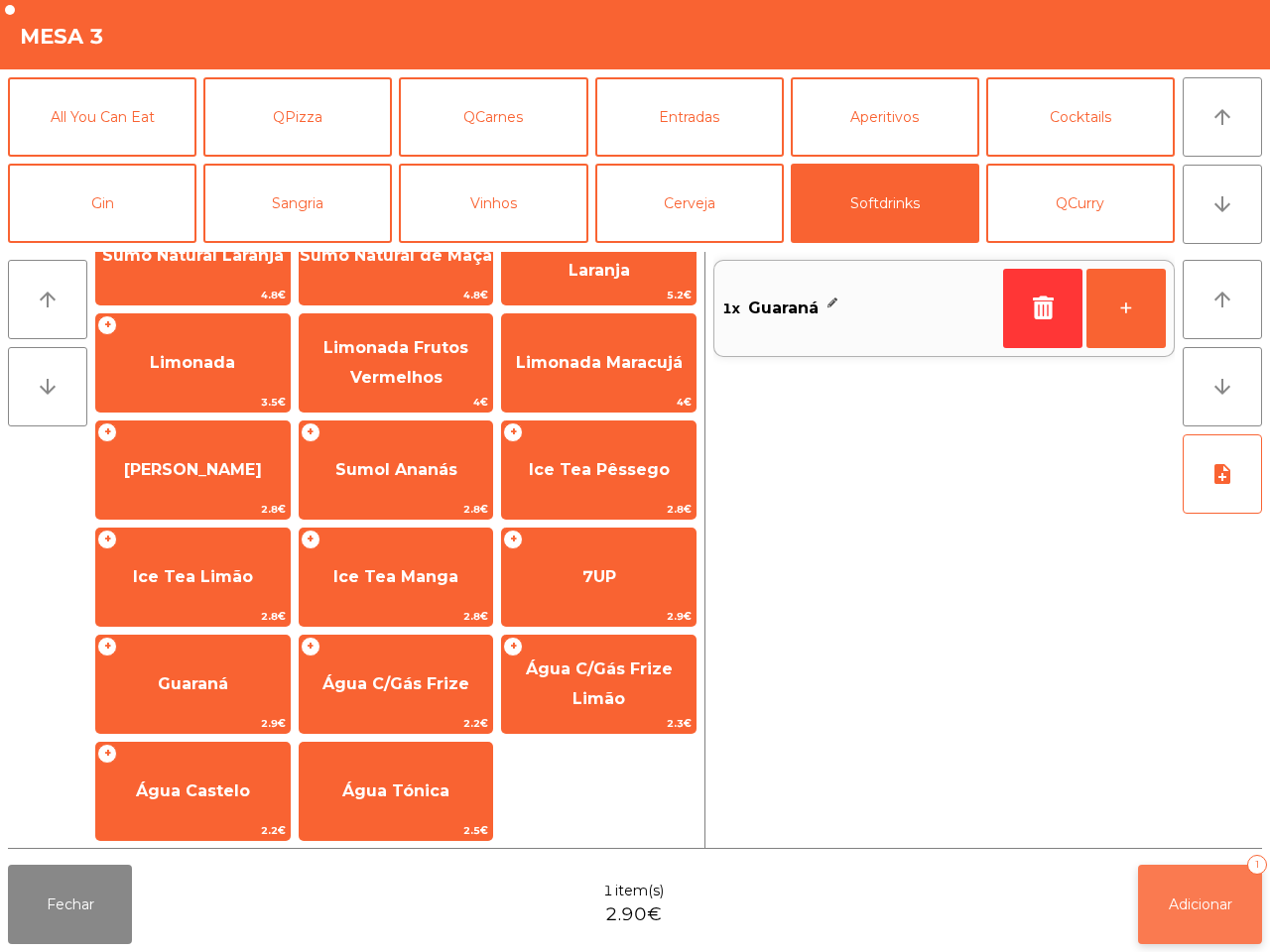 click on "Adicionar   1" 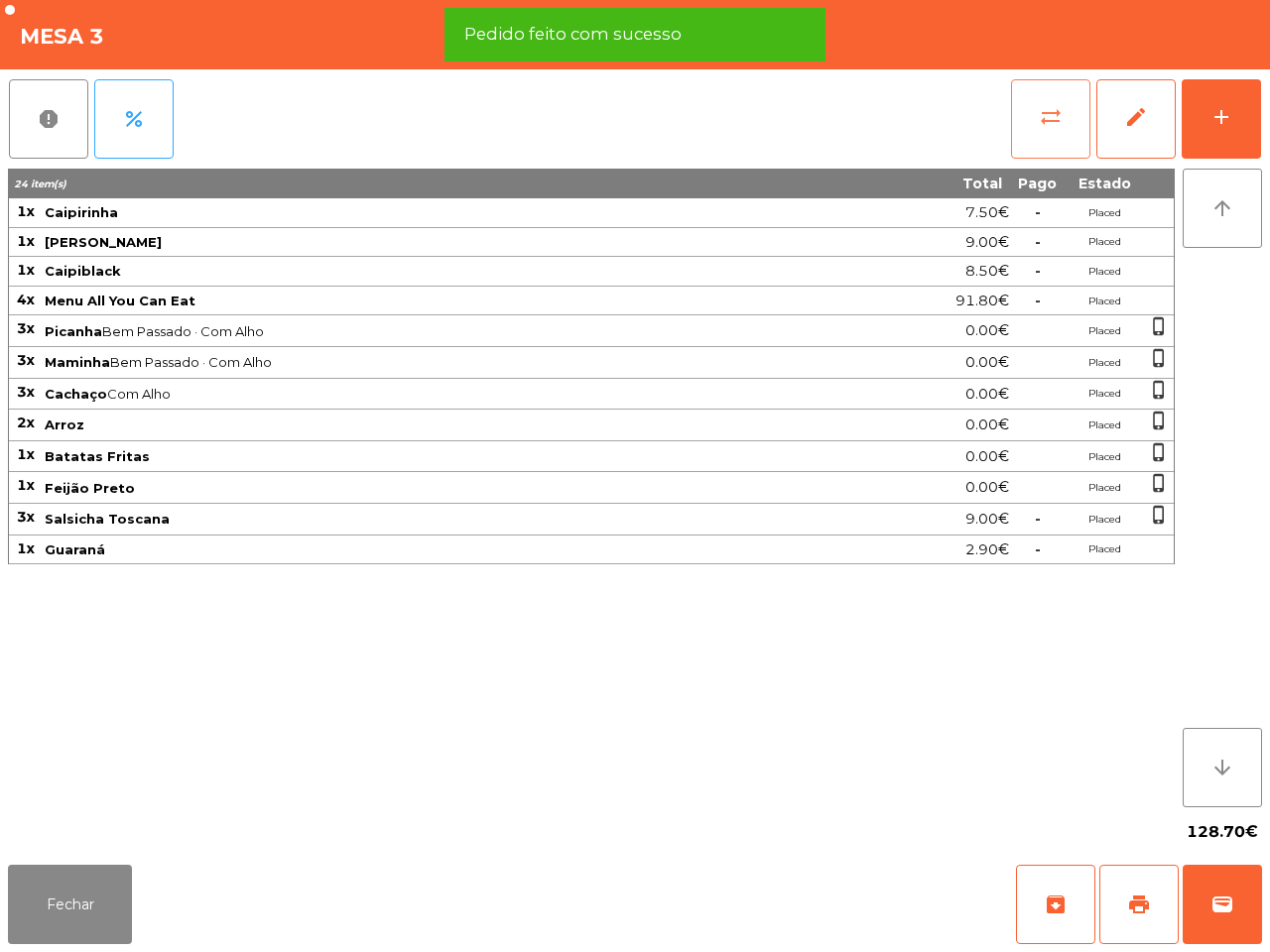 click on "sync_alt" 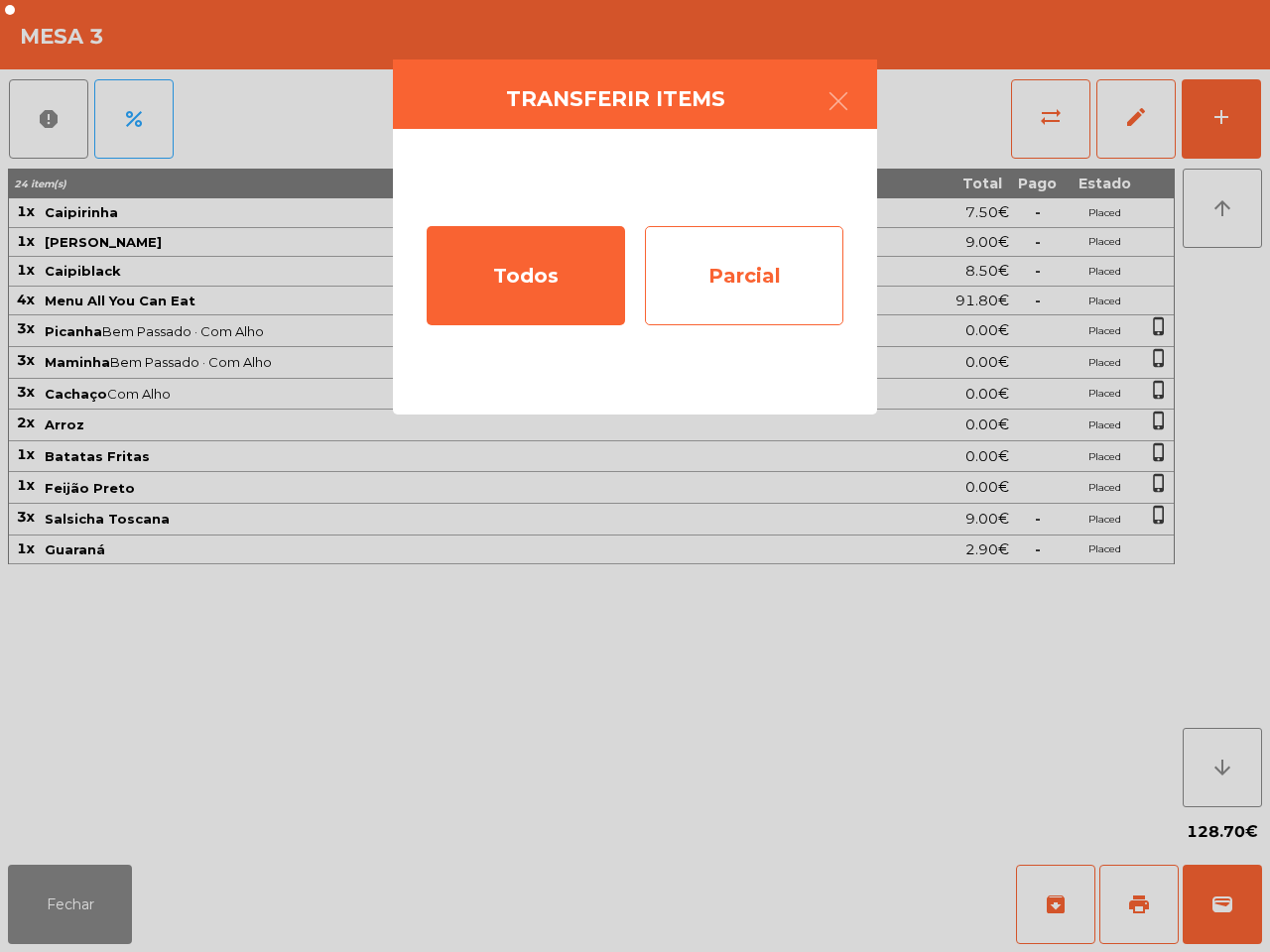 click on "Parcial" 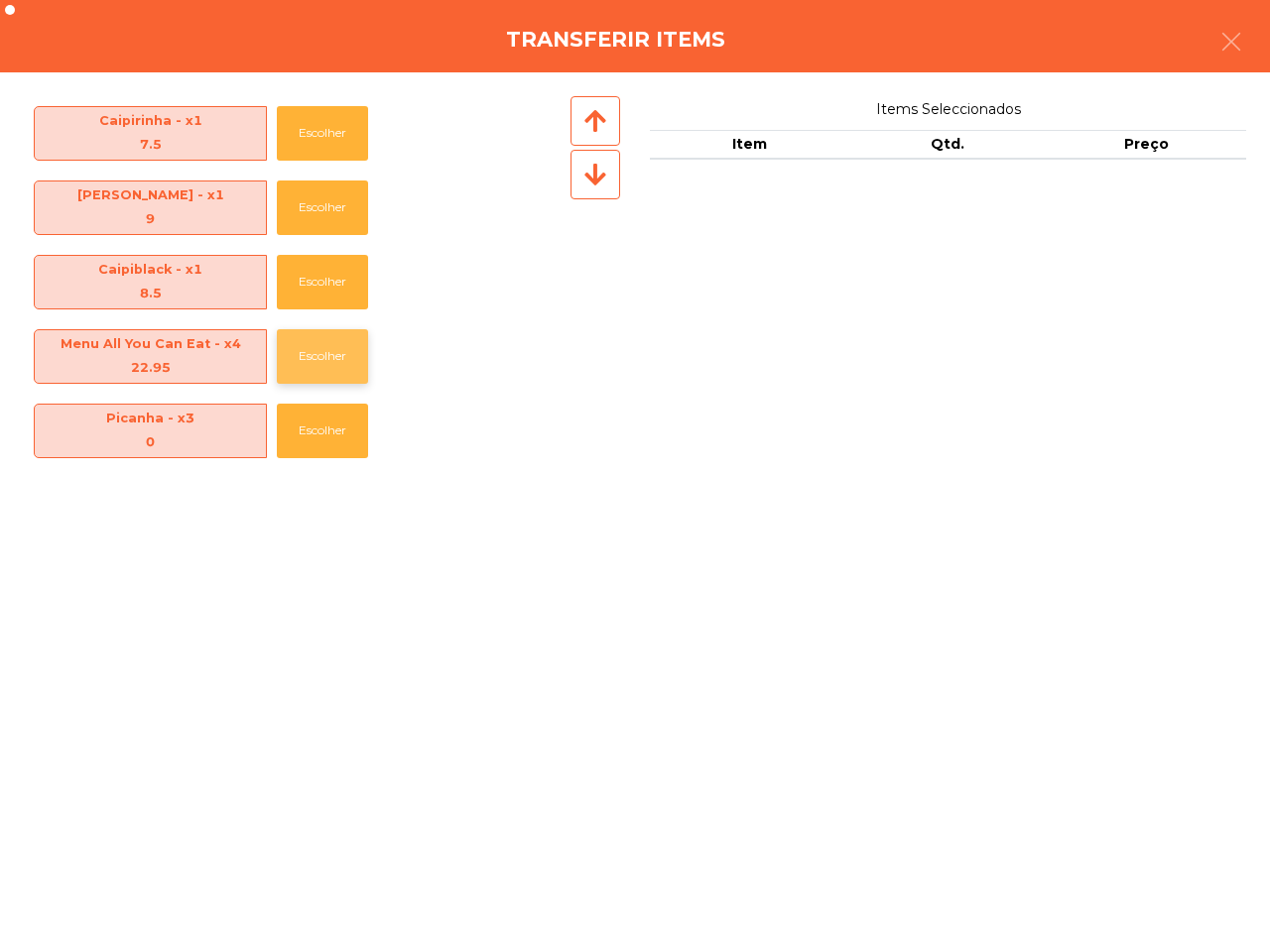 click on "Escolher" 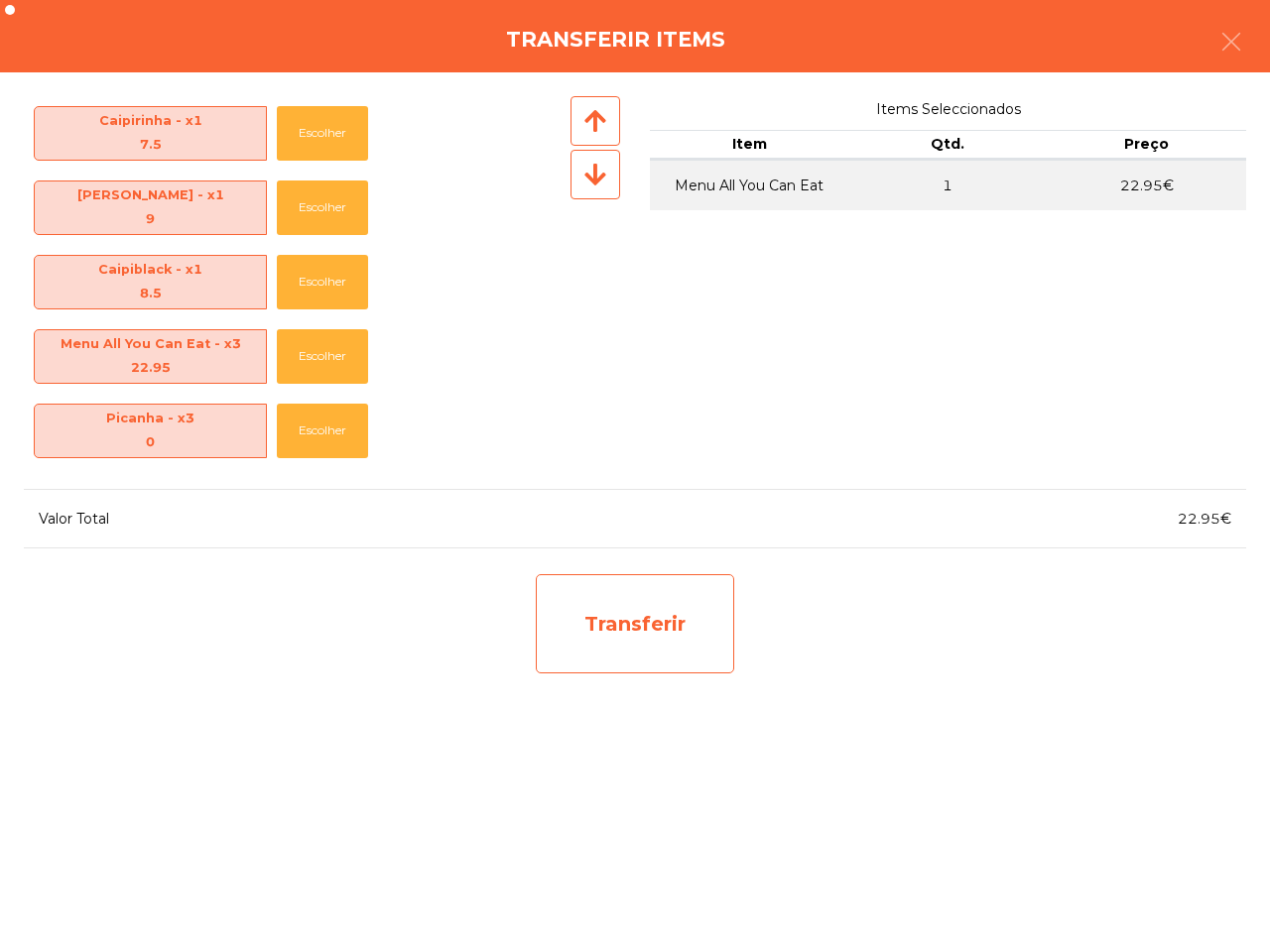 click on "Transferir" 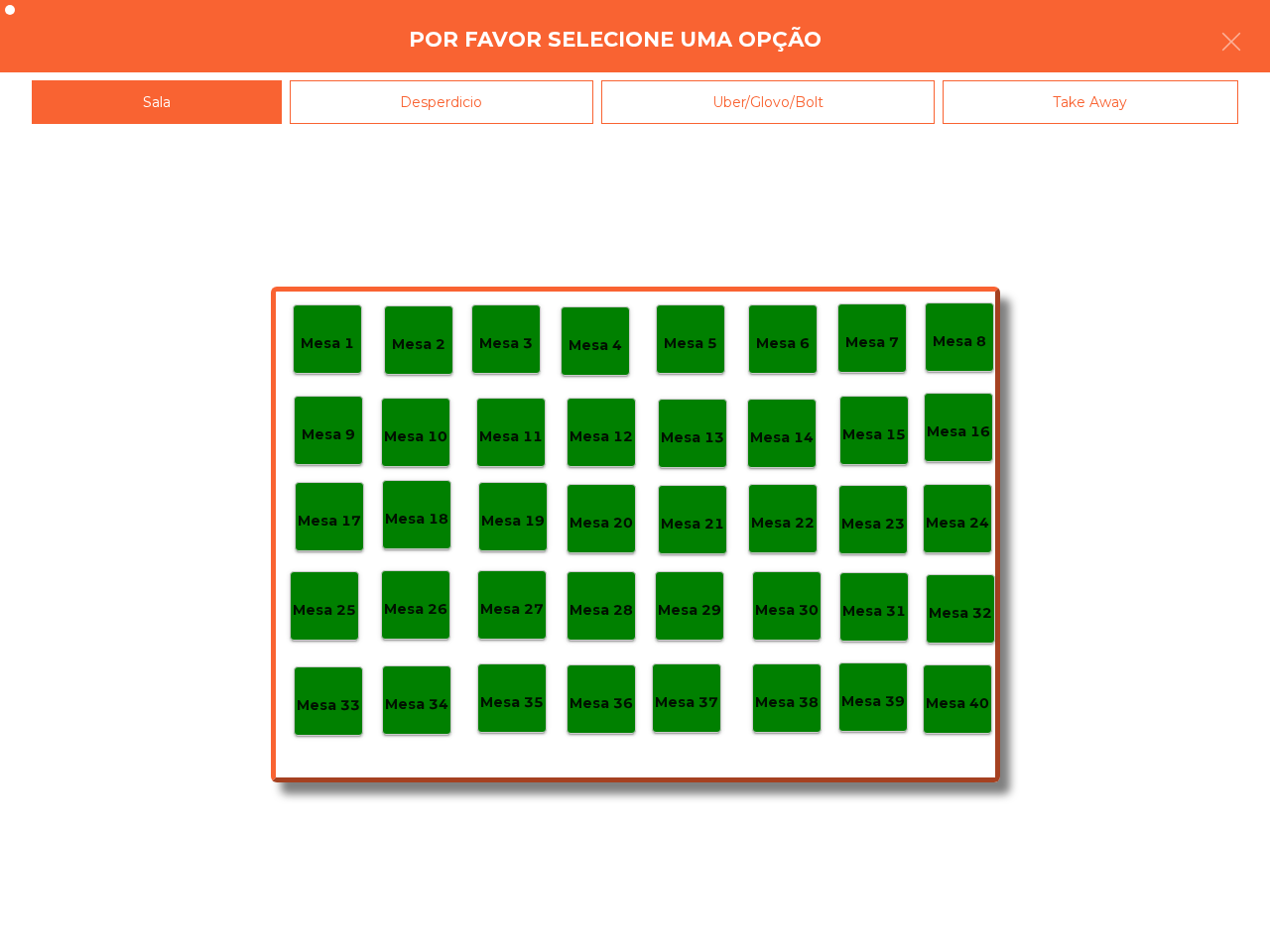 click on "Mesa 25" 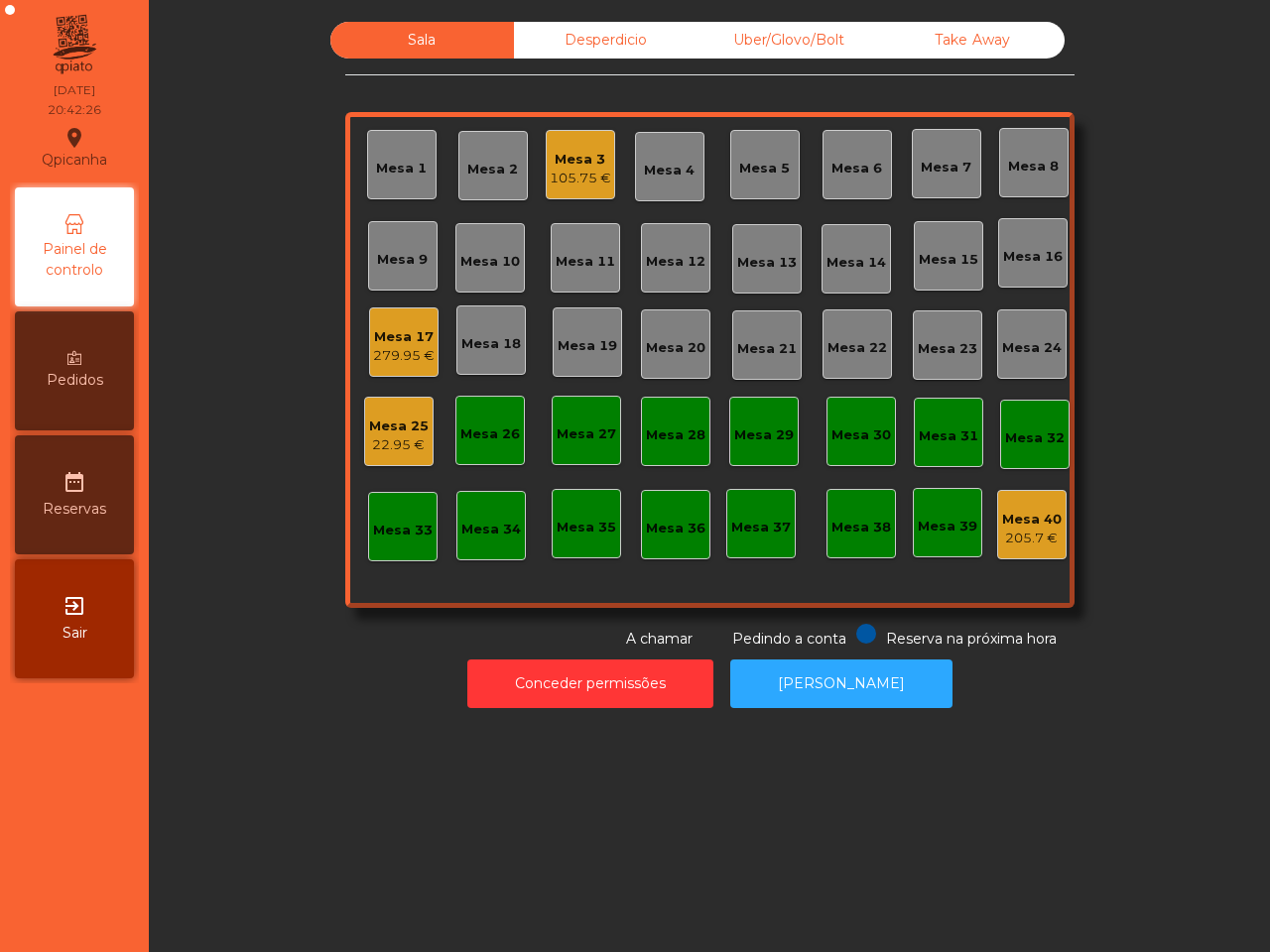 click on "279.95 €" 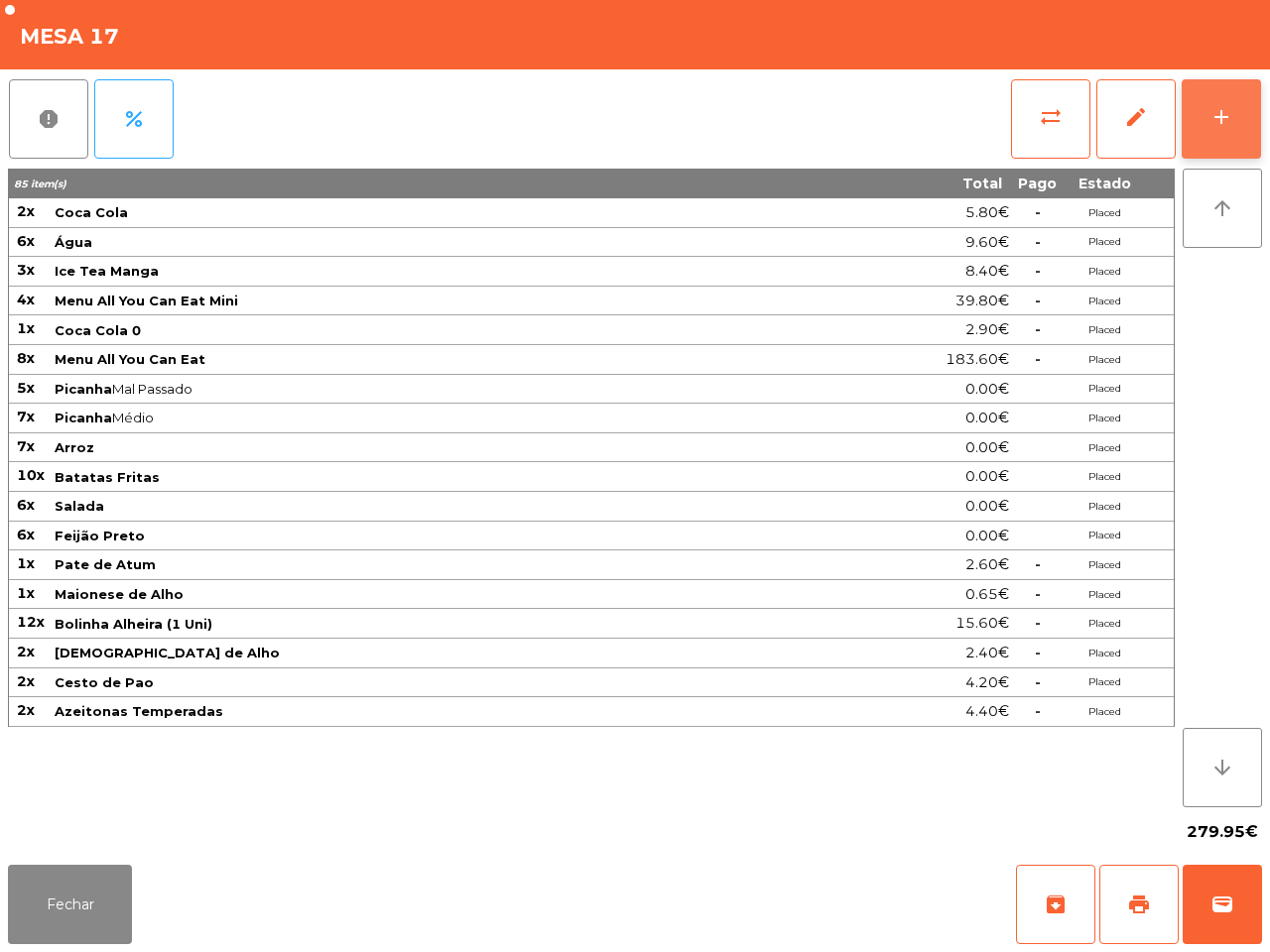 click on "add" 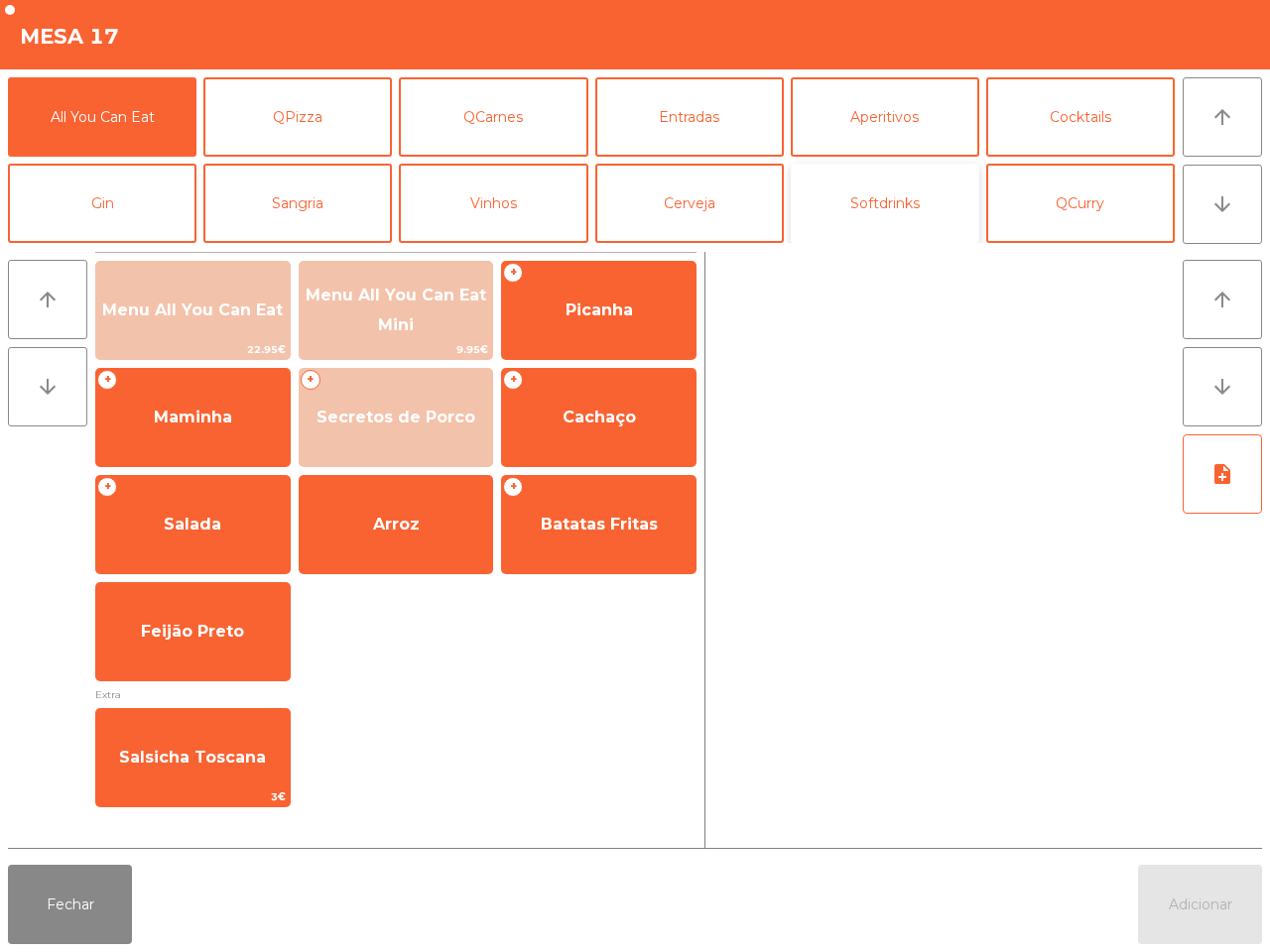 click on "Softdrinks" 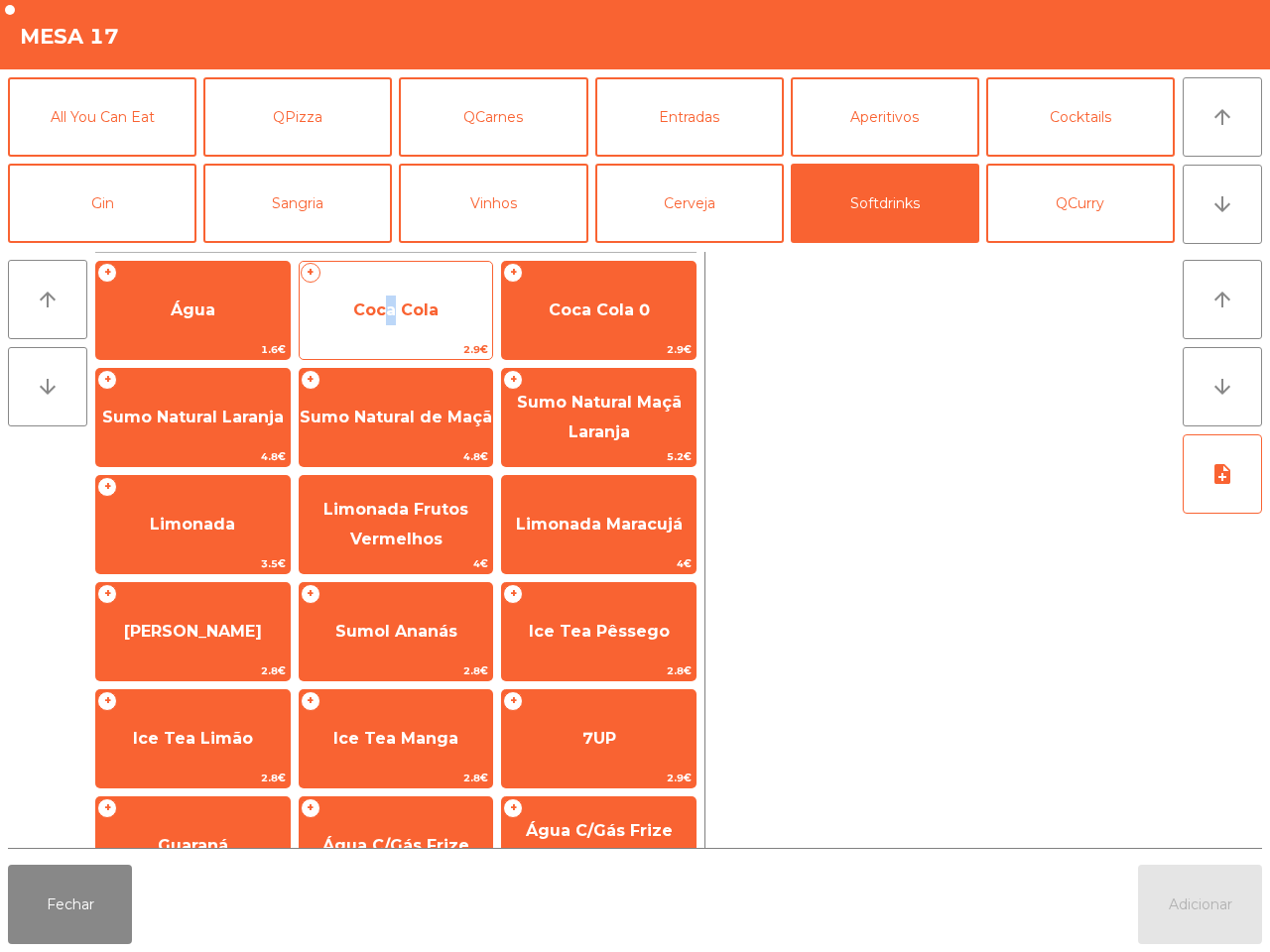 click on "Coca Cola" 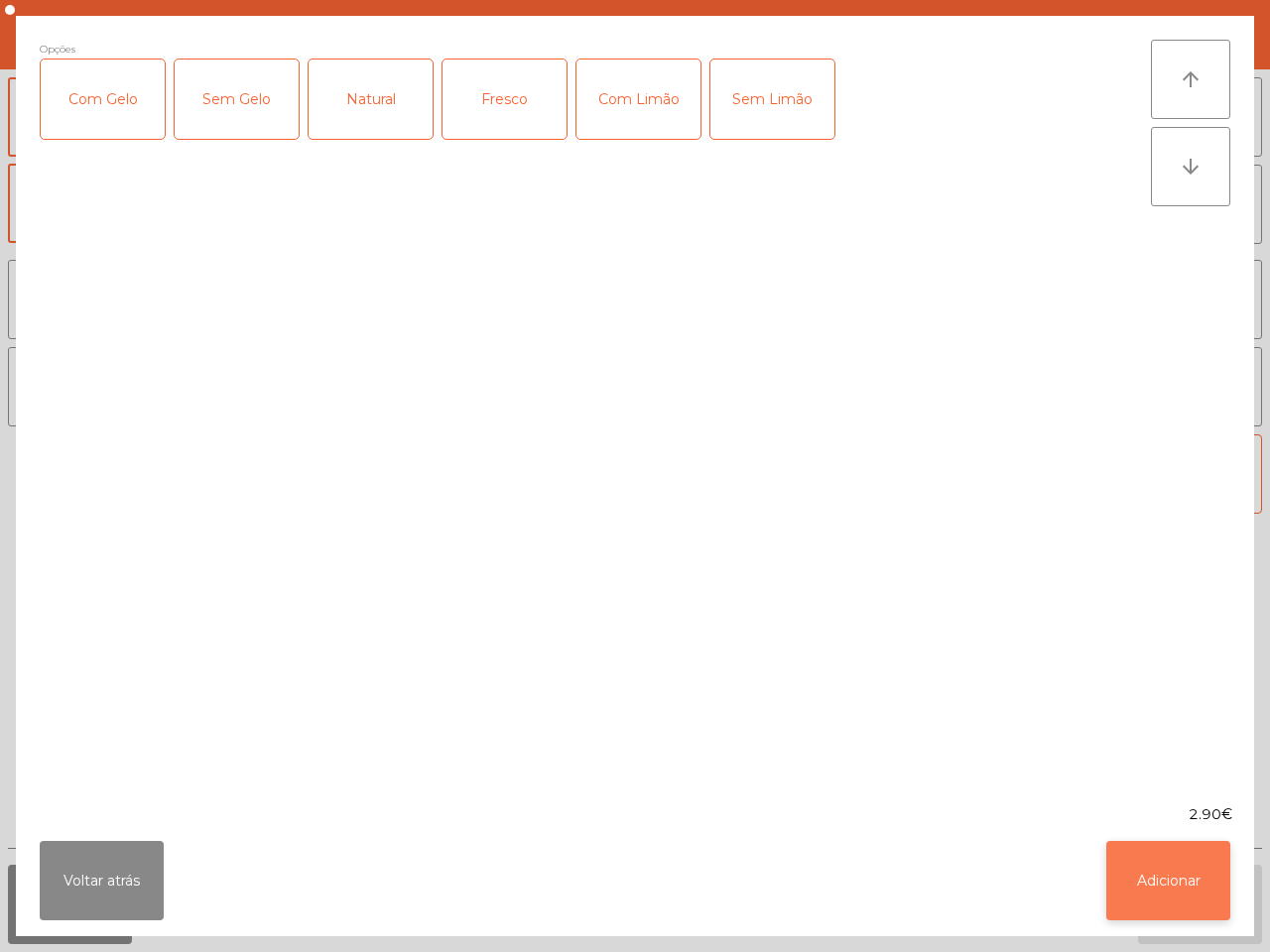 click on "Adicionar" 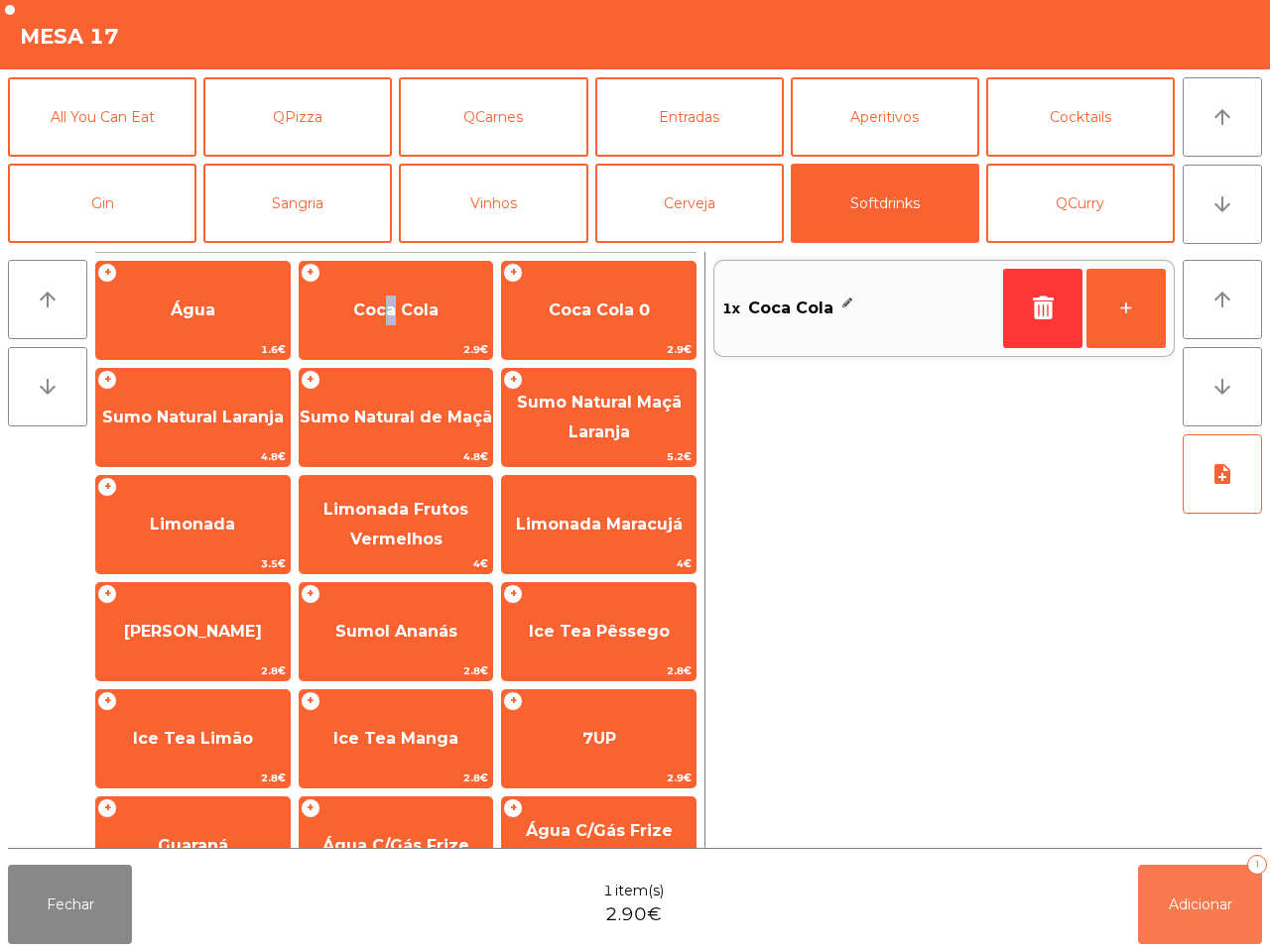 click on "Adicionar" 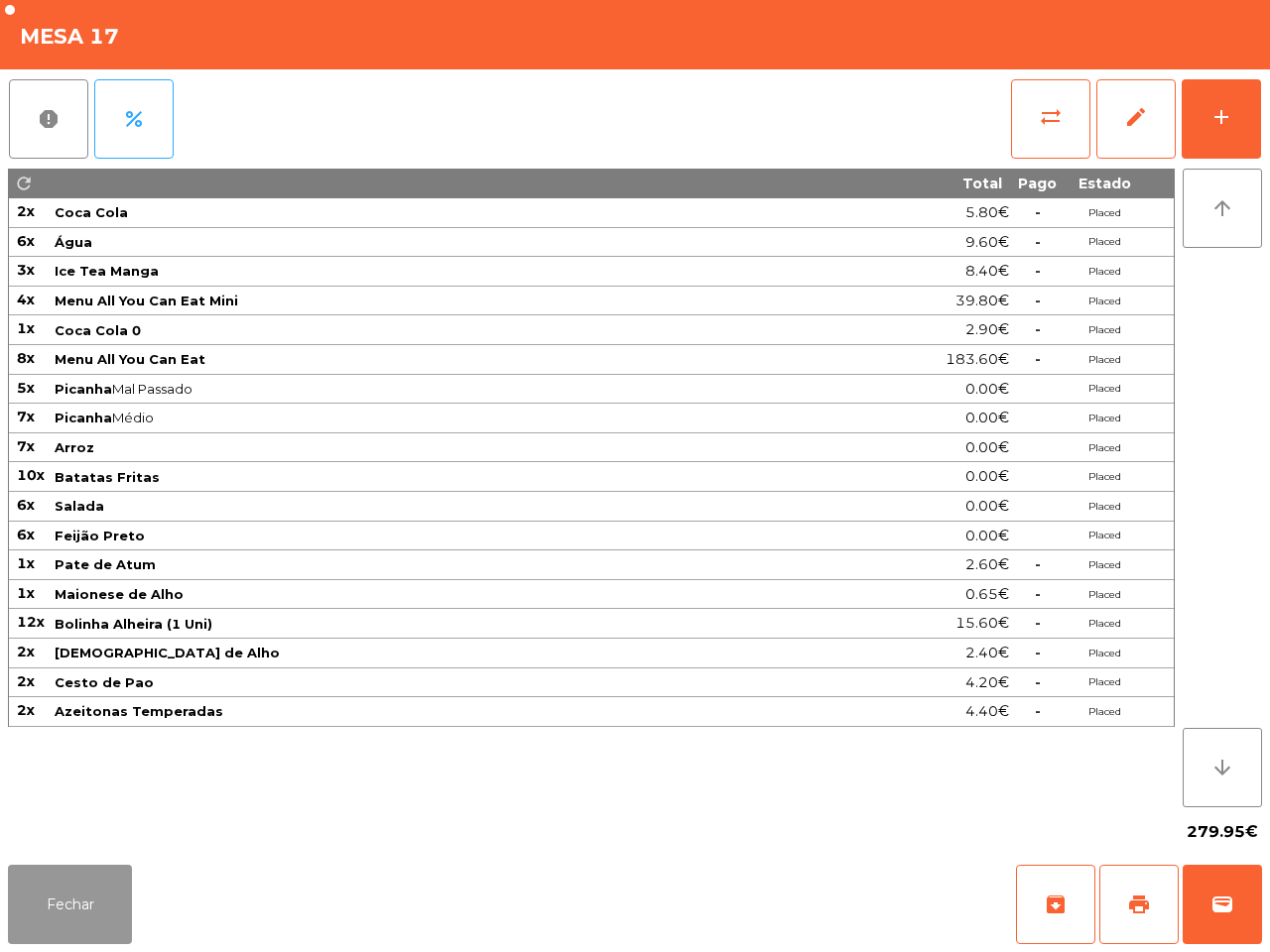 click on "Fechar" 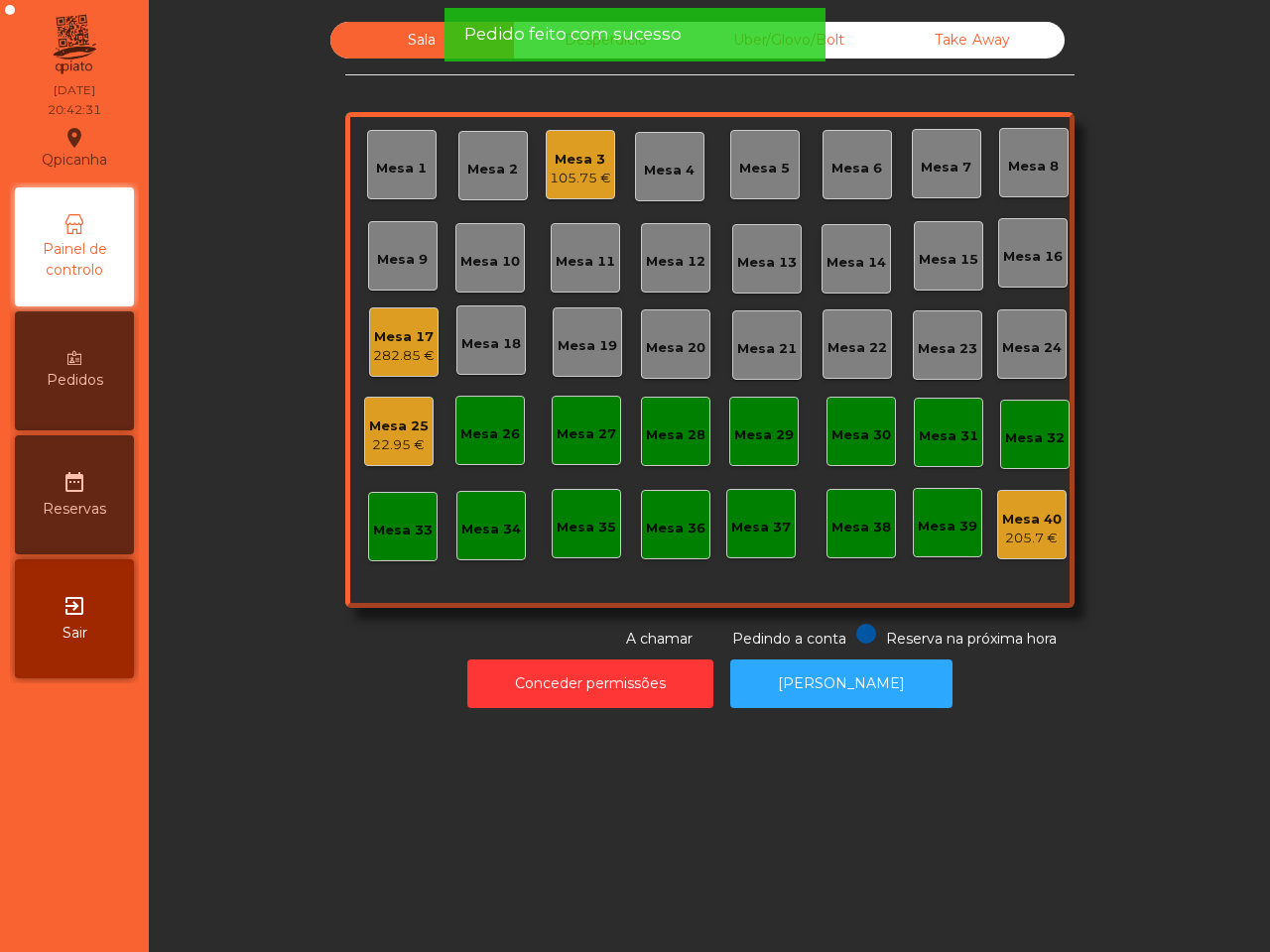 click on "Mesa 3" 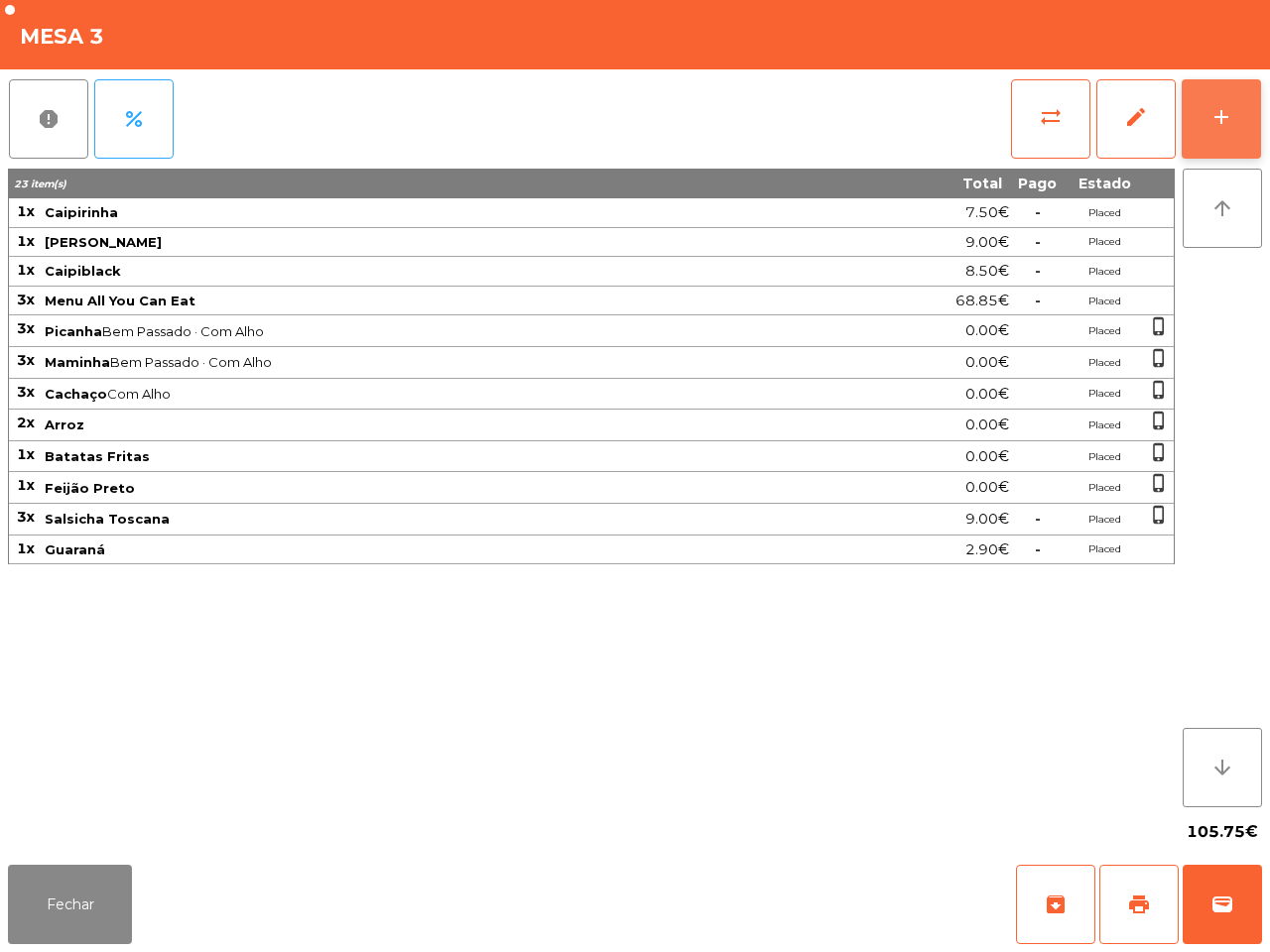 click on "add" 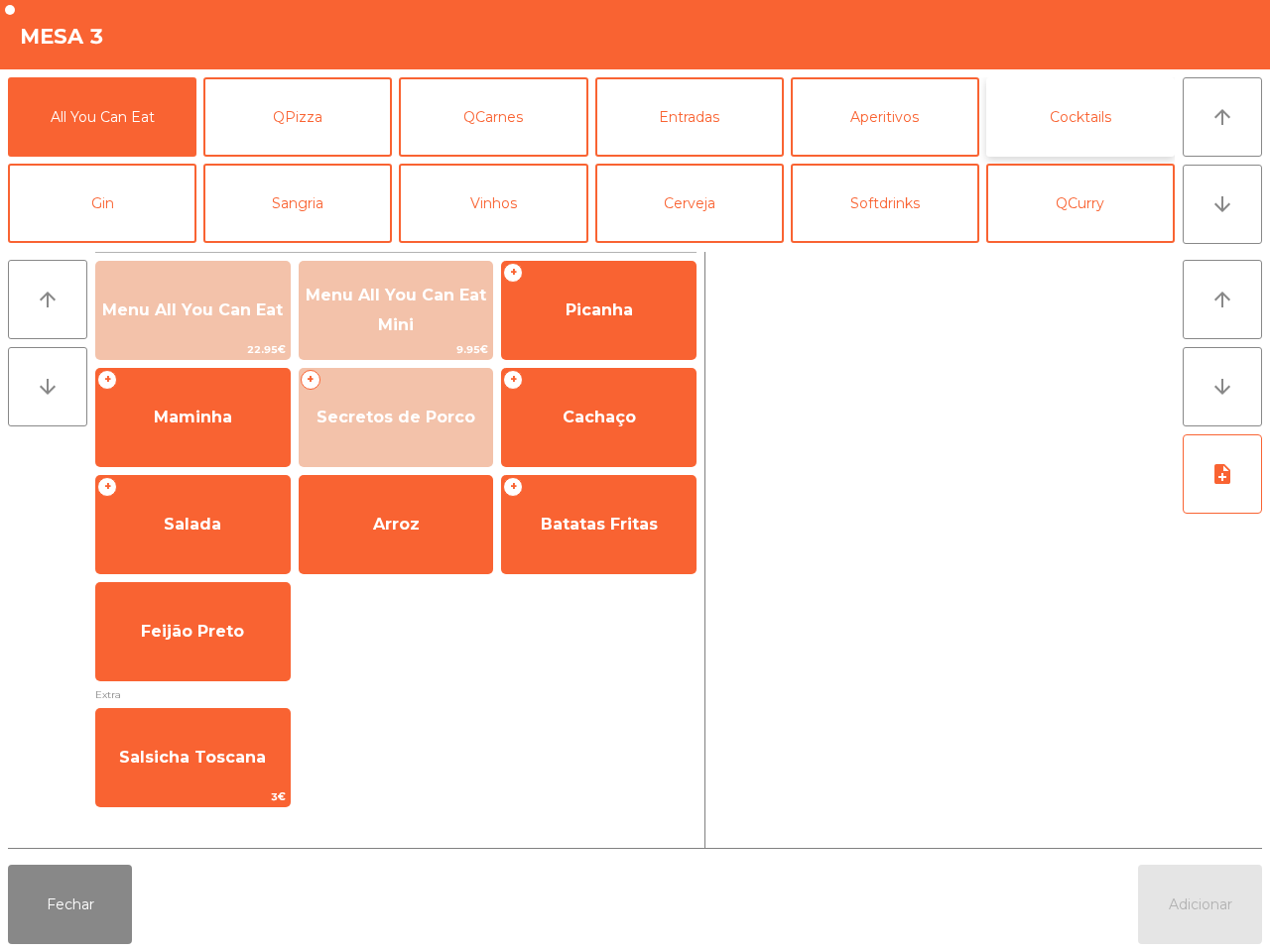 click on "Cocktails" 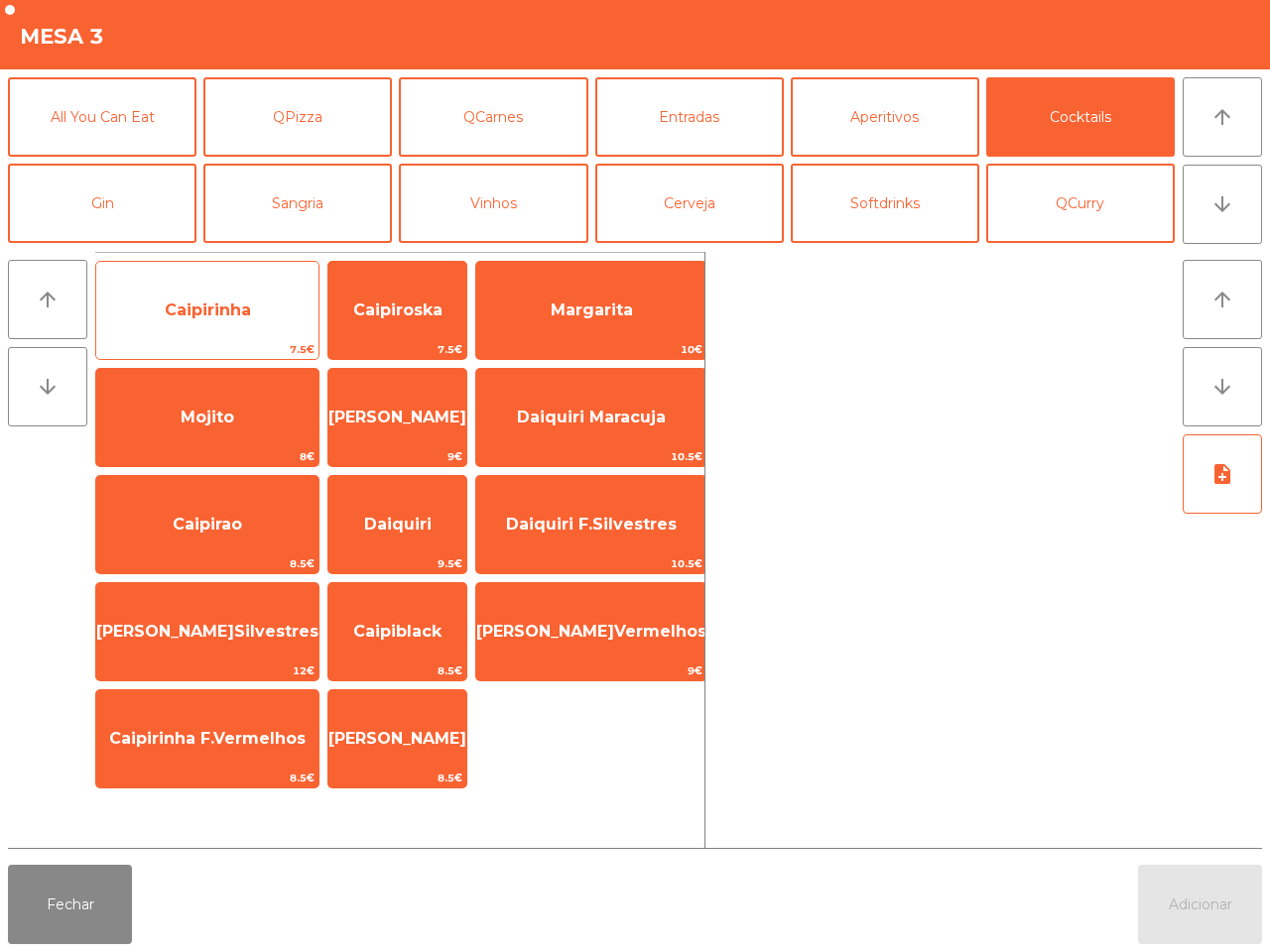 click on "Caipirinha" 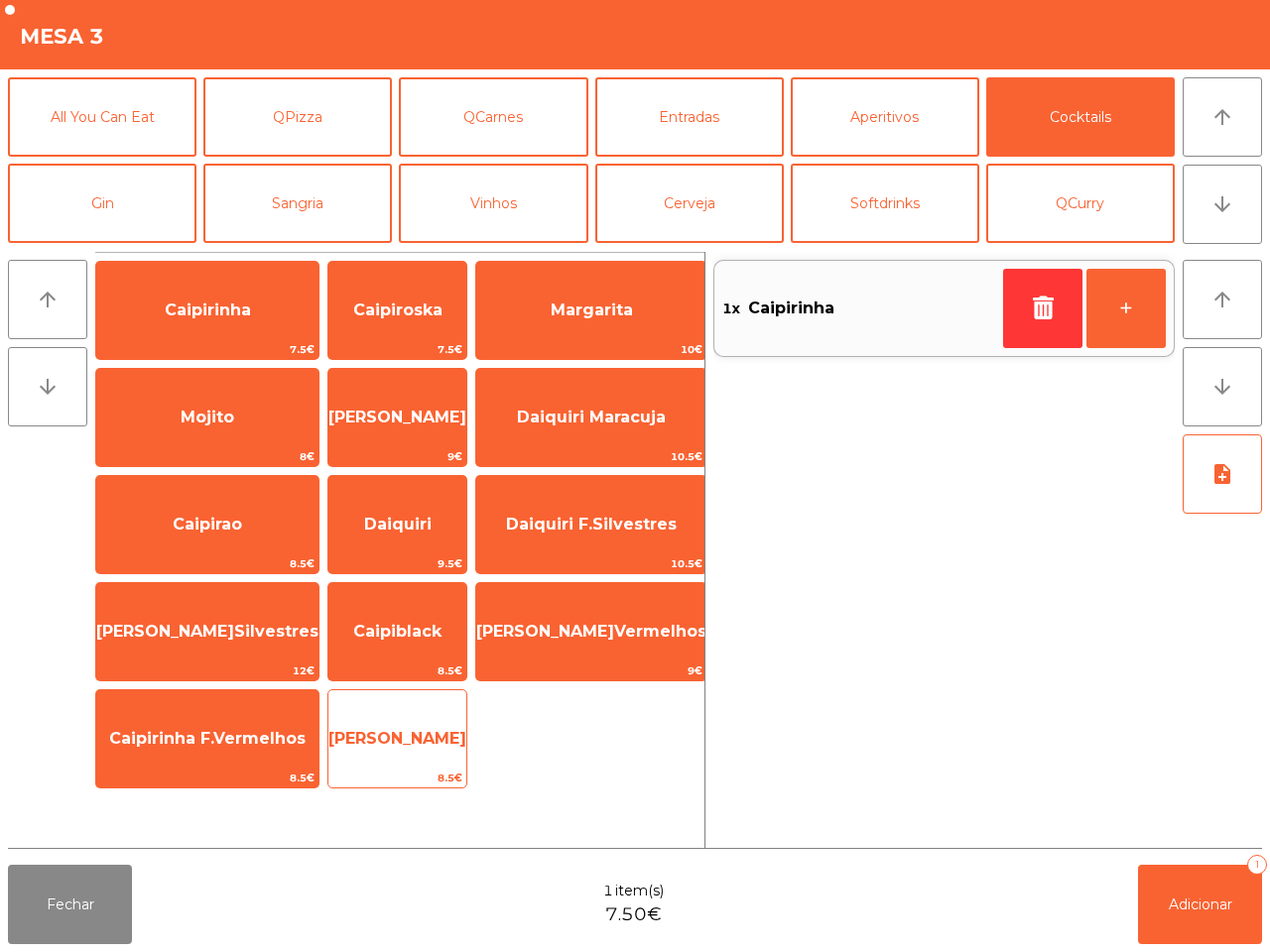click on "[PERSON_NAME]" 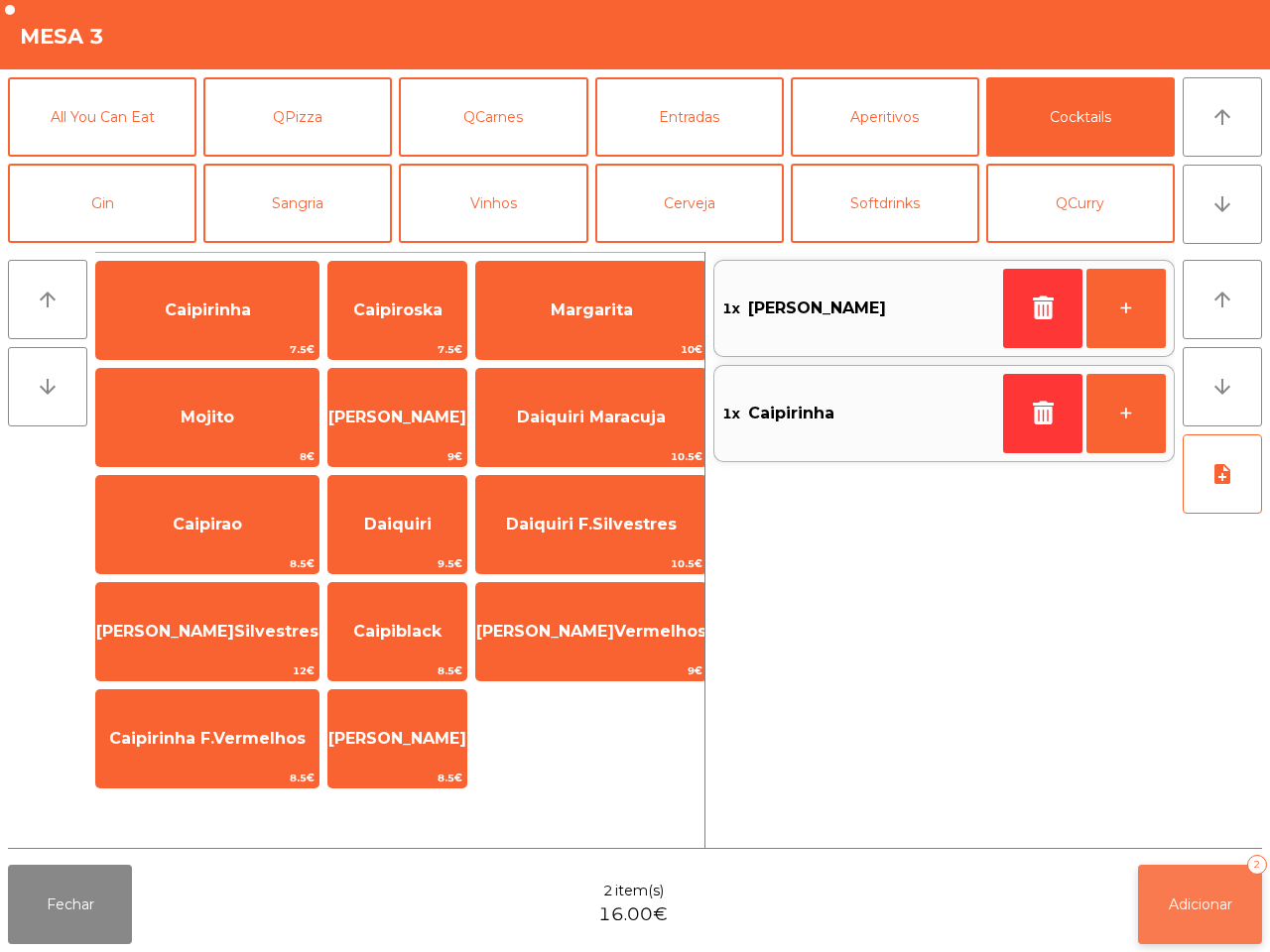 click on "Adicionar   2" 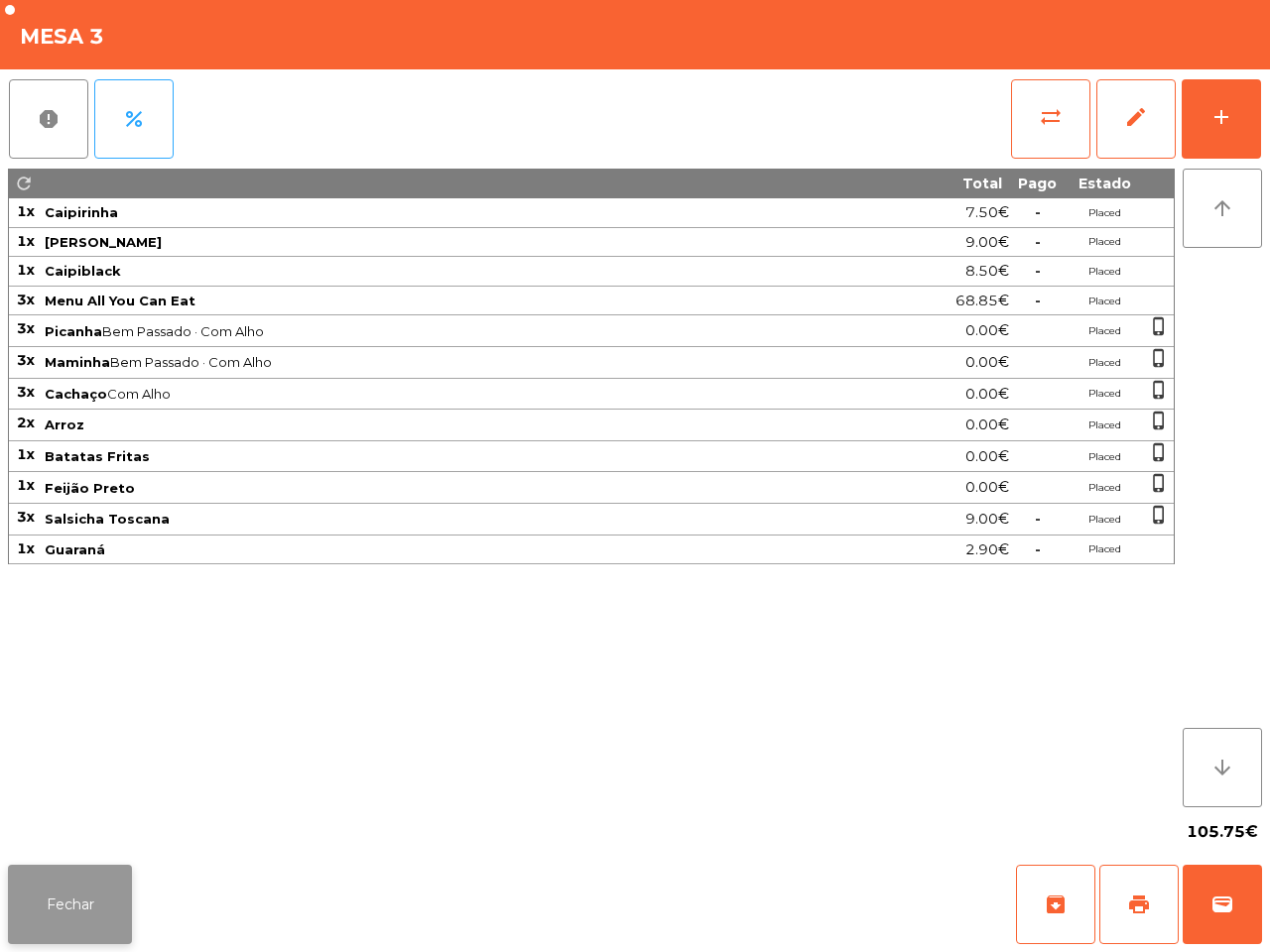 click on "Fechar" 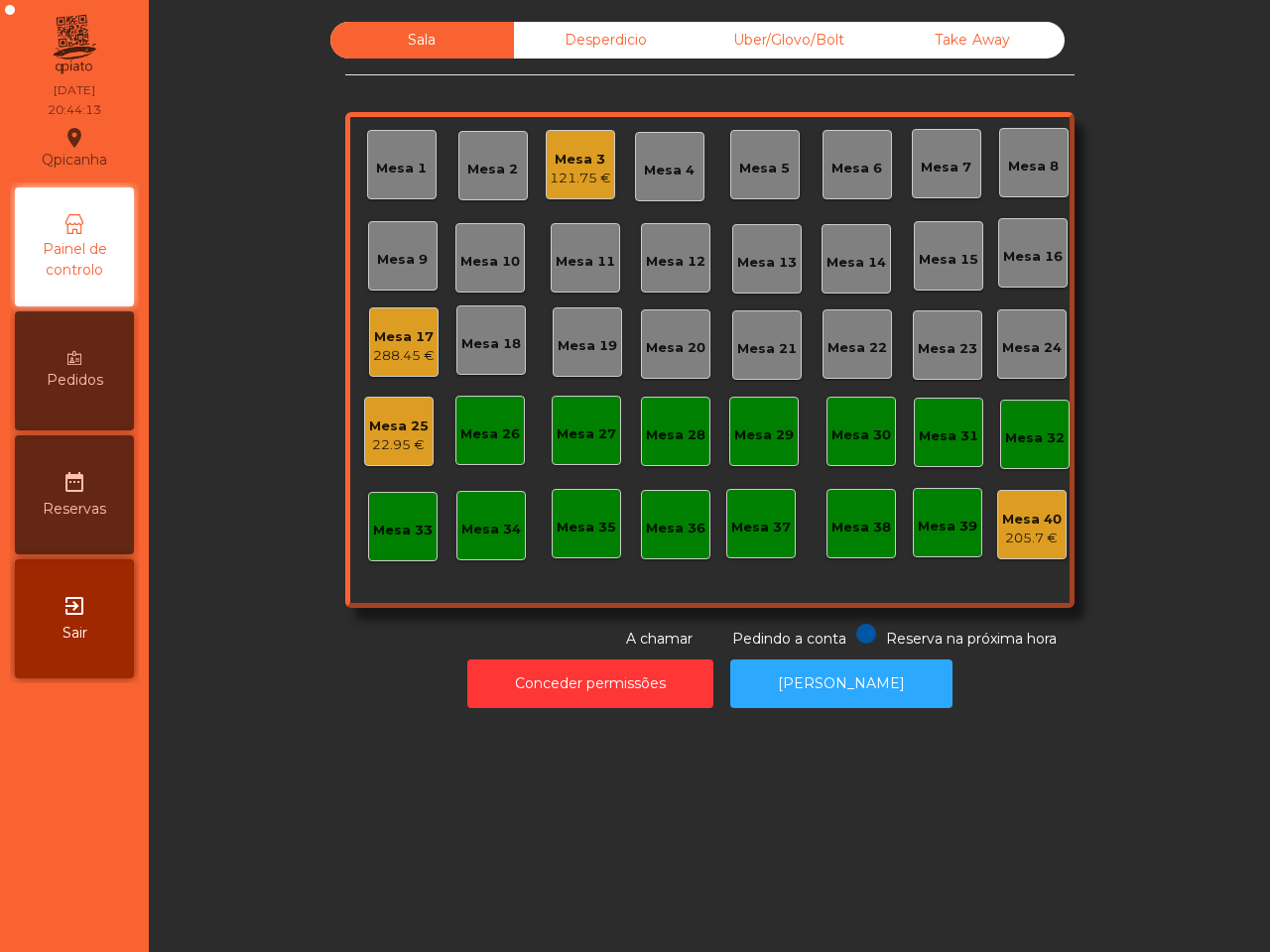 click on "Qpicanha  location_on  03/07/2025   20:44:13   Painel de controlo   Pedidos  date_range  Reservas  exit_to_app  Sair" 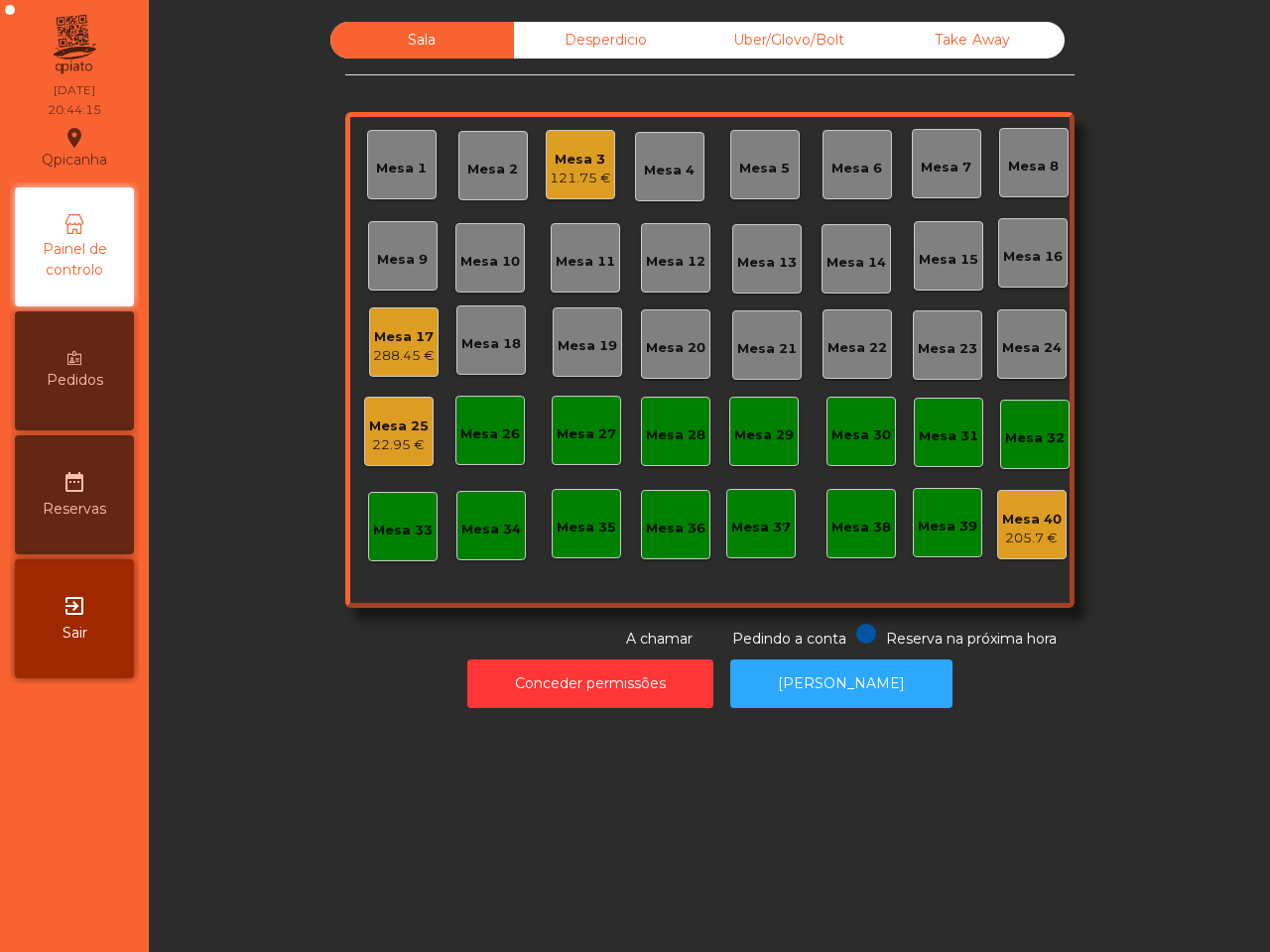 click on "Mesa 2" 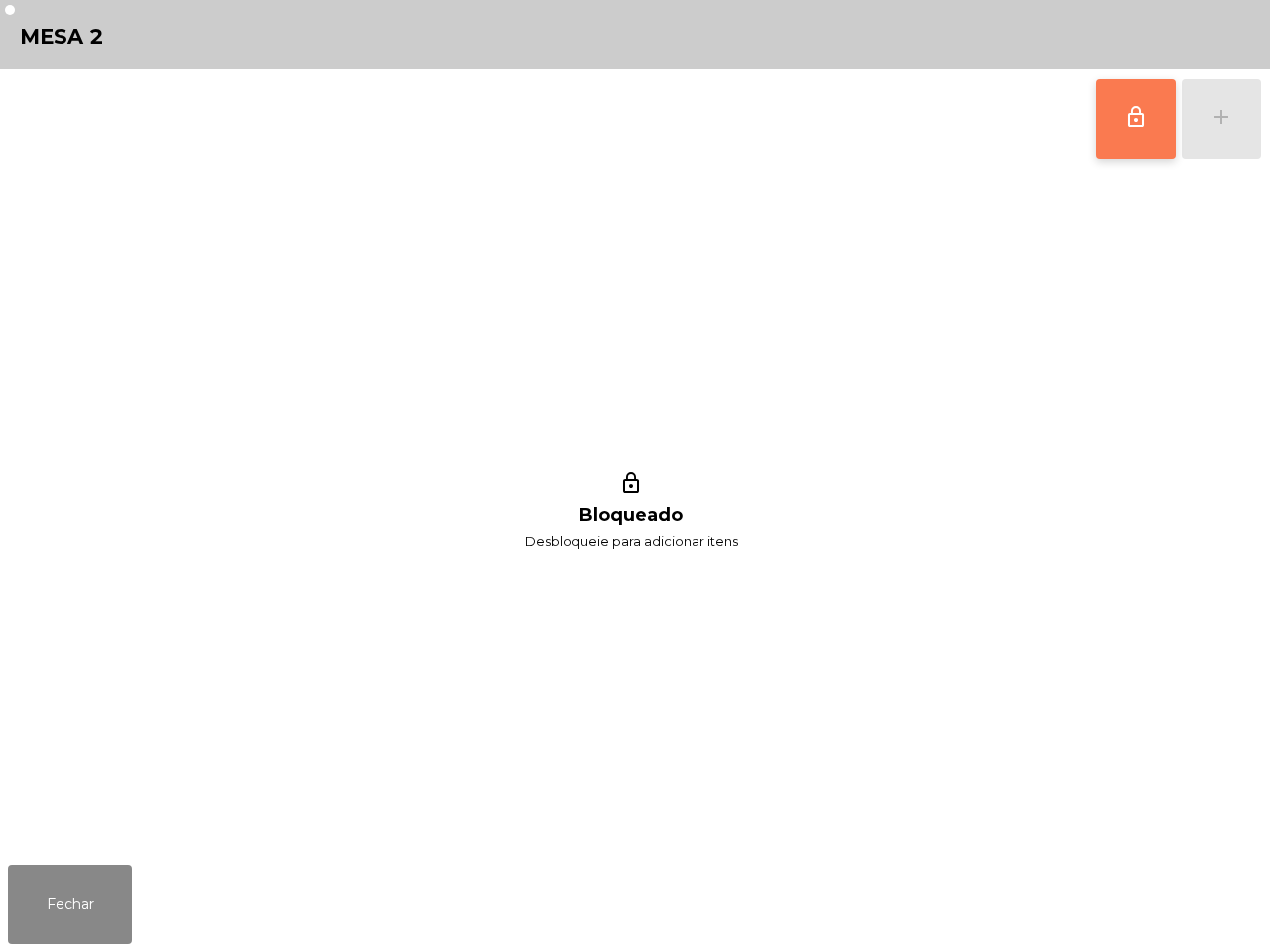 click on "lock_outline" 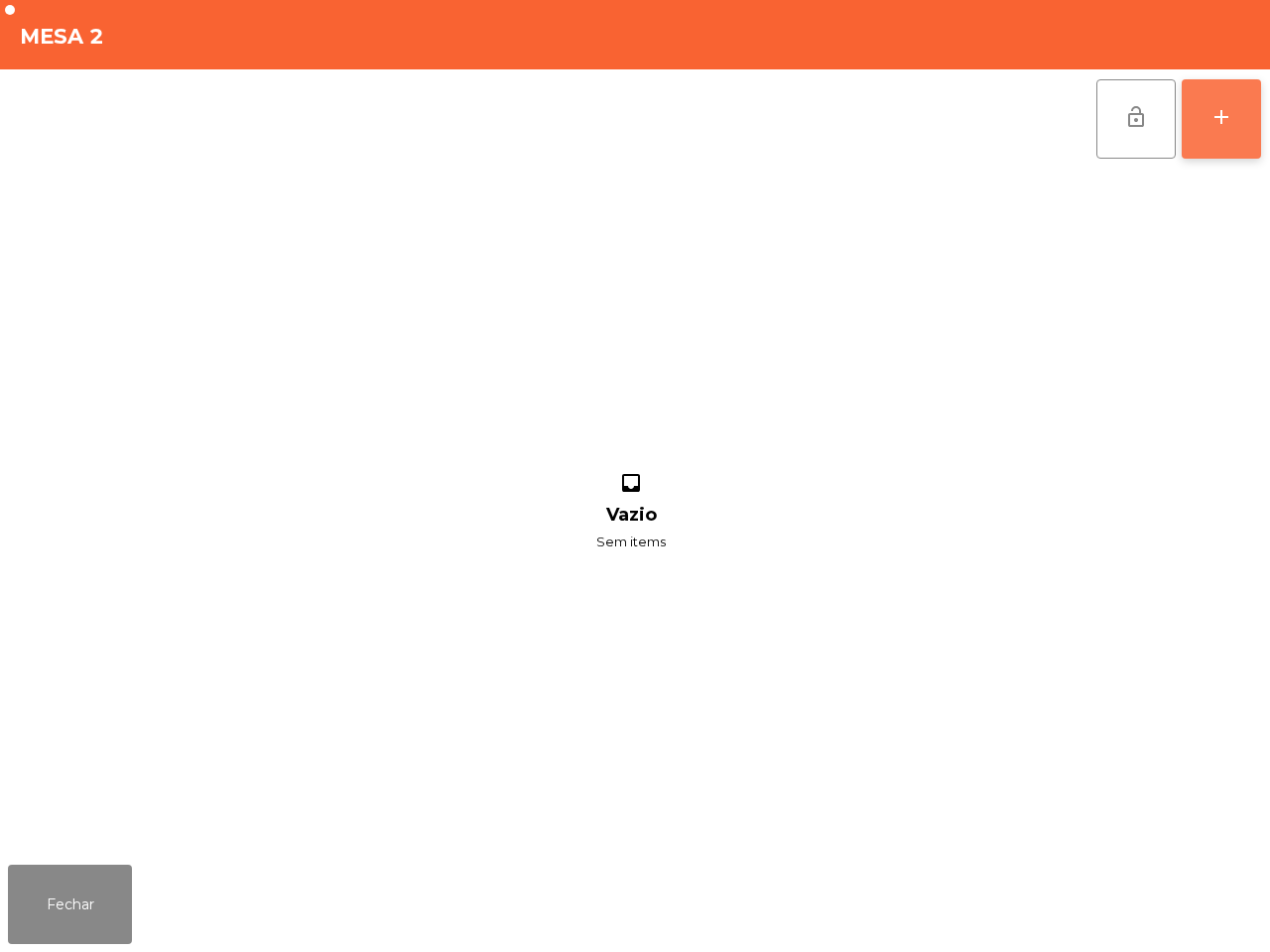 click on "add" 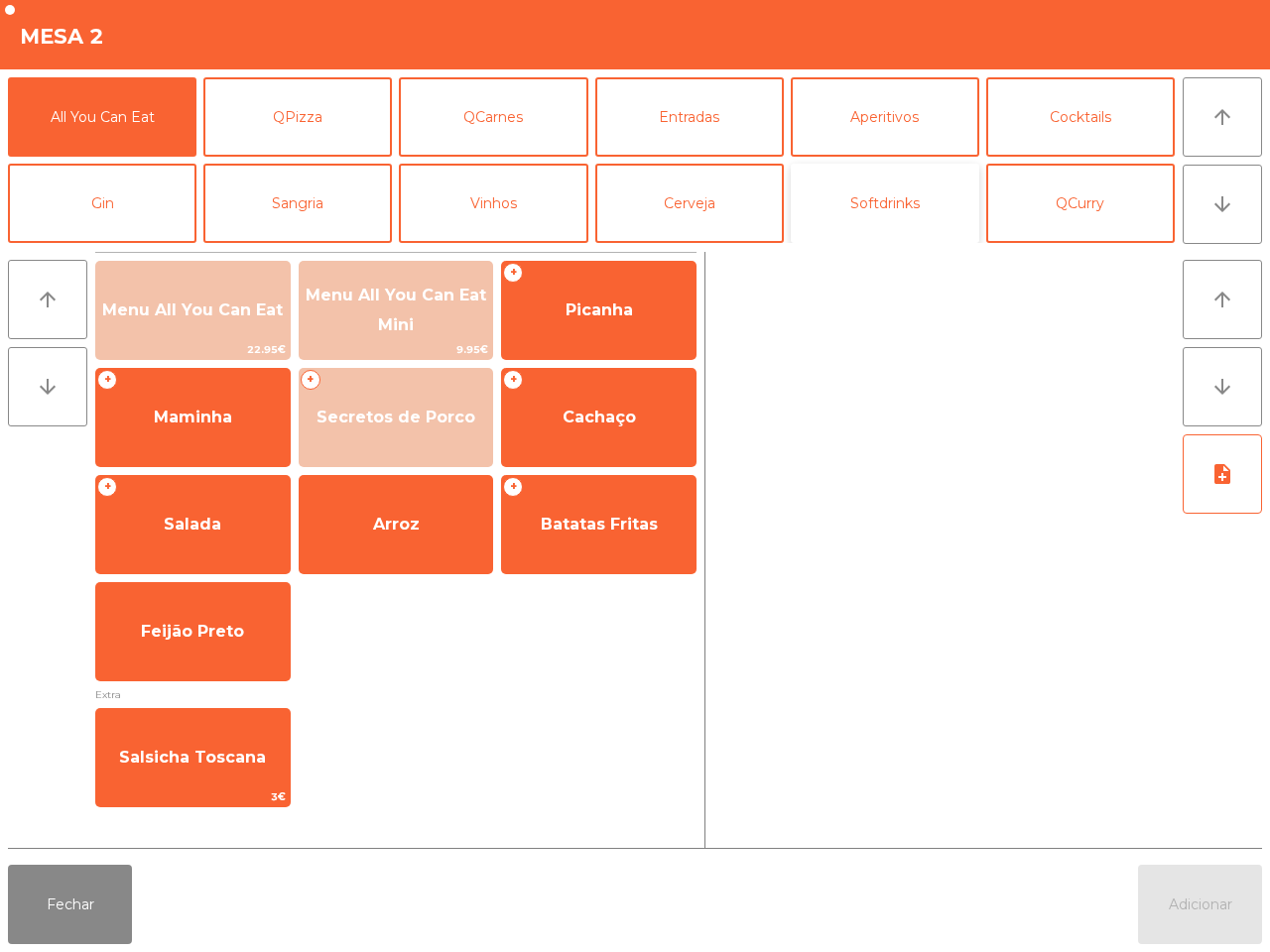 click on "Softdrinks" 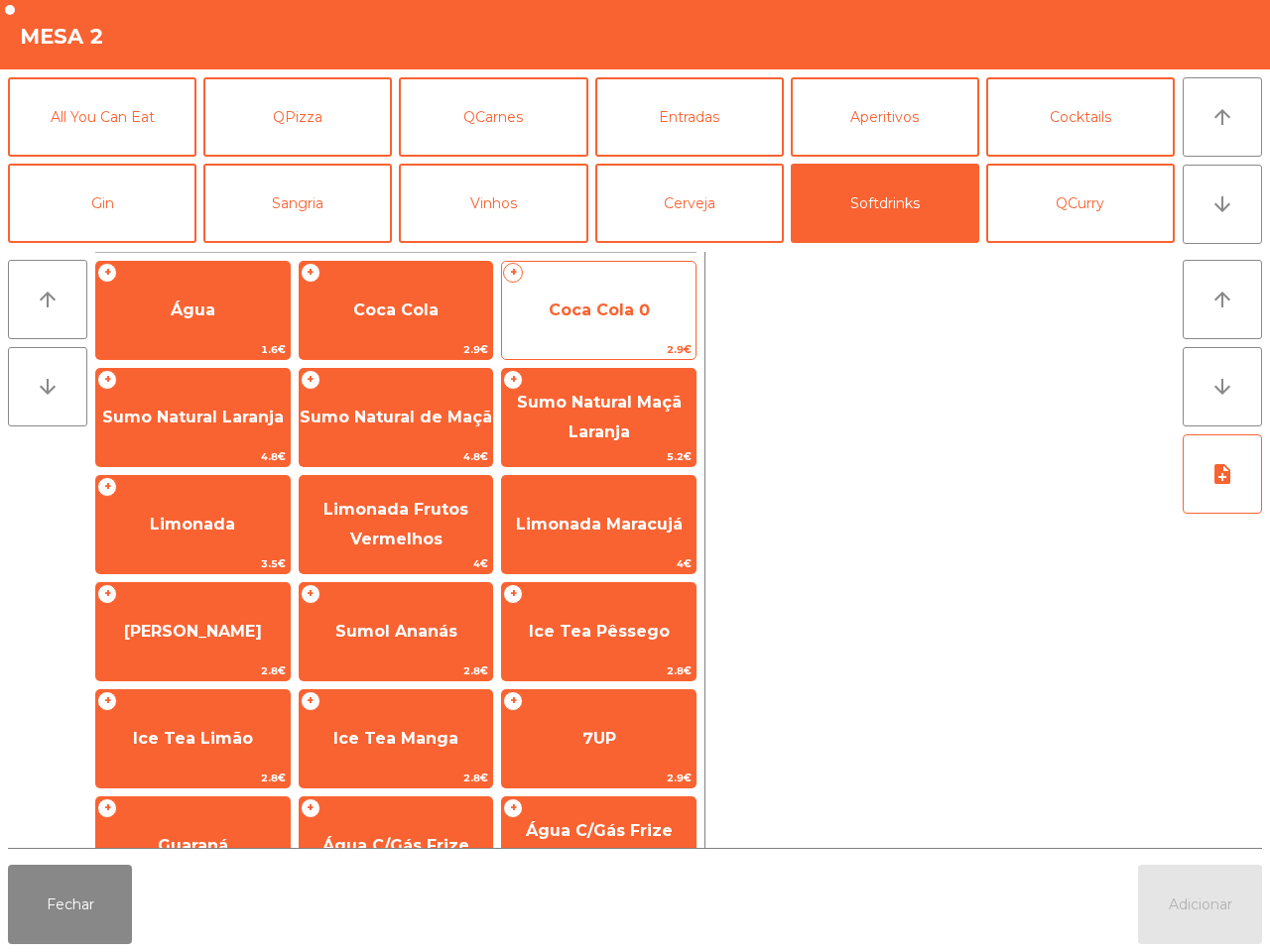 click on "Coca Cola 0" 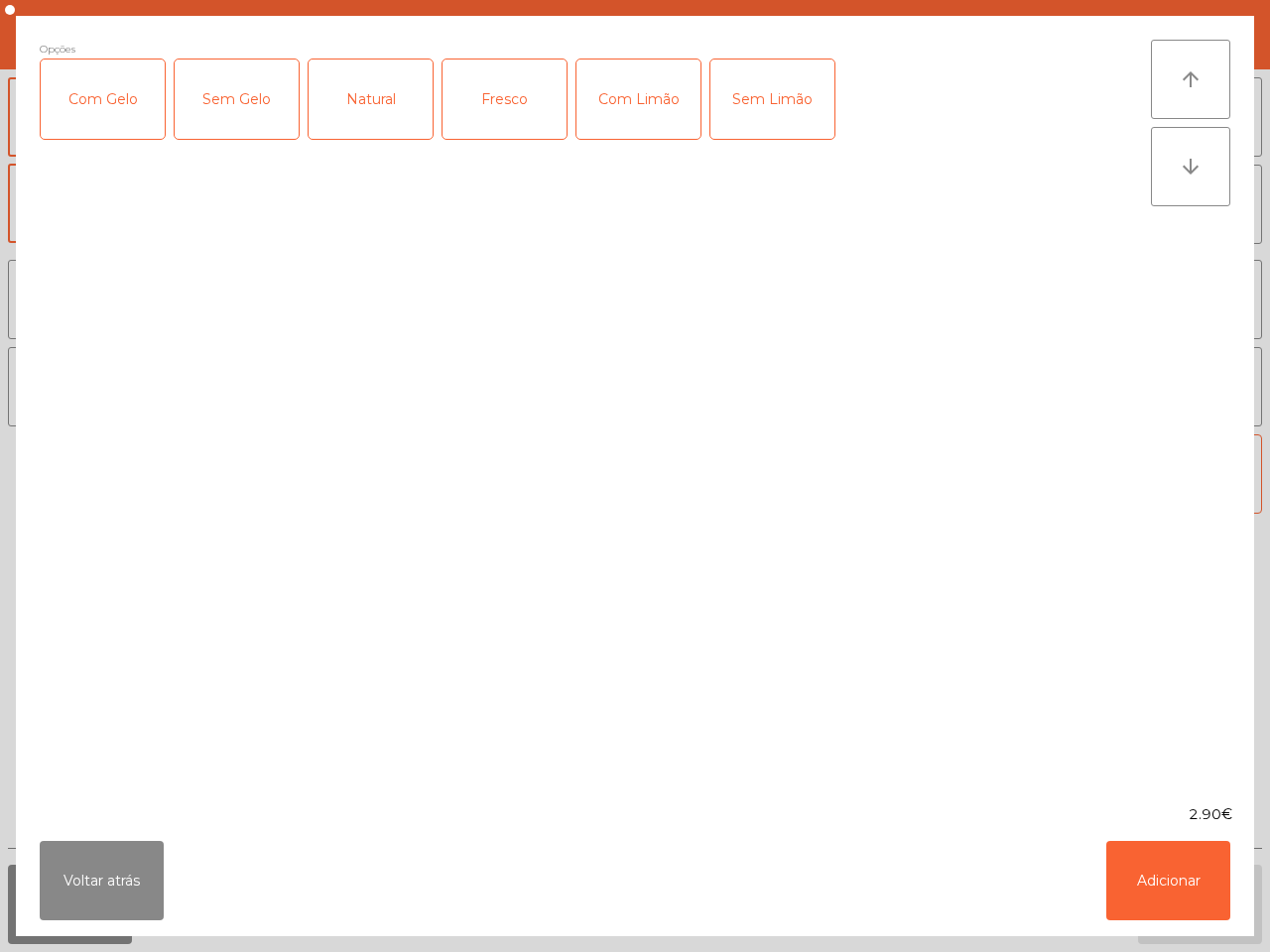 click on "2.90€" 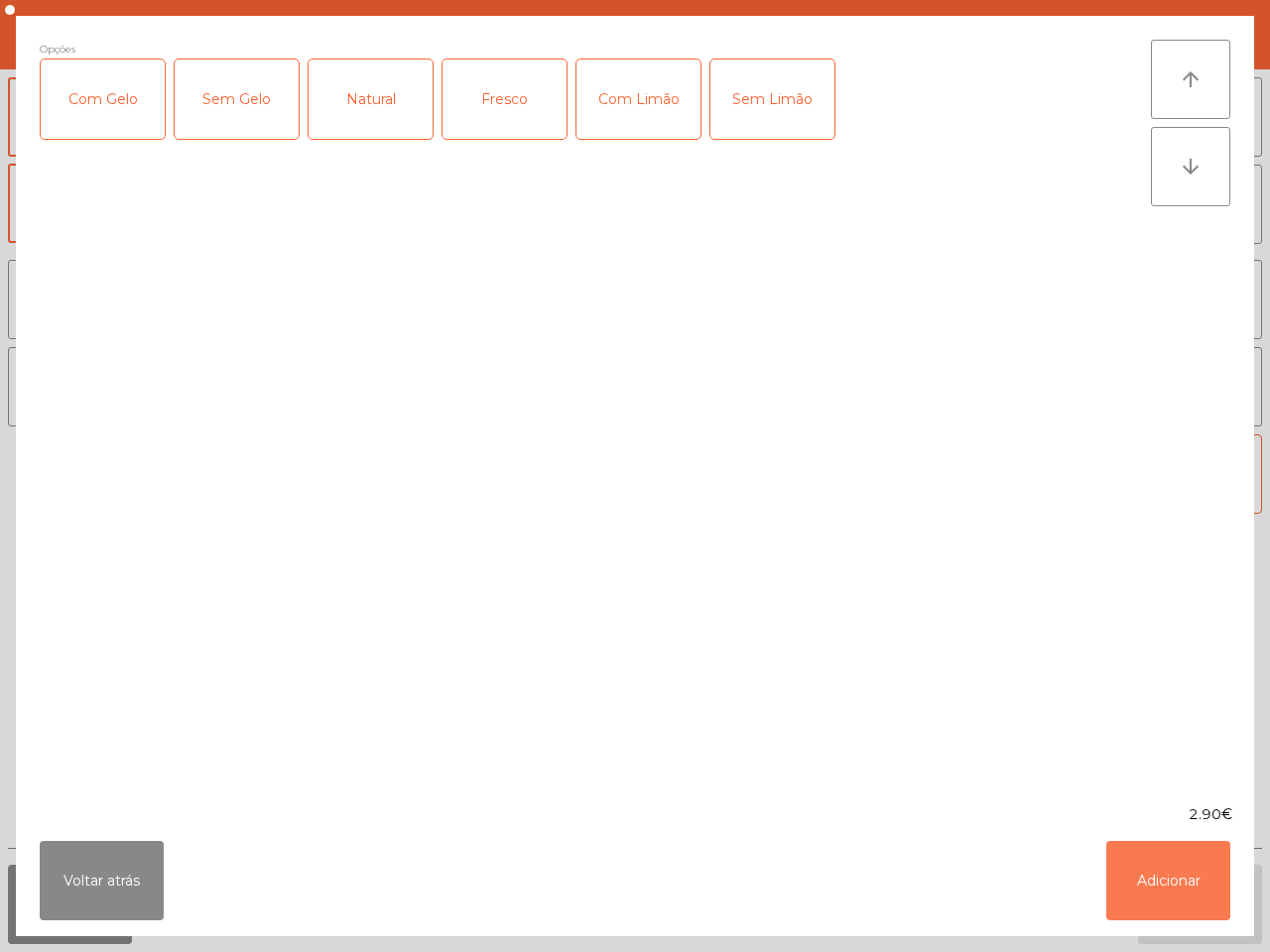 drag, startPoint x: 1153, startPoint y: 864, endPoint x: 1154, endPoint y: 849, distance: 15.033296 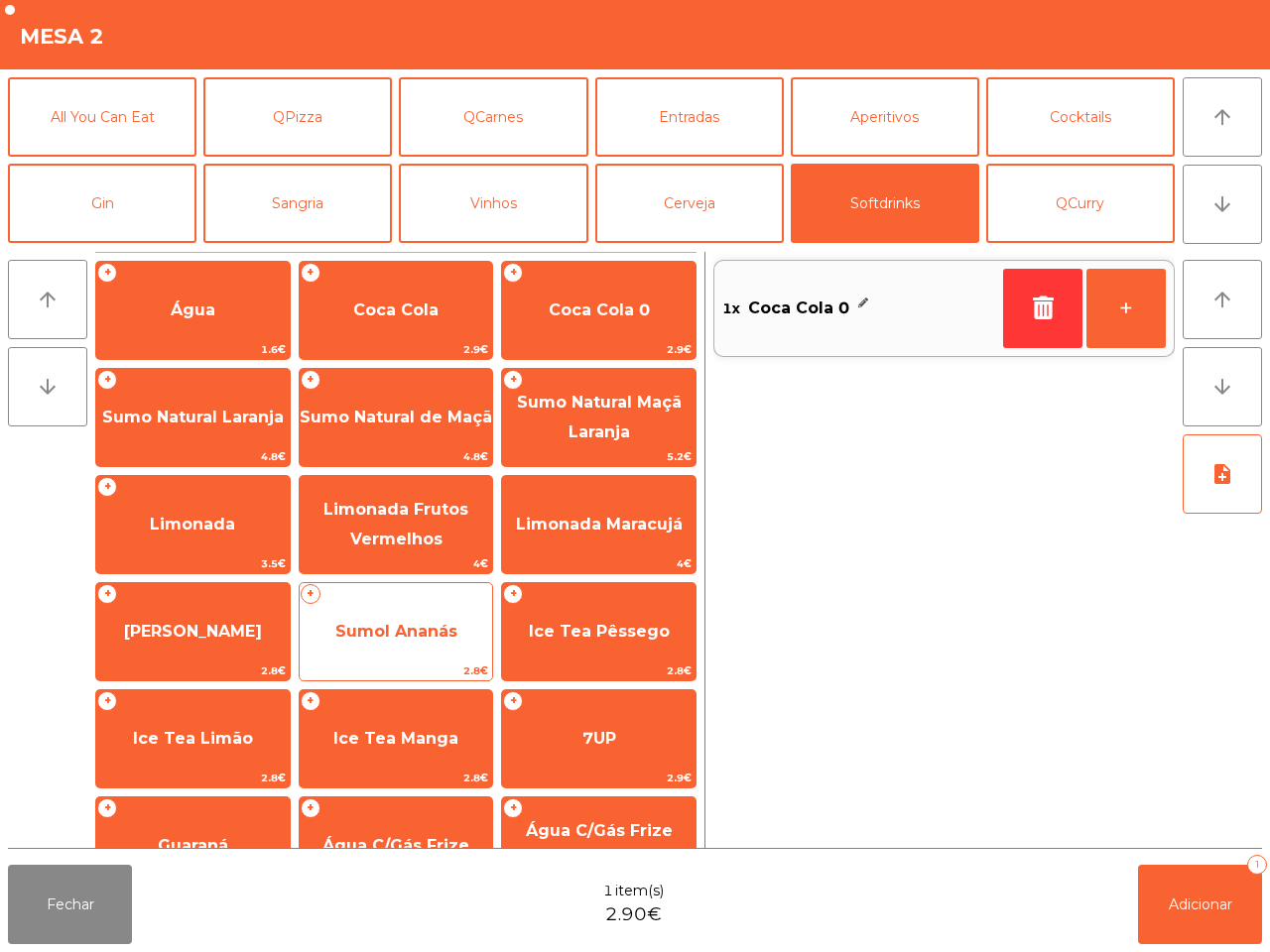 click on "Sumol Ananás" 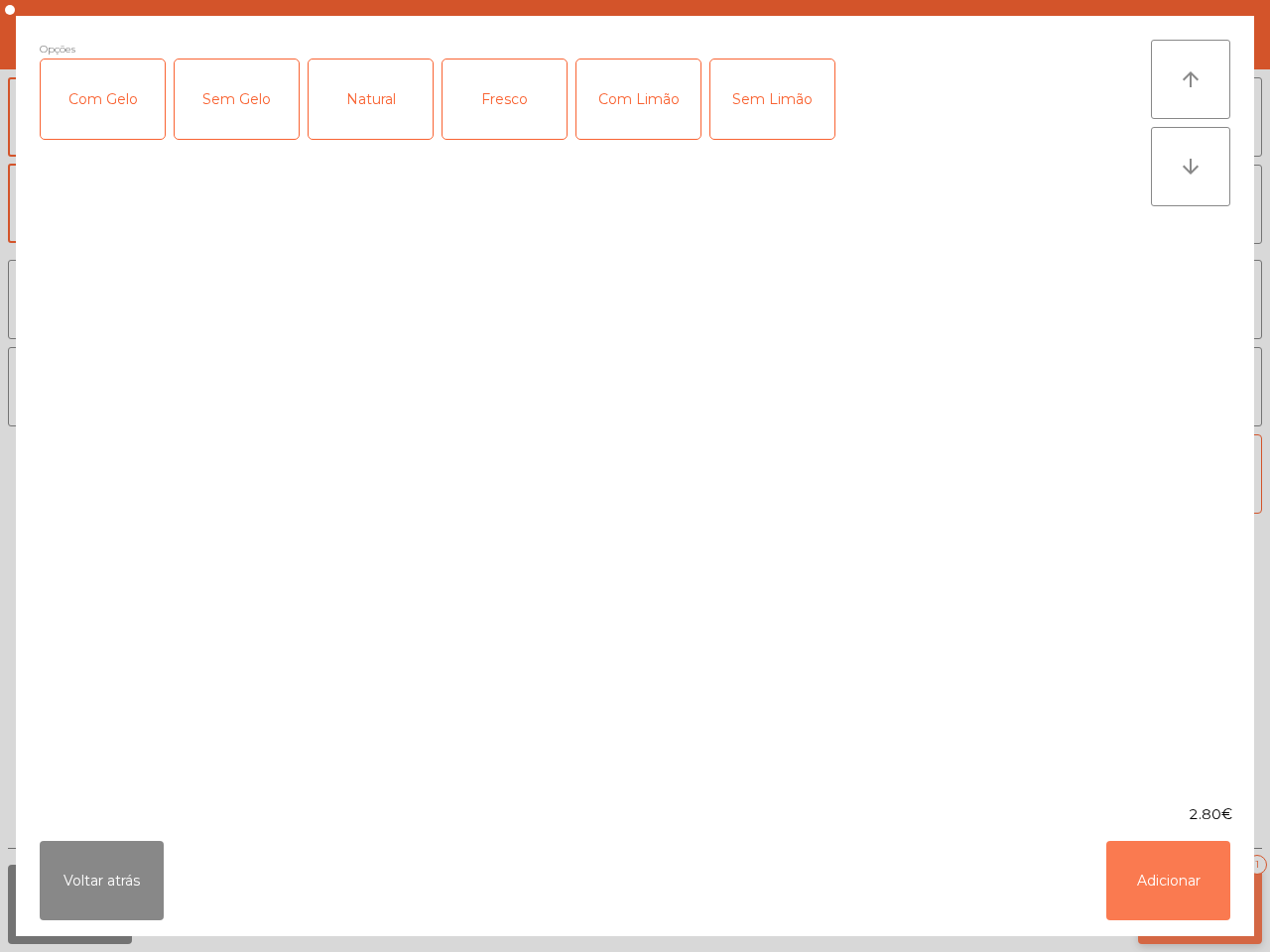 click on "Adicionar" 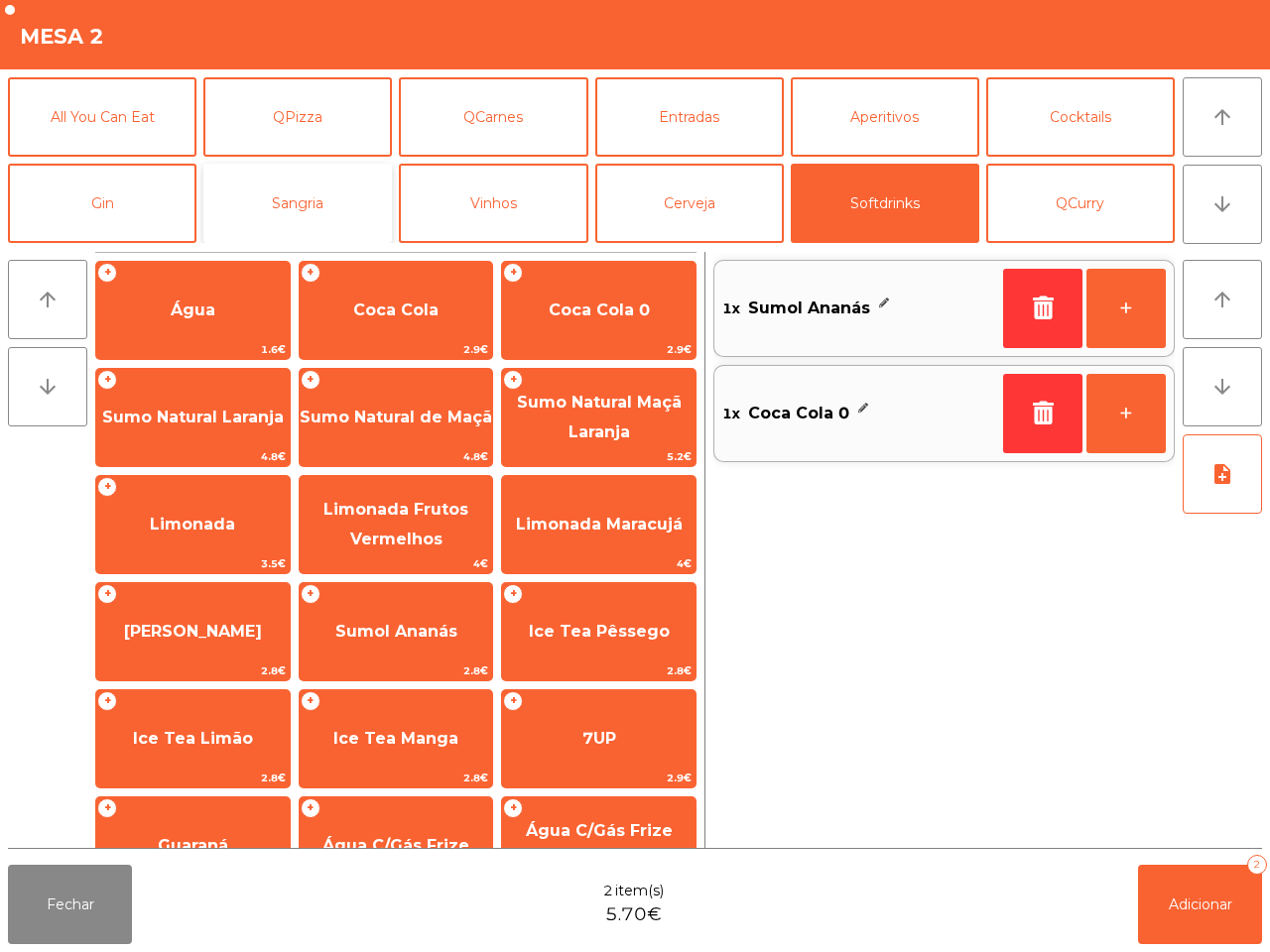 click on "Sangria" 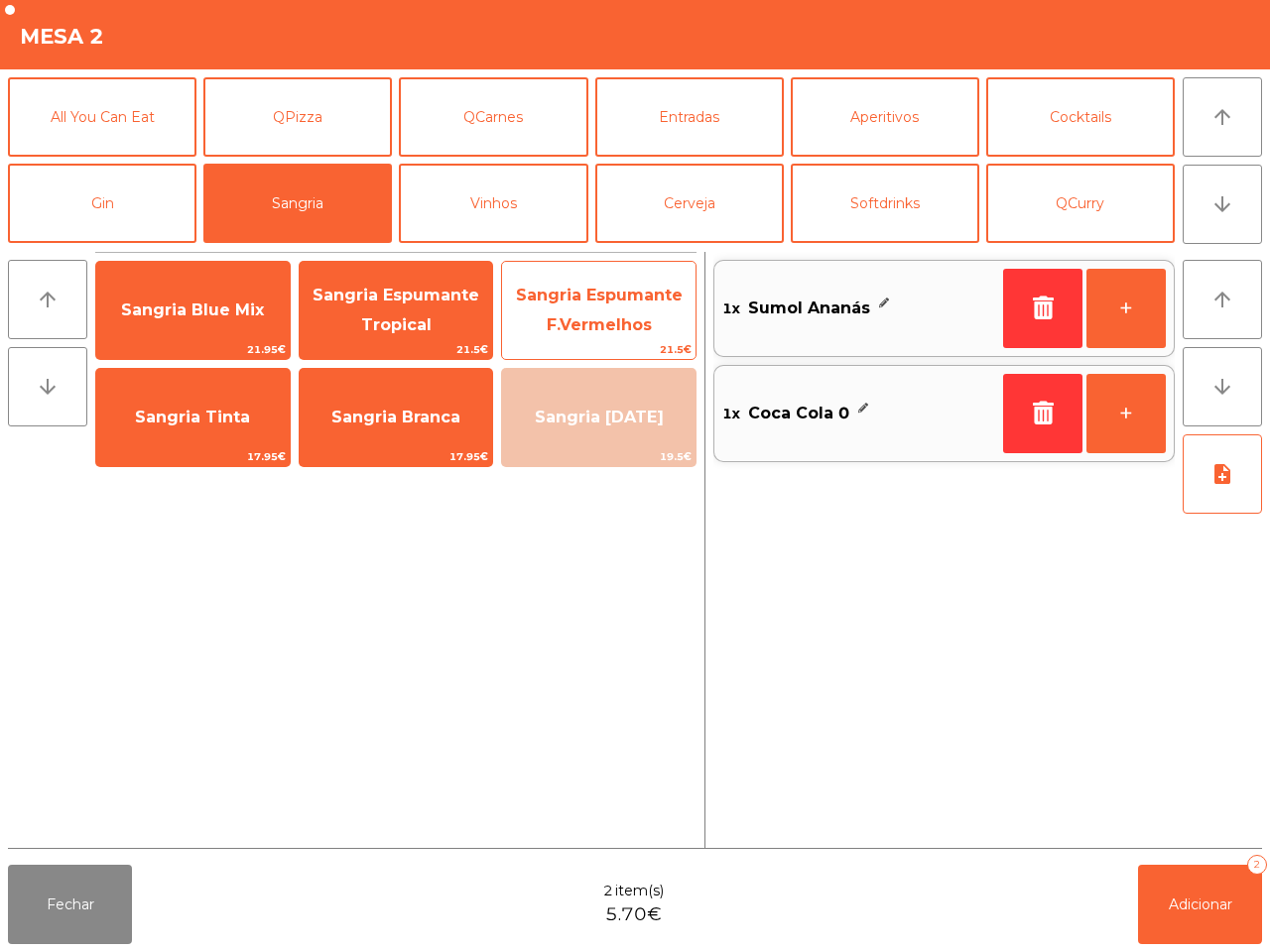 click on "Sangria Espumante F.Vermelhos" 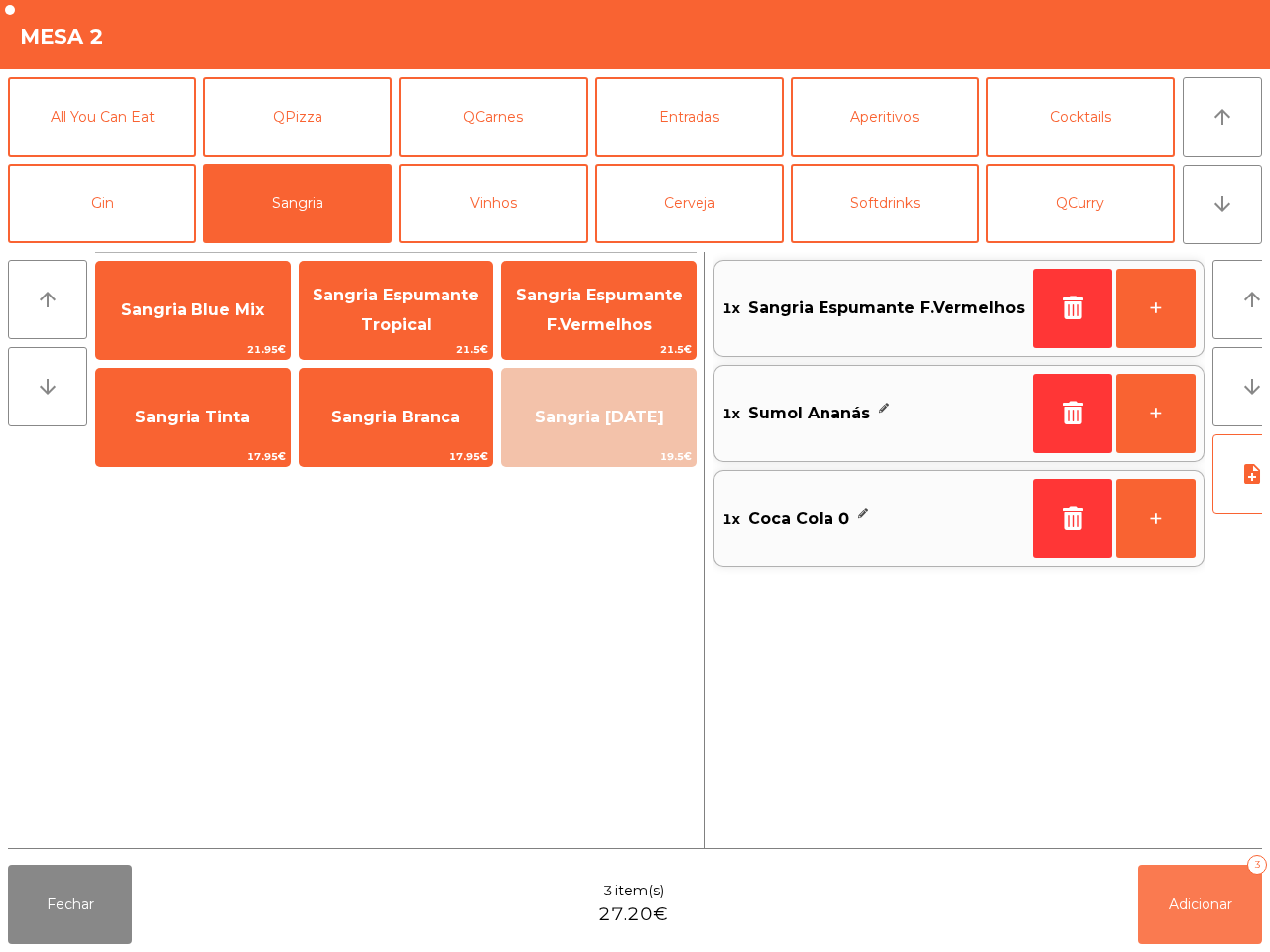 click on "Adicionar   3" 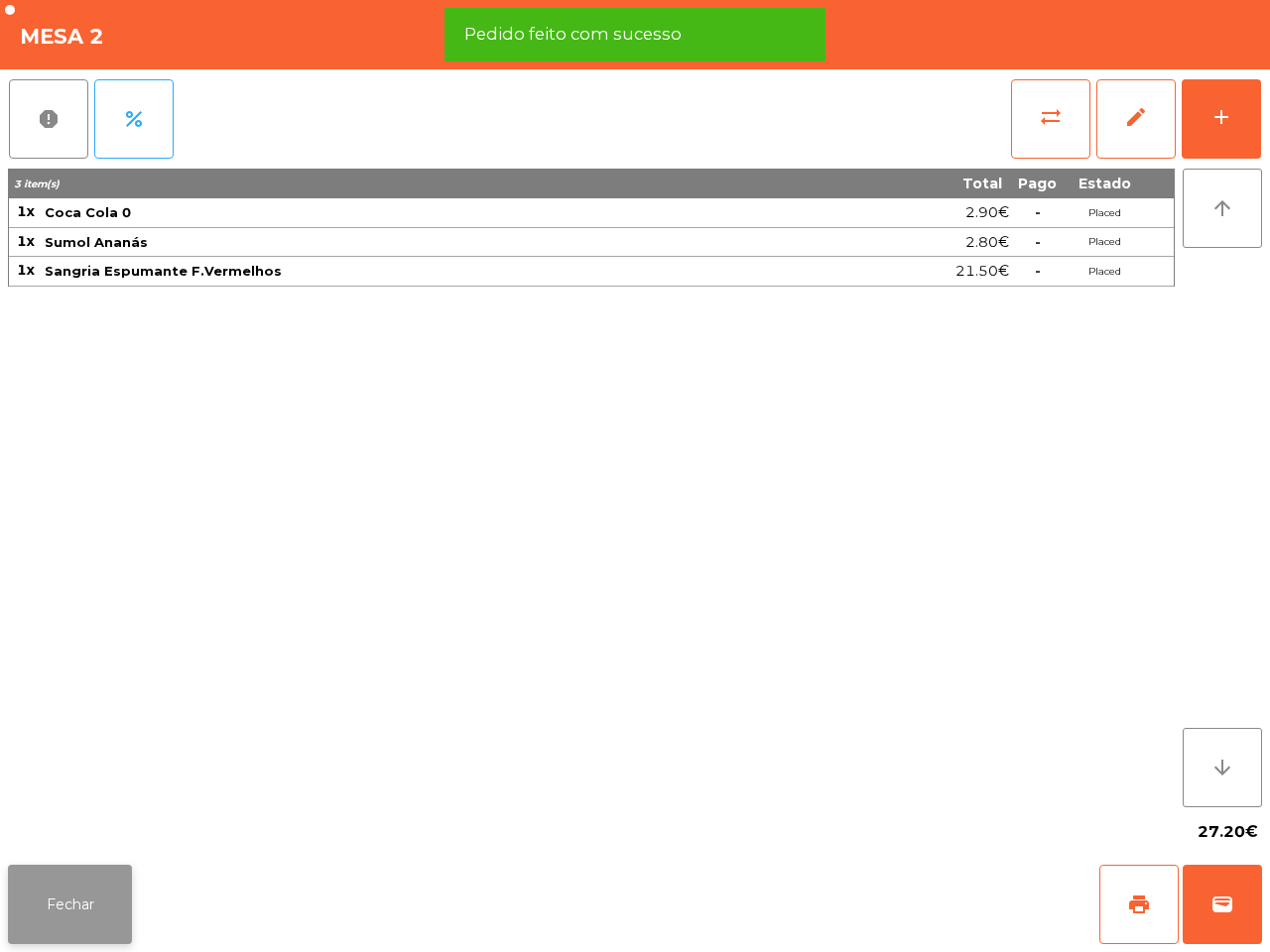 click on "Fechar" 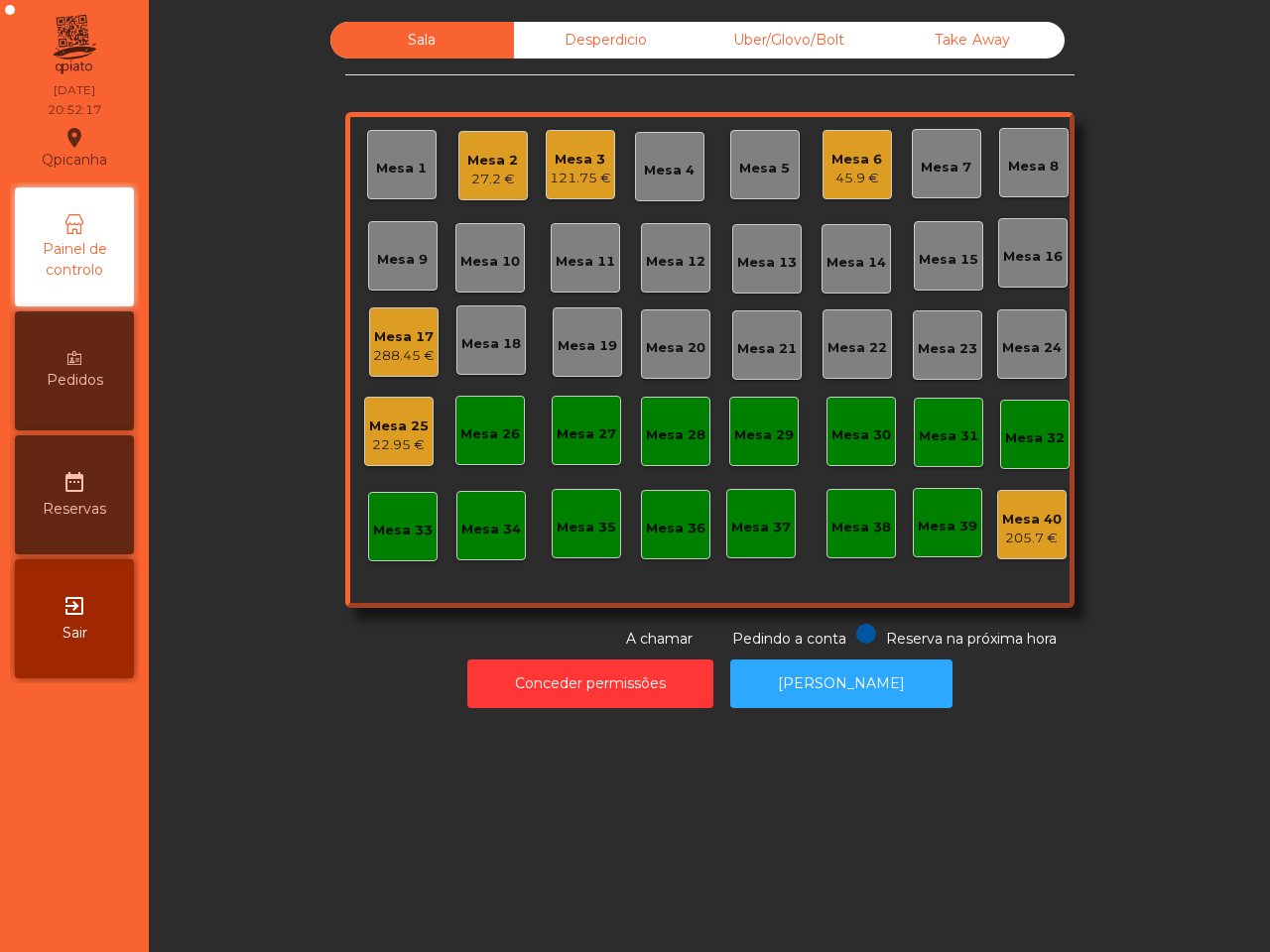 click on "Sala   Desperdicio   Uber/Glovo/Bolt   Take Away   Mesa 1   Mesa 2   27.2 €   Mesa 3   121.75 €   Mesa 4   Mesa 5   Mesa 6   45.9 €   Mesa 7   Mesa 8   Mesa 9   Mesa 10   Mesa 11   Mesa 12   Mesa 13   Mesa 14   Mesa 15   Mesa 16   Mesa 17   288.45 €   Mesa 18   Mesa 19   Mesa 20   Mesa 21   Mesa 22   Mesa 23   Mesa 24   Mesa 25   22.95 €   Mesa 26   Mesa 27   Mesa 28   Mesa 29   Mesa 30   Mesa 31   Mesa 32   Mesa 33   Mesa 34   Mesa 35   Mesa 36   Mesa 37   Mesa 38   Mesa 39   Mesa 40   205.7 €  Reserva na próxima hora Pedindo a conta A chamar  Conceder permissões   Abrir Gaveta" 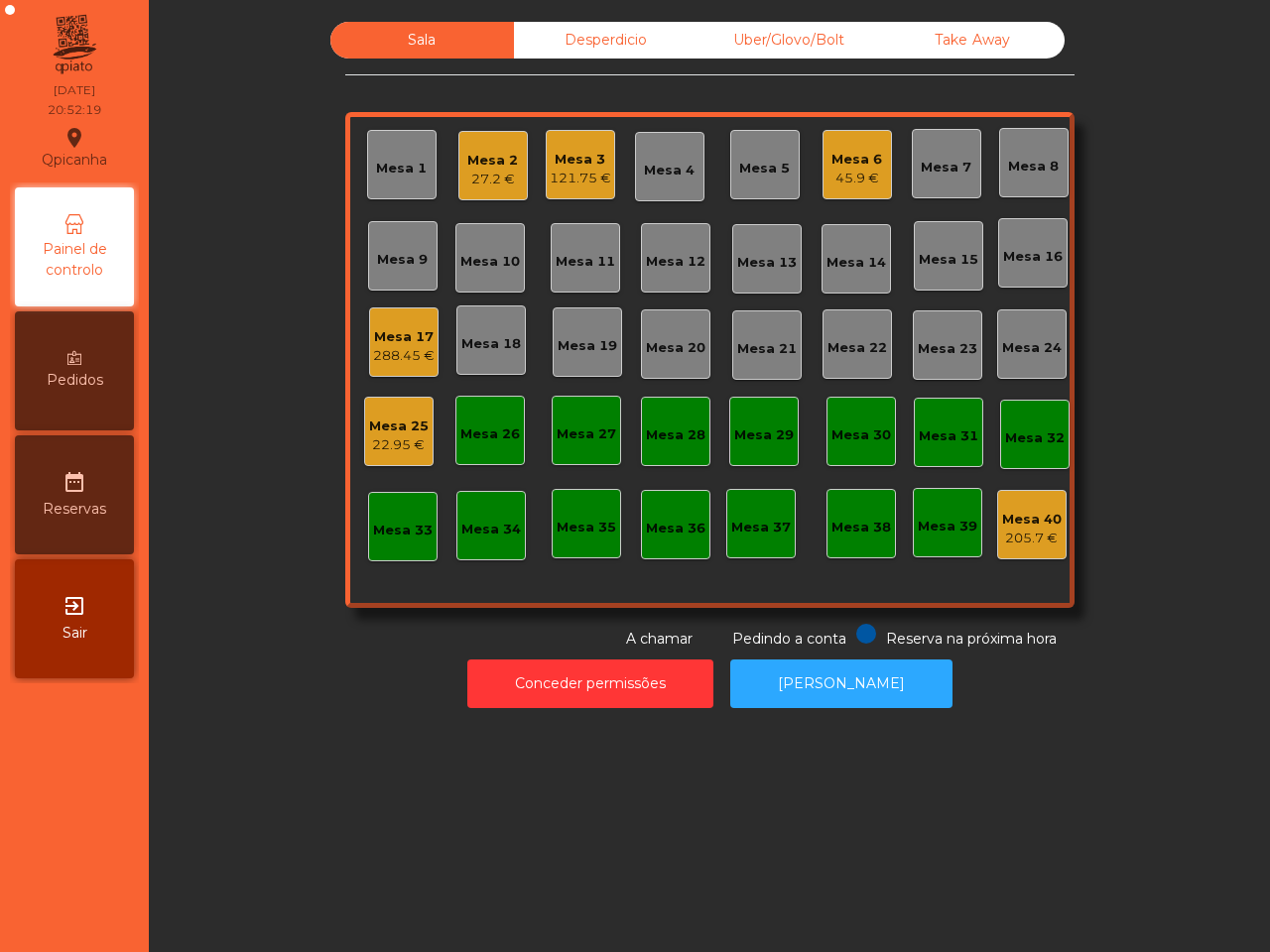 click on "Mesa 2" 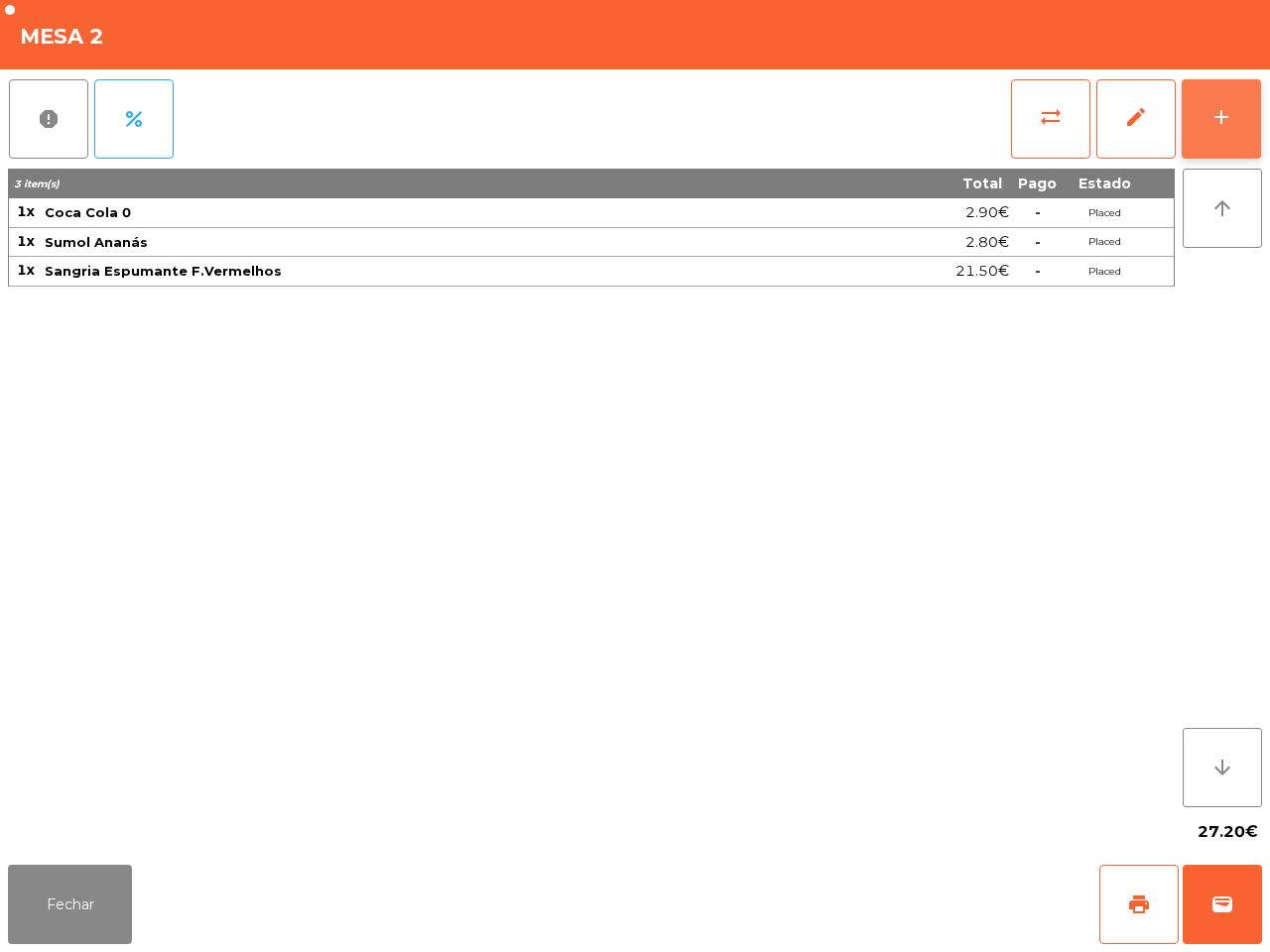 click on "add" 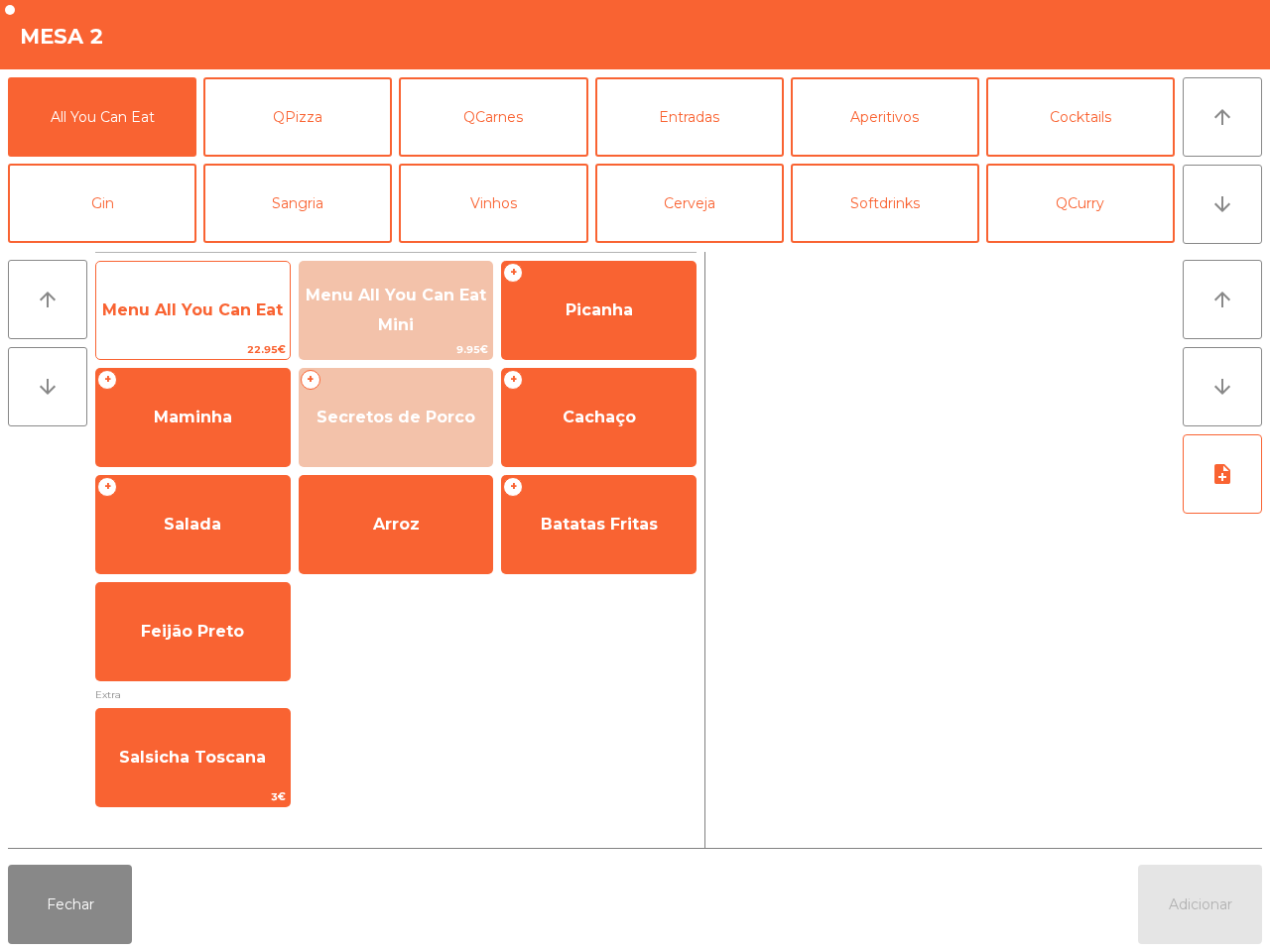 click on "Menu All You Can Eat" 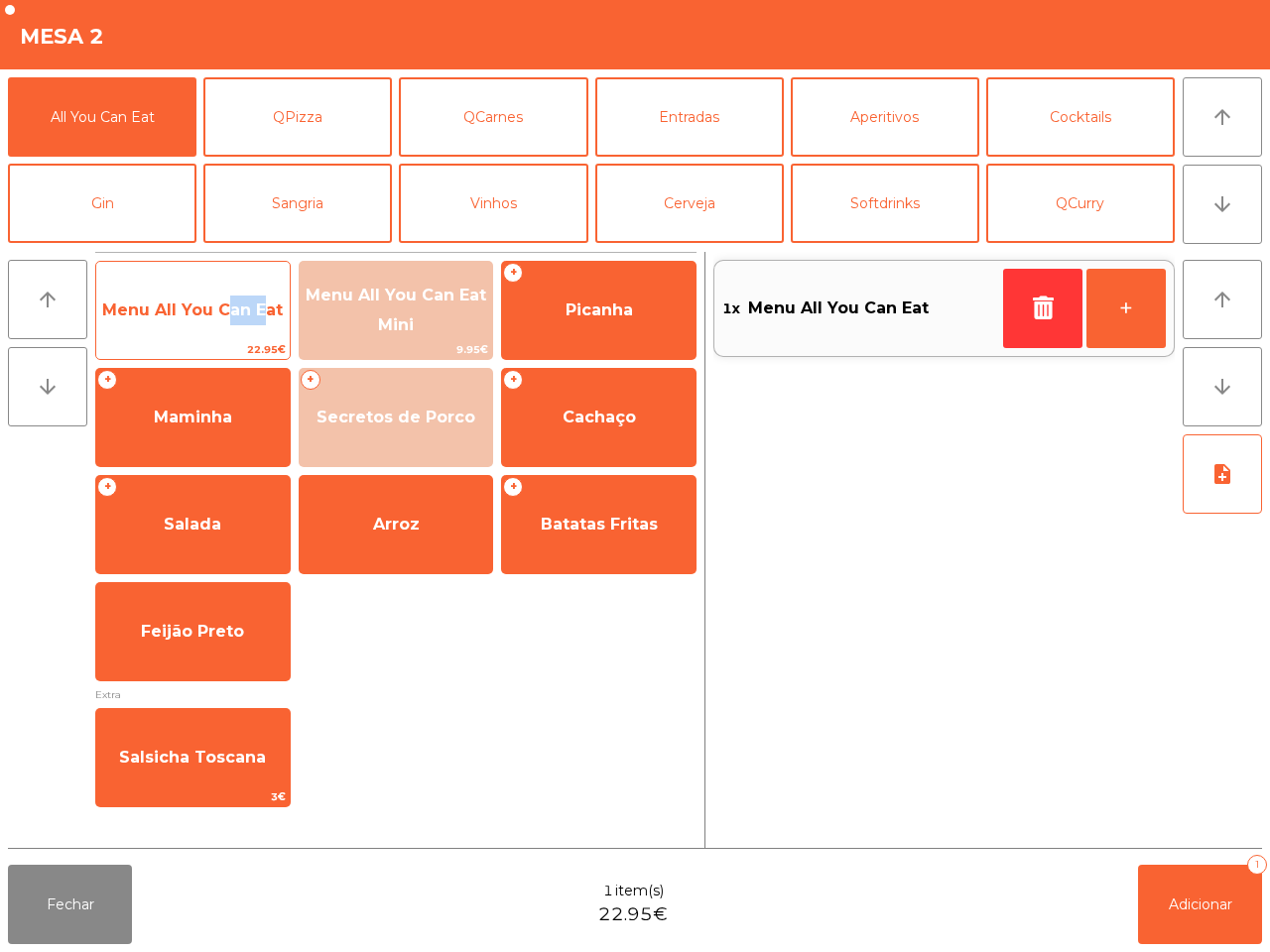 click on "Menu All You Can Eat" 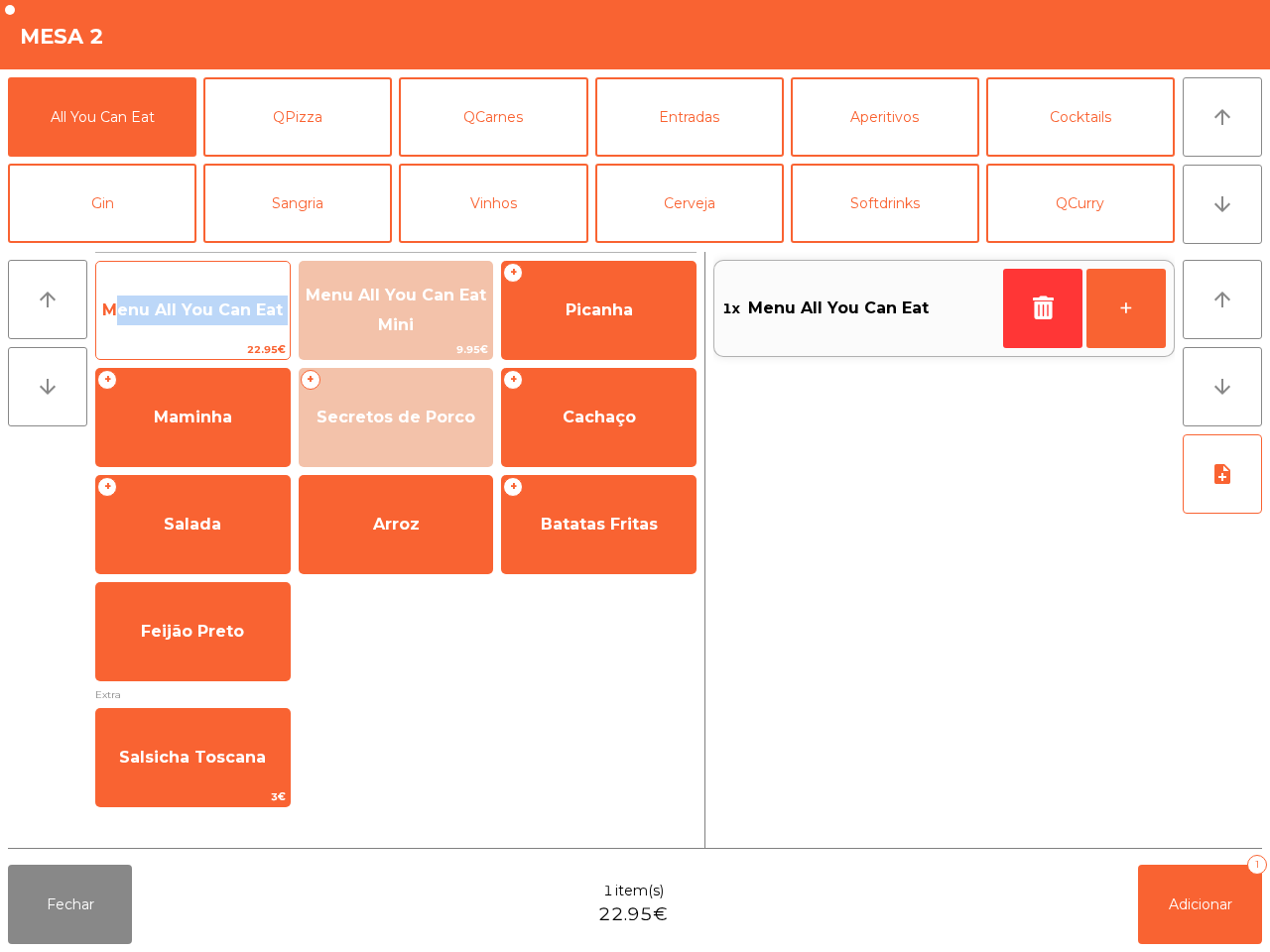 click on "Menu All You Can Eat" 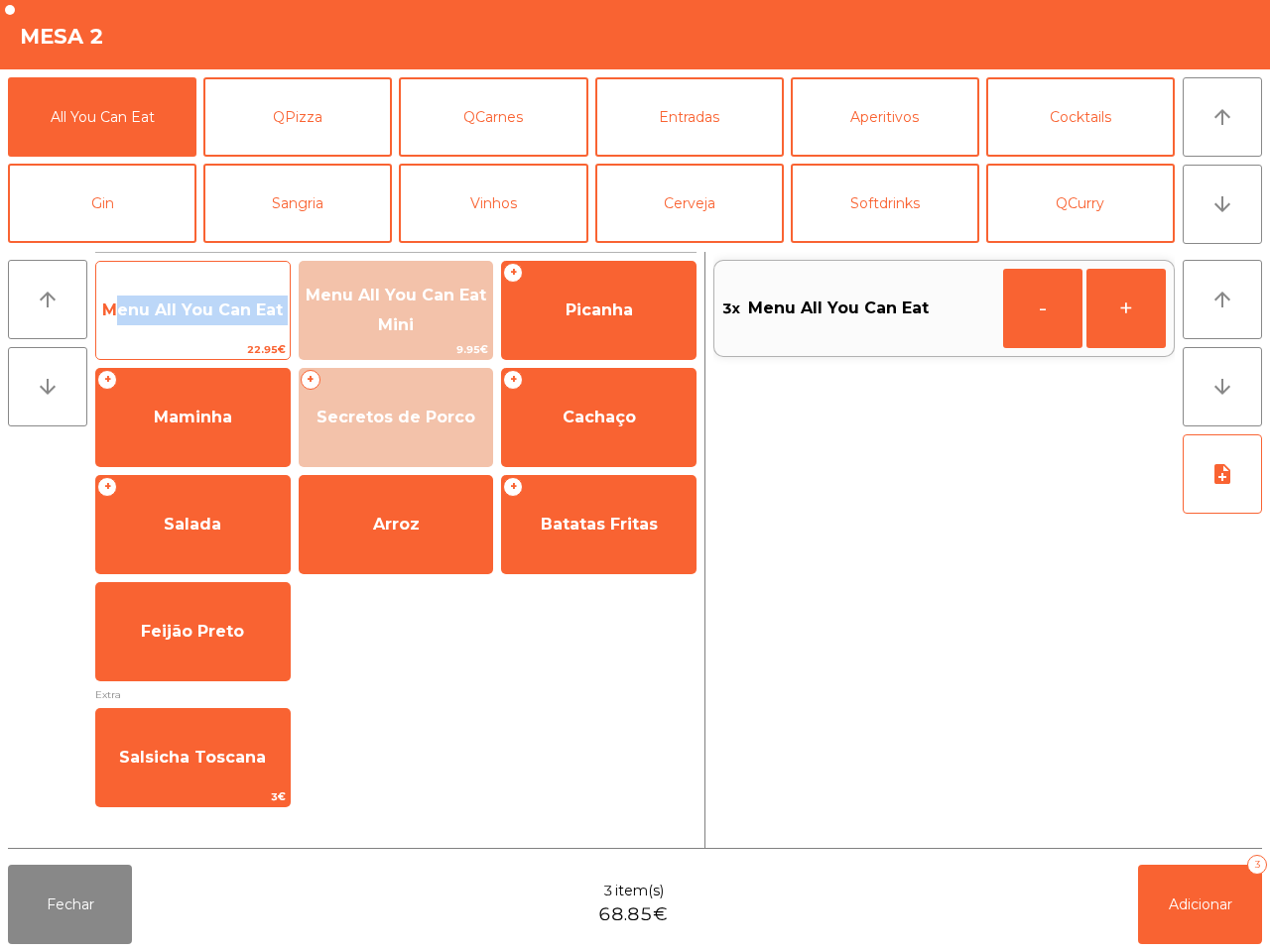 click on "Menu All You Can Eat" 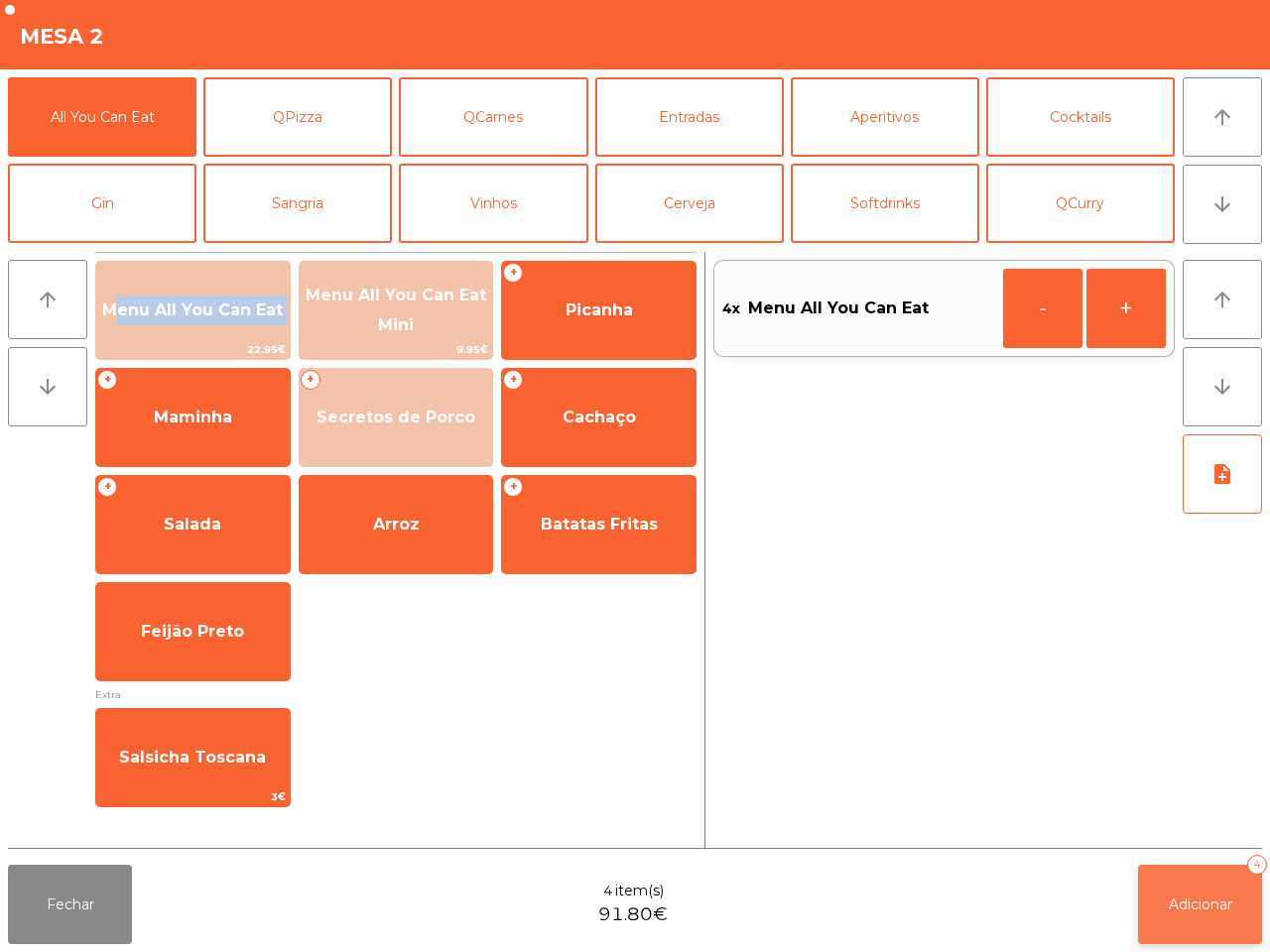 click on "Adicionar   4" 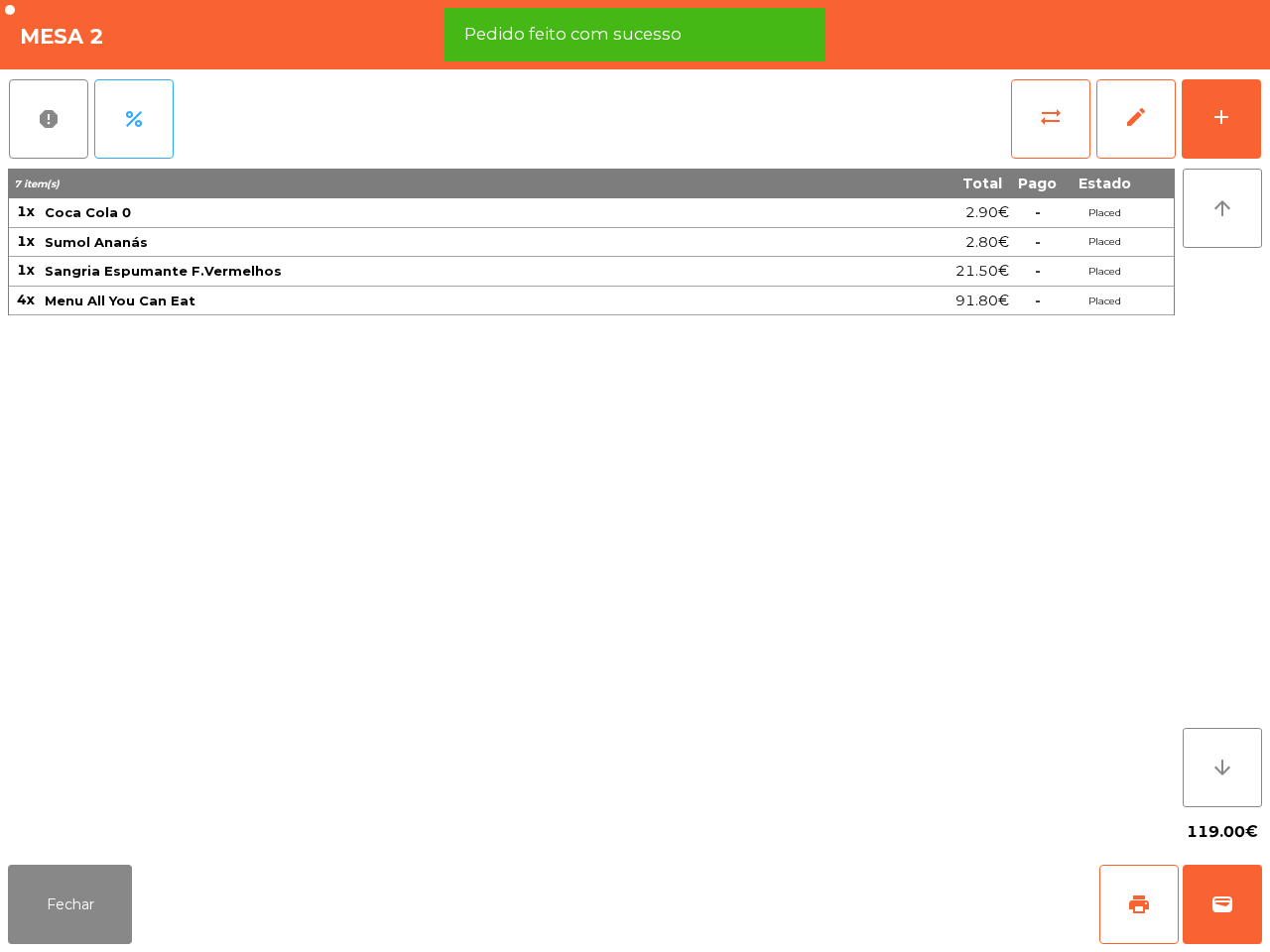 click on "Fechar   print   wallet" 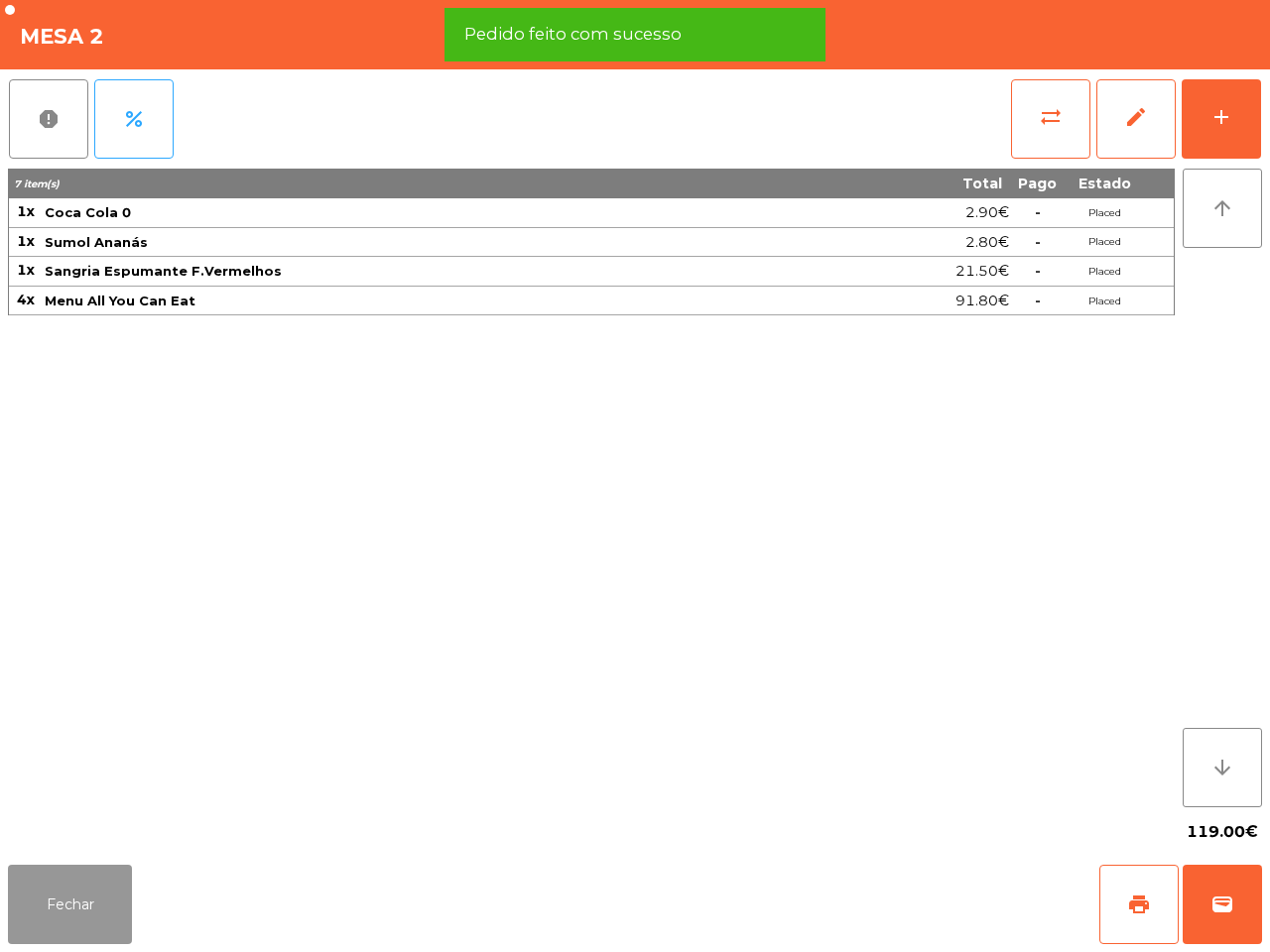 click on "Fechar" 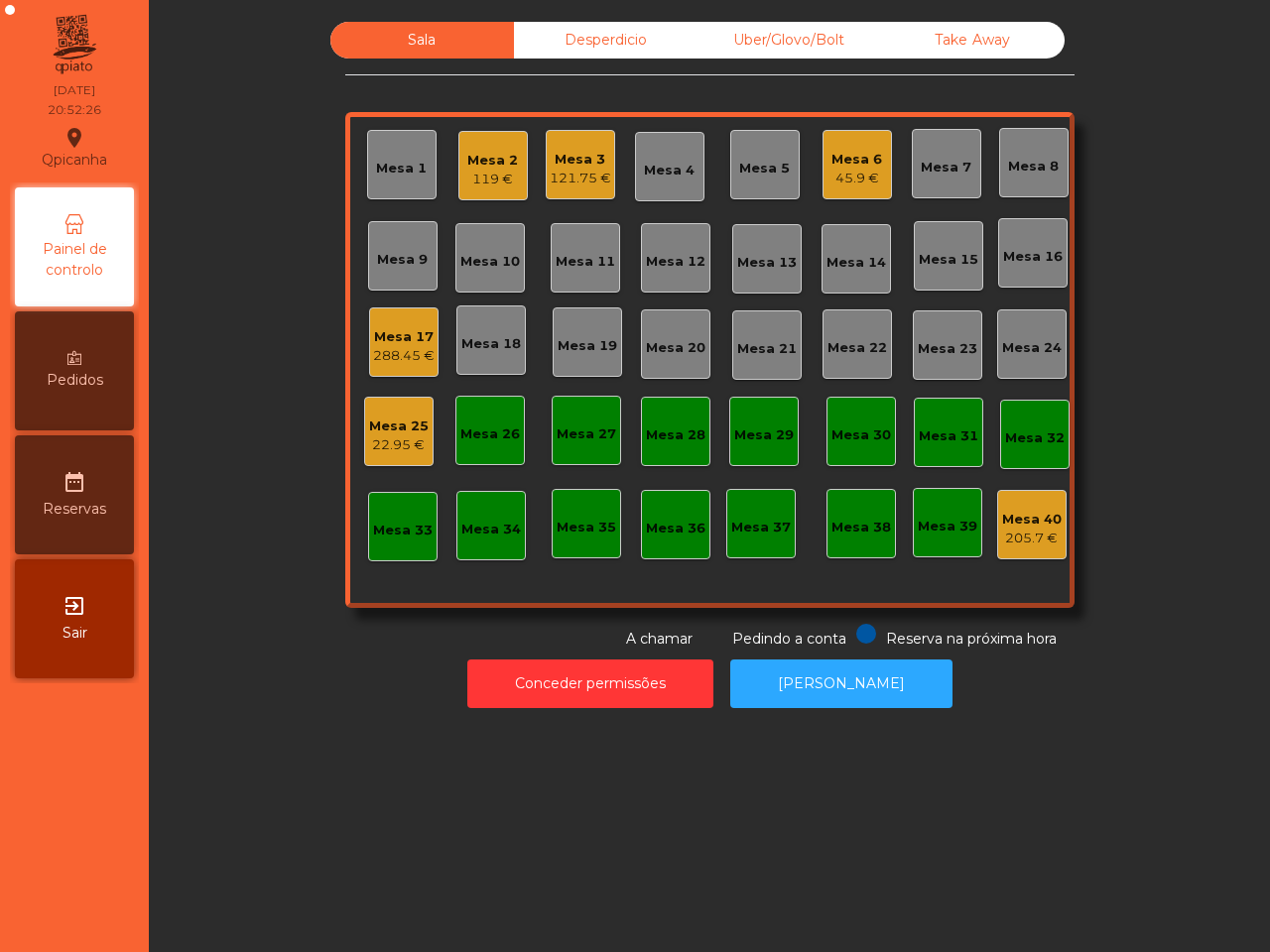 click on "Uber/Glovo/Bolt" 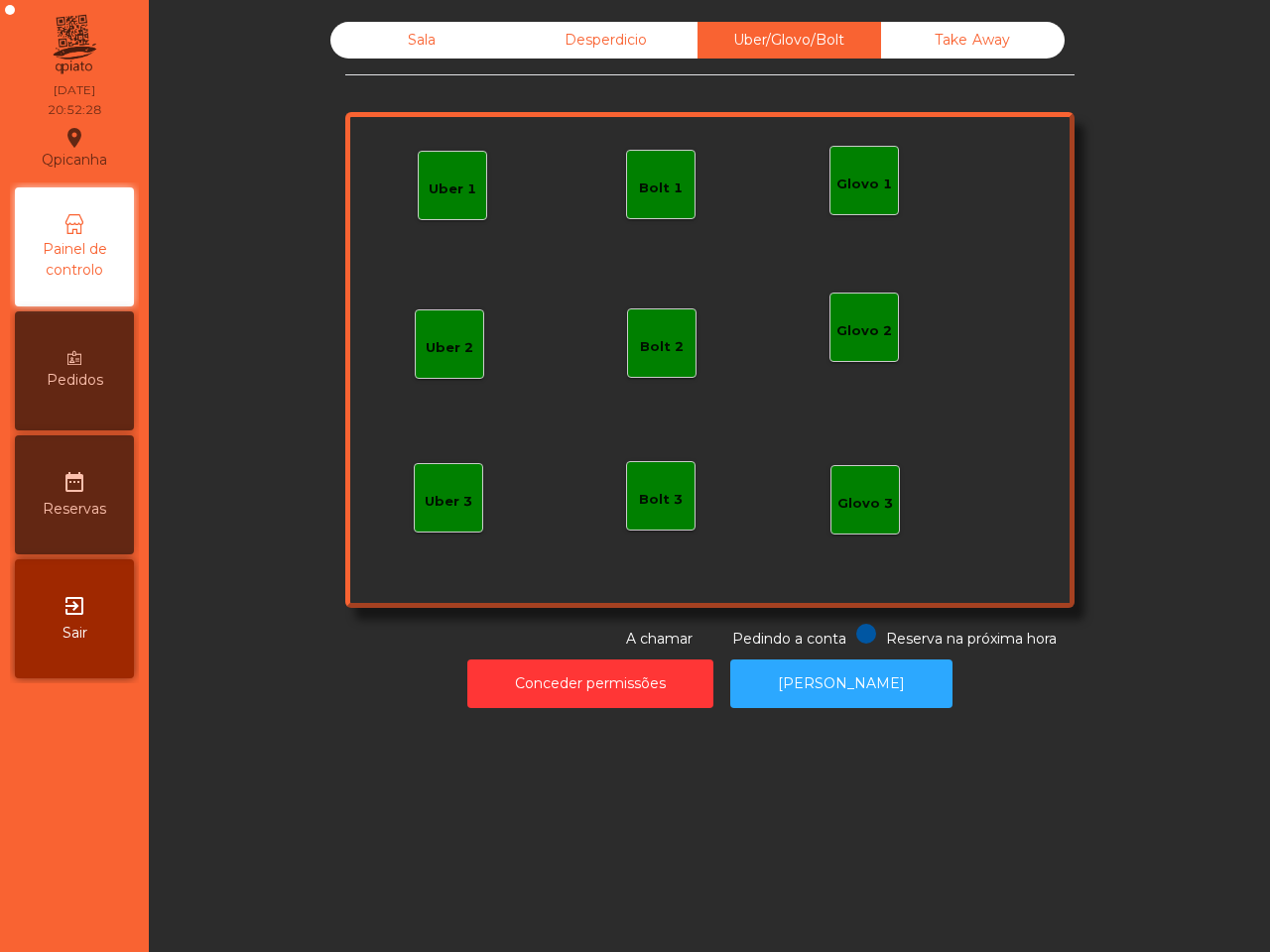 click on "Glovo 1" 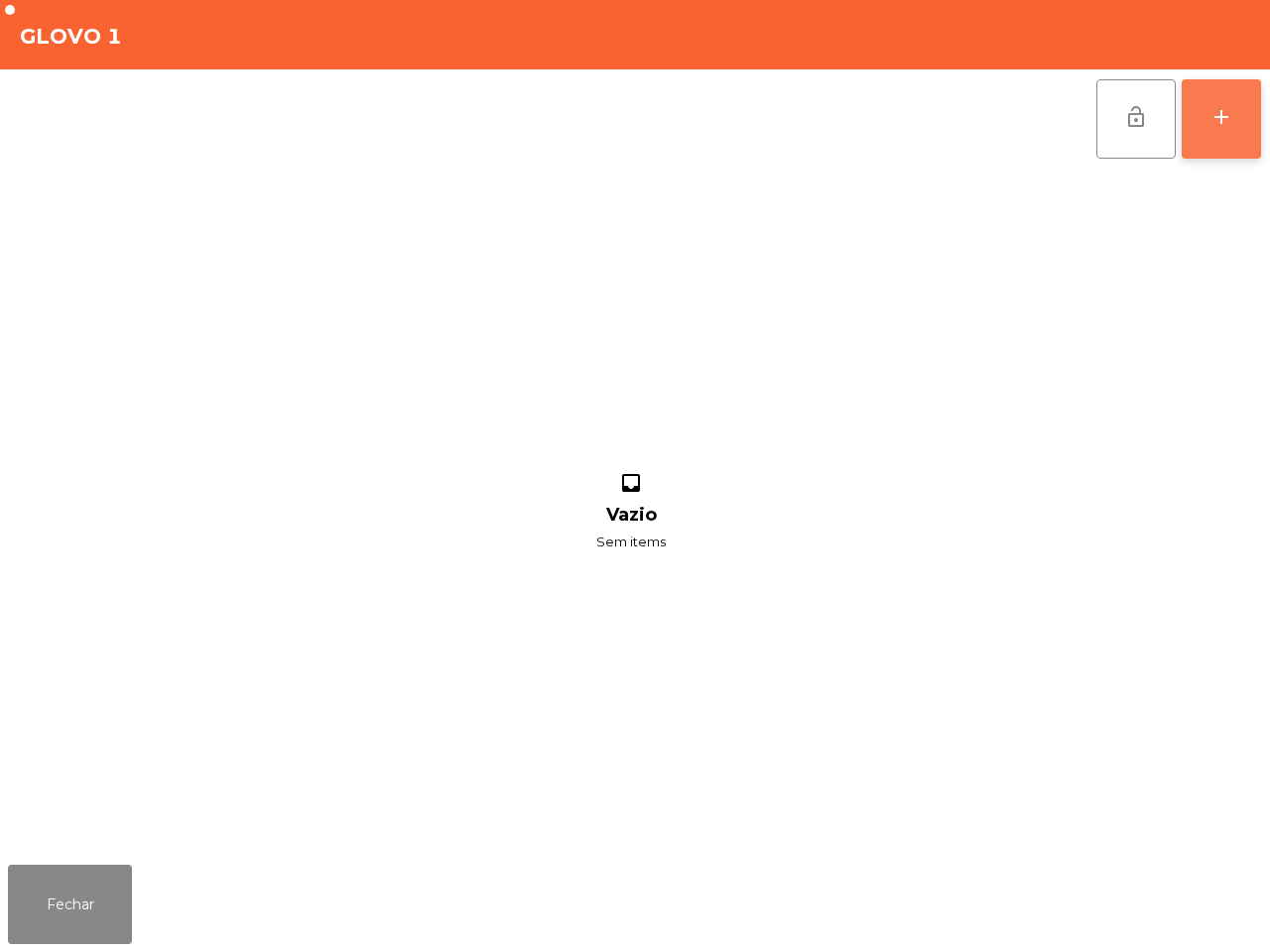 click on "add" 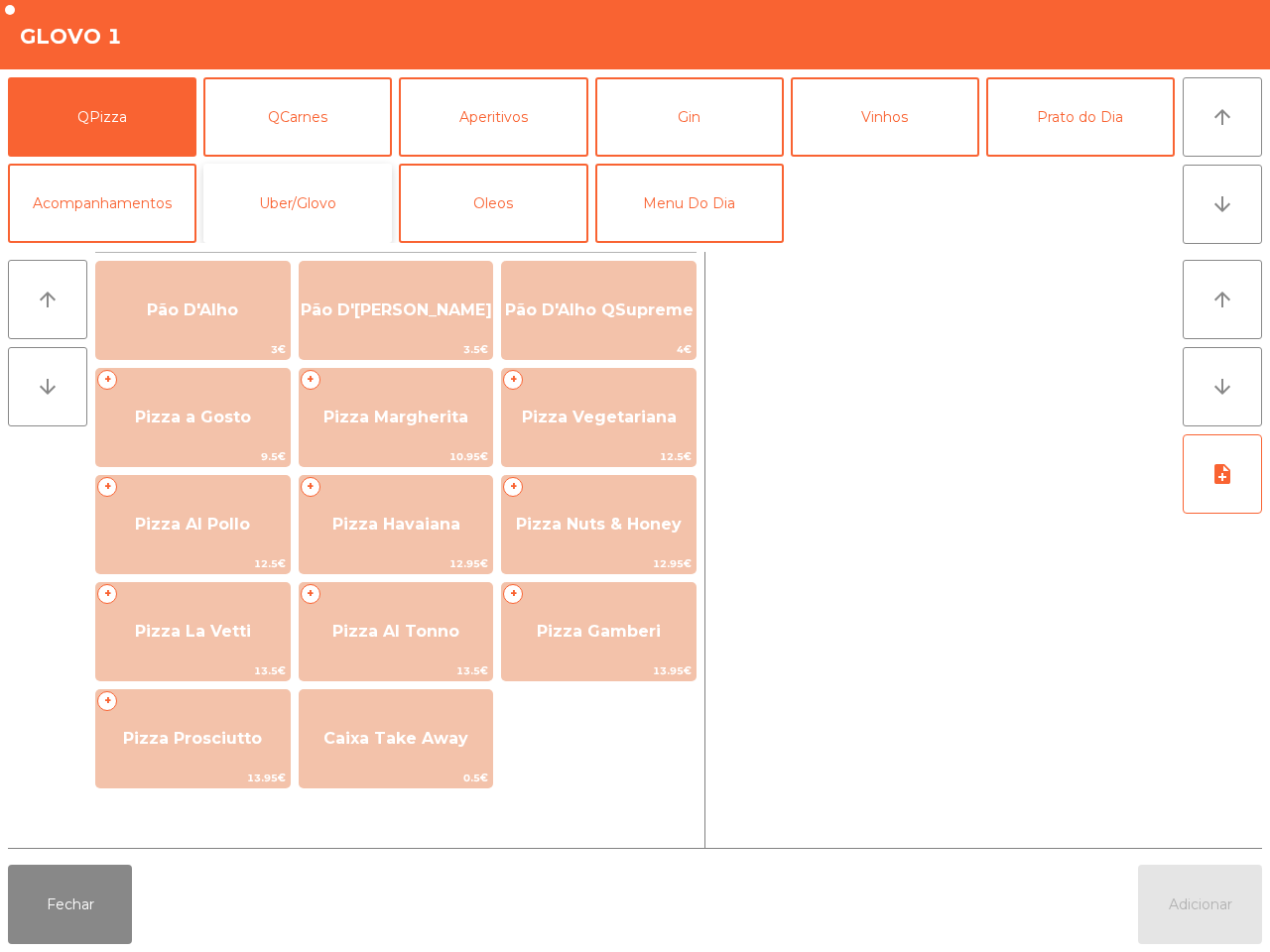 click on "Uber/Glovo" 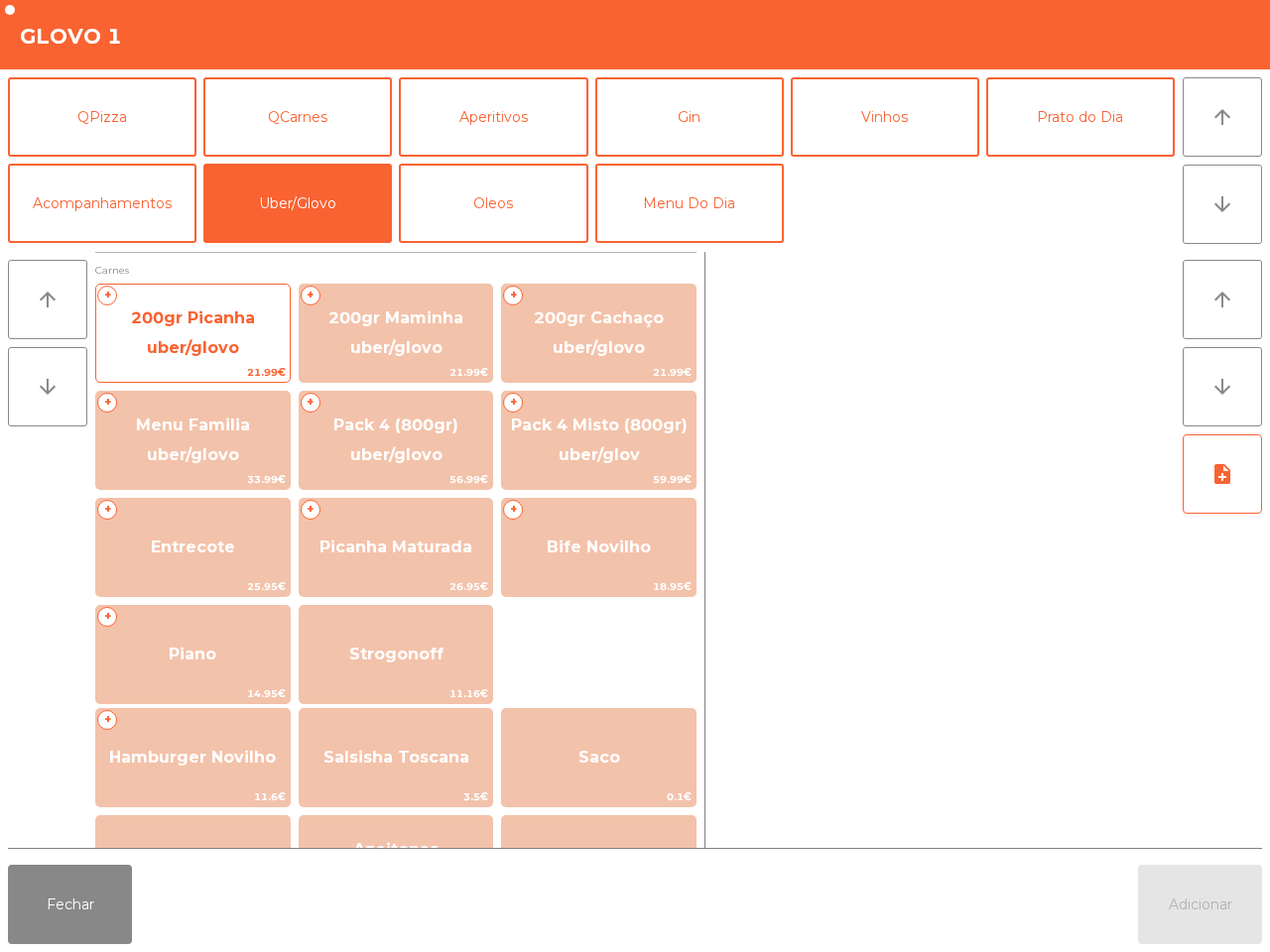 click on "200gr Picanha uber/glovo" 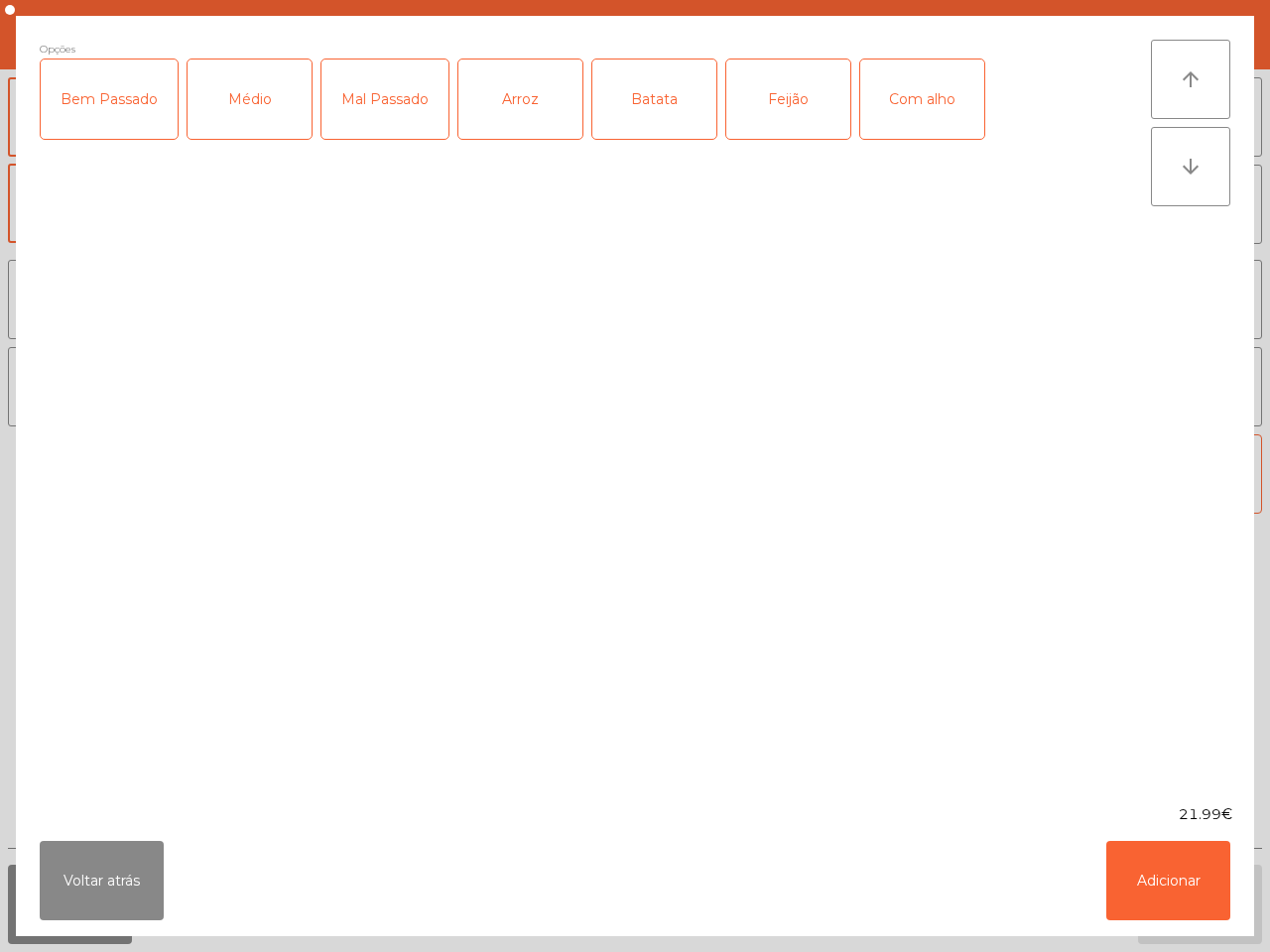 click on "Mal Passado" 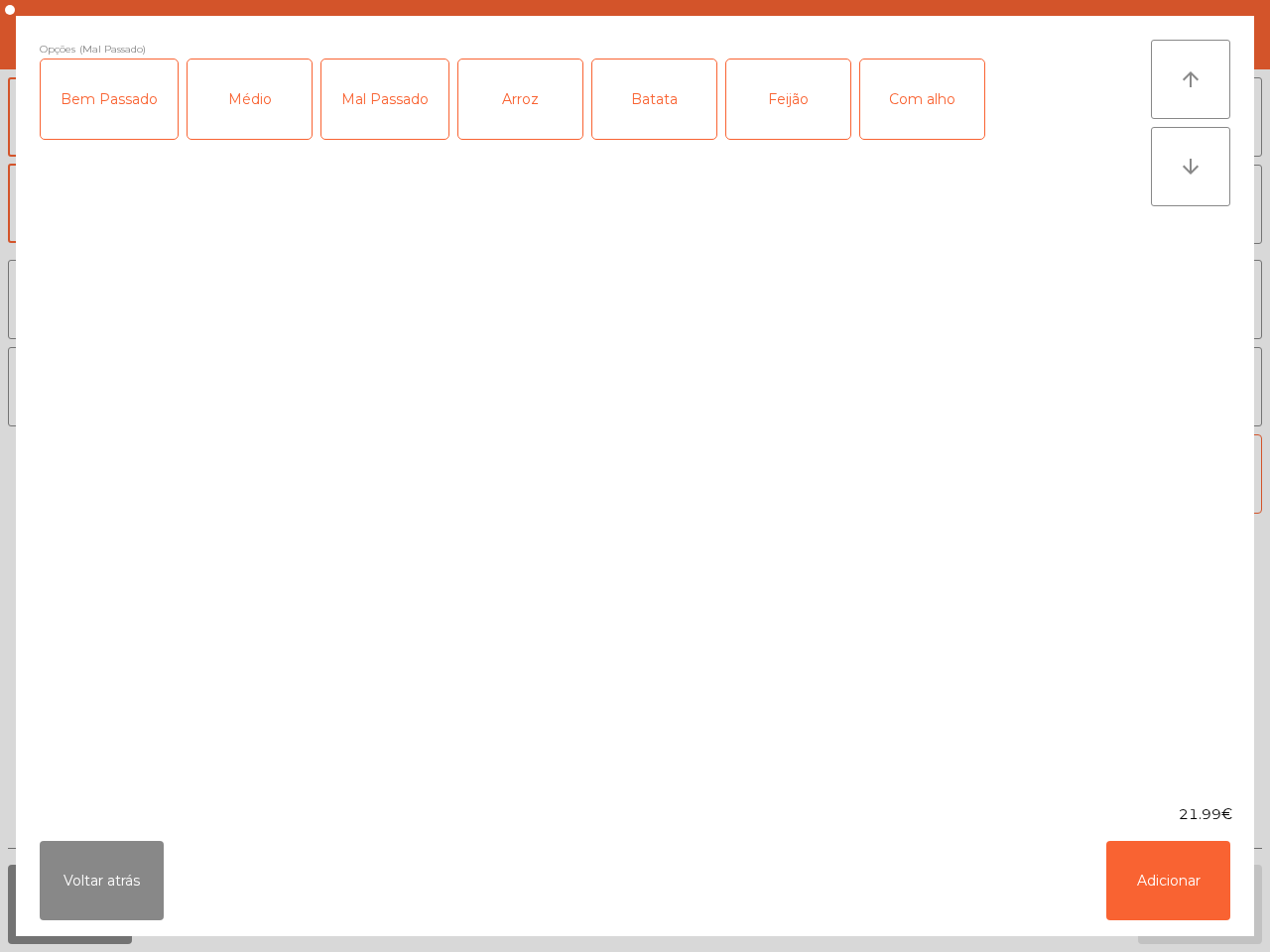 click on "Batata" 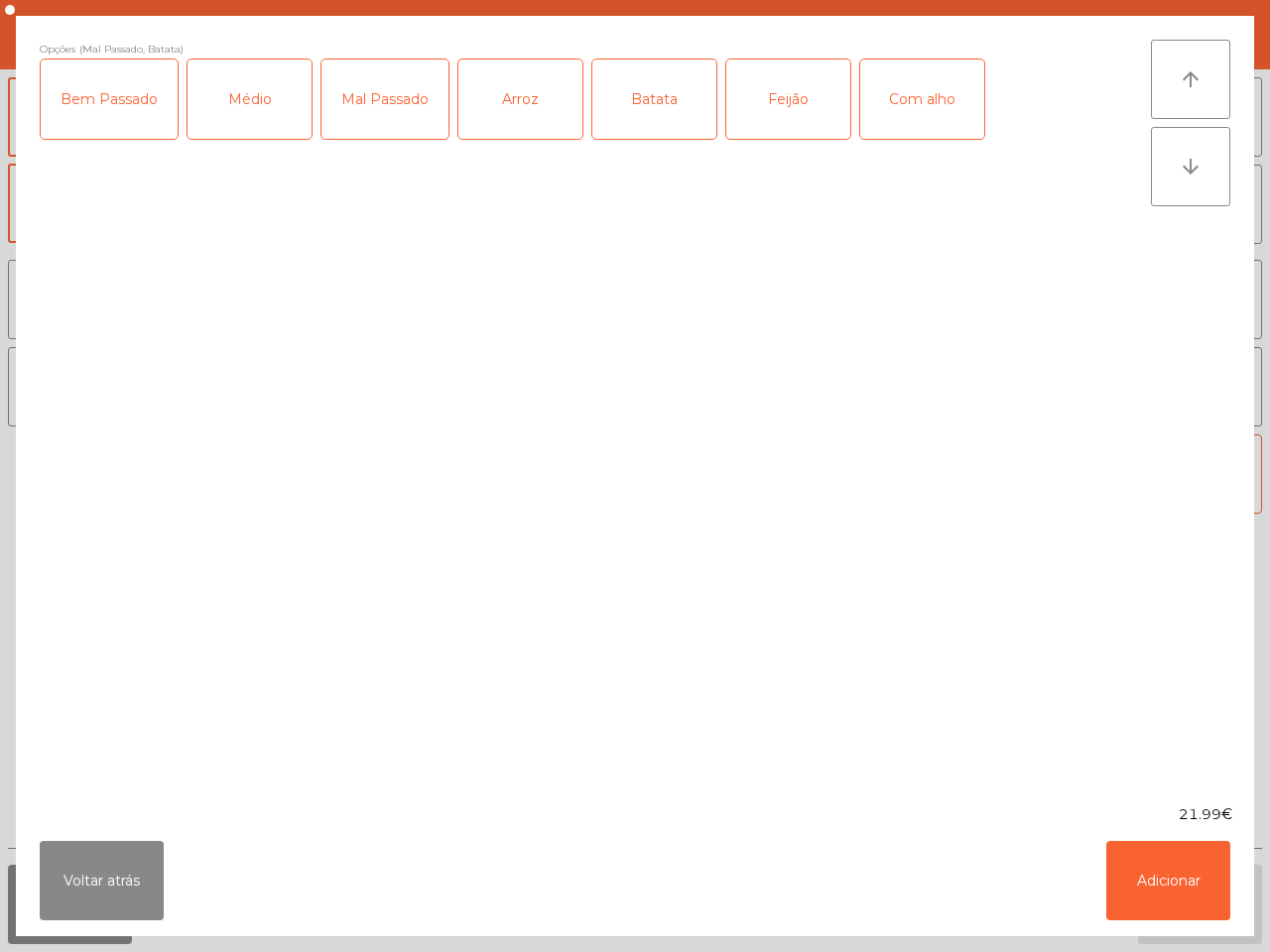 click on "Feijão" 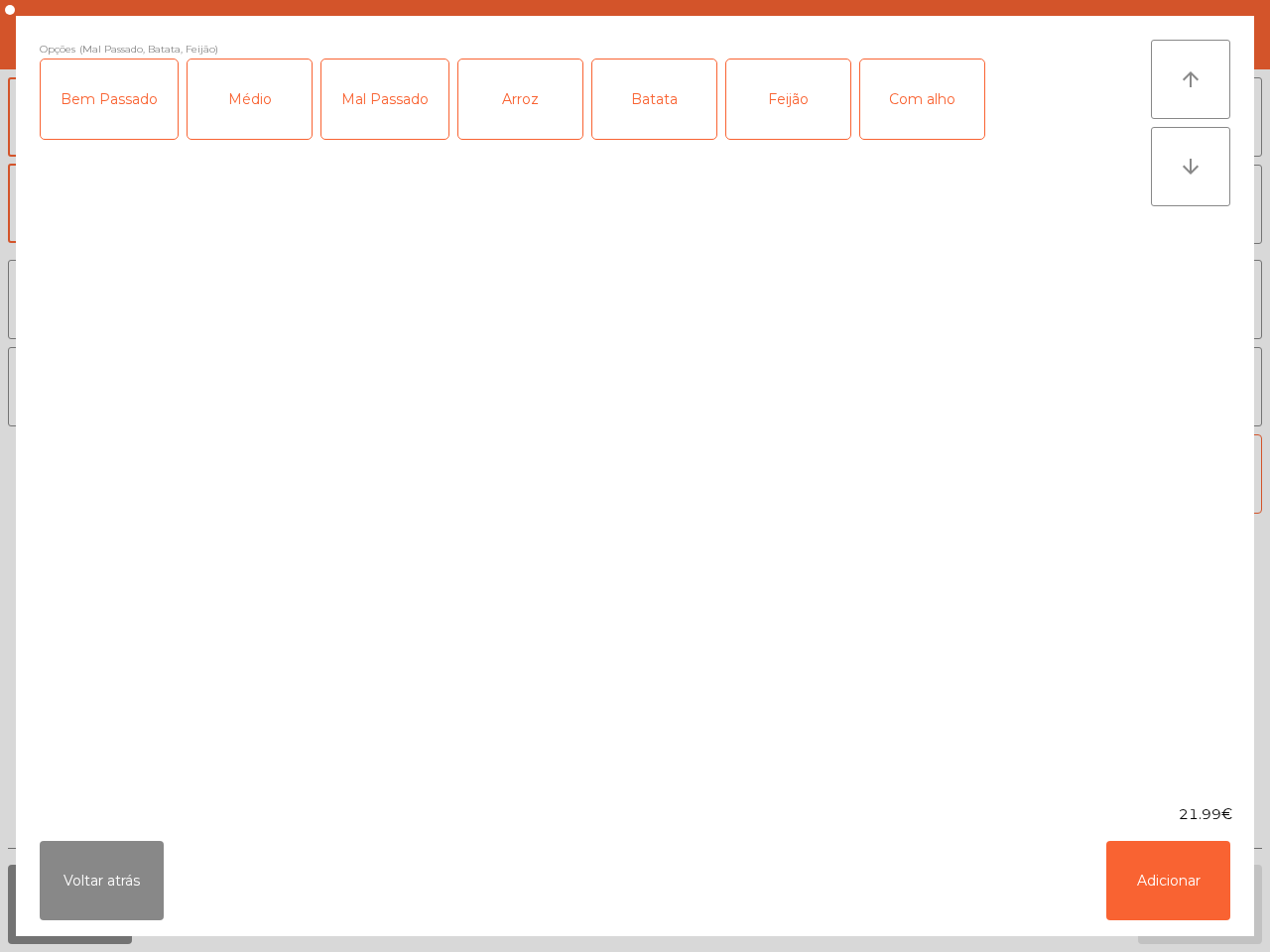 click on "Com alho" 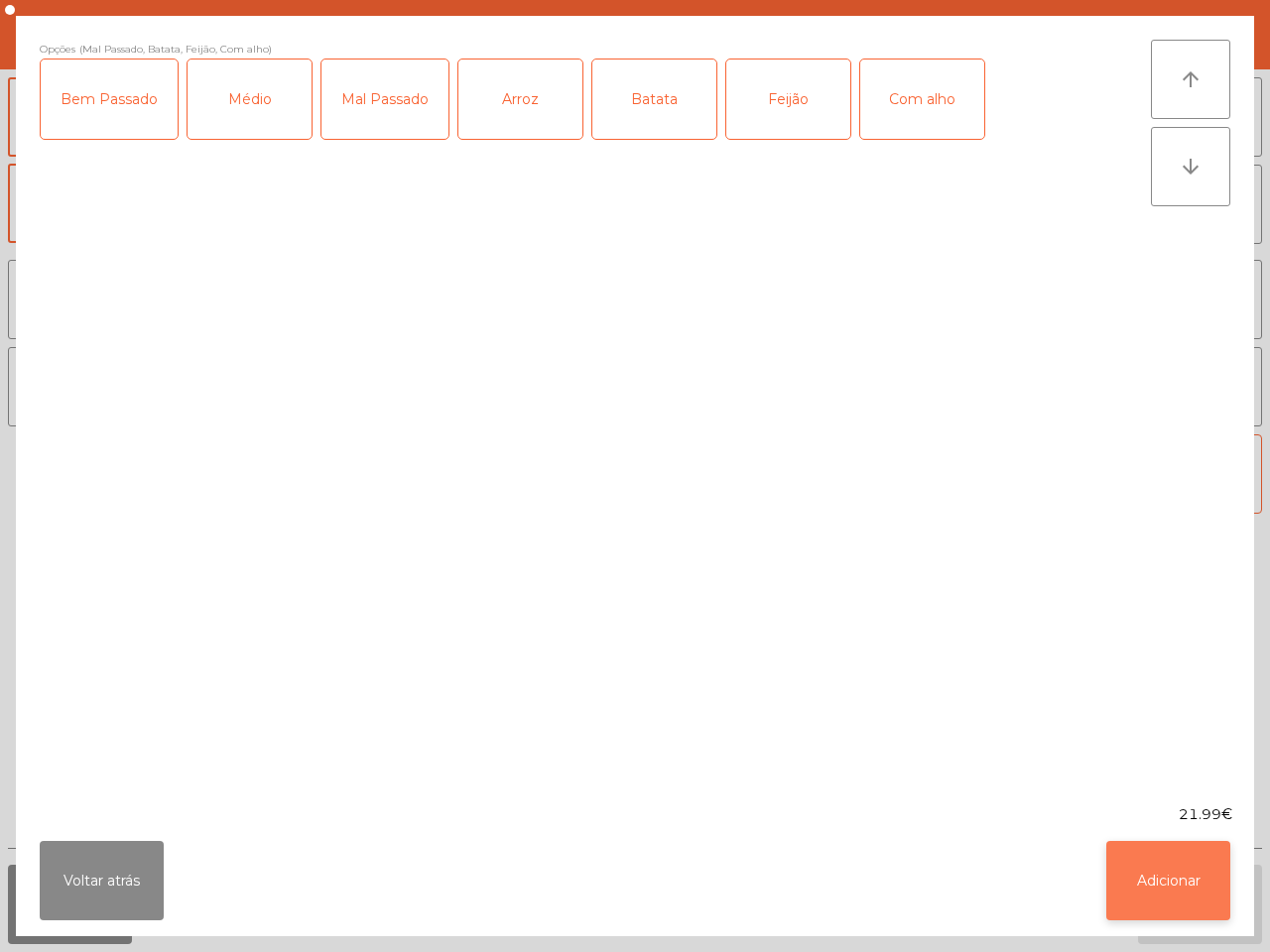 click on "Adicionar" 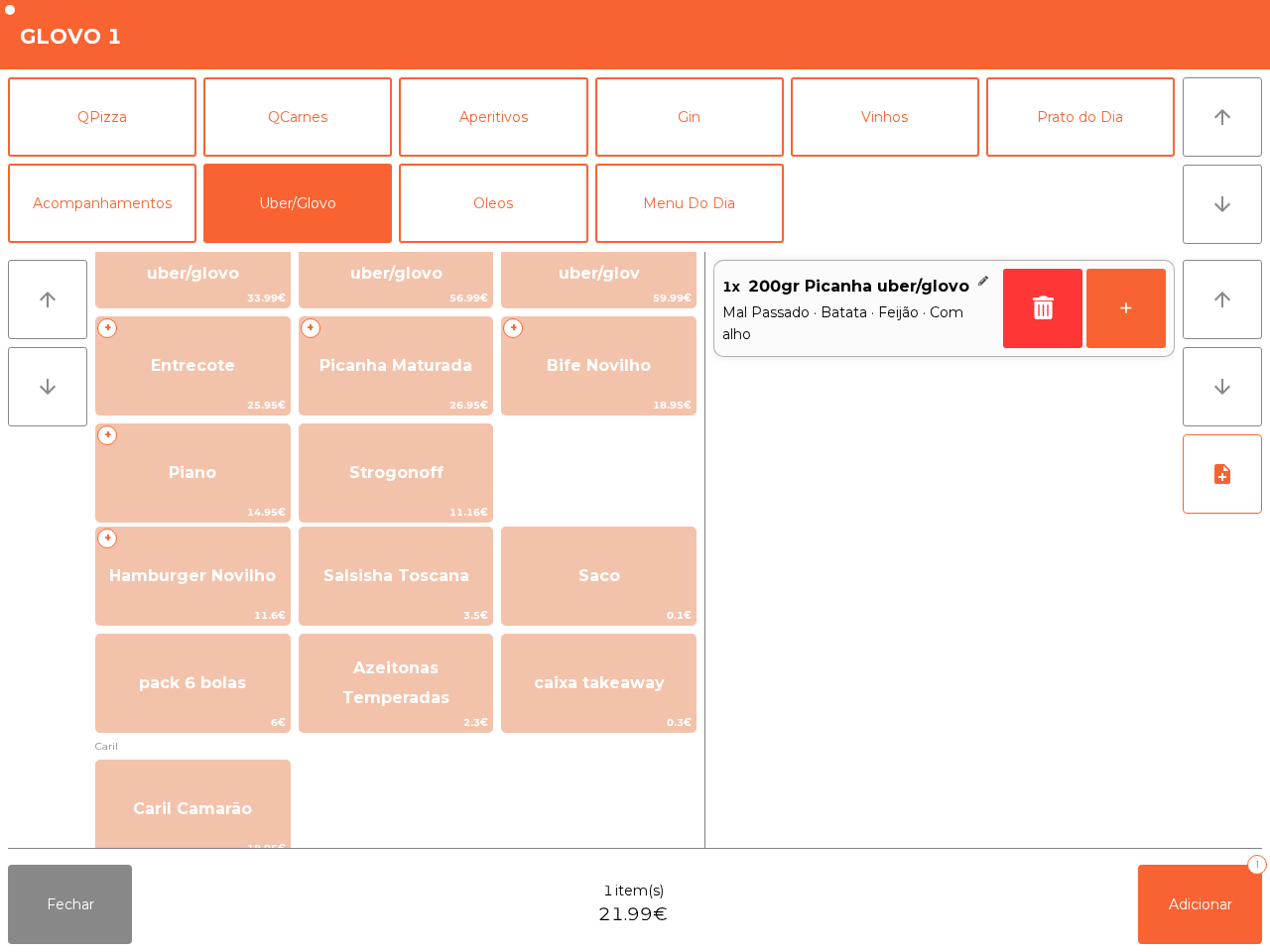 scroll, scrollTop: 139, scrollLeft: 0, axis: vertical 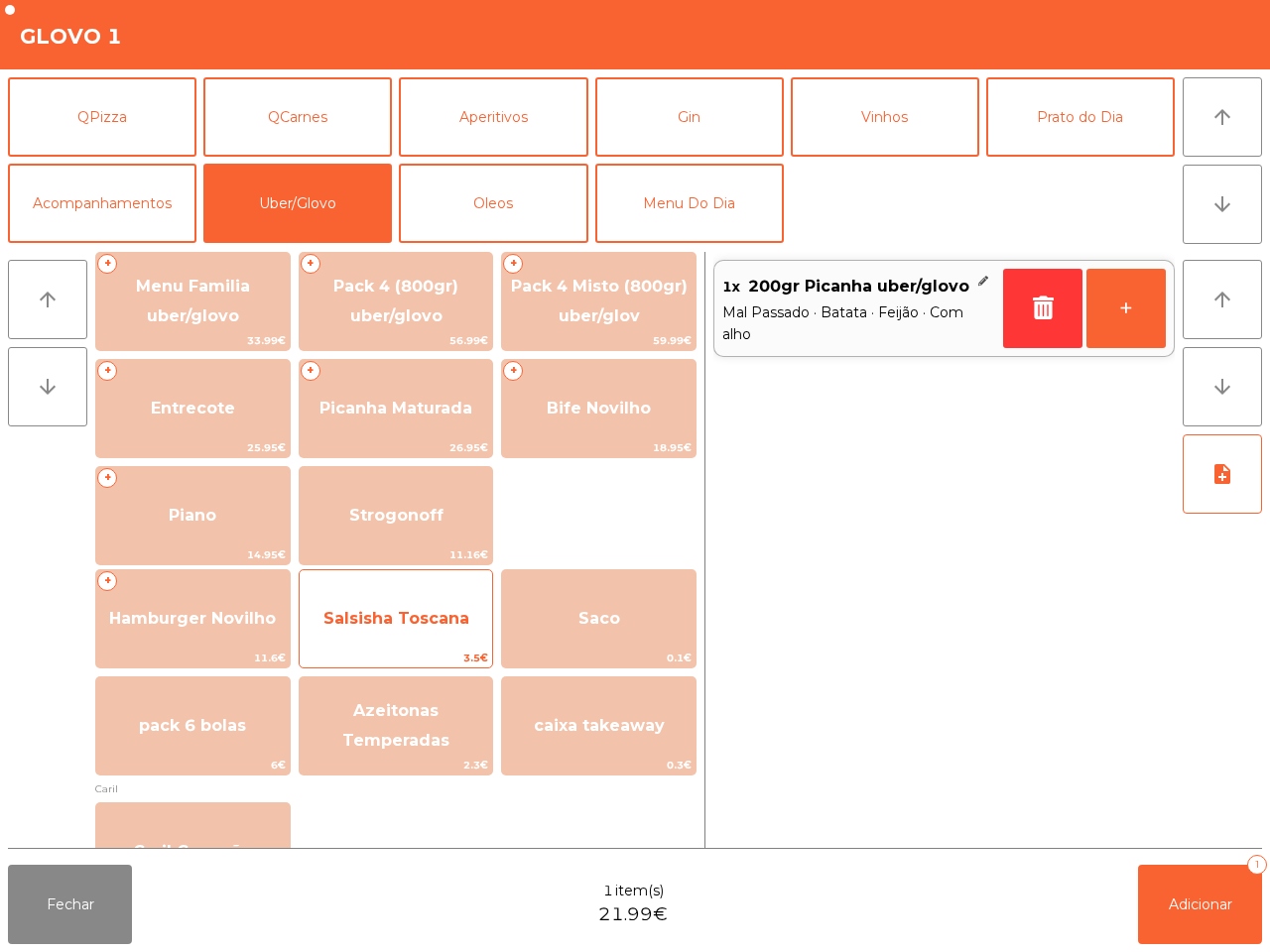 click on "Salsisha Toscana" 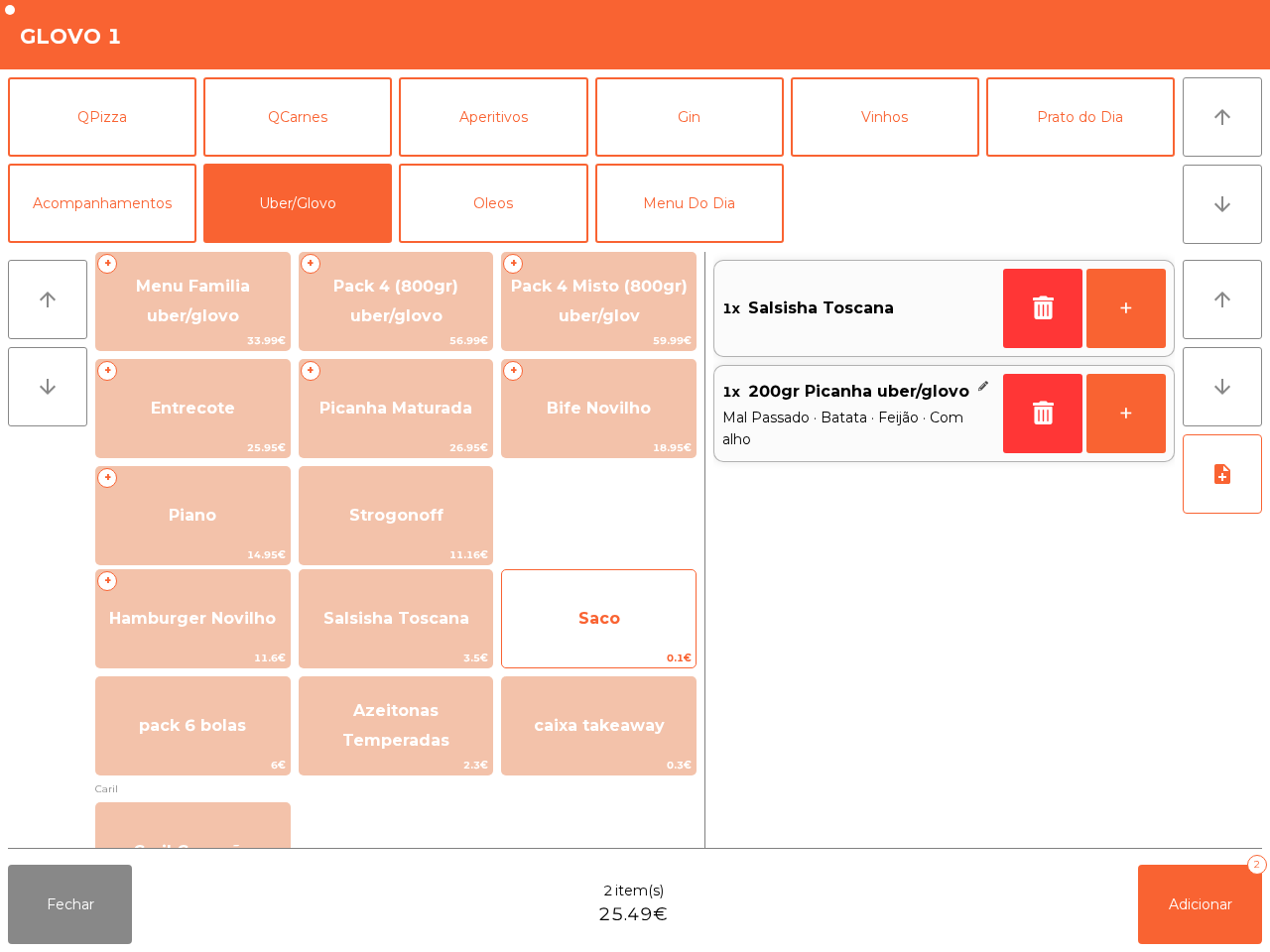 click on "Saco" 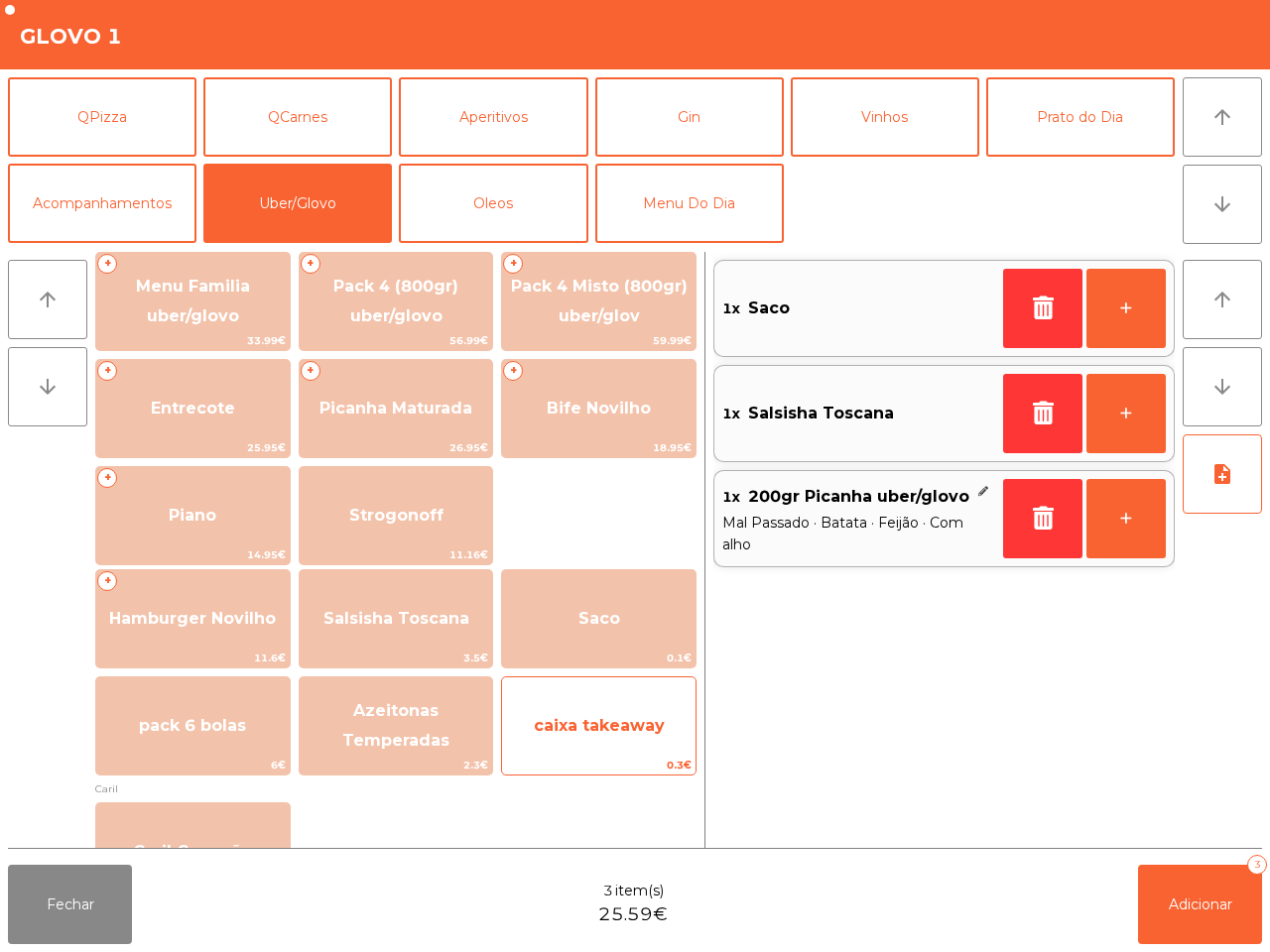 click on "caixa takeaway    0.3€" 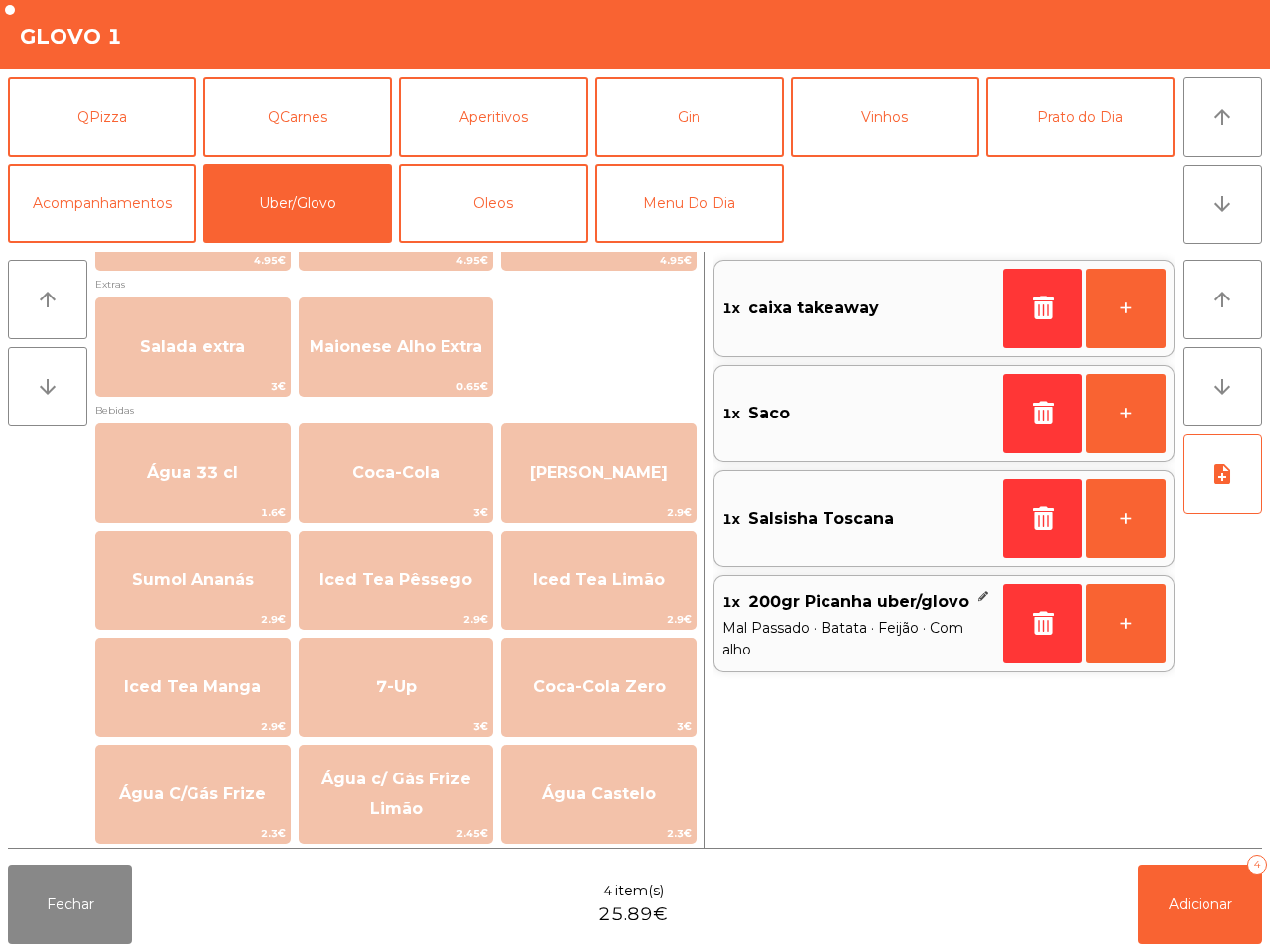 scroll, scrollTop: 1007, scrollLeft: 0, axis: vertical 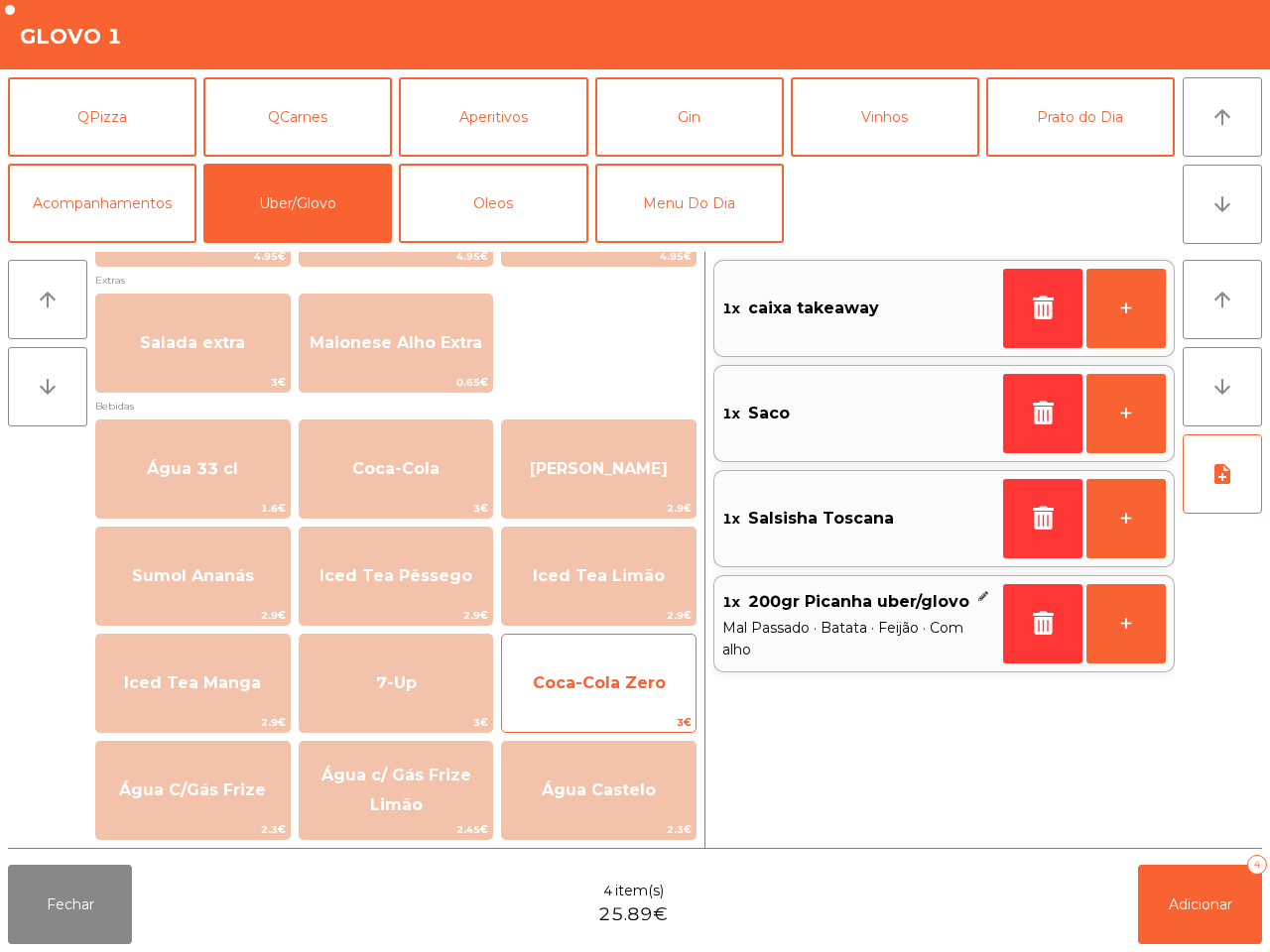 click on "Coca-Cola Zero" 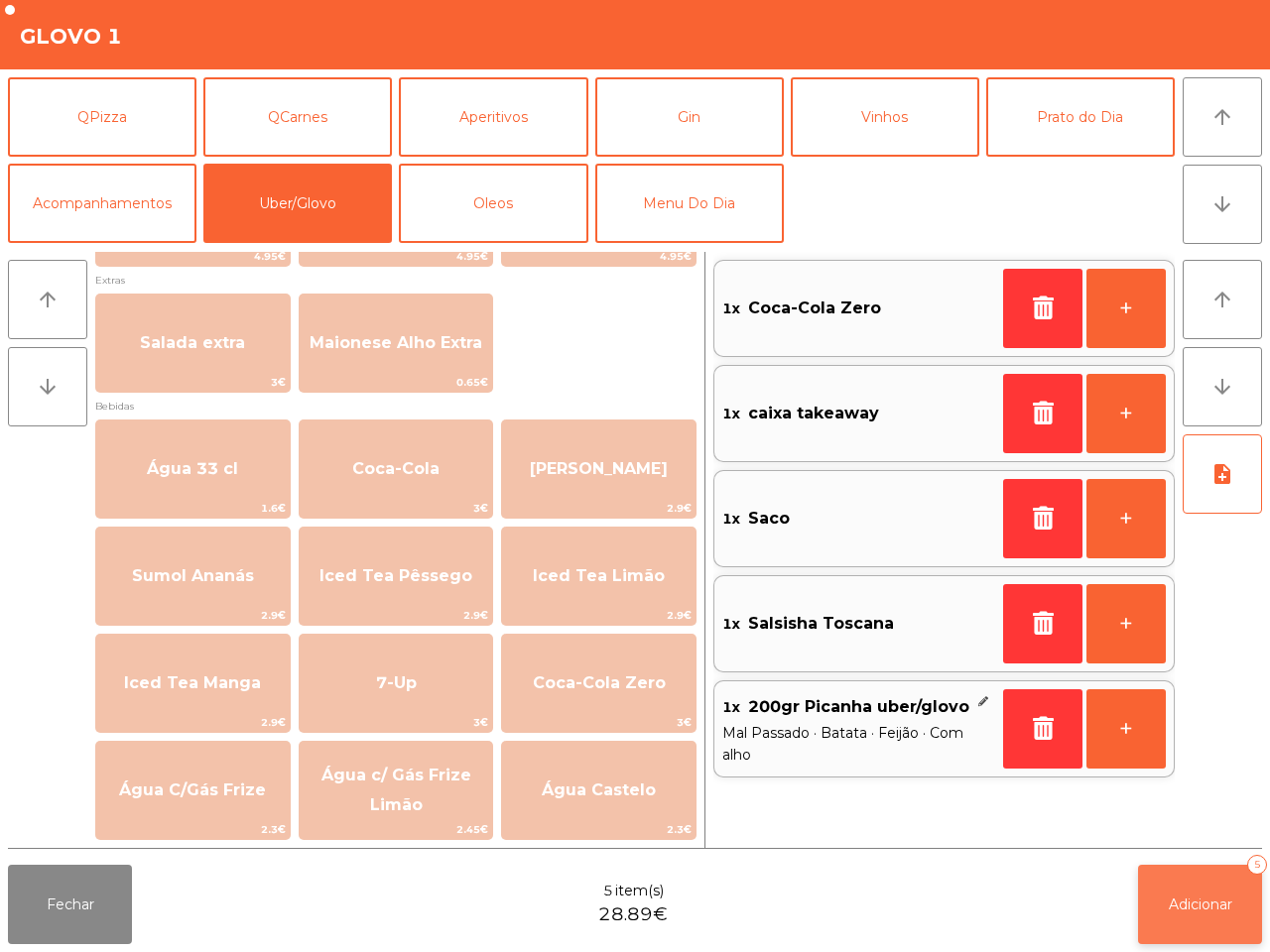 click on "Adicionar" 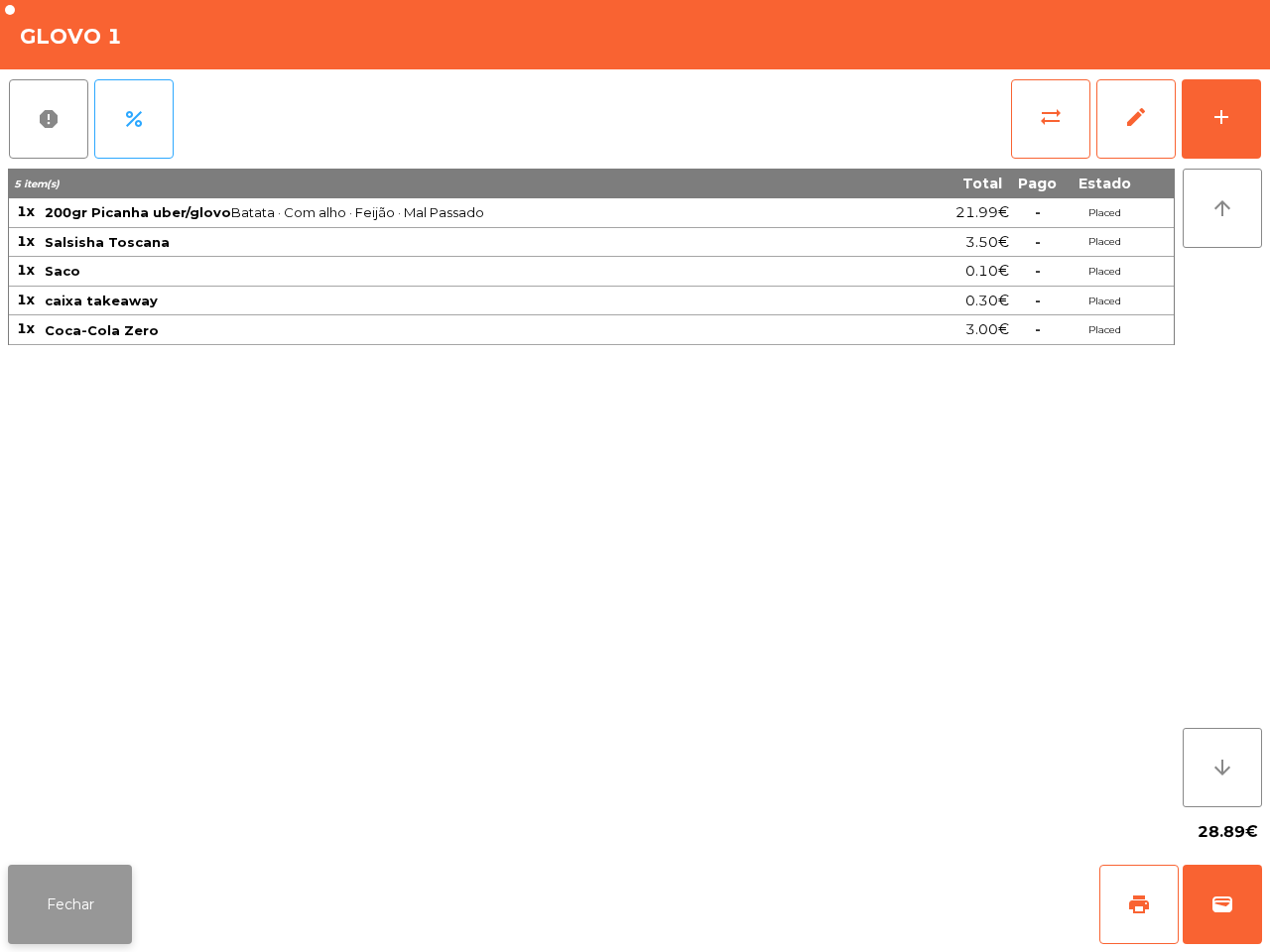 click on "Fechar" 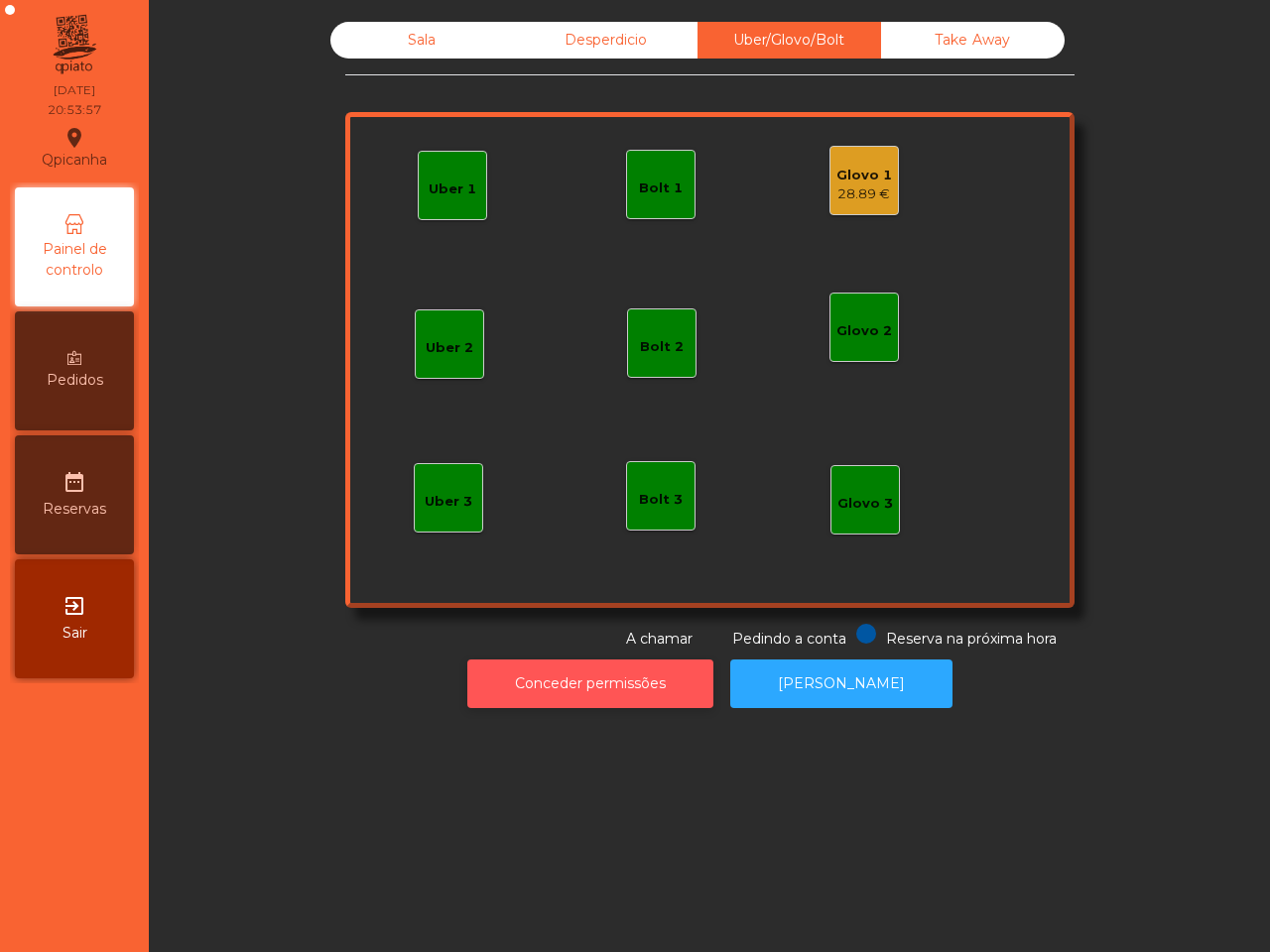 click on "Conceder permissões" 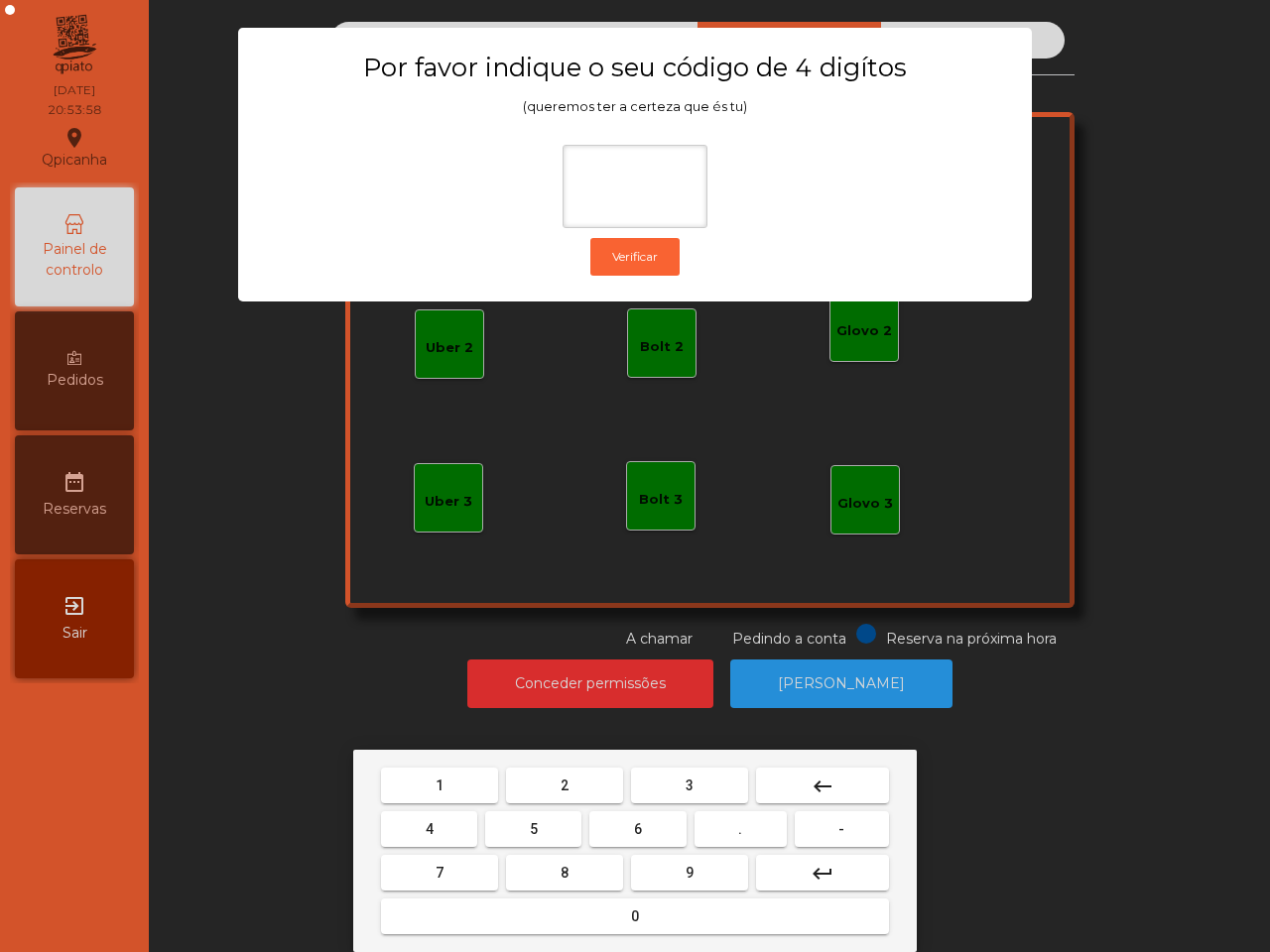 click on "6" at bounding box center (637, 829) 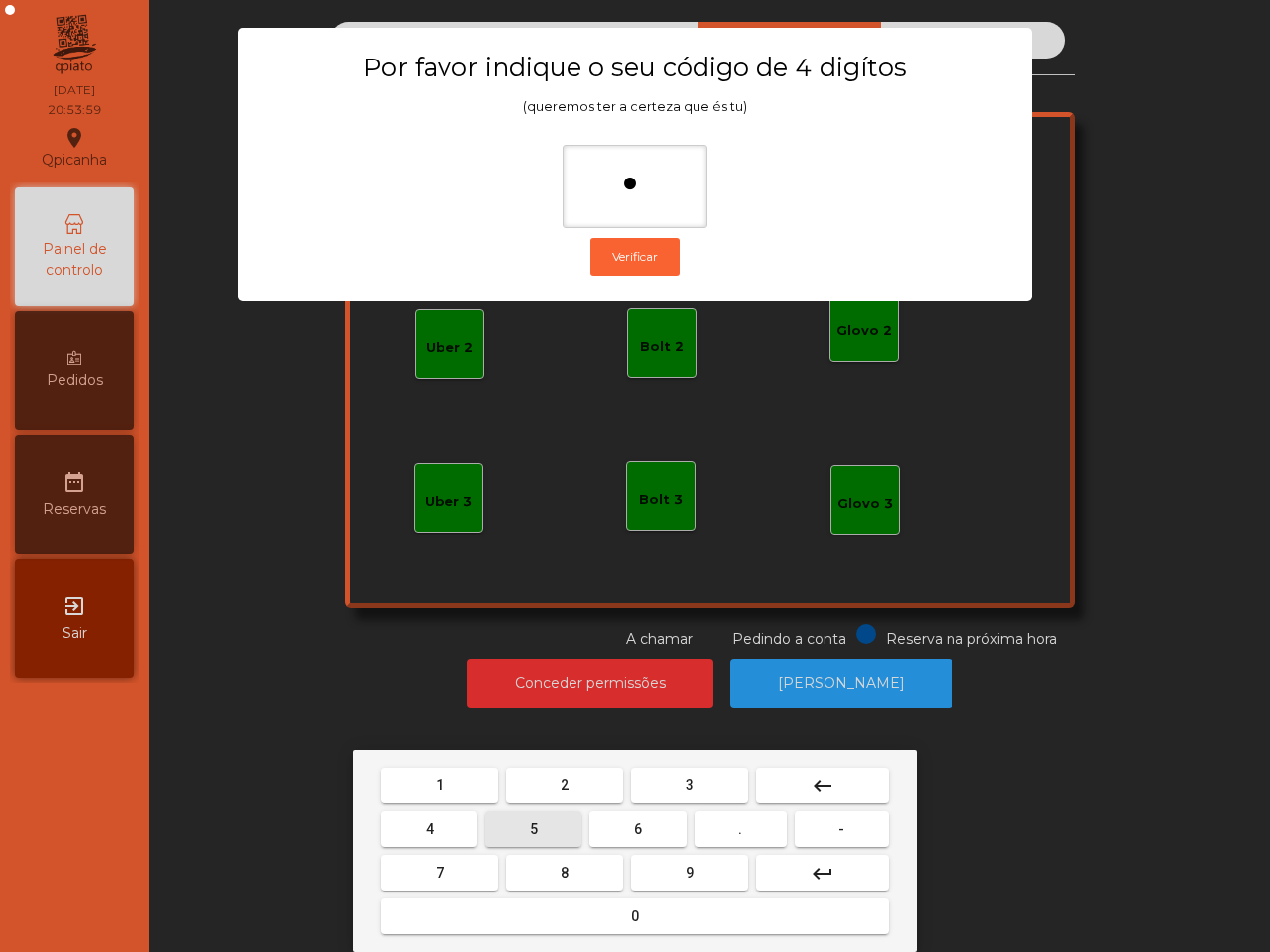 click on "5" at bounding box center (533, 829) 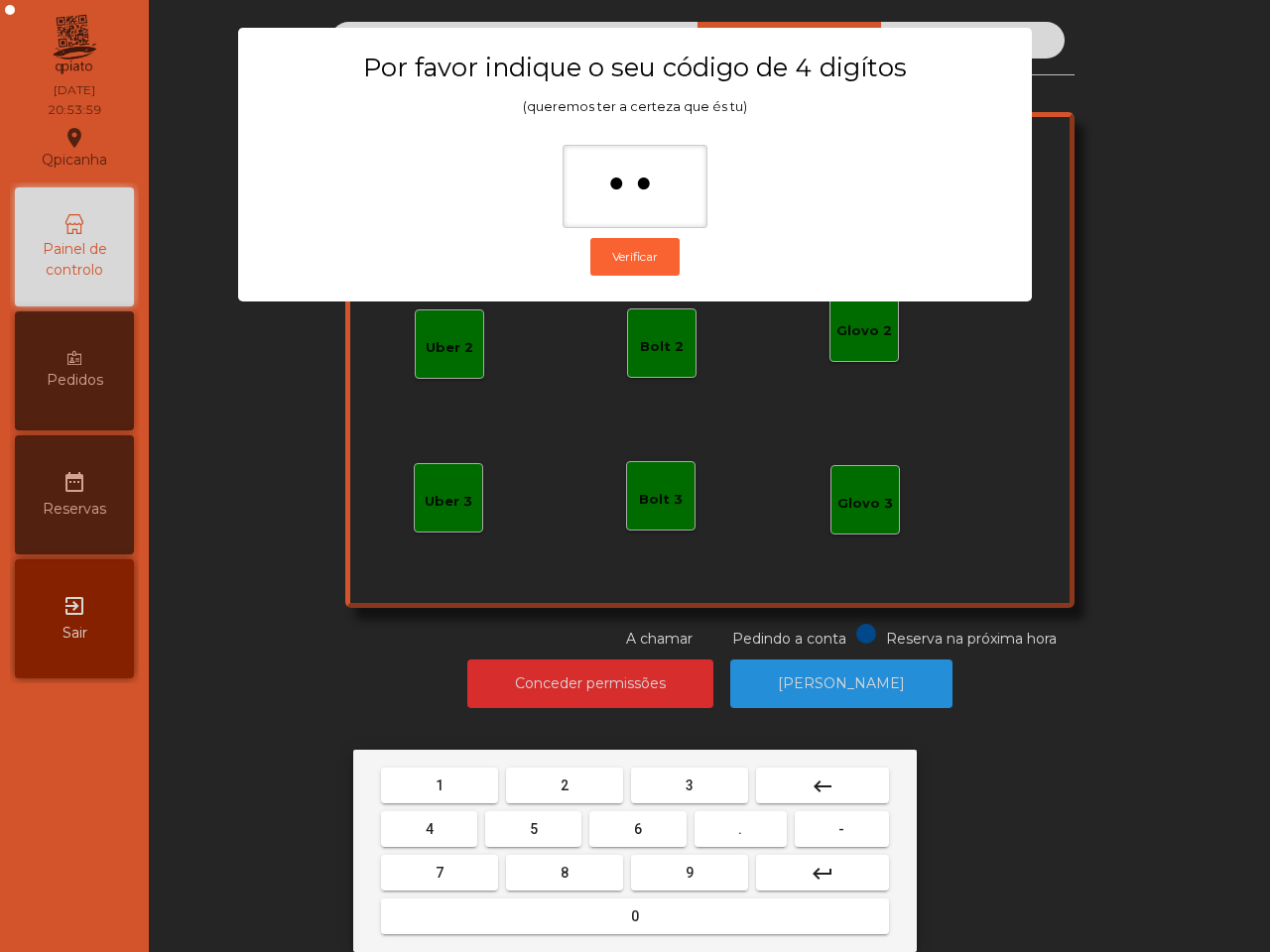 click on "1" at bounding box center [440, 785] 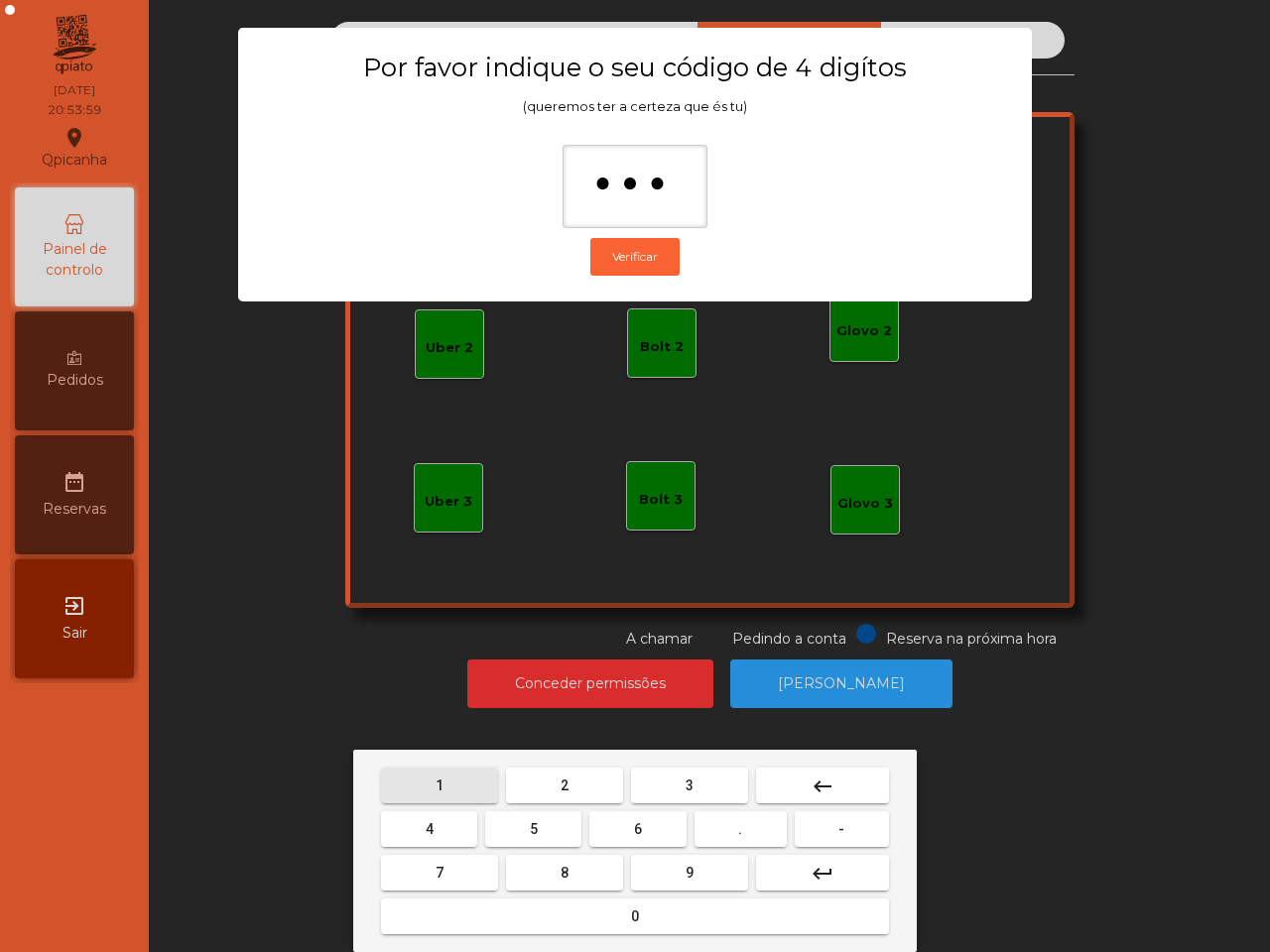 click on "2" at bounding box center (565, 785) 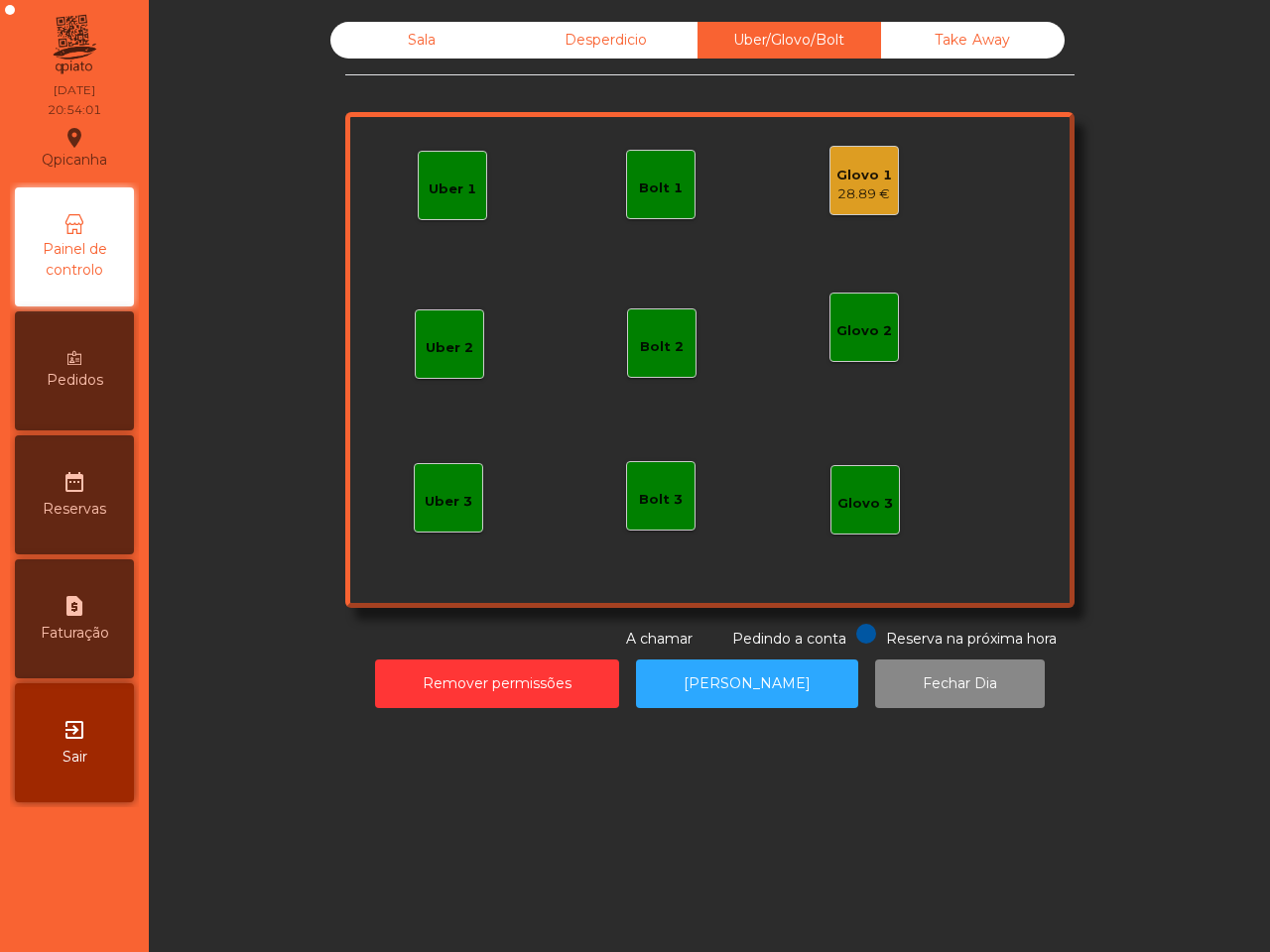 click on "Glovo 1" 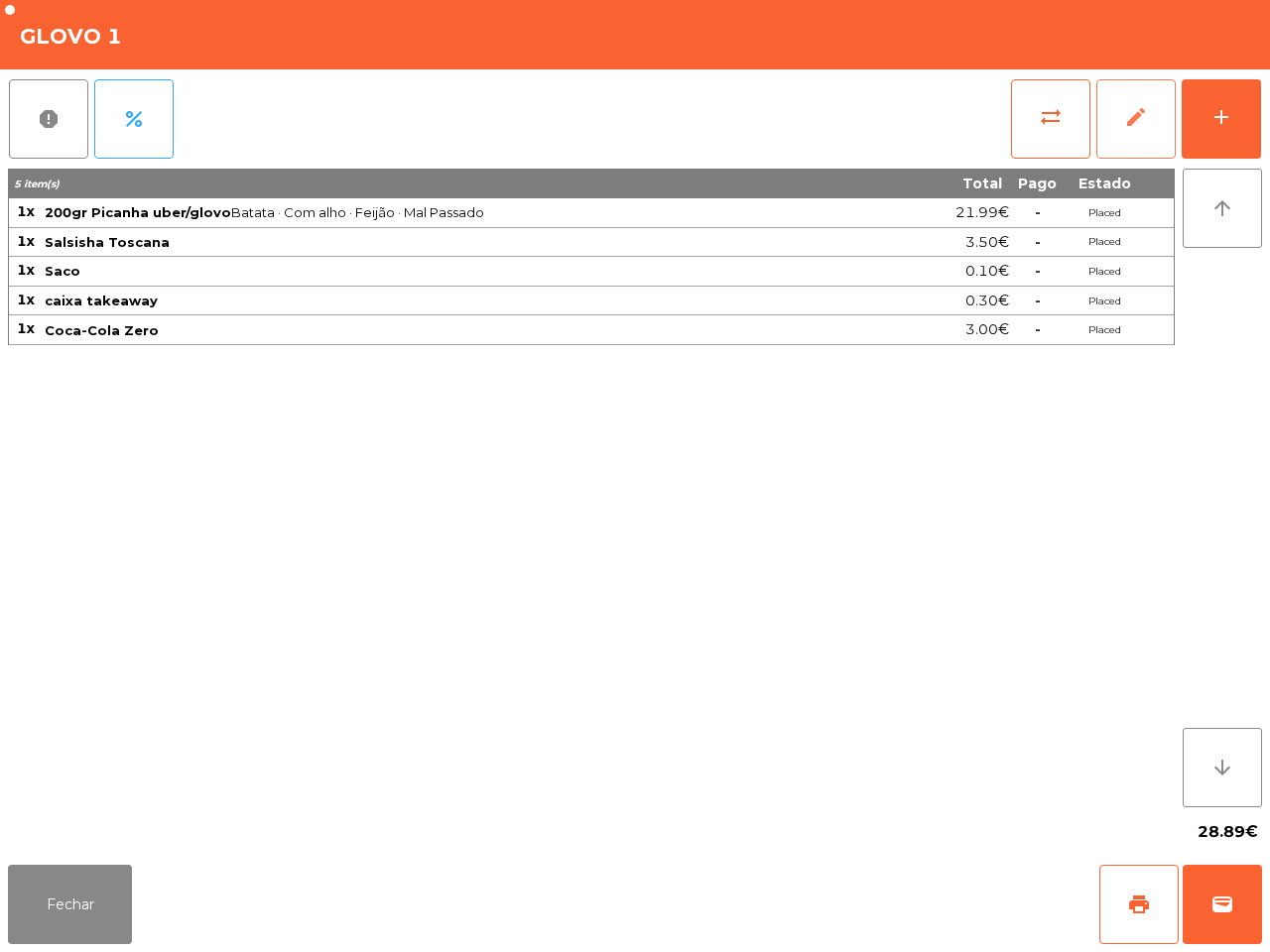 click on "edit" 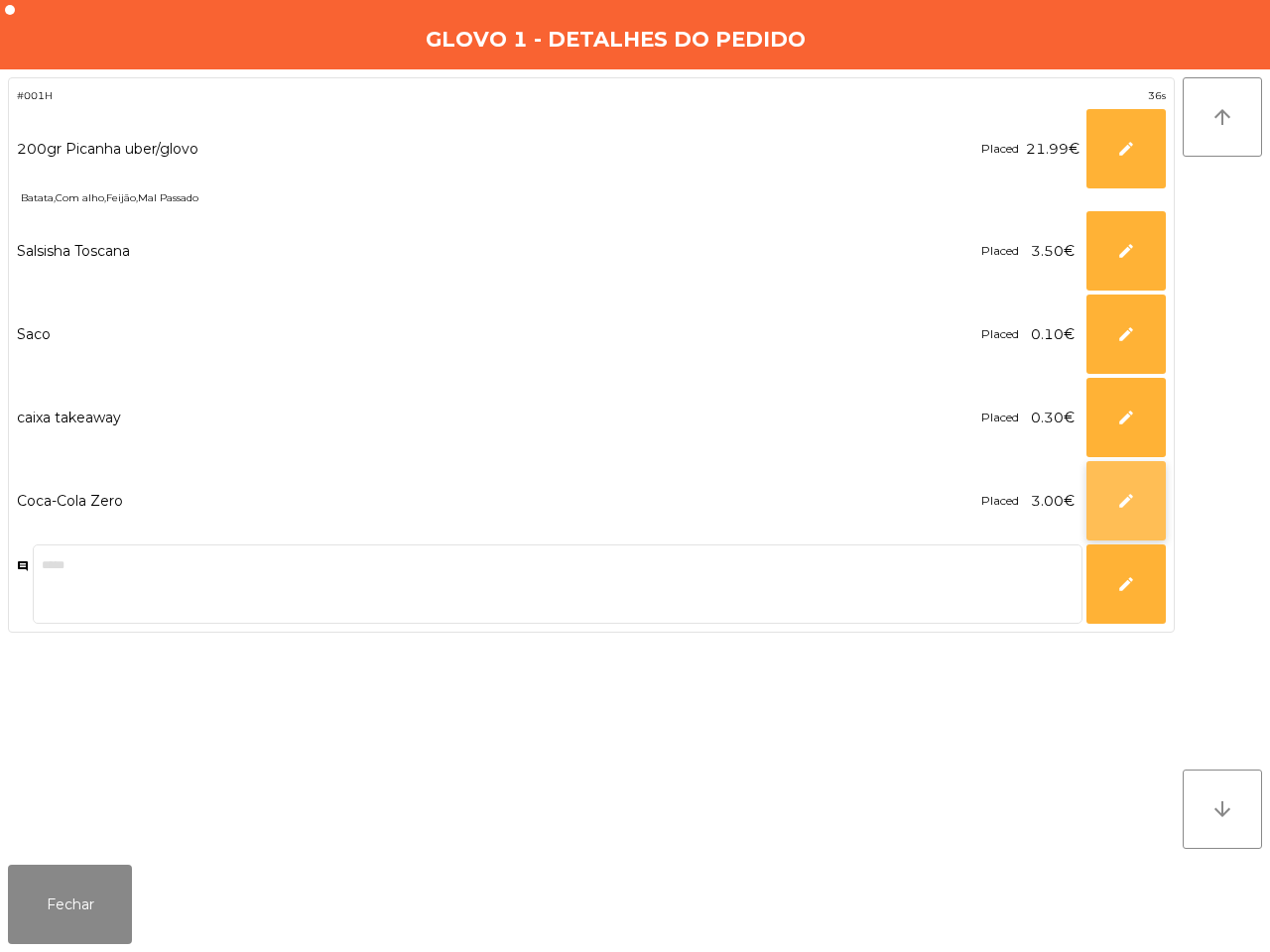 click on "edit" 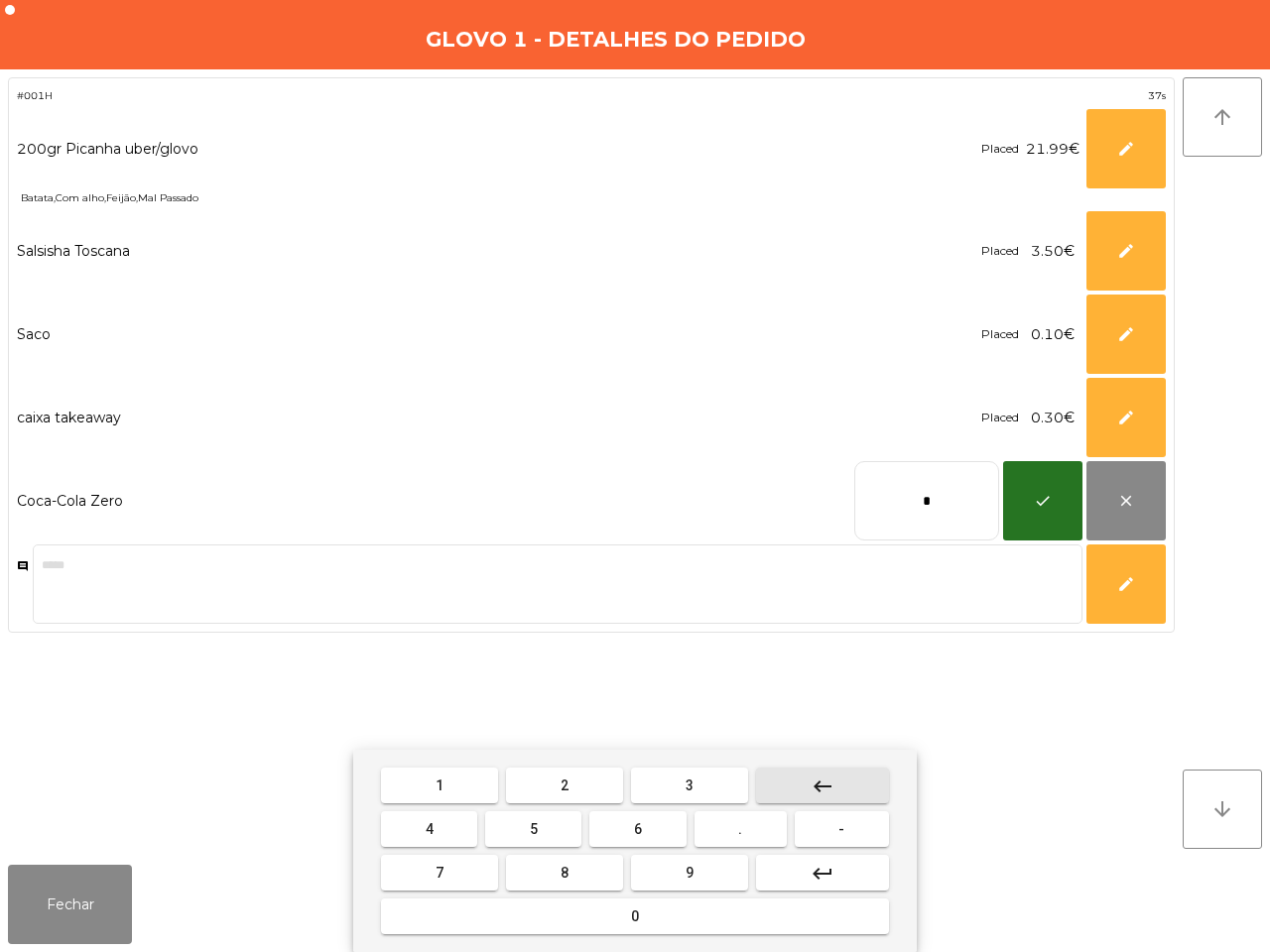 click on "keyboard_backspace" at bounding box center (823, 786) 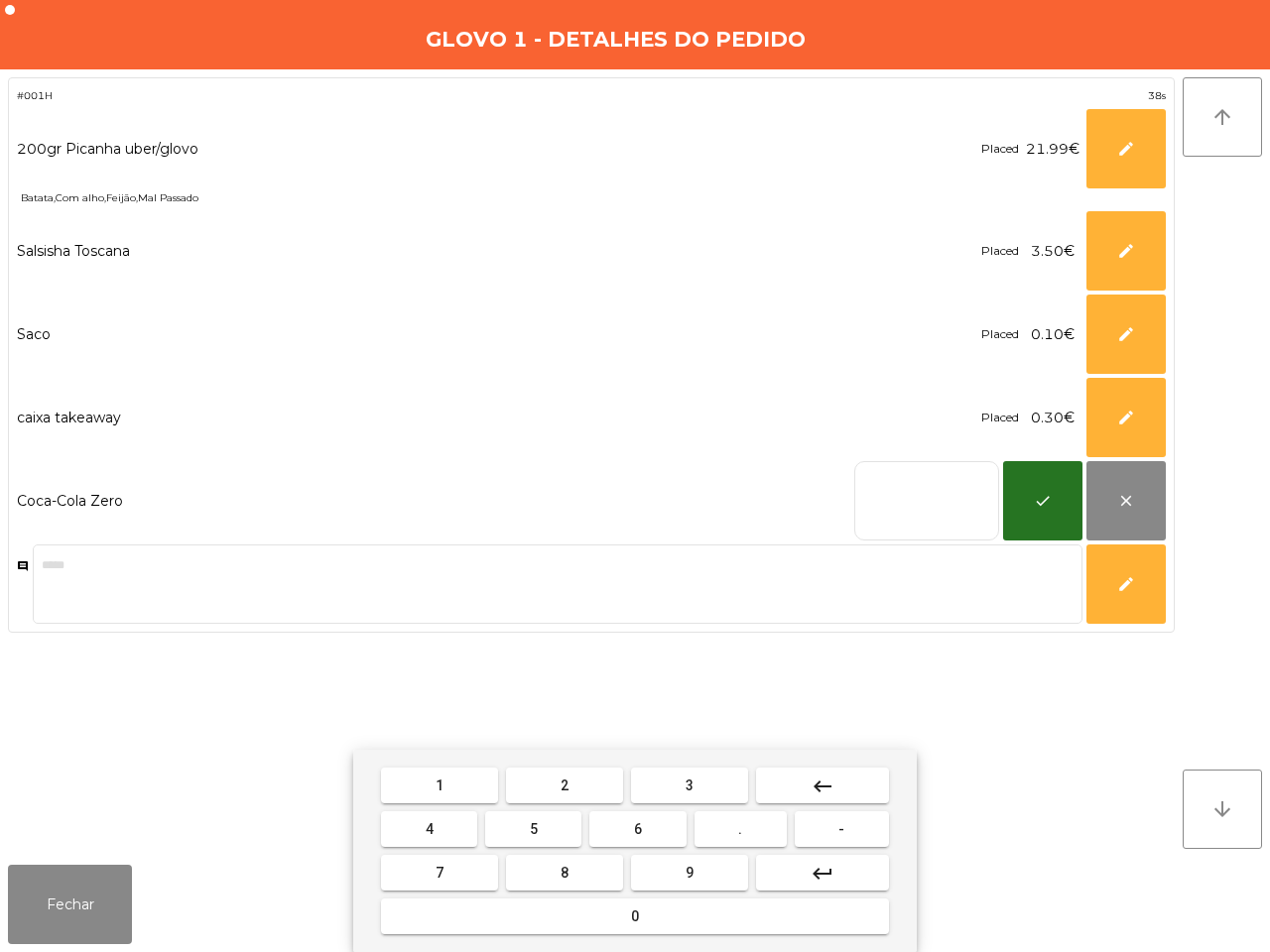 click on "2" at bounding box center (565, 785) 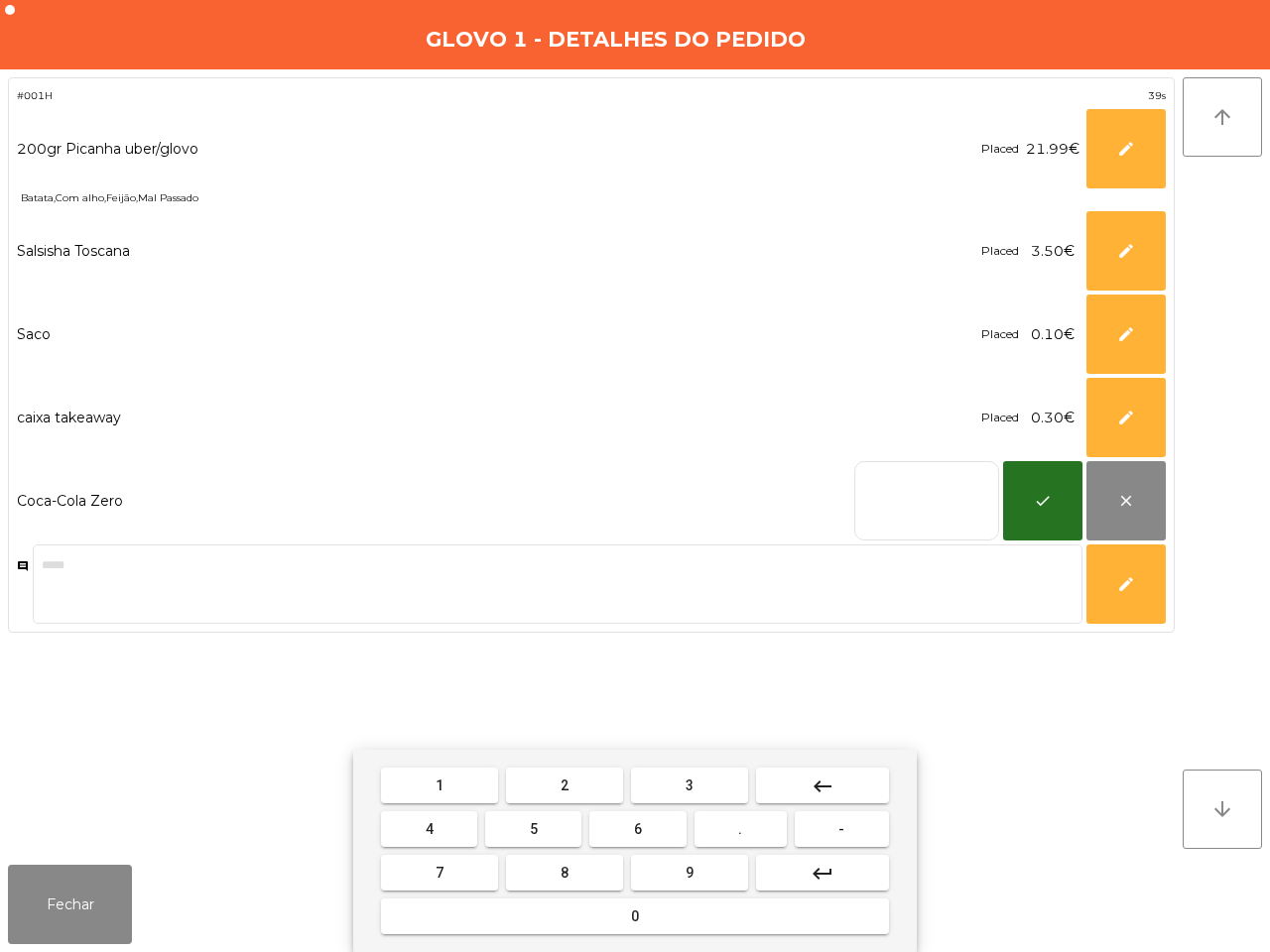 click on "8" at bounding box center [565, 873] 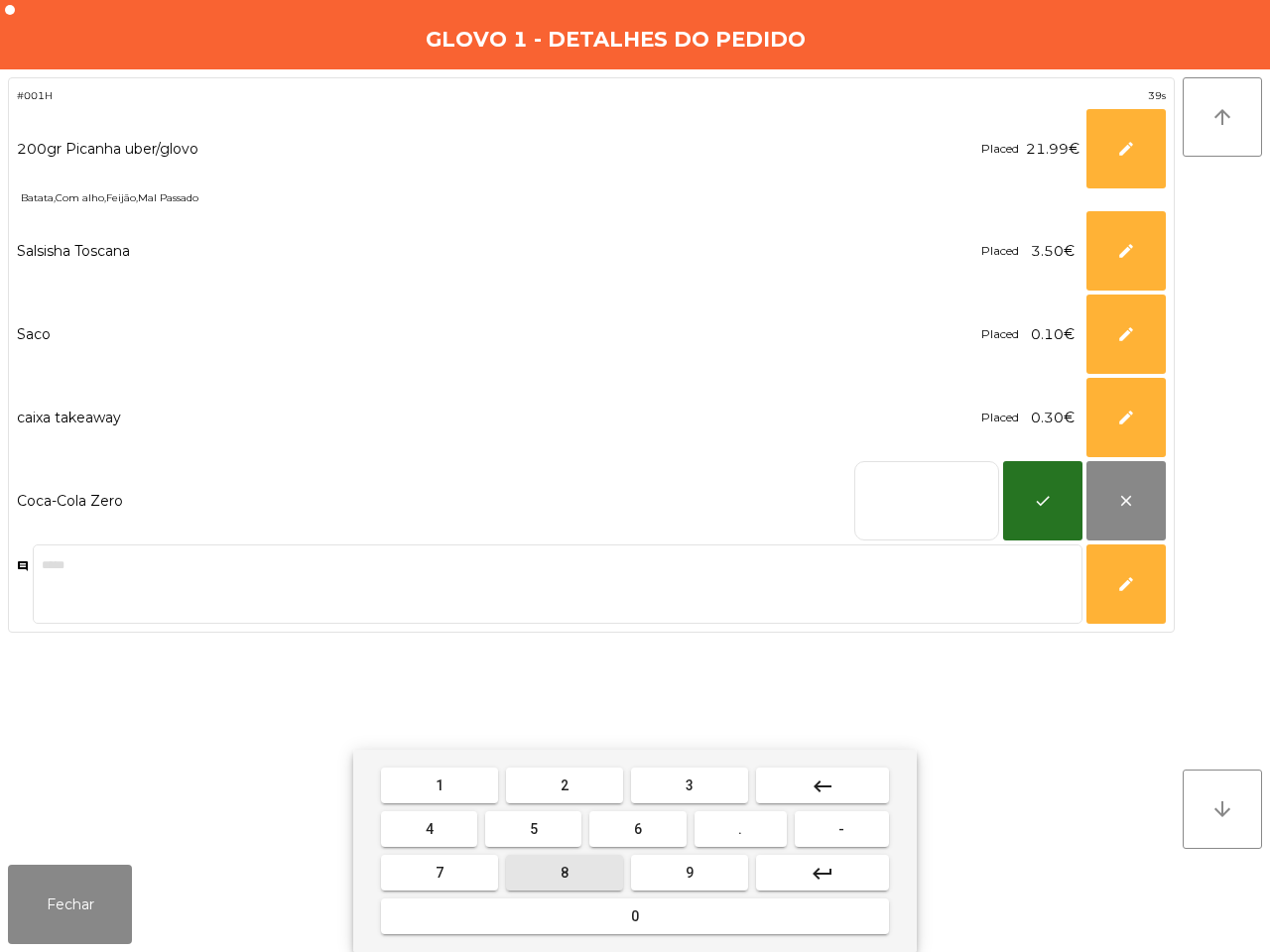 click on "5" at bounding box center [533, 829] 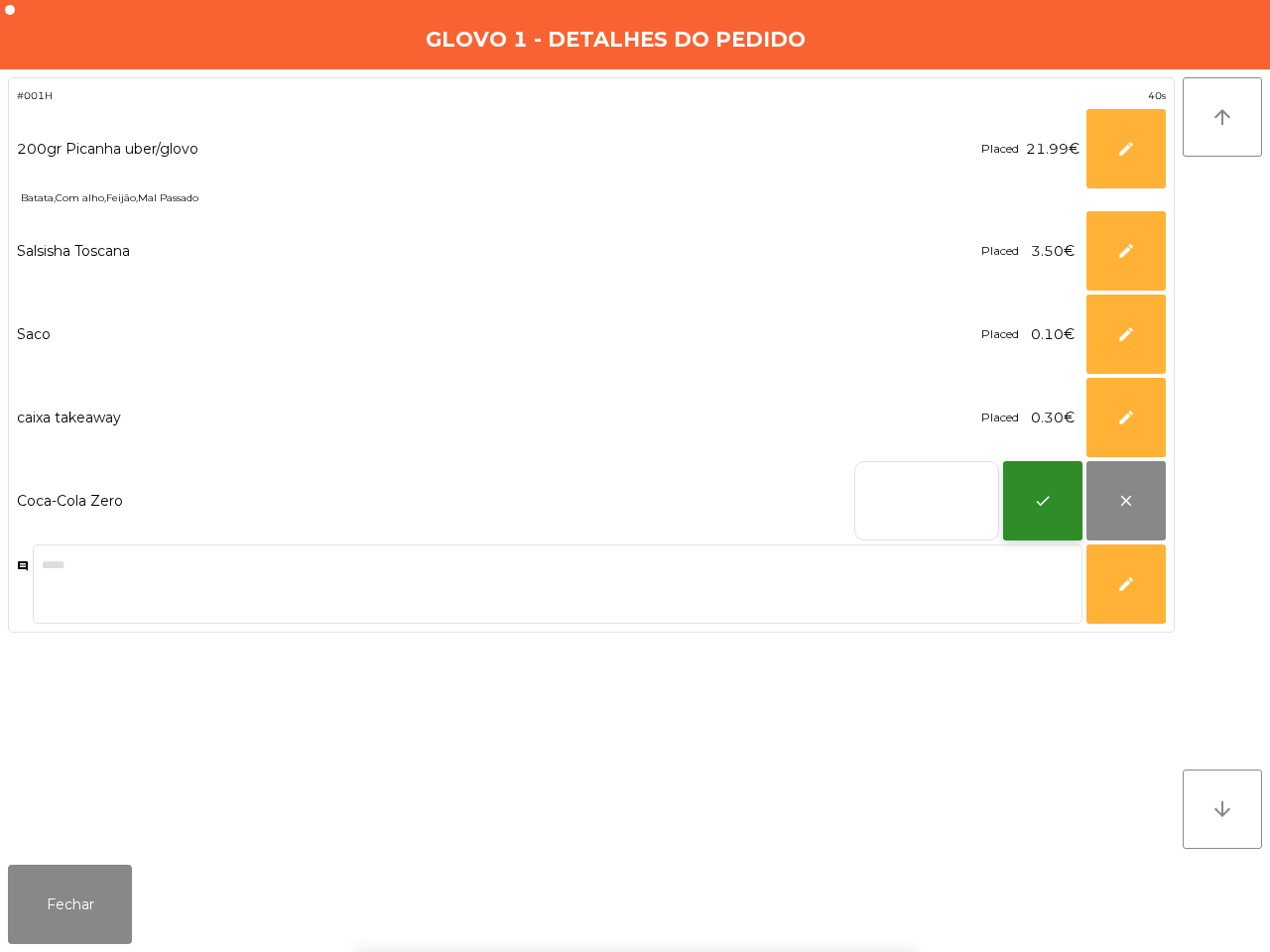 click on "check" 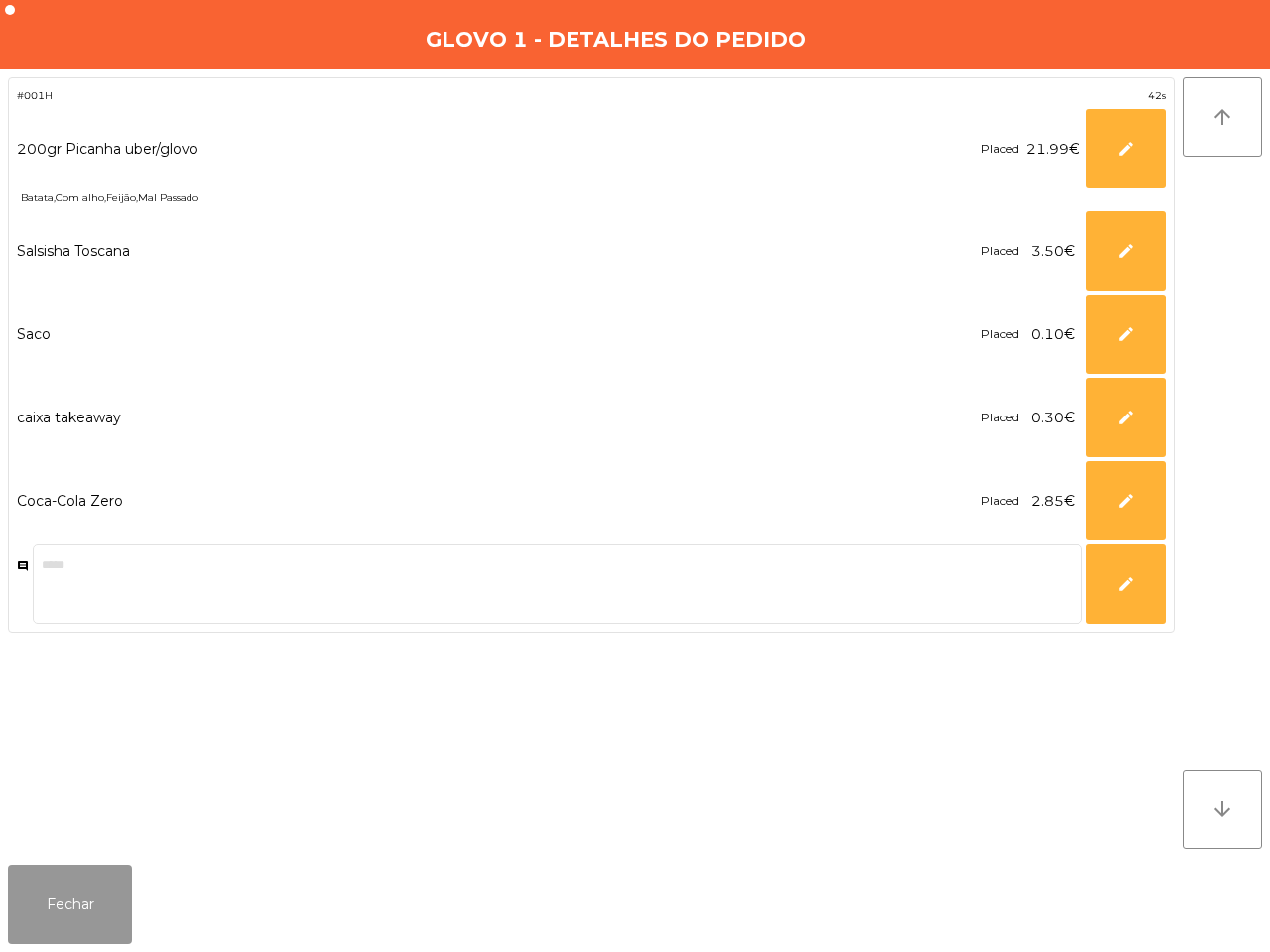 drag, startPoint x: 82, startPoint y: 894, endPoint x: 126, endPoint y: 874, distance: 48.332184 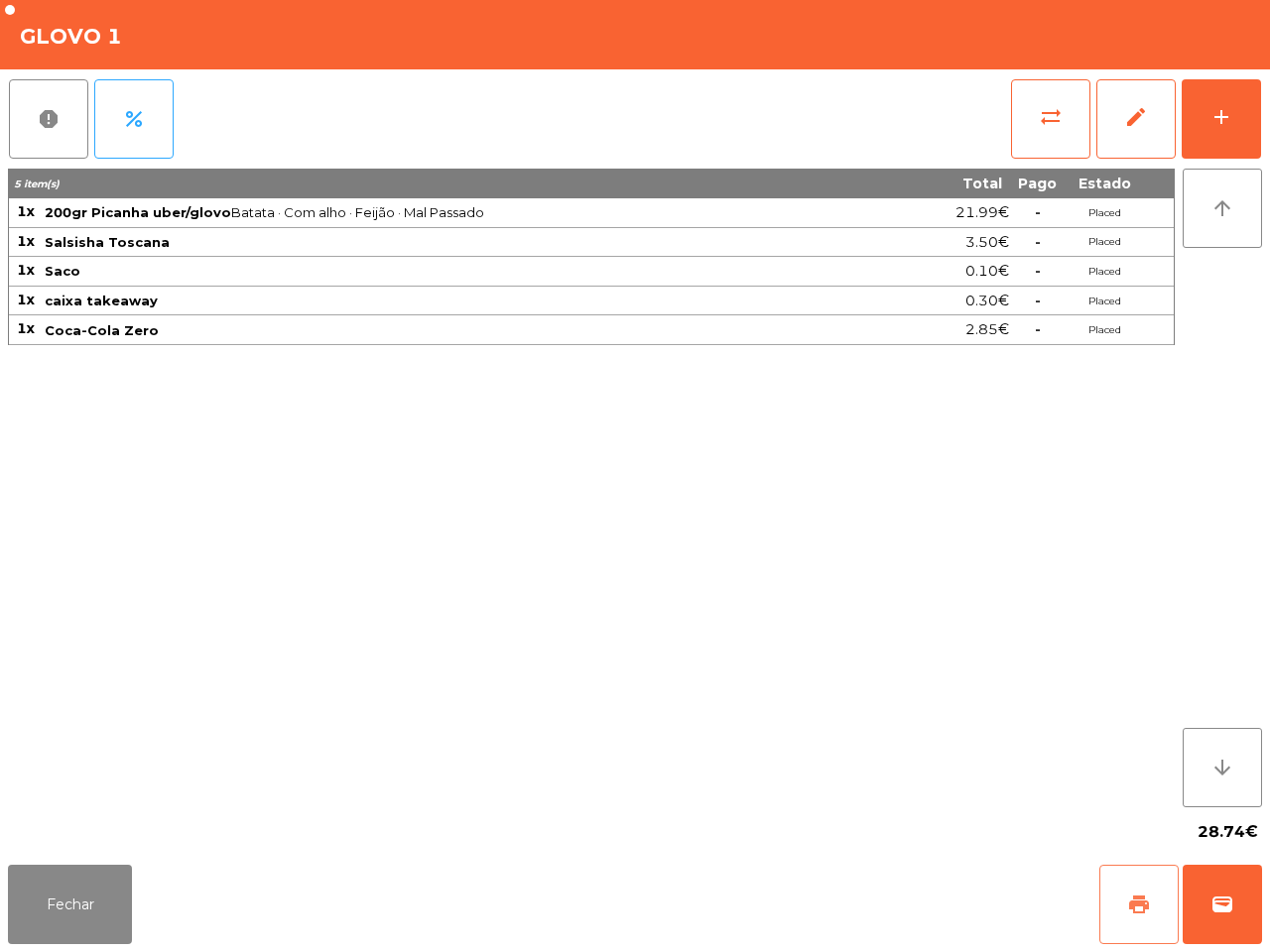 click on "print" 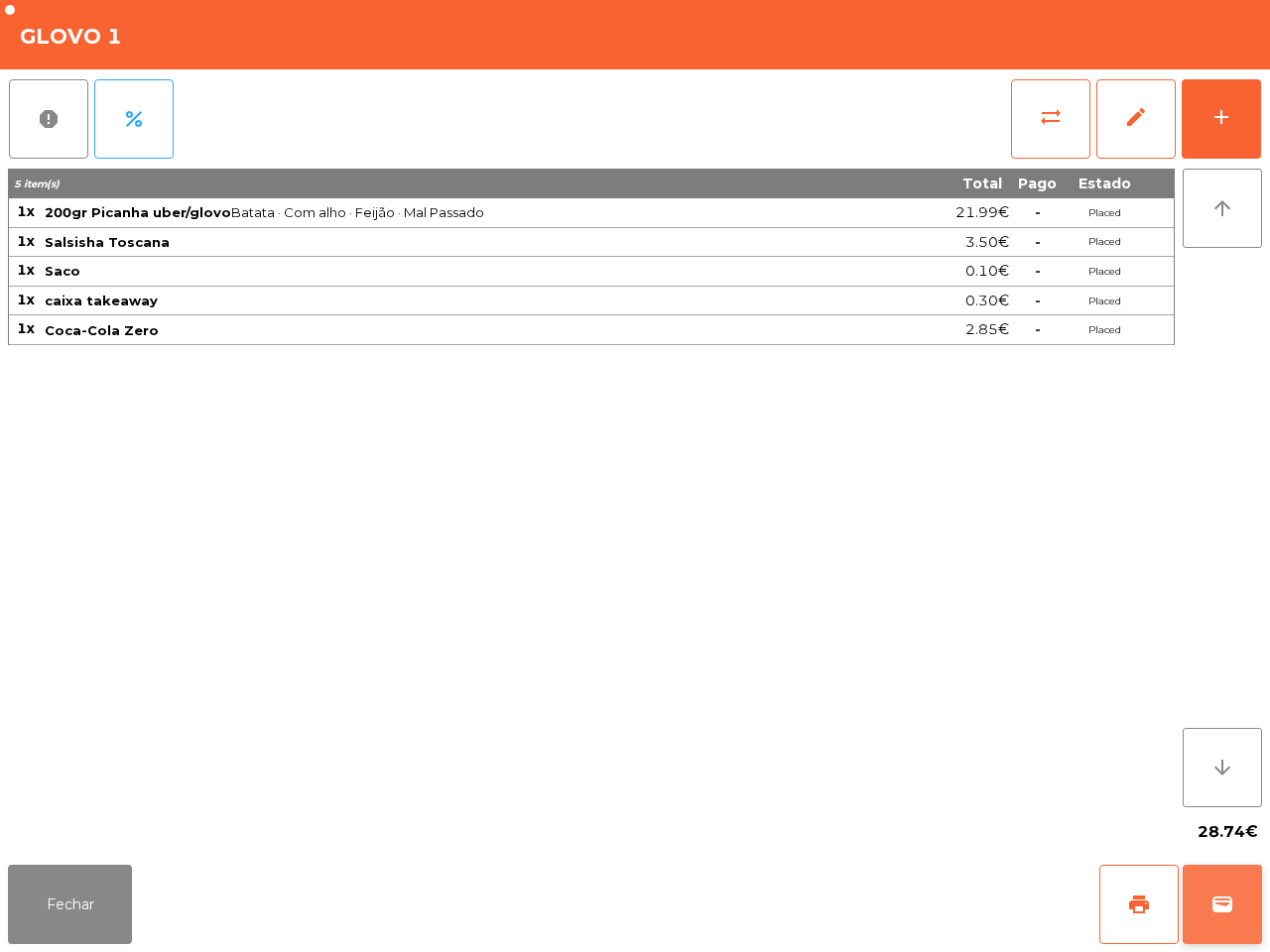 click on "wallet" 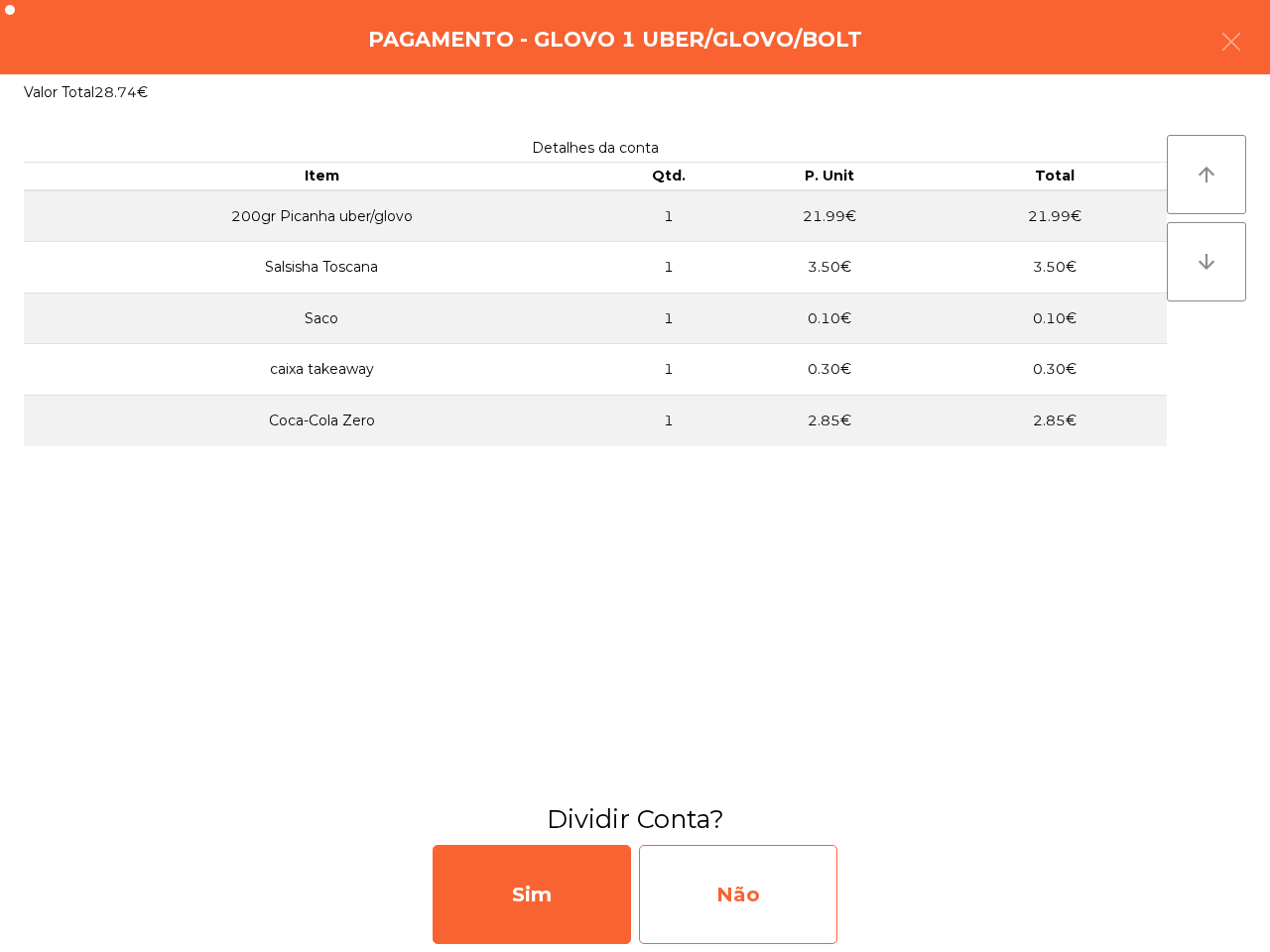 click on "Não" 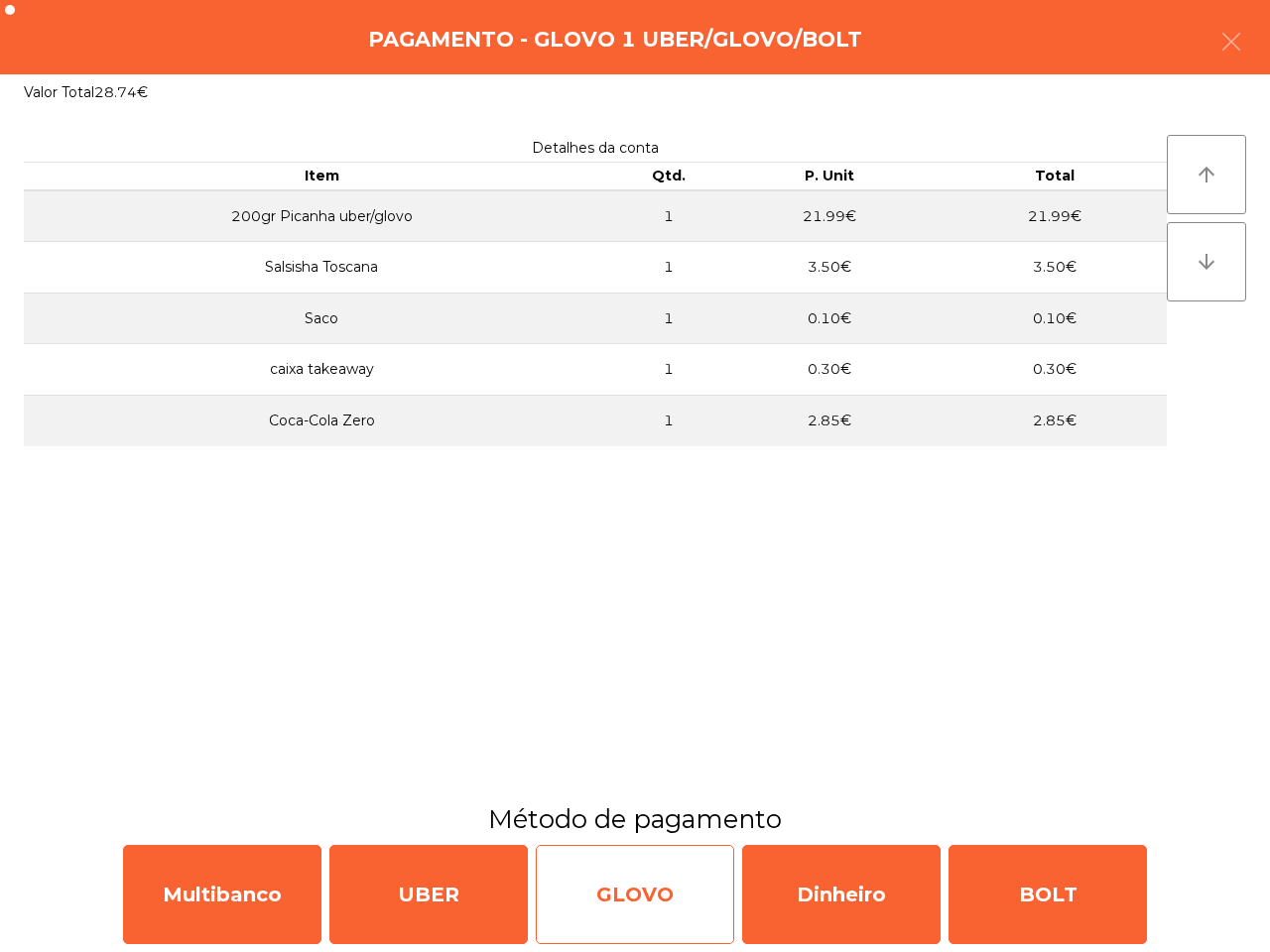 click on "GLOVO" 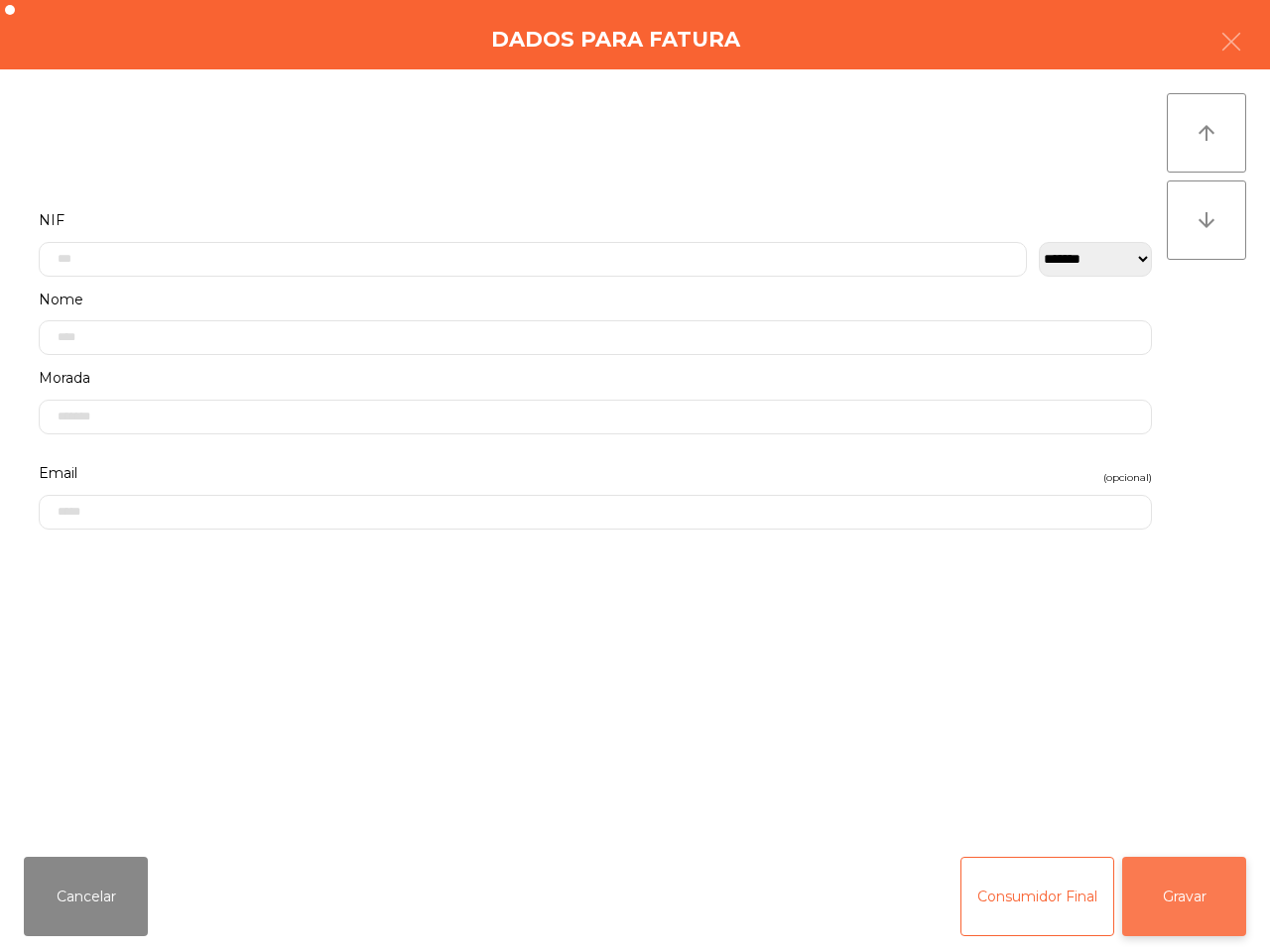 click on "Gravar" 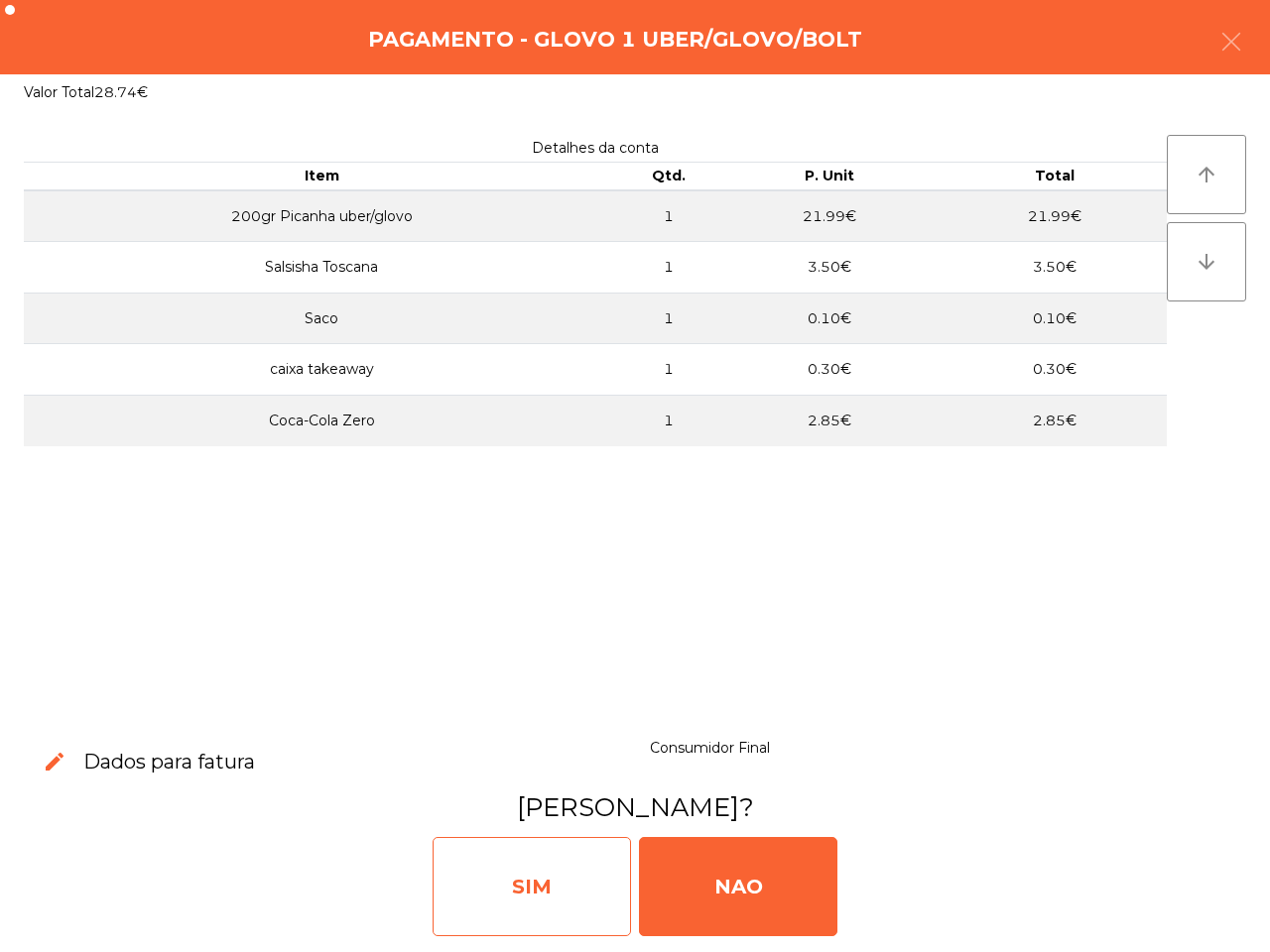 click on "SIM" 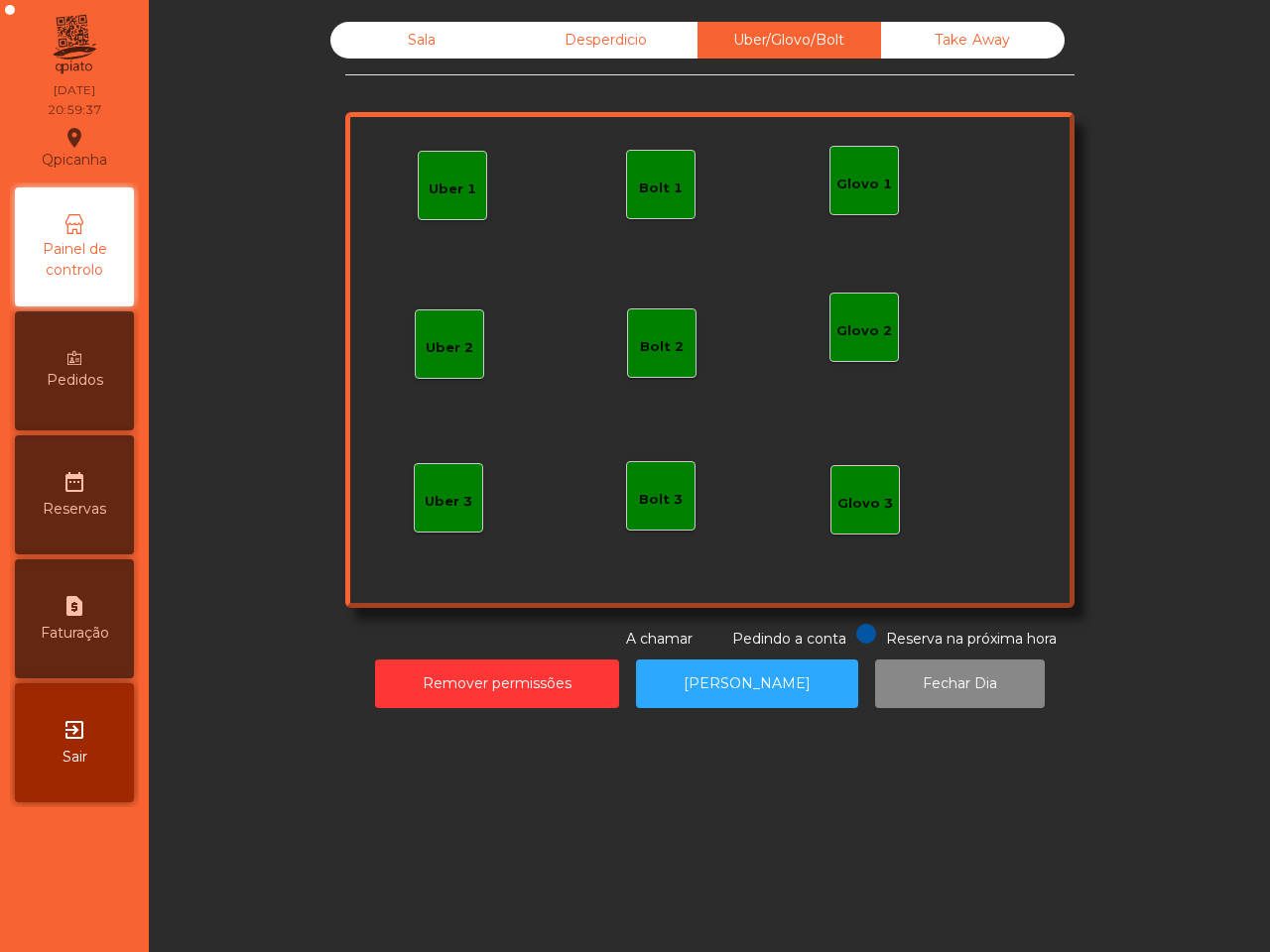 click on "Sala" 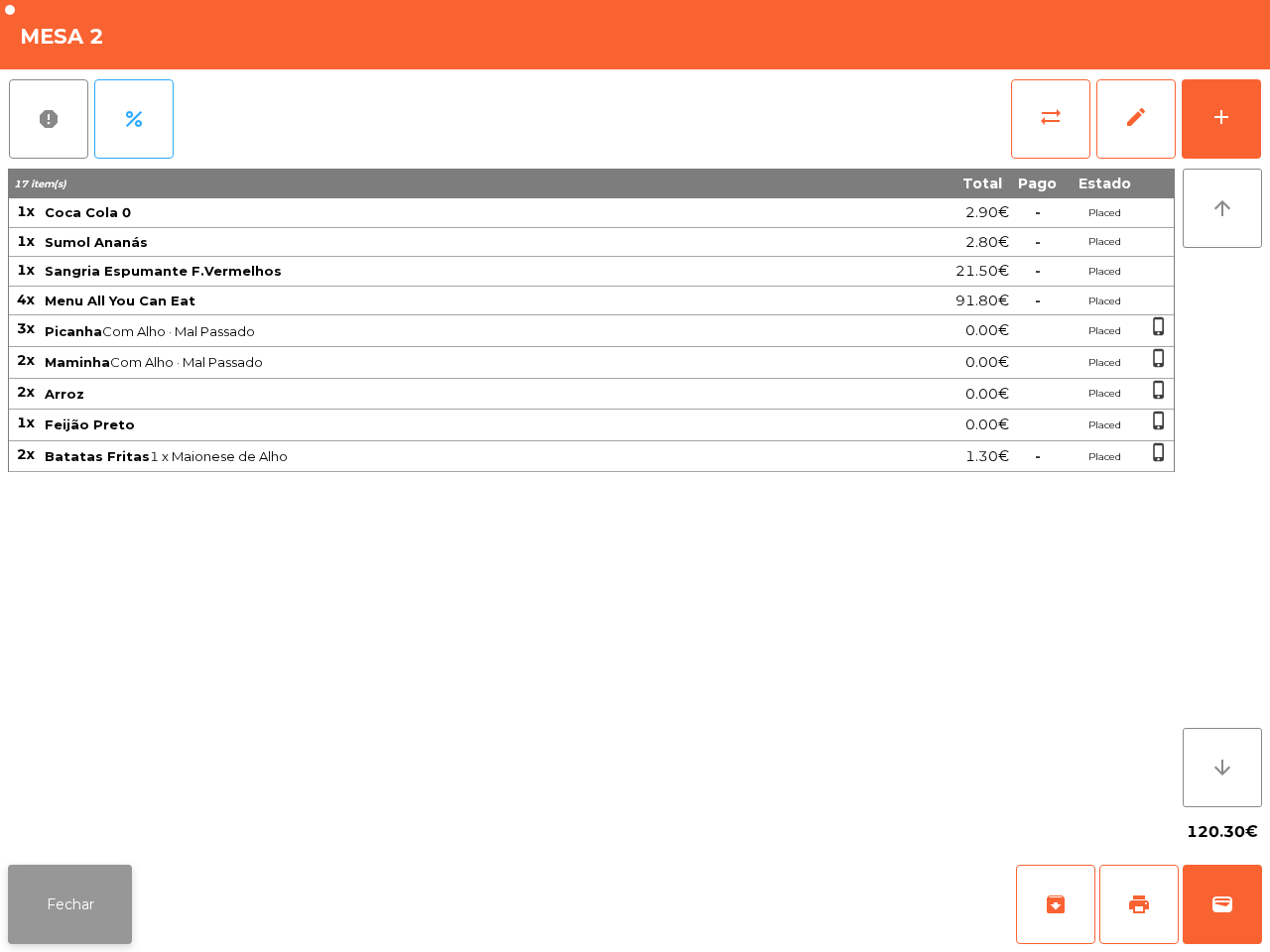 click on "Fechar" 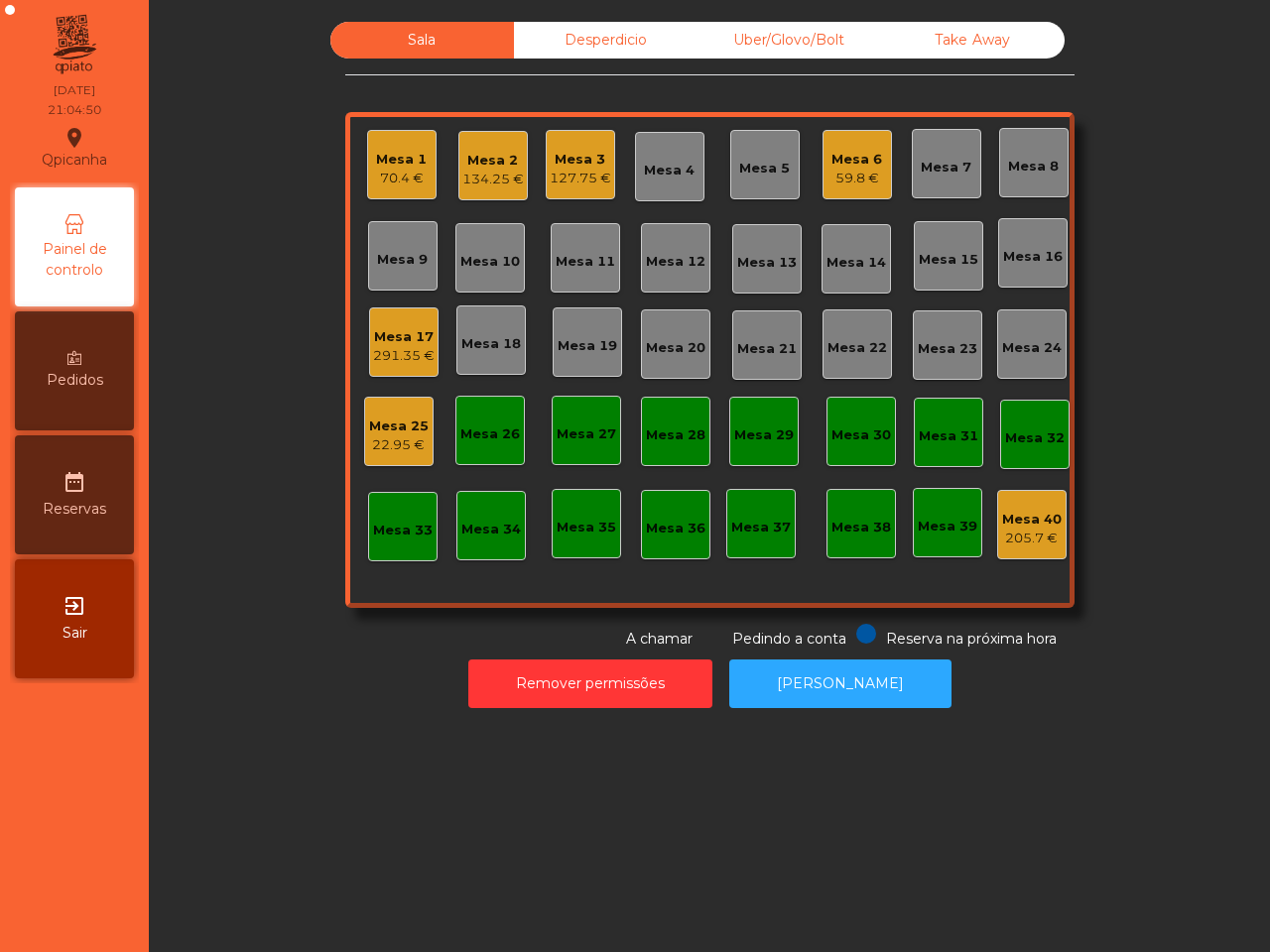 drag, startPoint x: 161, startPoint y: 883, endPoint x: 45, endPoint y: 861, distance: 118.06778 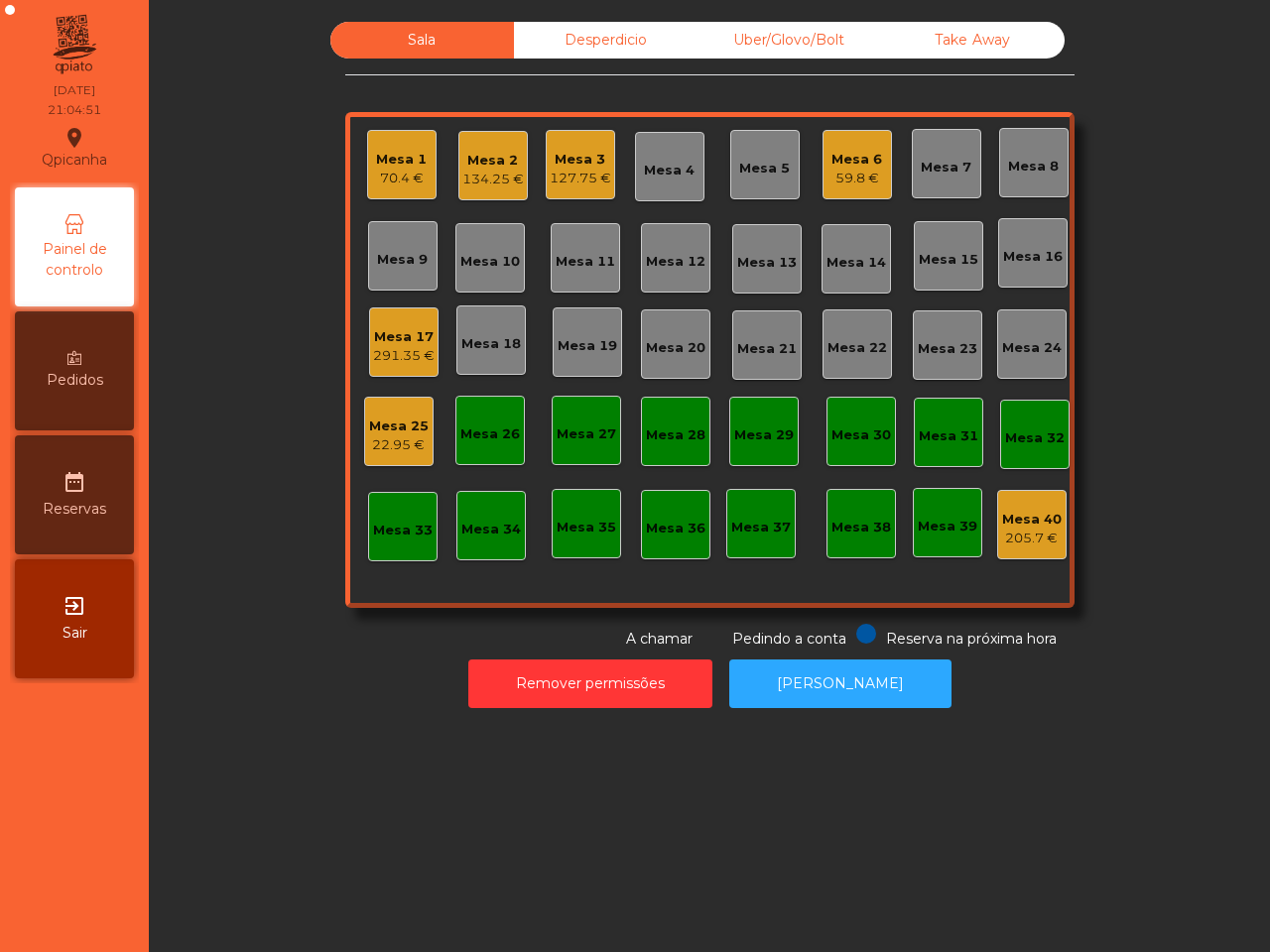 click on "Mesa 17" 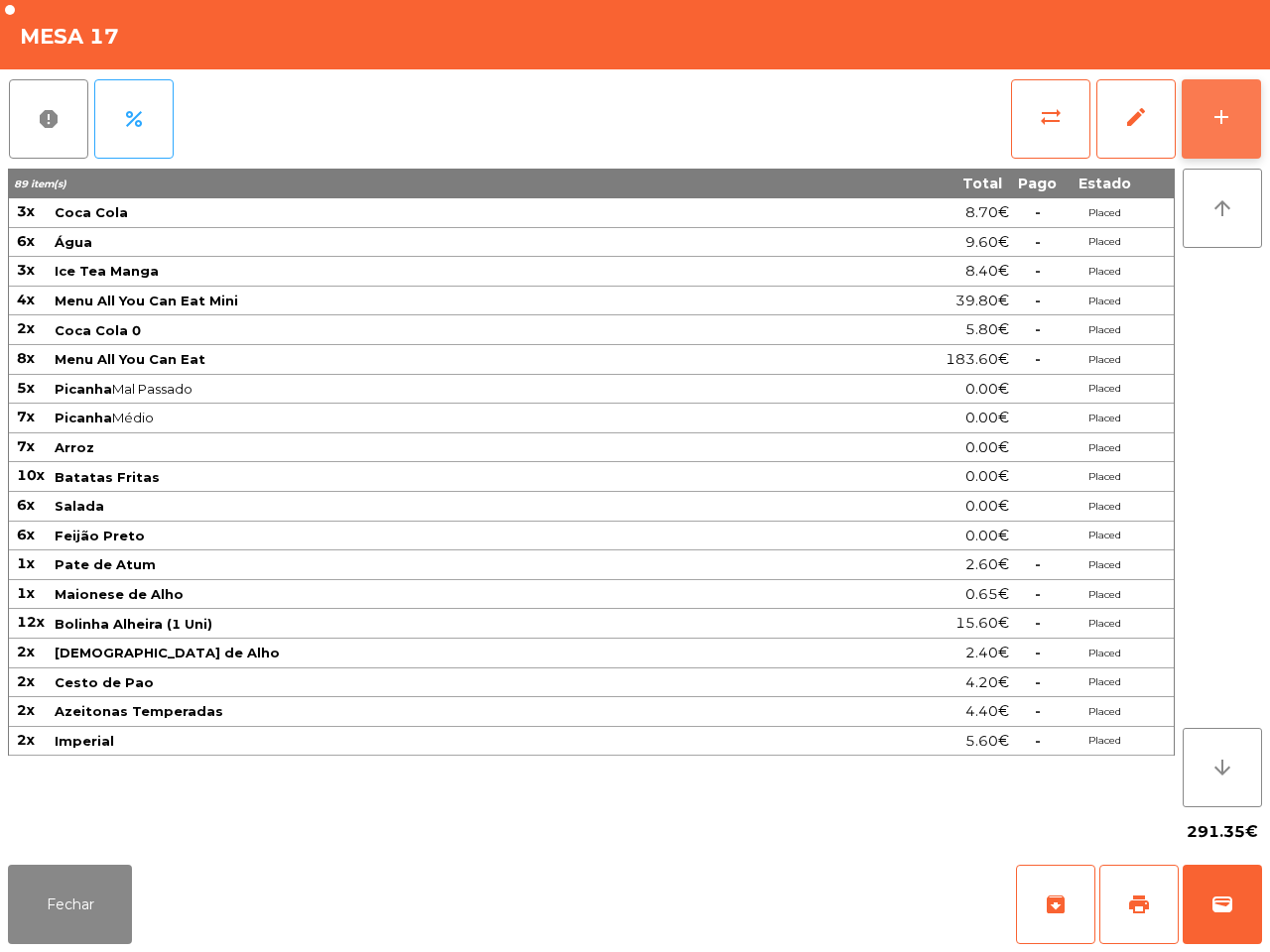 click on "add" 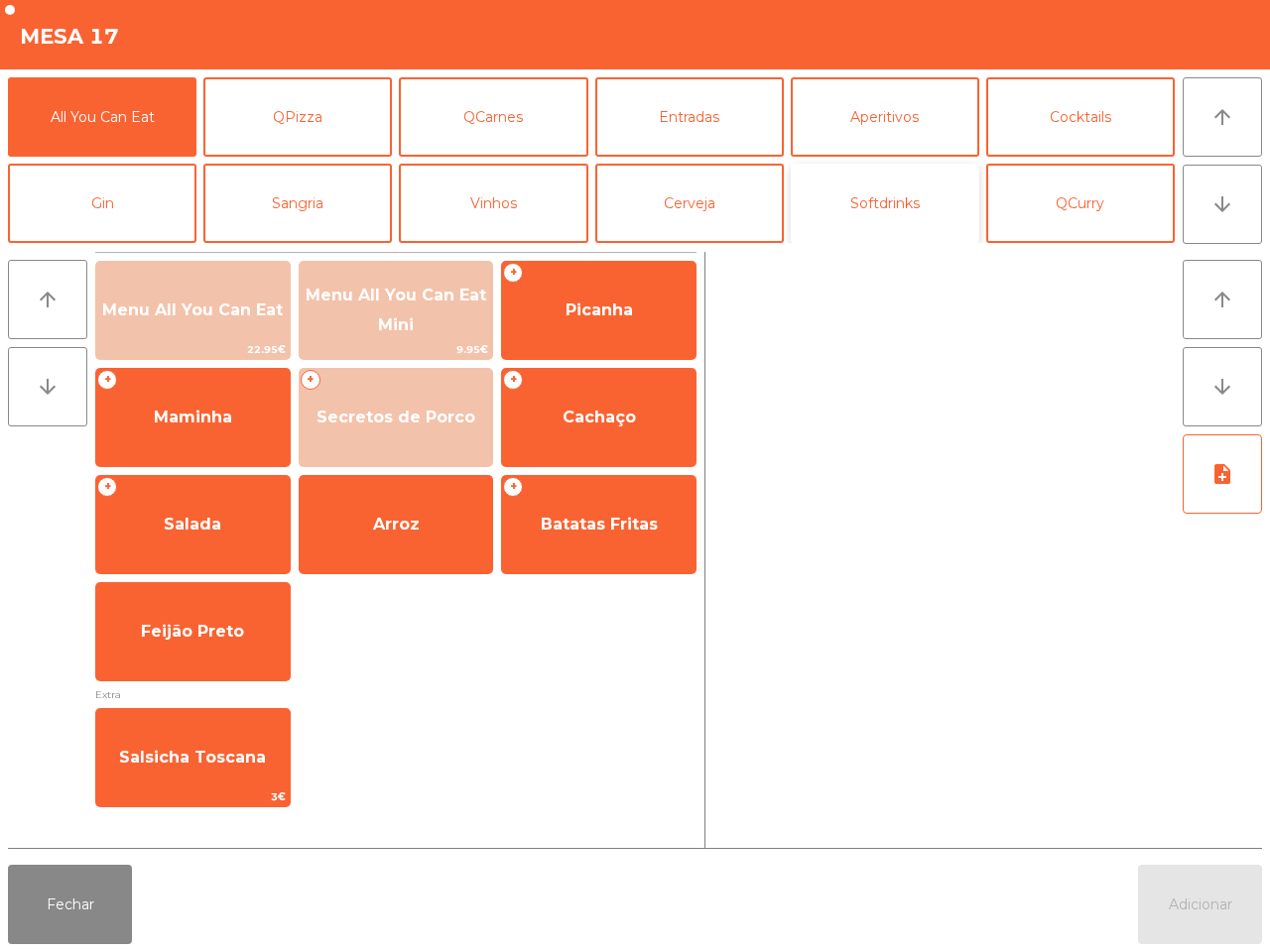 click on "Softdrinks" 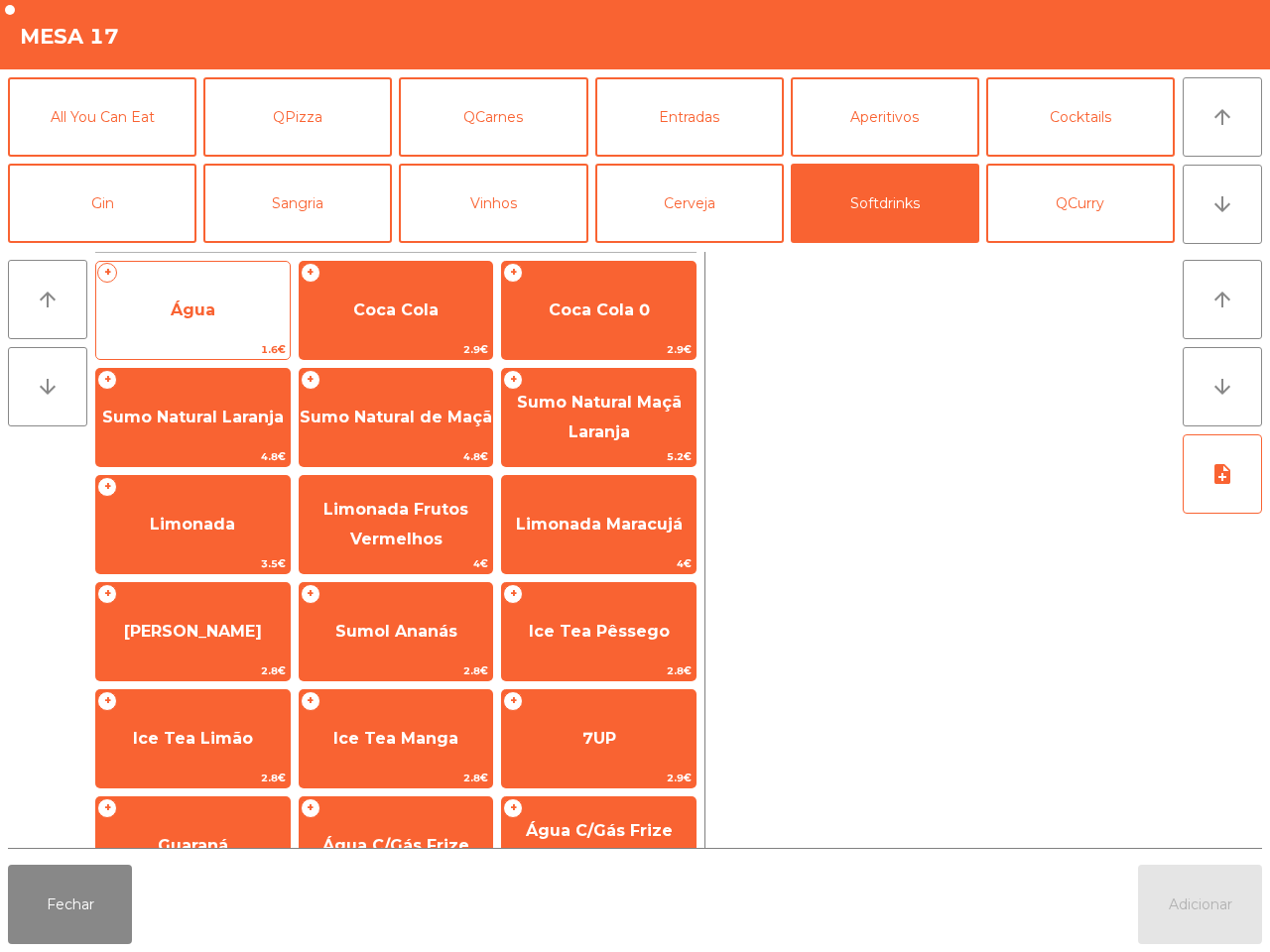 click on "+   Água   1.6€" 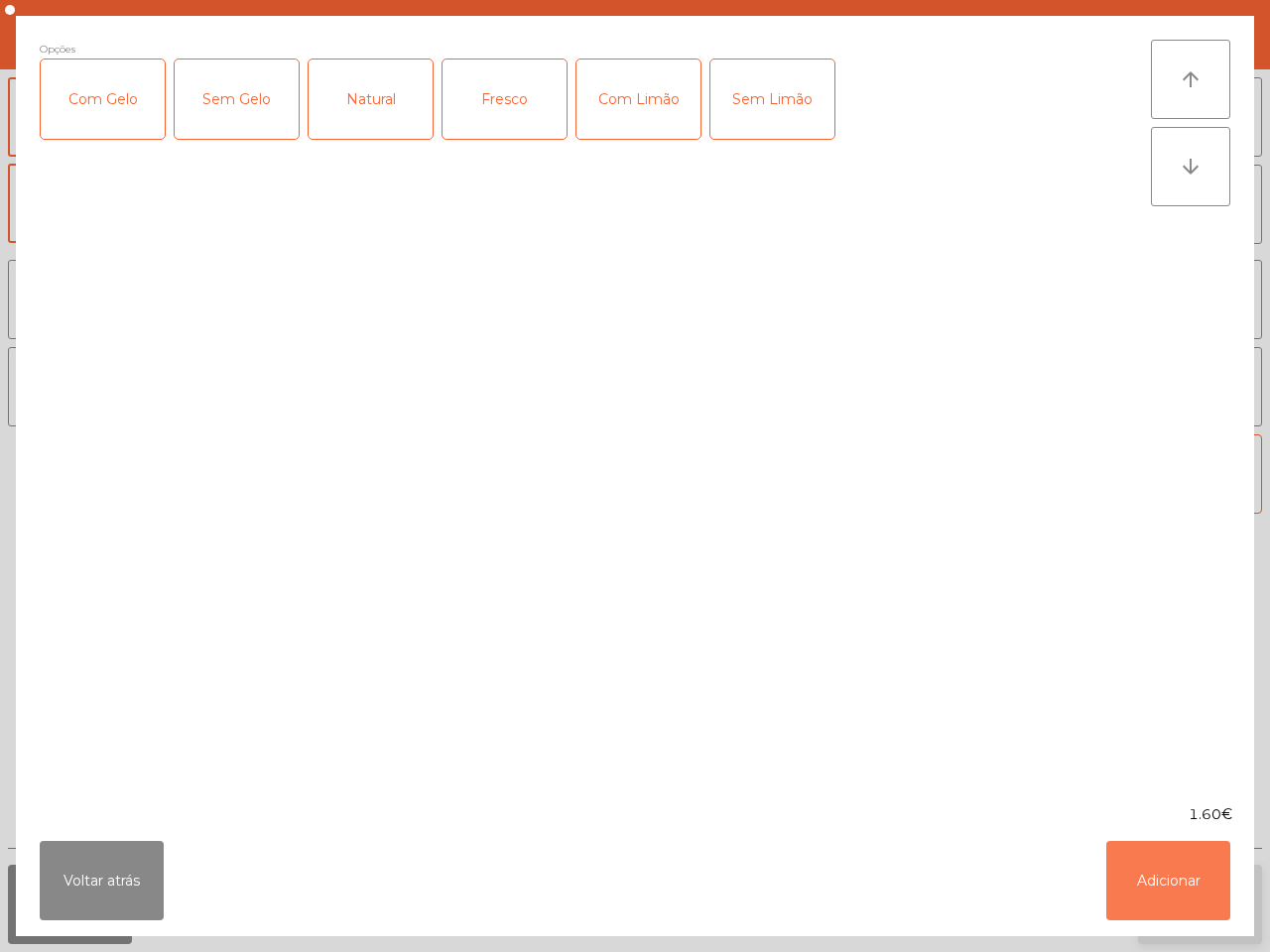 click on "Adicionar" 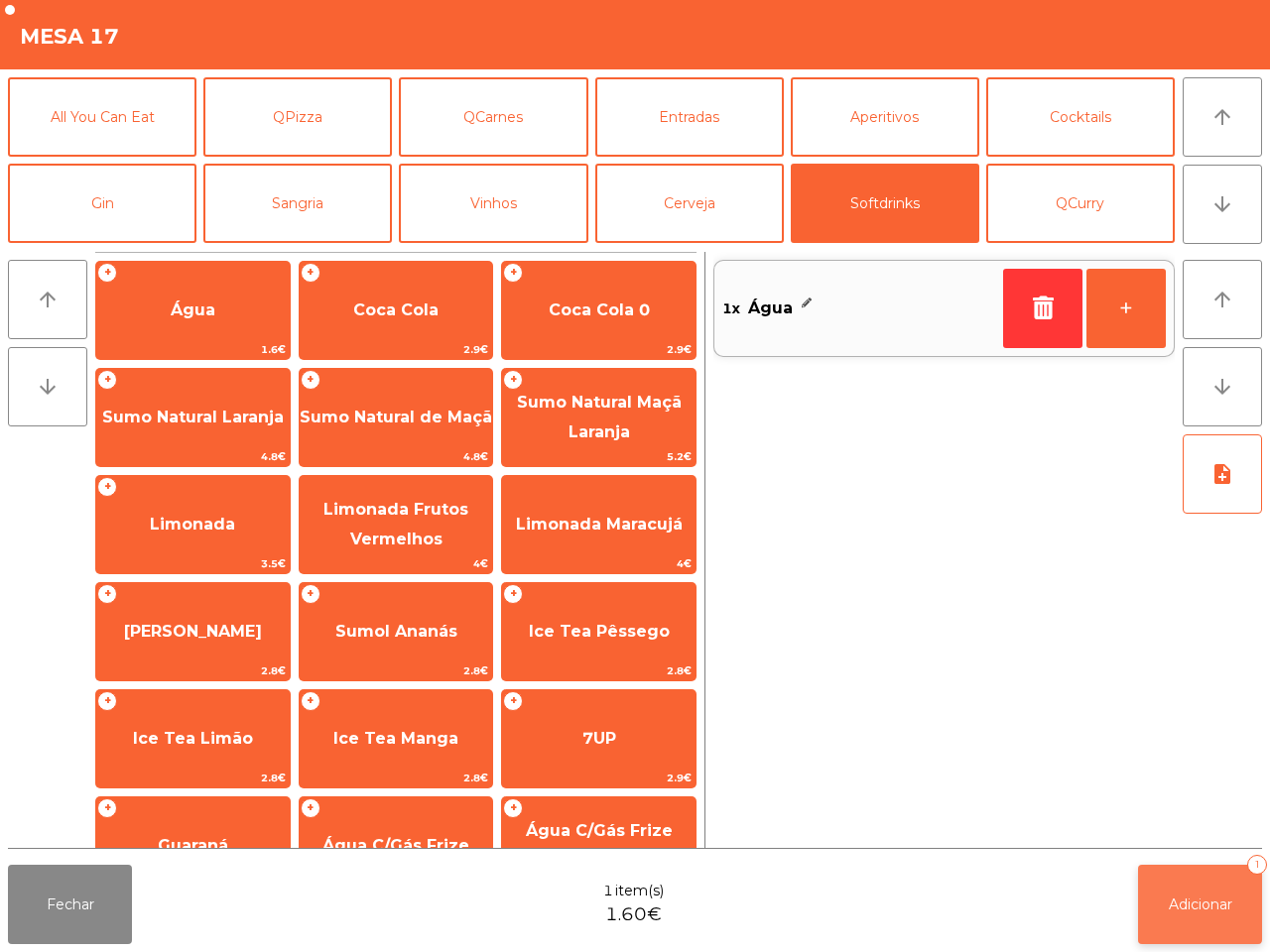 click on "Adicionar" 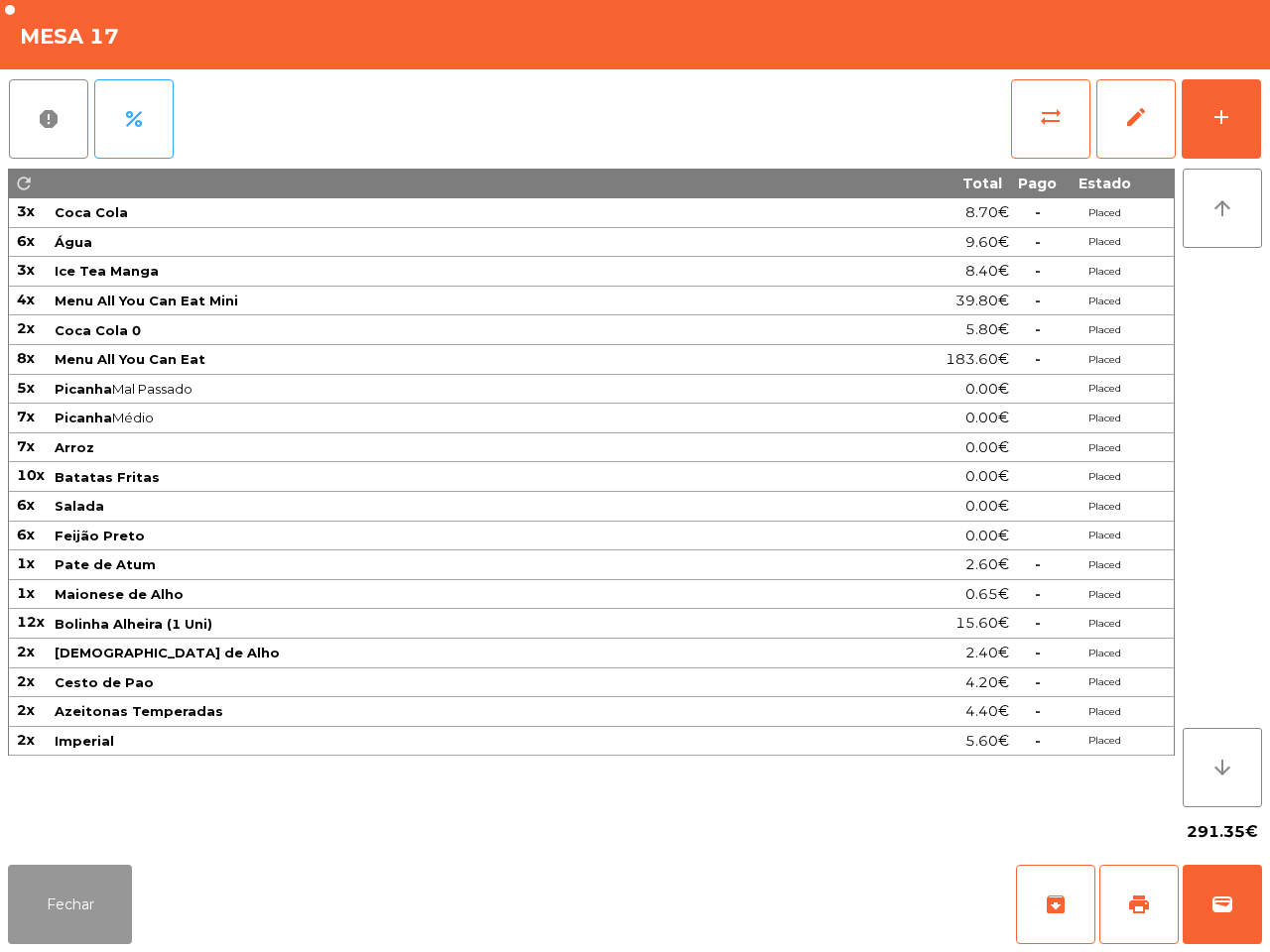 click on "Fechar" 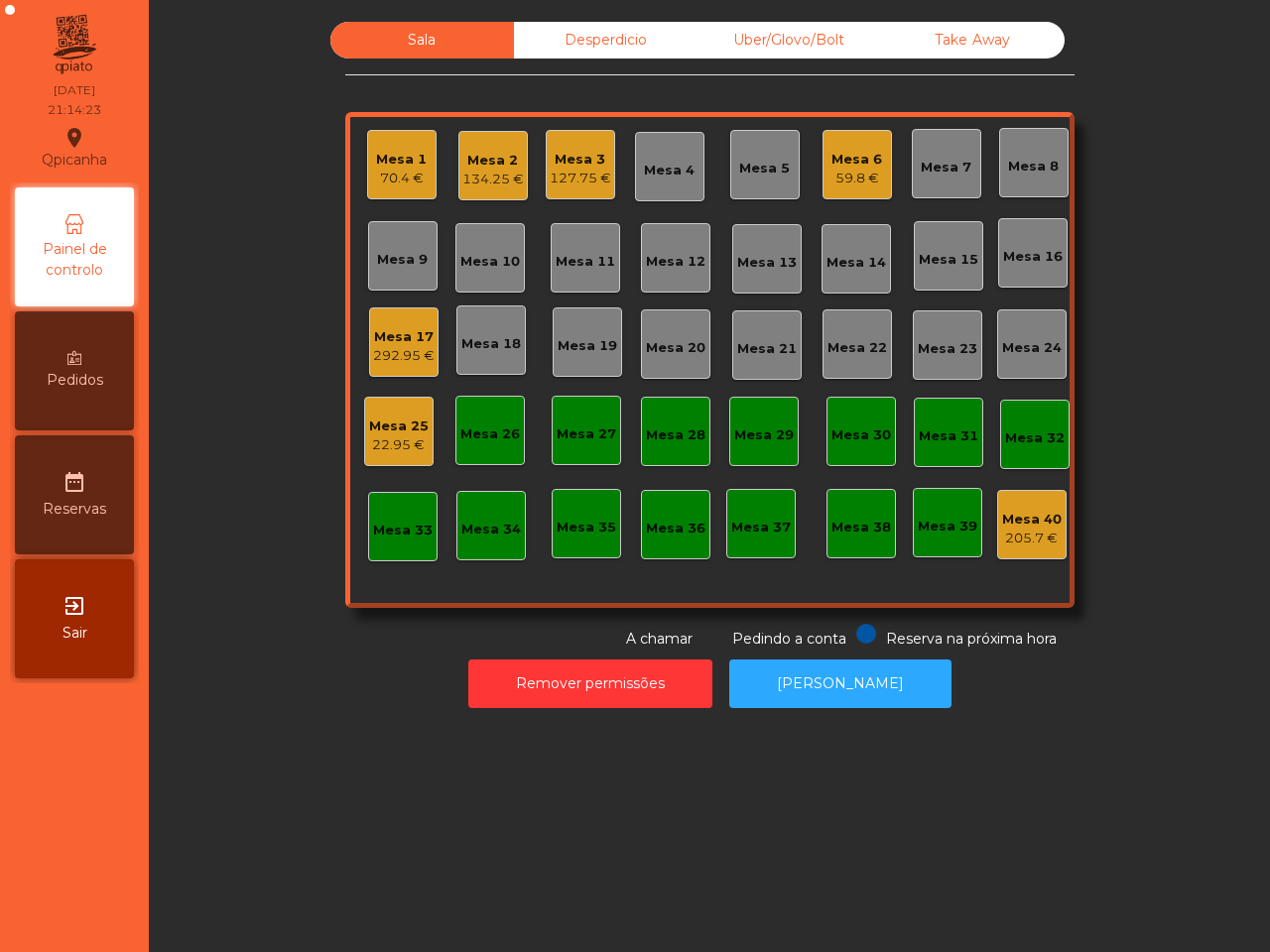 click on "292.95 €" 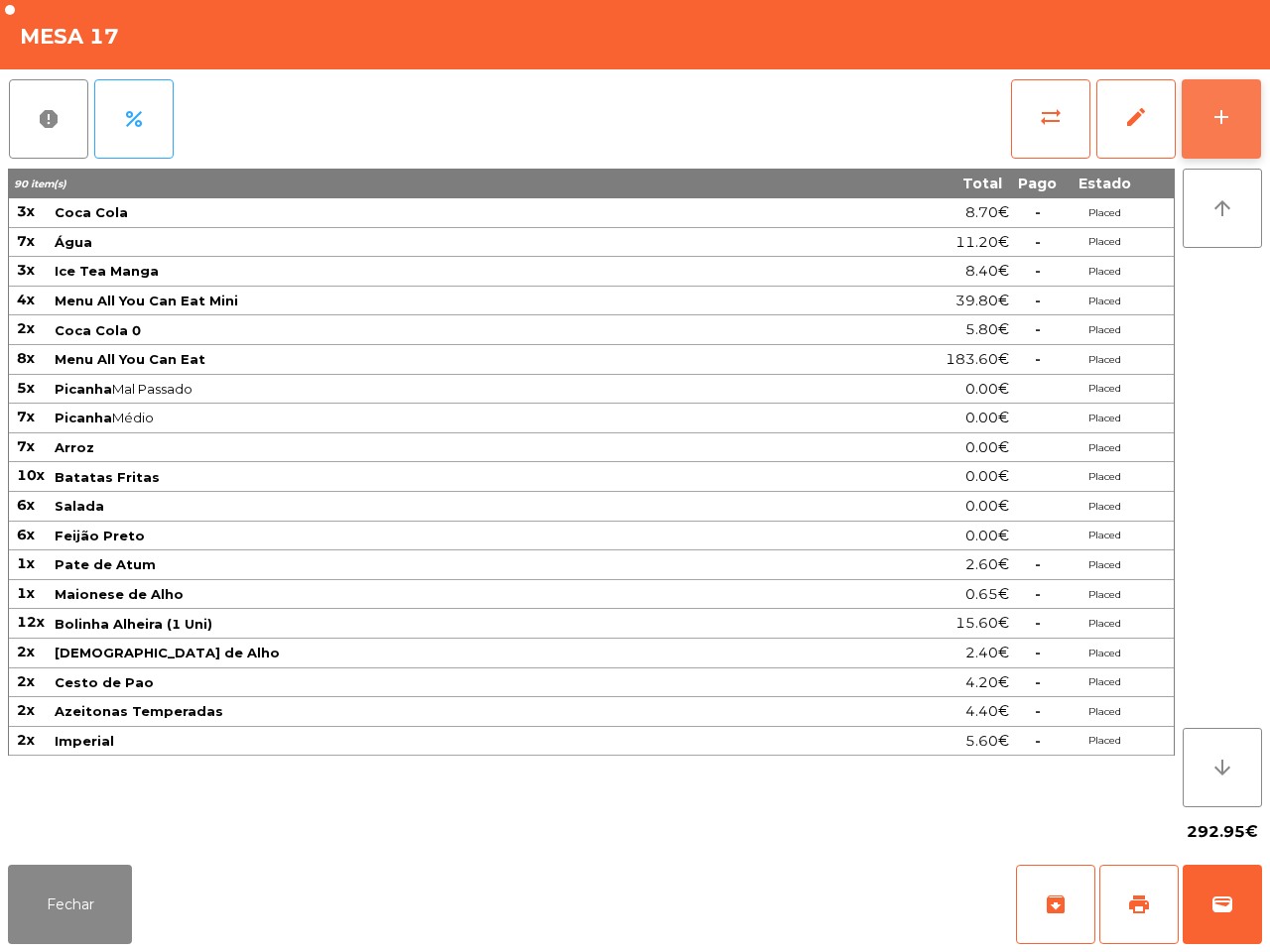 click on "add" 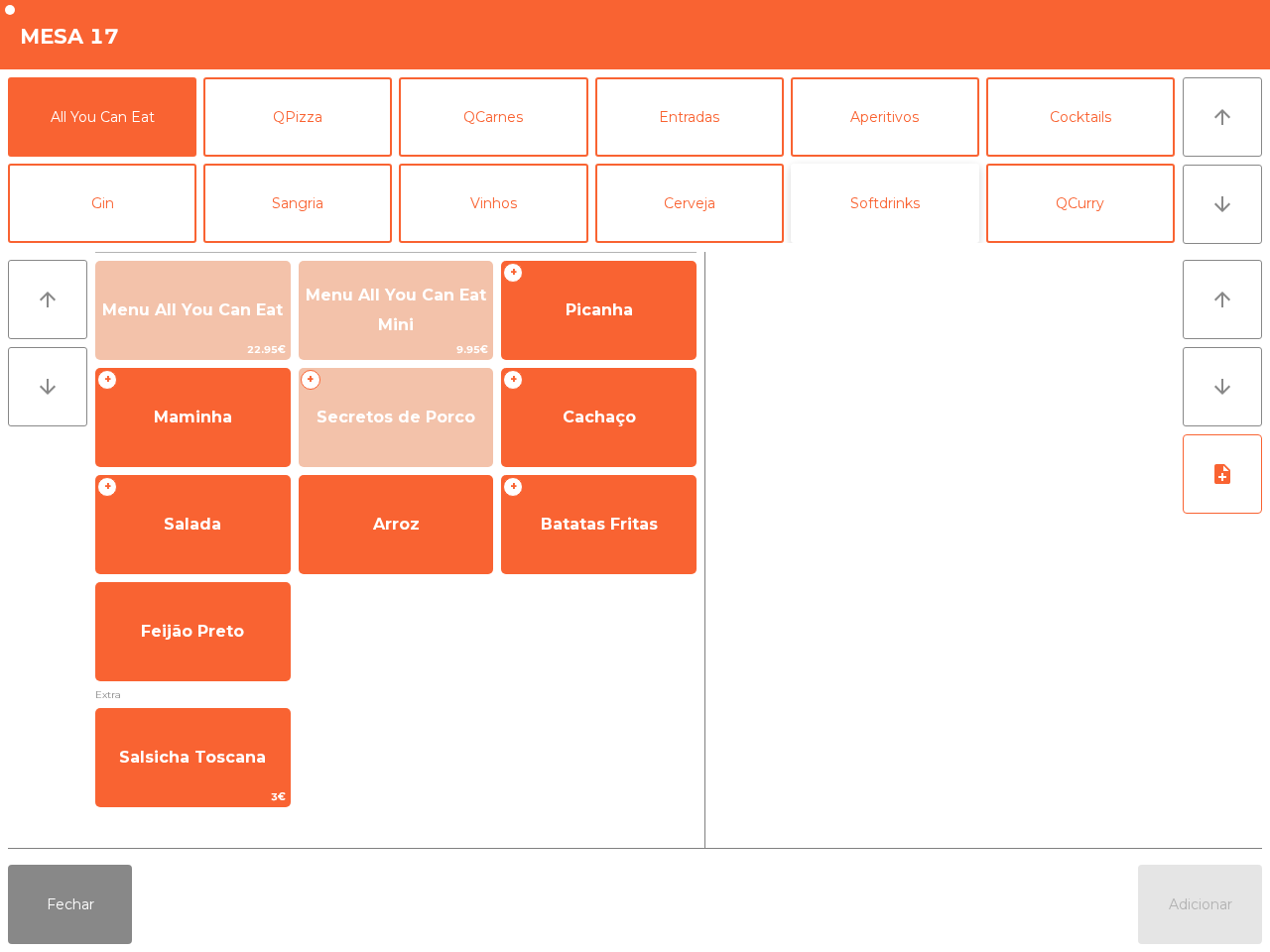 click on "Softdrinks" 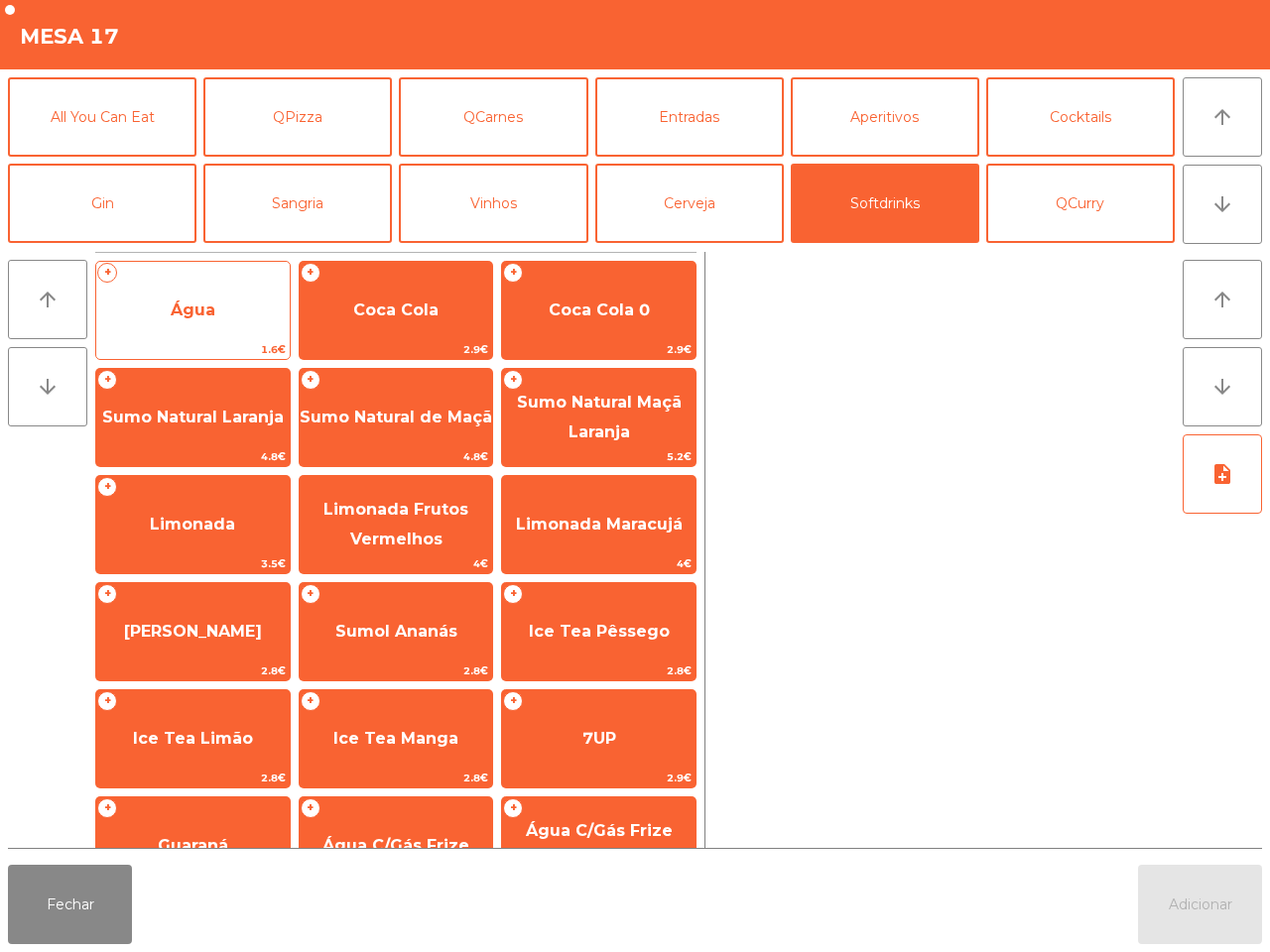 click on "Água" 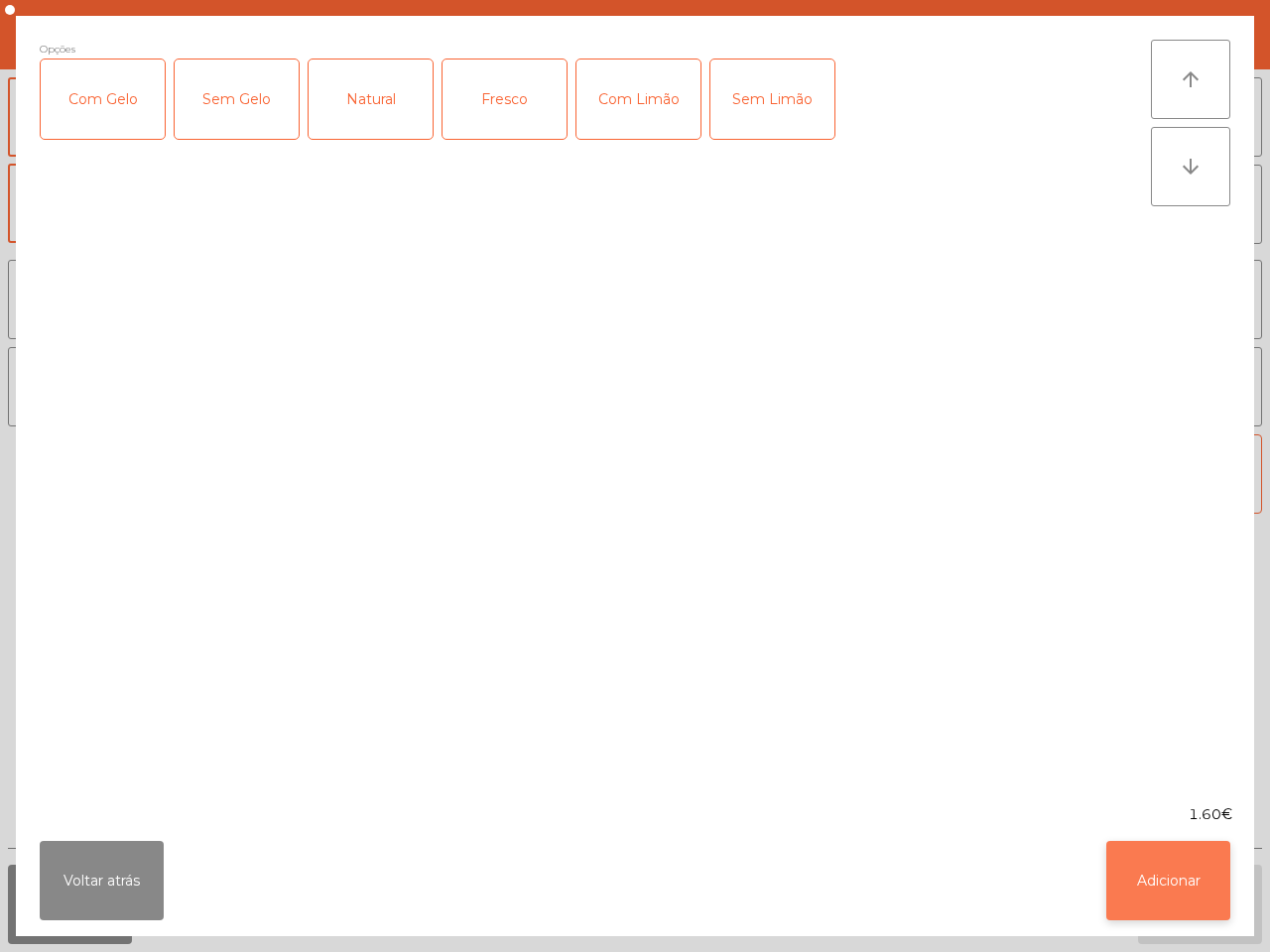 click on "Adicionar" 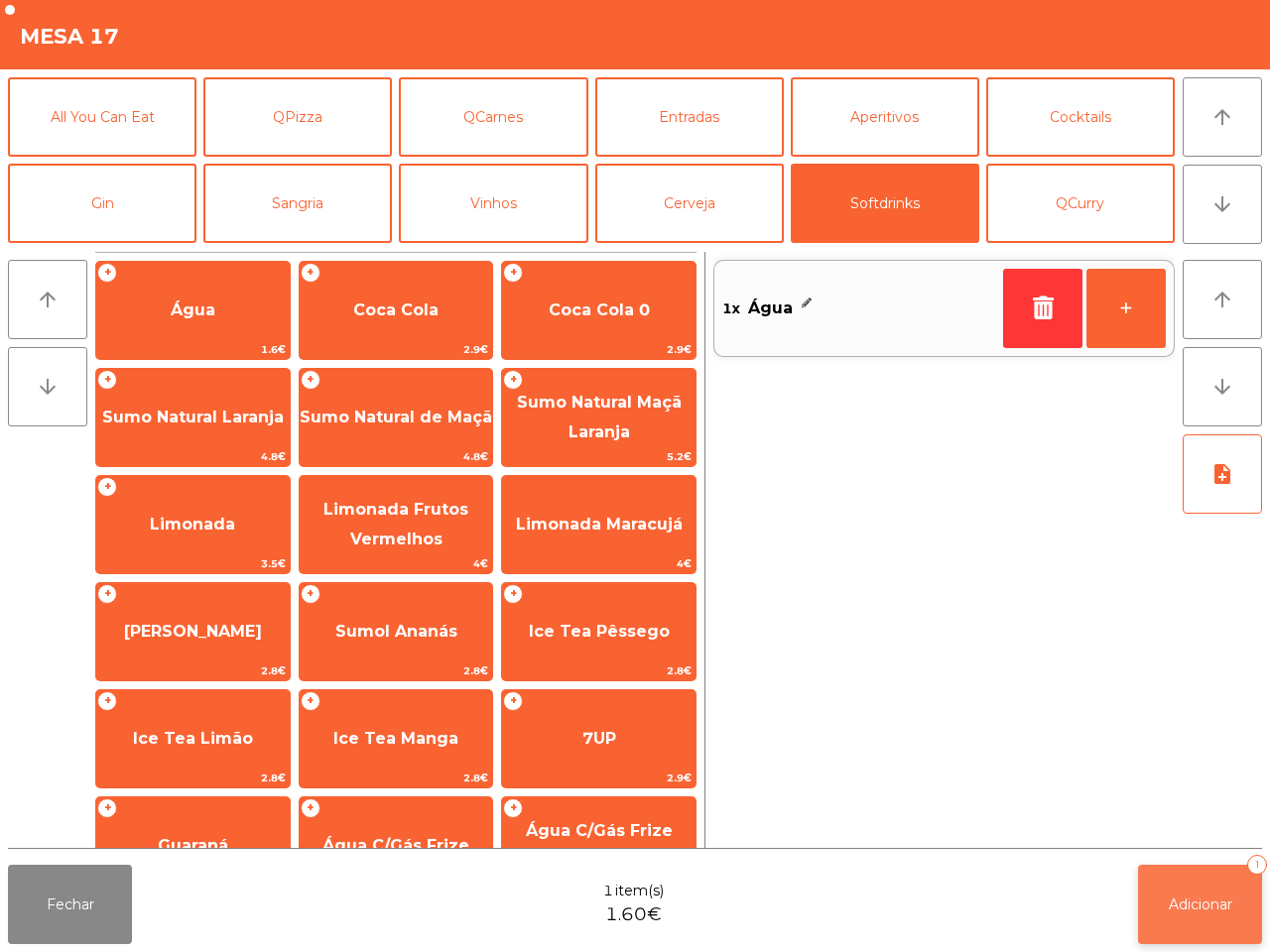 click on "Adicionar" 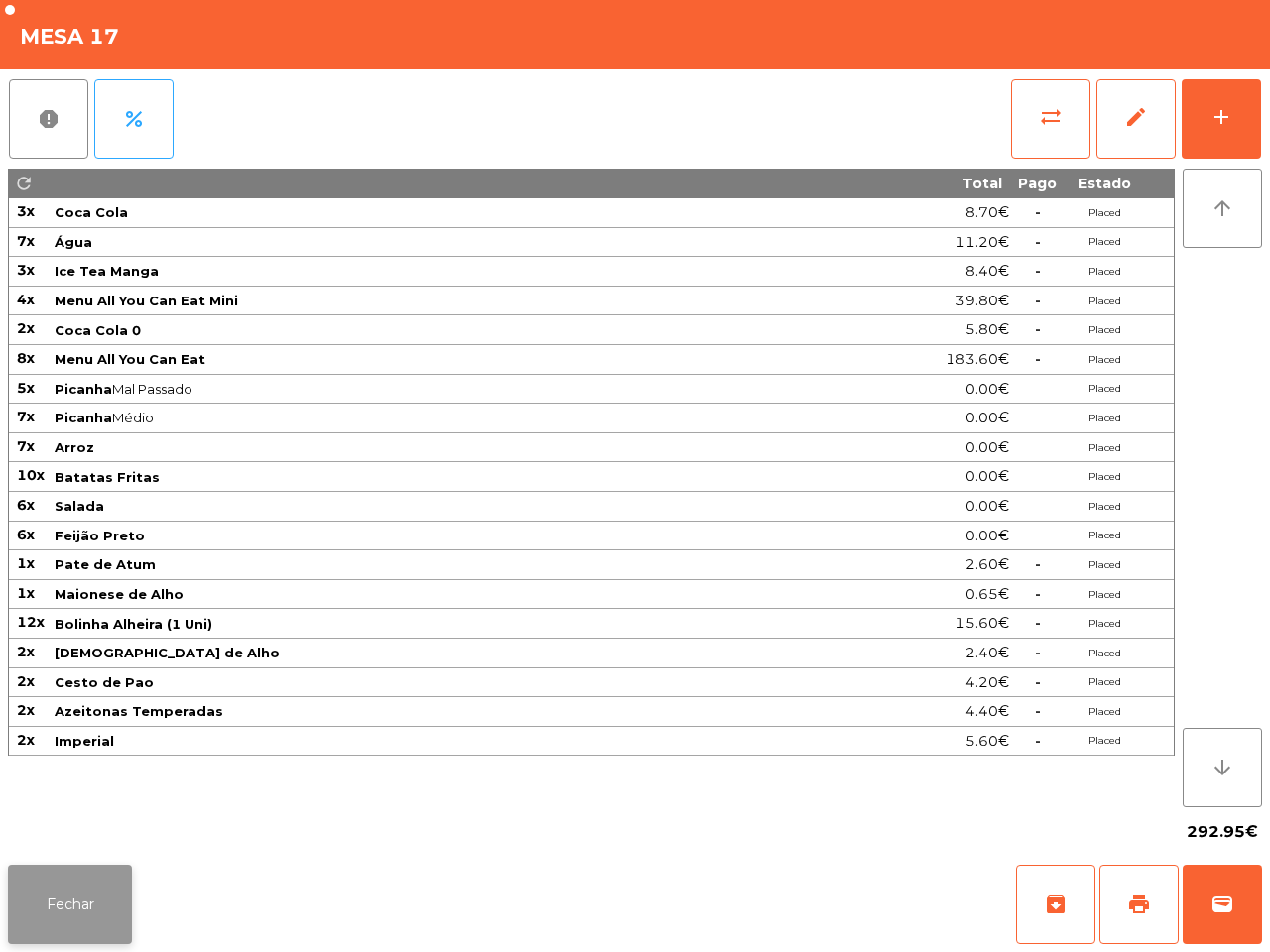 click on "Fechar" 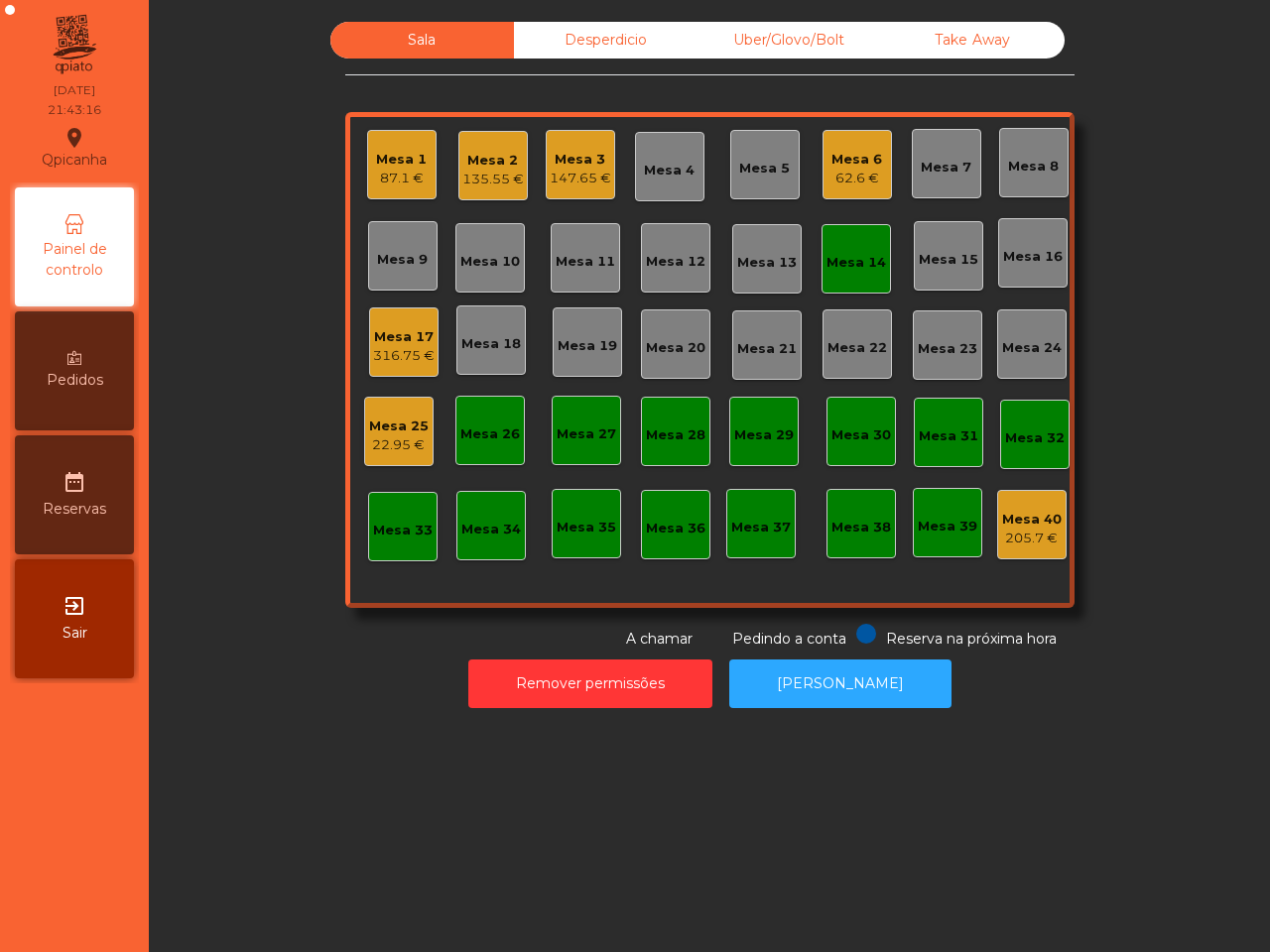 click on "Mesa 1   87.1 €   Mesa 2   135.55 €   Mesa 3   147.65 €   Mesa 4   Mesa 5   Mesa 6   62.6 €   Mesa 7   Mesa 8   Mesa 9   Mesa 10   Mesa 11   Mesa 12   Mesa 13   Mesa 14   Mesa 15   Mesa 16   Mesa 17   316.75 €   Mesa 18   Mesa 19   Mesa 20   Mesa 21   Mesa 22   Mesa 23   Mesa 24   Mesa 25   22.95 €   Mesa 26   Mesa 27   Mesa 28   Mesa 29   Mesa 30   Mesa 31   Mesa 32   Mesa 33   Mesa 34   Mesa 35   Mesa 36   Mesa 37   Mesa 38   Mesa 39   Mesa 40   205.7 €" 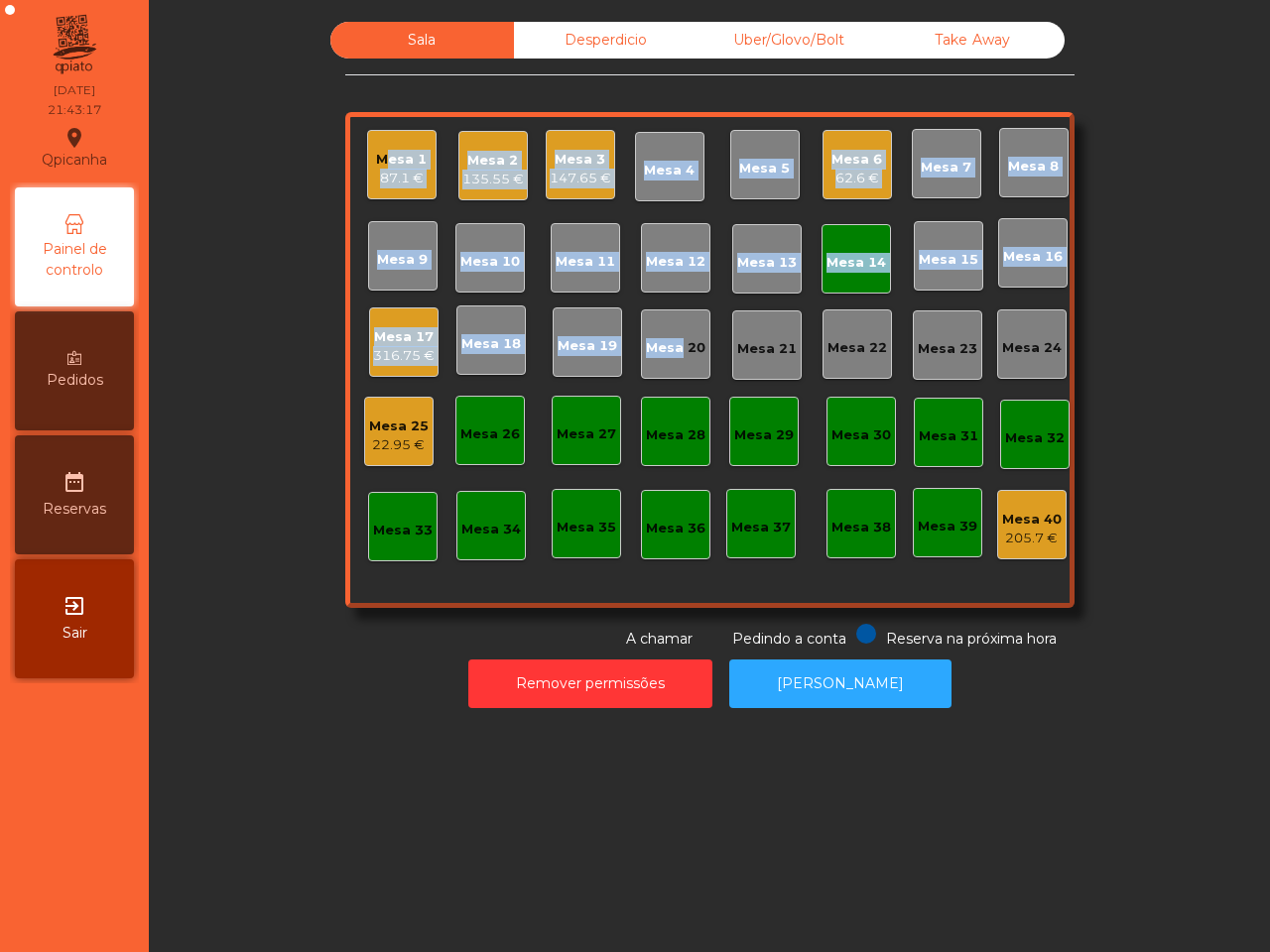 click on "Mesa 14" 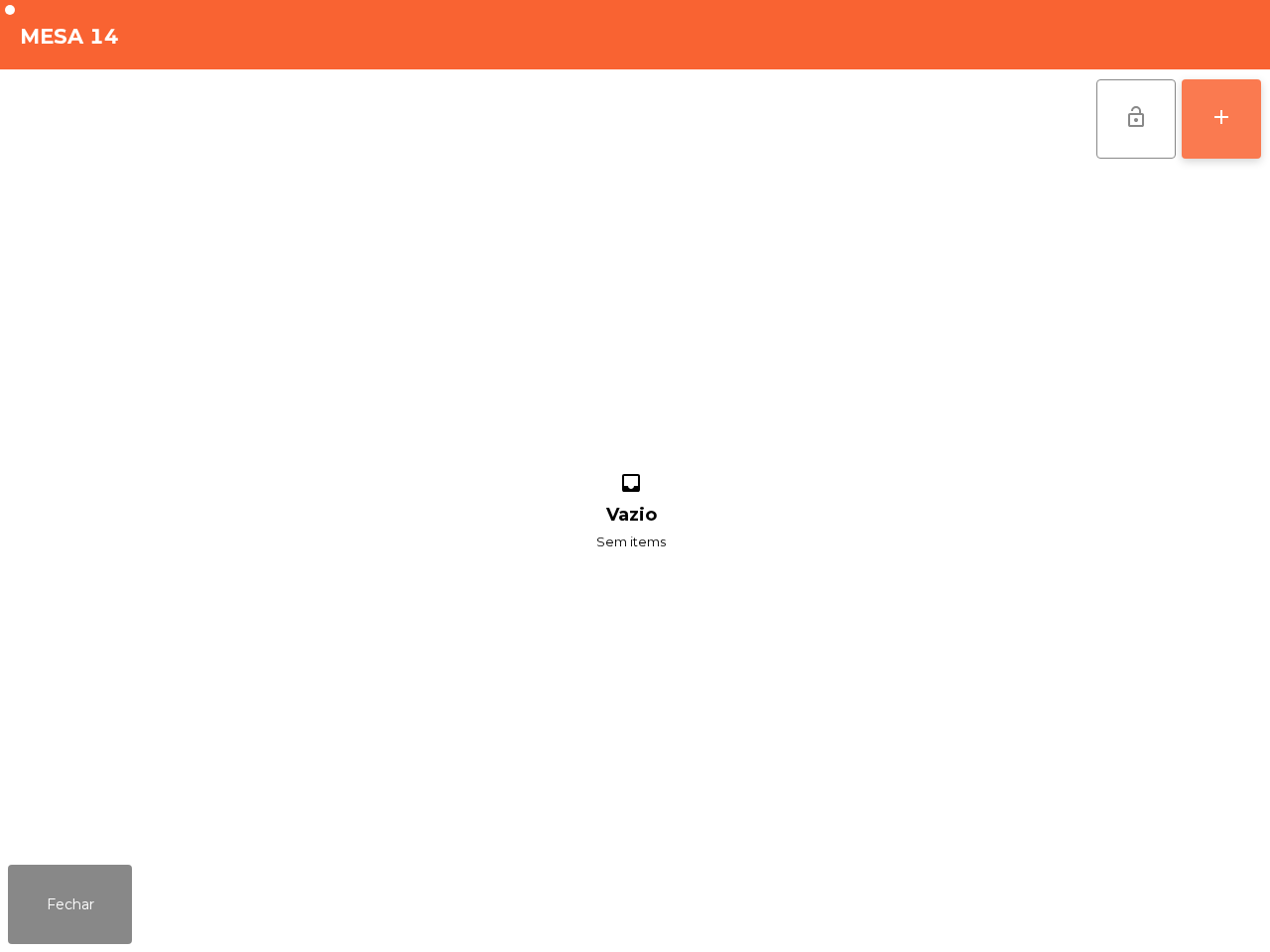 click on "add" 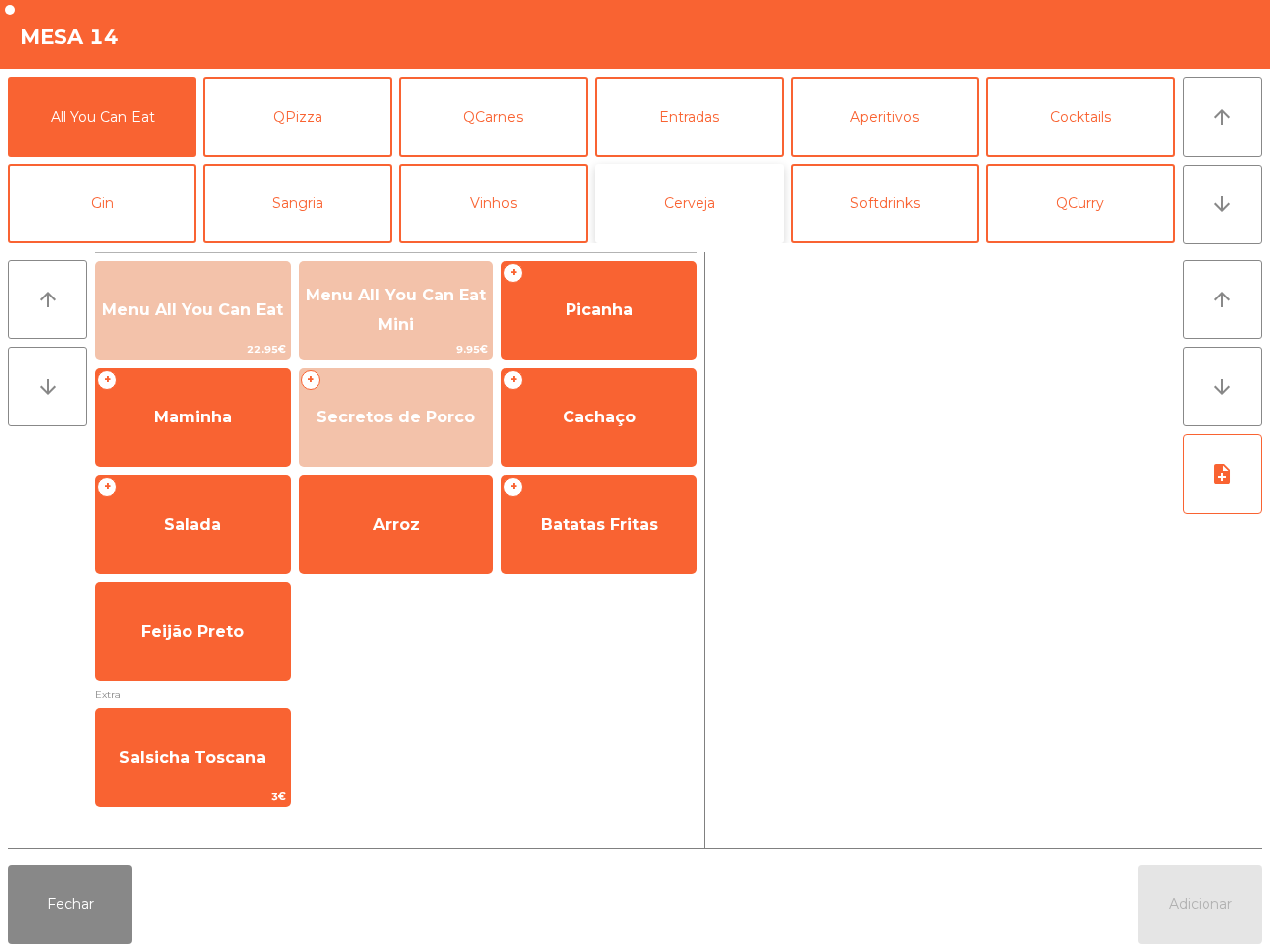 click on "Cerveja" 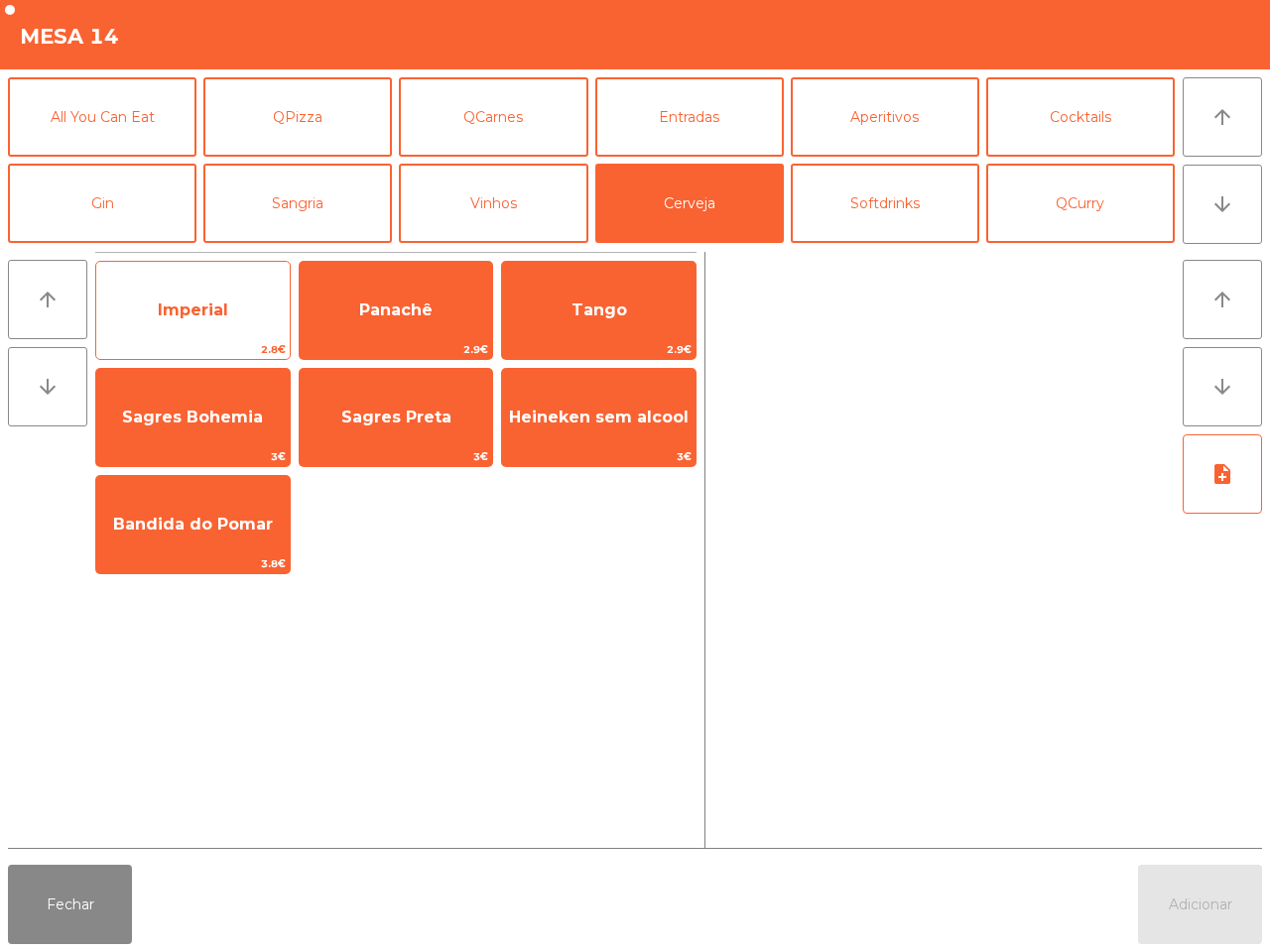 click on "Imperial" 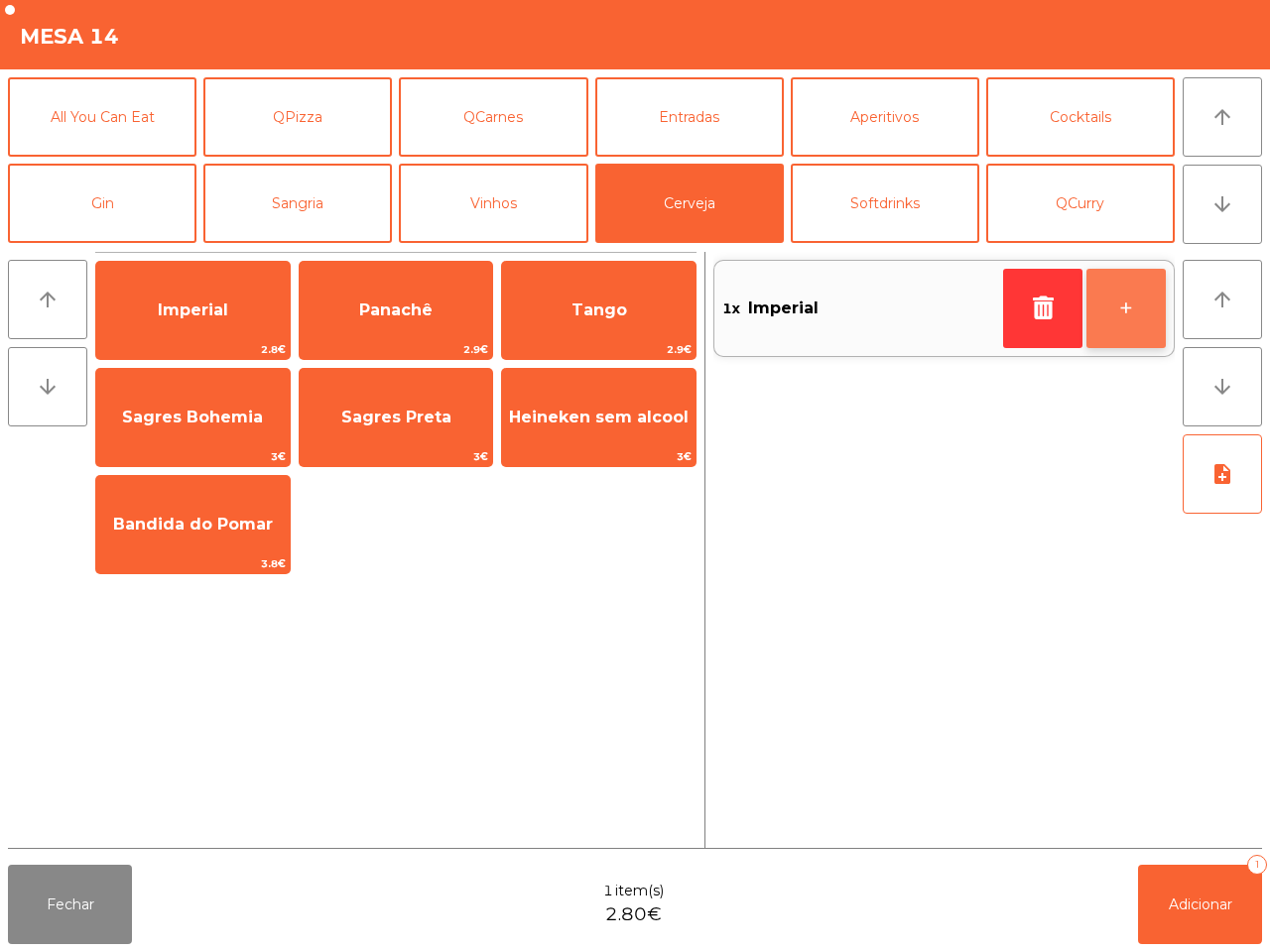 click on "+" 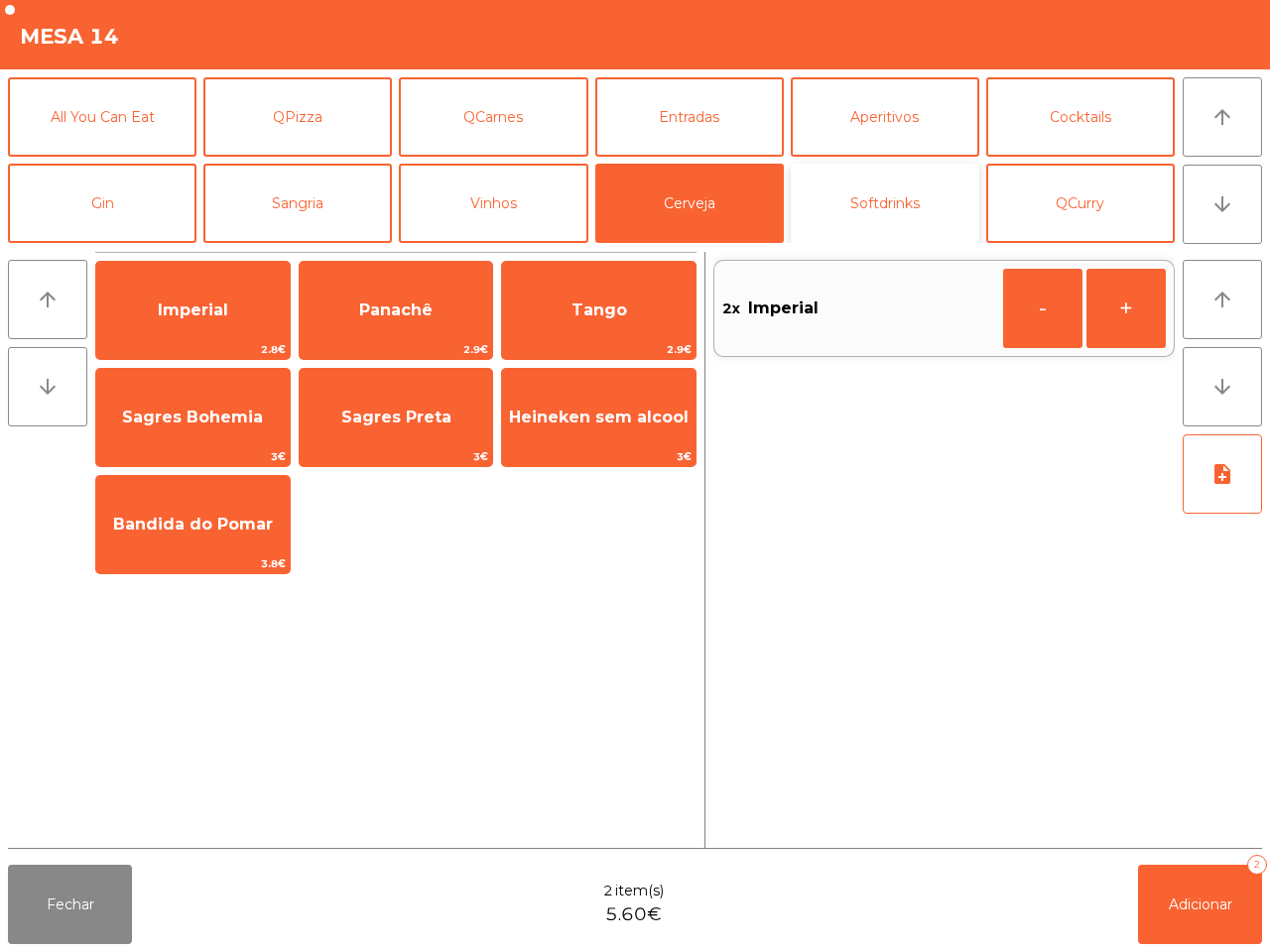 click on "Softdrinks" 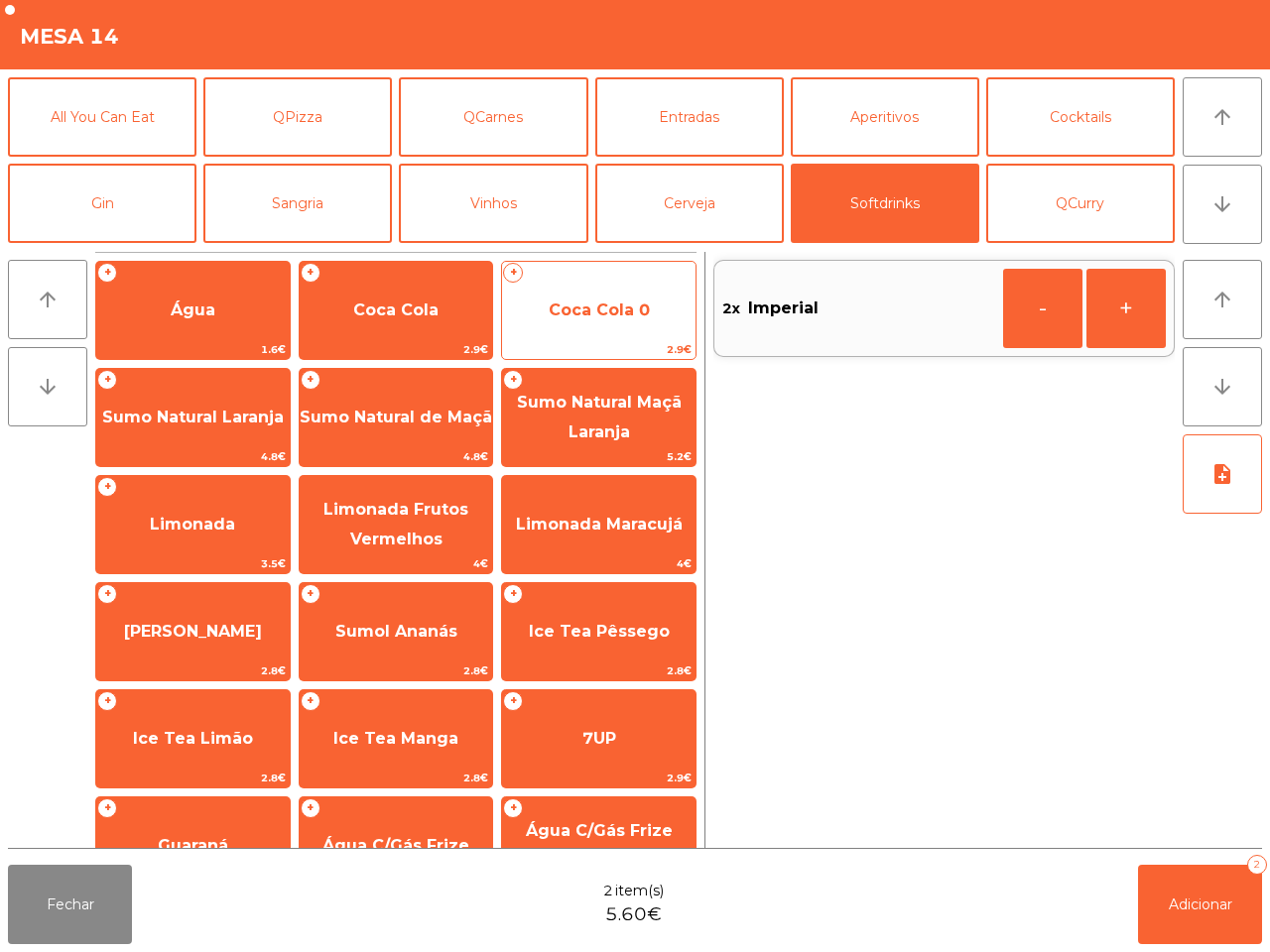 click on "Coca Cola 0" 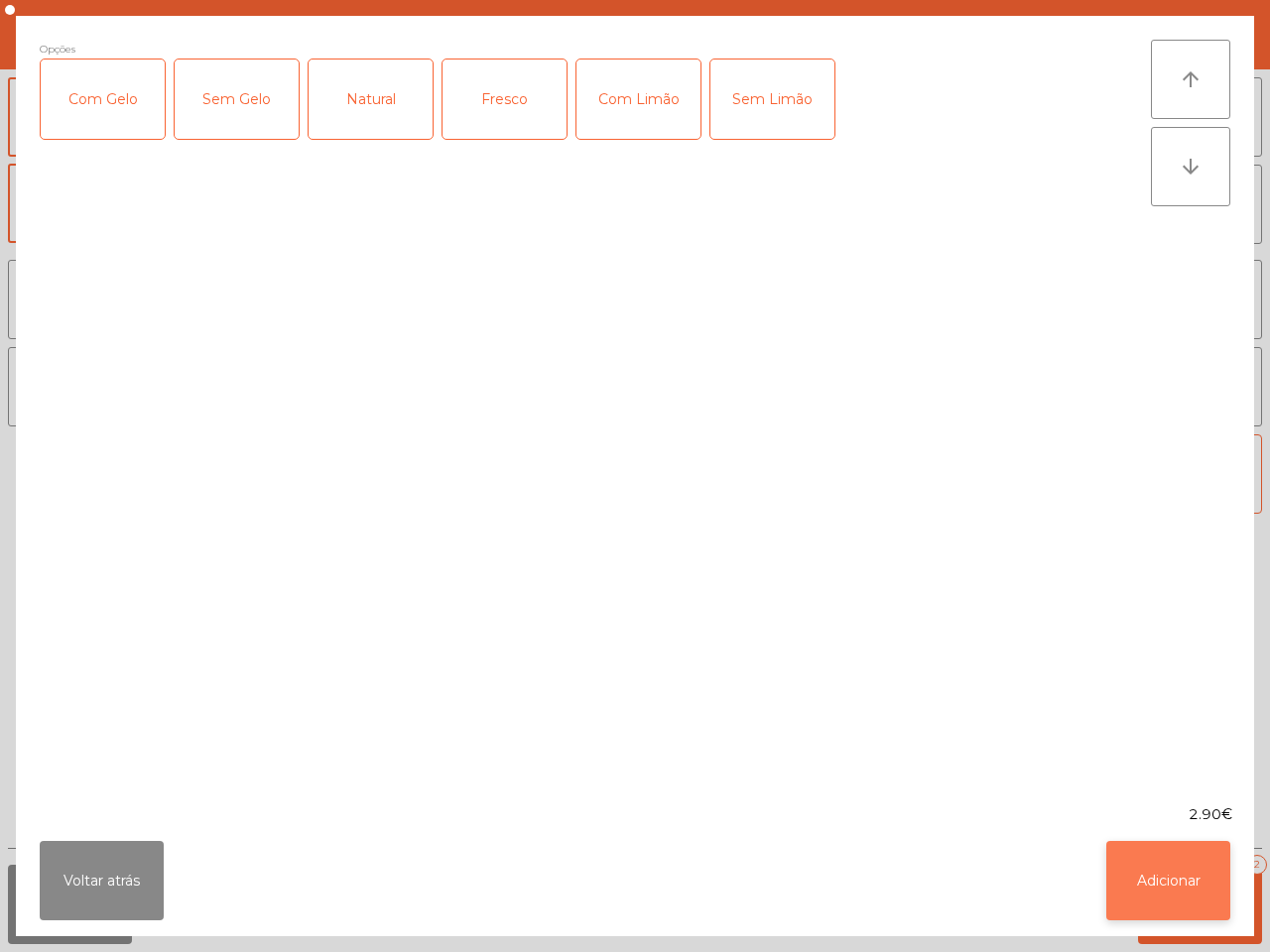 click on "Adicionar" 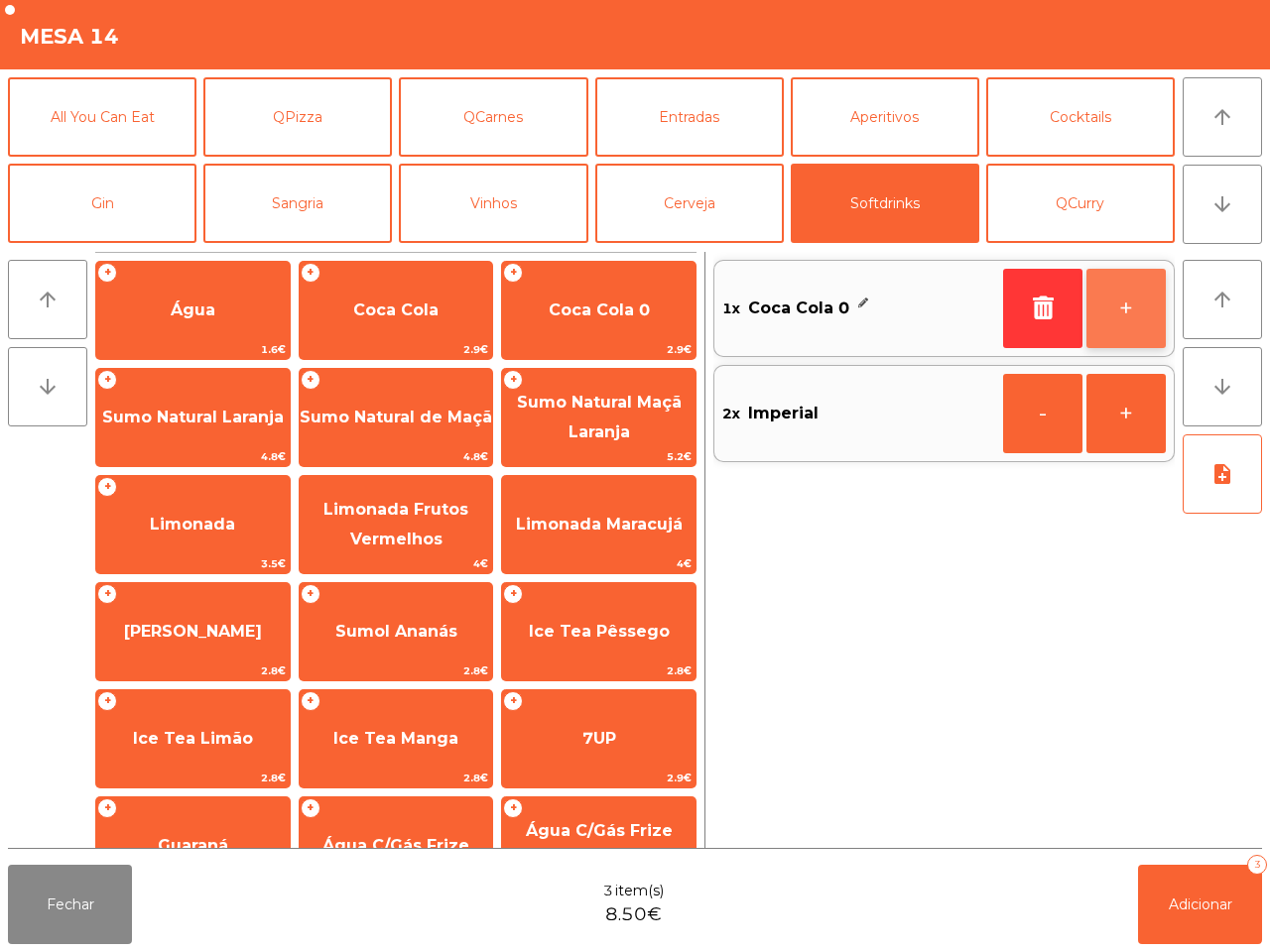 click on "+" 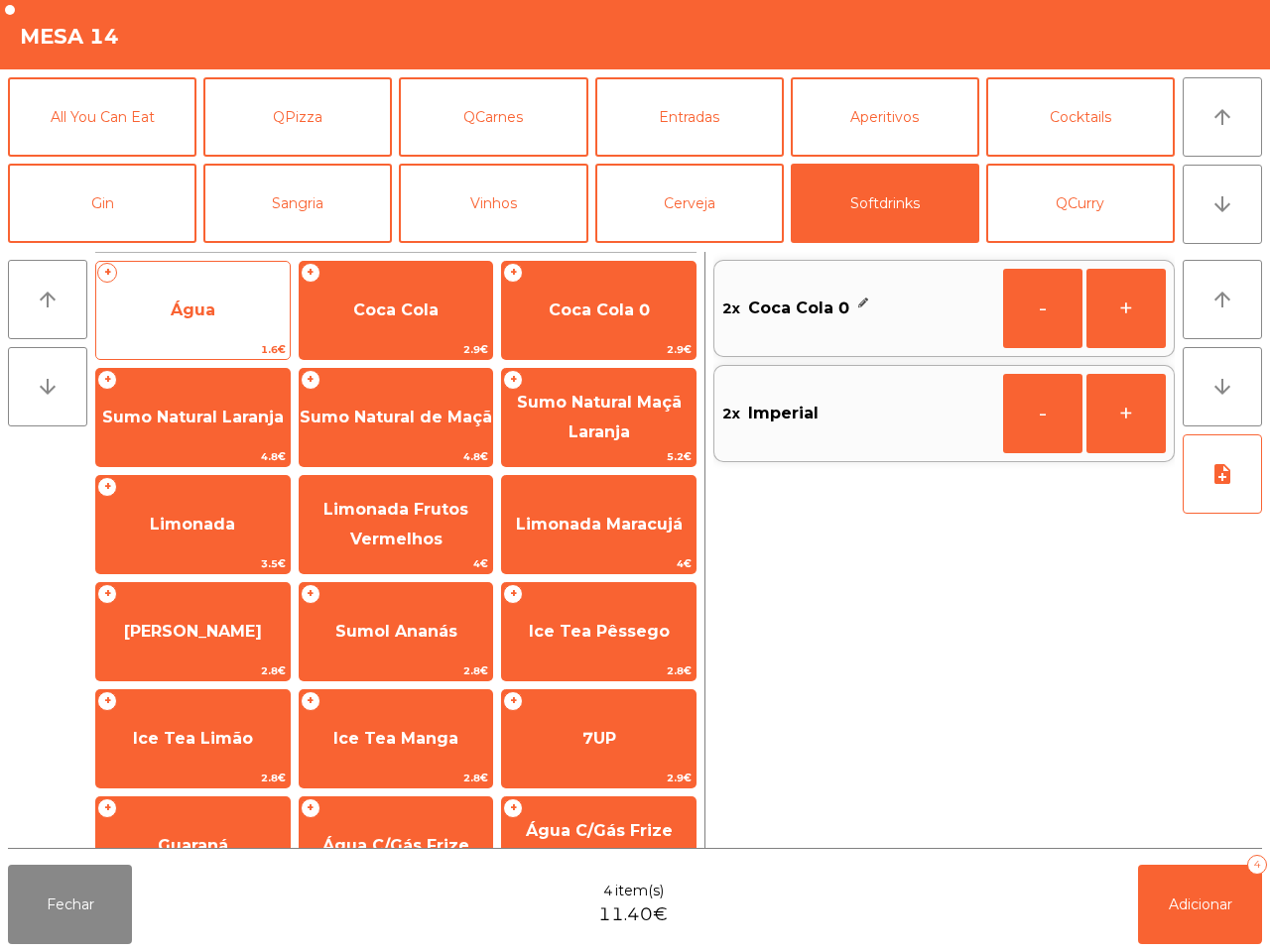 click on "Água" 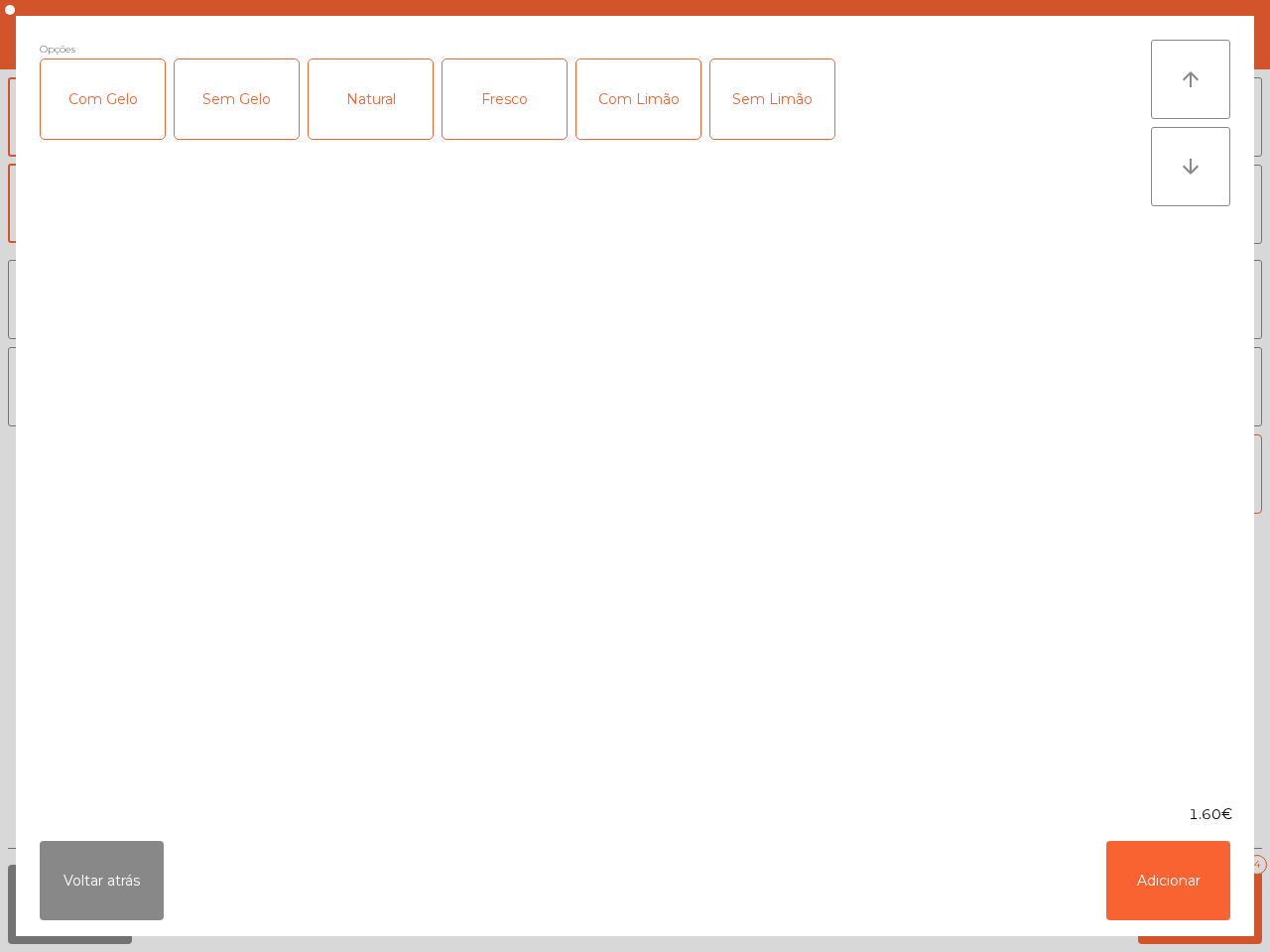 click on "Fresco" 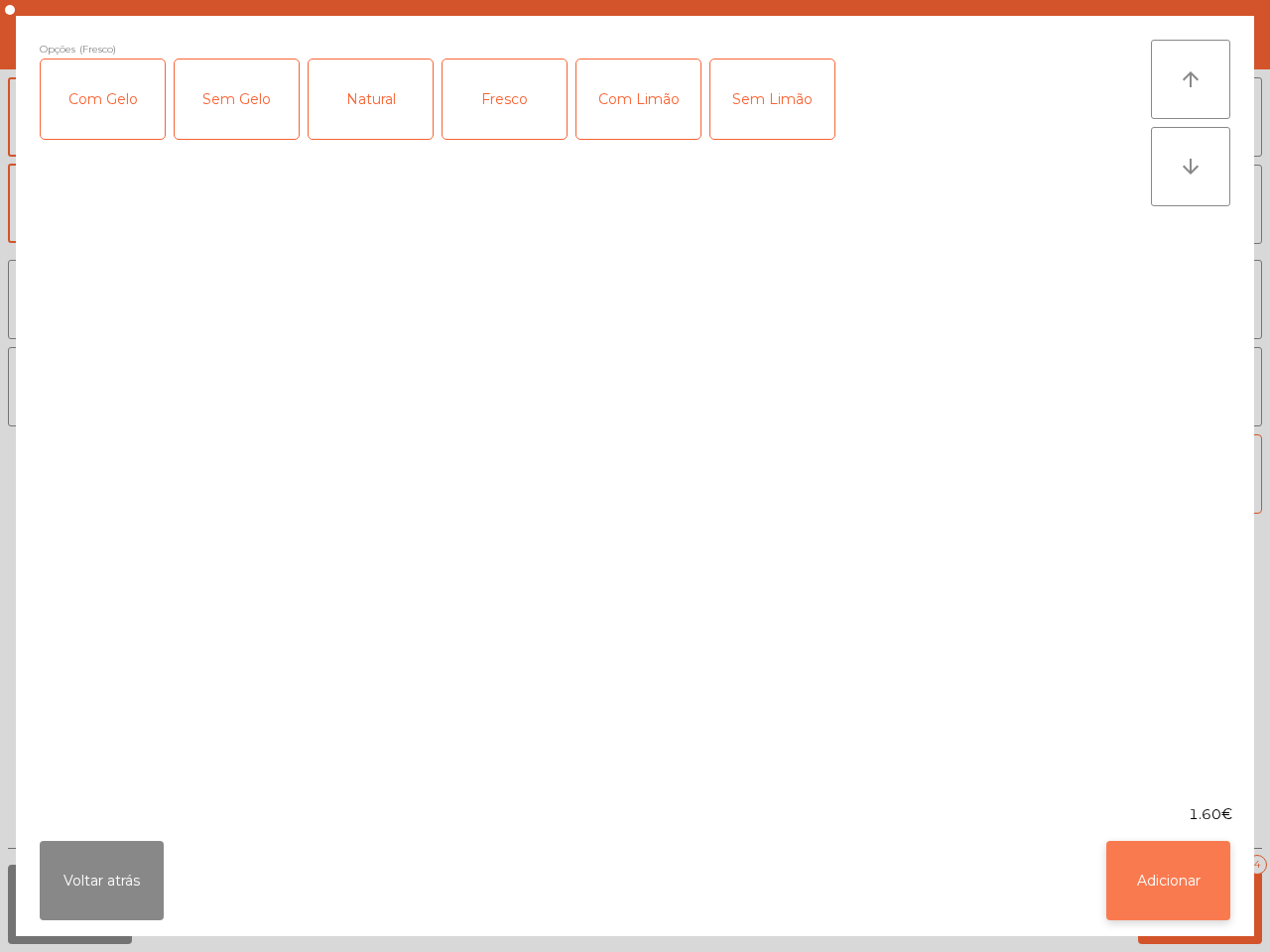 click on "Adicionar" 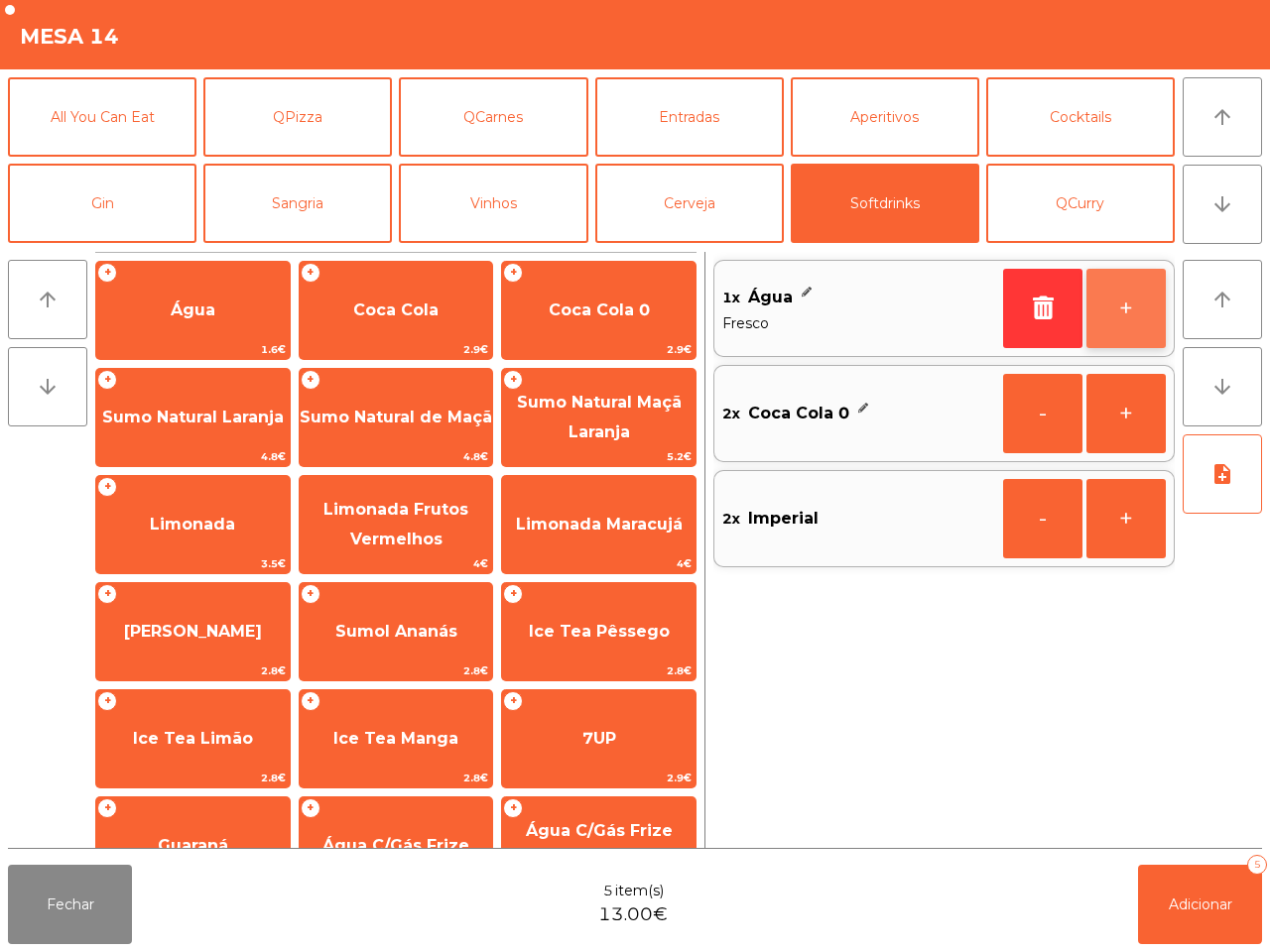 click on "+" 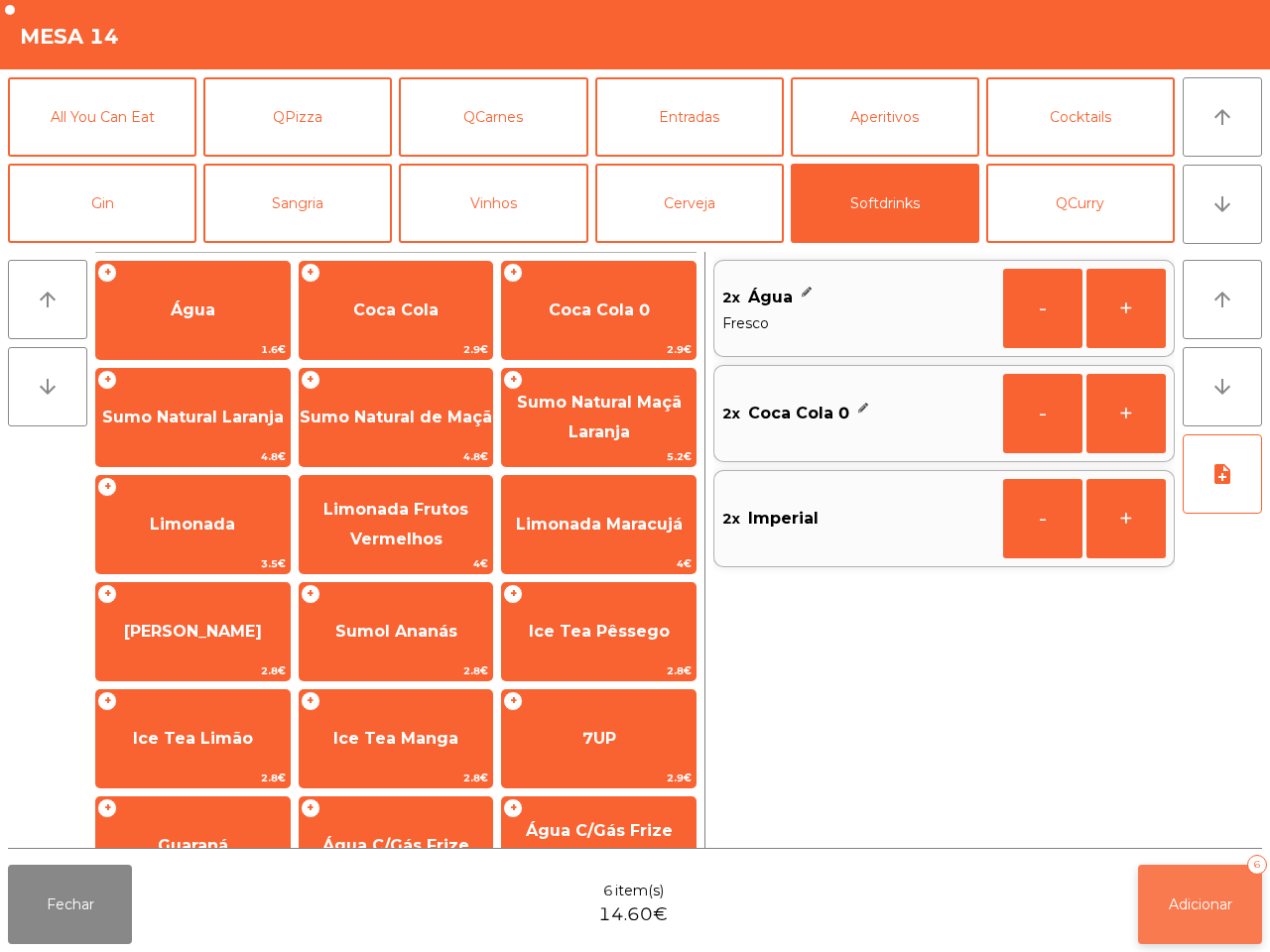 click on "Adicionar   6" 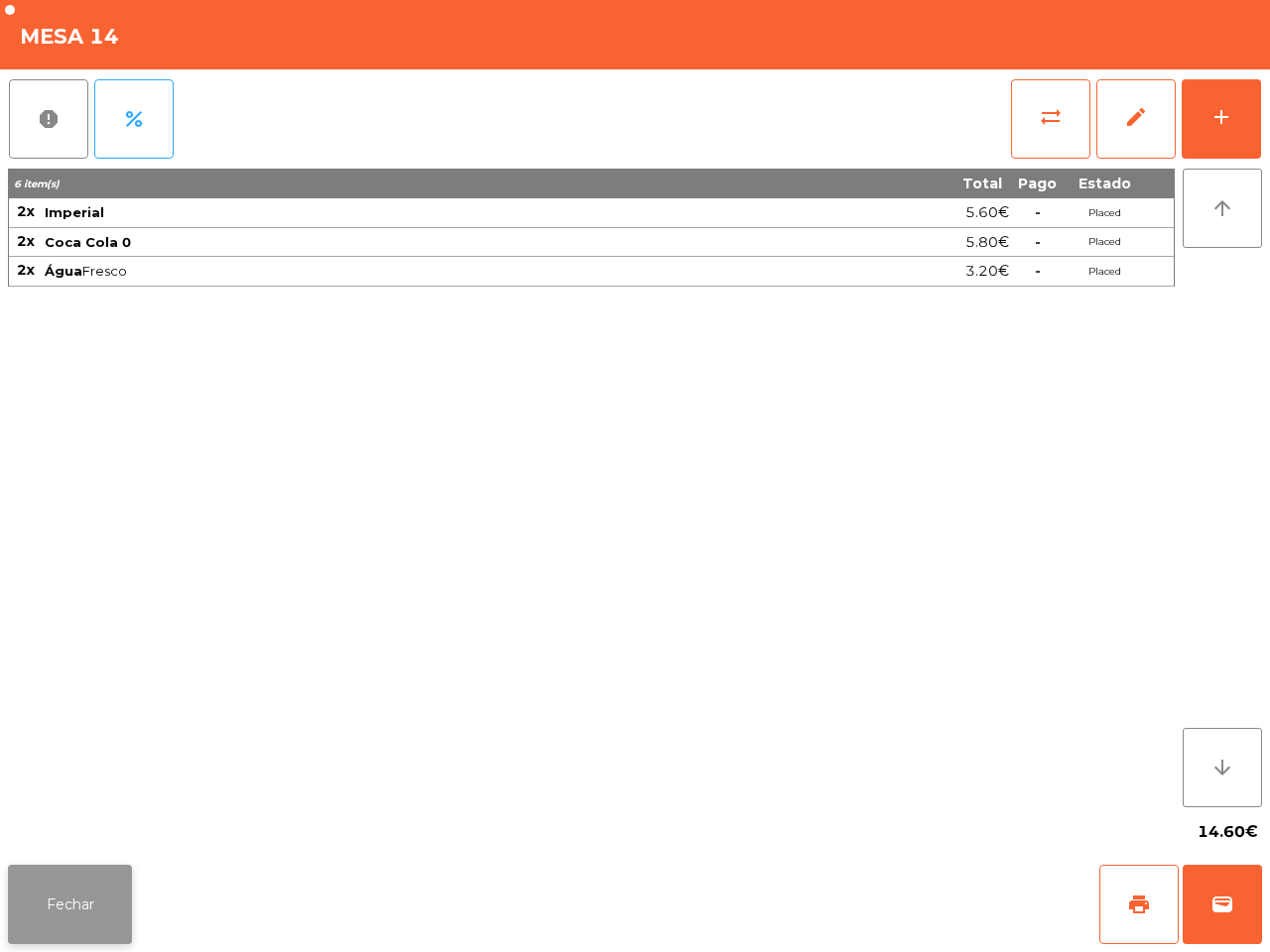 click on "Fechar" 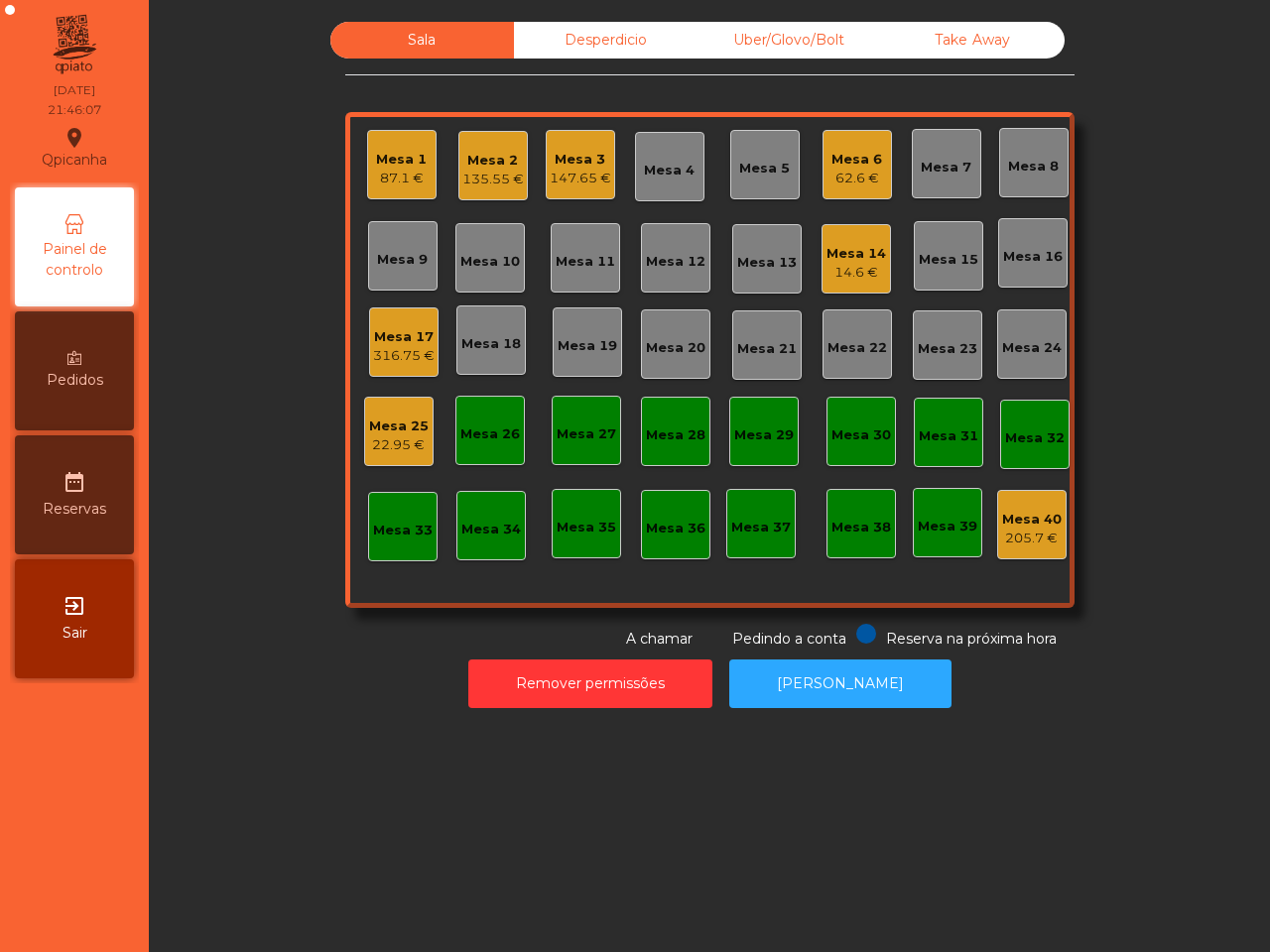 click on "Uber/Glovo/Bolt" 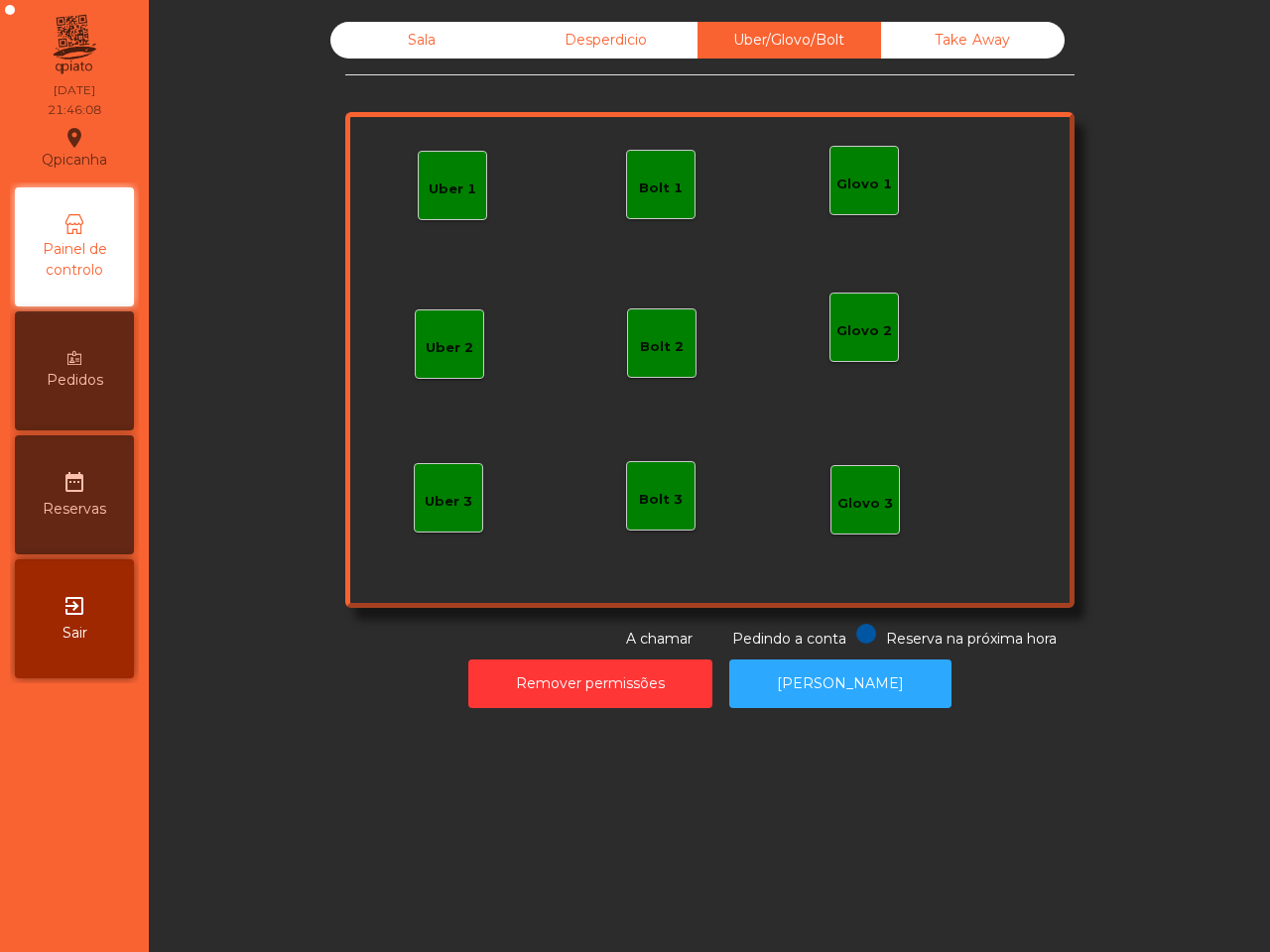 click on "Uber 1" 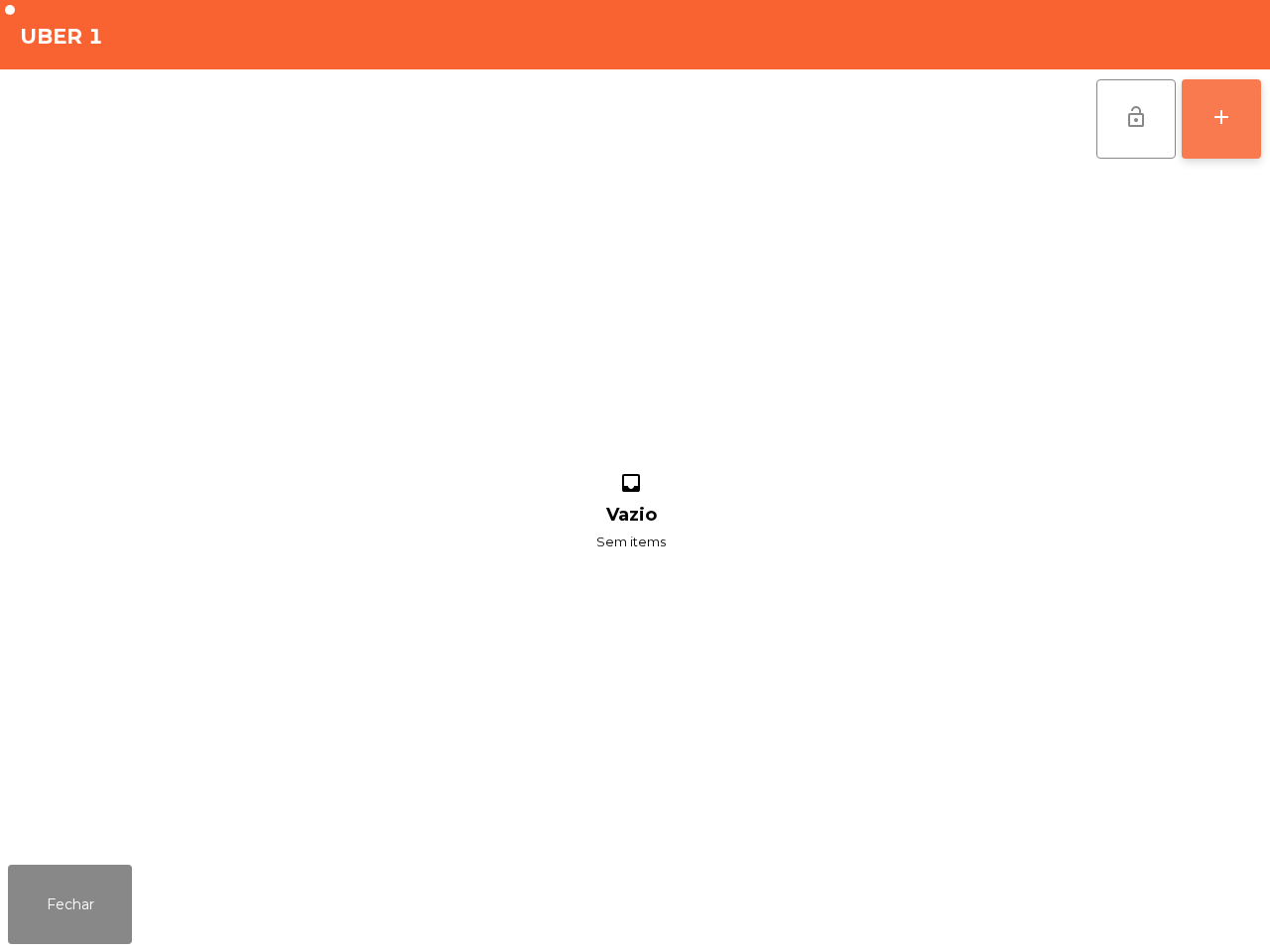 click on "add" 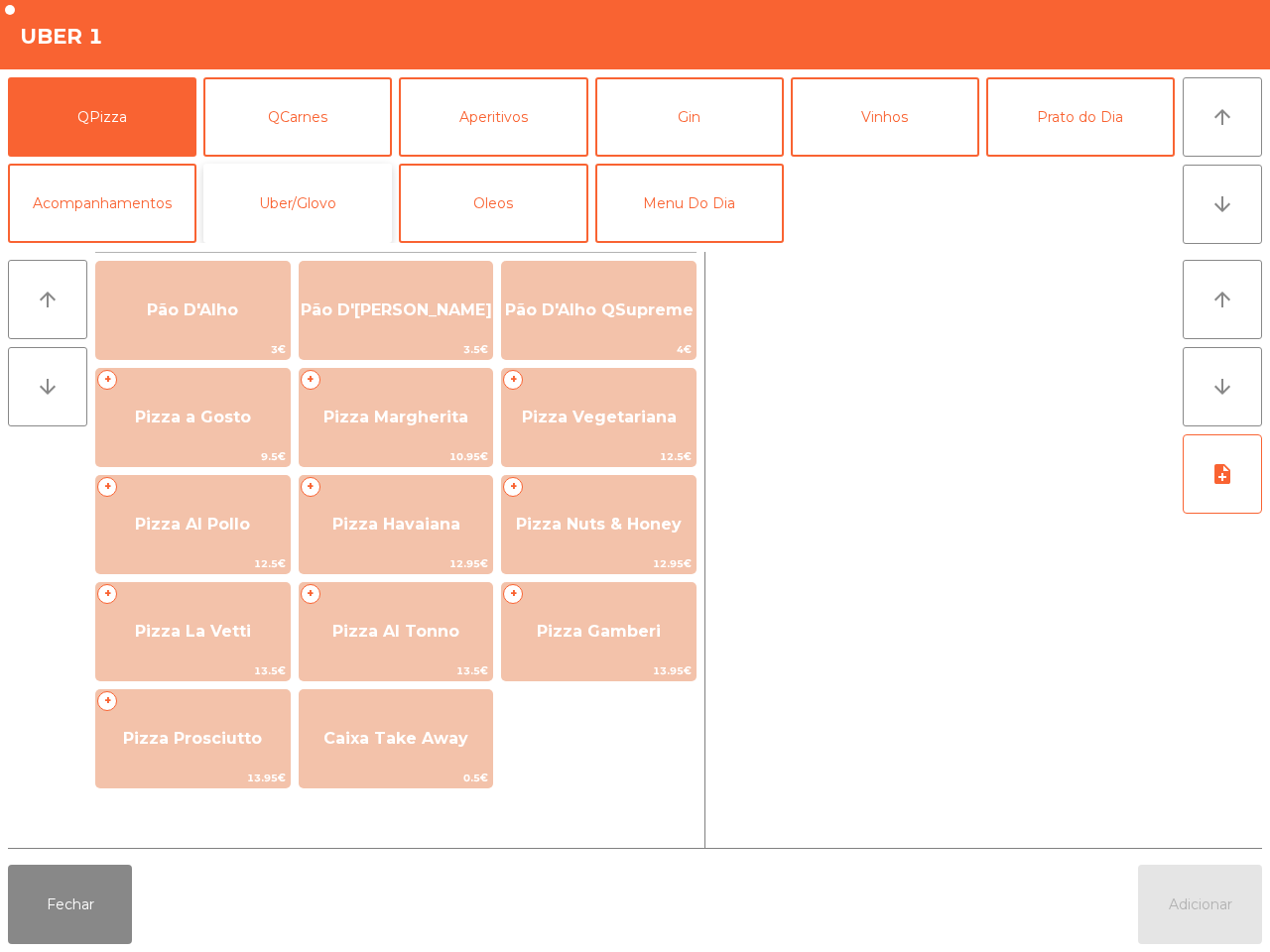 click on "Uber/Glovo" 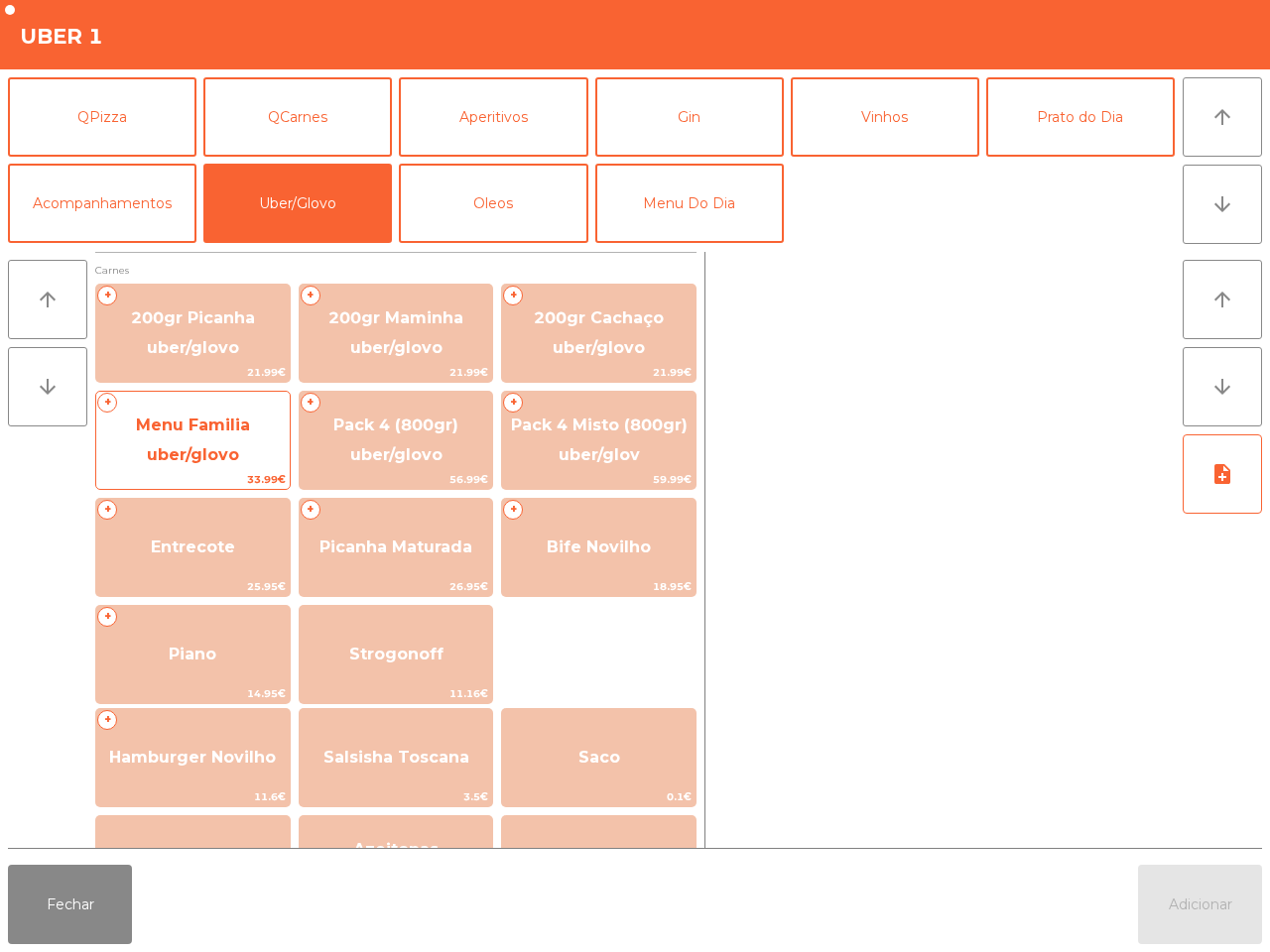 click on "Menu Familia uber/glovo" 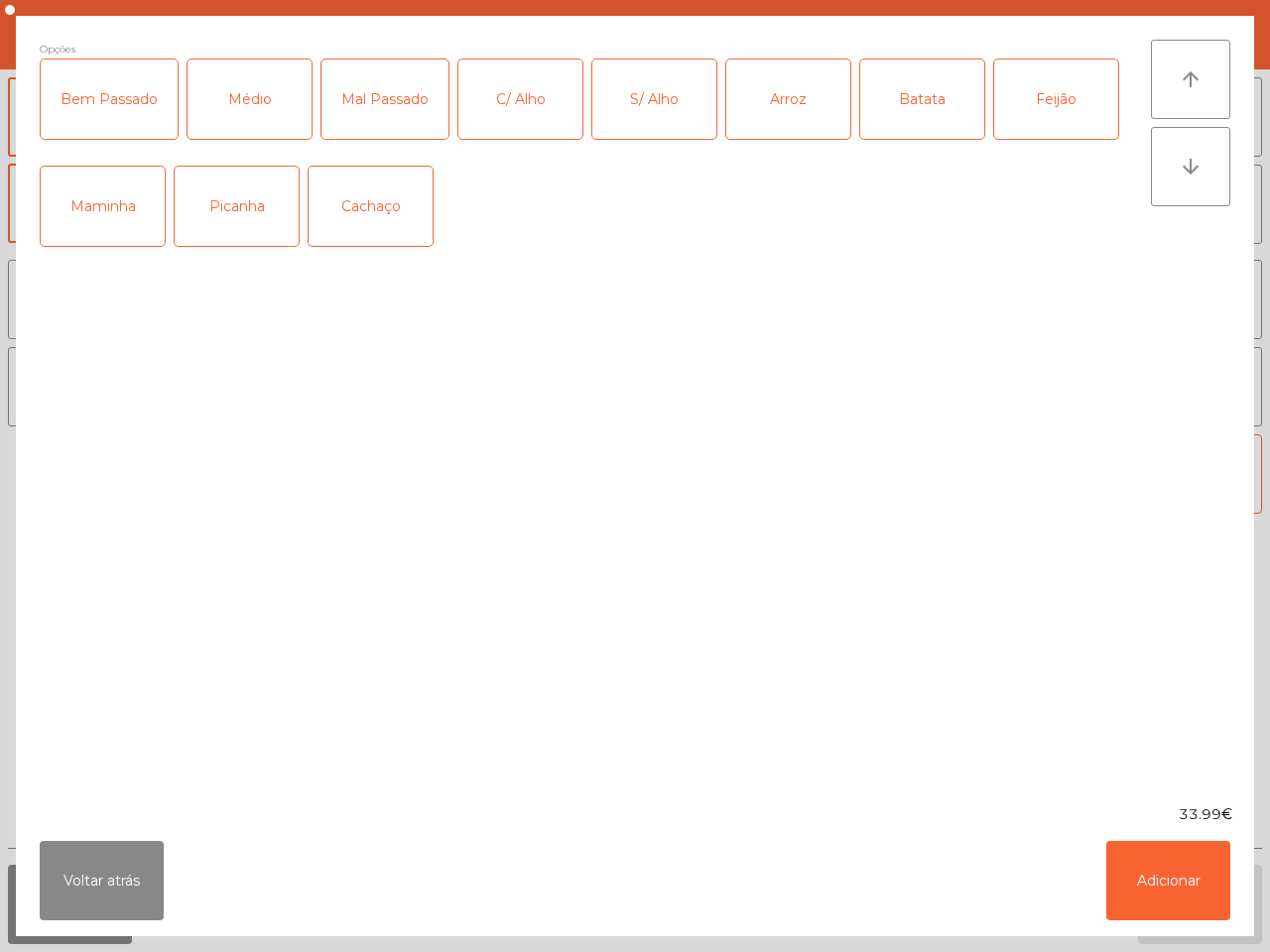 click on "Picanha" 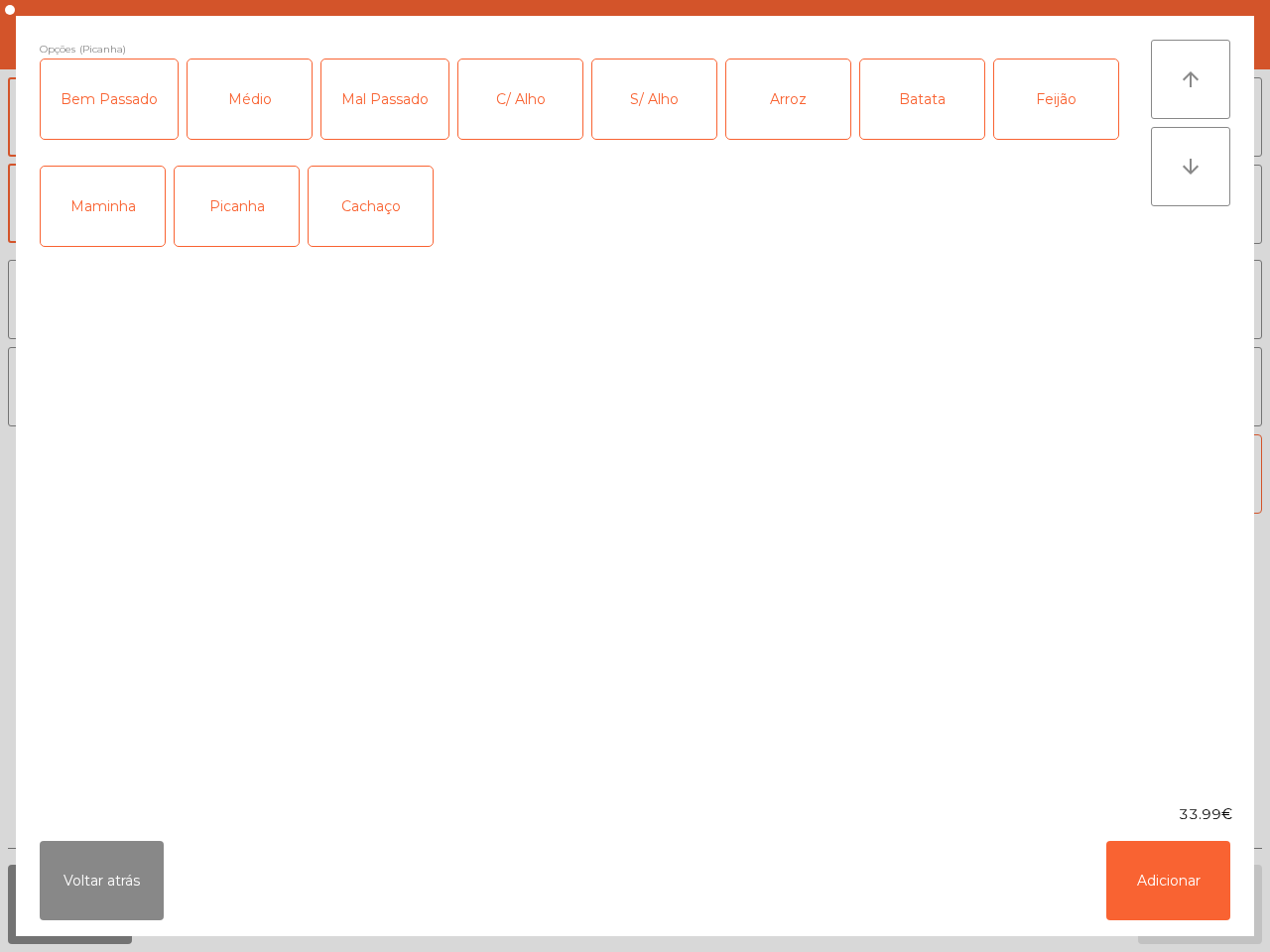 click on "Médio" 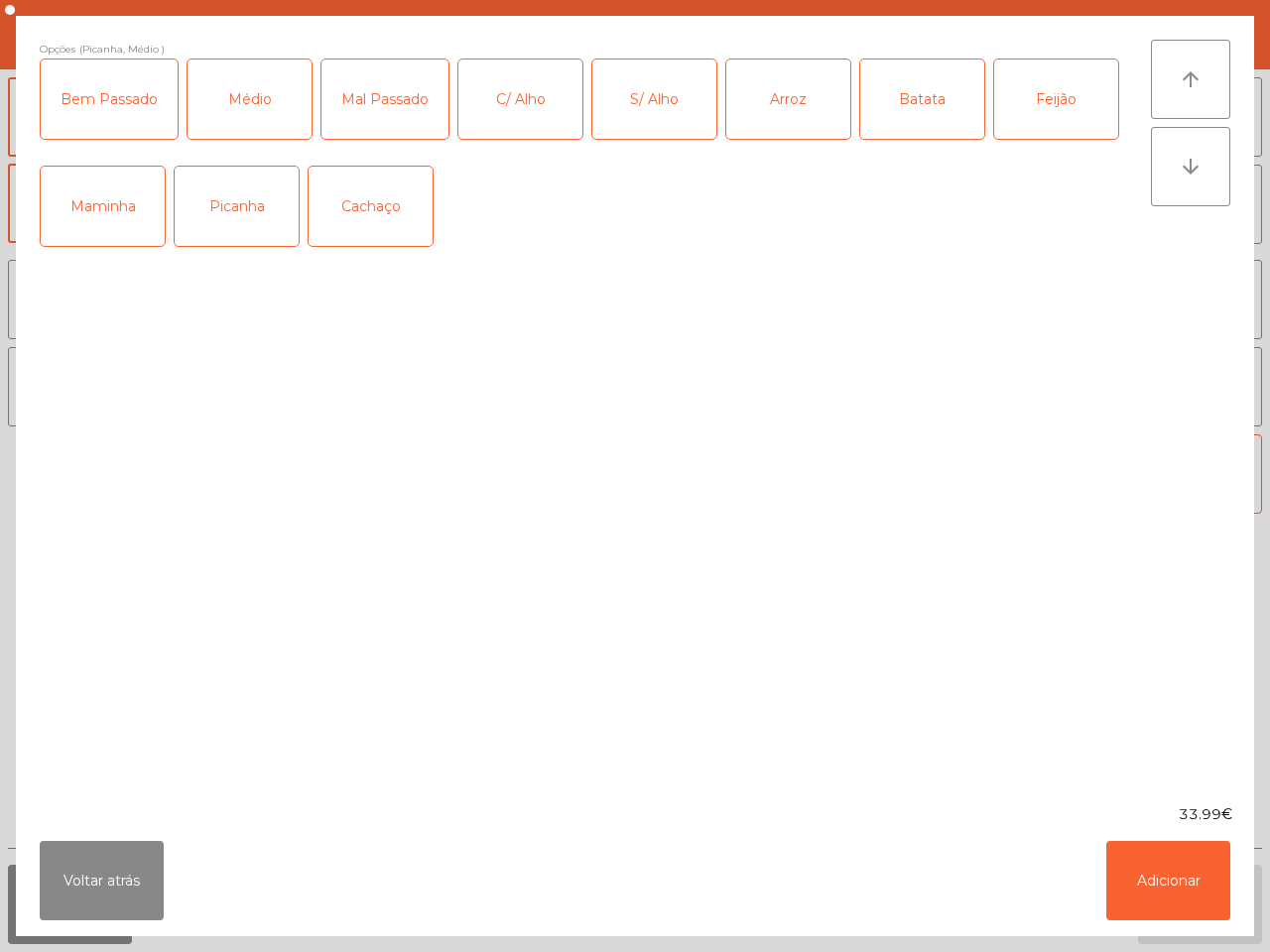 click on "Arroz" 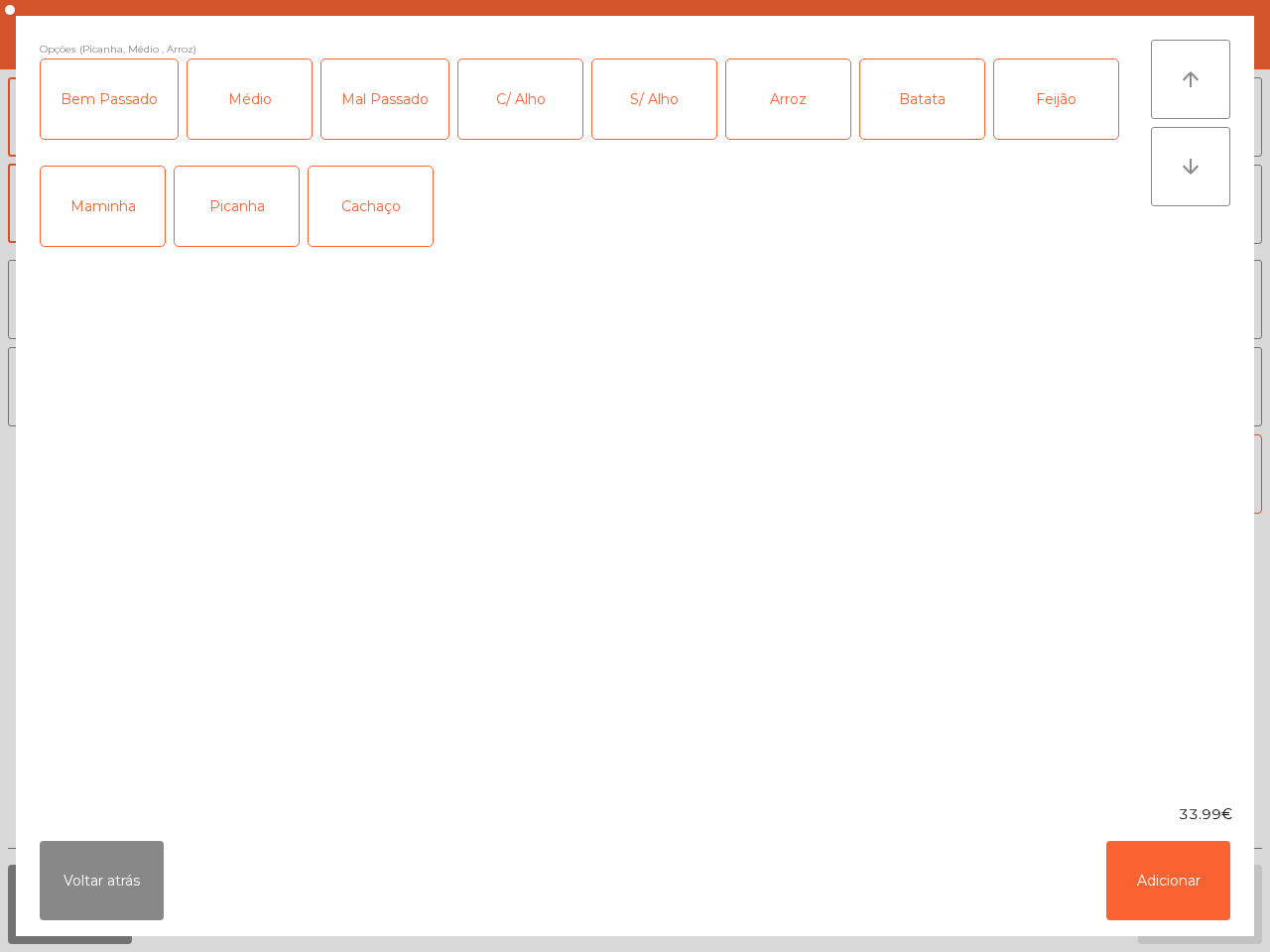 click on "Batata" 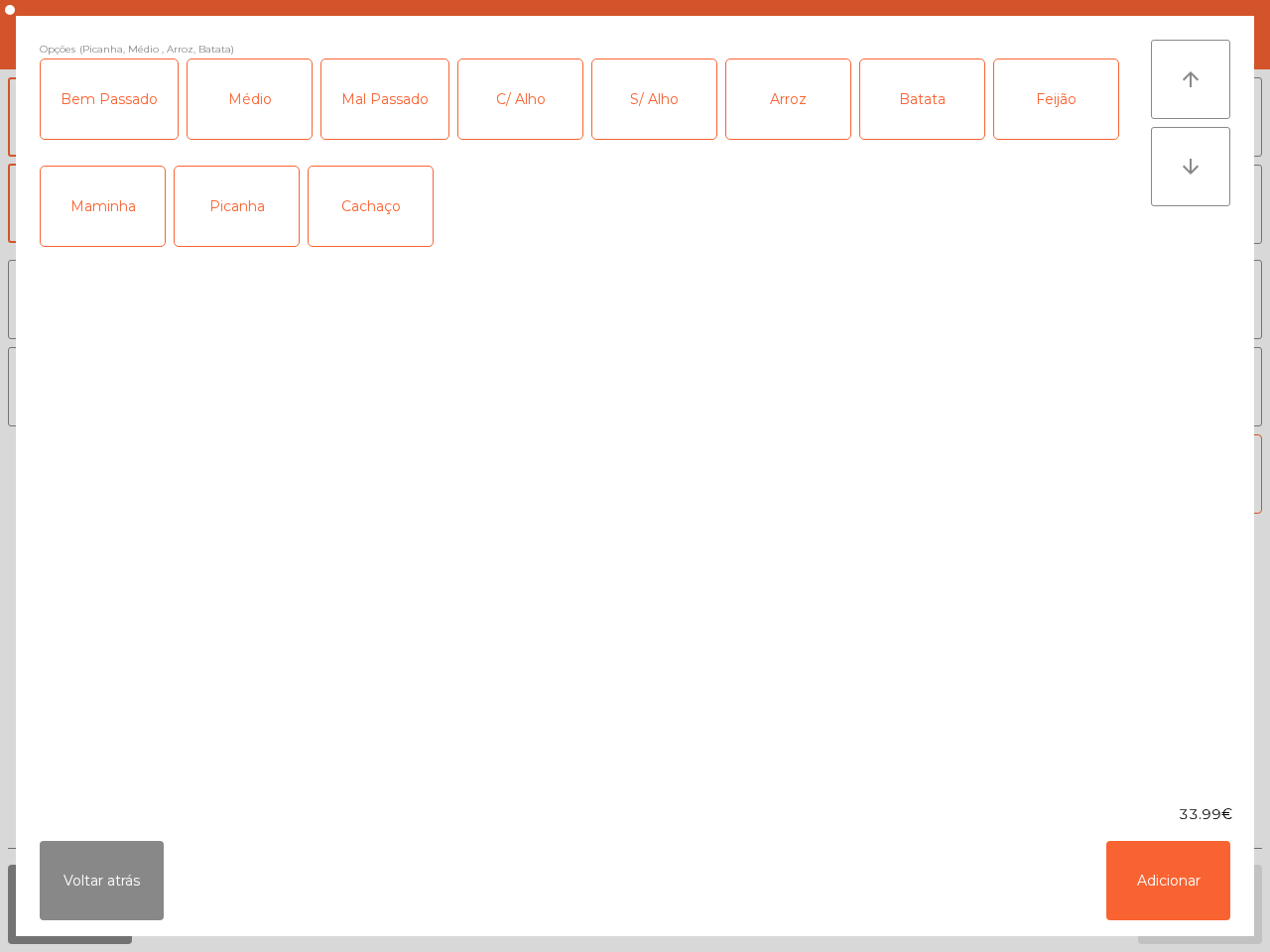 click on "Feijão" 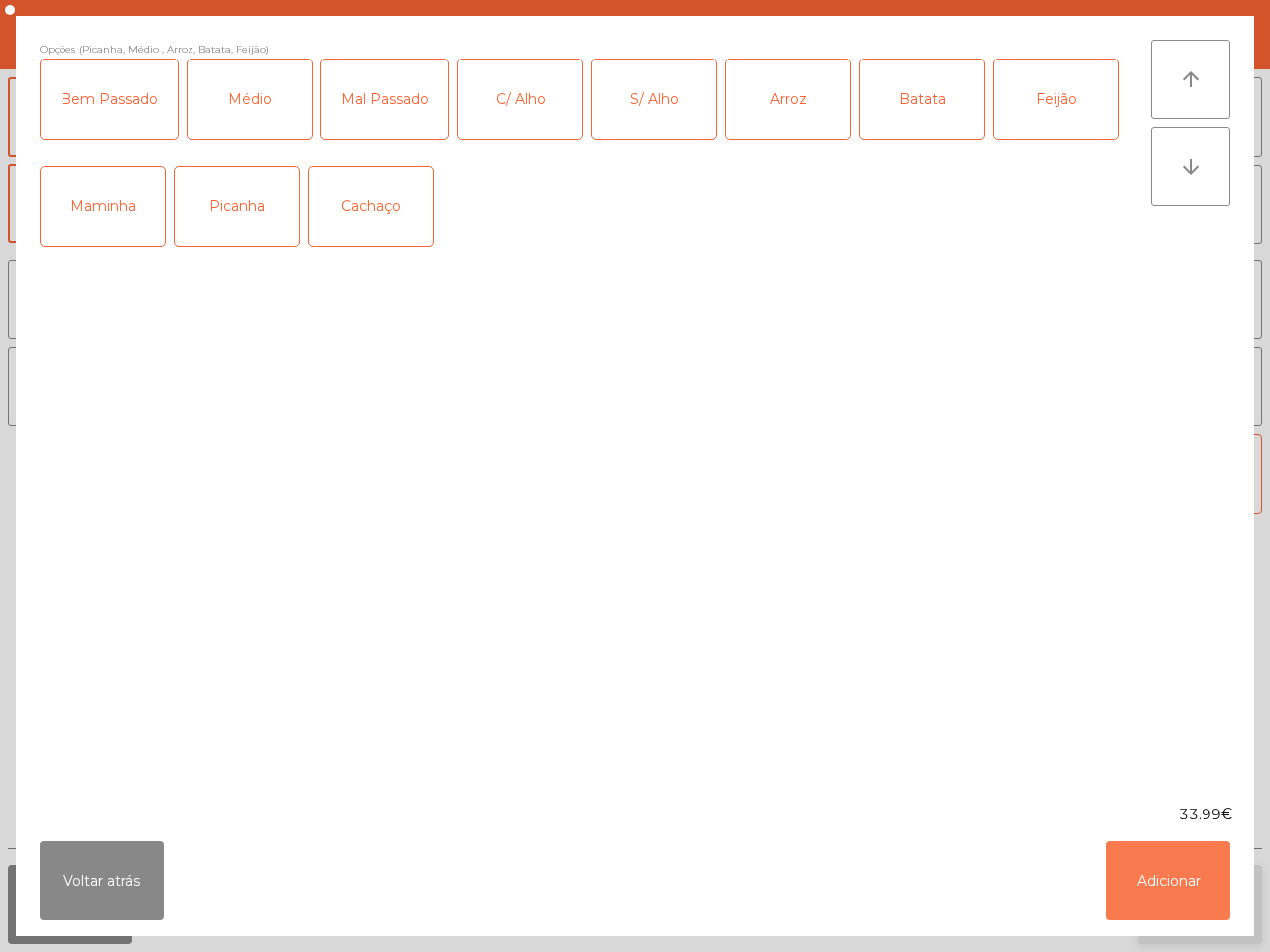 click on "Adicionar" 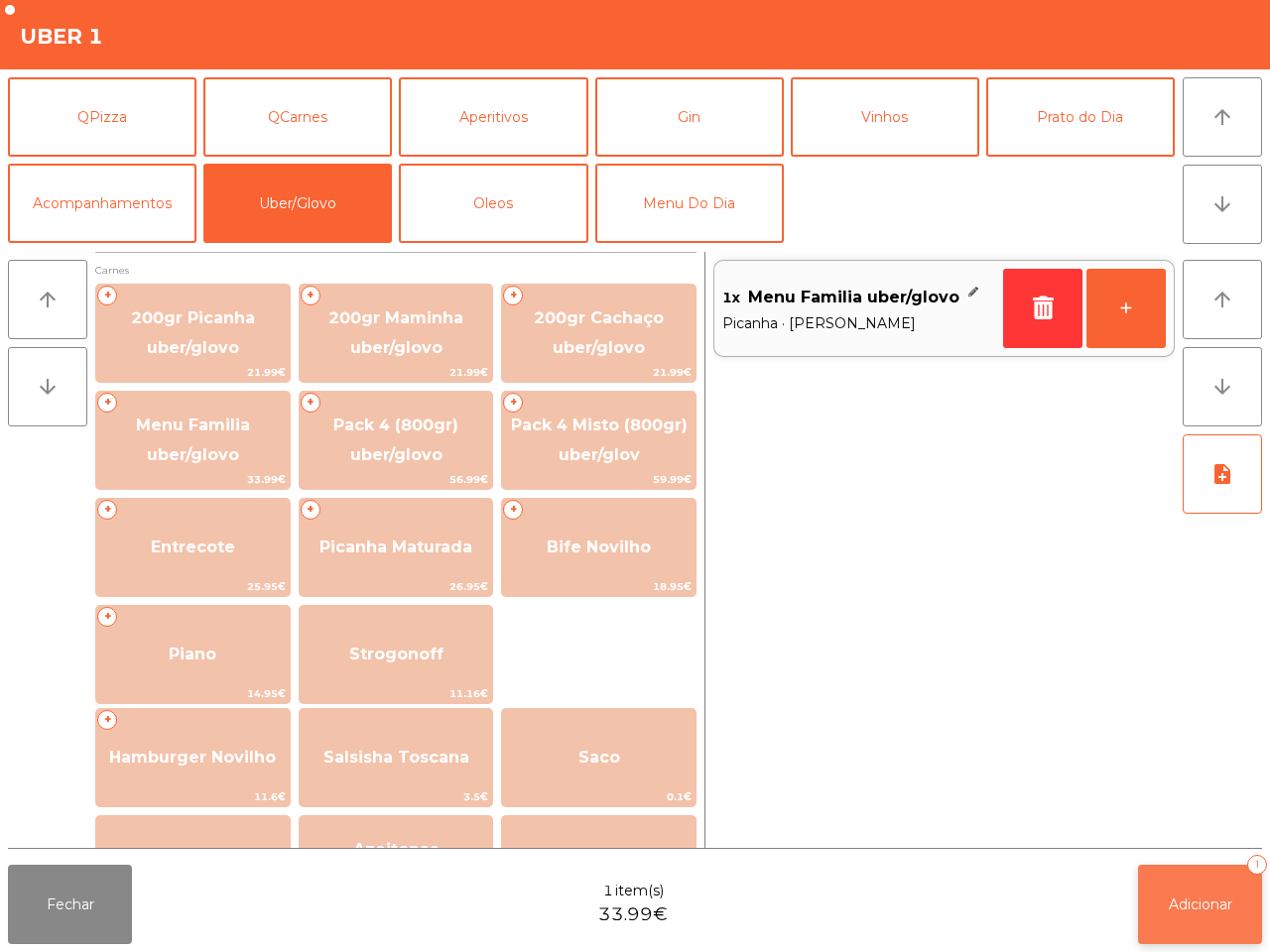 click on "Adicionar" 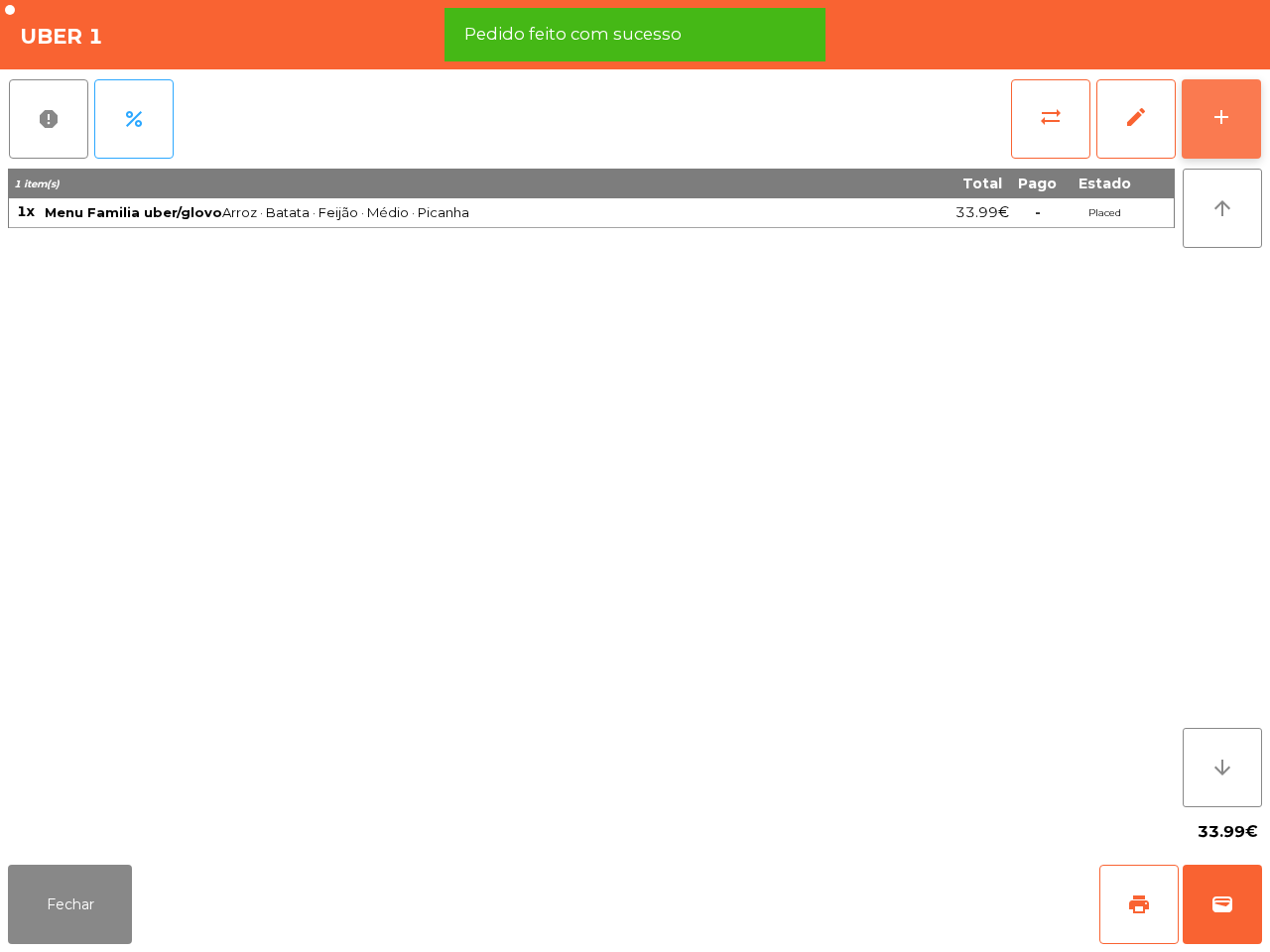 click on "add" 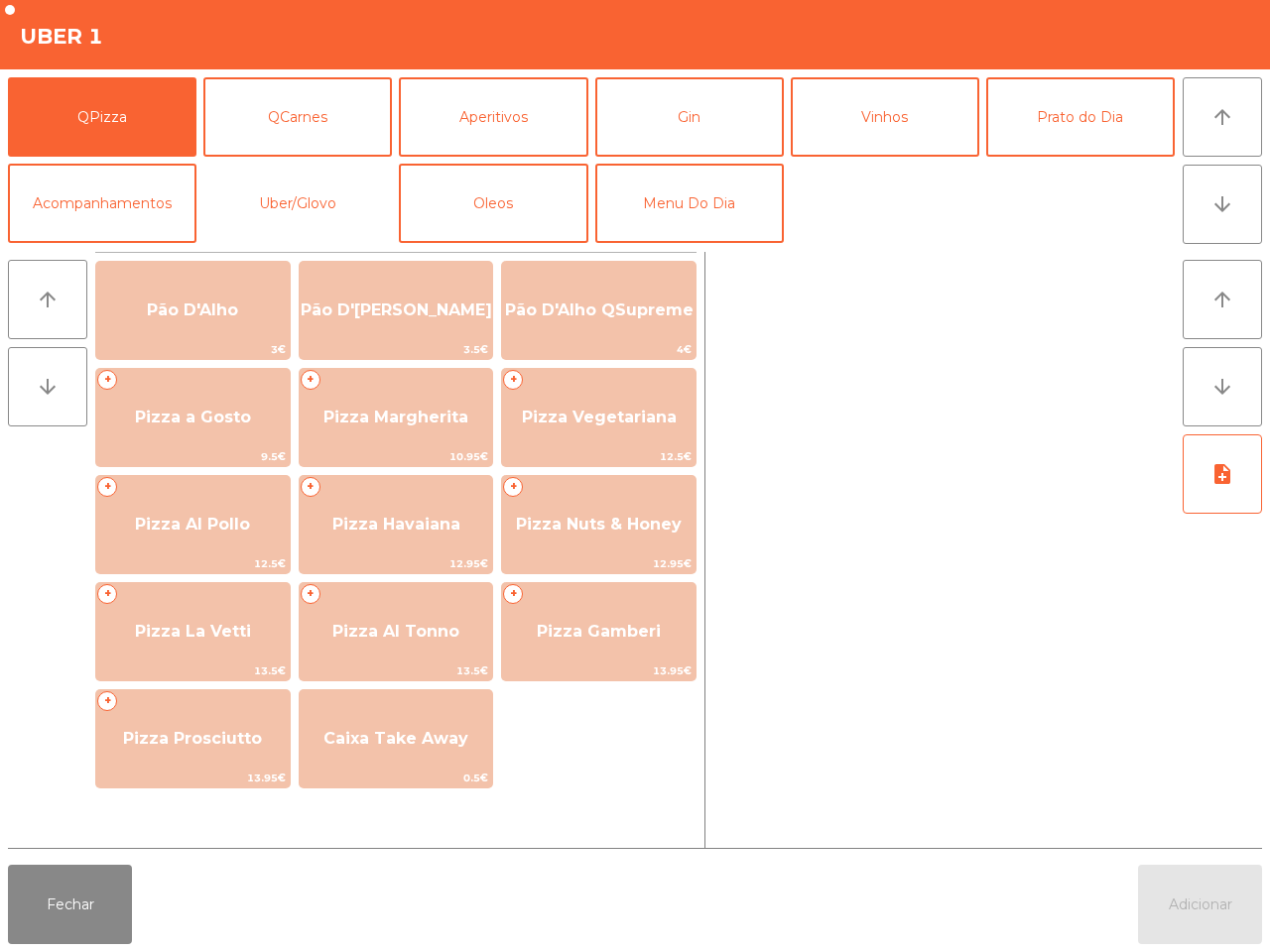 click on "Uber/Glovo" 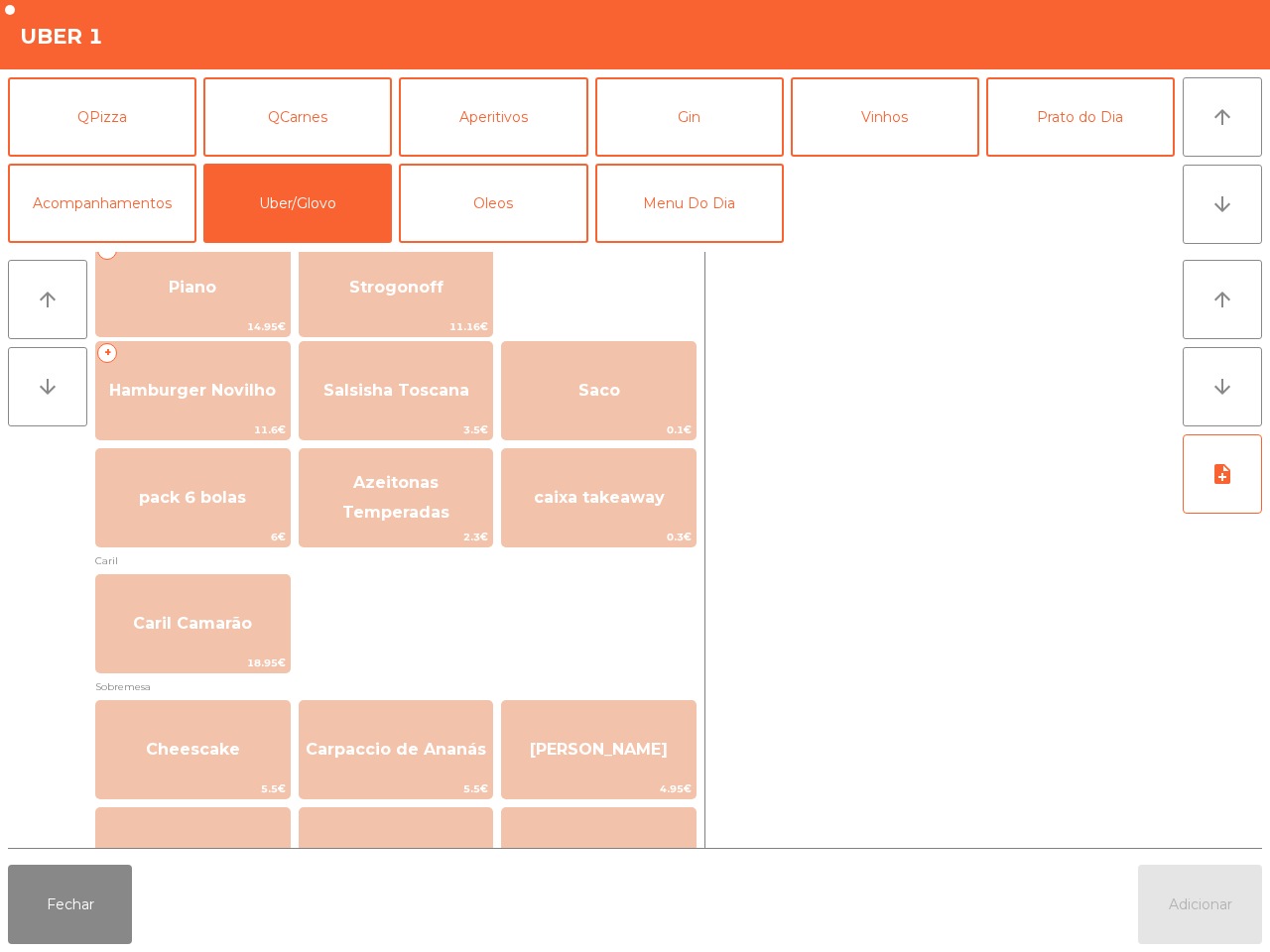scroll, scrollTop: 372, scrollLeft: 0, axis: vertical 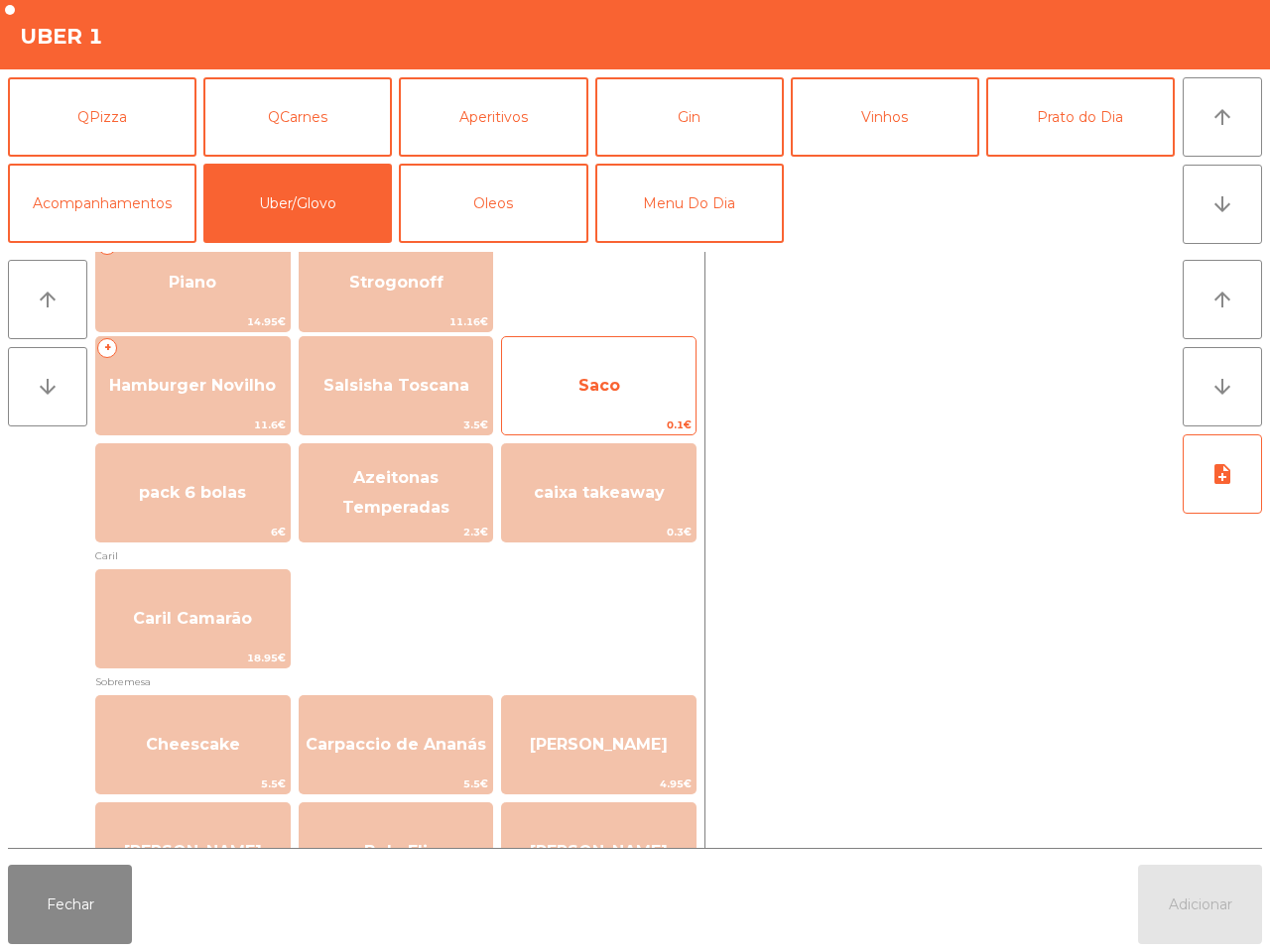 click on "Saco" 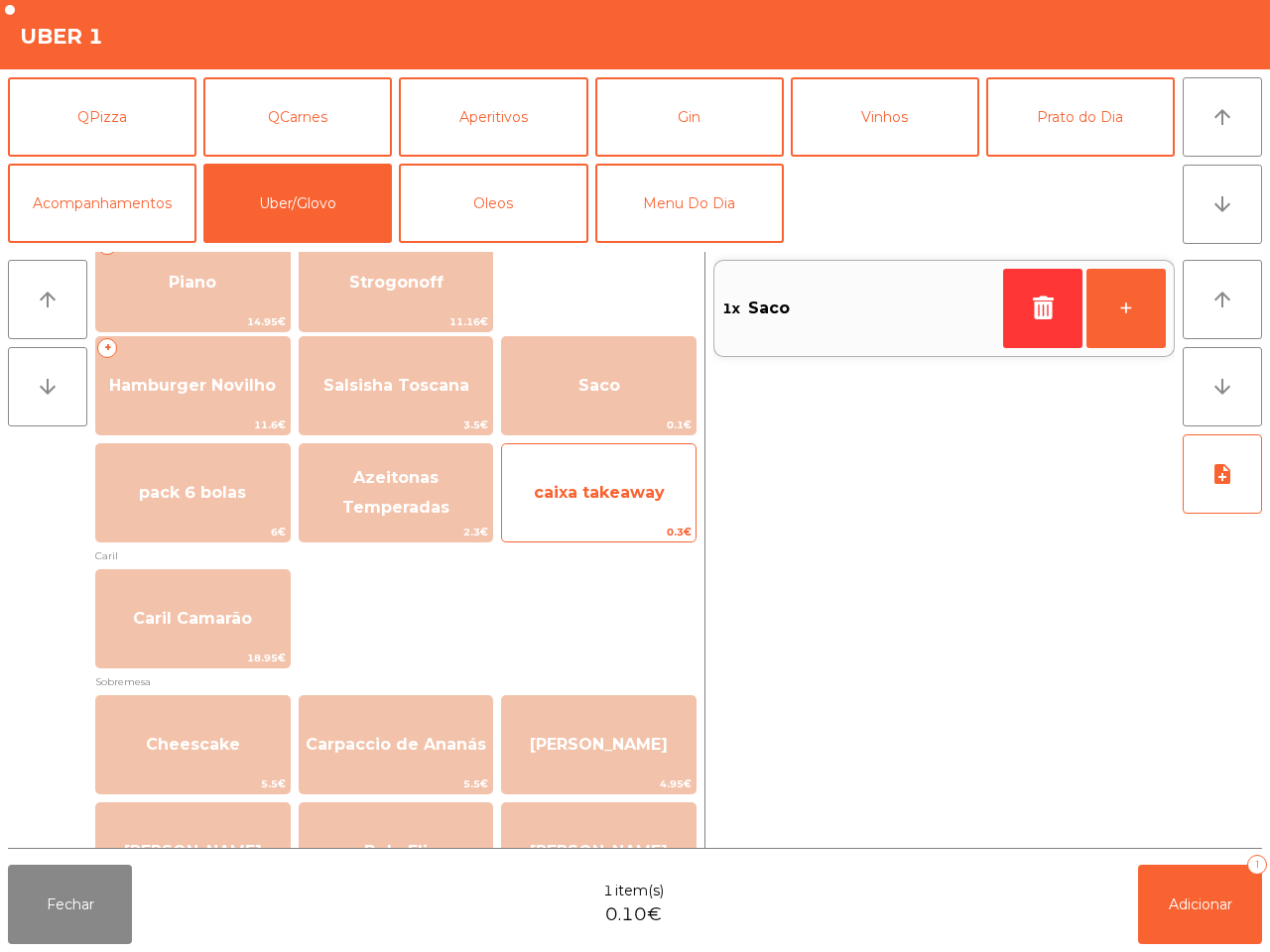 click on "caixa takeaway" 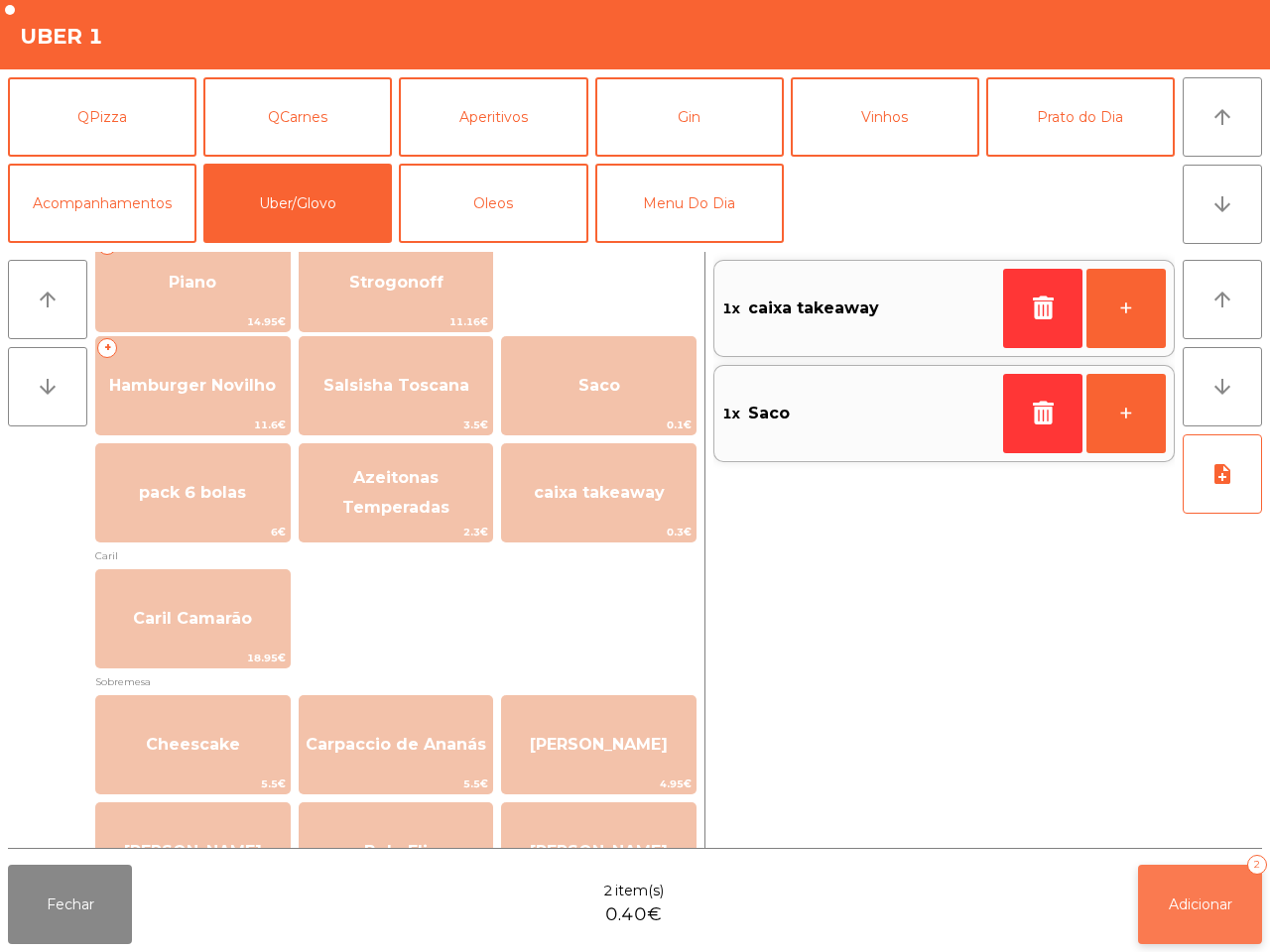 click on "Adicionar" 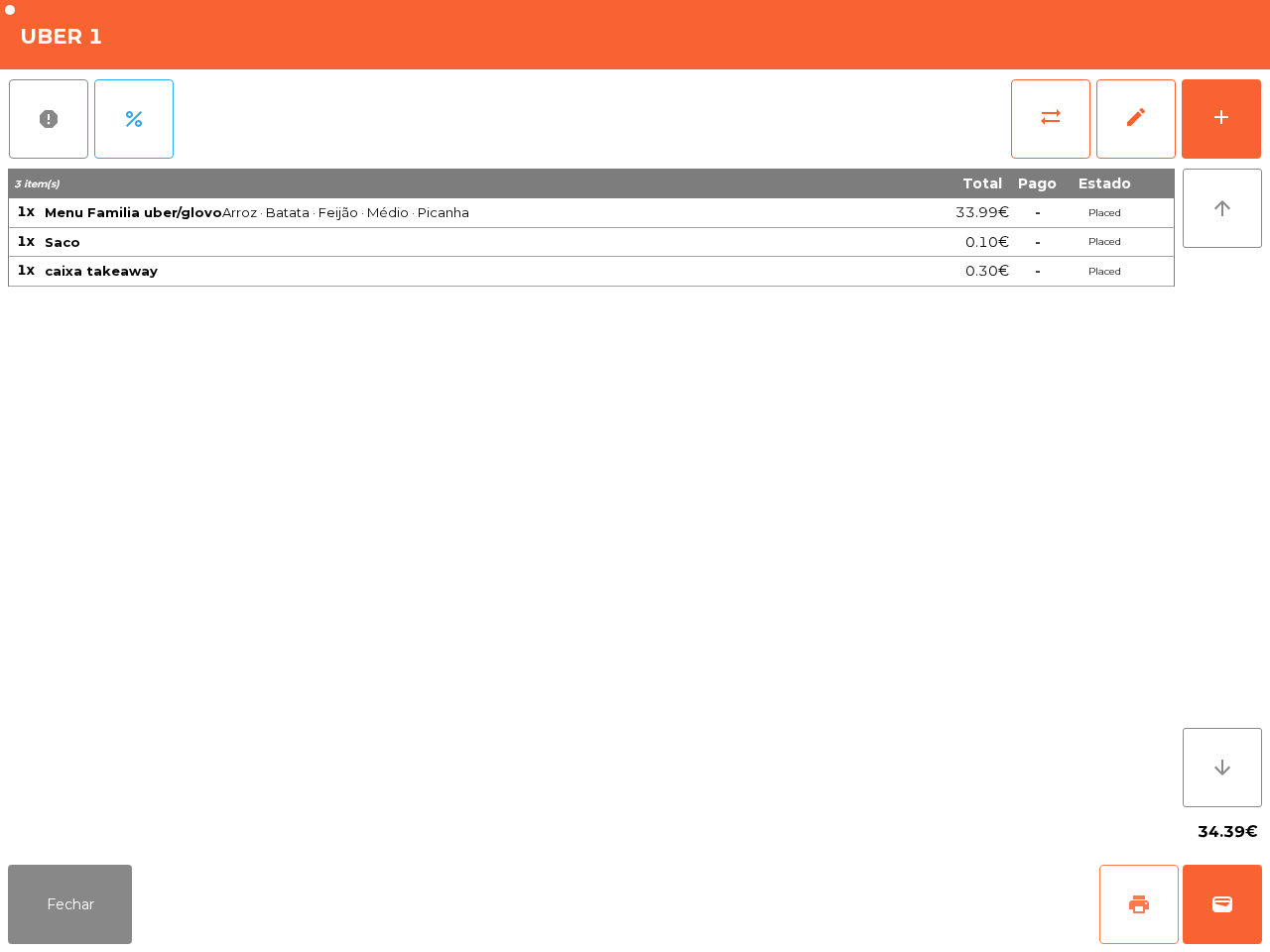 click on "print" 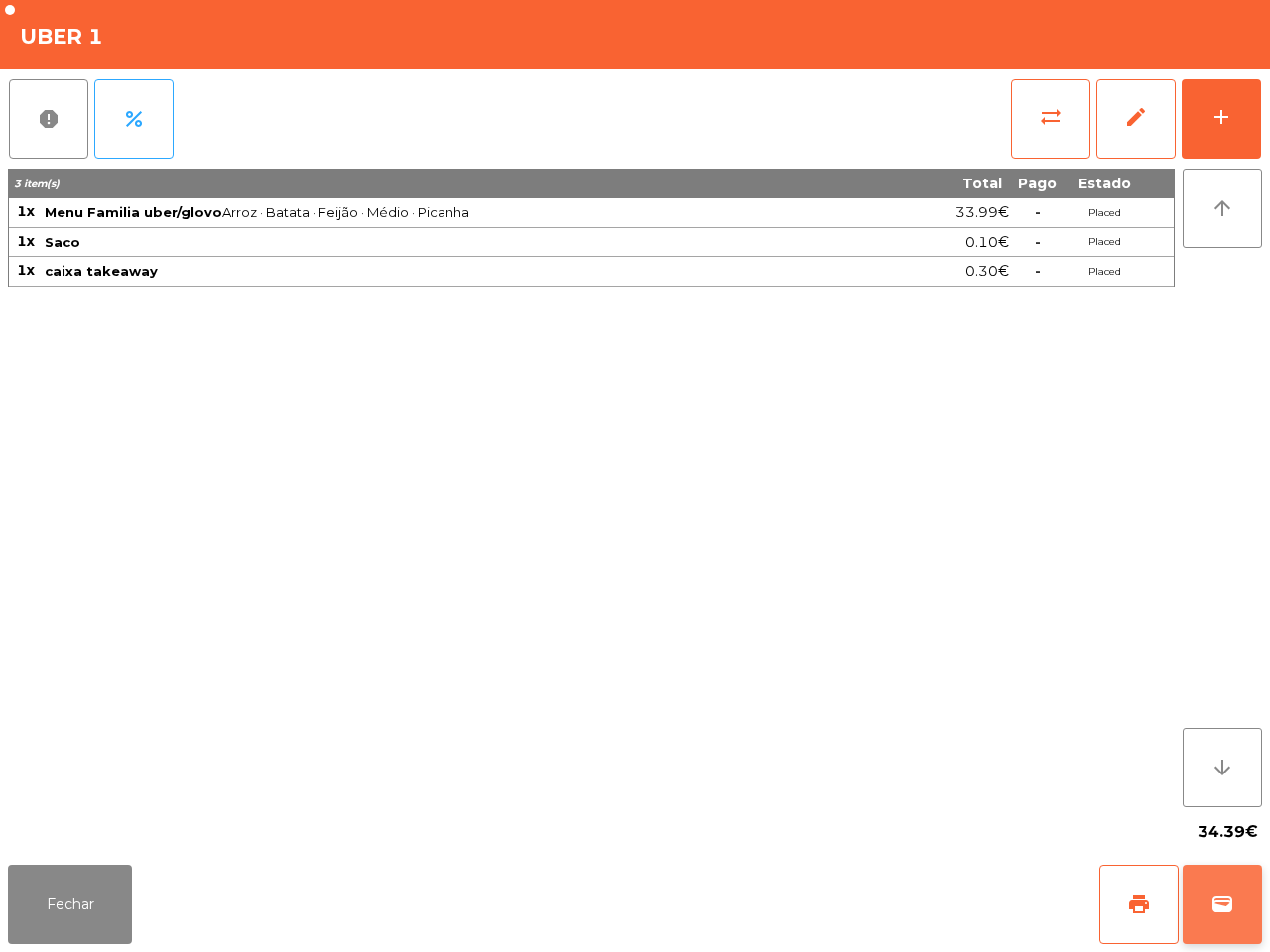click on "wallet" 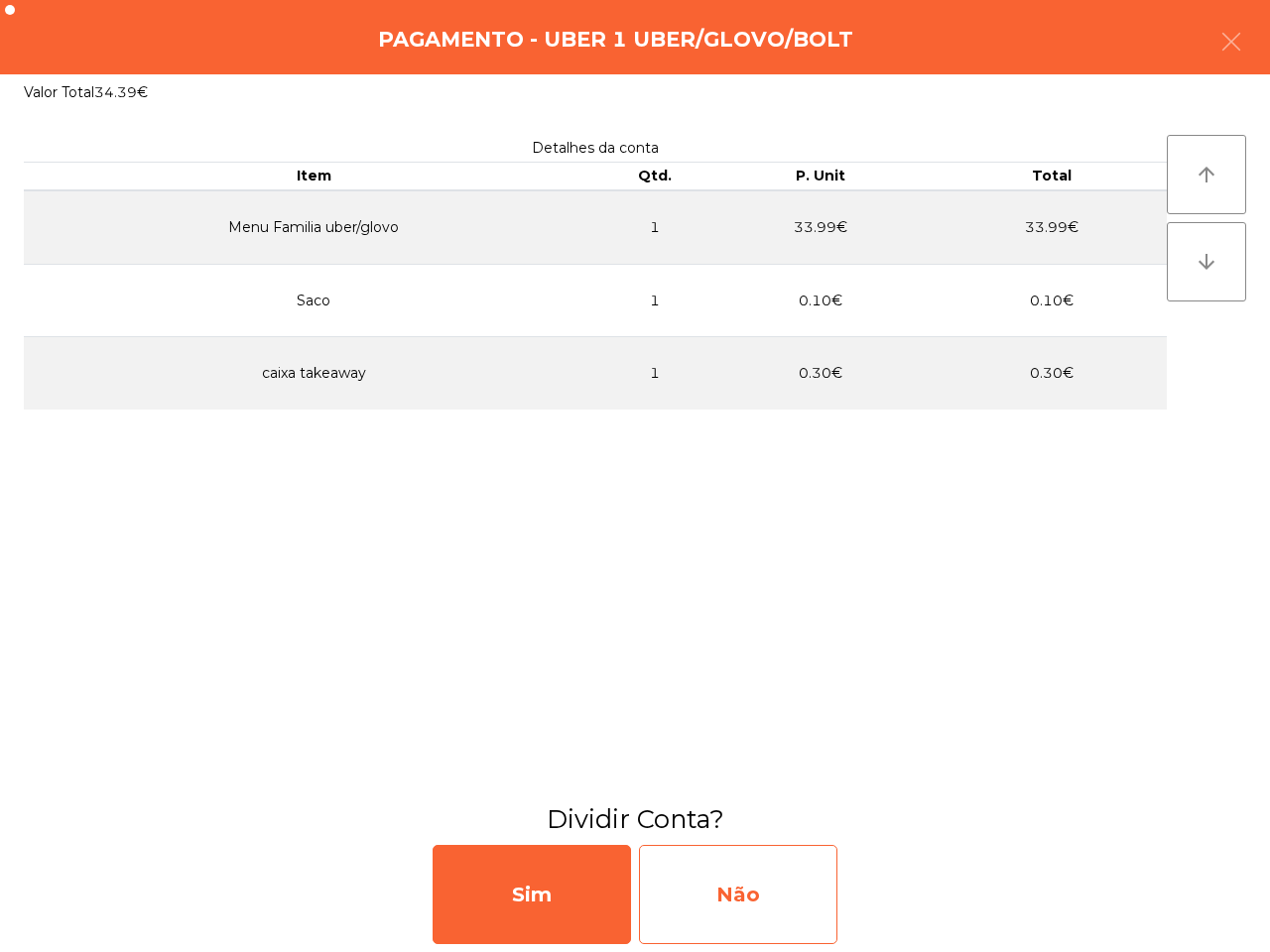 click on "Não" 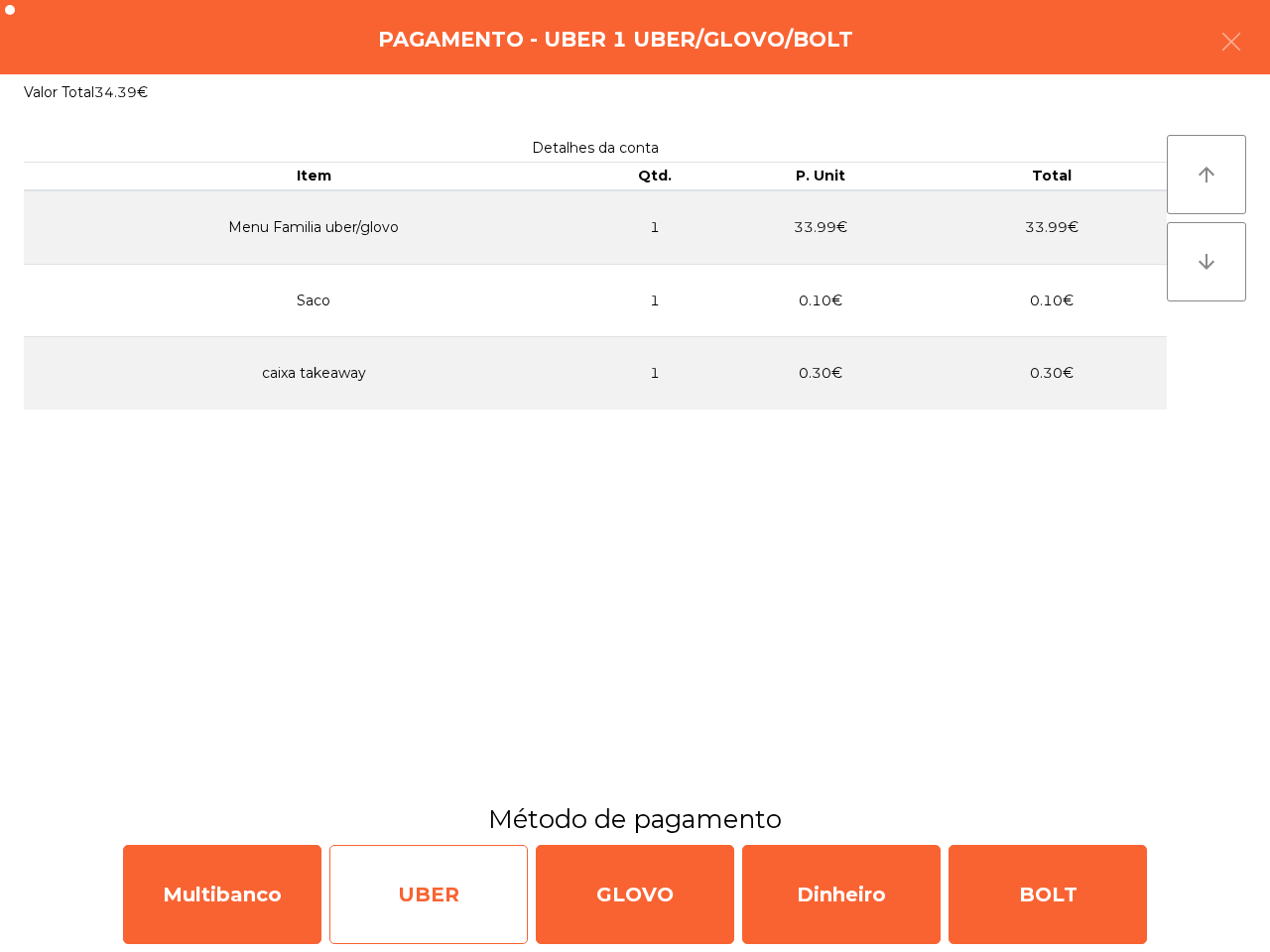 click on "UBER" 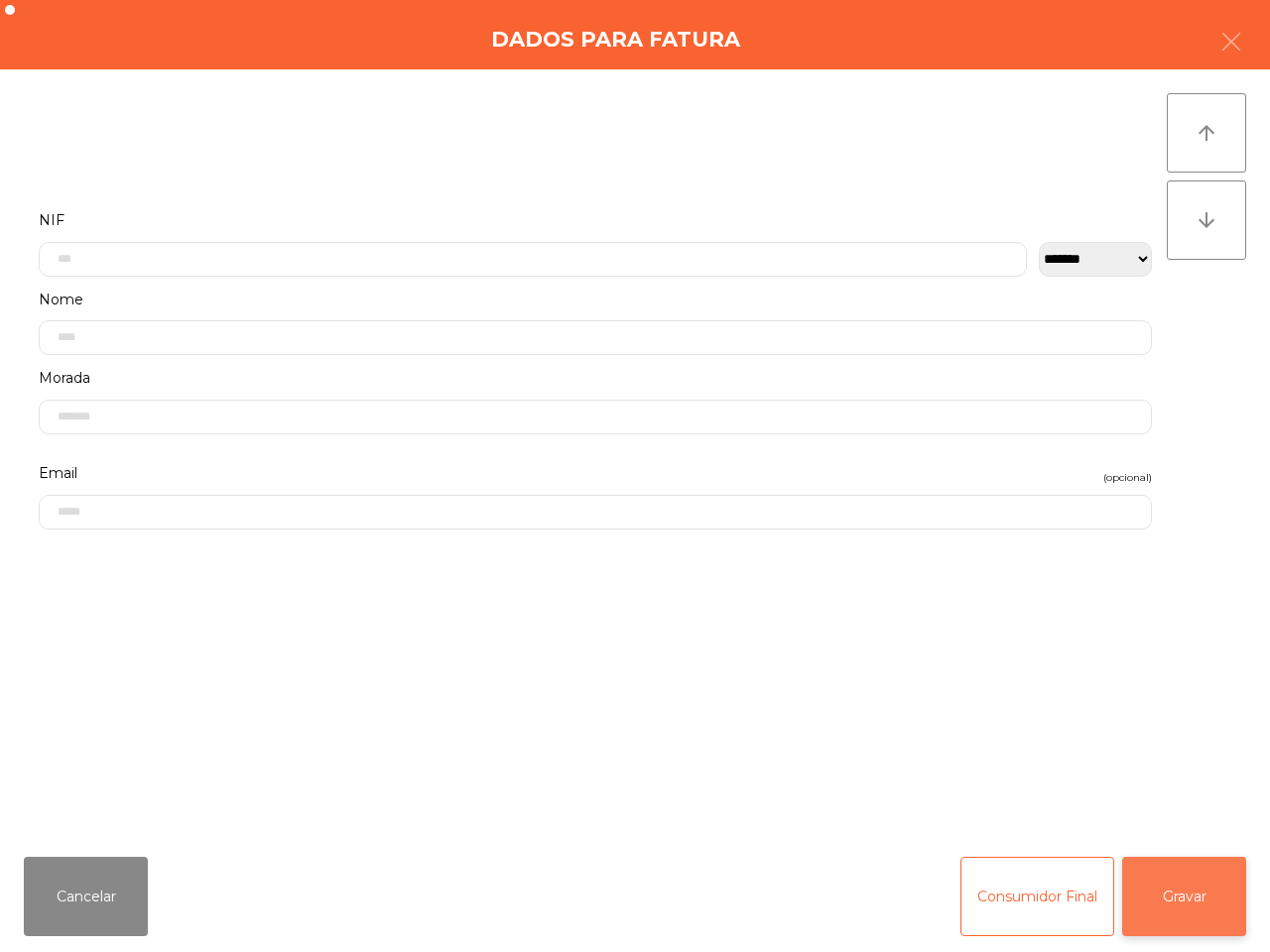 click on "Gravar" 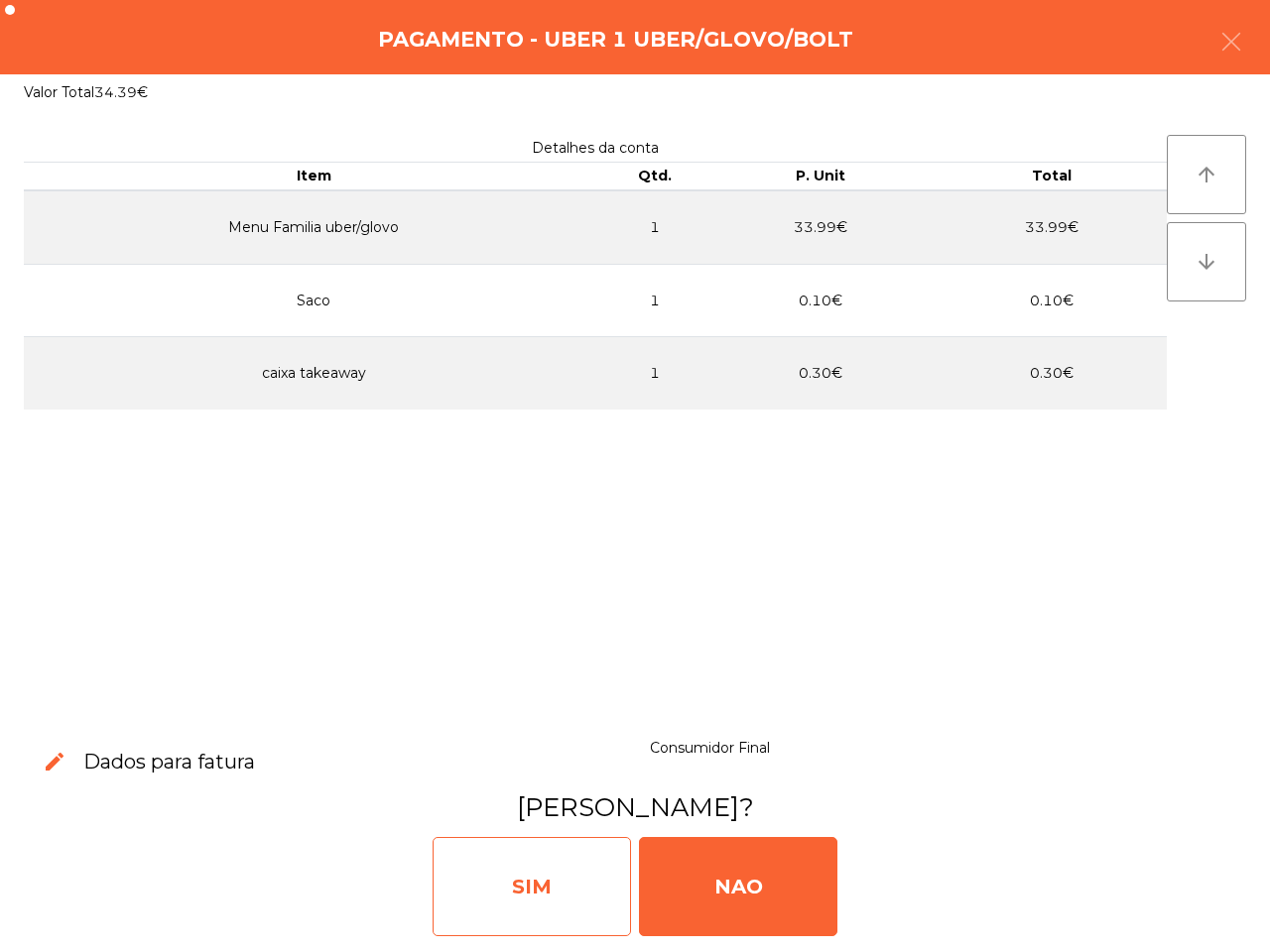 click on "SIM" 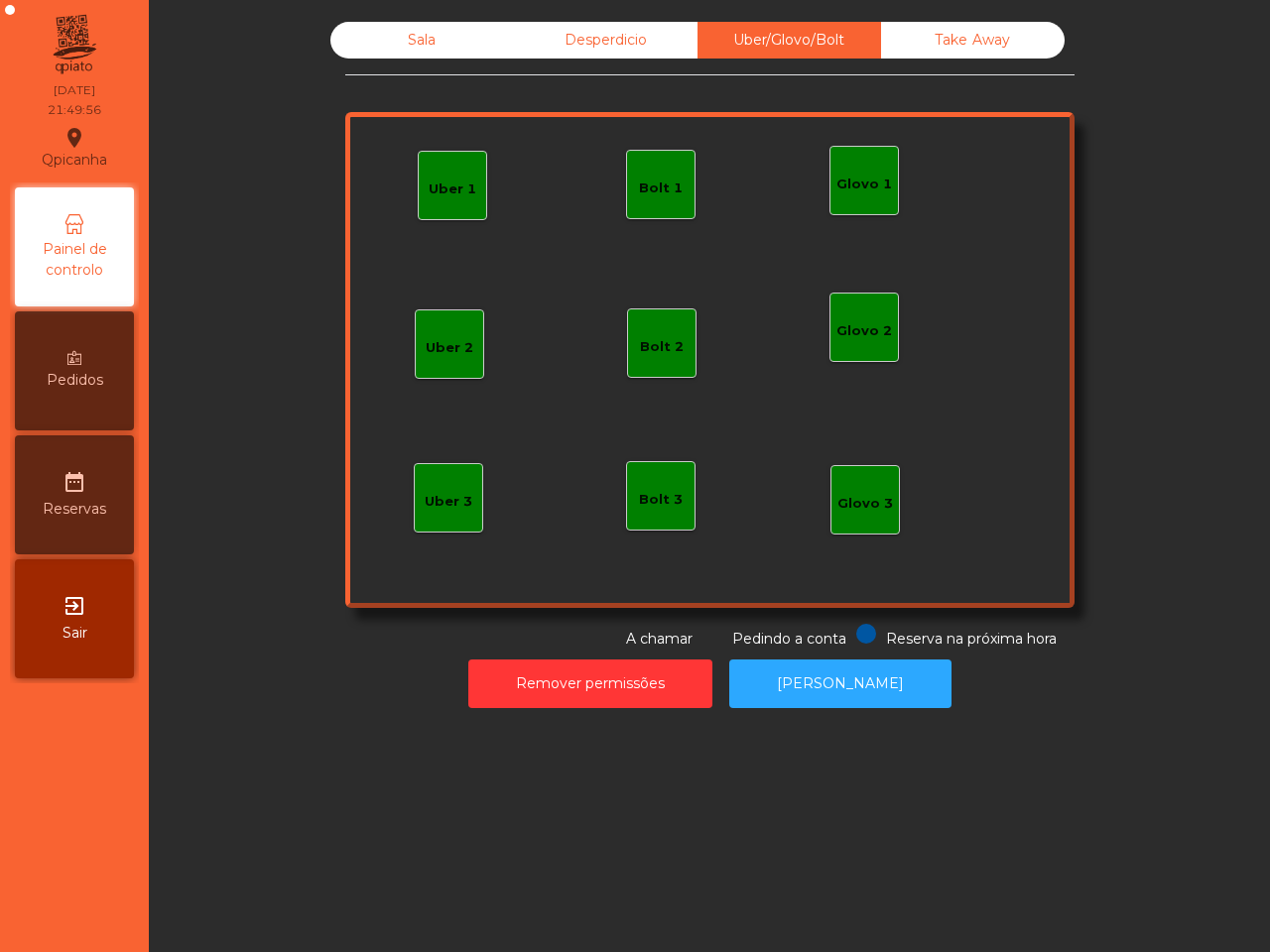 click on "Sala" 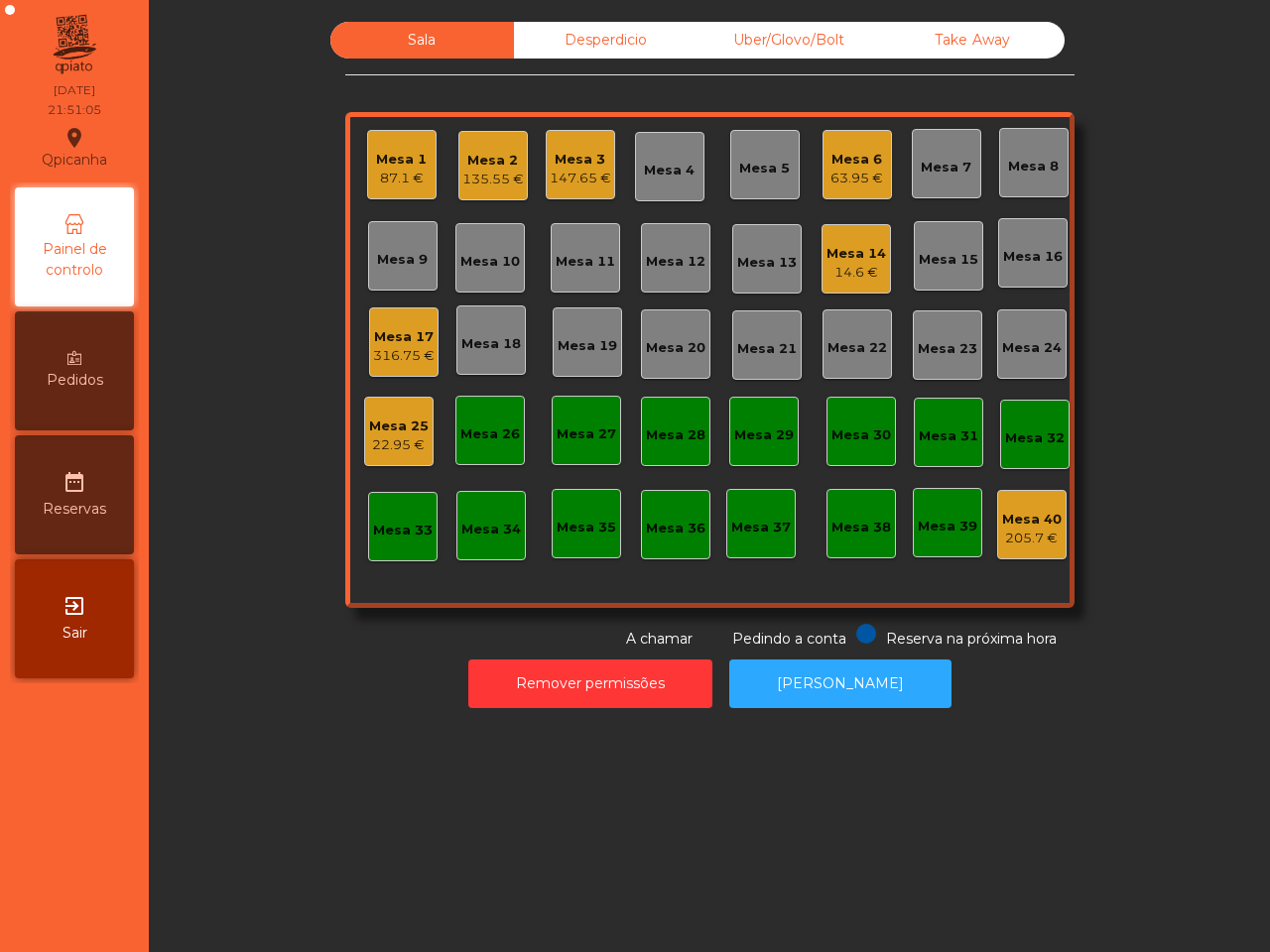 click on "Sala" 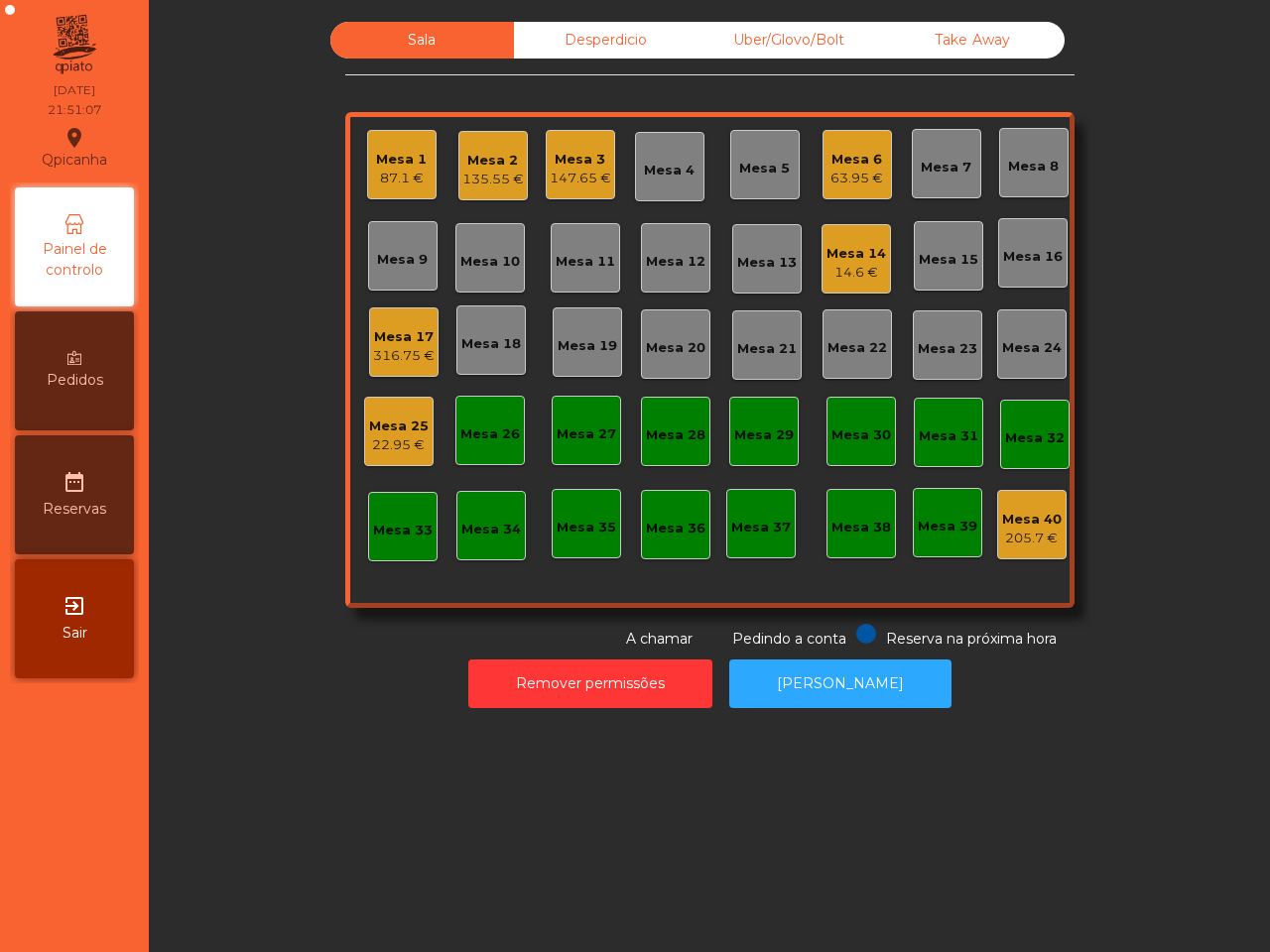 click on "87.1 €" 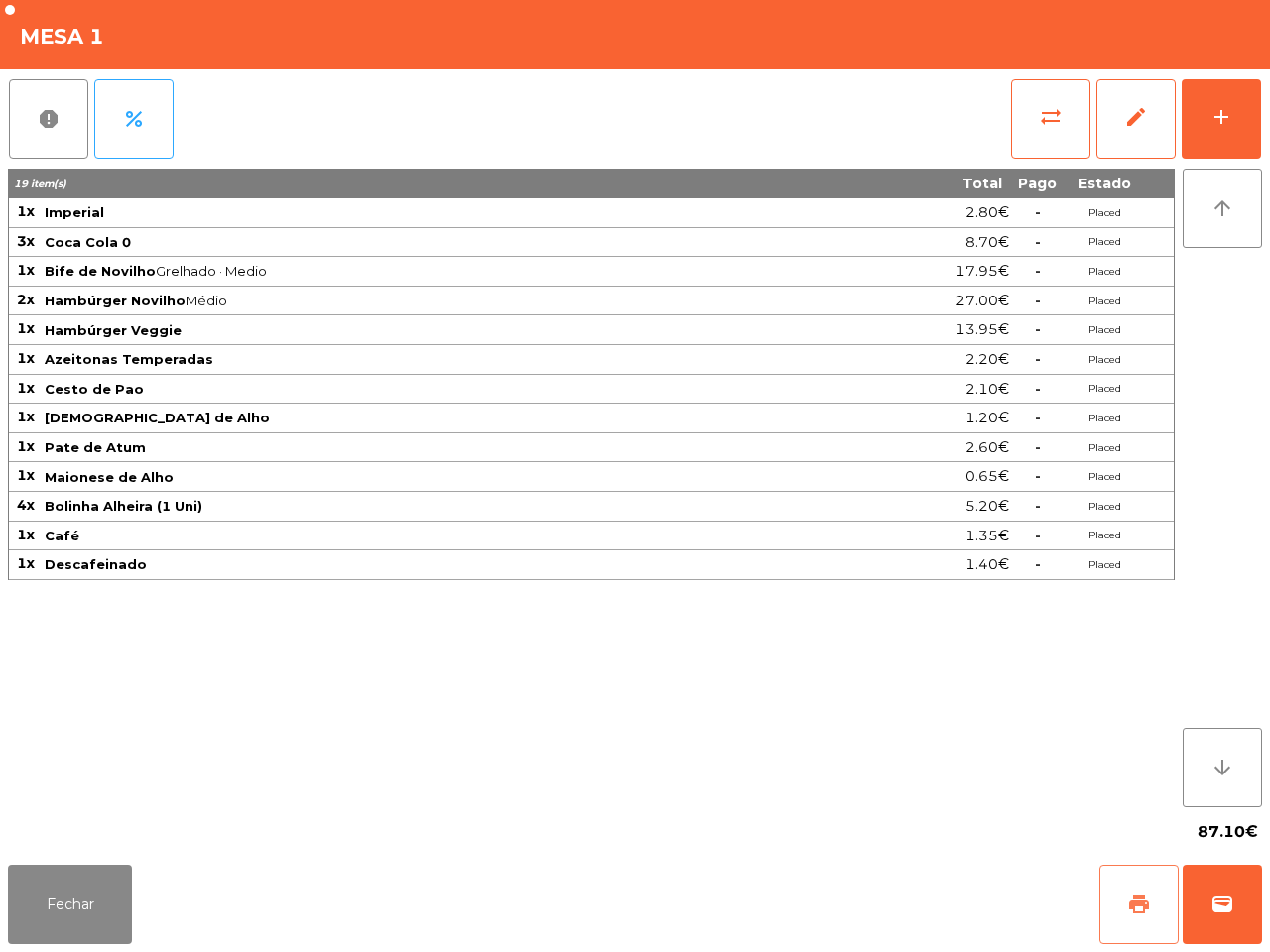 click on "print" 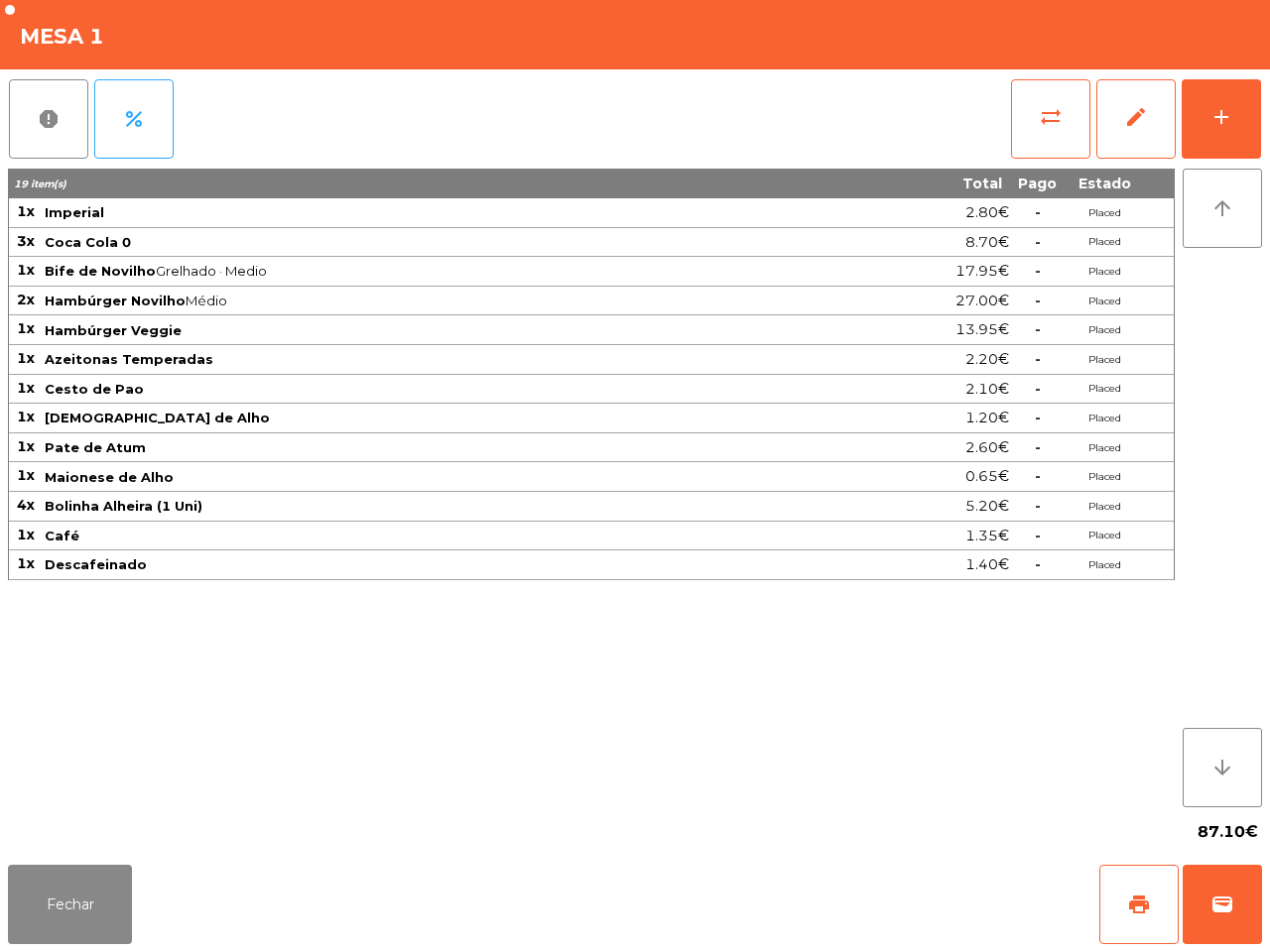 drag, startPoint x: 952, startPoint y: 806, endPoint x: 888, endPoint y: 798, distance: 64.498062 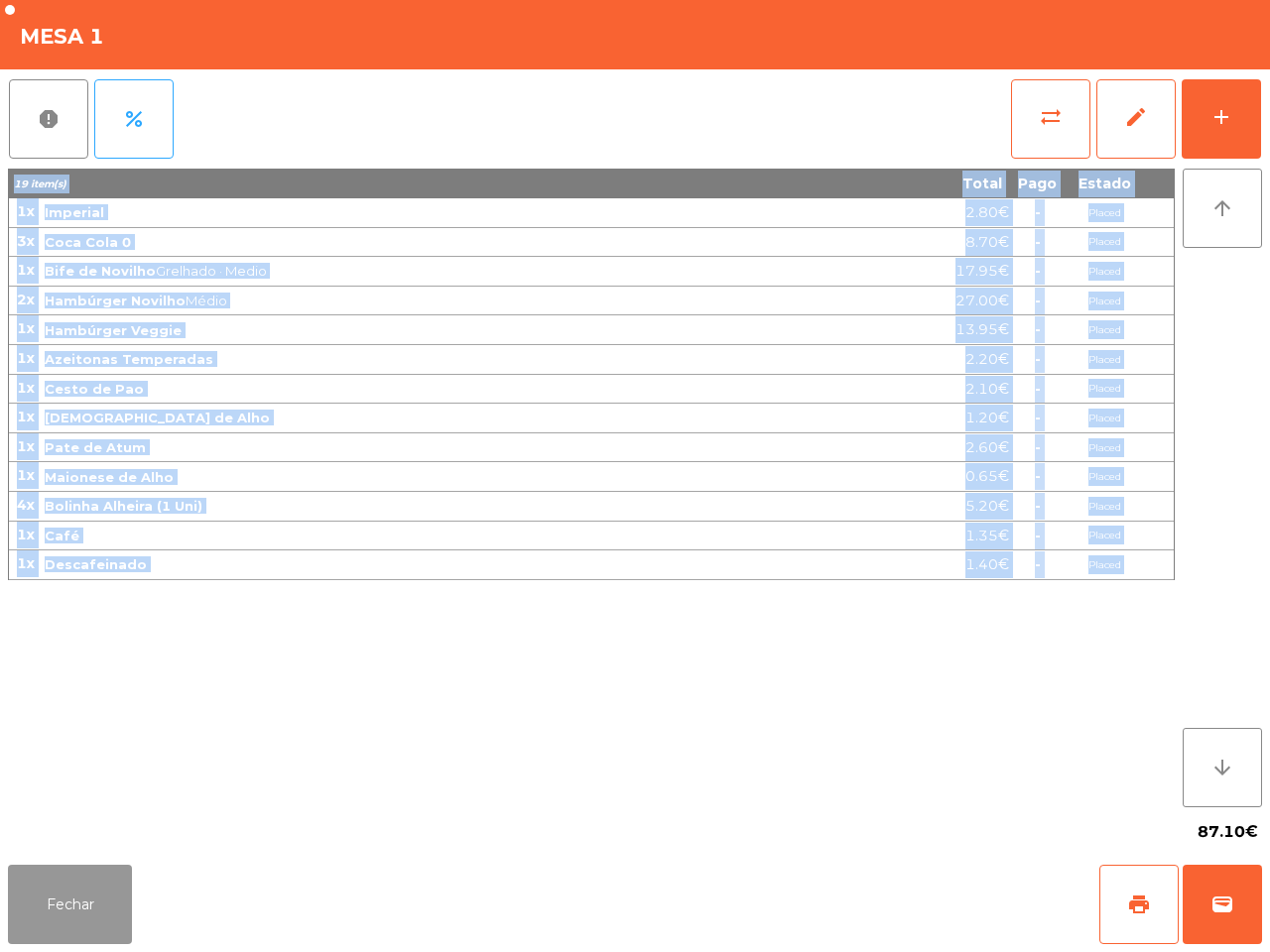 click on "Fechar" 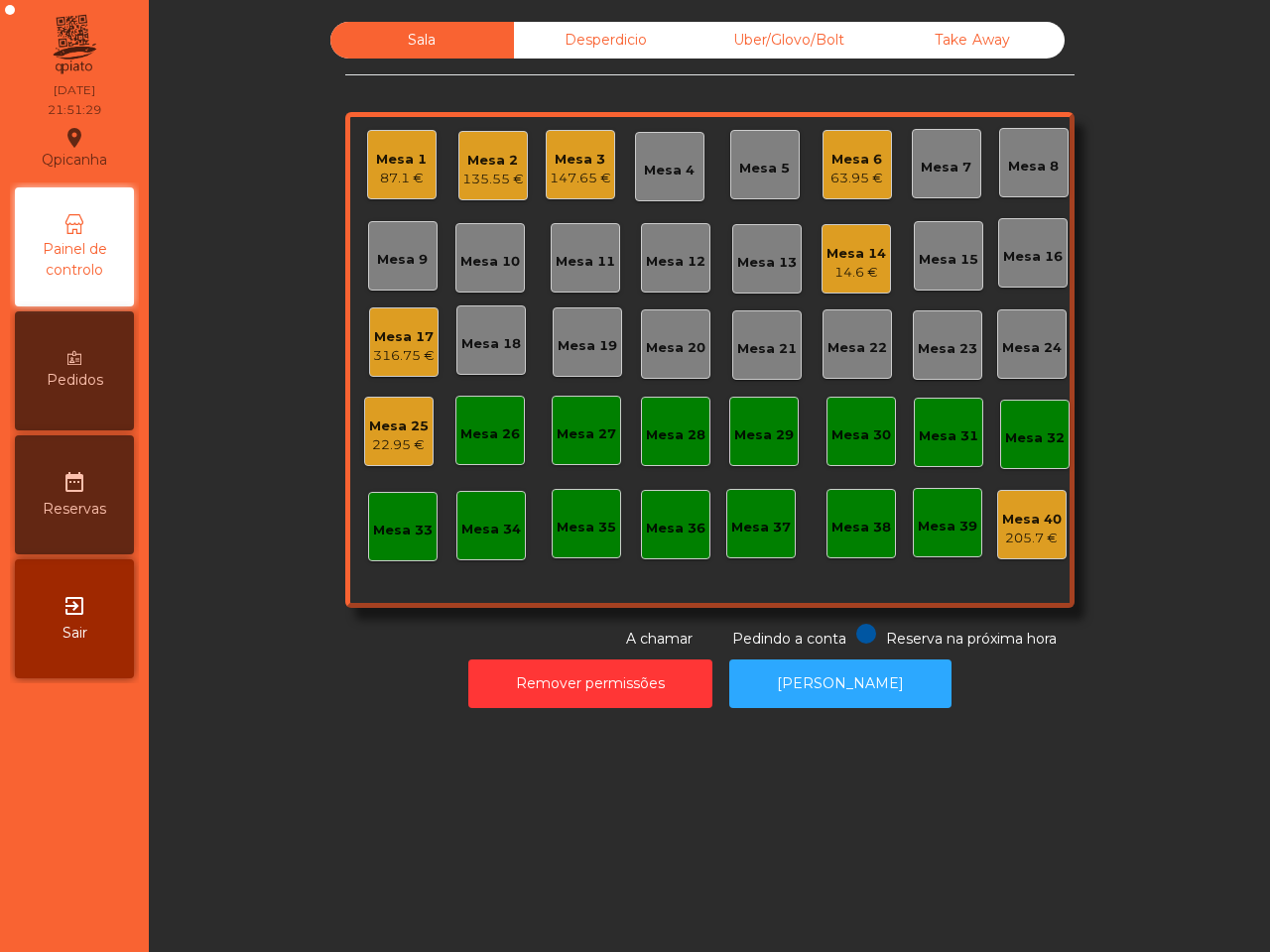 click on "Mesa 1   87.1 €   Mesa 2   135.55 €   Mesa 3   147.65 €   Mesa 4   Mesa 5   Mesa 6   63.95 €   Mesa 7   Mesa 8   Mesa 9   Mesa 10   Mesa 11   Mesa 12   Mesa 13   Mesa 14   14.6 €   Mesa 15   Mesa 16   Mesa 17   316.75 €   Mesa 18   Mesa 19   Mesa 20   Mesa 21   Mesa 22   Mesa 23   Mesa 24   Mesa 25   22.95 €   Mesa 26   Mesa 27   Mesa 28   Mesa 29   Mesa 30   Mesa 31   Mesa 32   Mesa 33   Mesa 34   Mesa 35   Mesa 36   Mesa 37   Mesa 38   Mesa 39   Mesa 40   205.7 €" 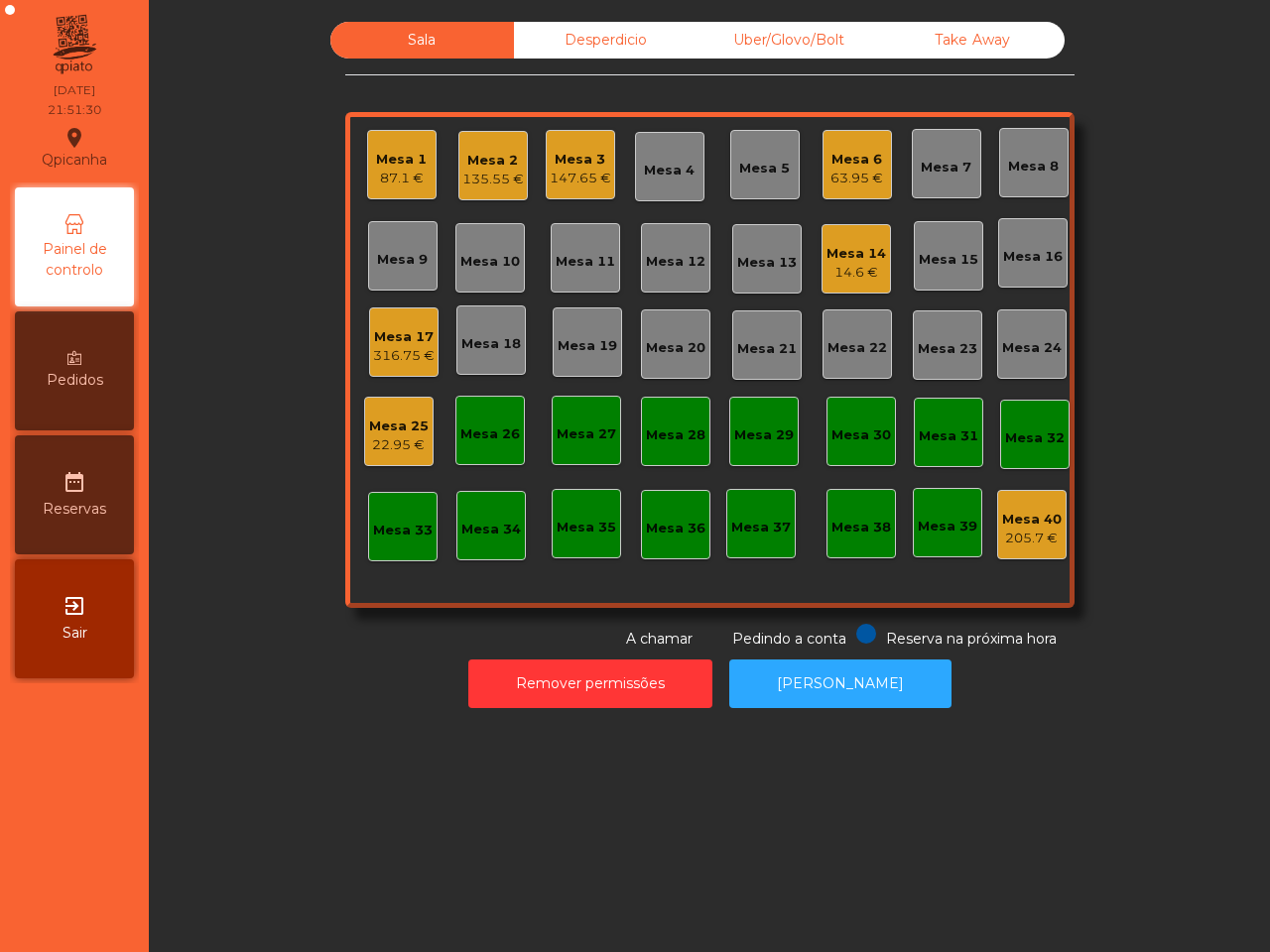 click on "Mesa 17" 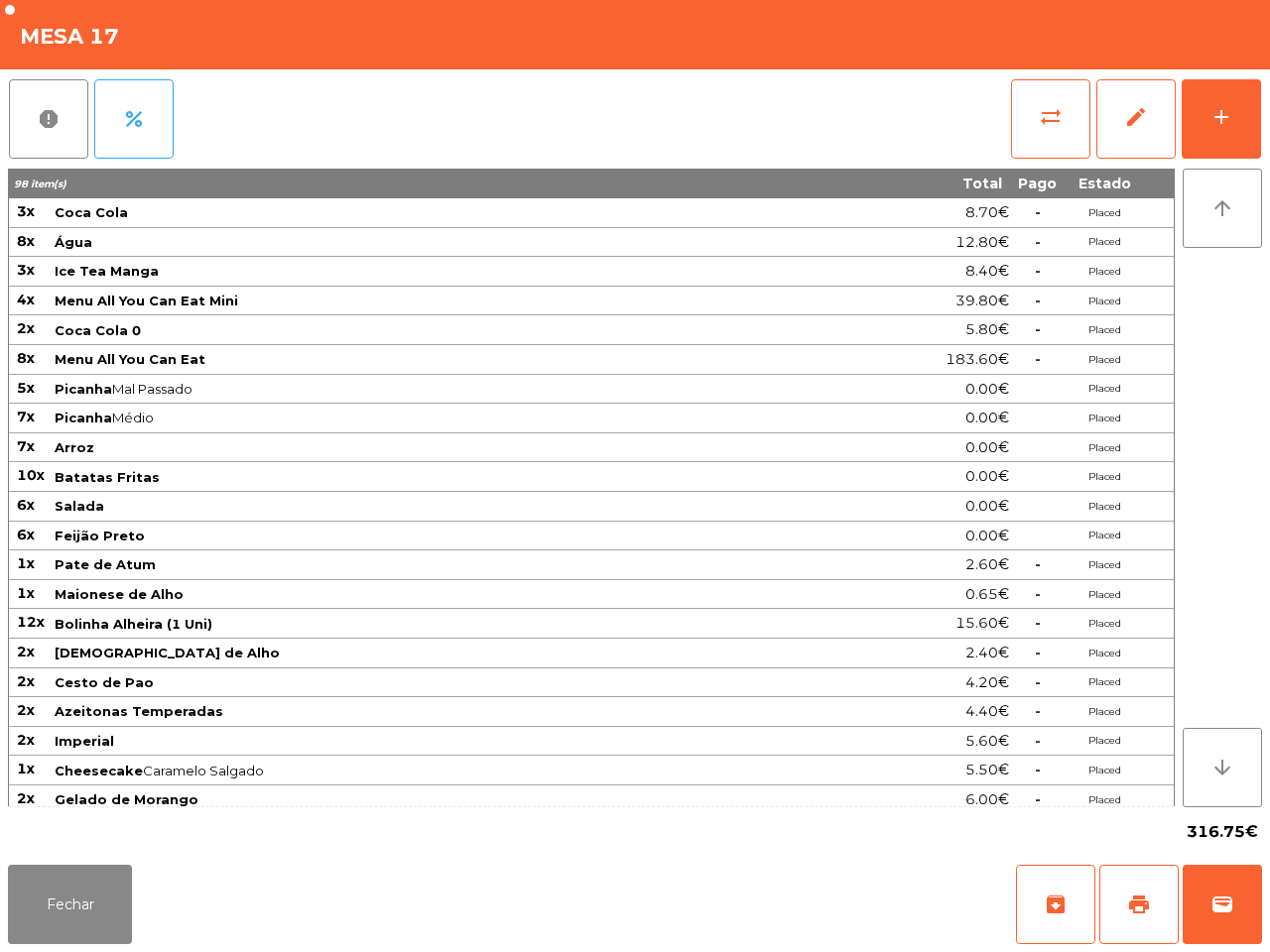 scroll, scrollTop: 101, scrollLeft: 0, axis: vertical 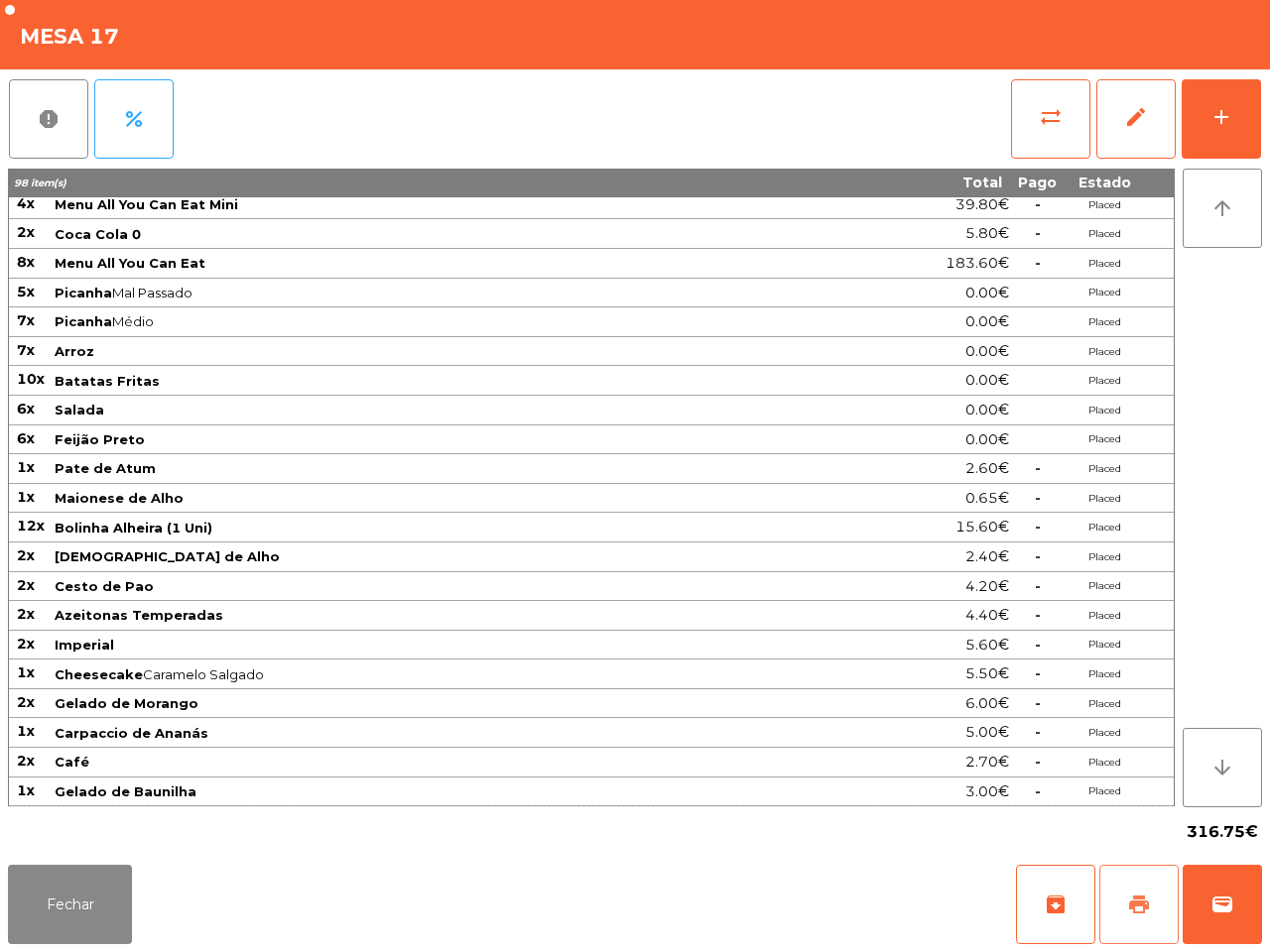 click on "print" 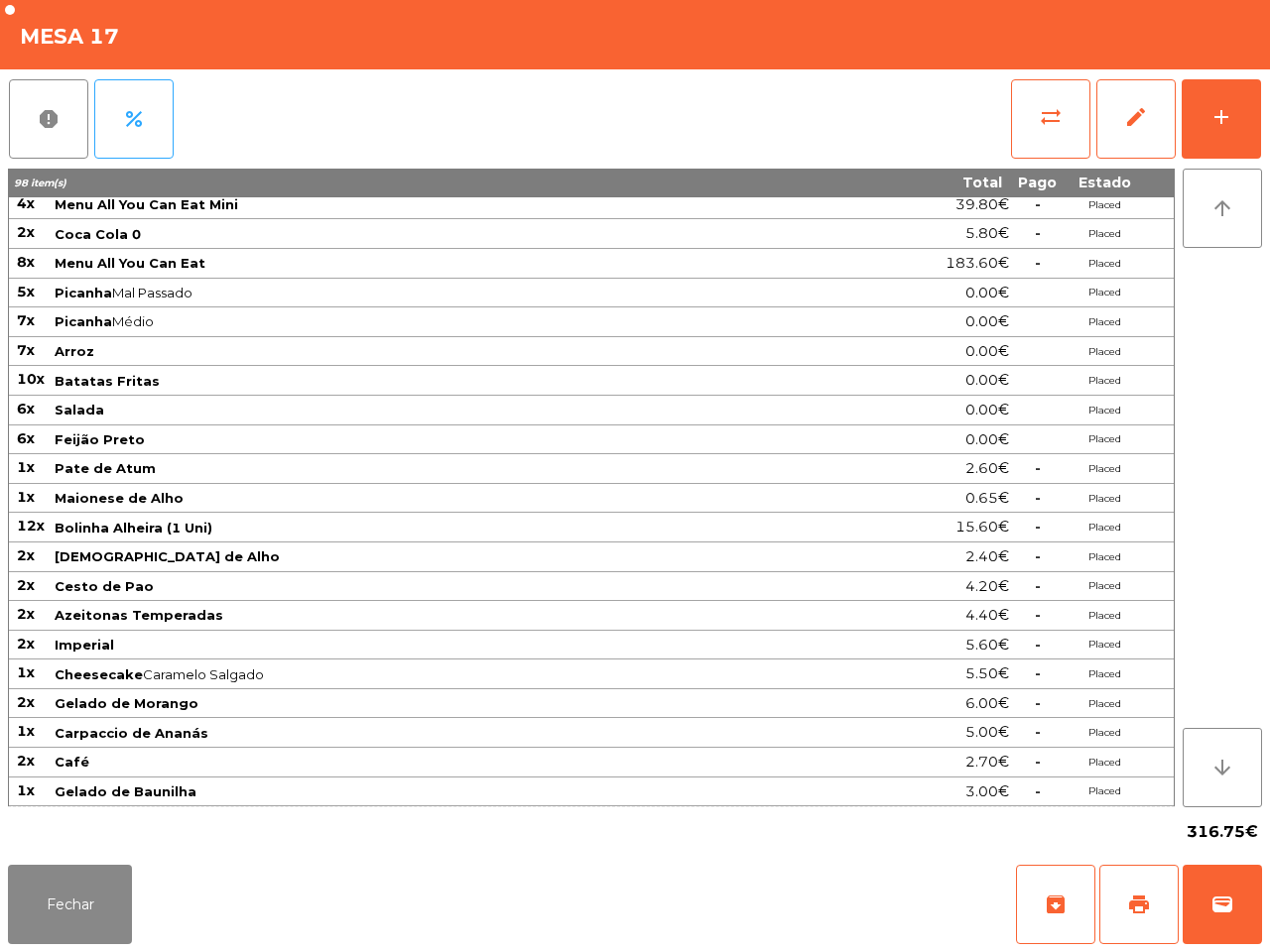 click on "Fechar   archive   print   wallet" 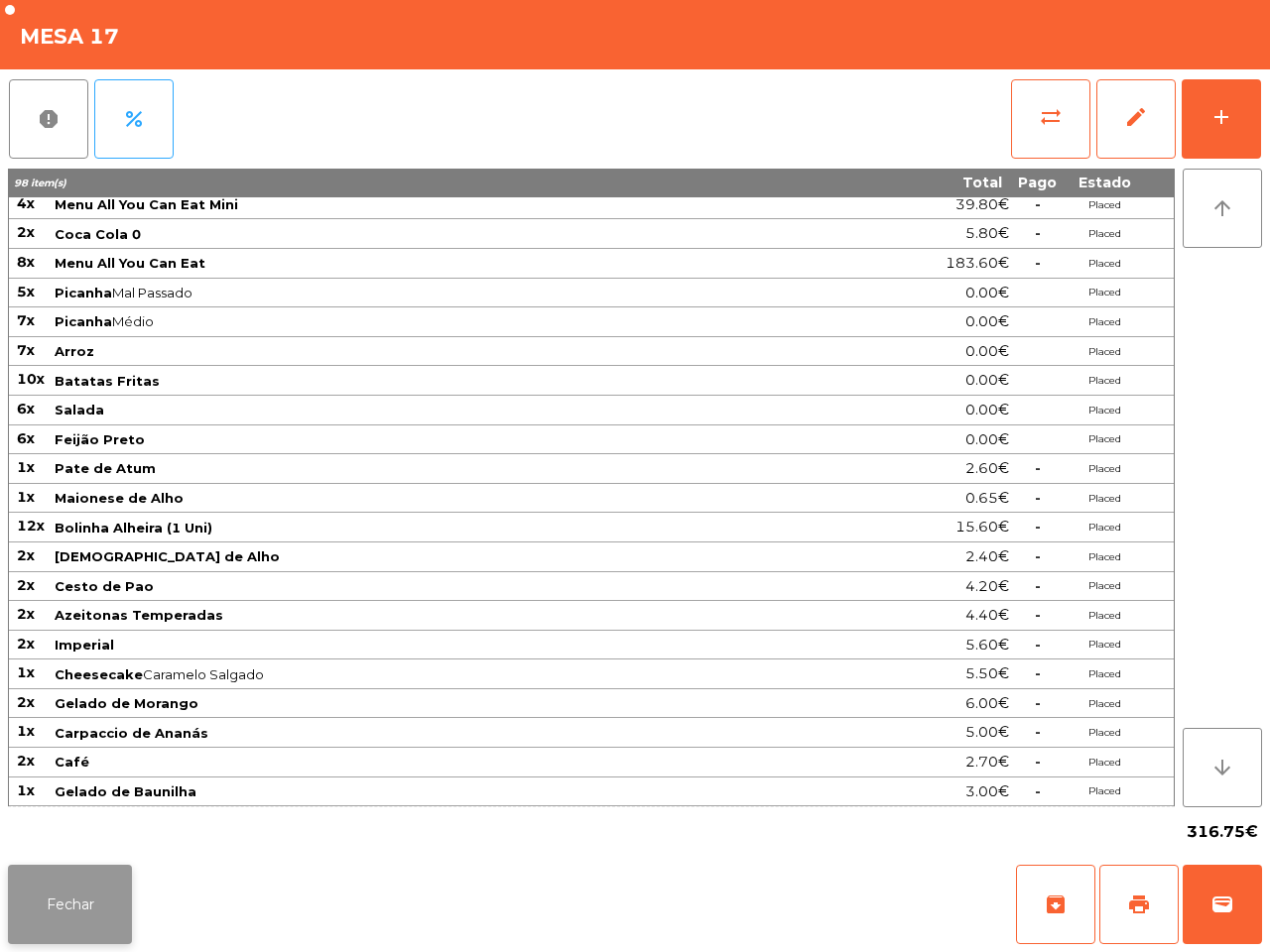 click on "Fechar" 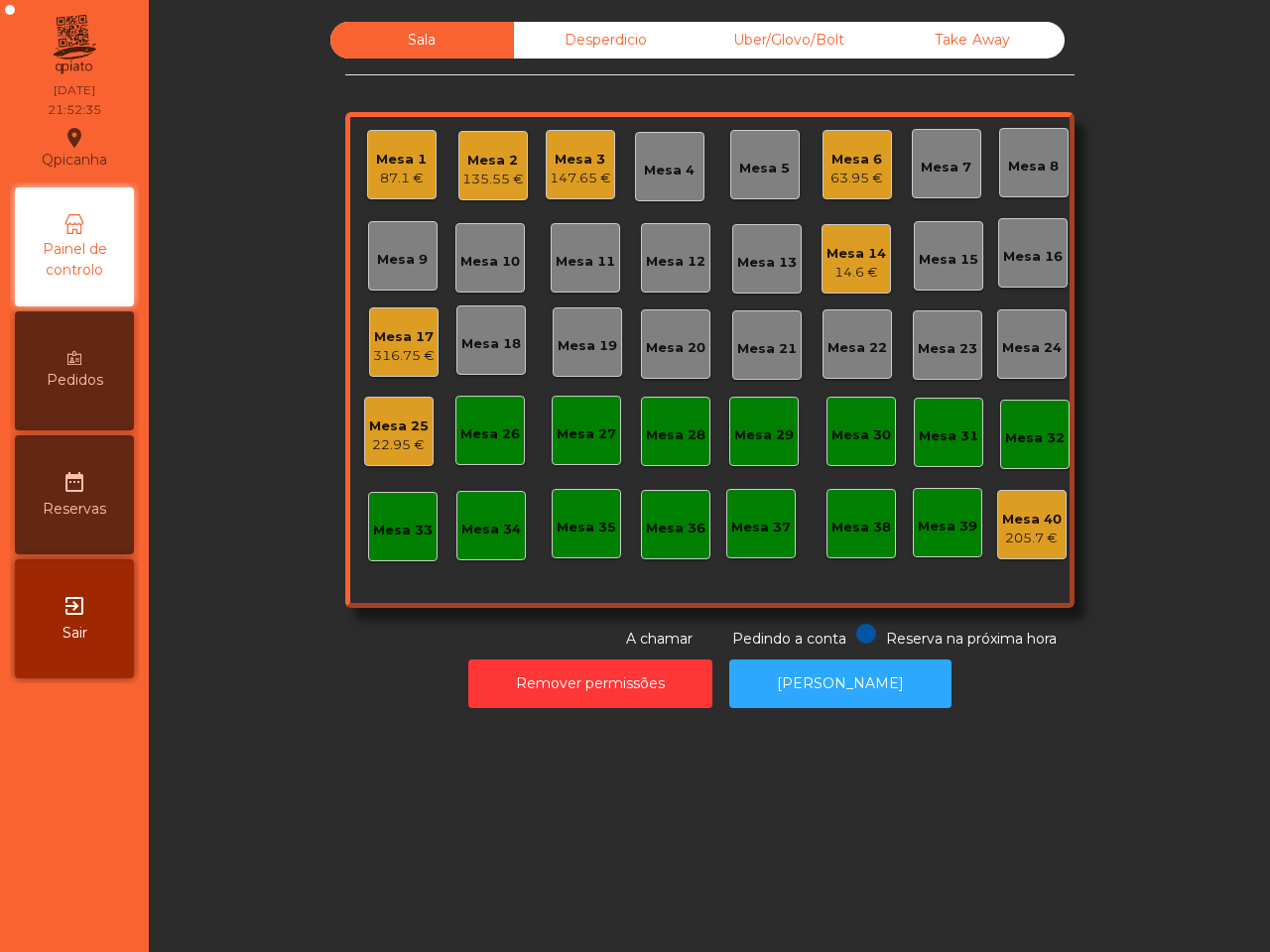 click on "22.95 €" 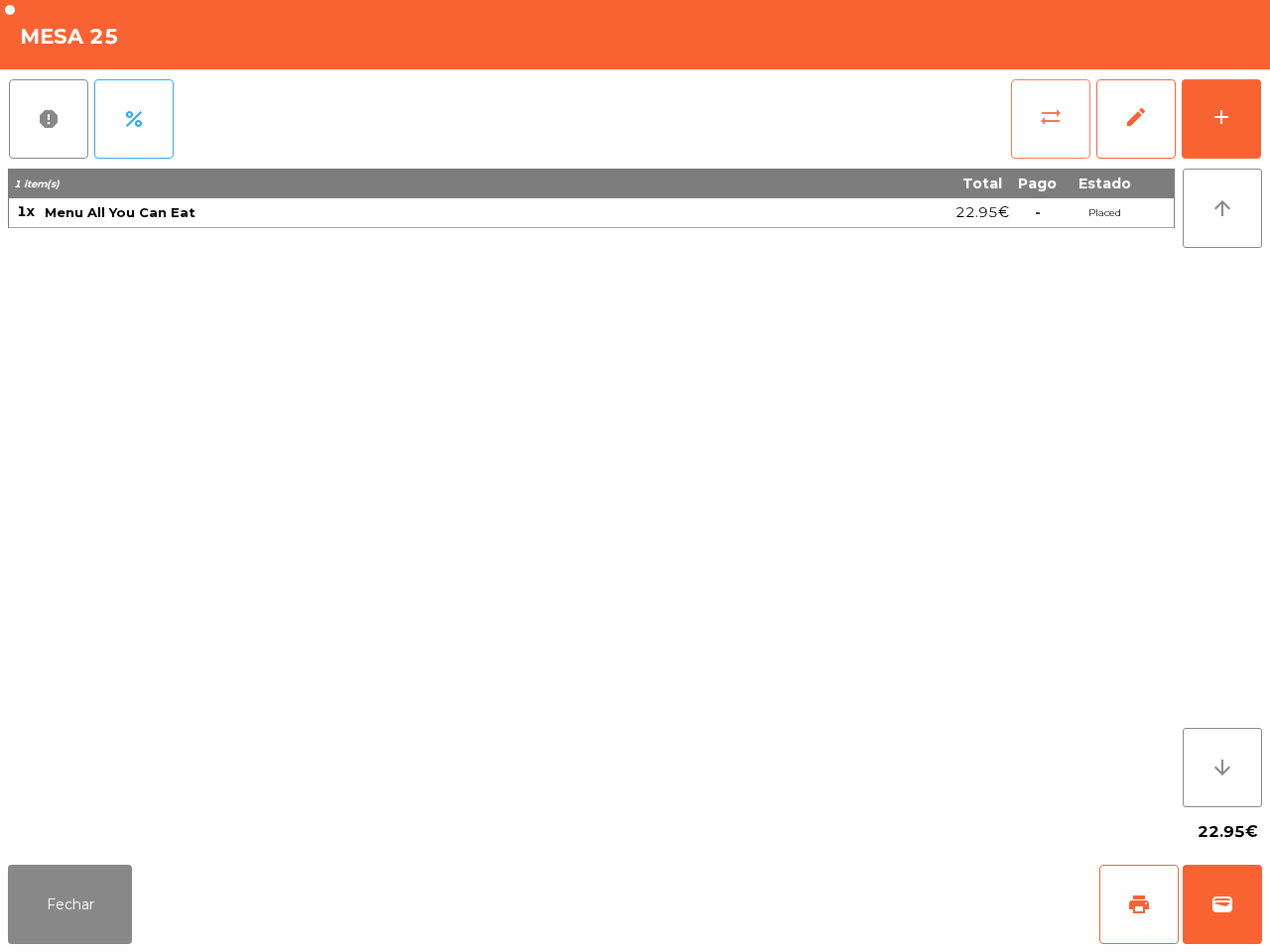 click on "sync_alt" 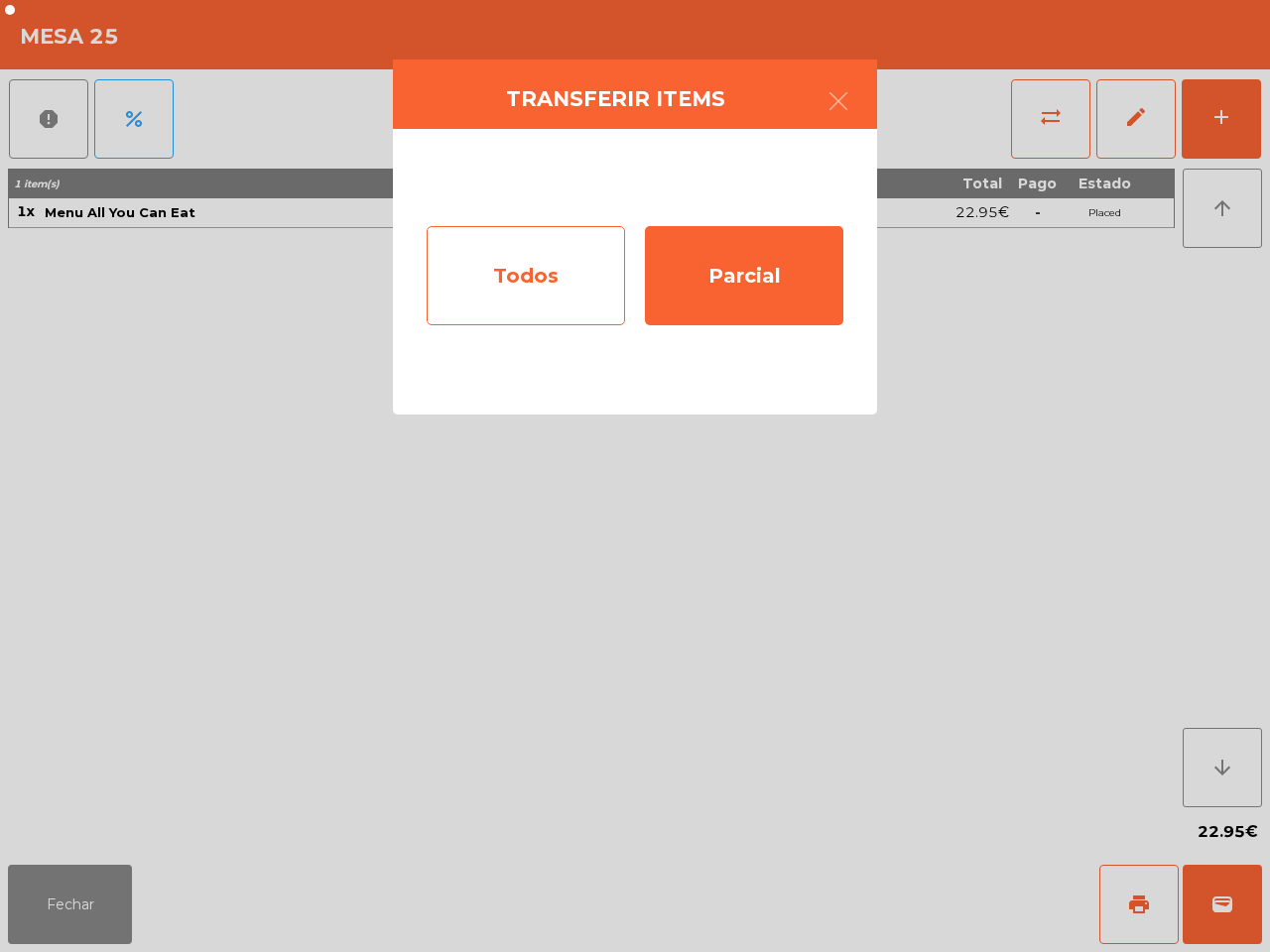 click on "Todos" 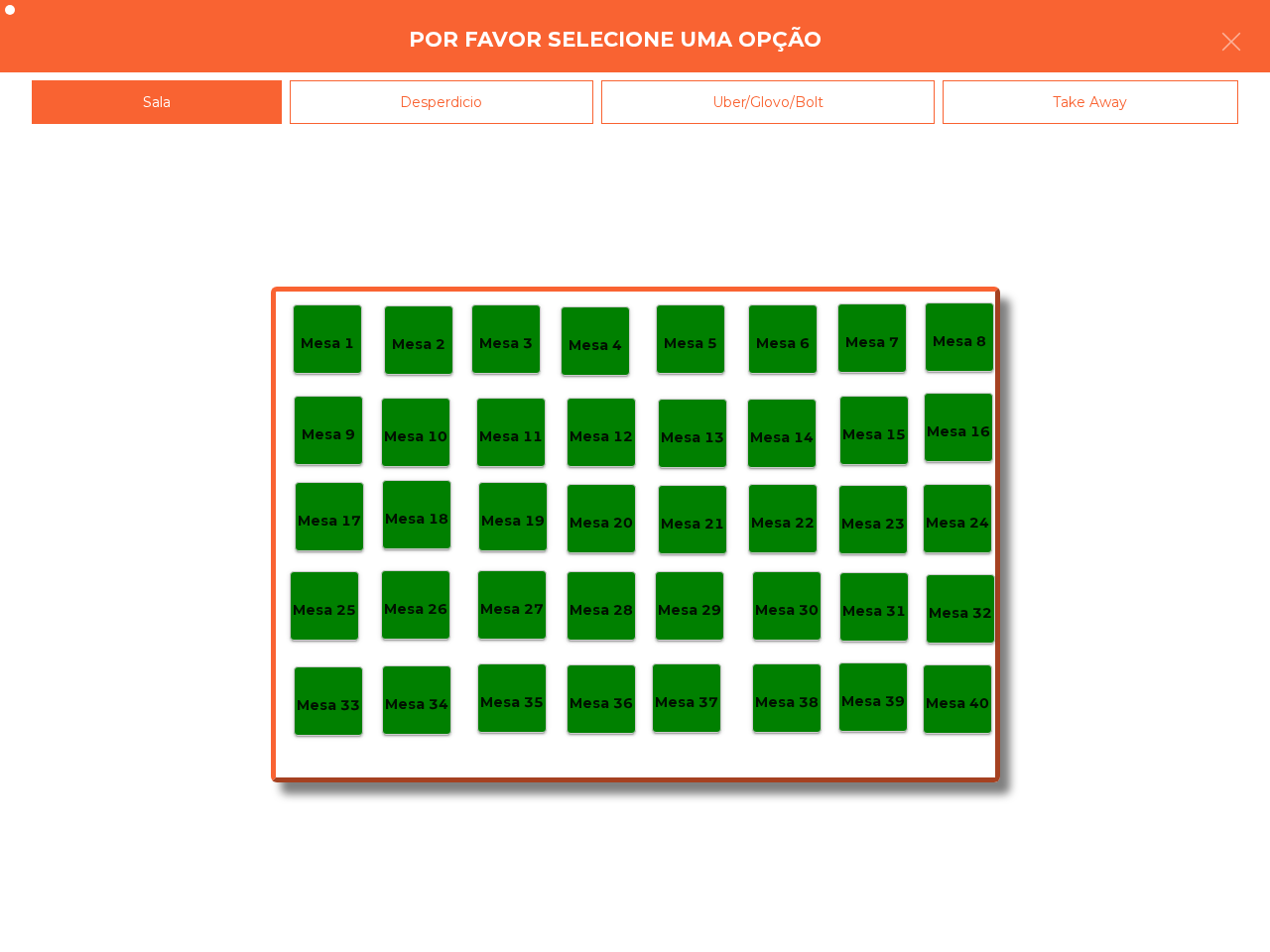 click on "Mesa 14" 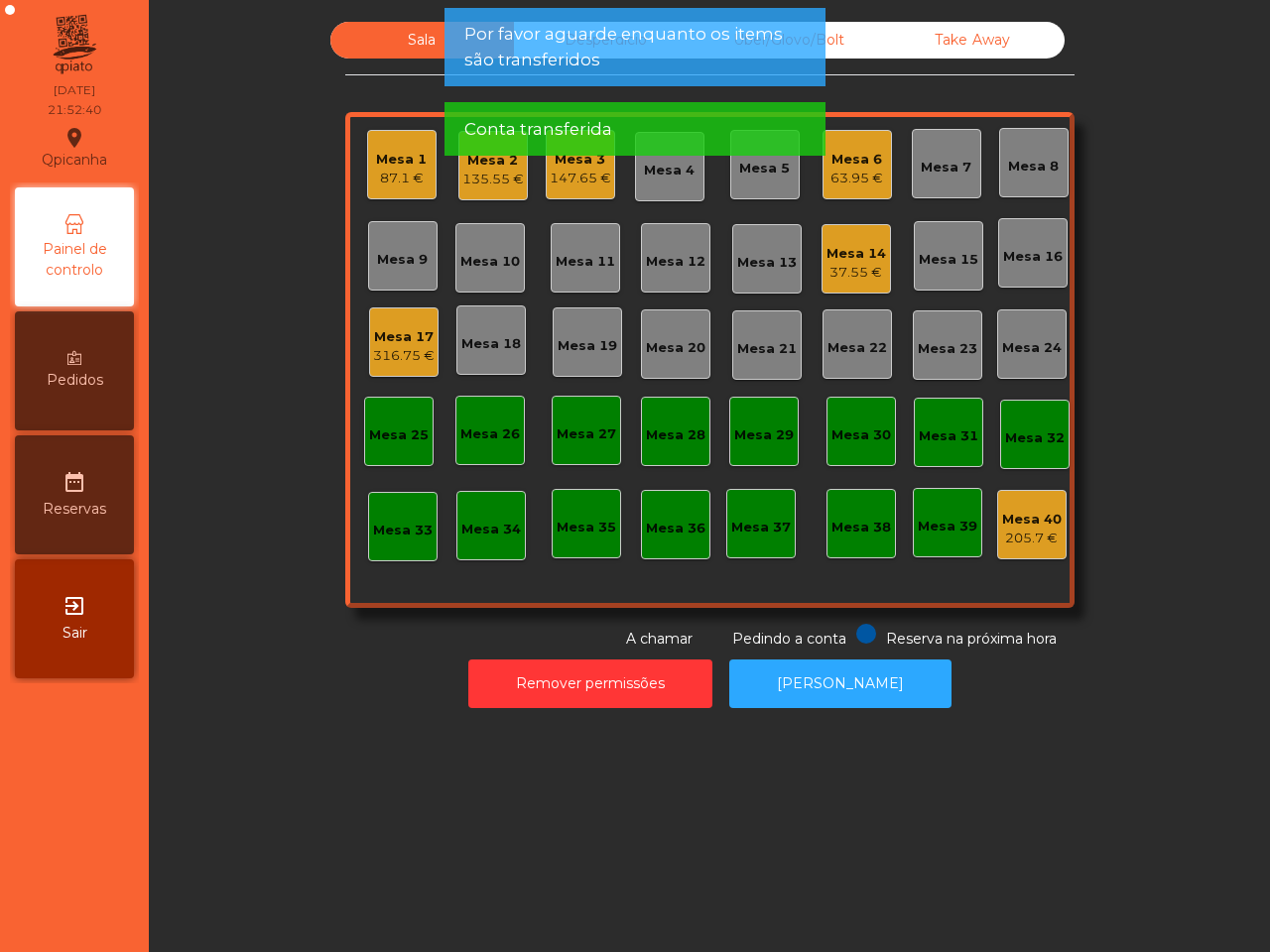 click on "37.55 €" 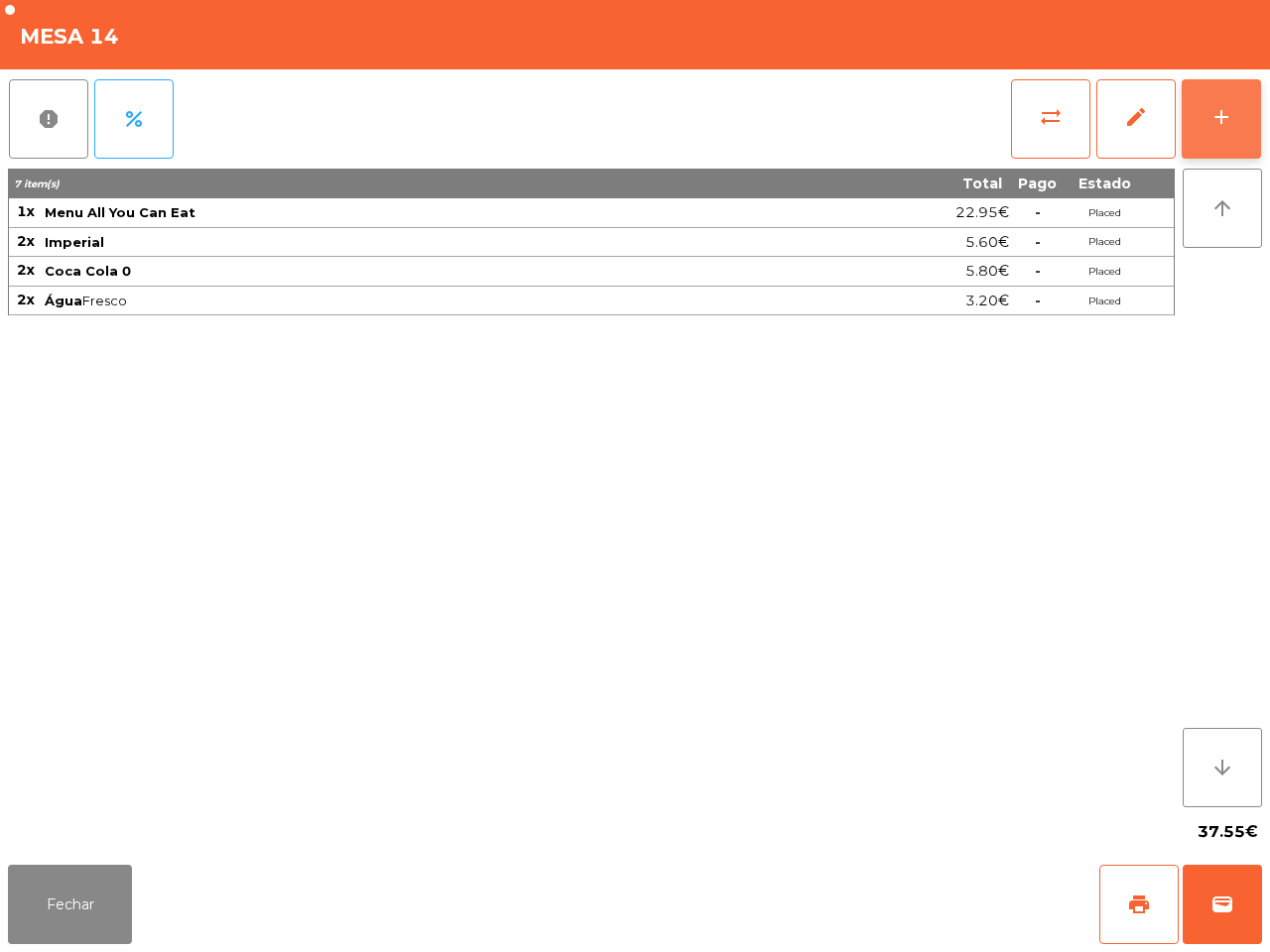 click on "add" 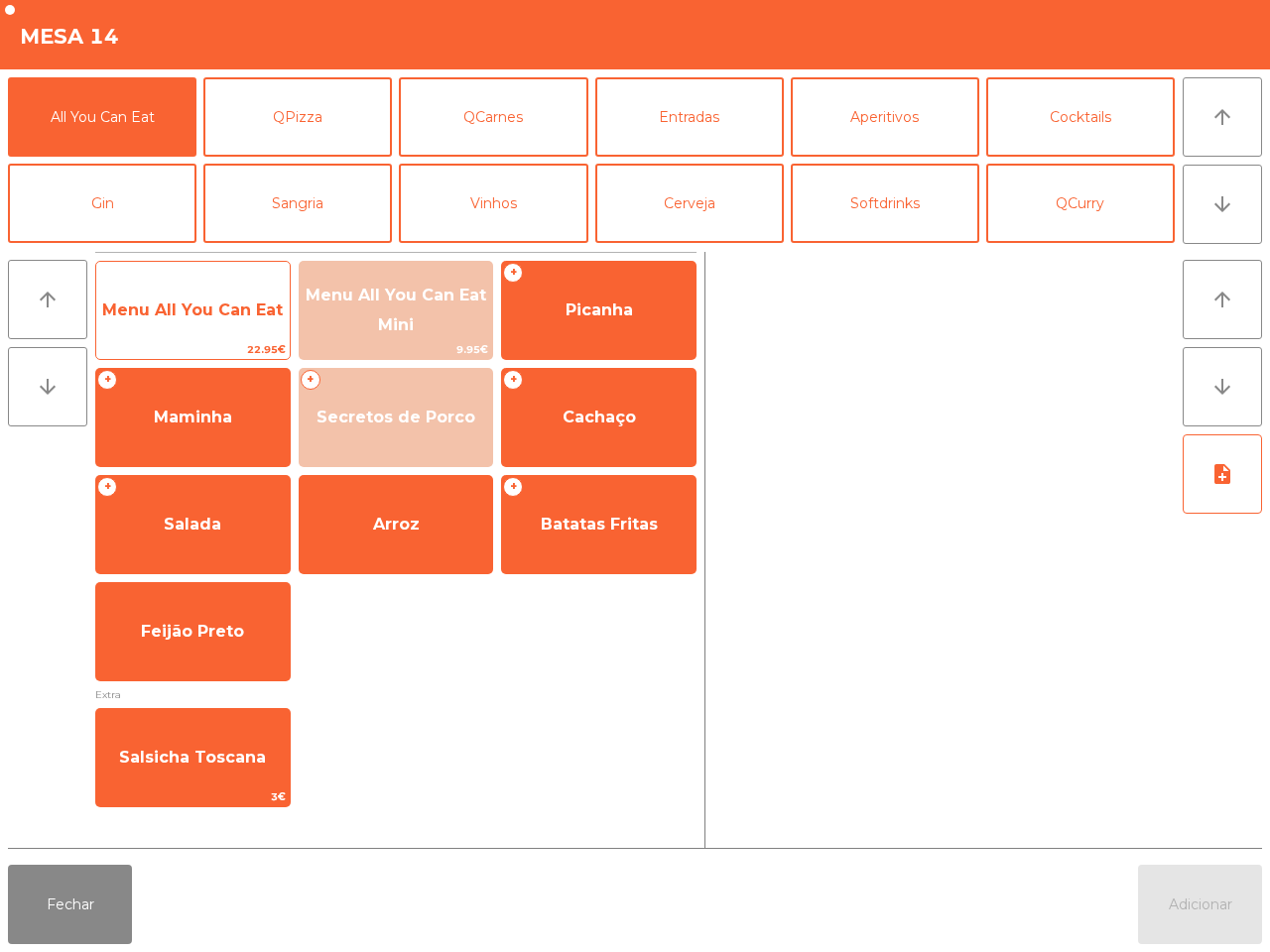 click on "Menu All You Can Eat" 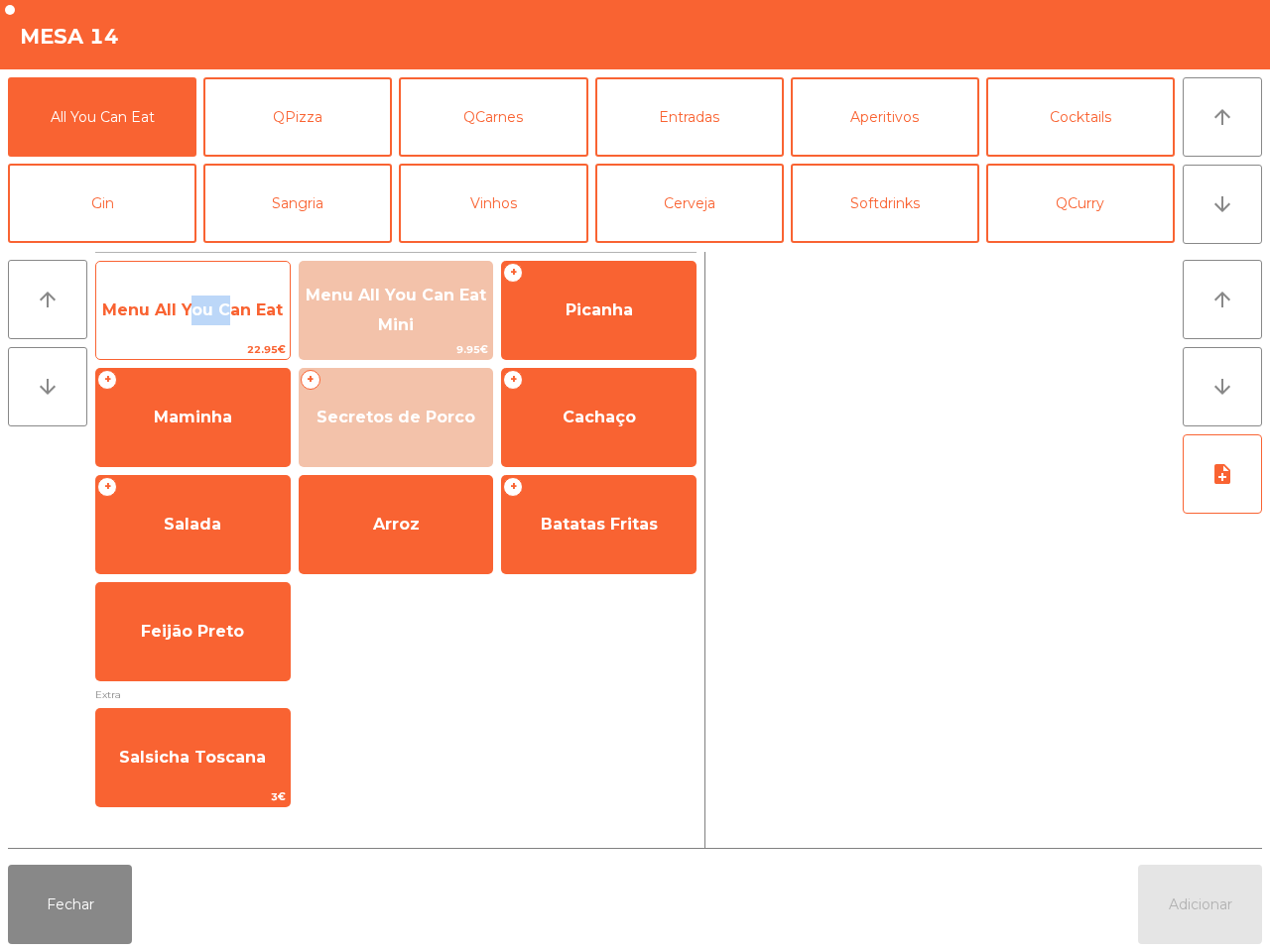 click on "Menu All You Can Eat" 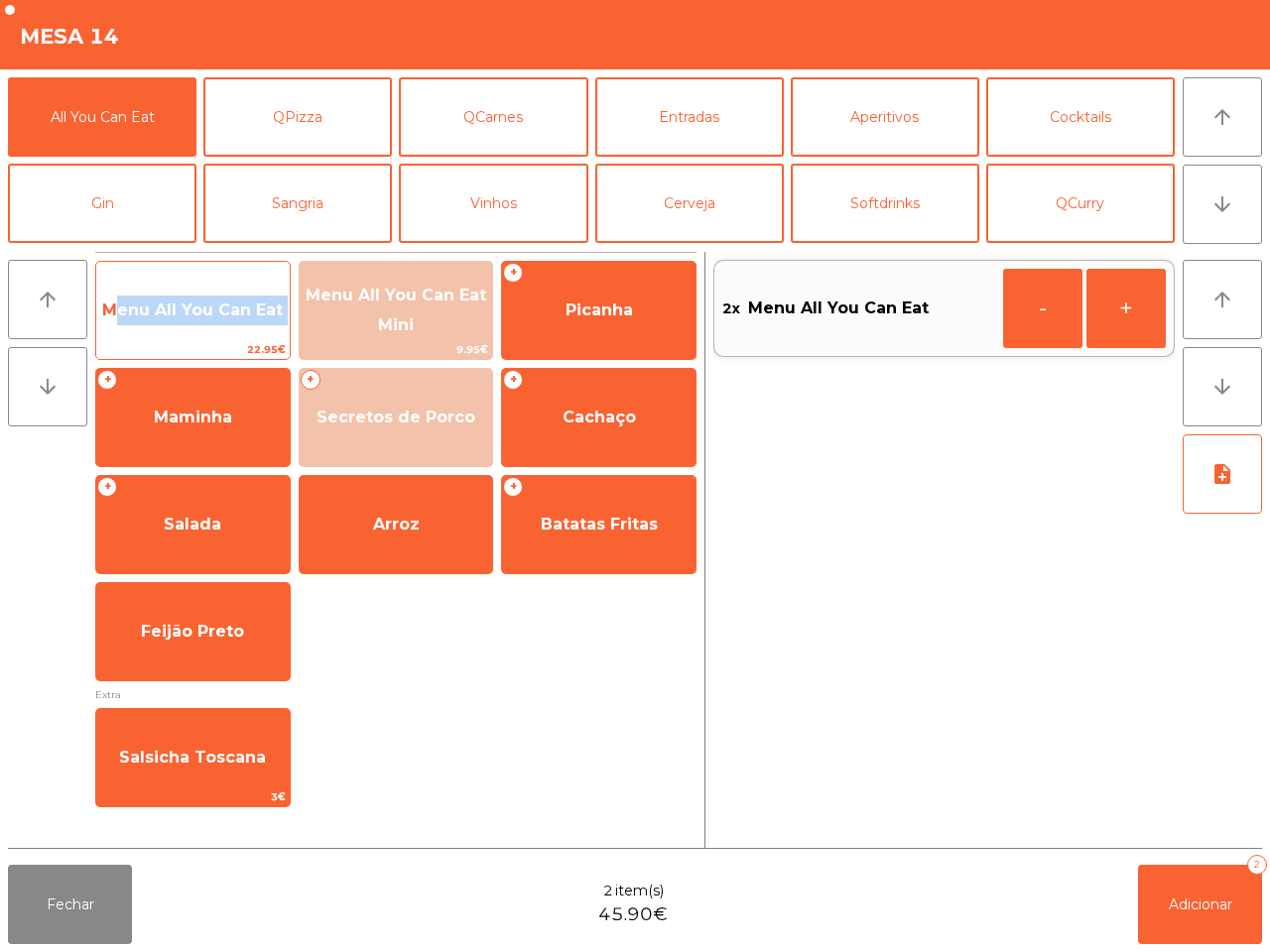 click on "Menu All You Can Eat" 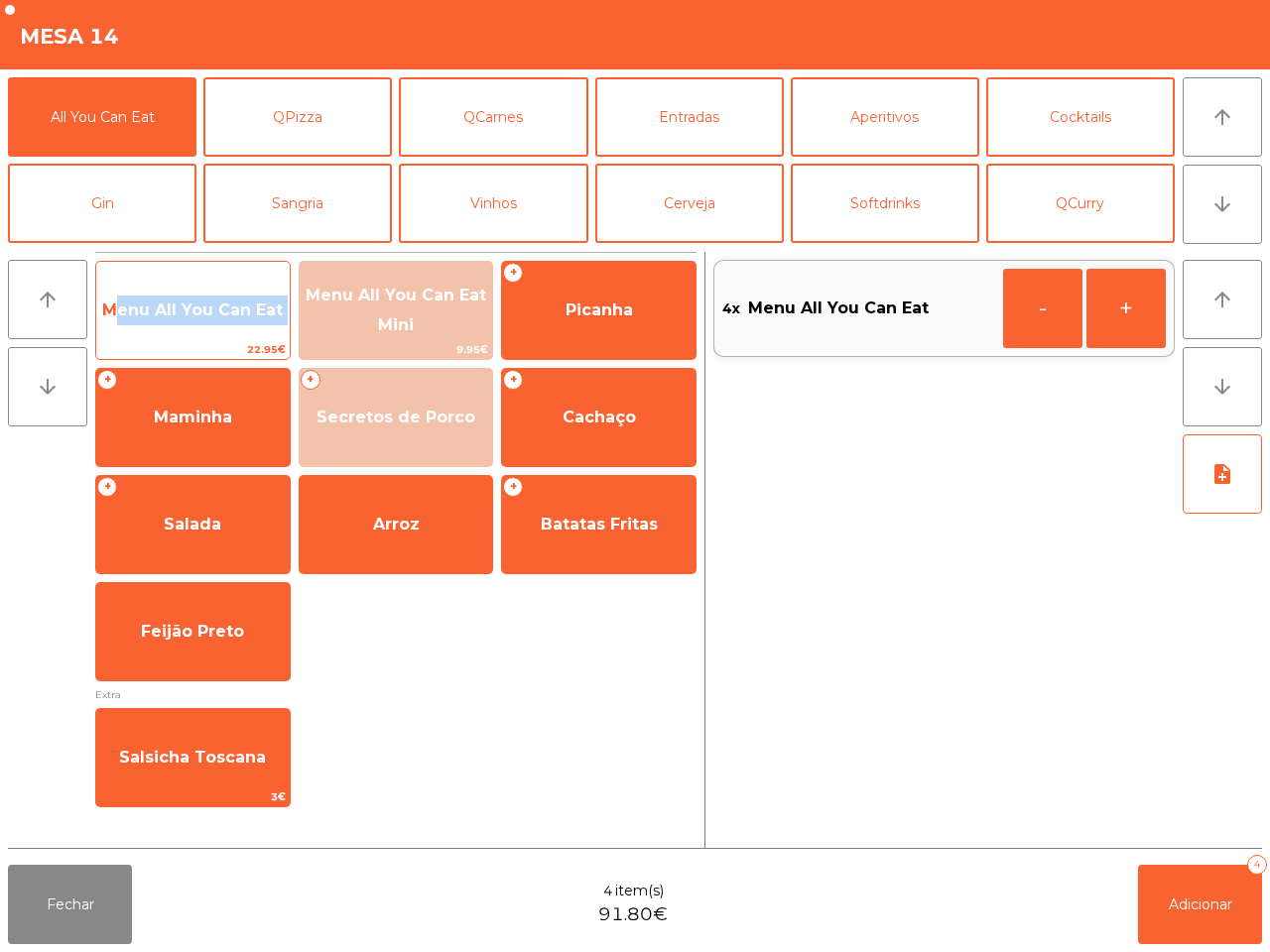 click on "Menu All You Can Eat" 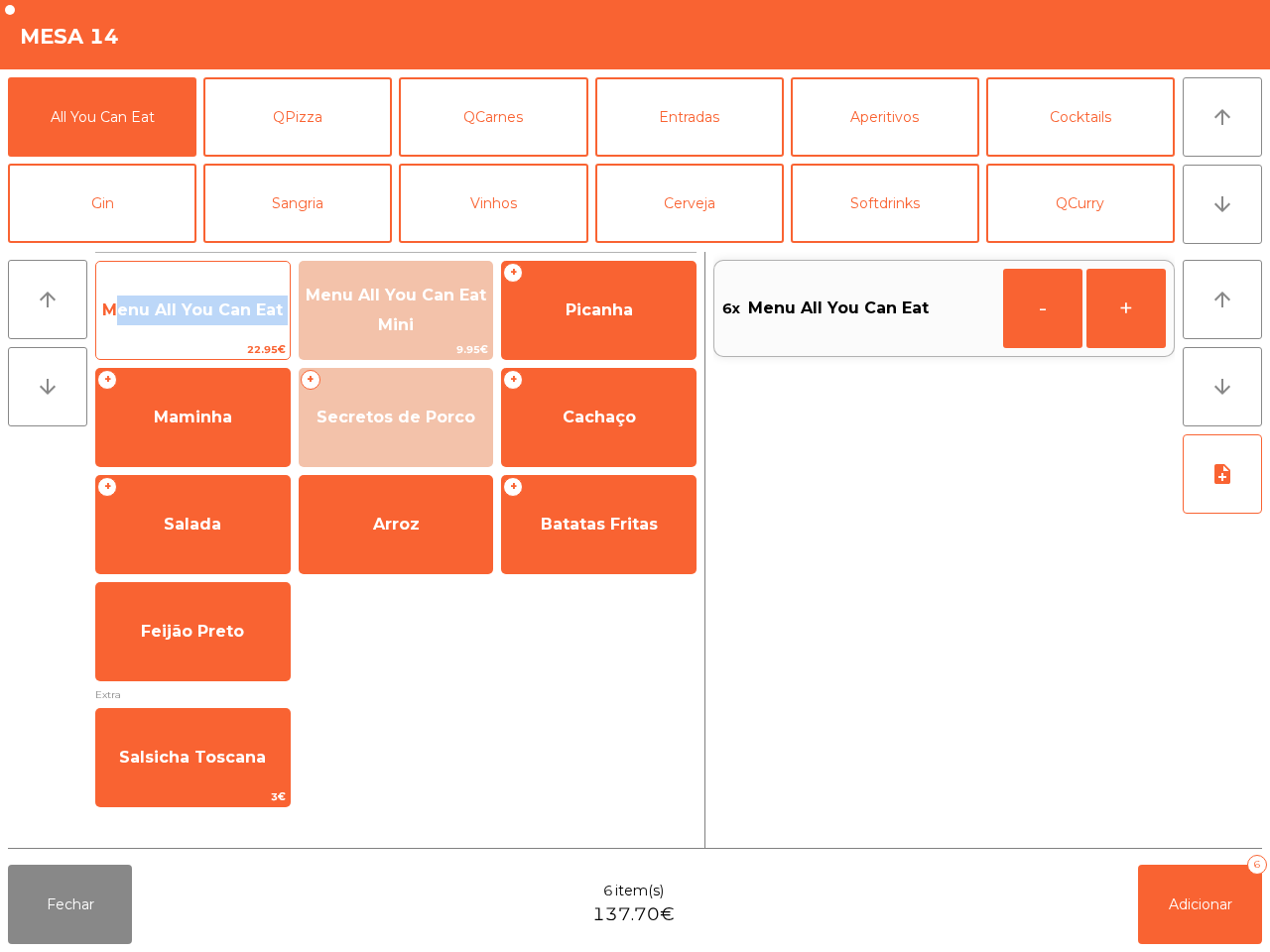 click on "Menu All You Can Eat" 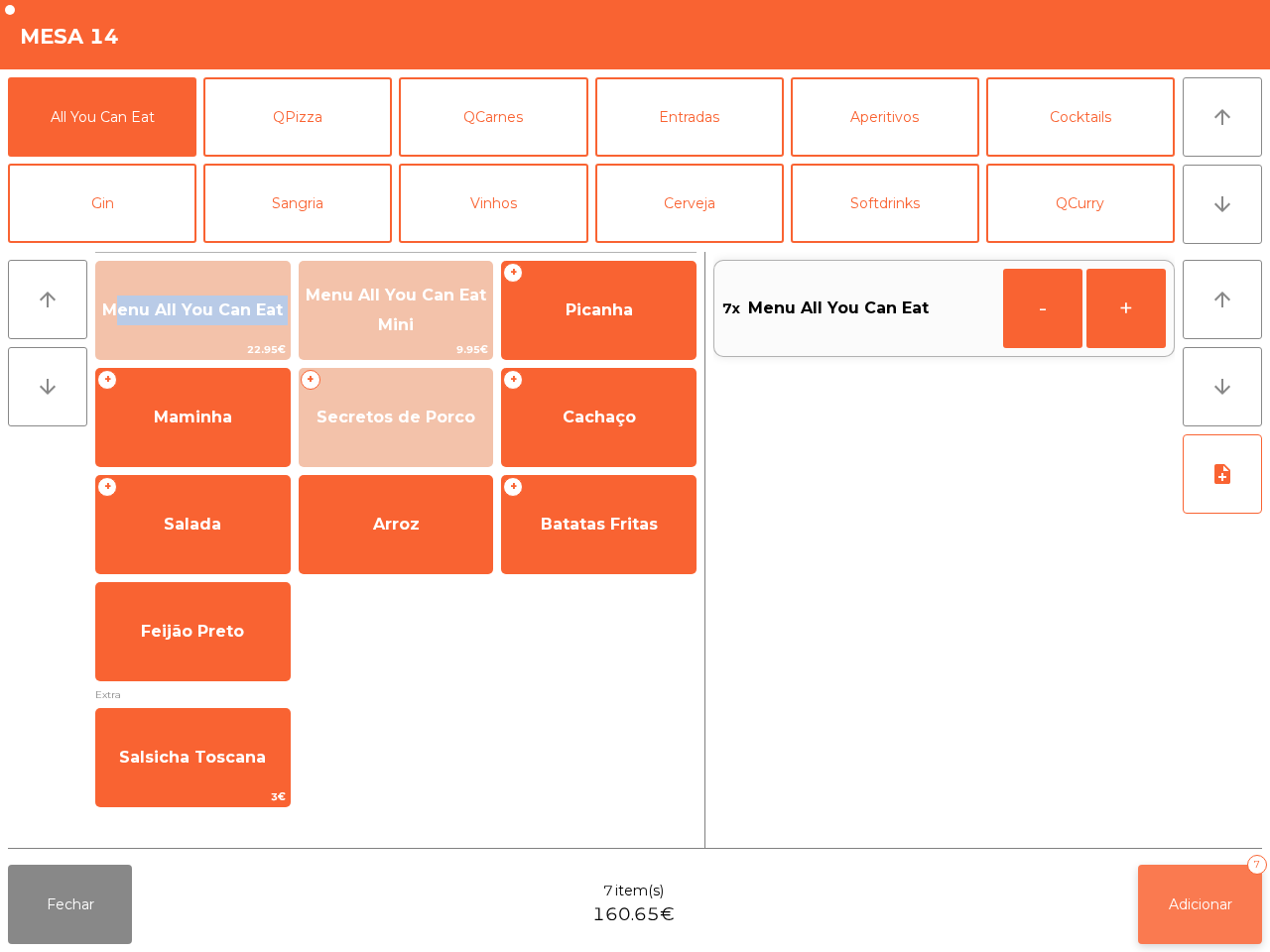 click on "Adicionar   7" 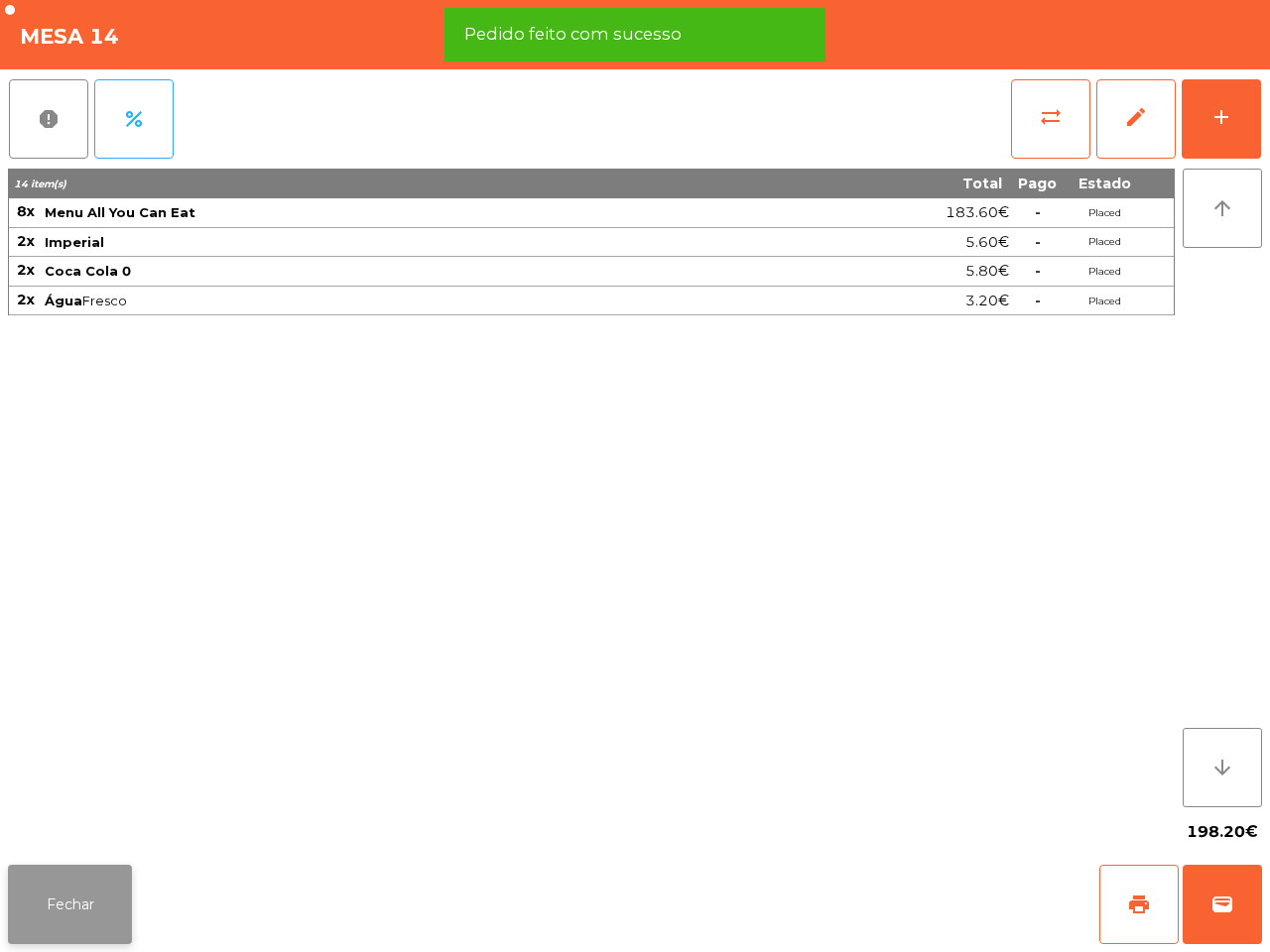 click on "Fechar" 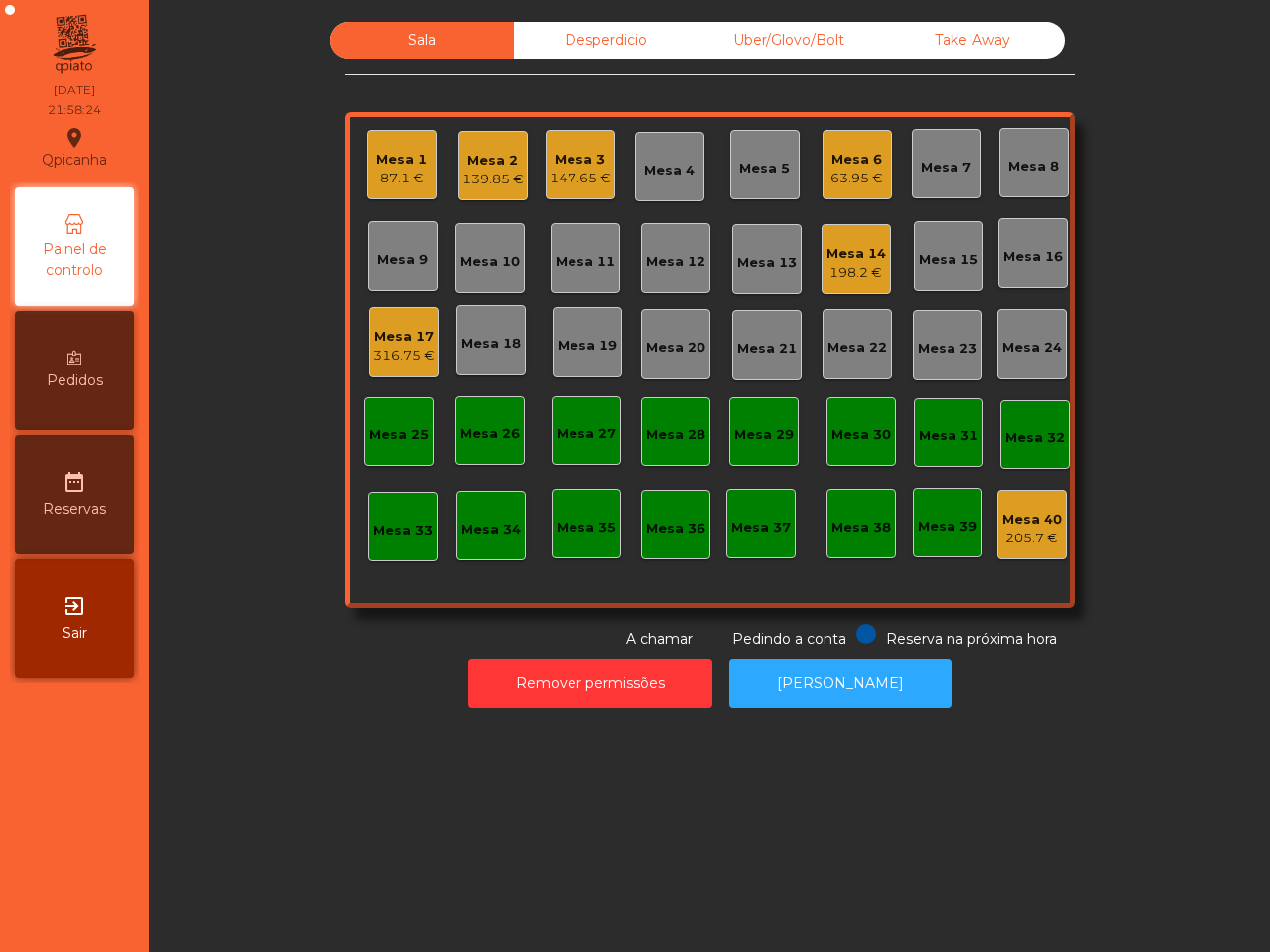 click on "Remover permissões   Abrir Gaveta" 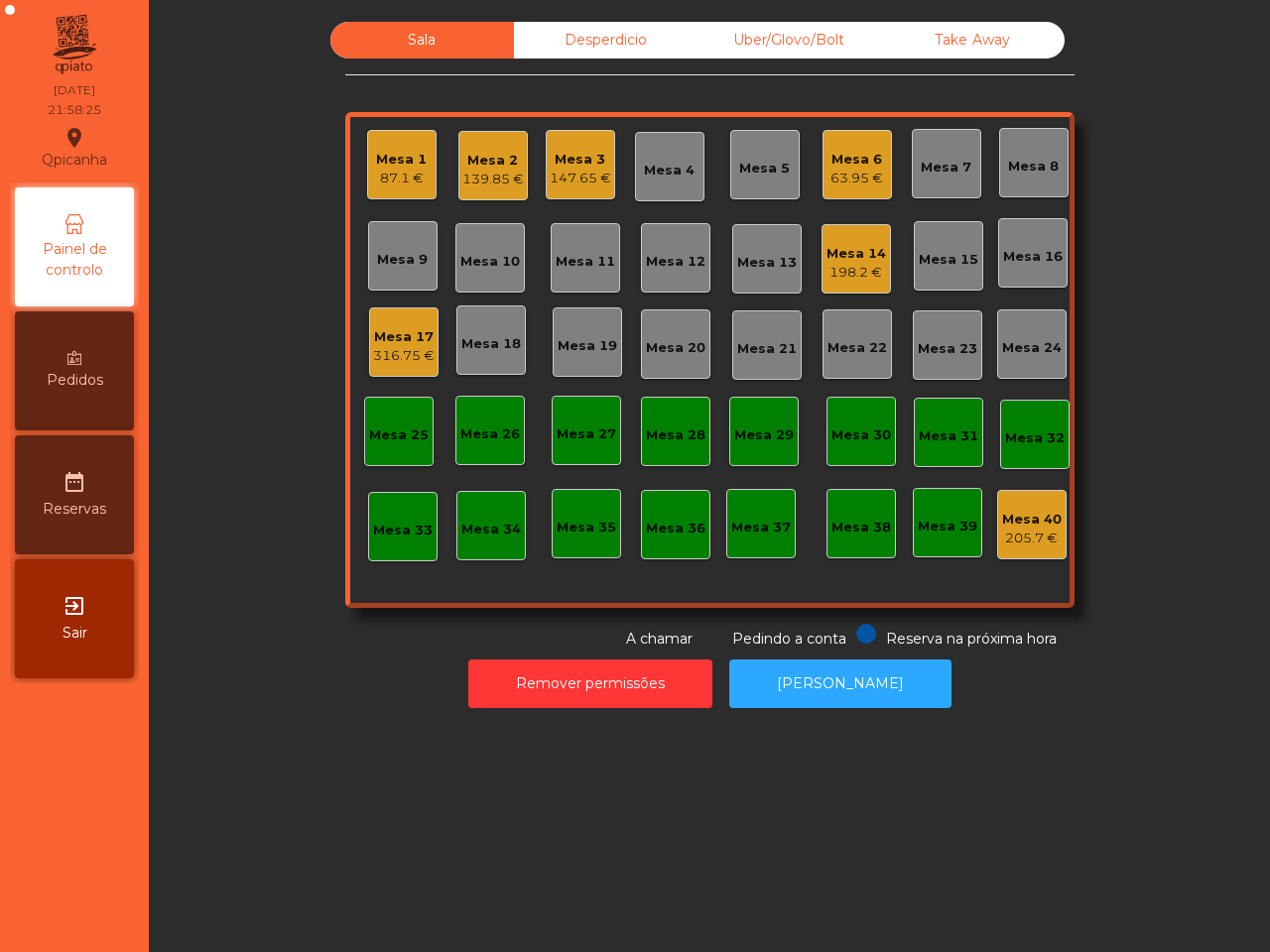 click on "316.75 €" 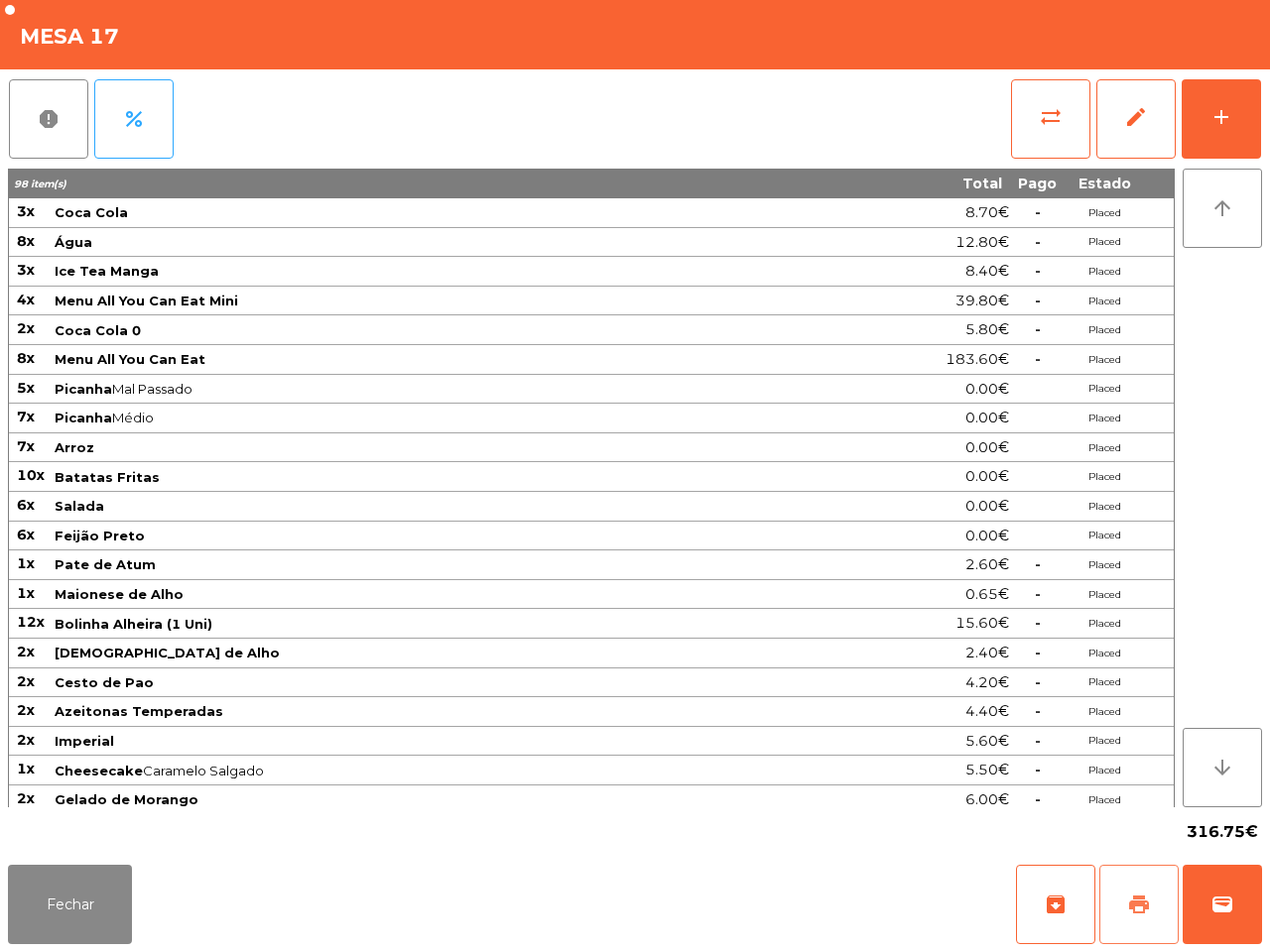 click on "print" 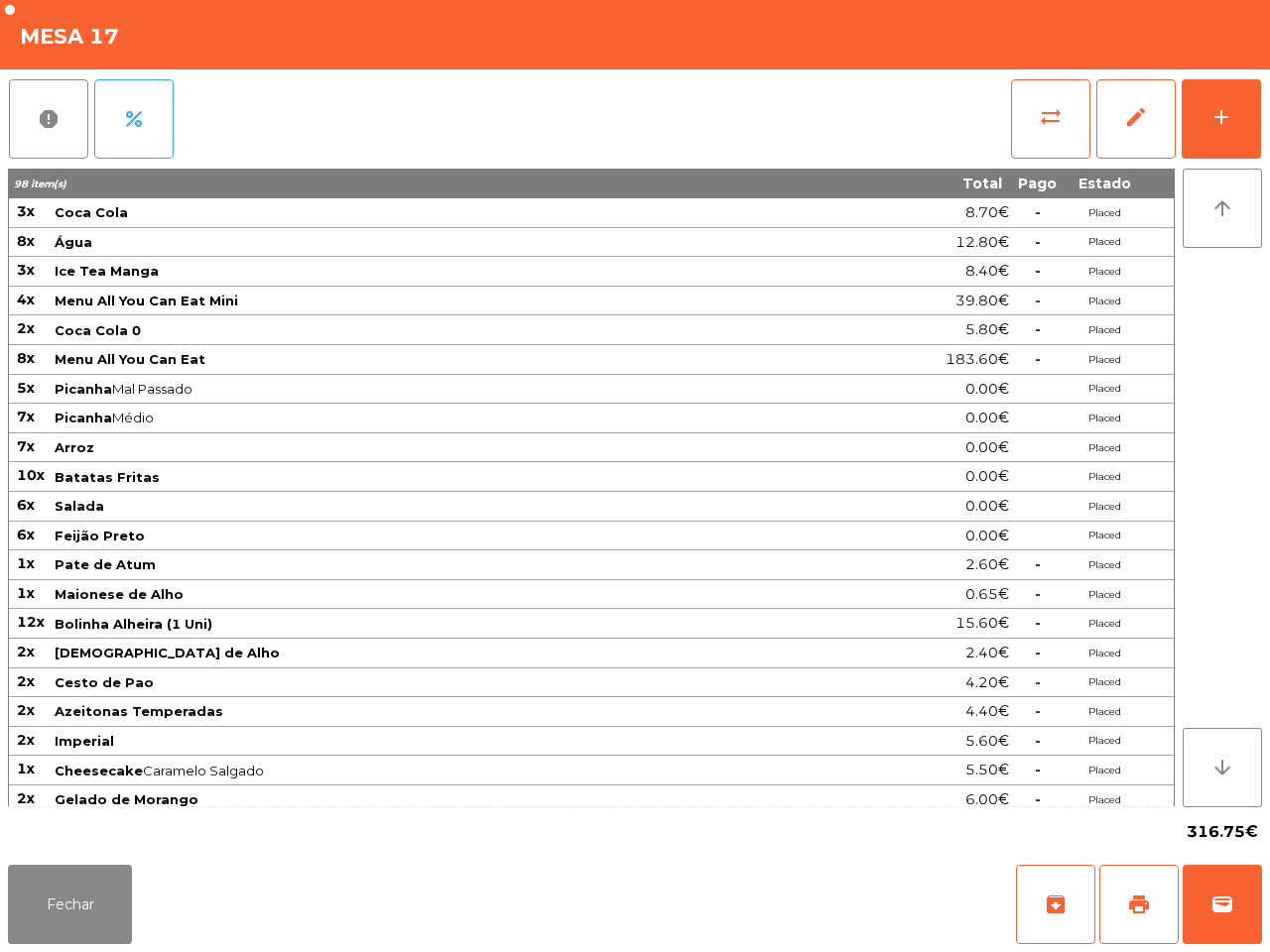 drag, startPoint x: 993, startPoint y: 699, endPoint x: 817, endPoint y: 765, distance: 187.96808 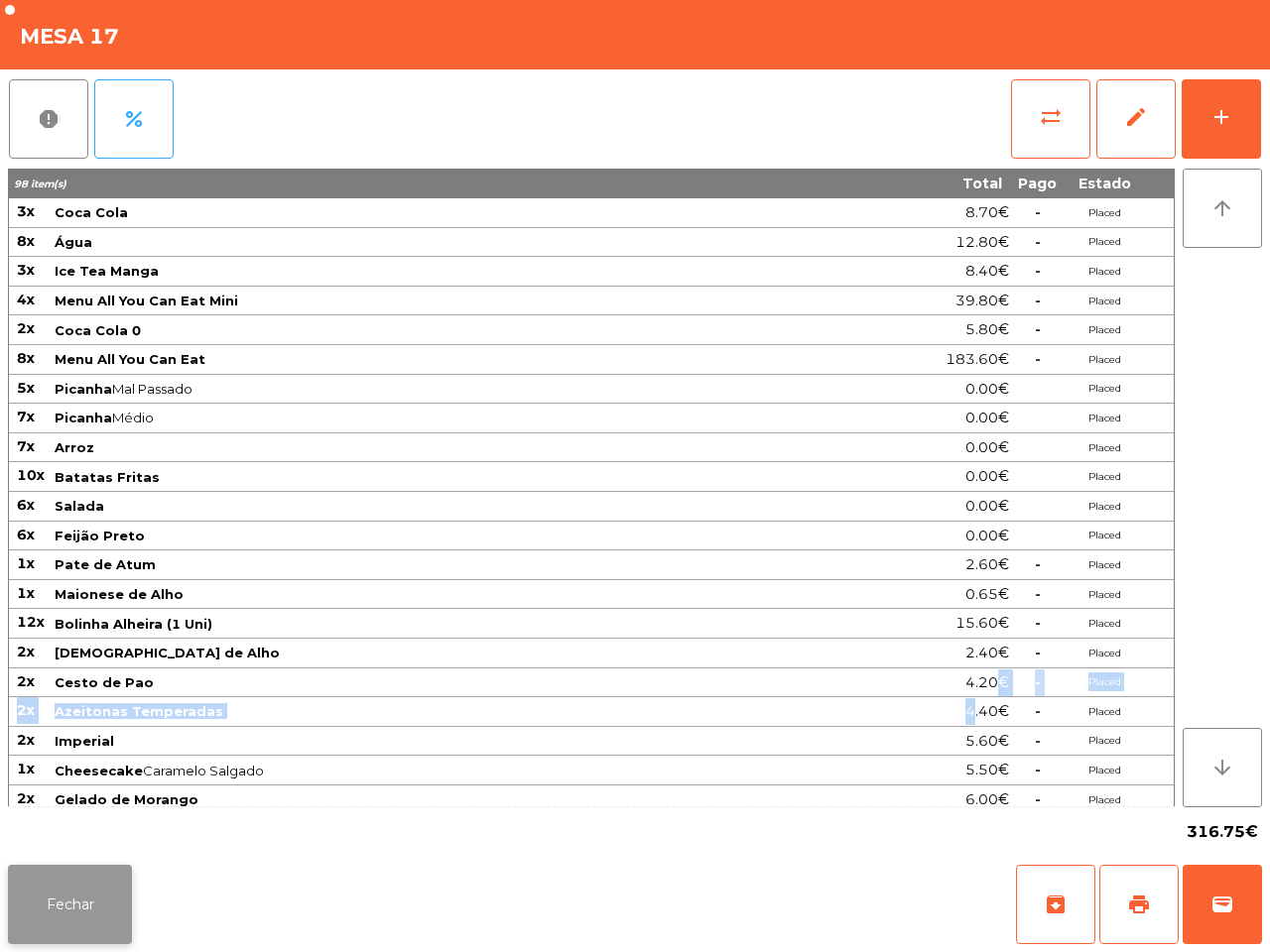 click on "Fechar" 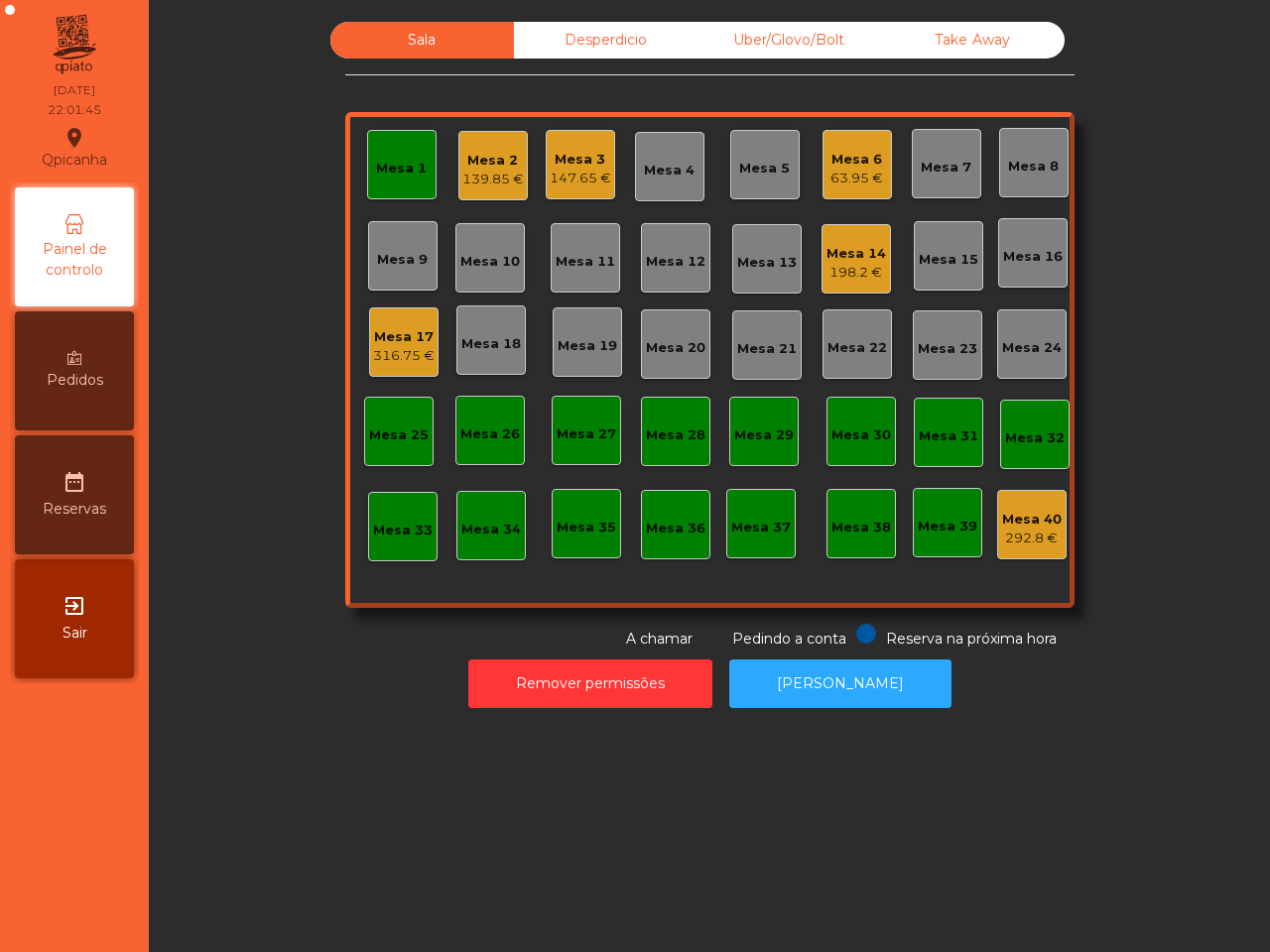 click on "Mesa 17" 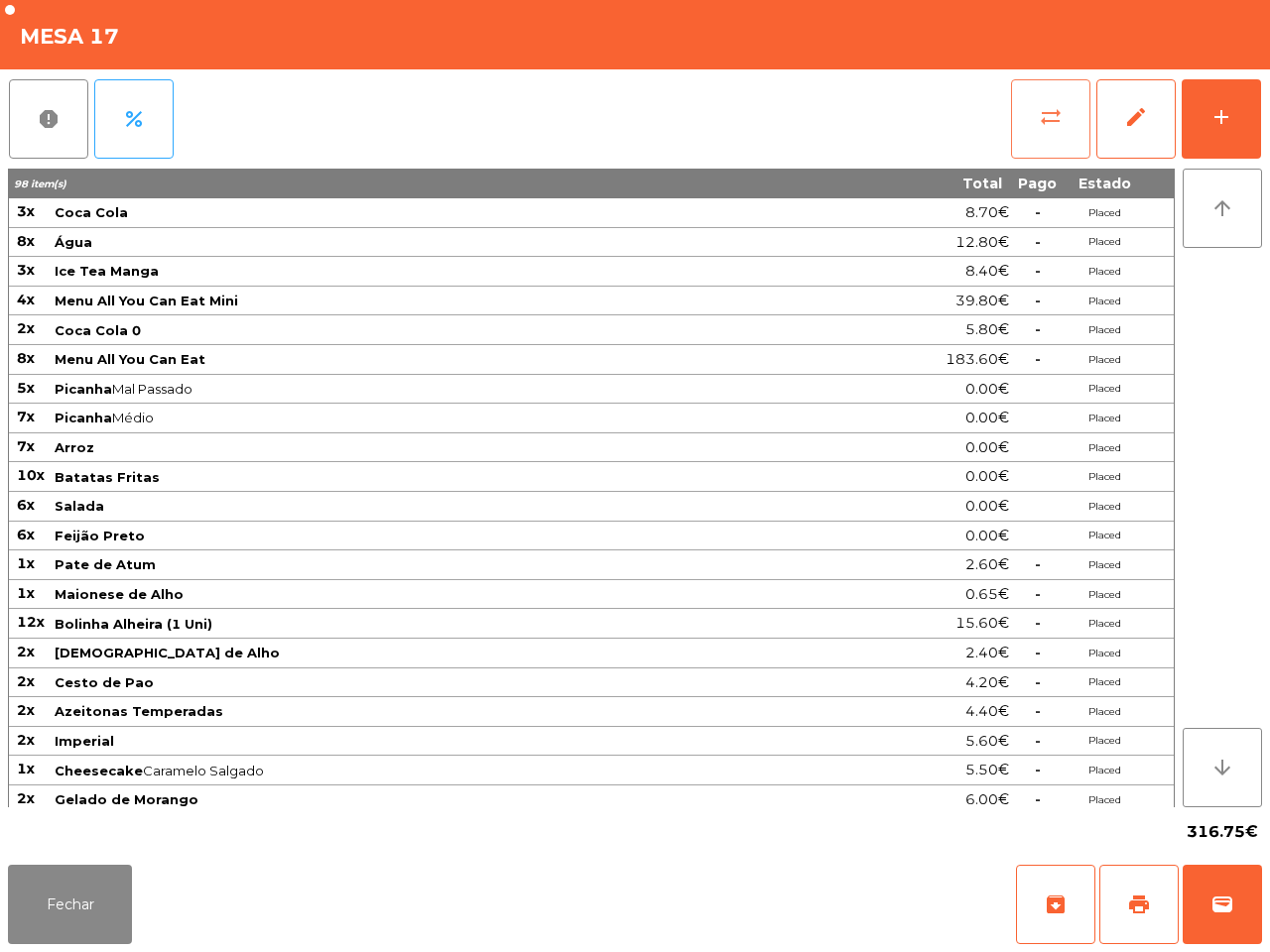 click on "sync_alt" 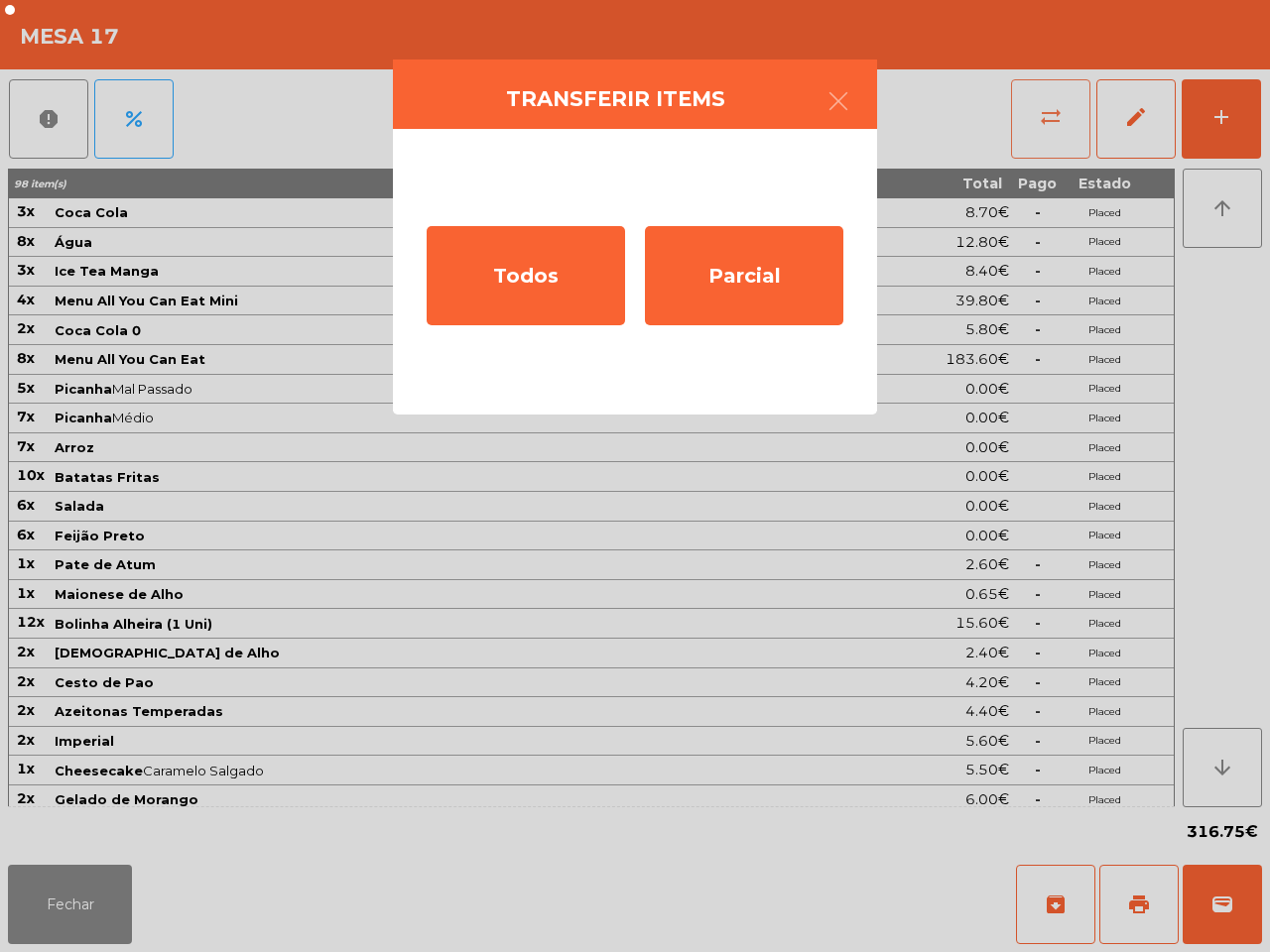 click on "Todos" 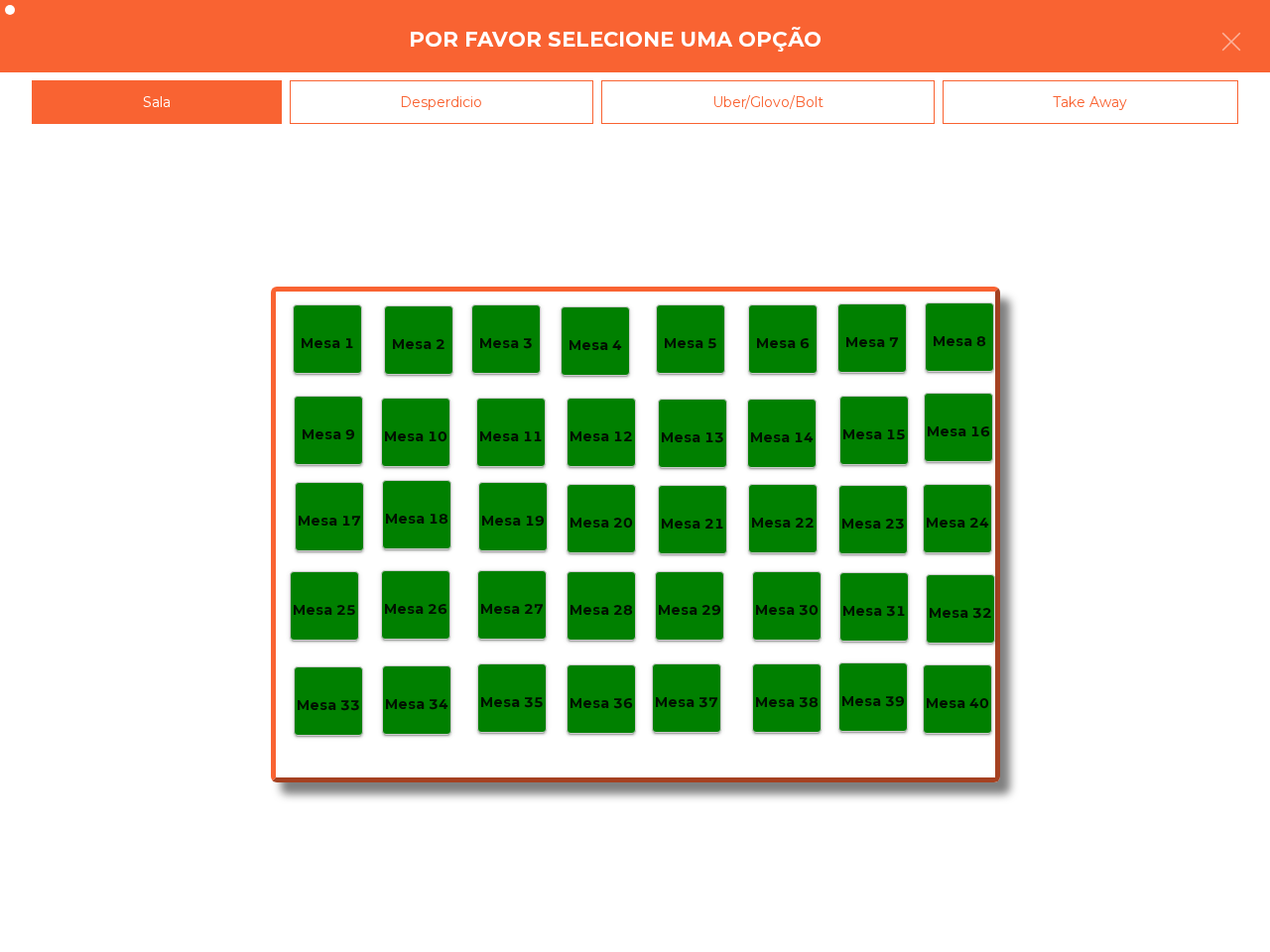click on "Mesa 40" 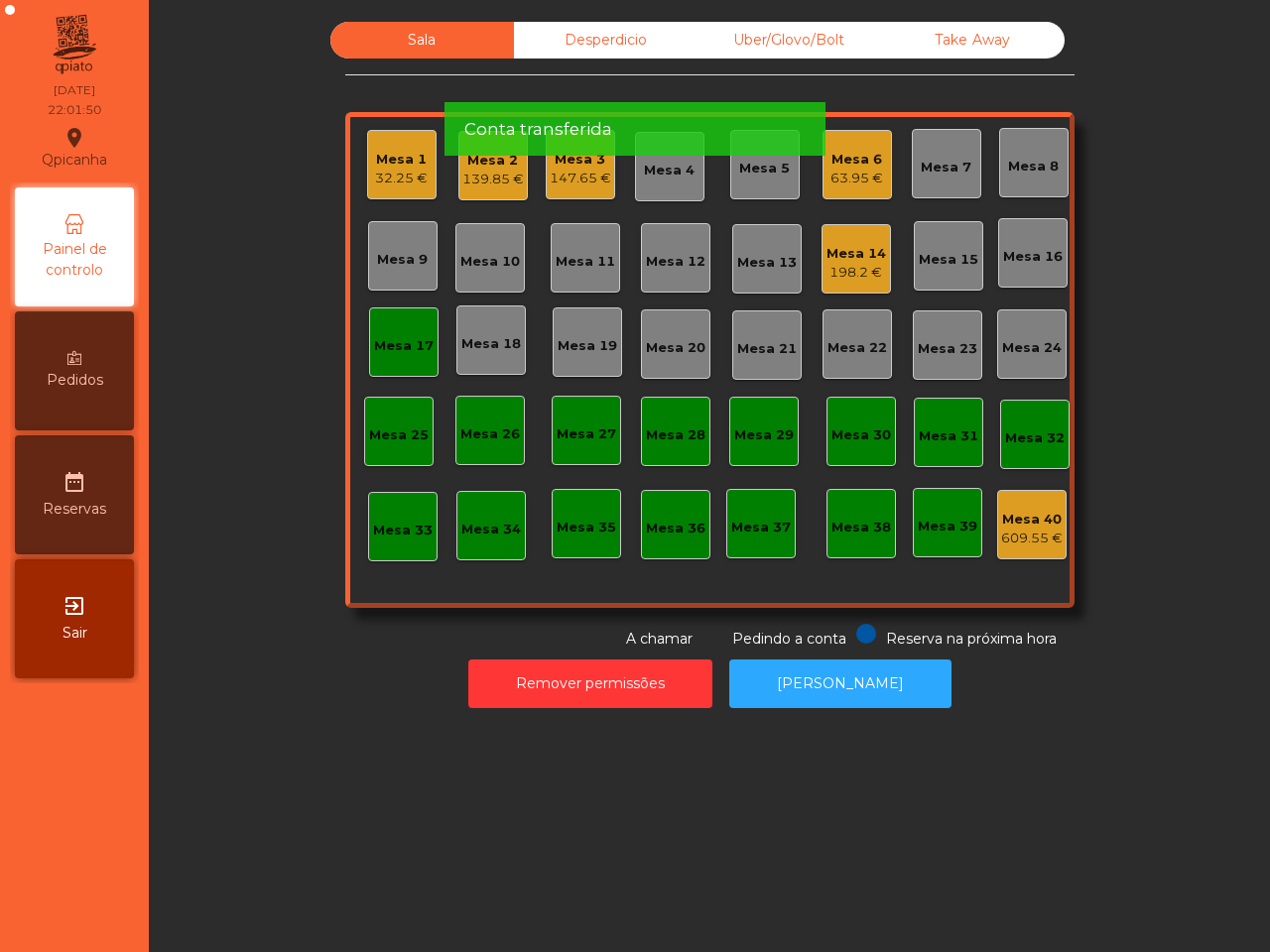 click on "Mesa 17" 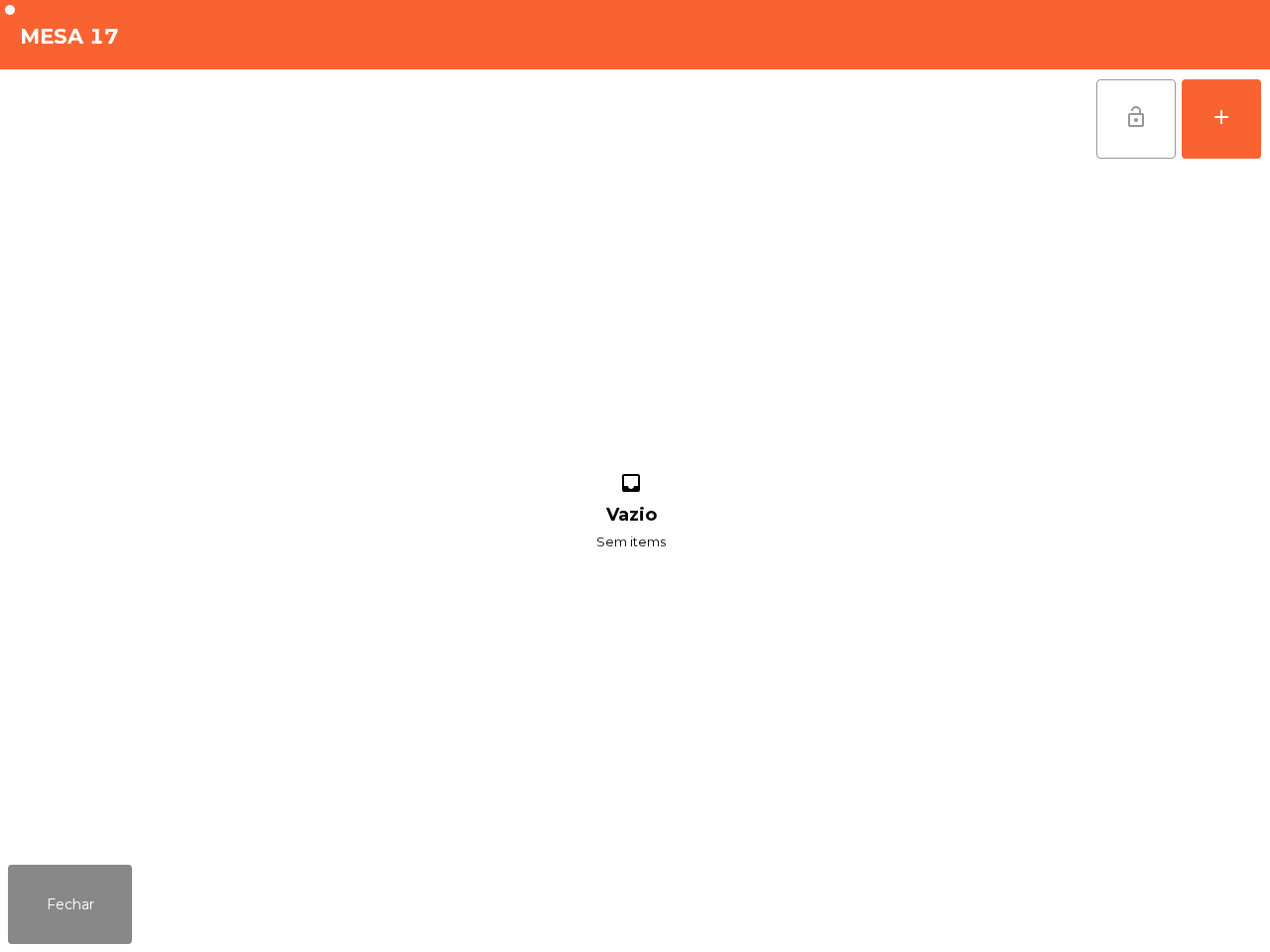 click on "lock_open" 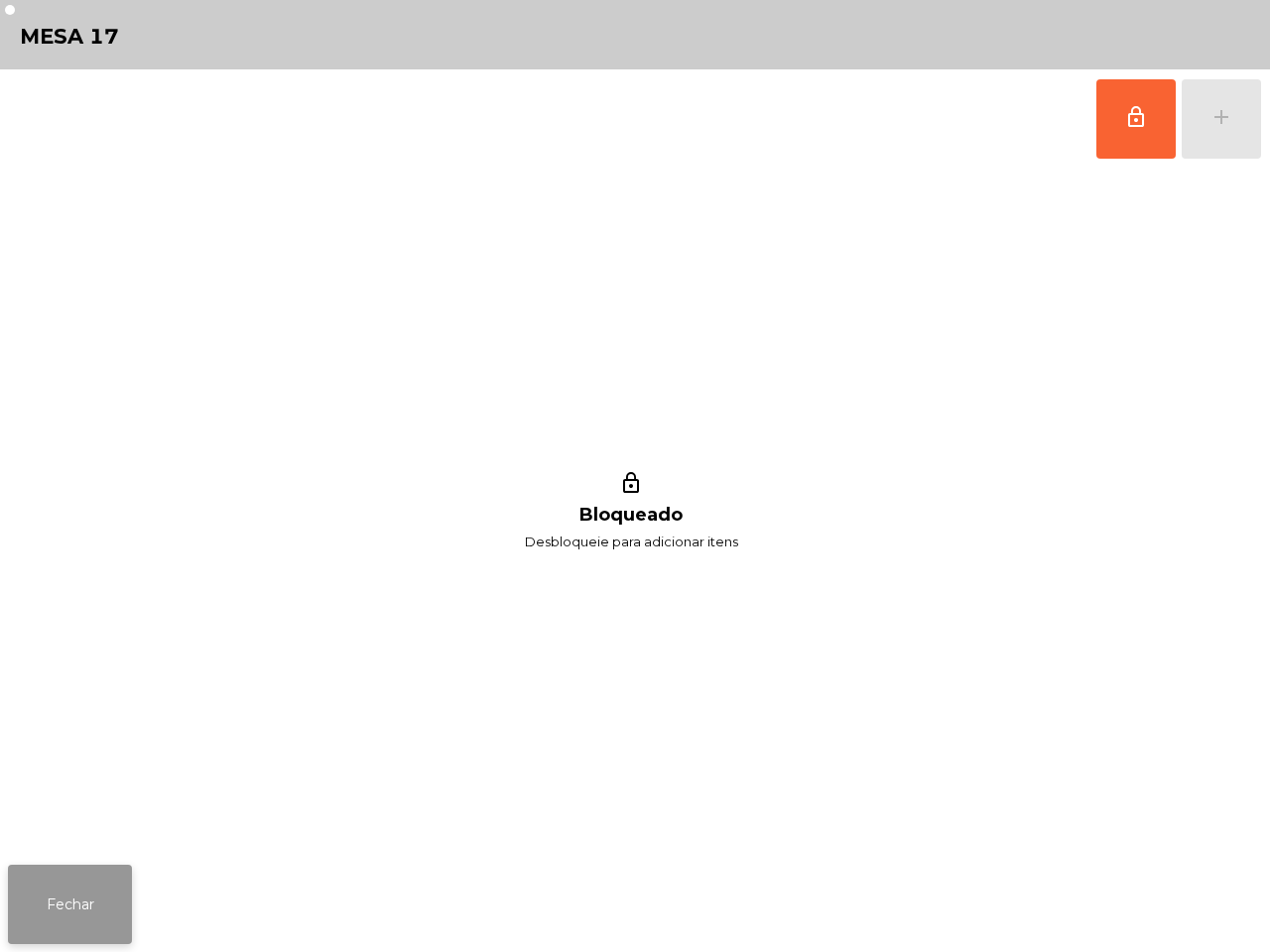 click on "Fechar" 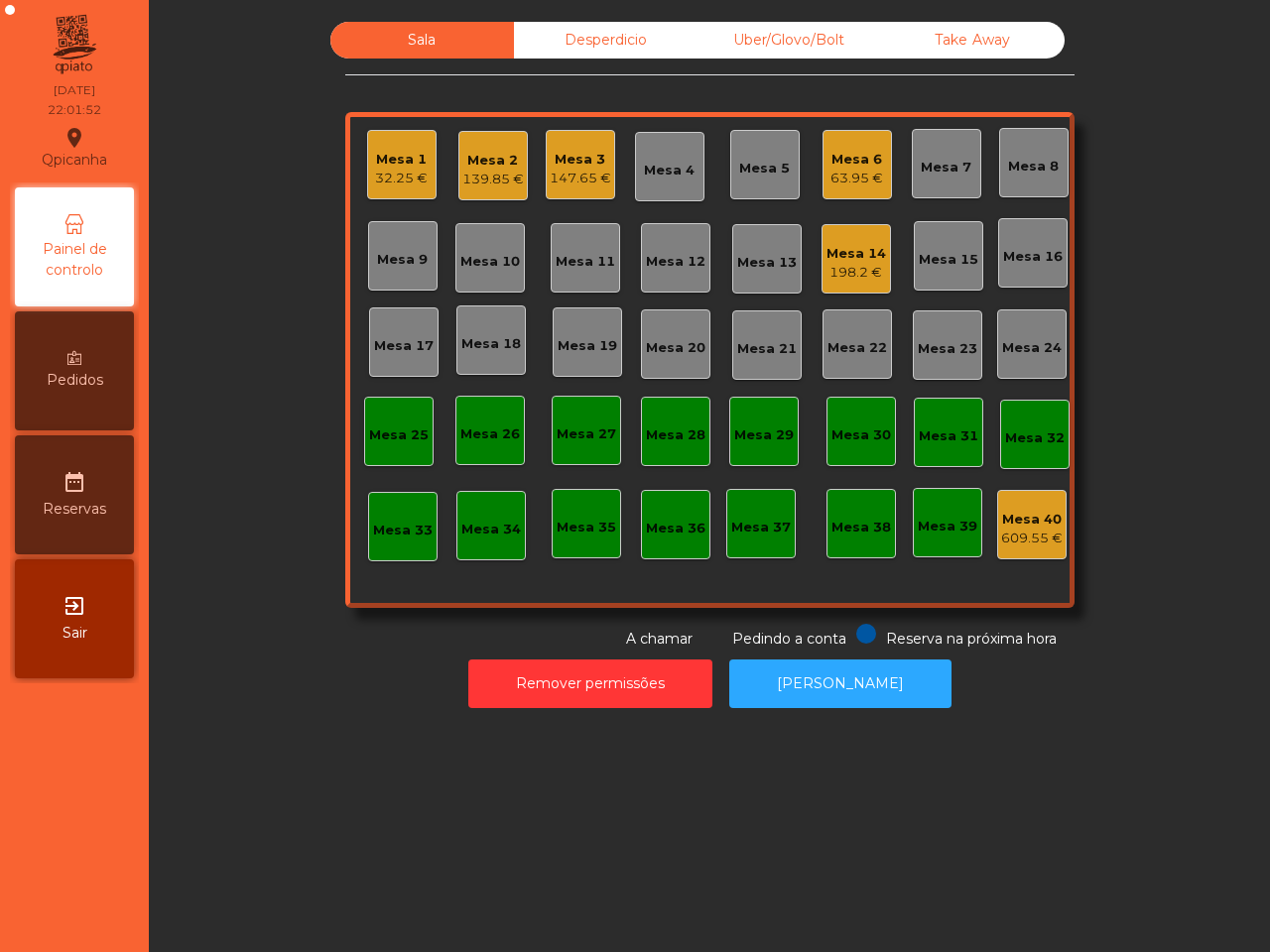 click on "Mesa 1" 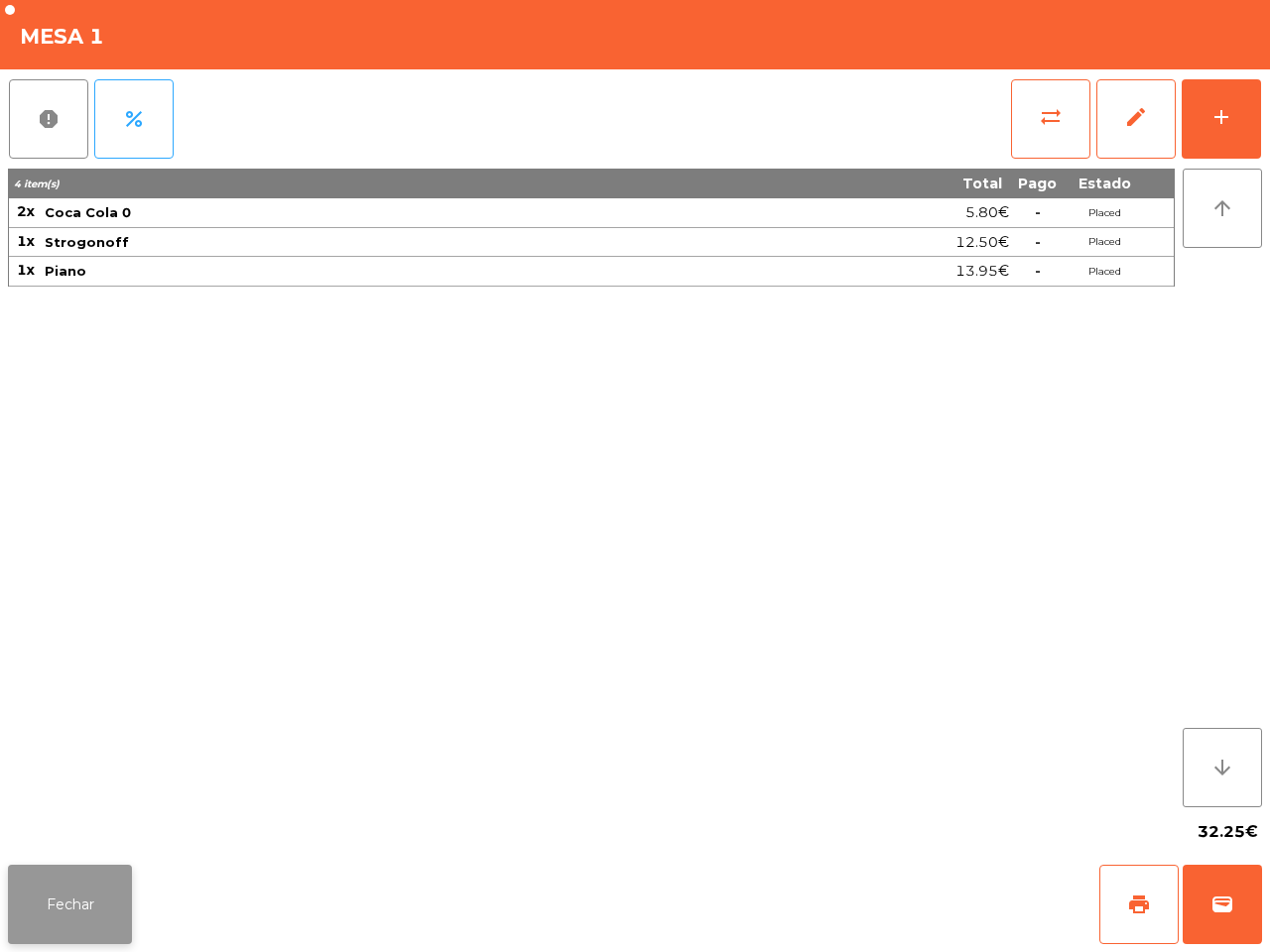 click on "Fechar" 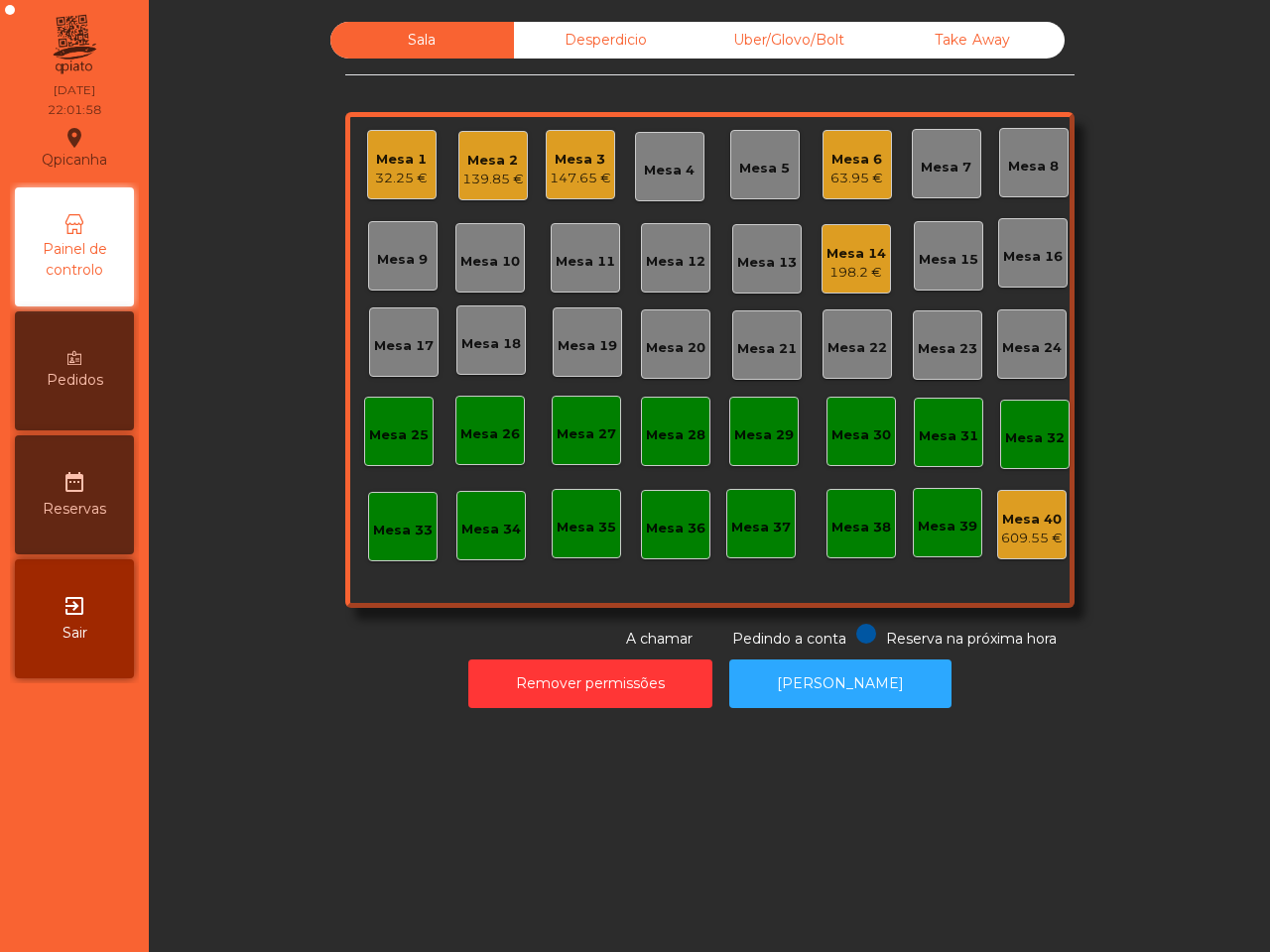 click on "139.85 €" 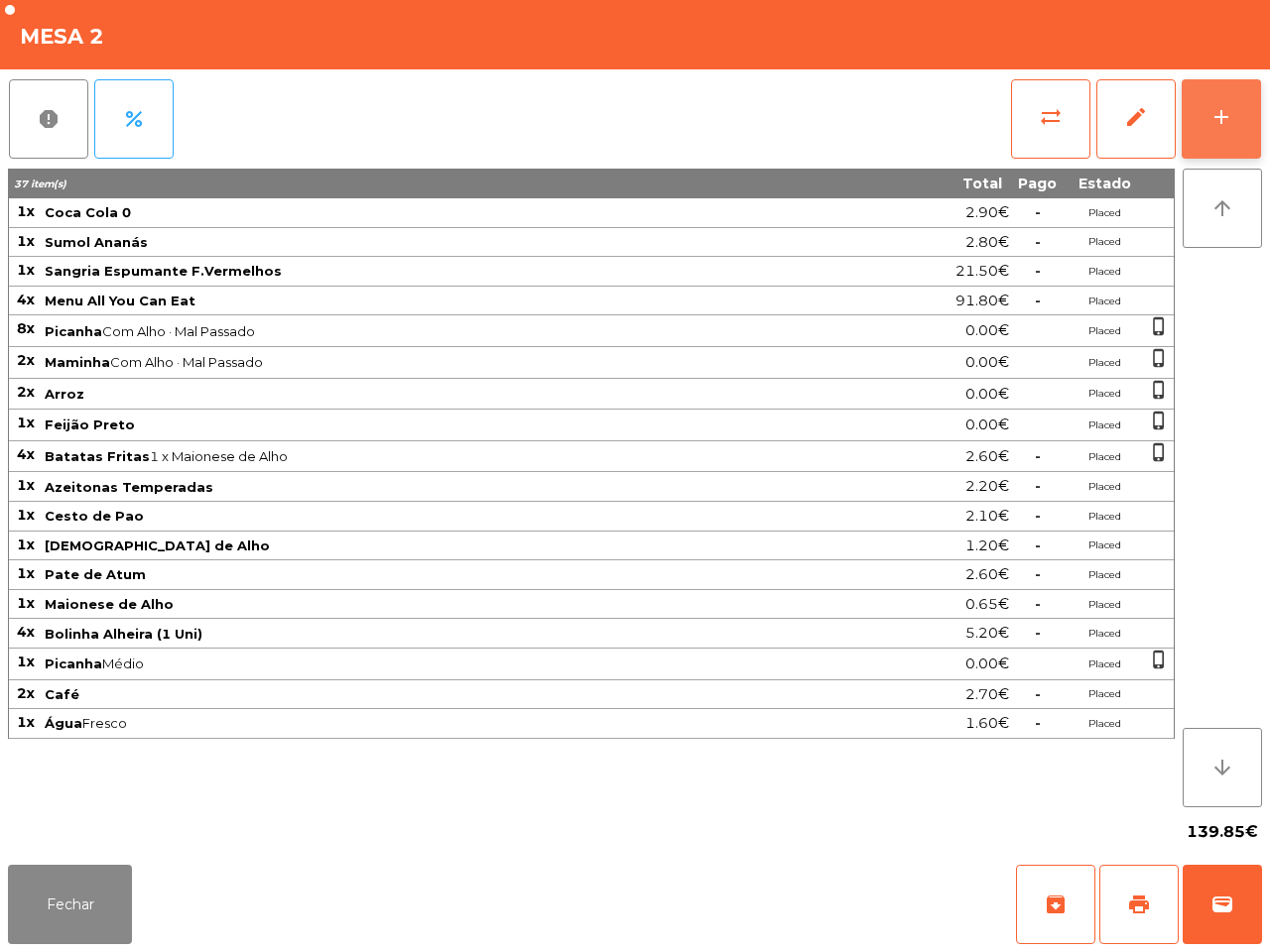 click on "add" 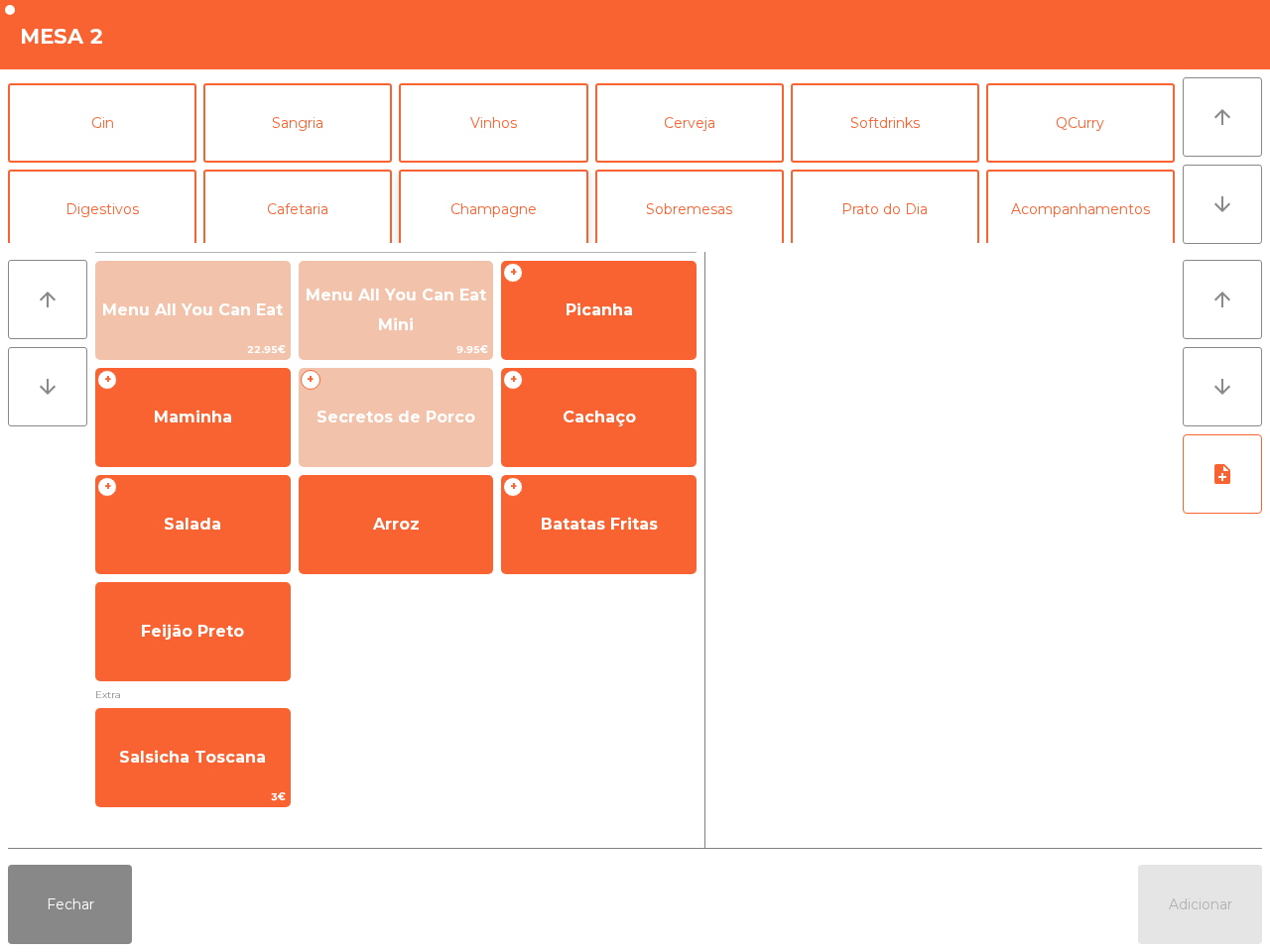 scroll, scrollTop: 124, scrollLeft: 0, axis: vertical 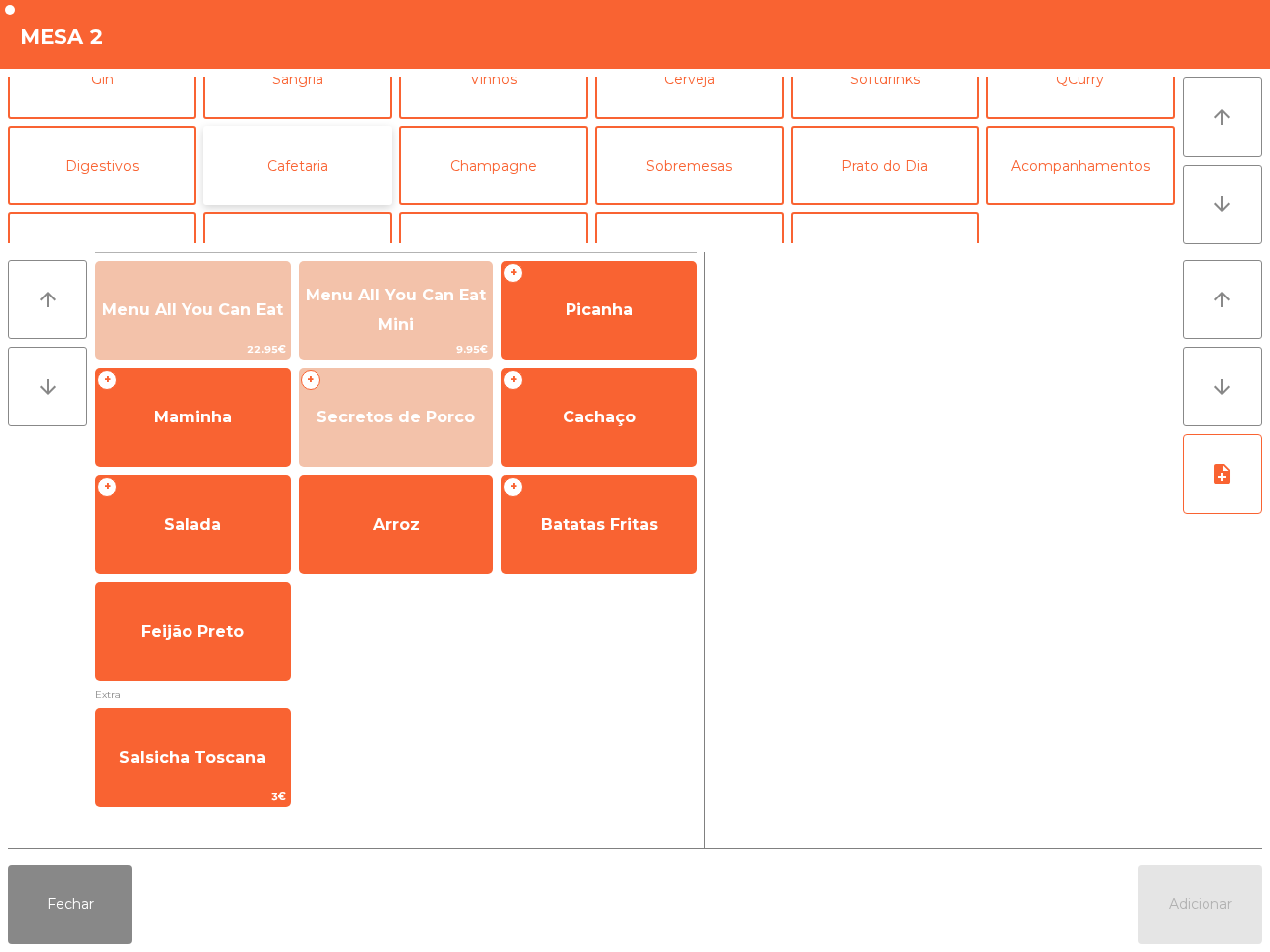 click on "Cafetaria" 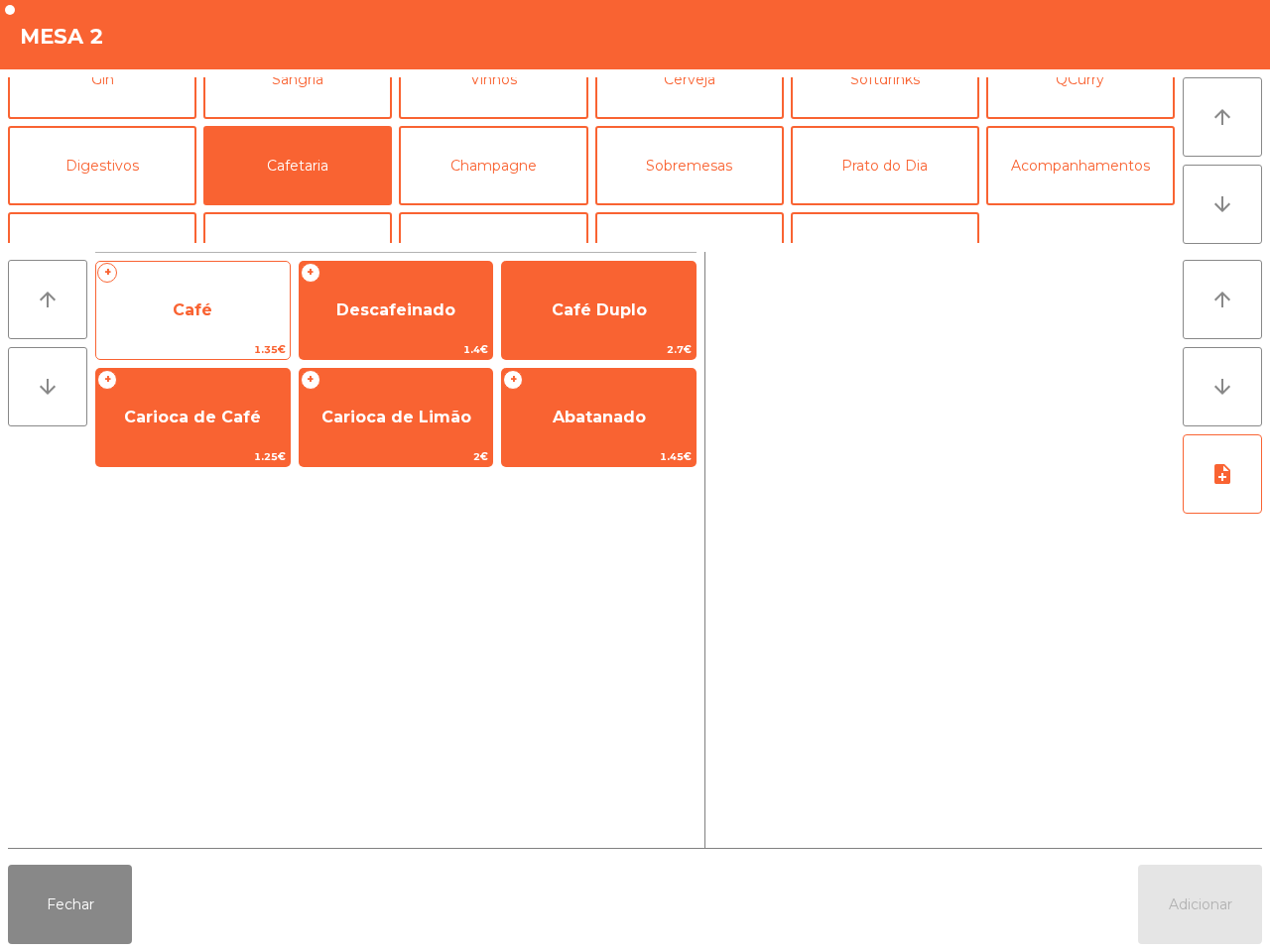 click on "Café" 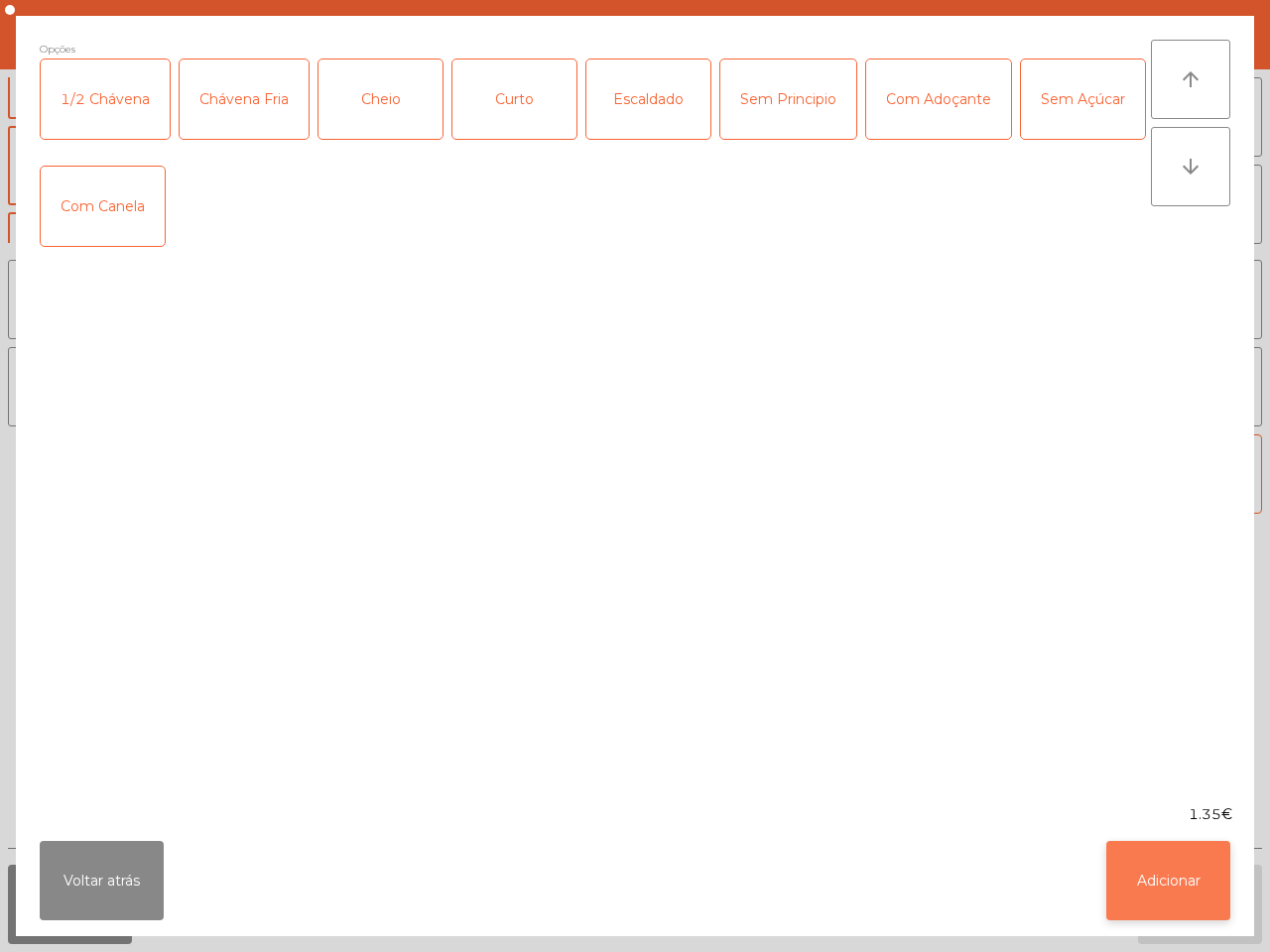 click on "Adicionar" 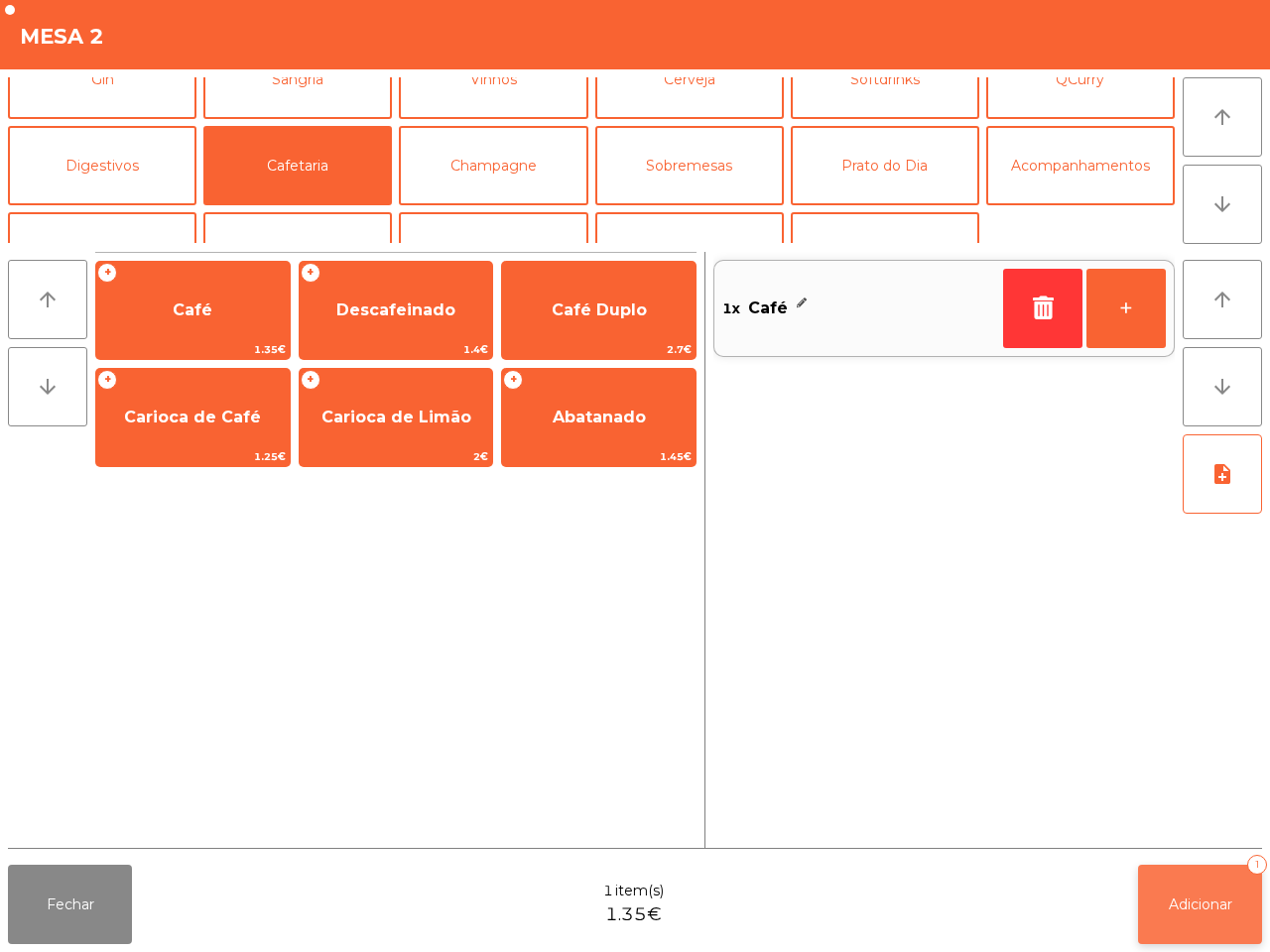 click on "Adicionar" 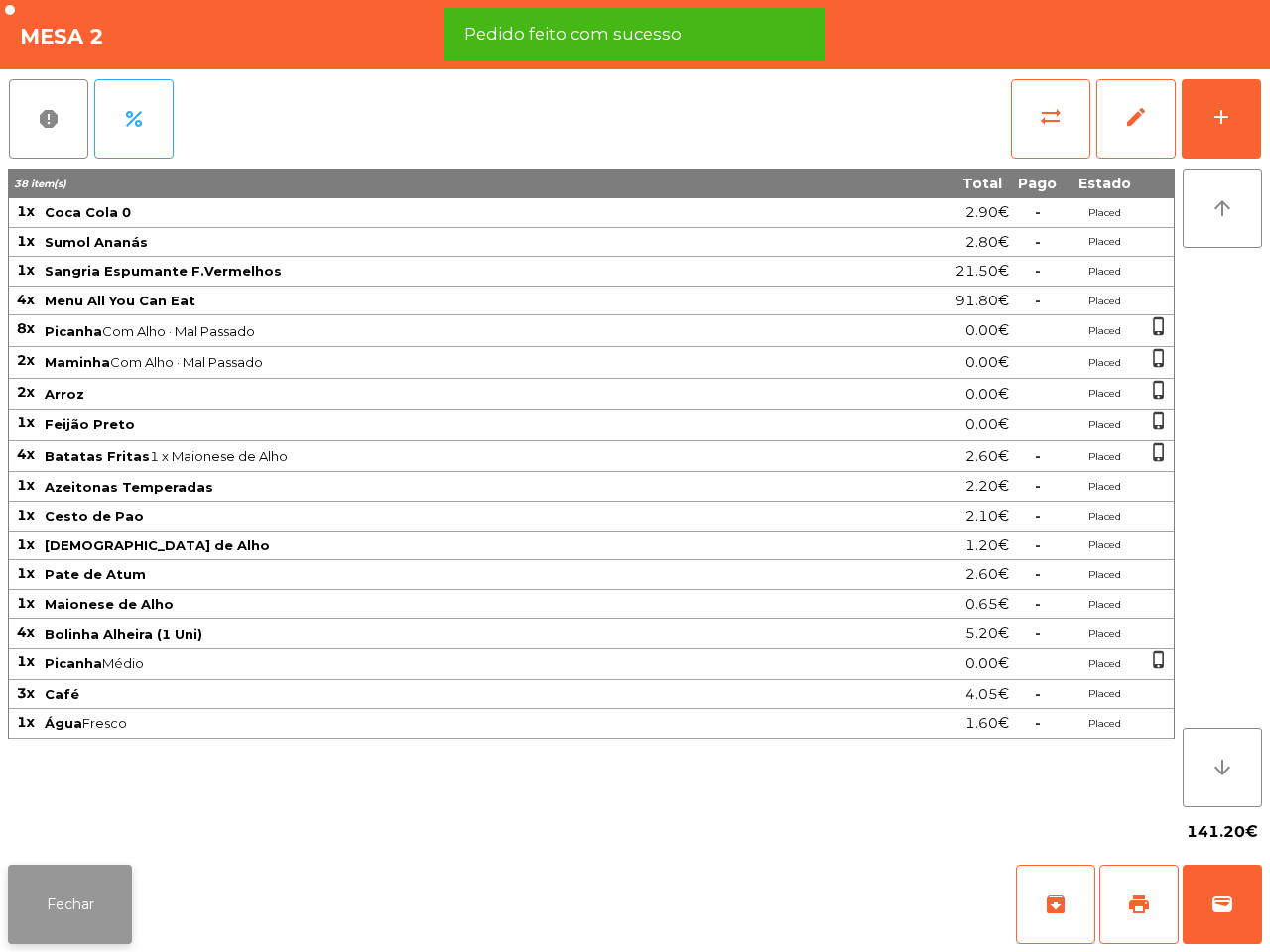 click on "Fechar" 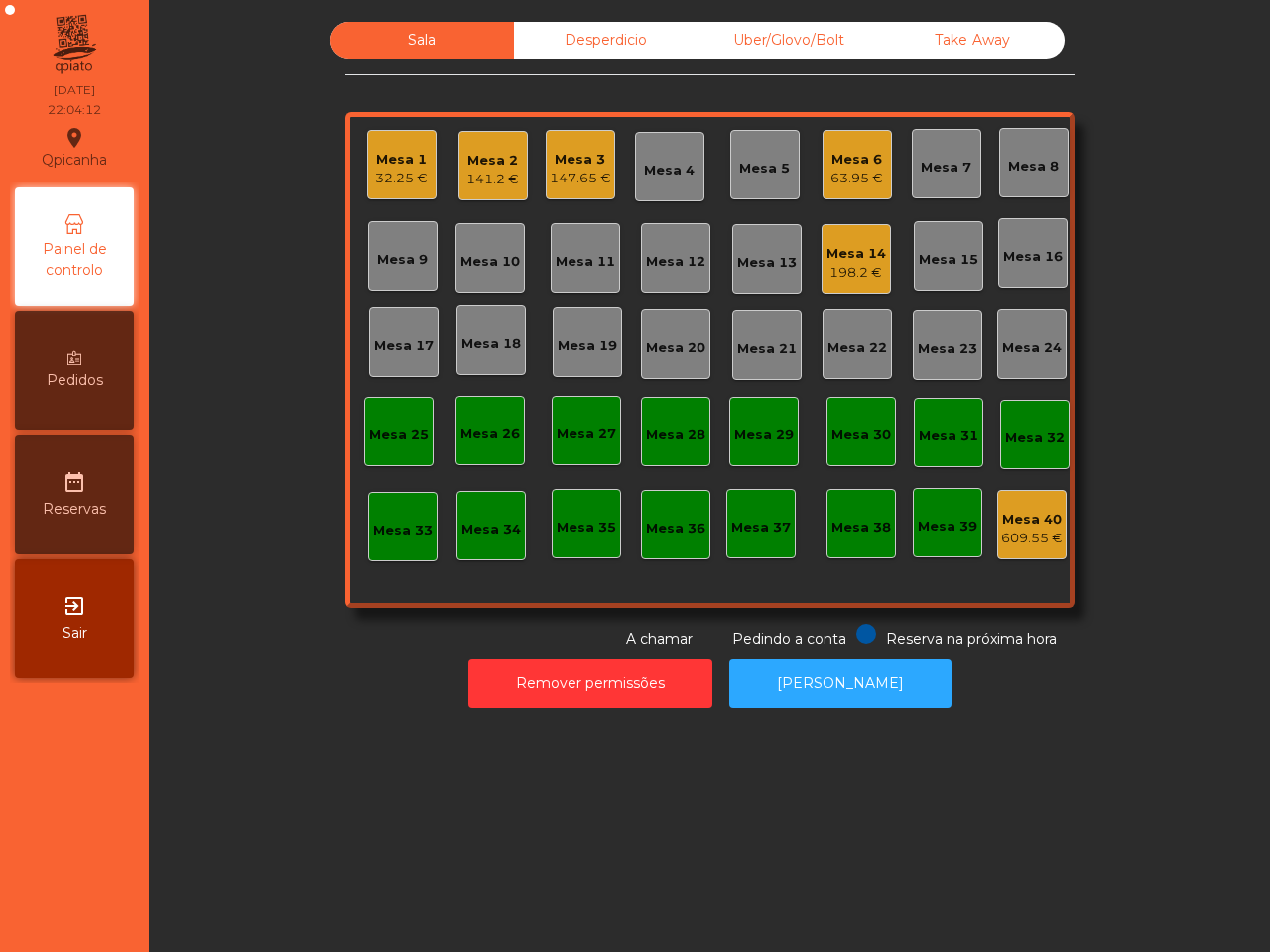 click on "Qpicanha  location_on  03/07/2025   22:04:12   Painel de controlo   Pedidos  date_range  Reservas  exit_to_app  Sair   Sala   Desperdicio   Uber/Glovo/Bolt   Take Away   Mesa 1   32.25 €   Mesa 2   141.2 €   Mesa 3   147.65 €   Mesa 4   Mesa 5   Mesa 6   63.95 €   Mesa 7   Mesa 8   Mesa 9   Mesa 10   Mesa 11   Mesa 12   Mesa 13   Mesa 14   198.2 €   Mesa 15   Mesa 16   Mesa 17   Mesa 18   Mesa 19   Mesa 20   Mesa 21   Mesa 22   Mesa 23   Mesa 24   Mesa 25   Mesa 26   Mesa 27   Mesa 28   Mesa 29   Mesa 30   Mesa 31   Mesa 32   Mesa 33   Mesa 34   Mesa 35   Mesa 36   Mesa 37   Mesa 38   Mesa 39   Mesa 40   609.55 €  Reserva na próxima hora Pedindo a conta A chamar  Remover permissões   Abrir Gaveta" 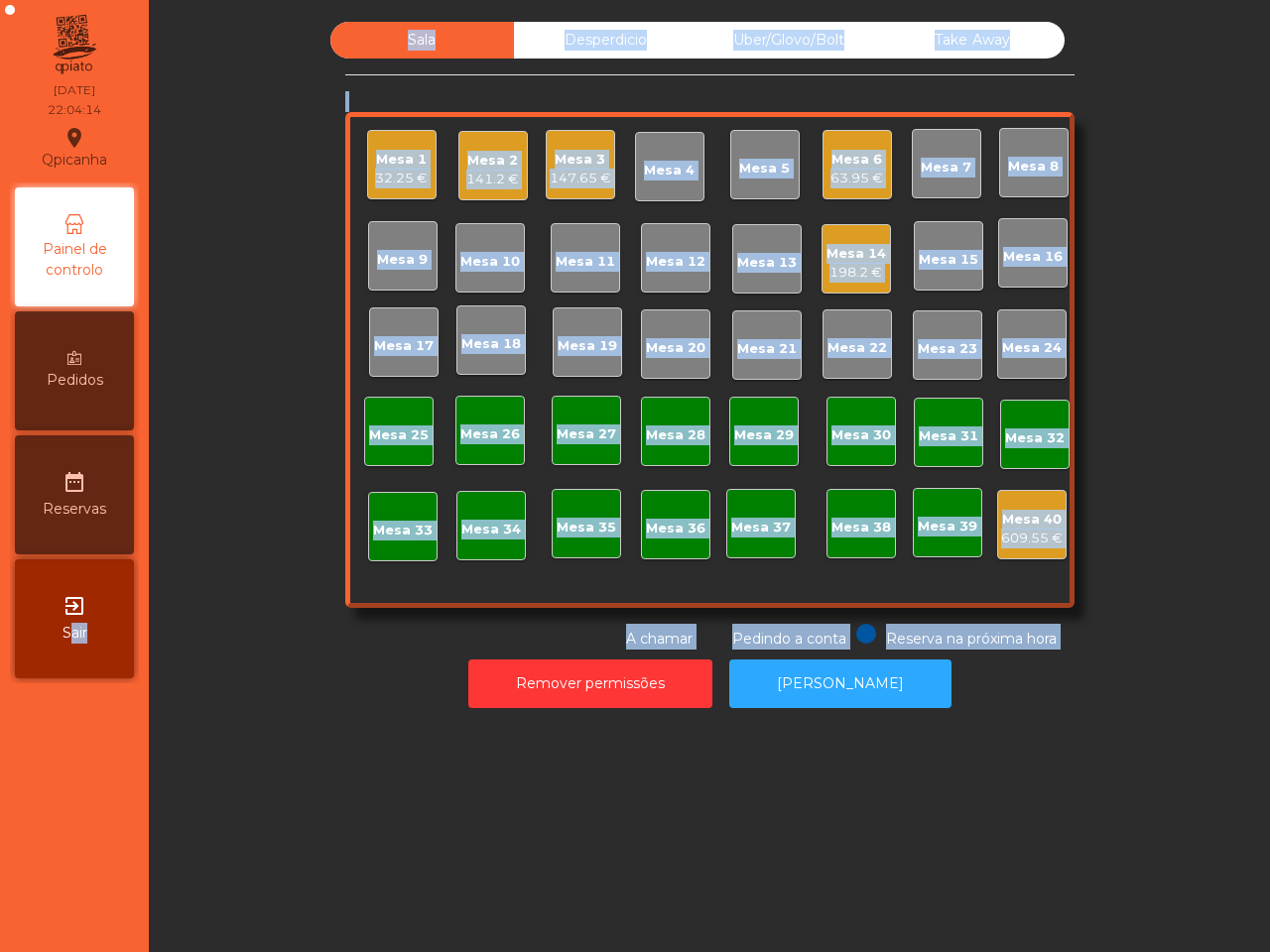 click on "Sala   Desperdicio   Uber/Glovo/Bolt   Take Away   Mesa 1   32.25 €   Mesa 2   141.2 €   Mesa 3   147.65 €   Mesa 4   Mesa 5   Mesa 6   63.95 €   Mesa 7   Mesa 8   Mesa 9   Mesa 10   Mesa 11   Mesa 12   Mesa 13   Mesa 14   198.2 €   Mesa 15   Mesa 16   Mesa 17   Mesa 18   Mesa 19   Mesa 20   Mesa 21   Mesa 22   Mesa 23   Mesa 24   Mesa 25   Mesa 26   Mesa 27   Mesa 28   Mesa 29   Mesa 30   Mesa 31   Mesa 32   Mesa 33   Mesa 34   Mesa 35   Mesa 36   Mesa 37   Mesa 38   Mesa 39   Mesa 40   609.55 €  Reserva na próxima hora Pedindo a conta A chamar" 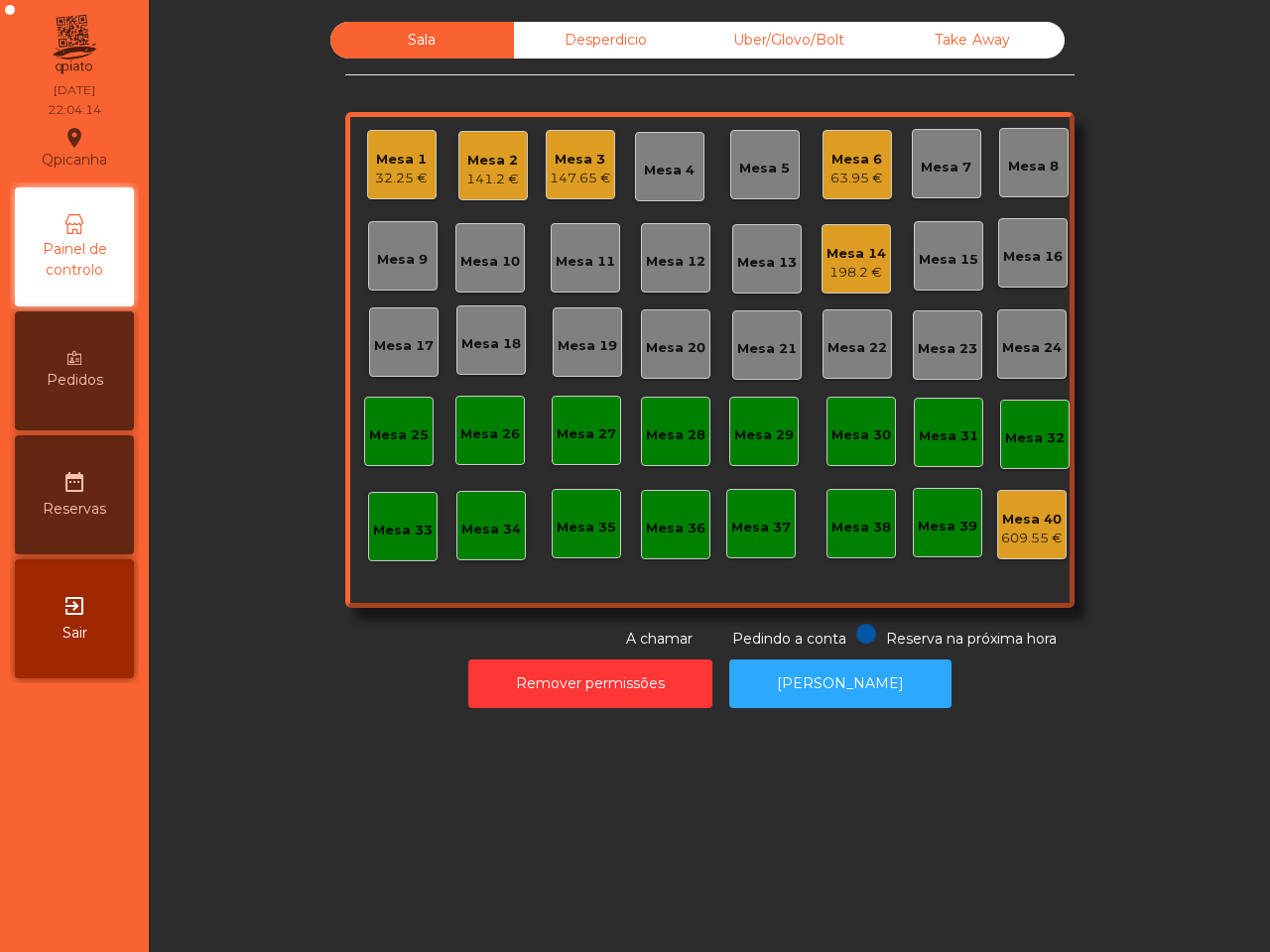 click on "Mesa 6" 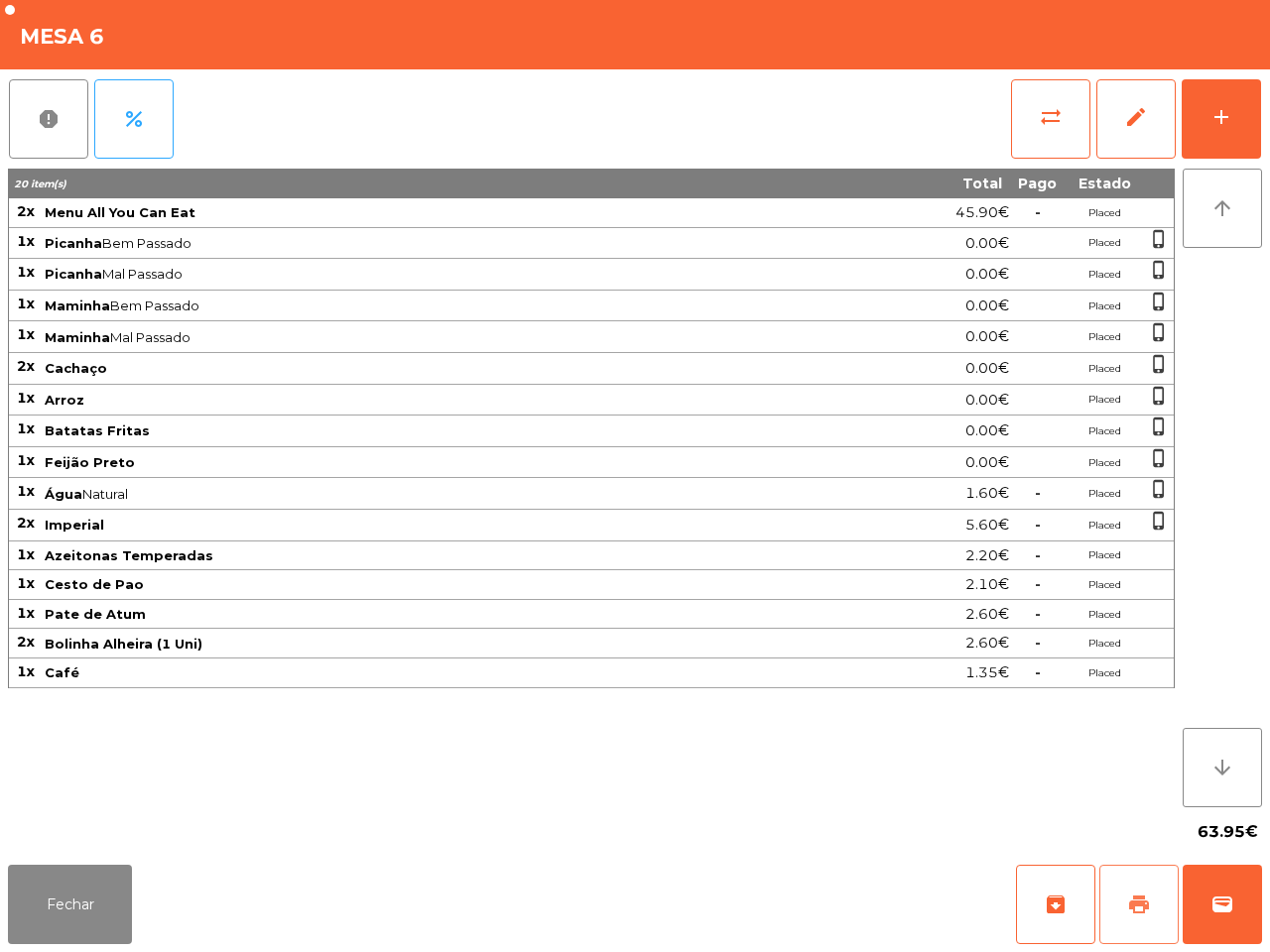 click on "print" 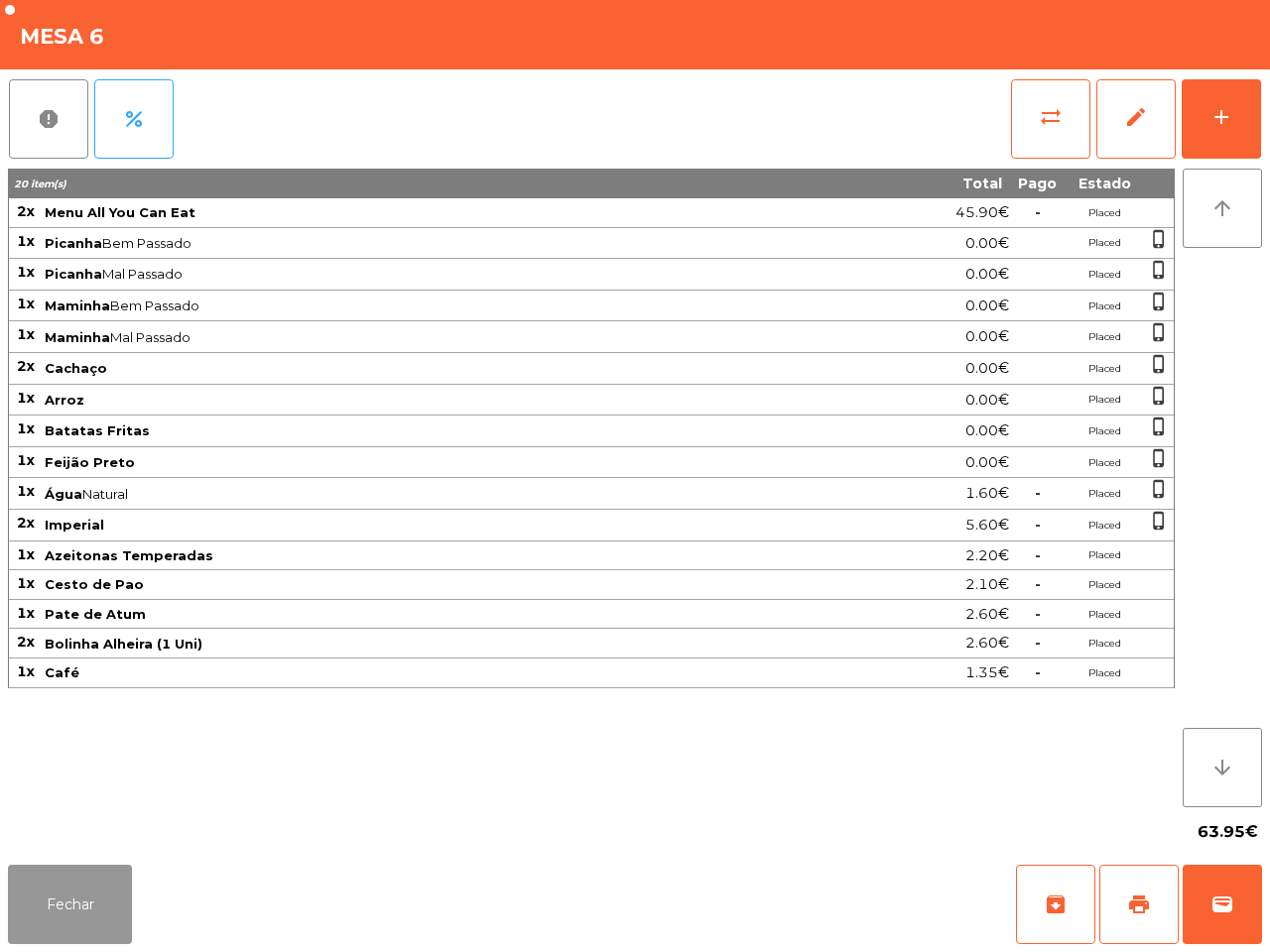 click on "Fechar" 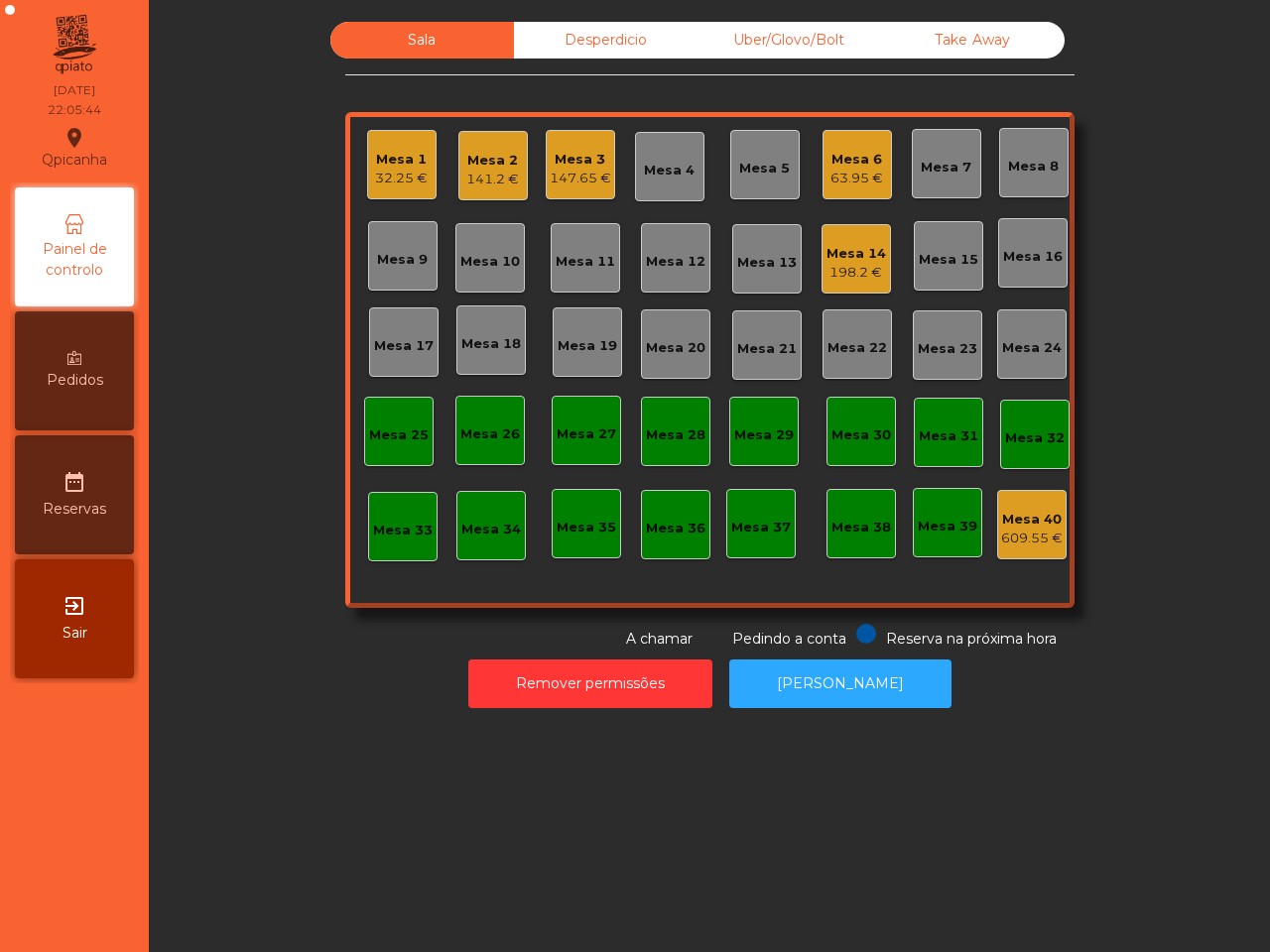 click on "Sala   Desperdicio   Uber/Glovo/Bolt   Take Away   Mesa 1   32.25 €   Mesa 2   141.2 €   Mesa 3   147.65 €   Mesa 4   Mesa 5   Mesa 6   63.95 €   Mesa 7   Mesa 8   Mesa 9   Mesa 10   Mesa 11   Mesa 12   Mesa 13   Mesa 14   198.2 €   Mesa 15   Mesa 16   Mesa 17   Mesa 18   Mesa 19   Mesa 20   Mesa 21   Mesa 22   Mesa 23   Mesa 24   Mesa 25   Mesa 26   Mesa 27   Mesa 28   Mesa 29   Mesa 30   Mesa 31   Mesa 32   Mesa 33   Mesa 34   Mesa 35   Mesa 36   Mesa 37   Mesa 38   Mesa 39   Mesa 40   609.55 €  Reserva na próxima hora Pedindo a conta A chamar  Remover permissões   Abrir Gaveta" 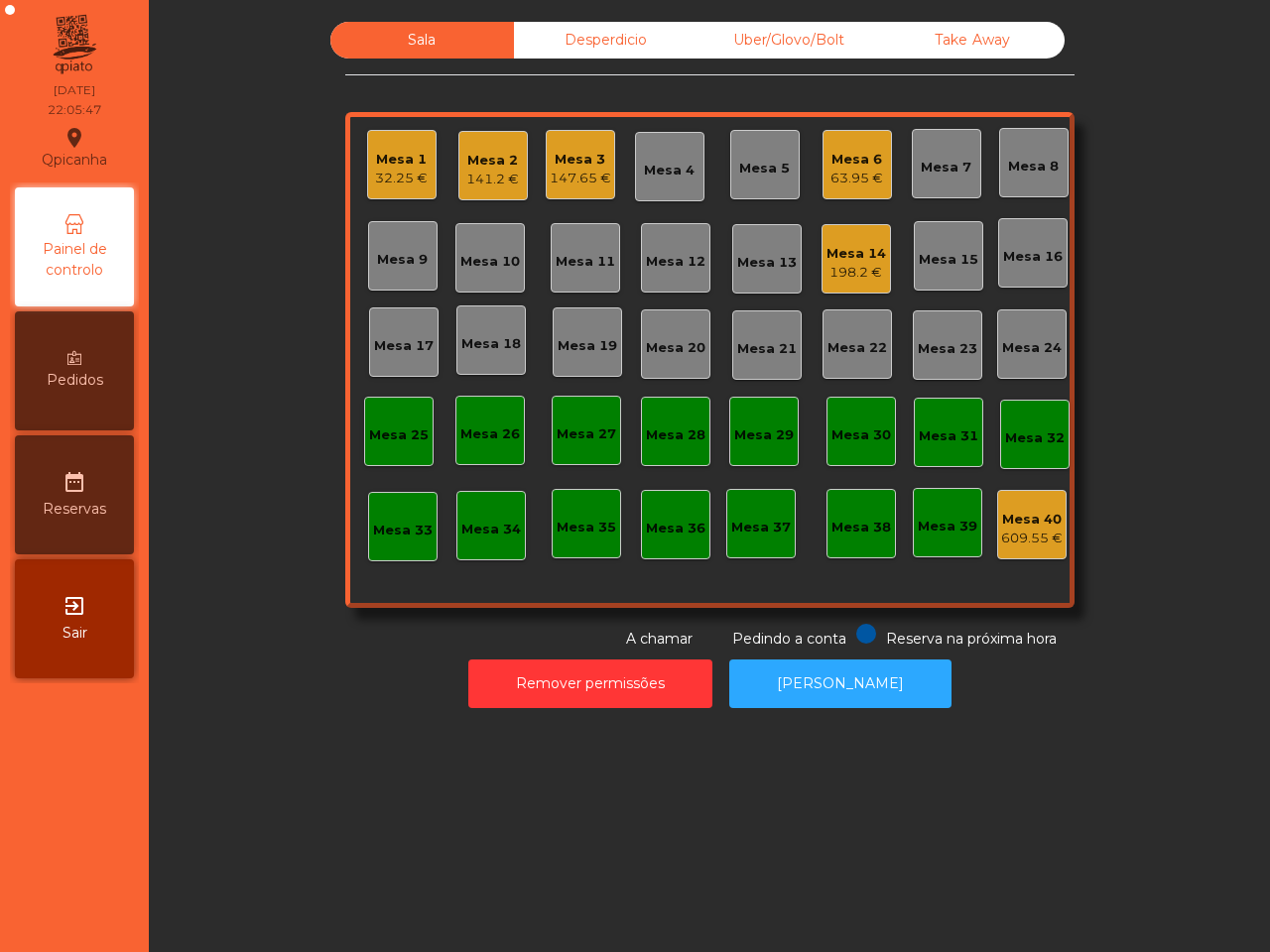 click on "141.2 €" 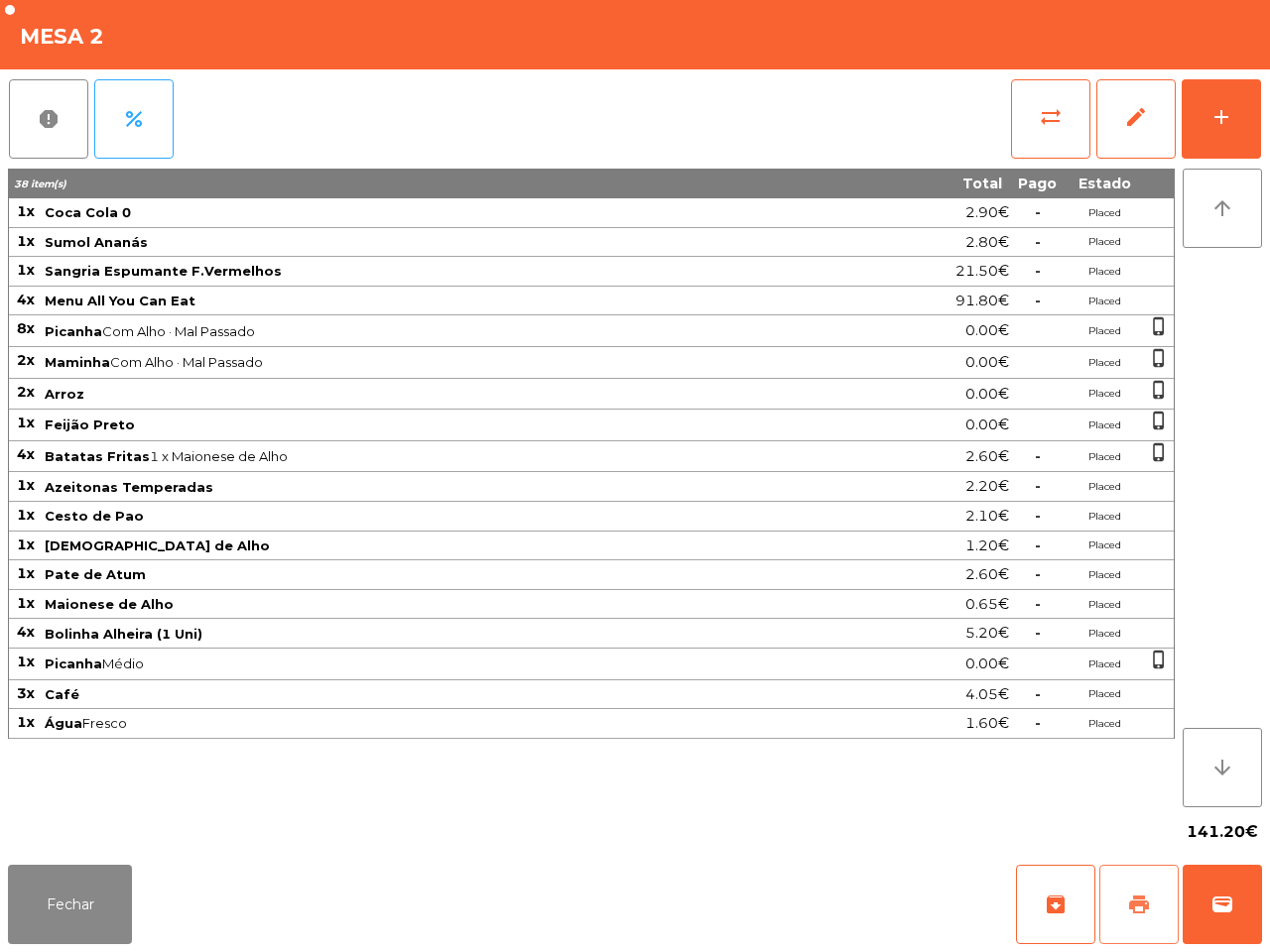click on "print" 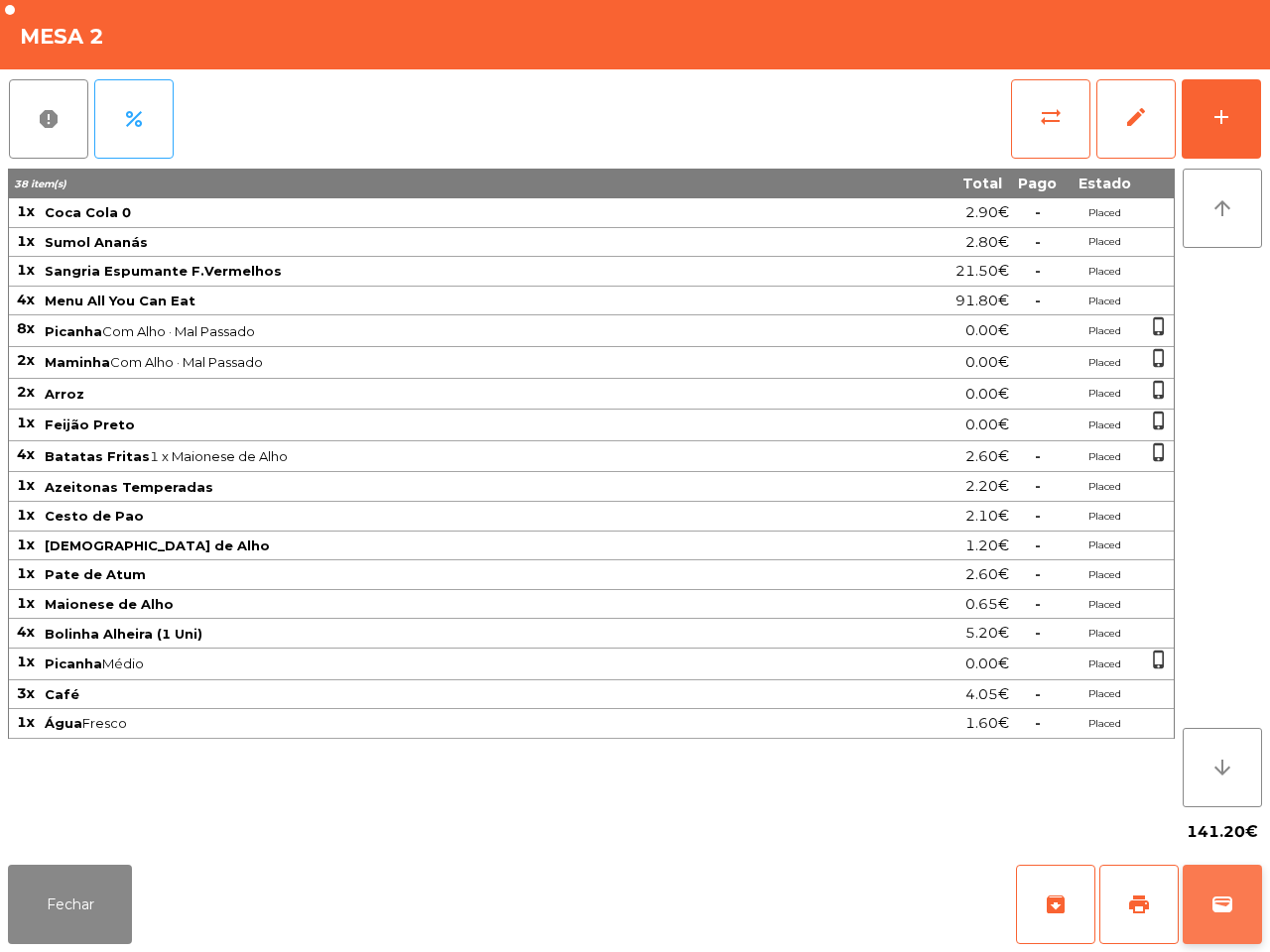 click on "wallet" 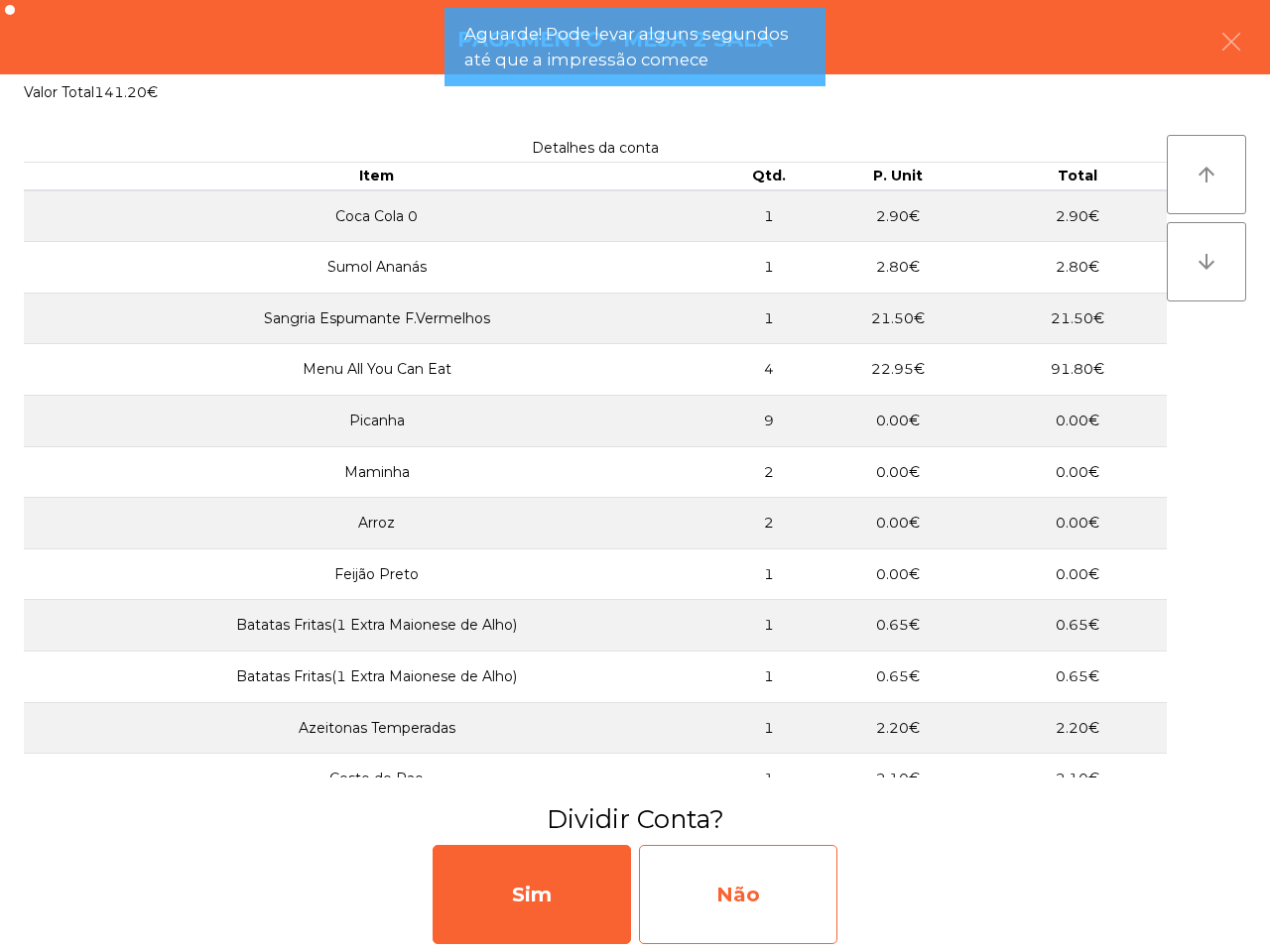 click on "Não" 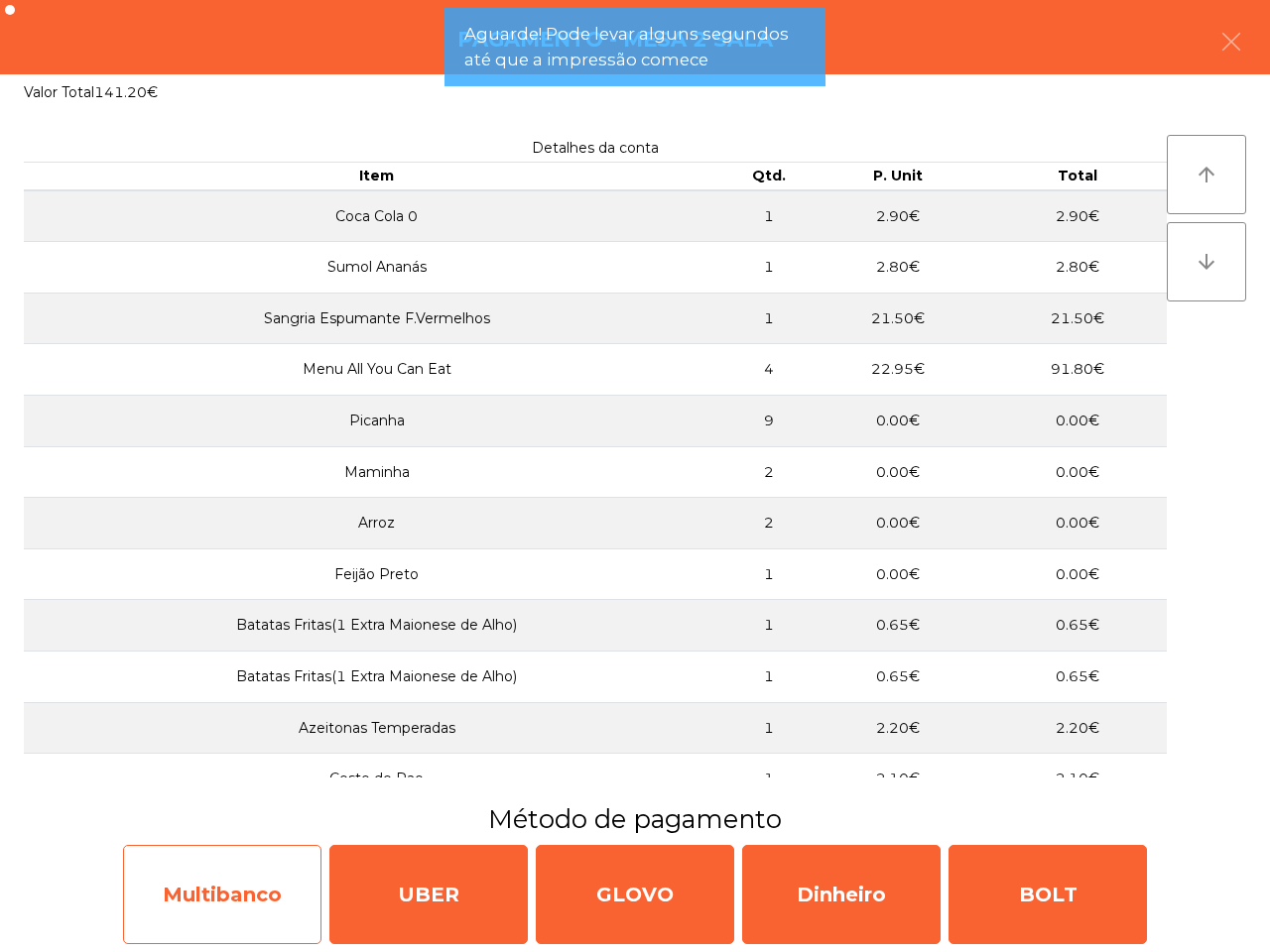 click on "Multibanco" 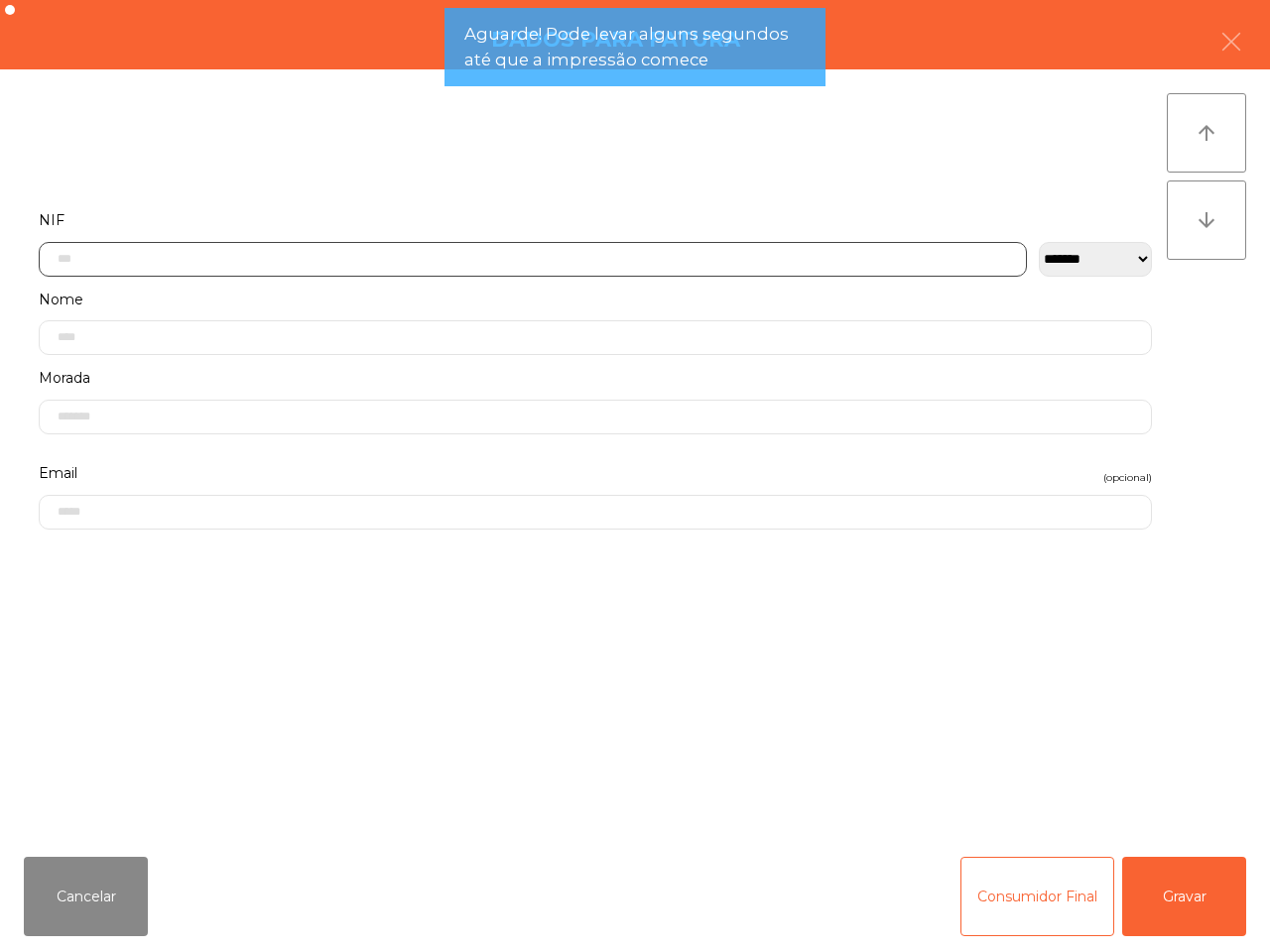 click 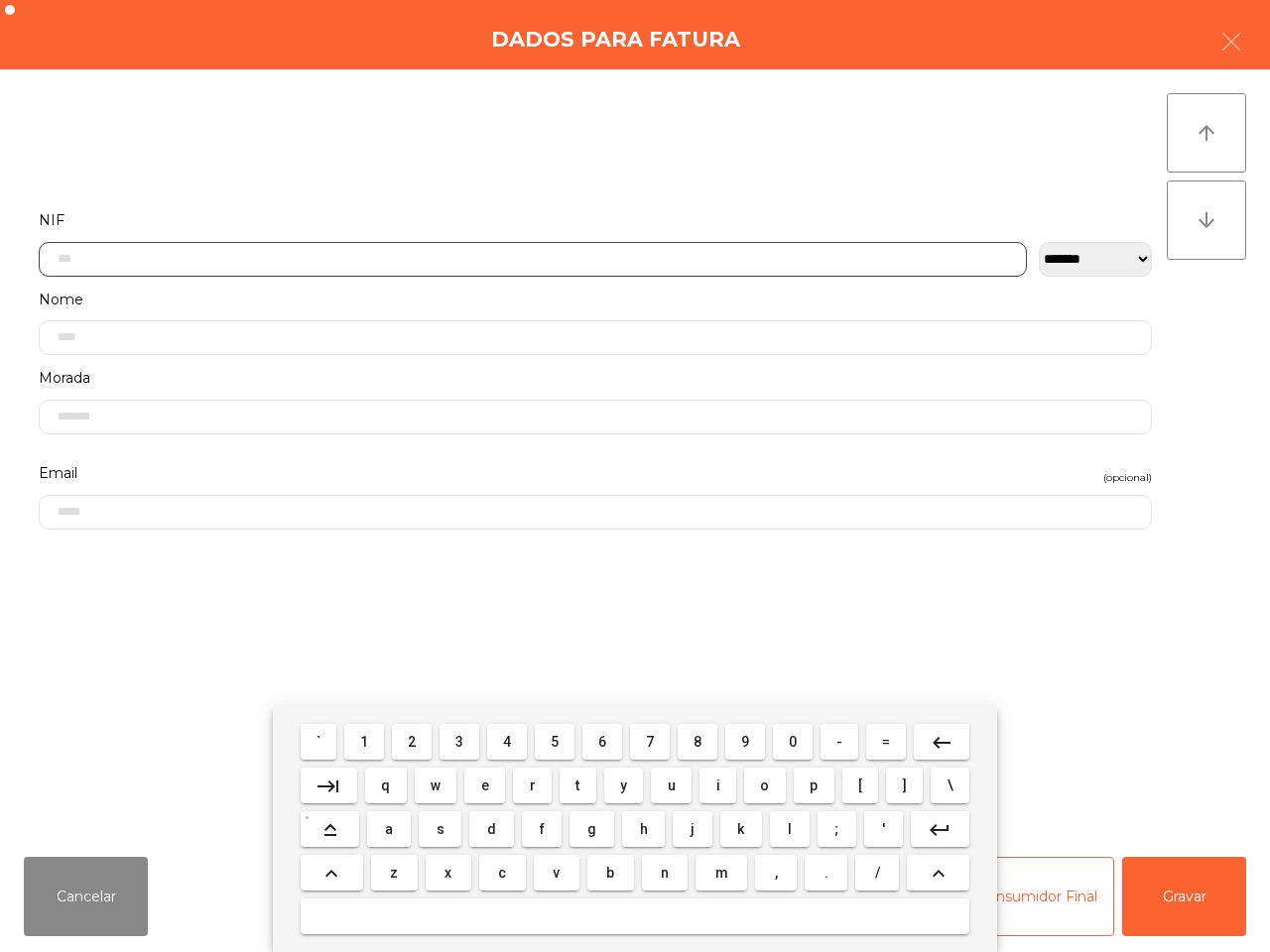 scroll, scrollTop: 111, scrollLeft: 0, axis: vertical 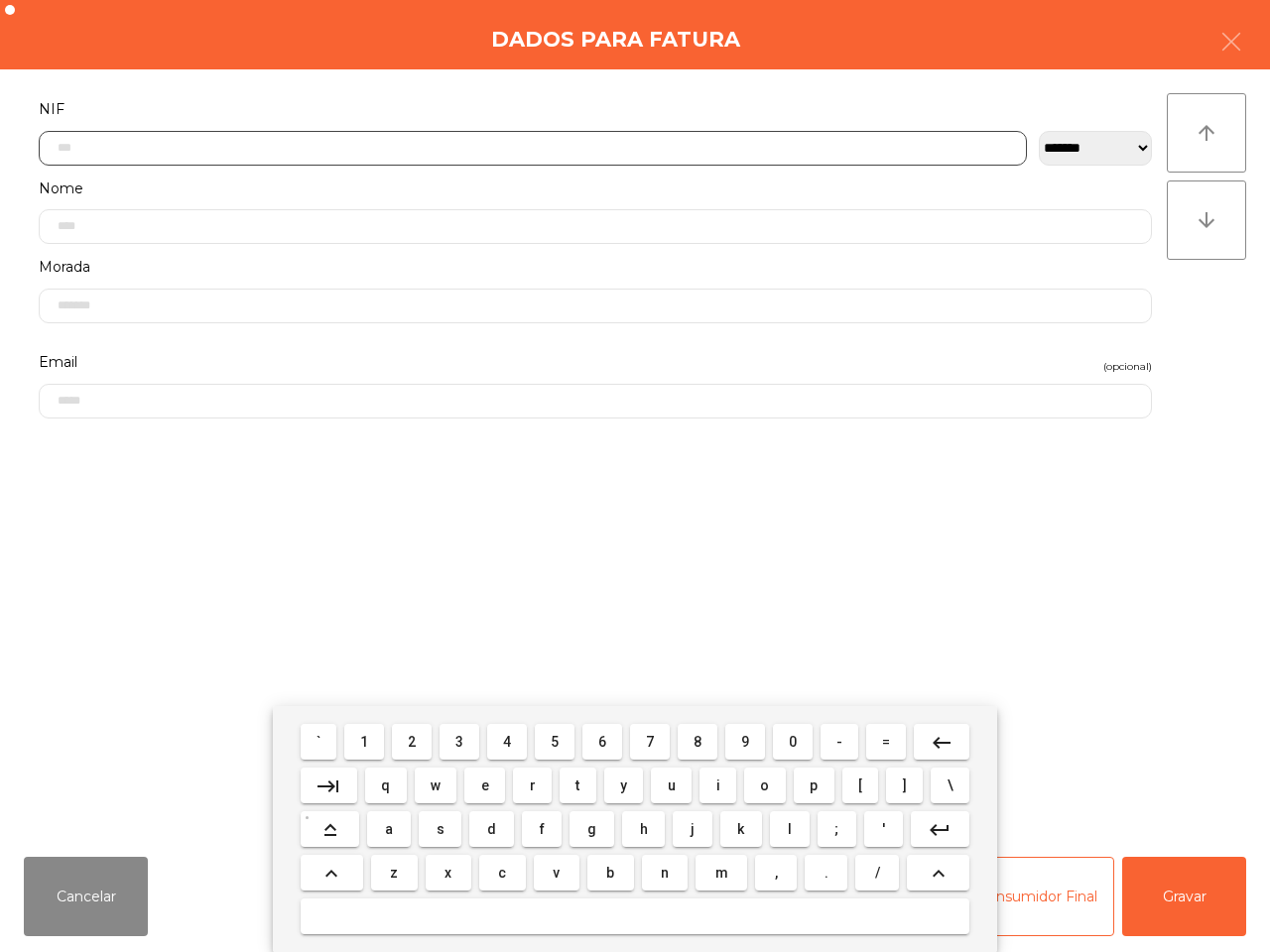 click on "5" at bounding box center (555, 742) 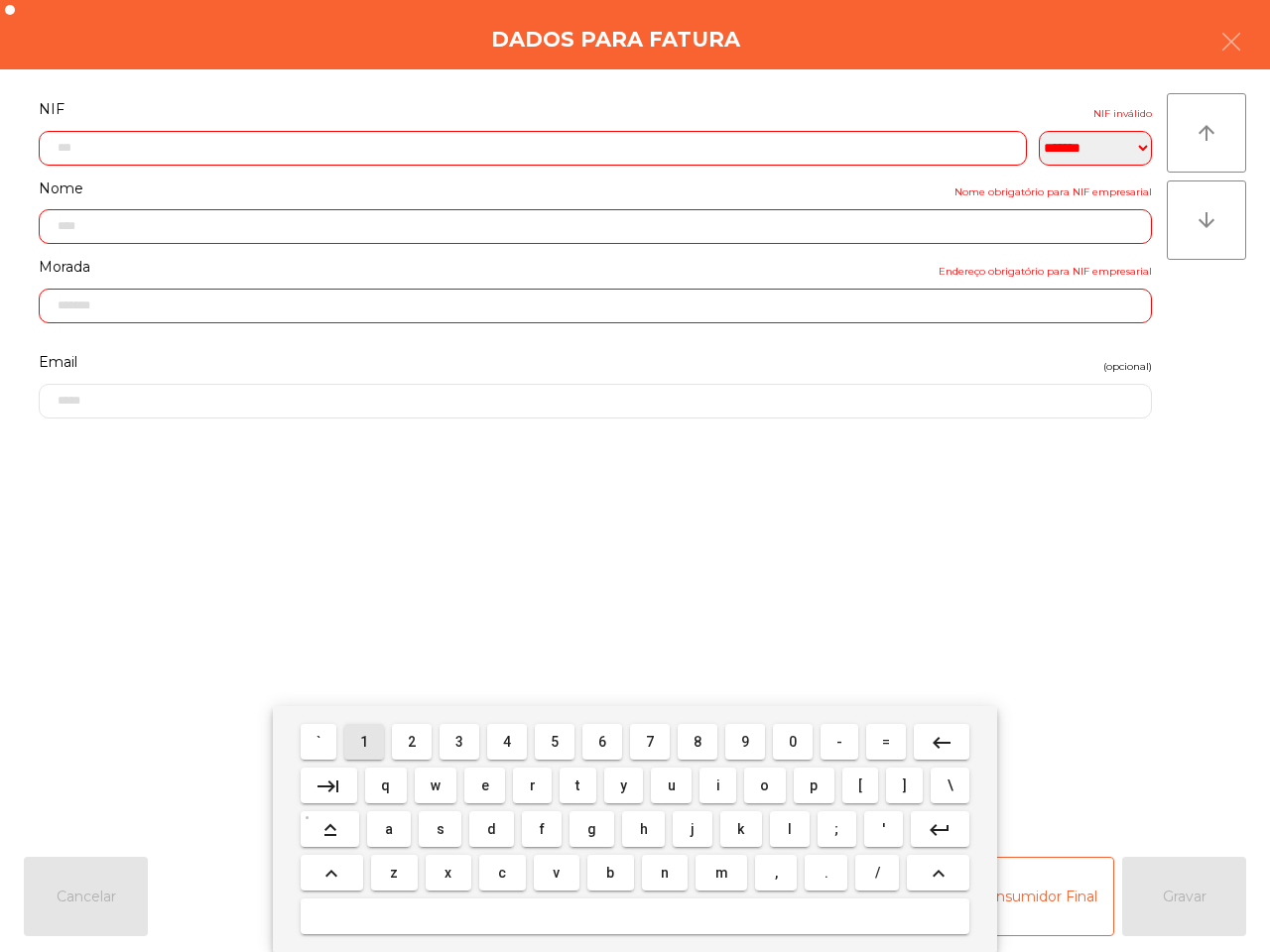 click on "1" at bounding box center (364, 742) 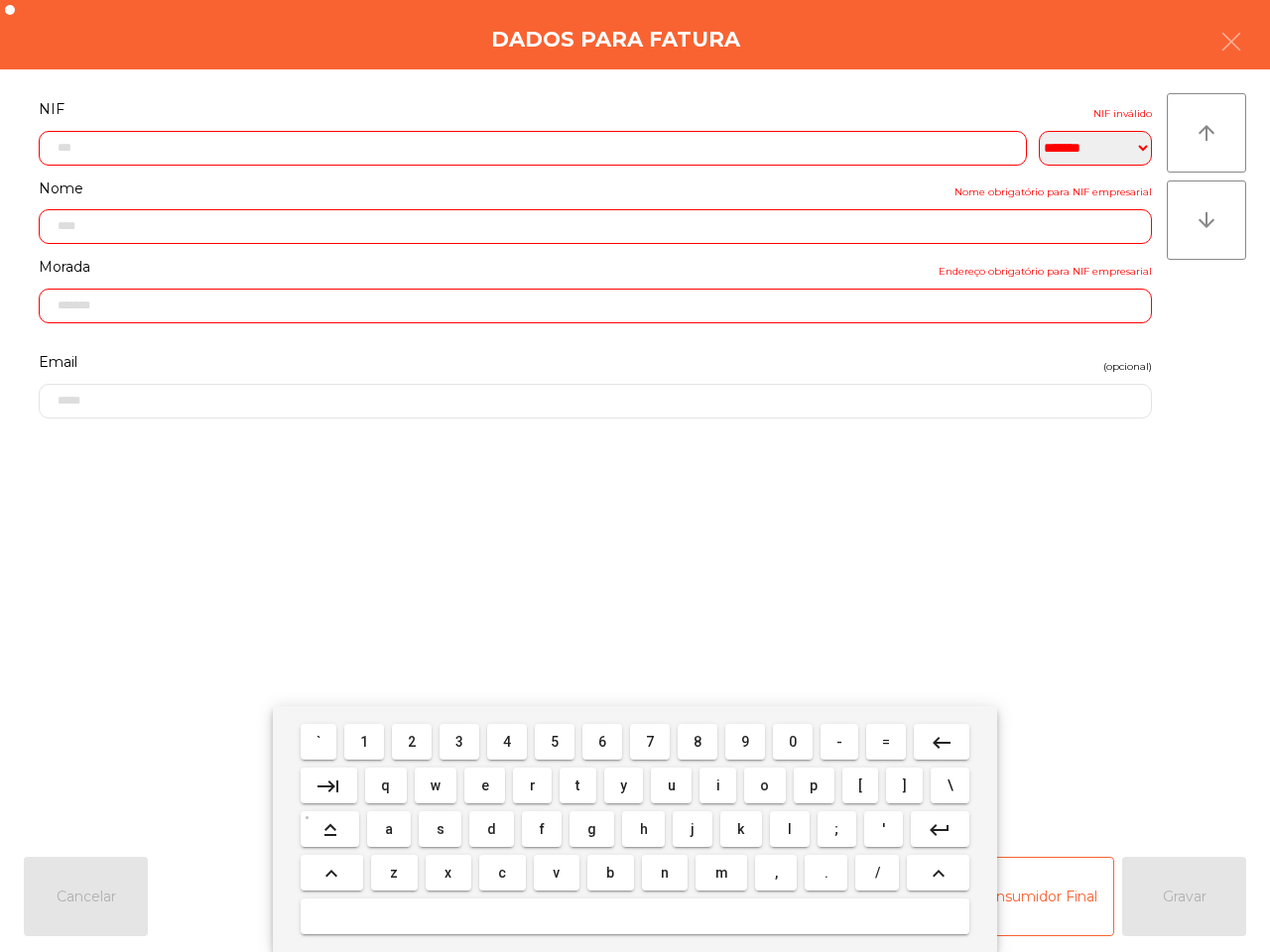 click on "5" at bounding box center (555, 742) 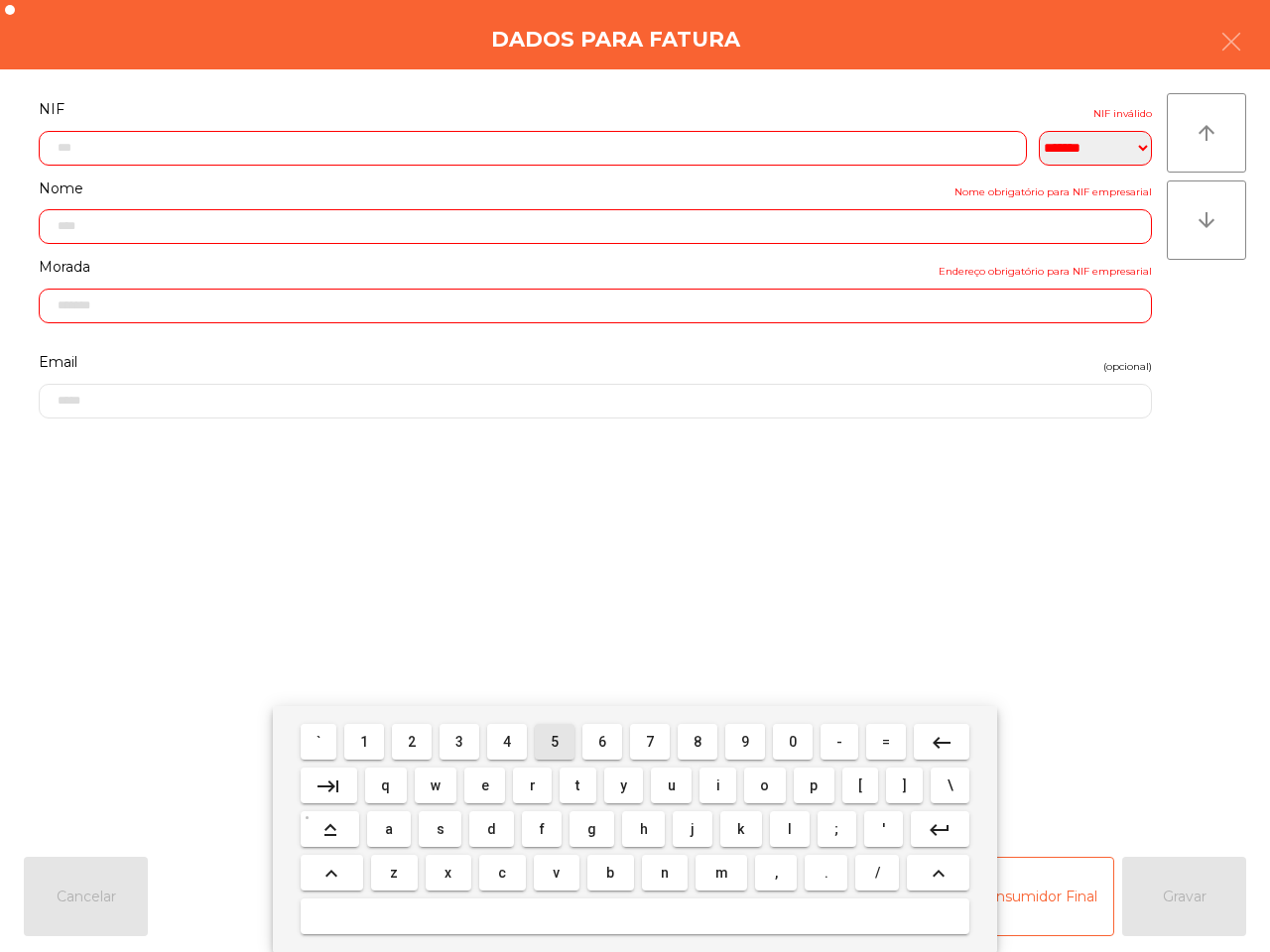 click on "6" at bounding box center [602, 742] 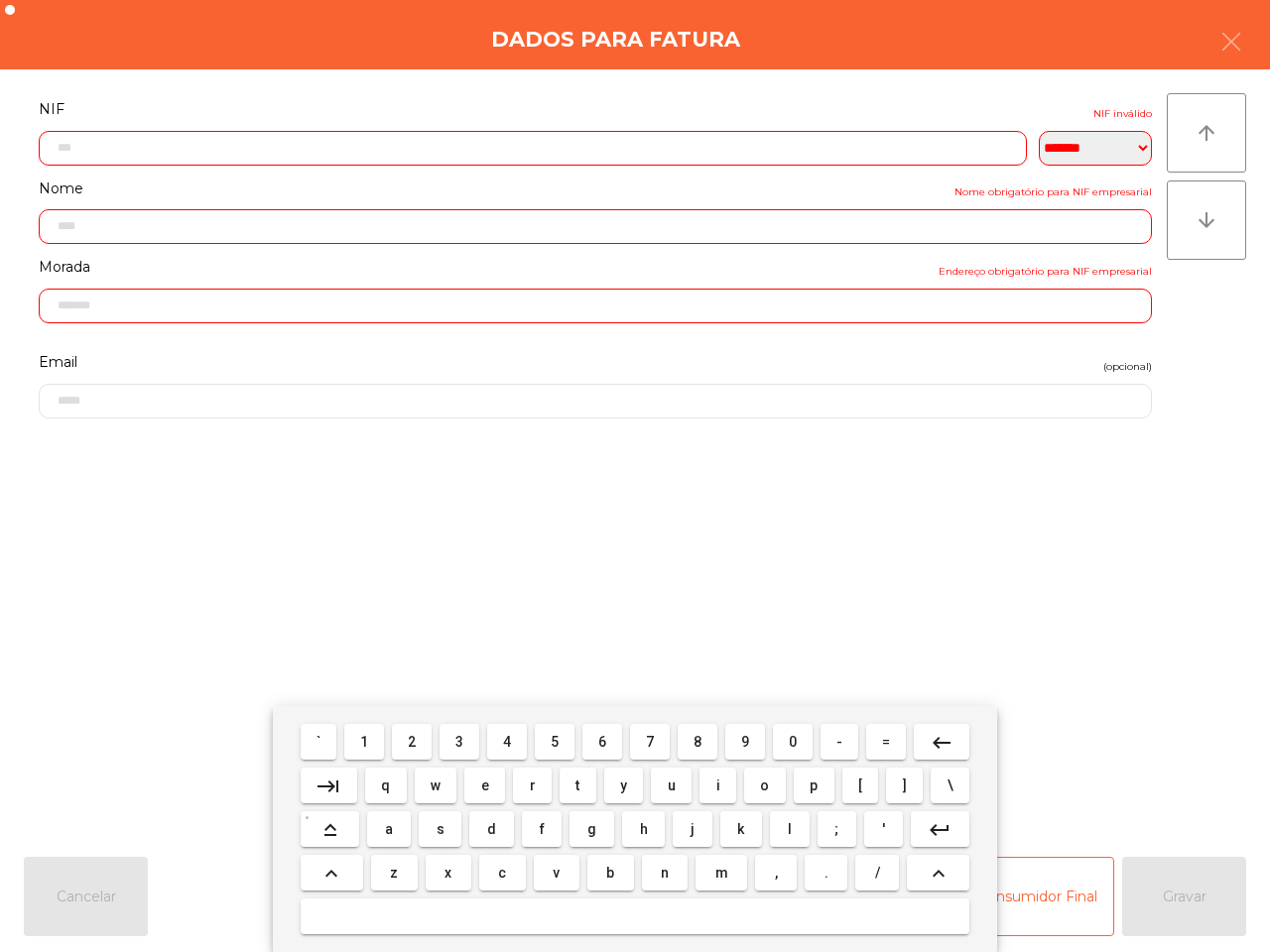 click on "1" at bounding box center (364, 742) 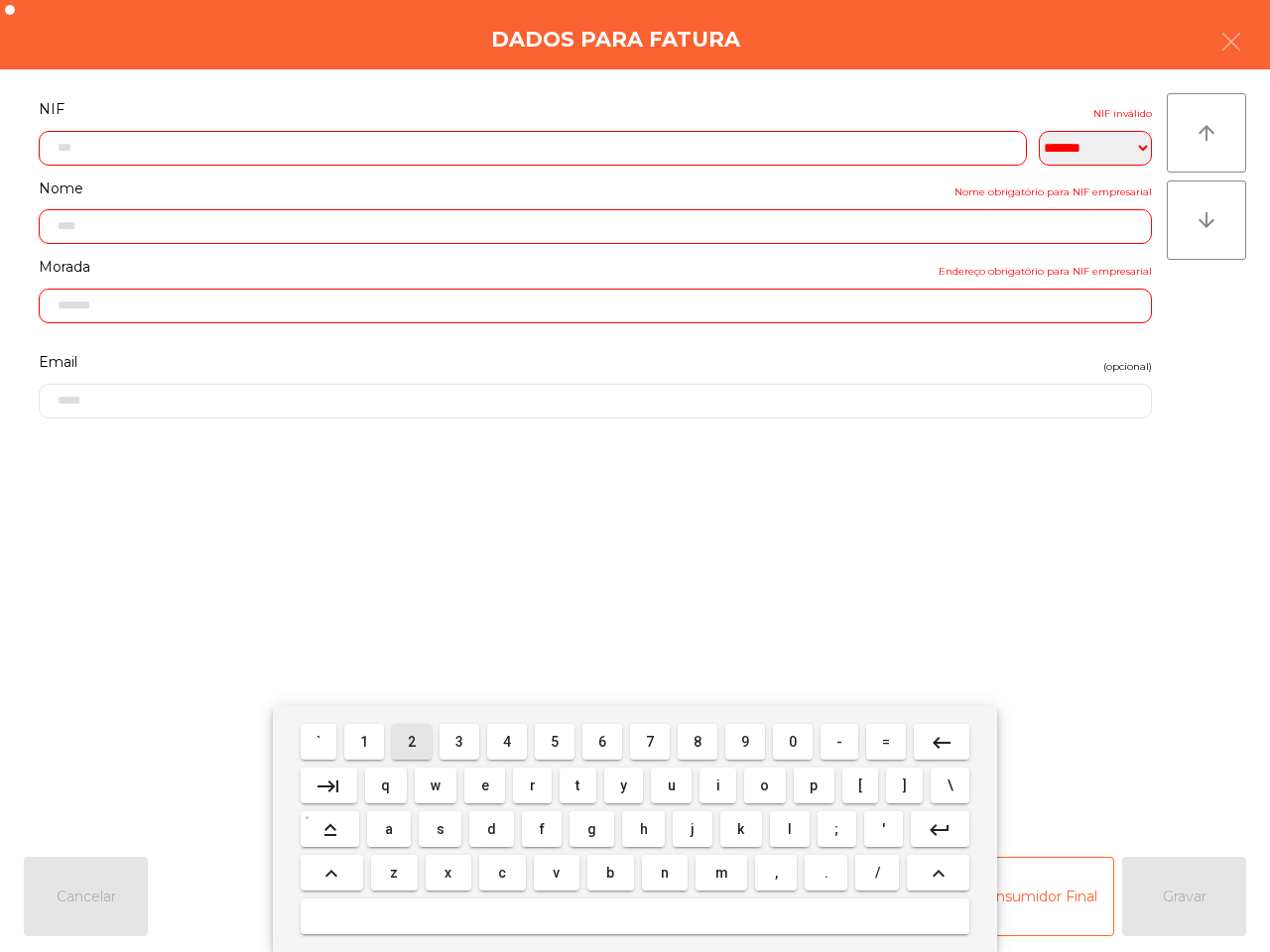 click on "2" at bounding box center [412, 742] 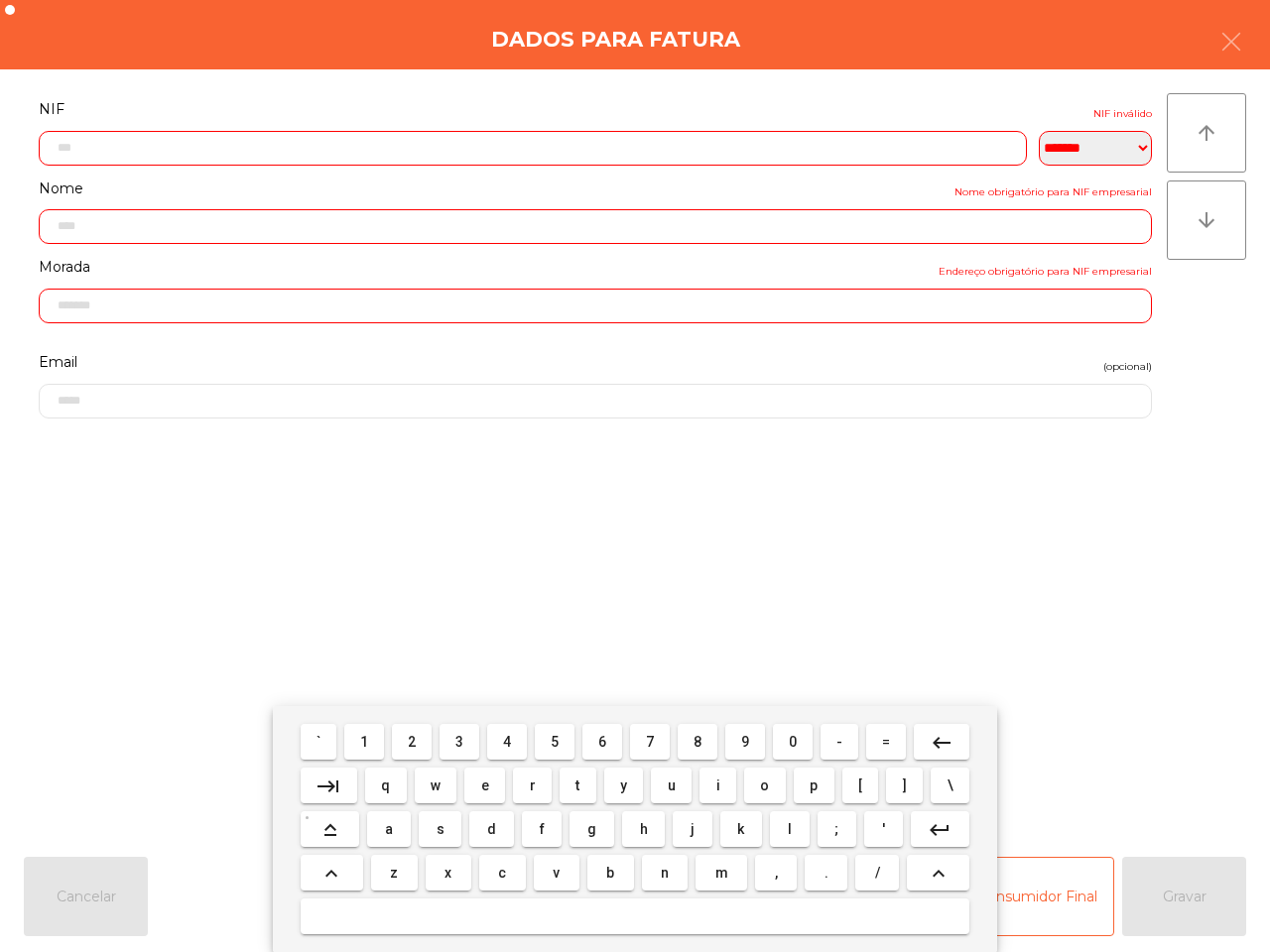 click on "6" at bounding box center (602, 742) 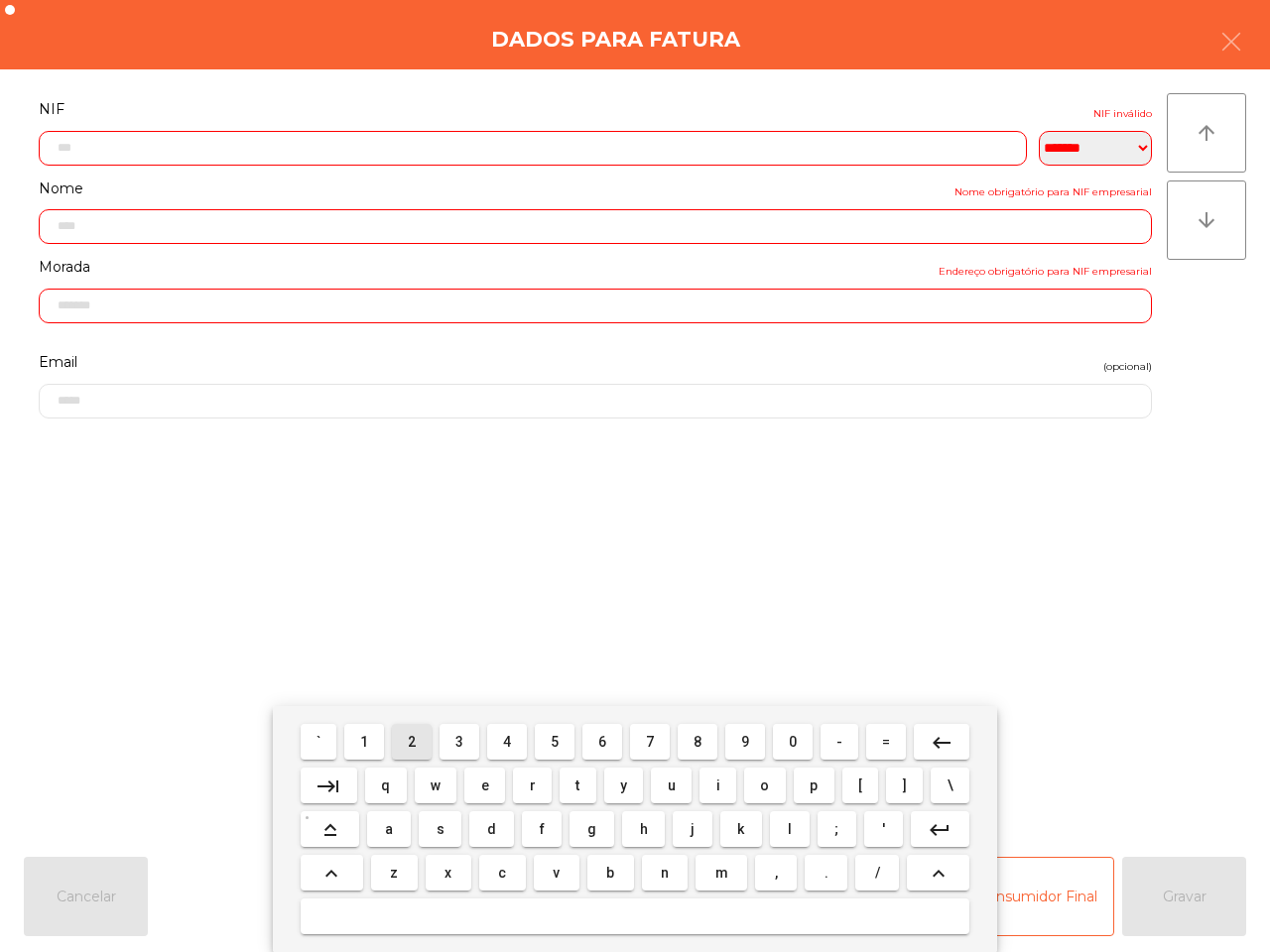click on "2" at bounding box center (412, 742) 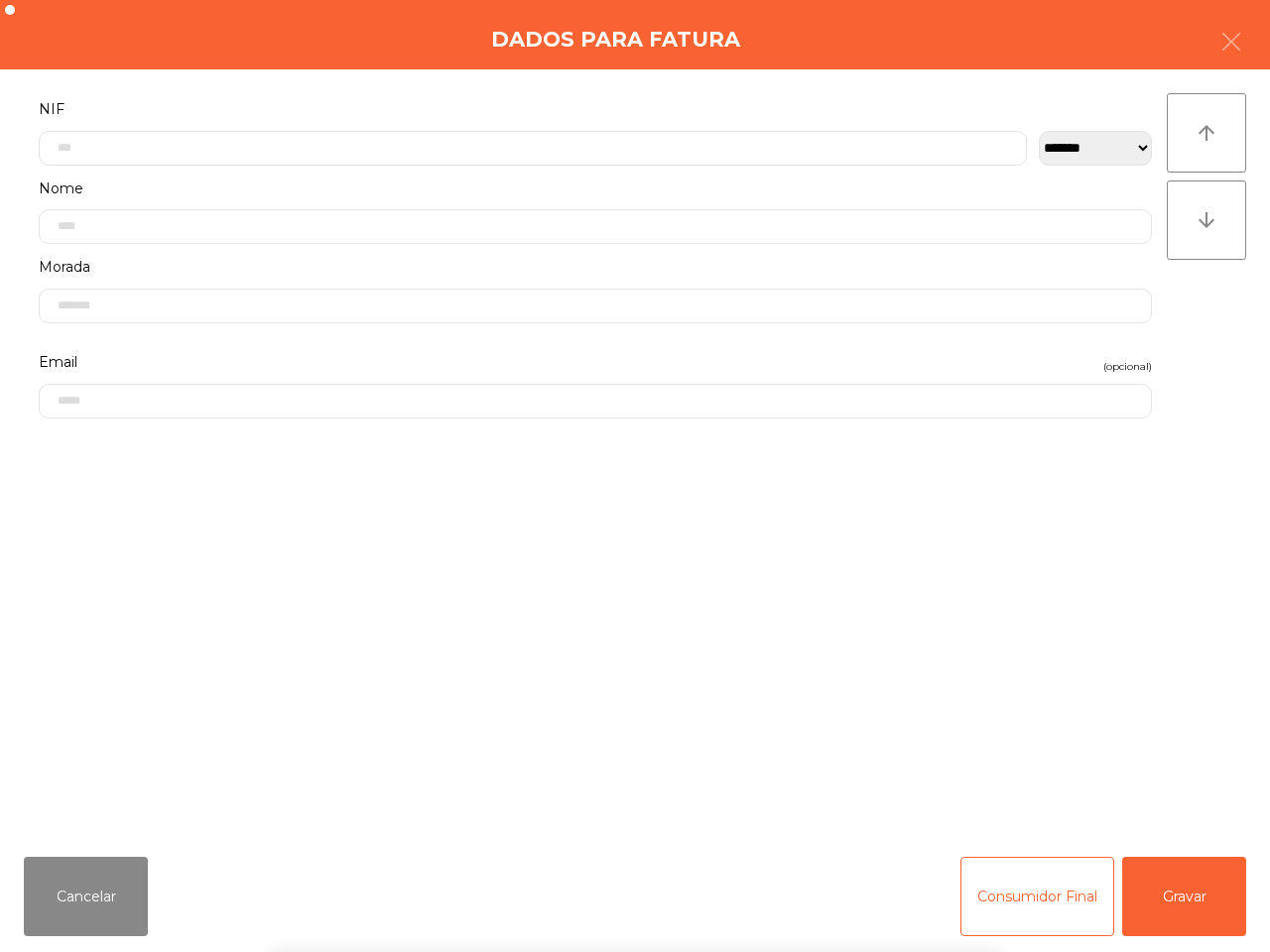 click on "` 1 2 3 4 5 6 7 8 9 0 - = keyboard_backspace keyboard_tab q w e r t y u i o p [ ] \ keyboard_capslock a s d f g h j k l ; ' keyboard_return keyboard_arrow_up z x c v b n m , . / keyboard_arrow_up" at bounding box center [635, 829] 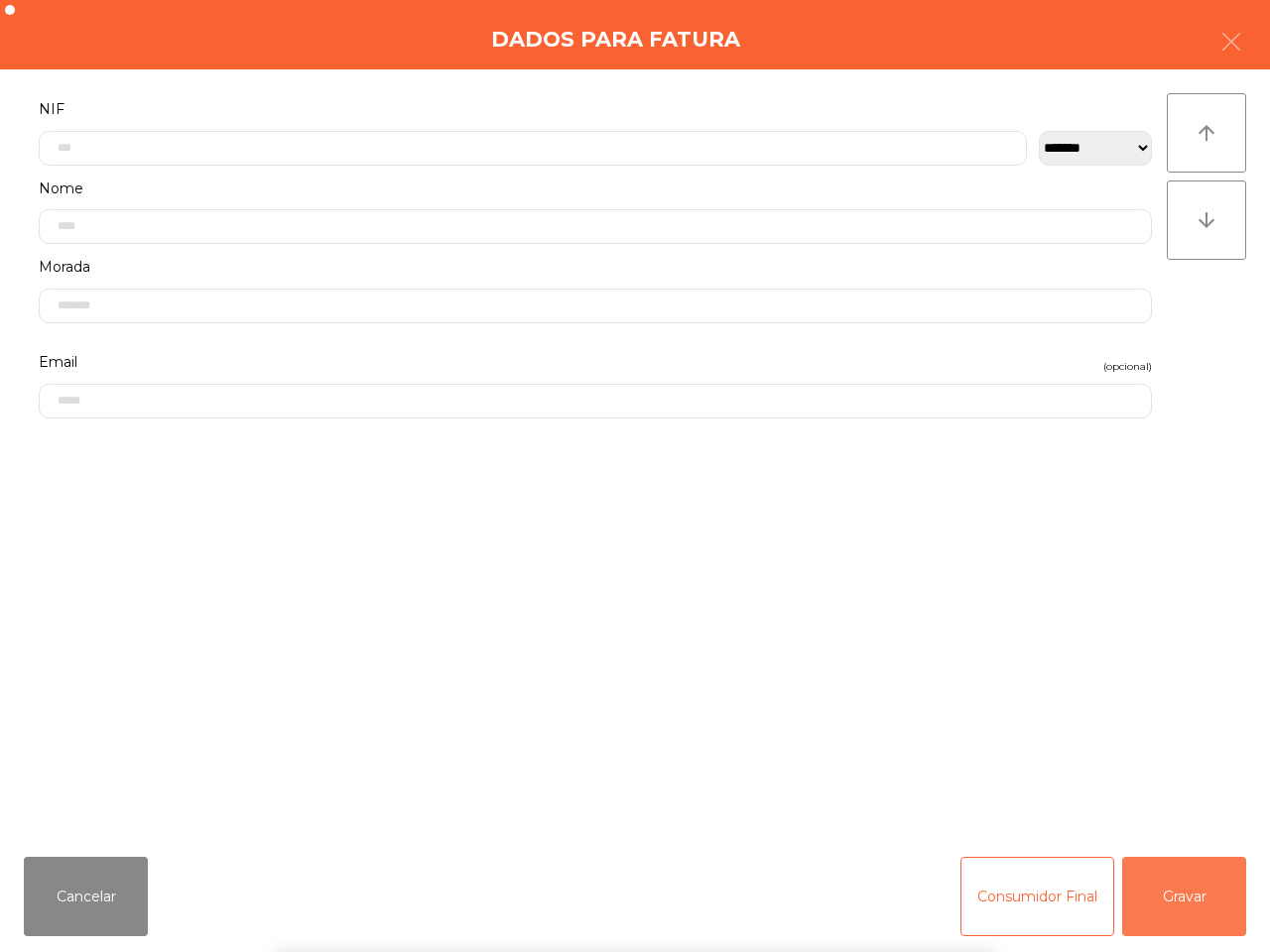 click on "Gravar" 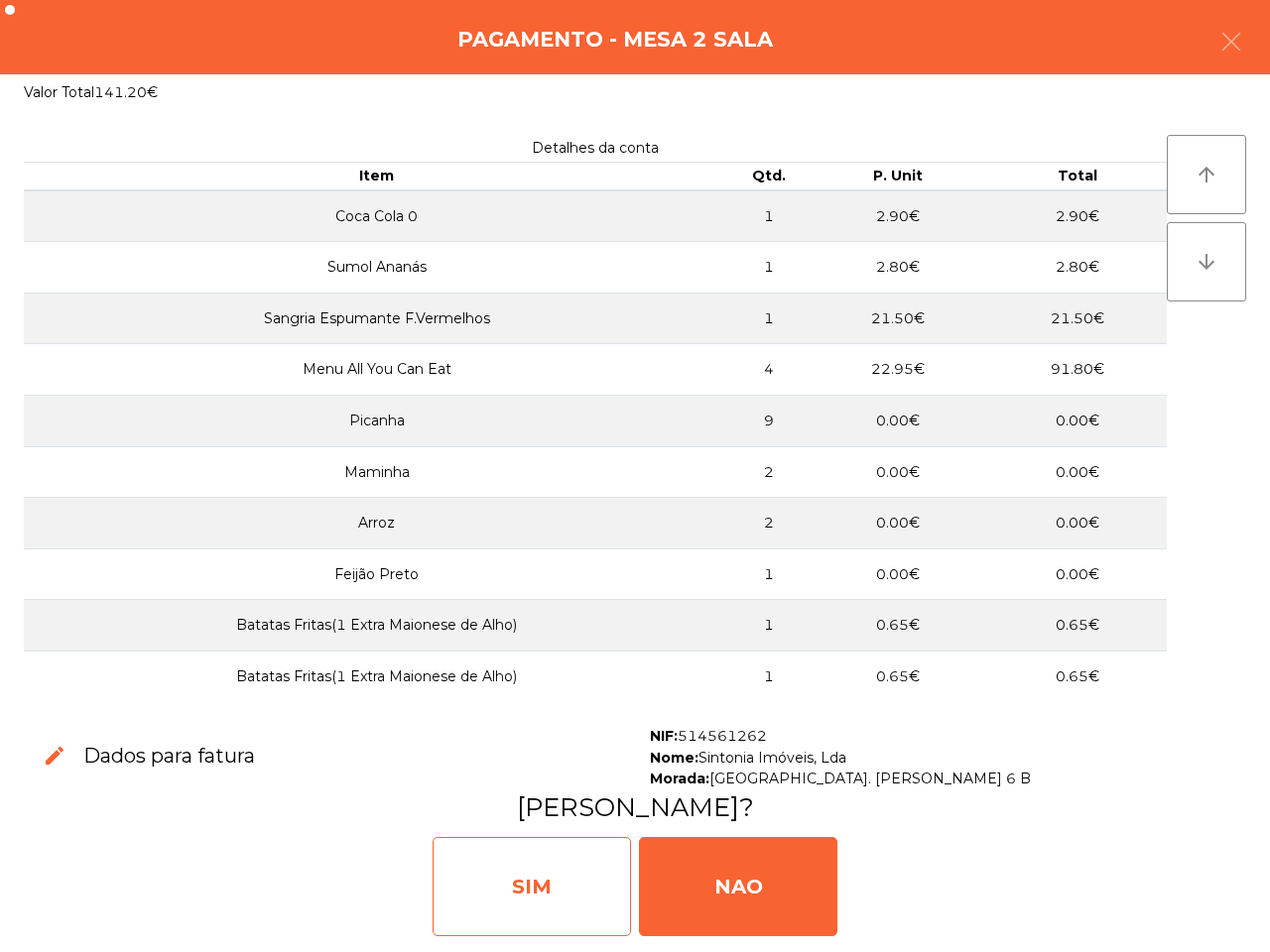 click on "SIM" 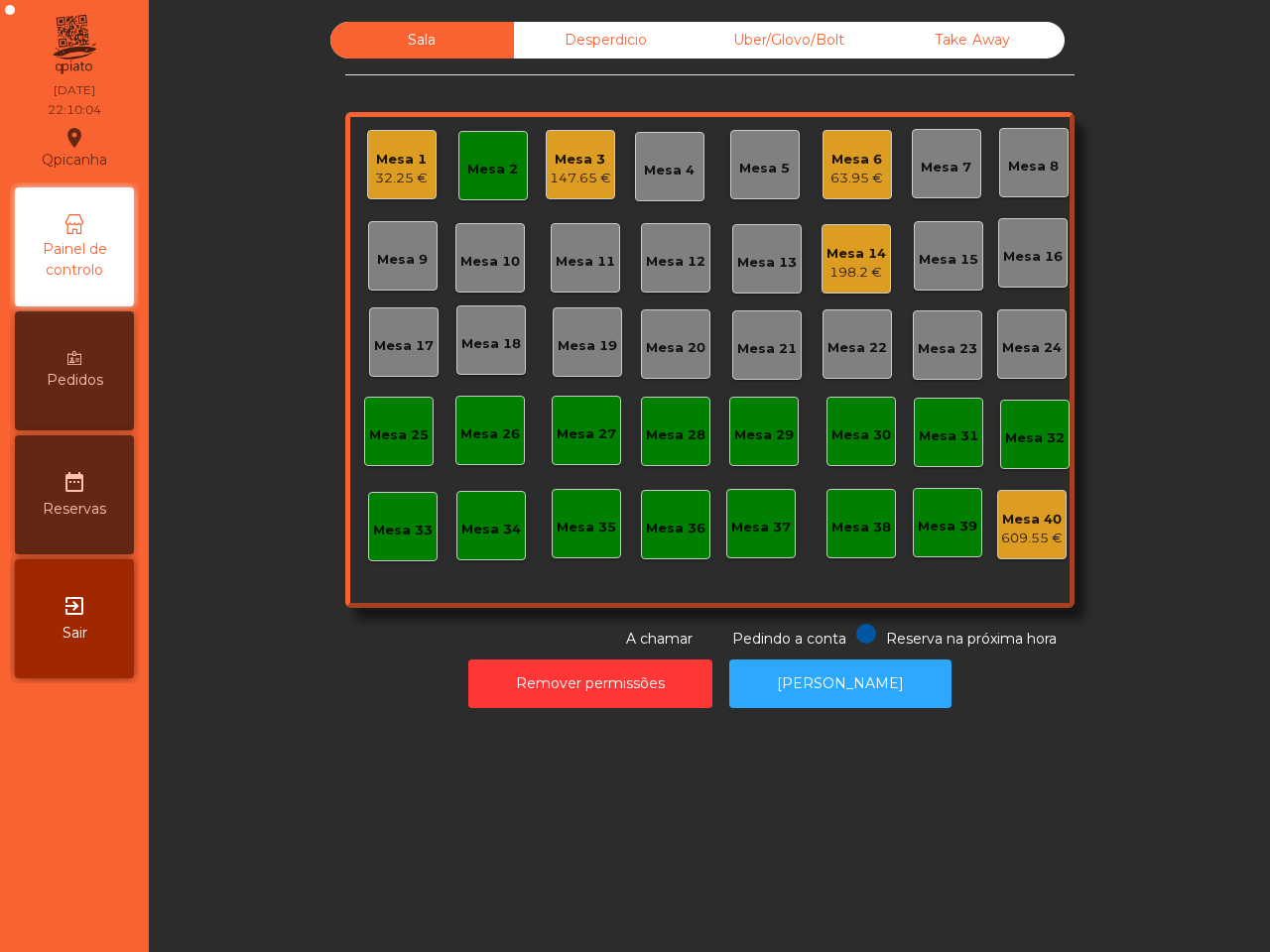 click on "Sala   Desperdicio   Uber/Glovo/Bolt   Take Away   Mesa 1   32.25 €   Mesa 2   Mesa 3   147.65 €   Mesa 4   Mesa 5   Mesa 6   63.95 €   Mesa 7   Mesa 8   Mesa 9   Mesa 10   Mesa 11   Mesa 12   Mesa 13   Mesa 14   198.2 €   Mesa 15   Mesa 16   Mesa 17   Mesa 18   Mesa 19   Mesa 20   Mesa 21   Mesa 22   Mesa 23   Mesa 24   Mesa 25   Mesa 26   Mesa 27   Mesa 28   Mesa 29   Mesa 30   Mesa 31   Mesa 32   Mesa 33   Mesa 34   Mesa 35   Mesa 36   Mesa 37   Mesa 38   Mesa 39   Mesa 40   609.55 €  Reserva na próxima hora Pedindo a conta A chamar  Remover permissões   Abrir Gaveta" 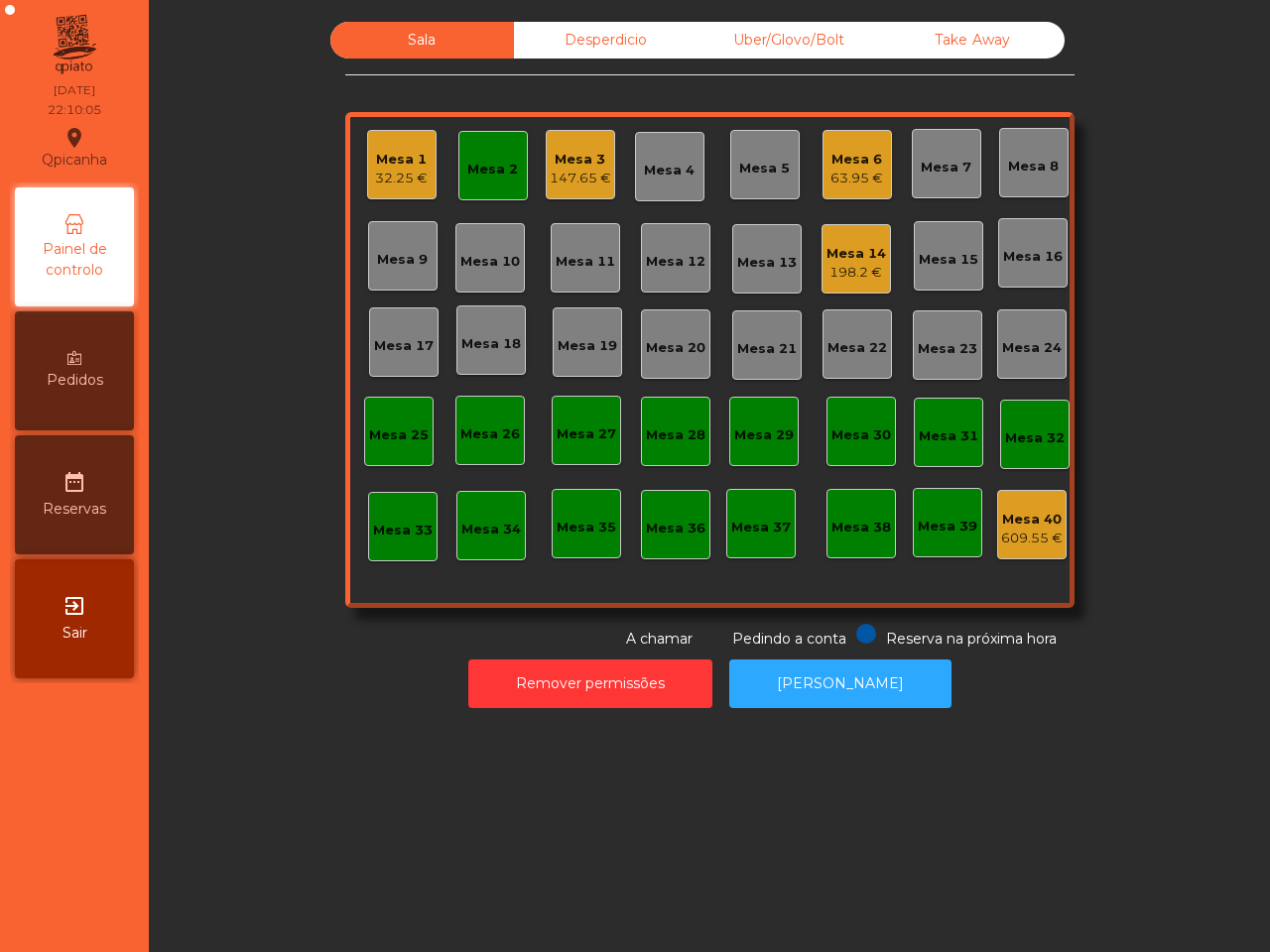 click on "Uber/Glovo/Bolt" 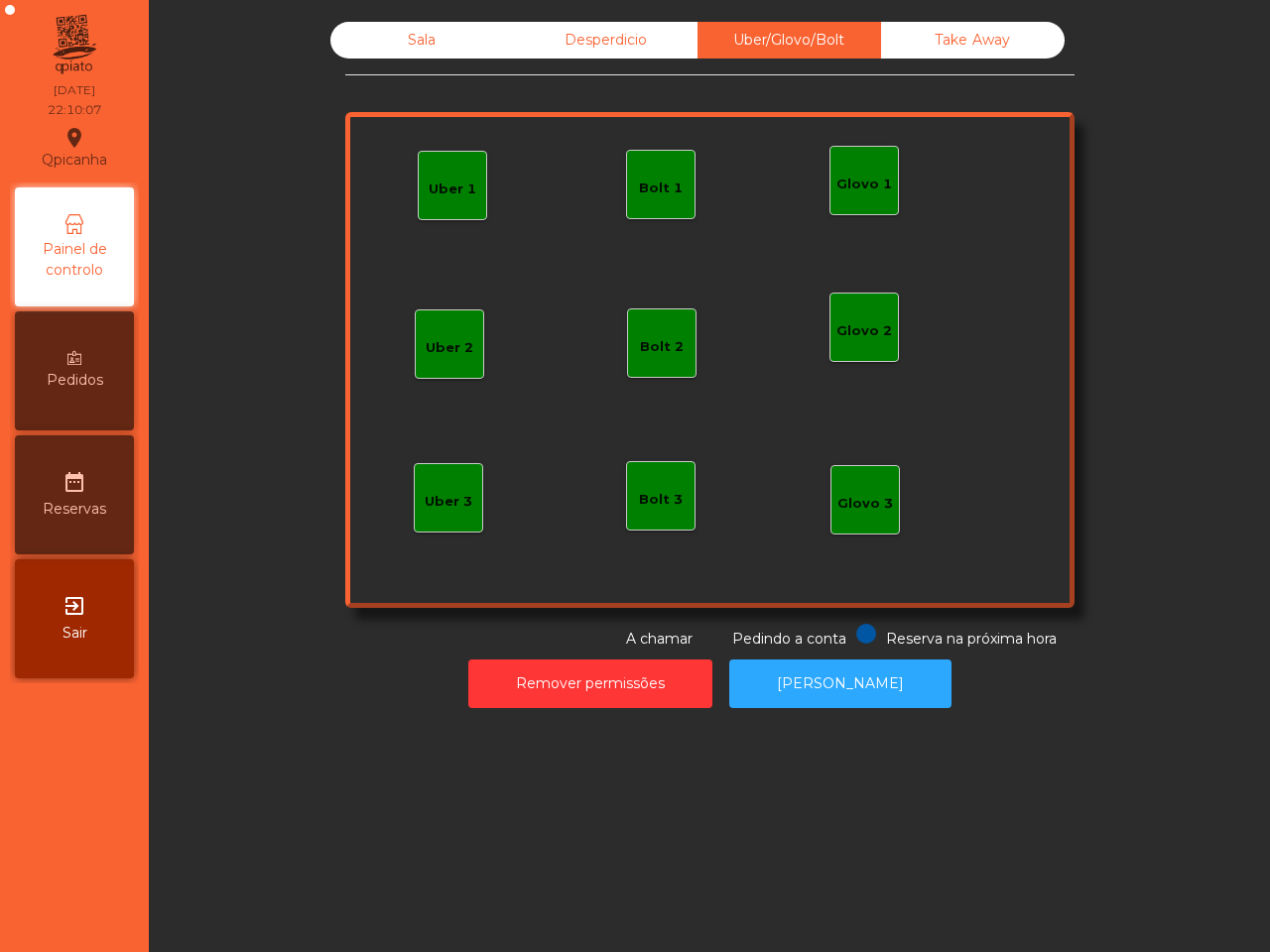 click on "Bolt 1" 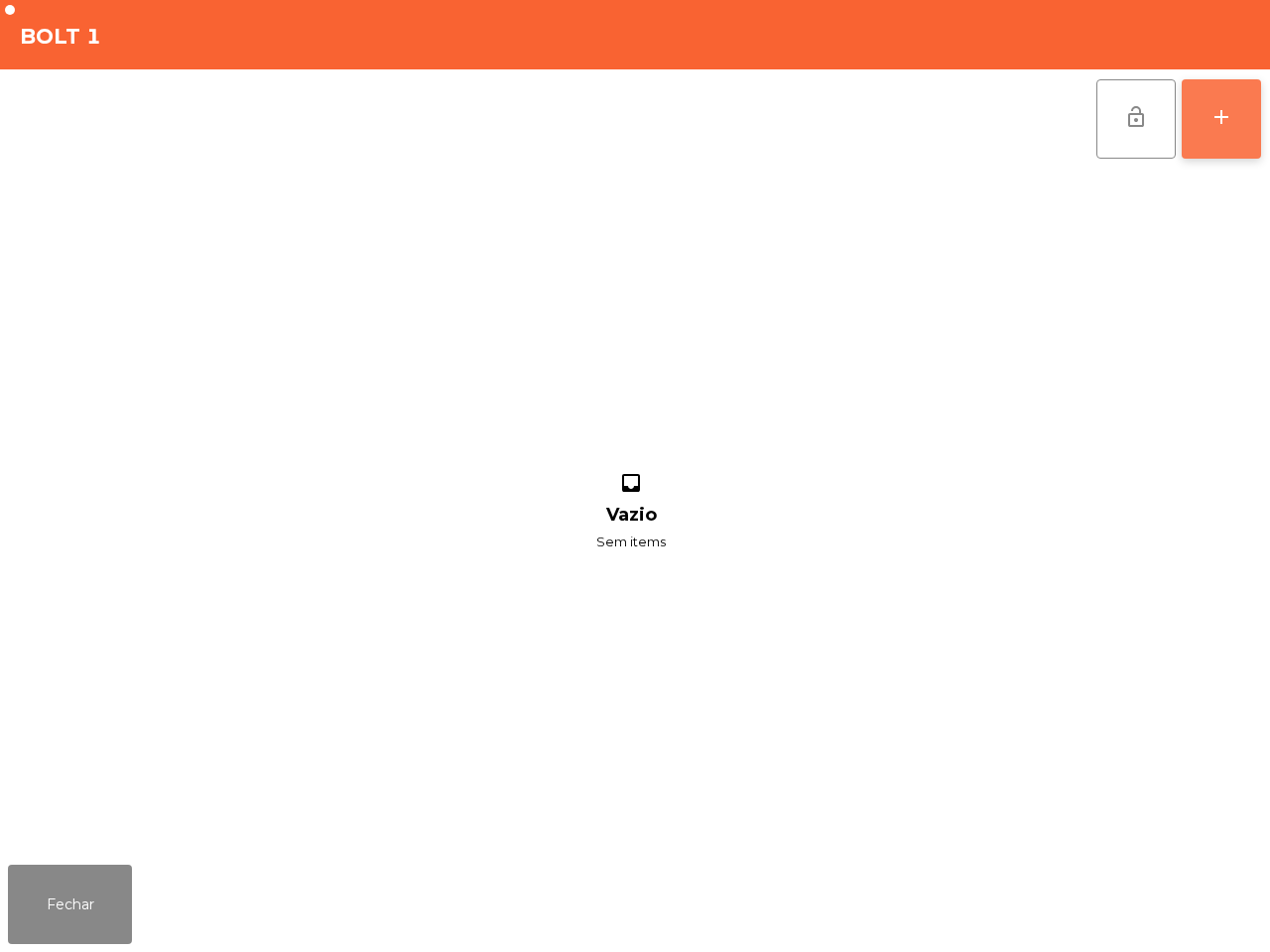 click on "add" 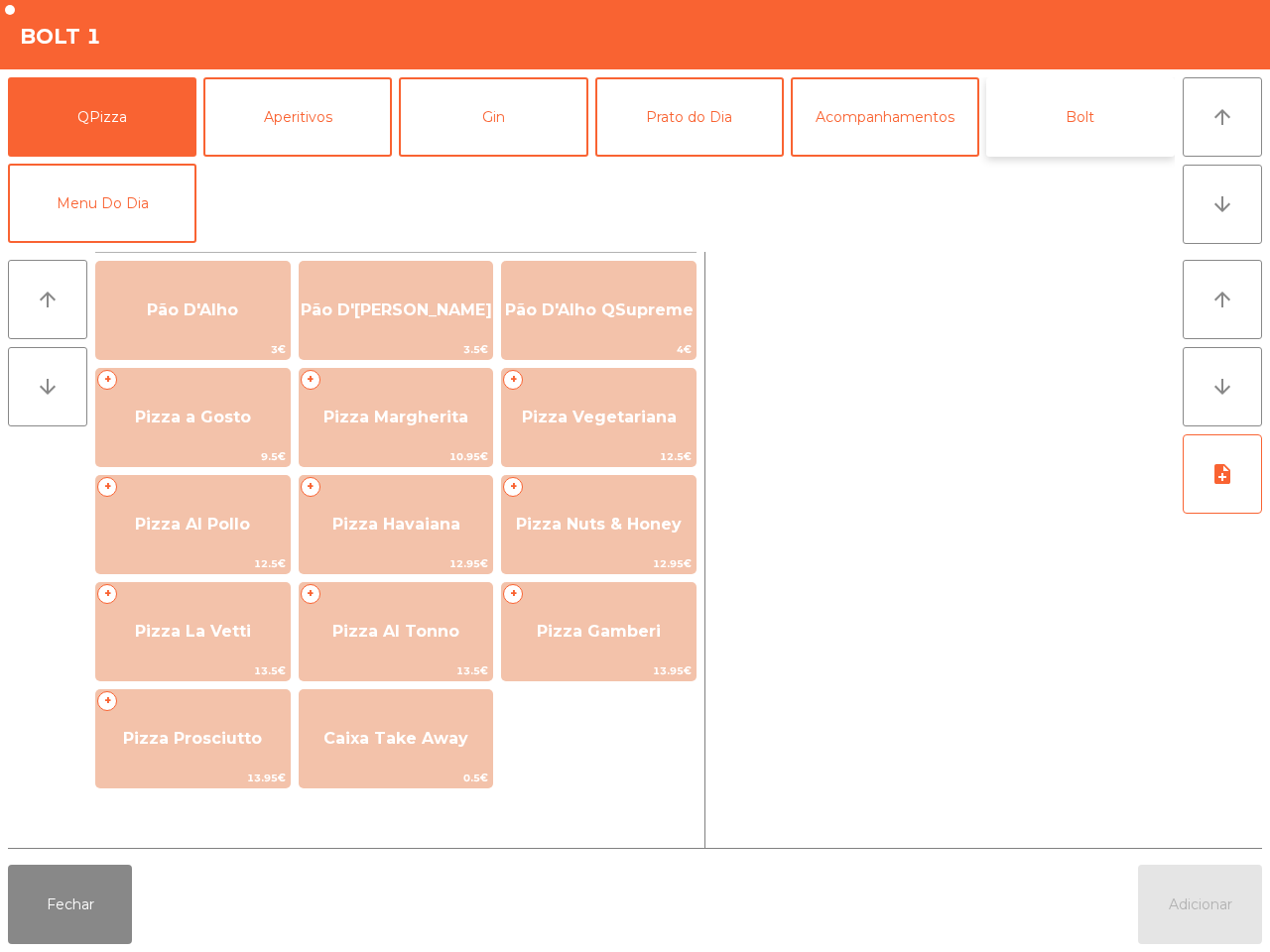 click on "Bolt" 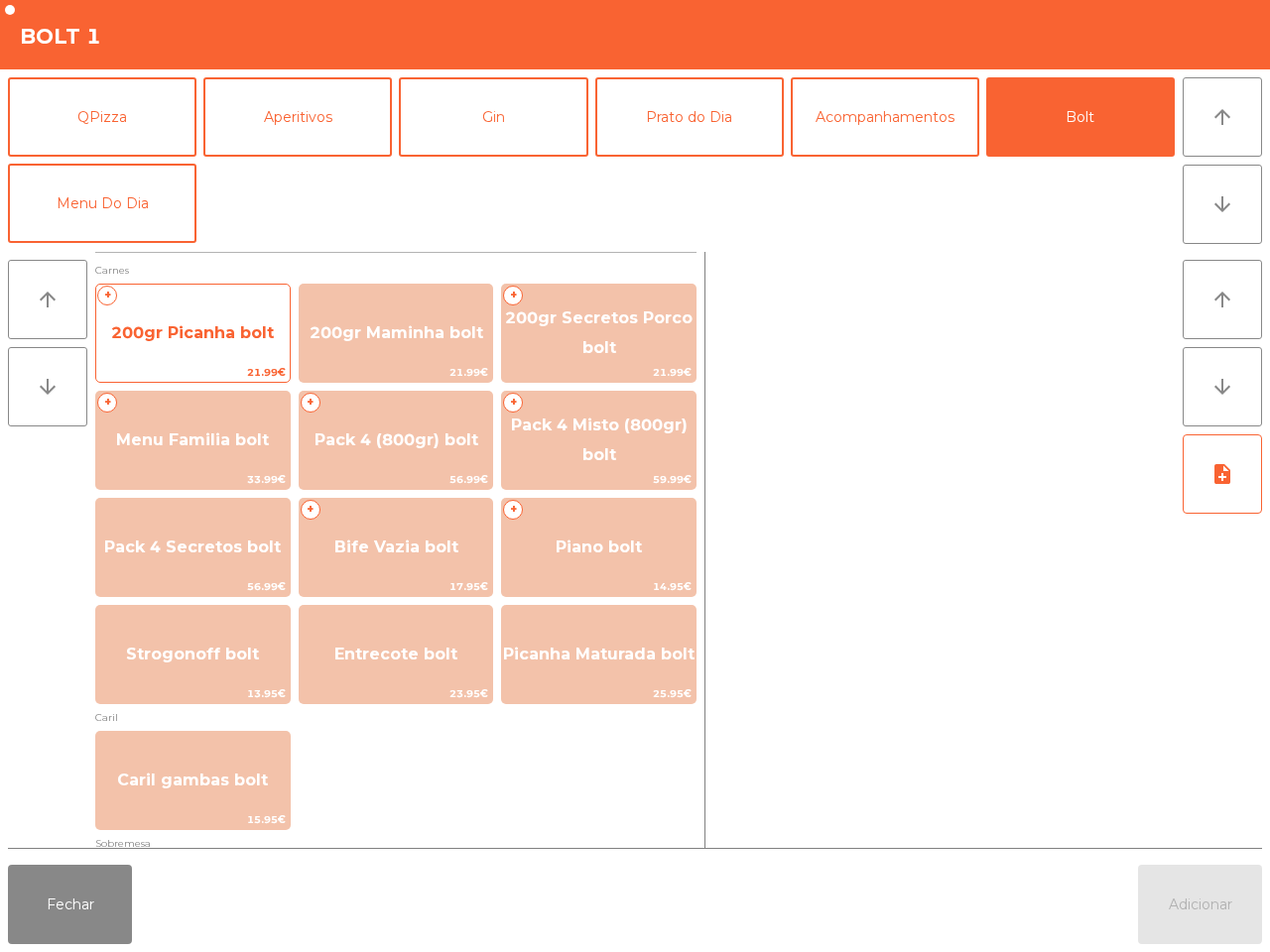 click on "200gr Picanha bolt" 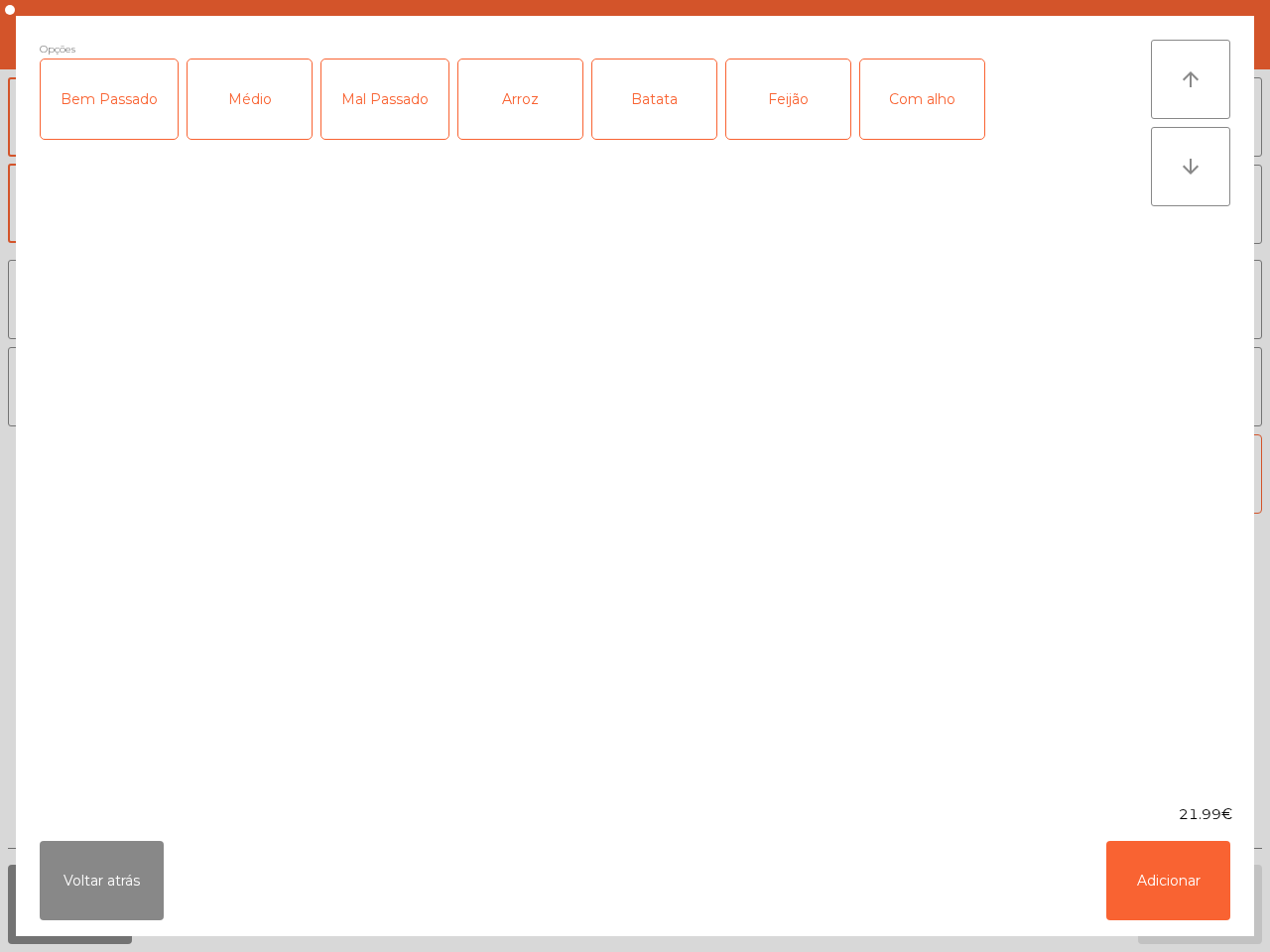 click on "Bem Passado" 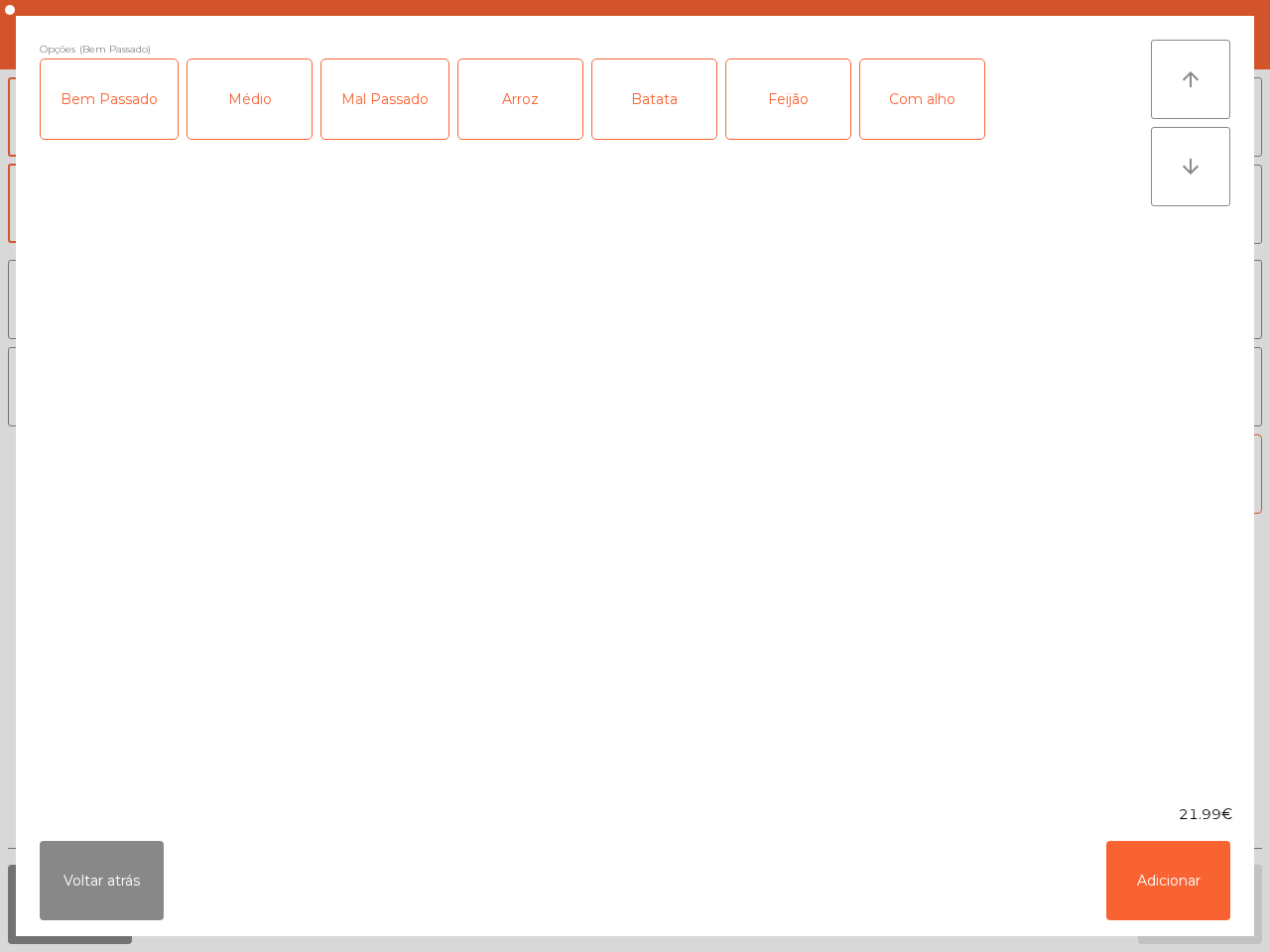 click on "Com alho" 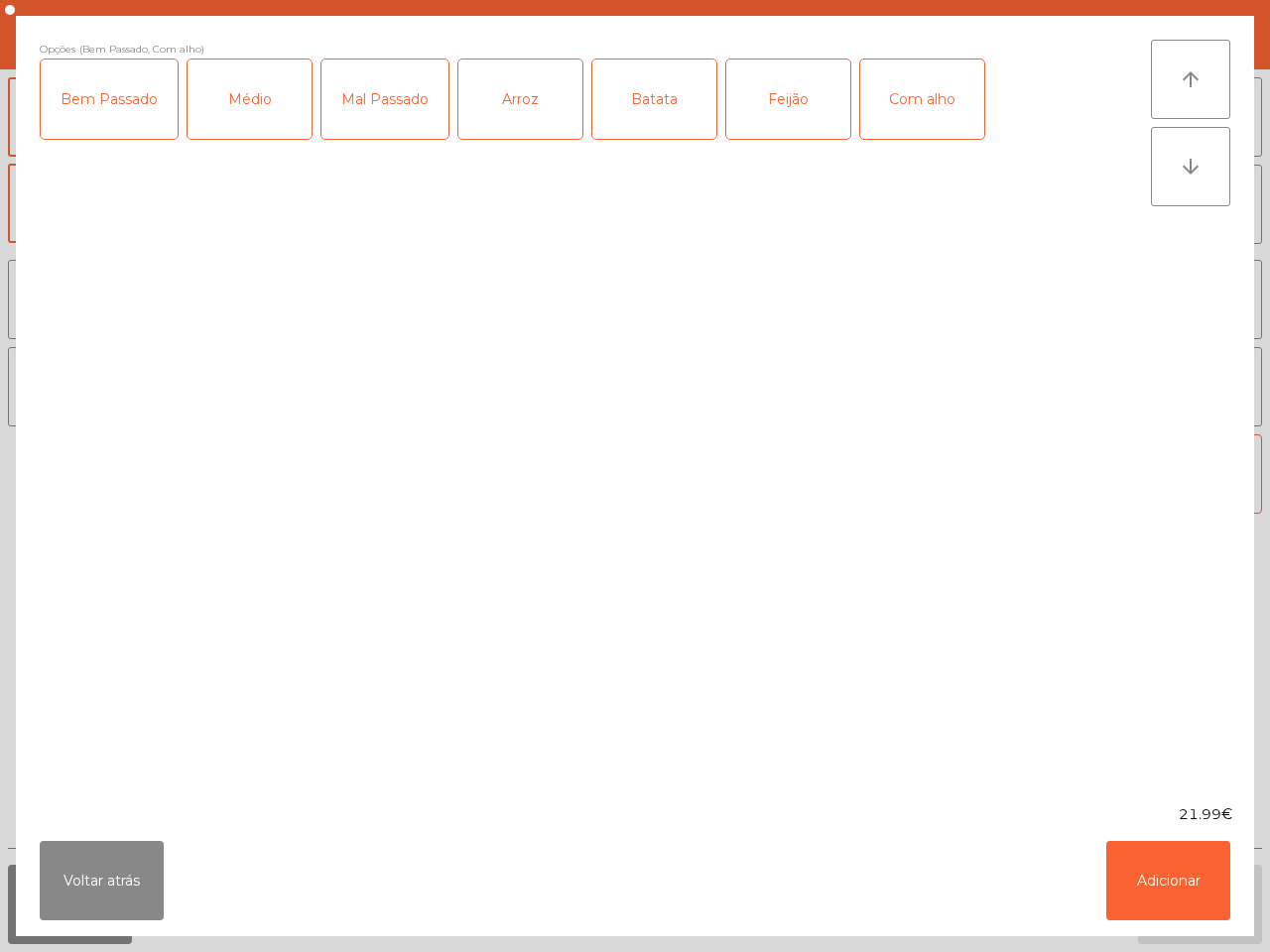 click on "Feijão" 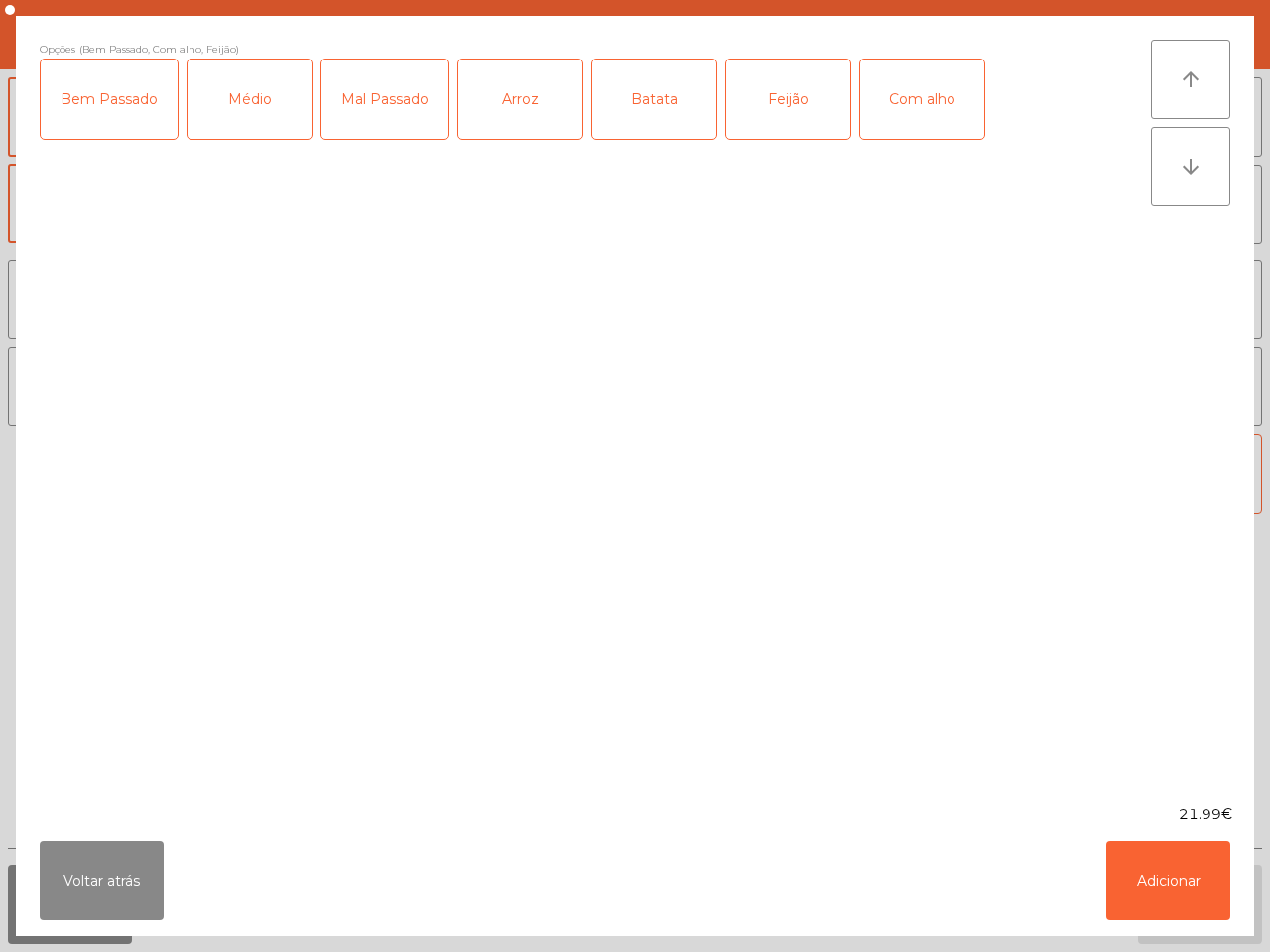 click on "Batata" 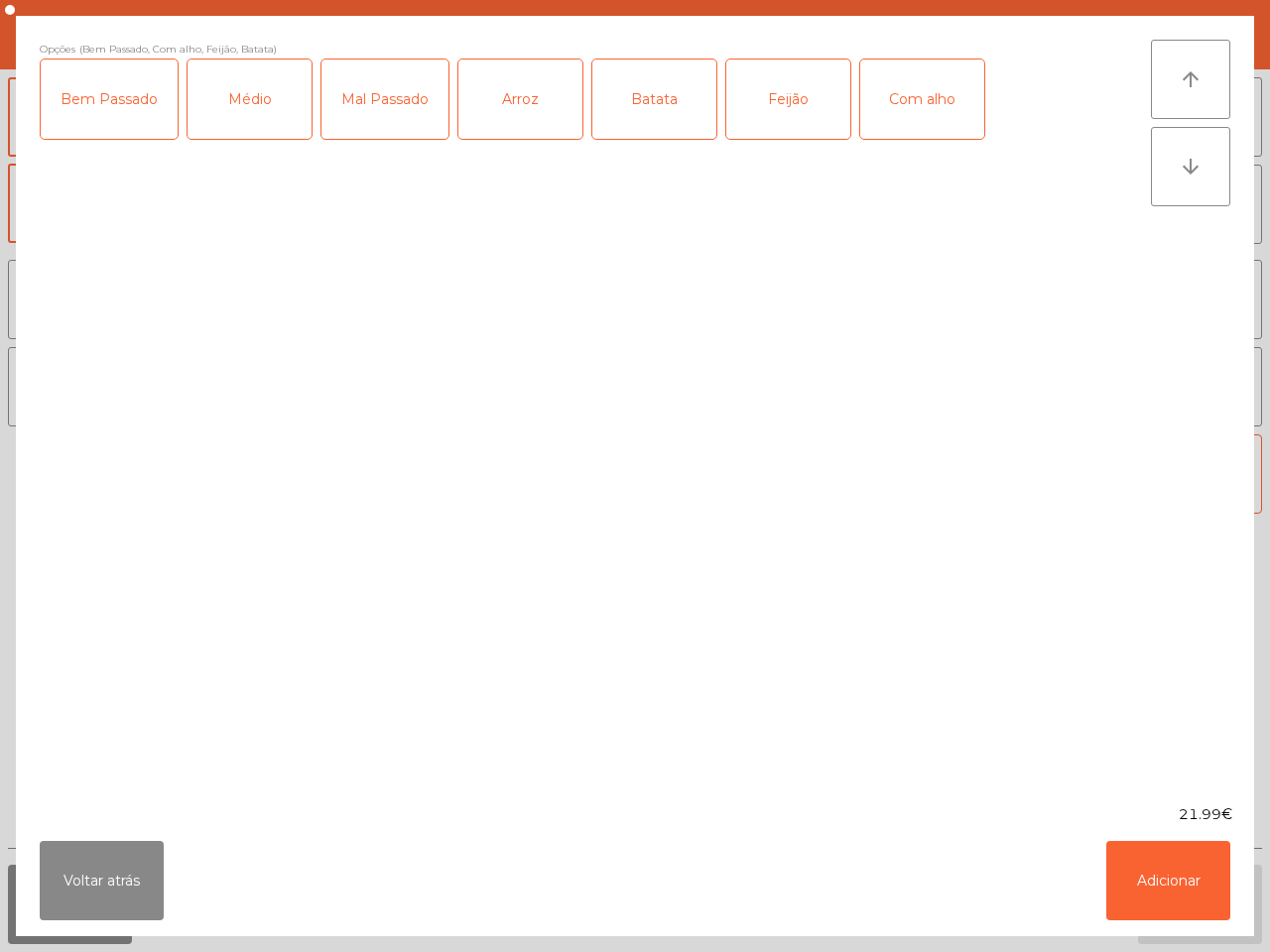 click on "Arroz" 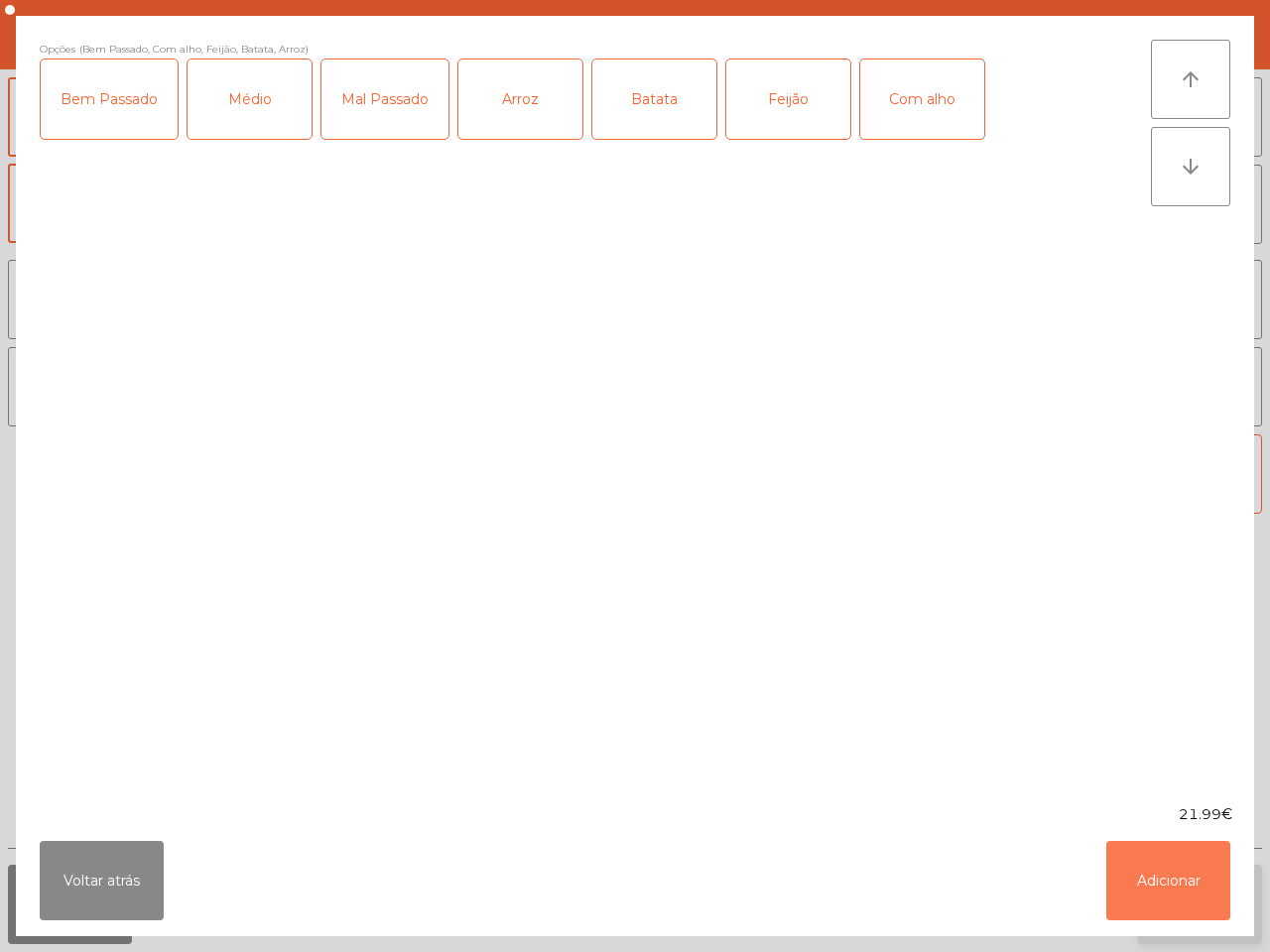 click on "Adicionar" 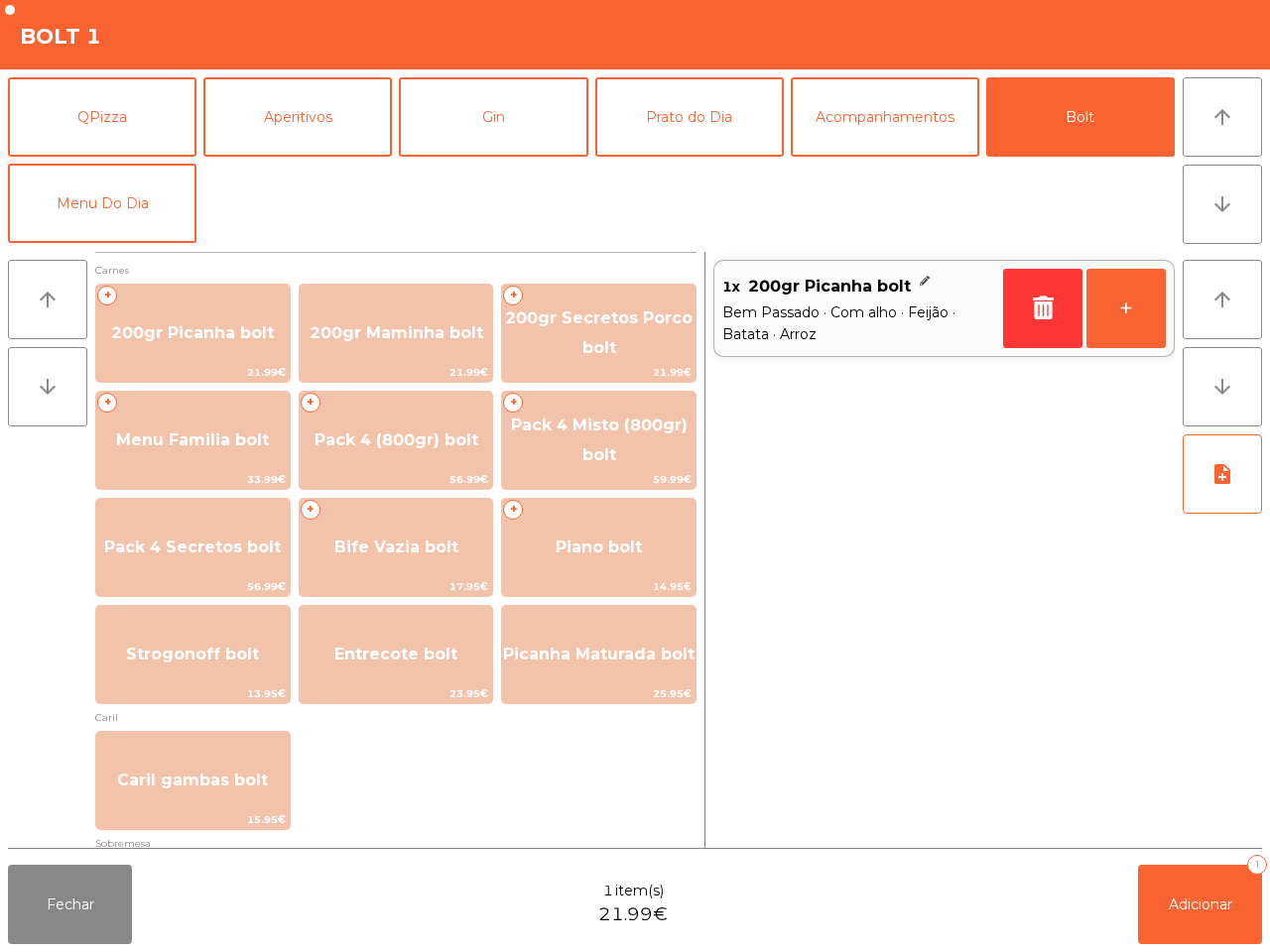 scroll, scrollTop: 496, scrollLeft: 0, axis: vertical 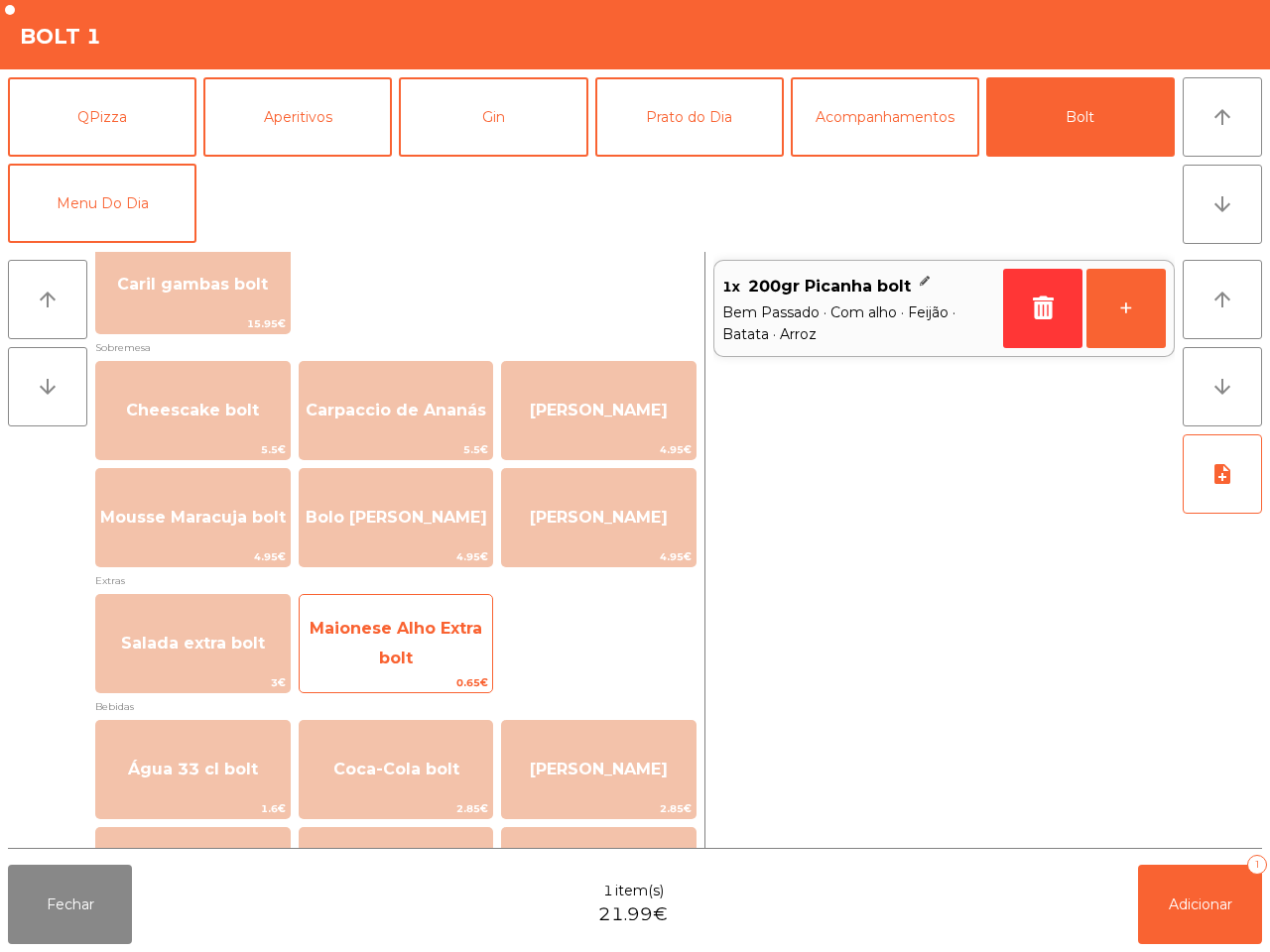 click on "Maionese Alho Extra bolt" 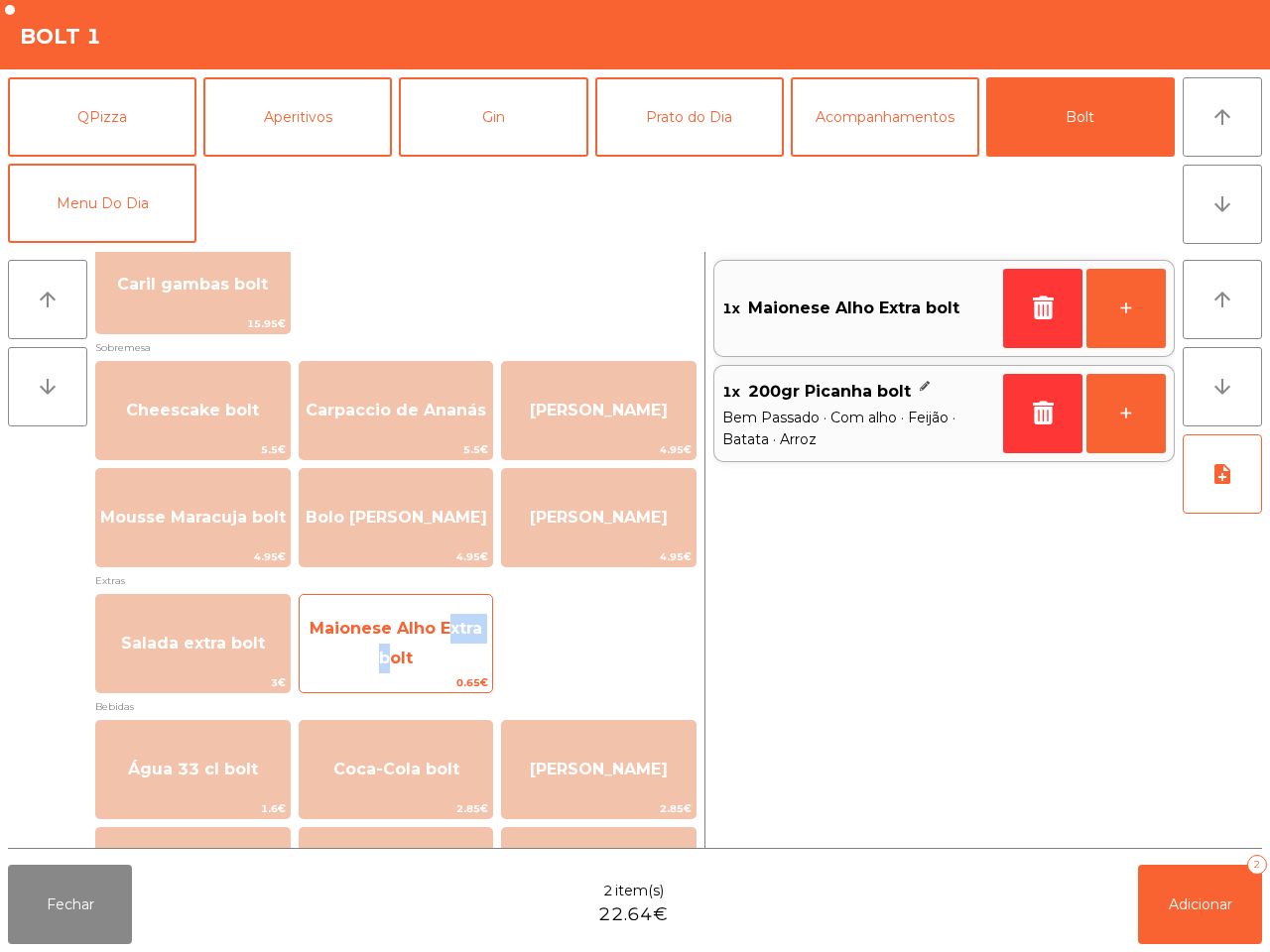 click on "Maionese Alho Extra bolt" 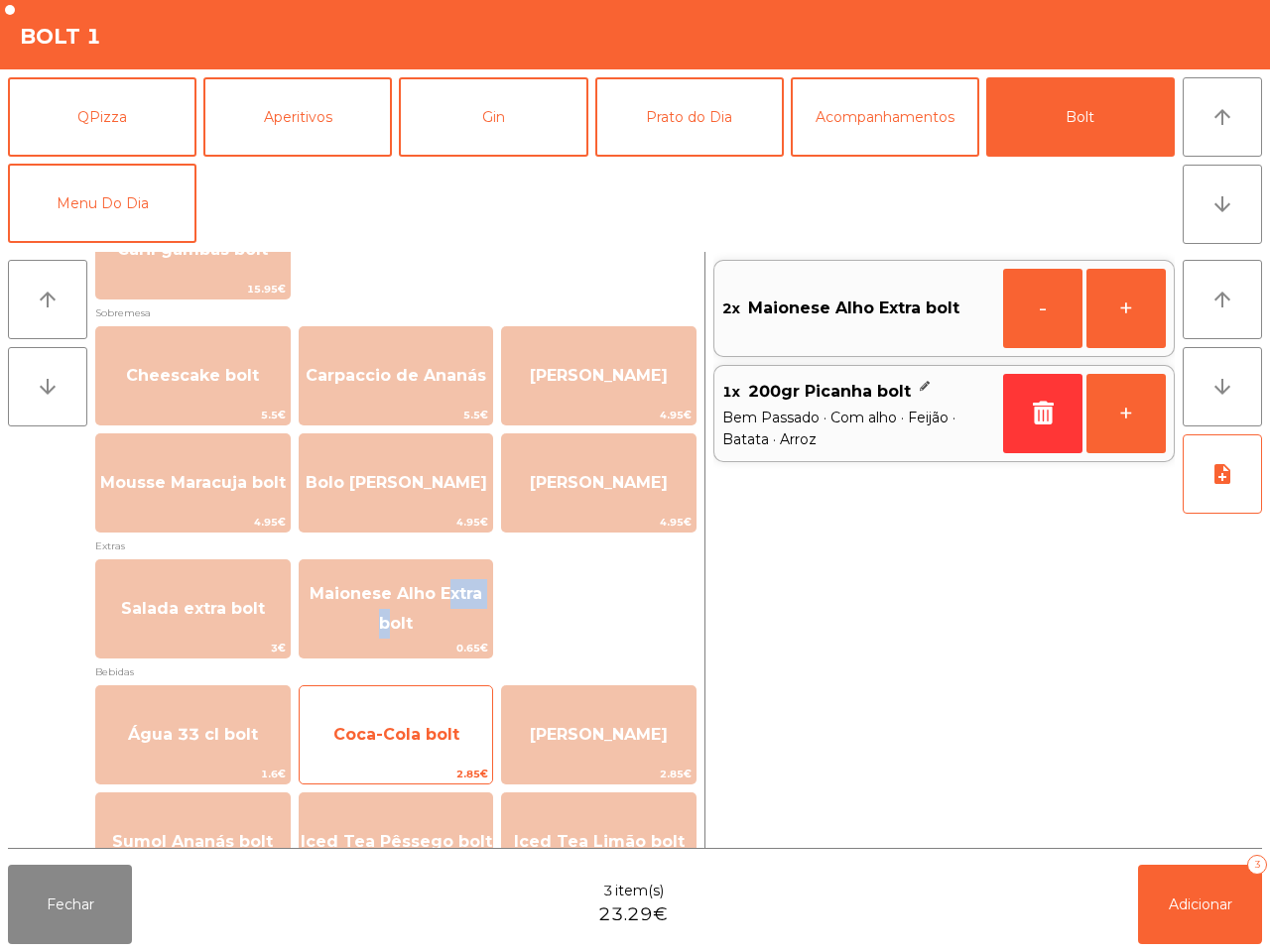 scroll, scrollTop: 276, scrollLeft: 0, axis: vertical 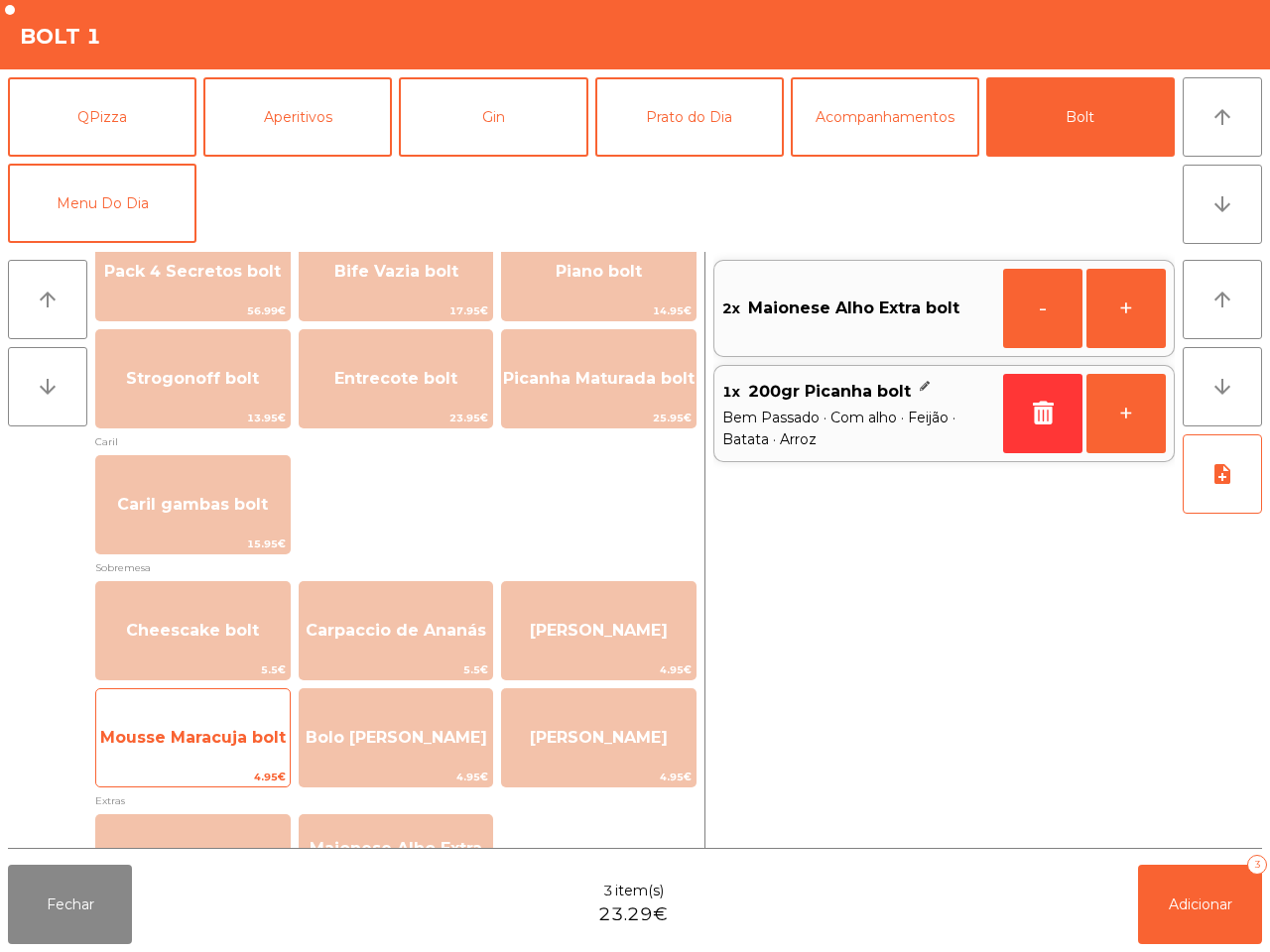 click on "Mousse Maracuja bolt" 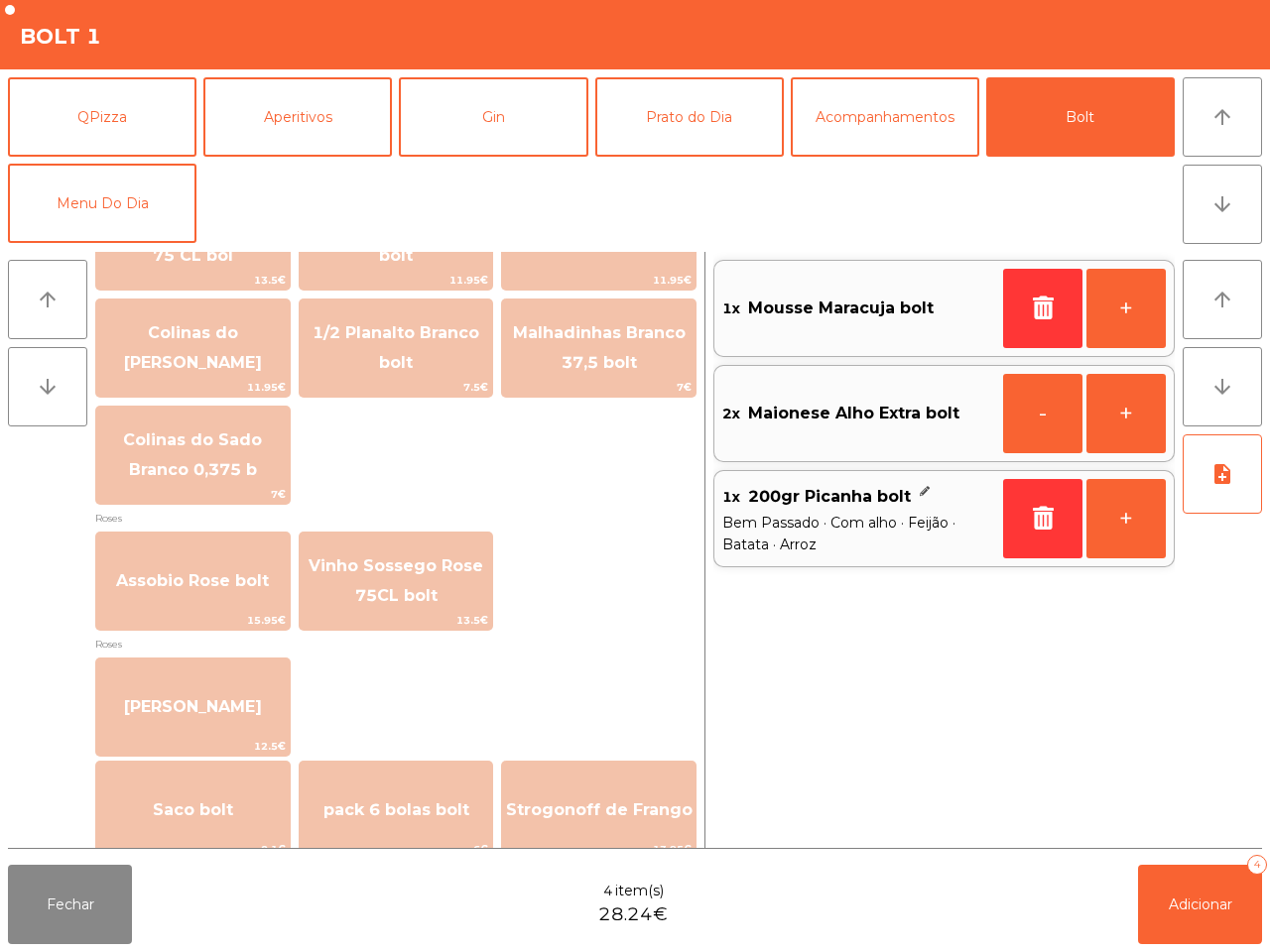 scroll, scrollTop: 2259, scrollLeft: 0, axis: vertical 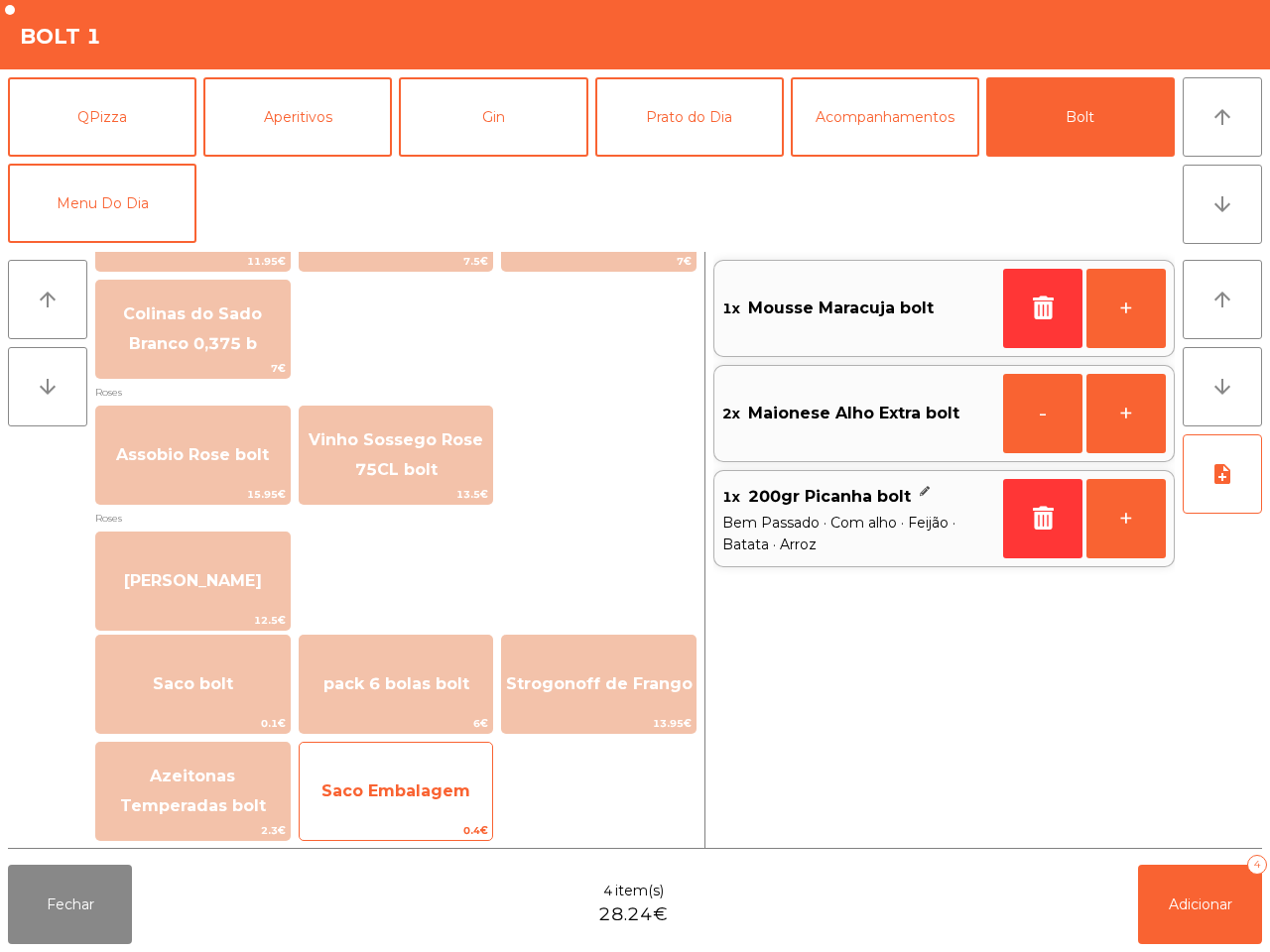 click on "Saco Embalagem" 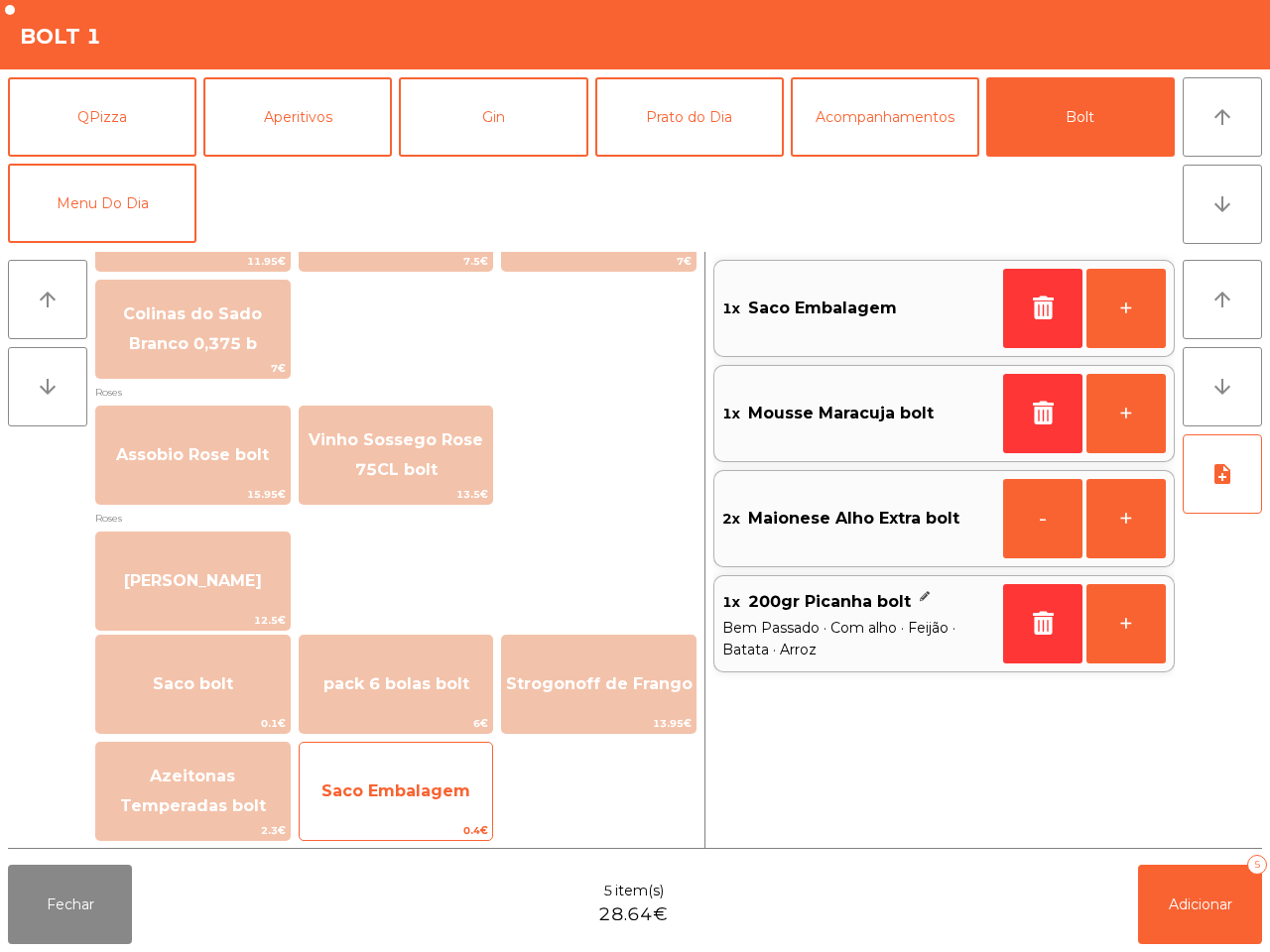 click on "Saco Embalagem" 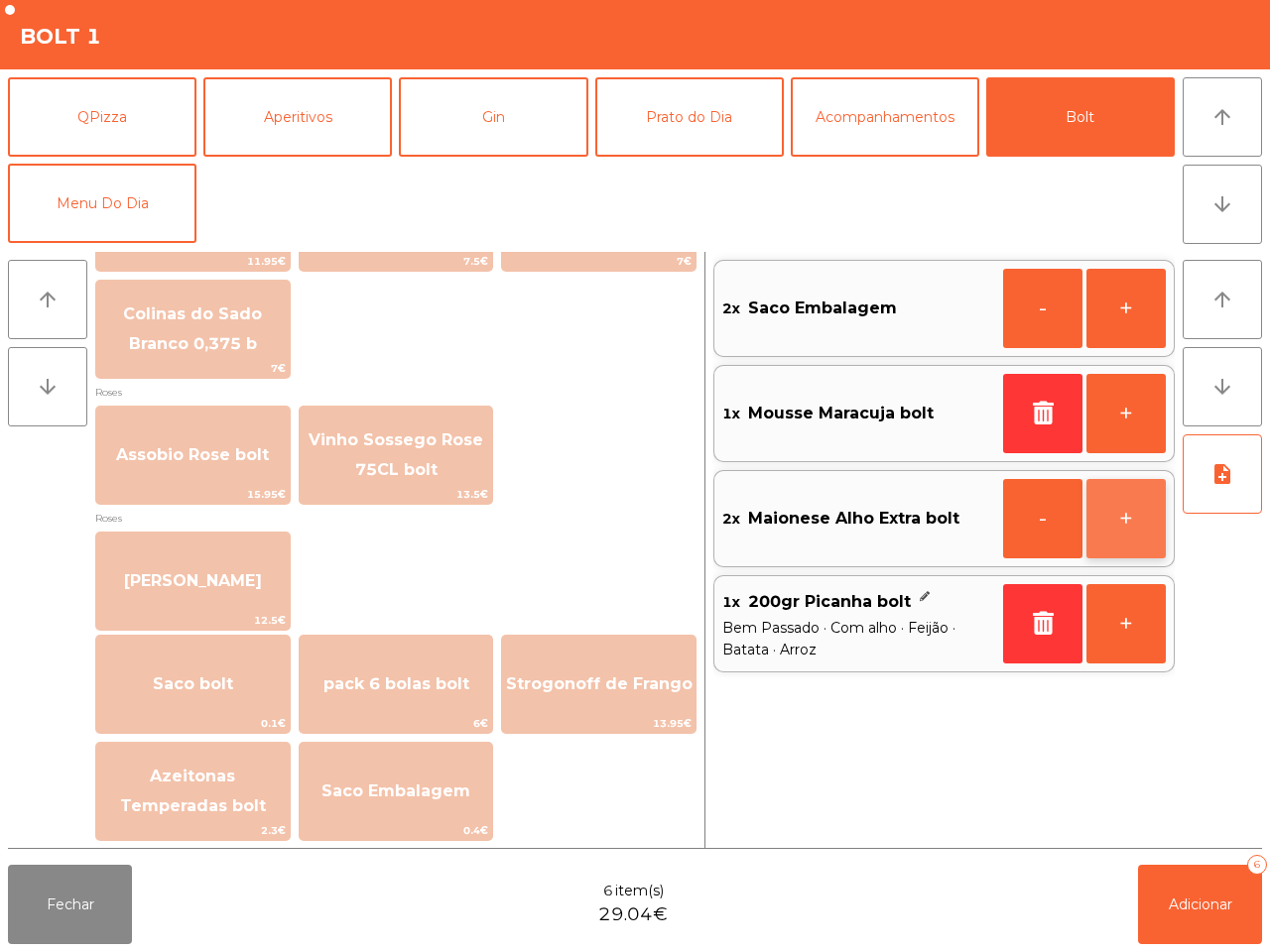 click on "+" 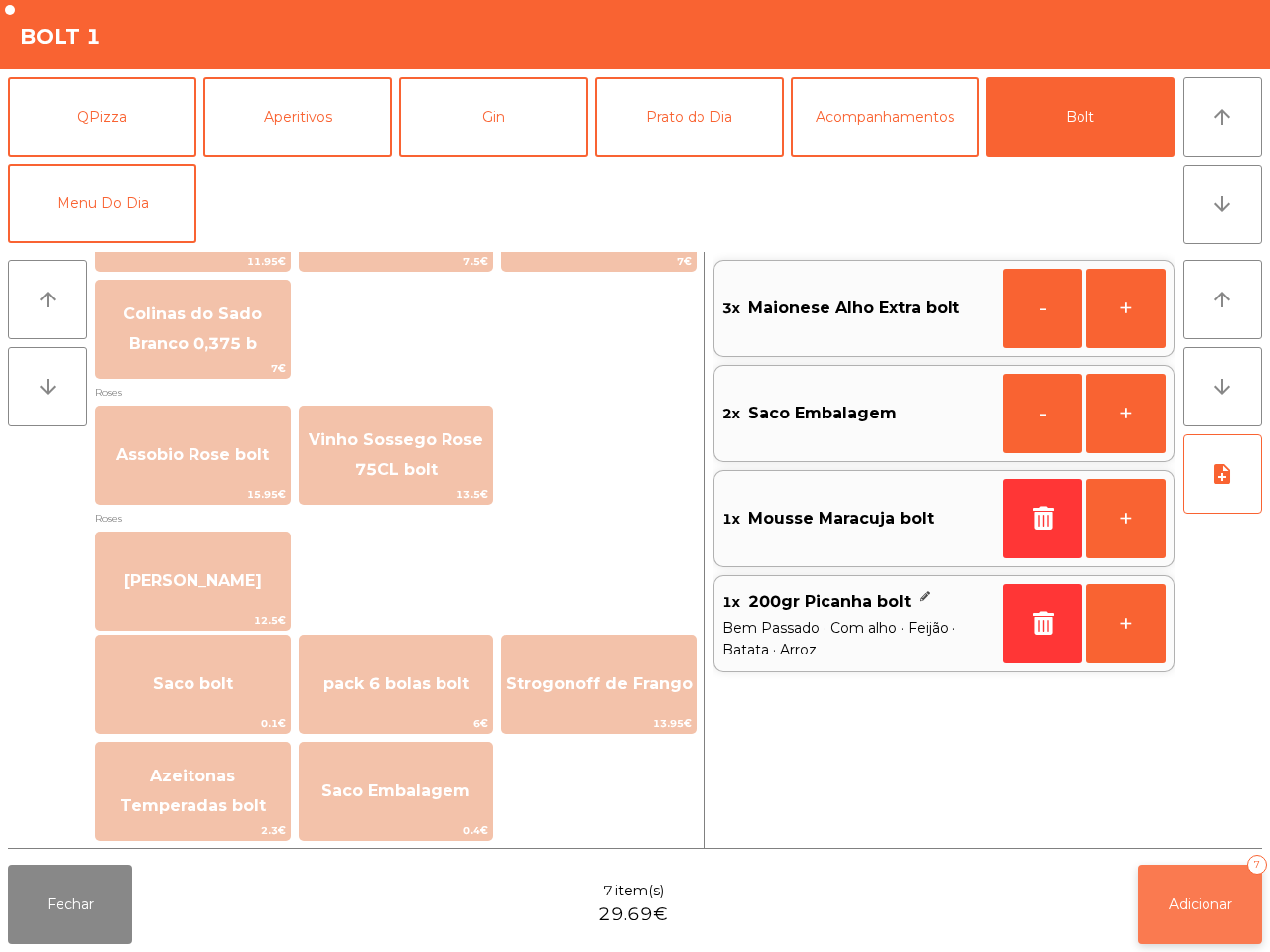 click on "Adicionar   7" 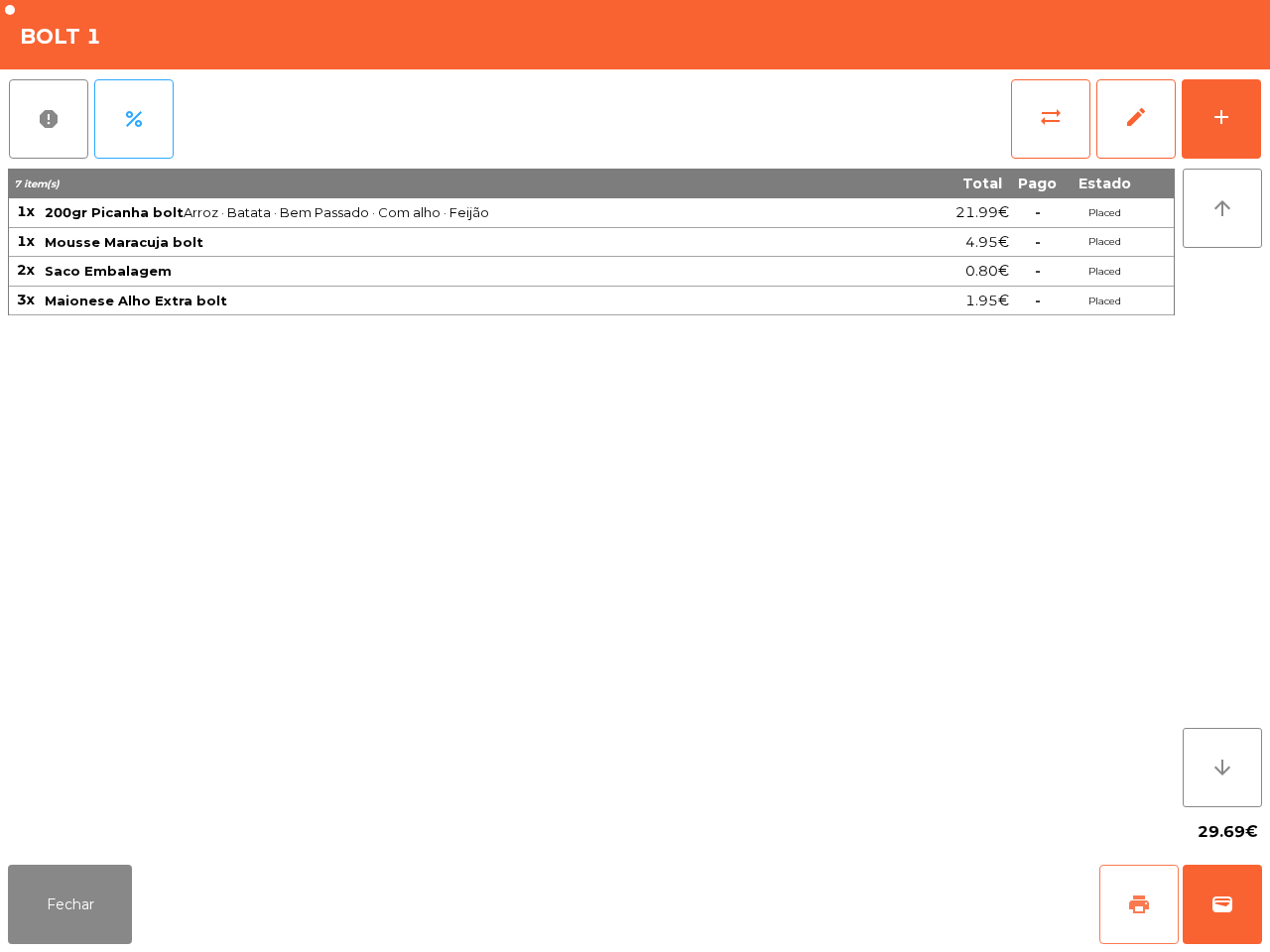 click on "print" 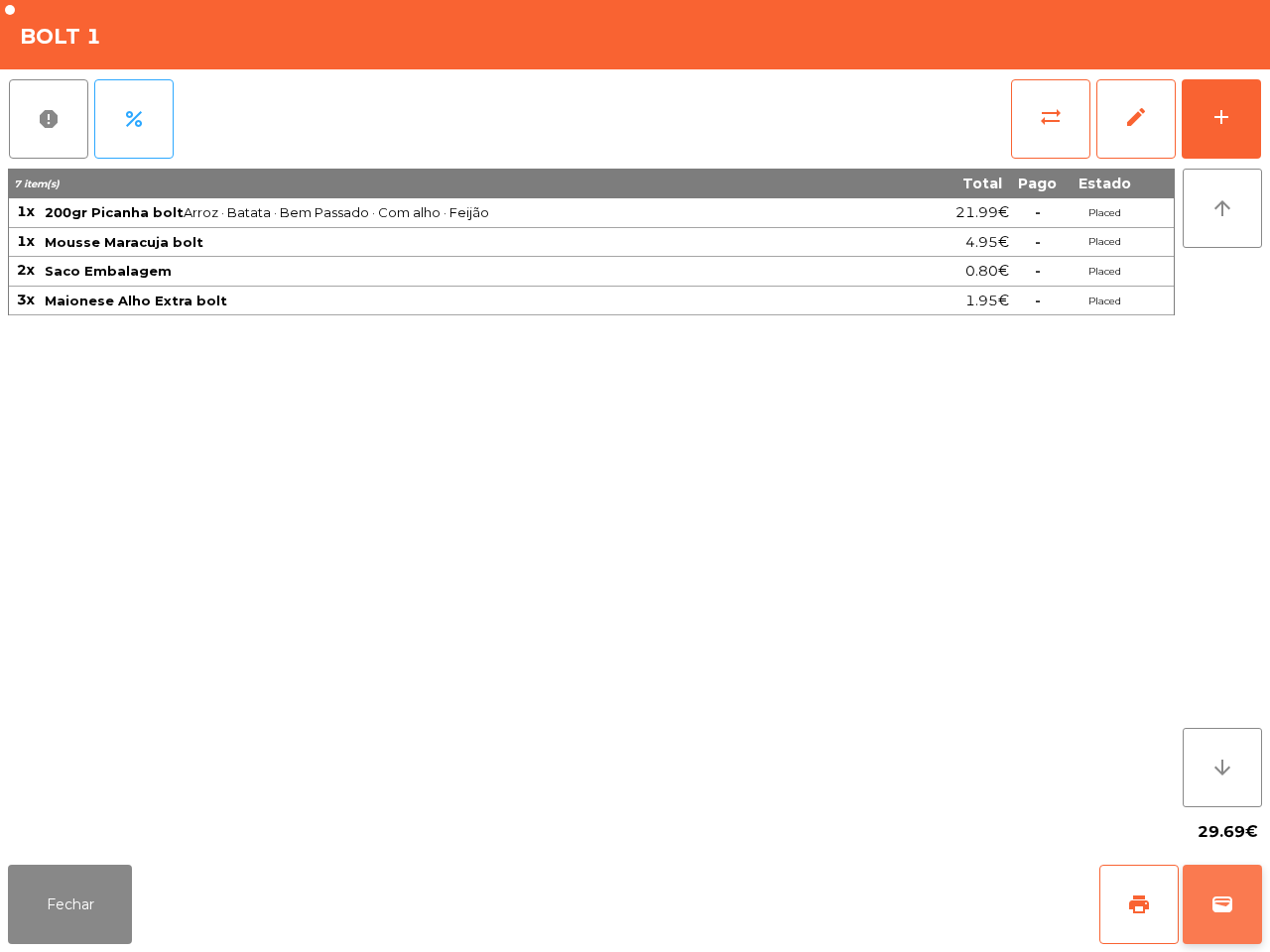 click on "wallet" 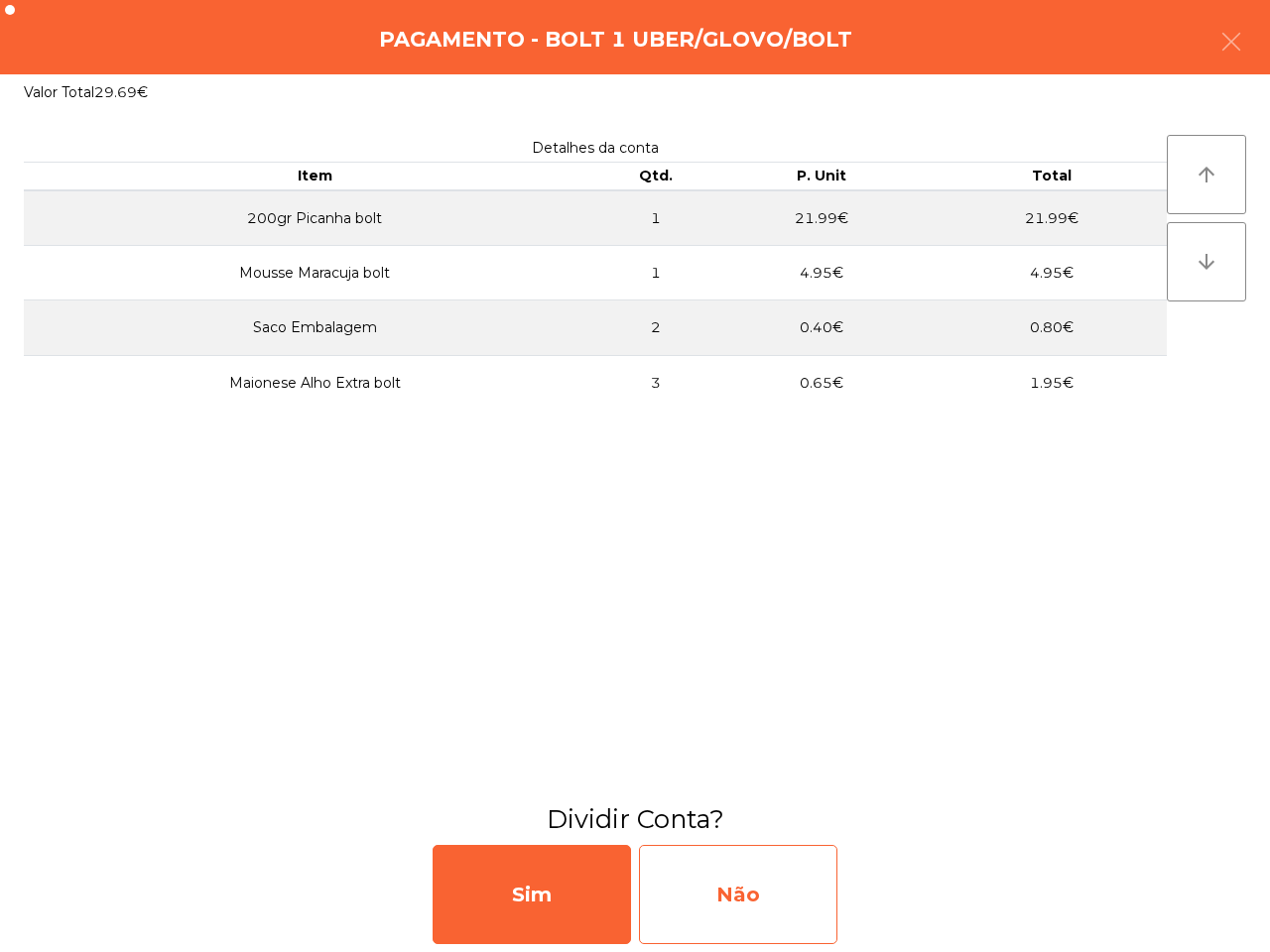 click on "Não" 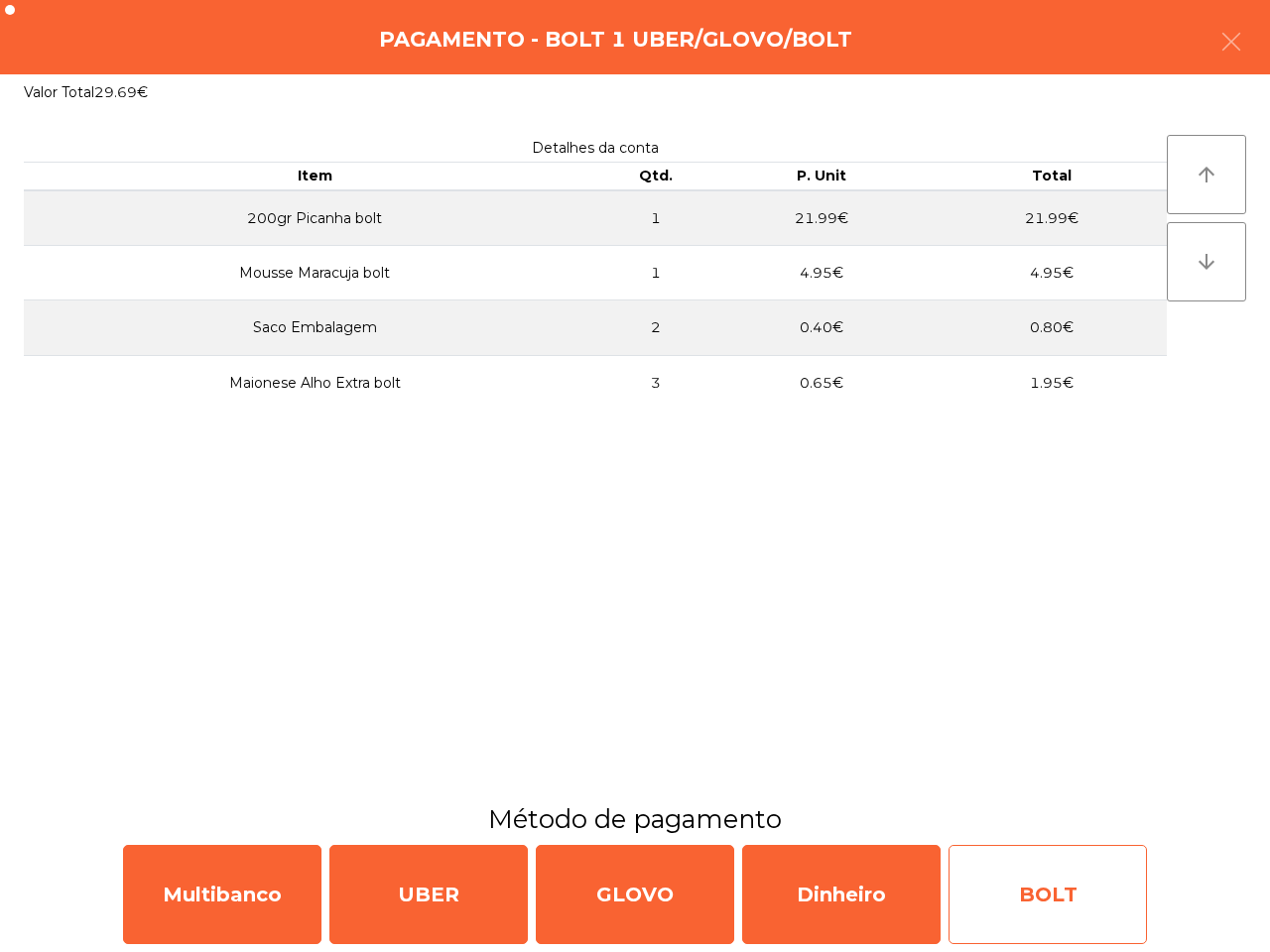 click on "BOLT" 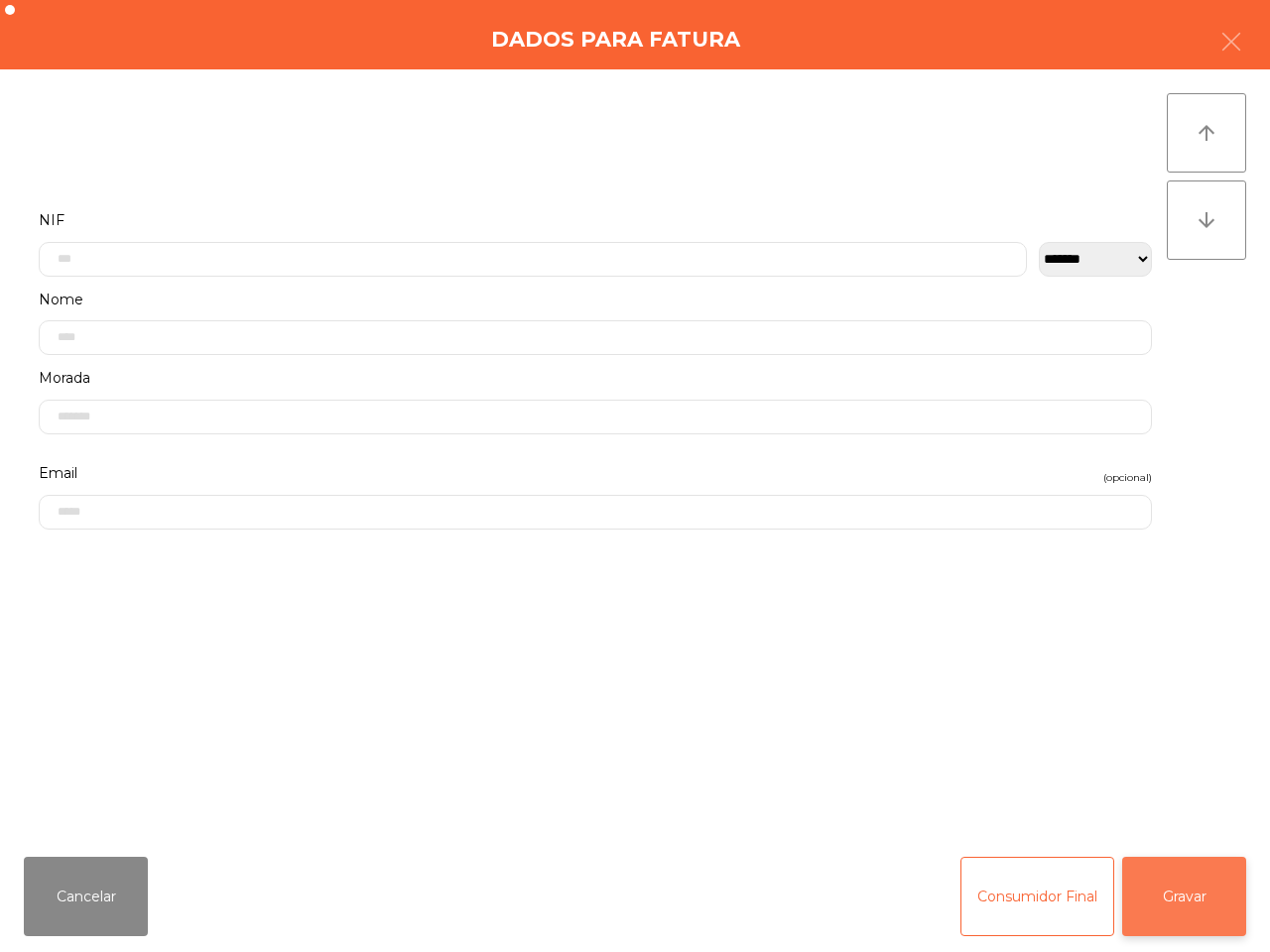 click on "Gravar" 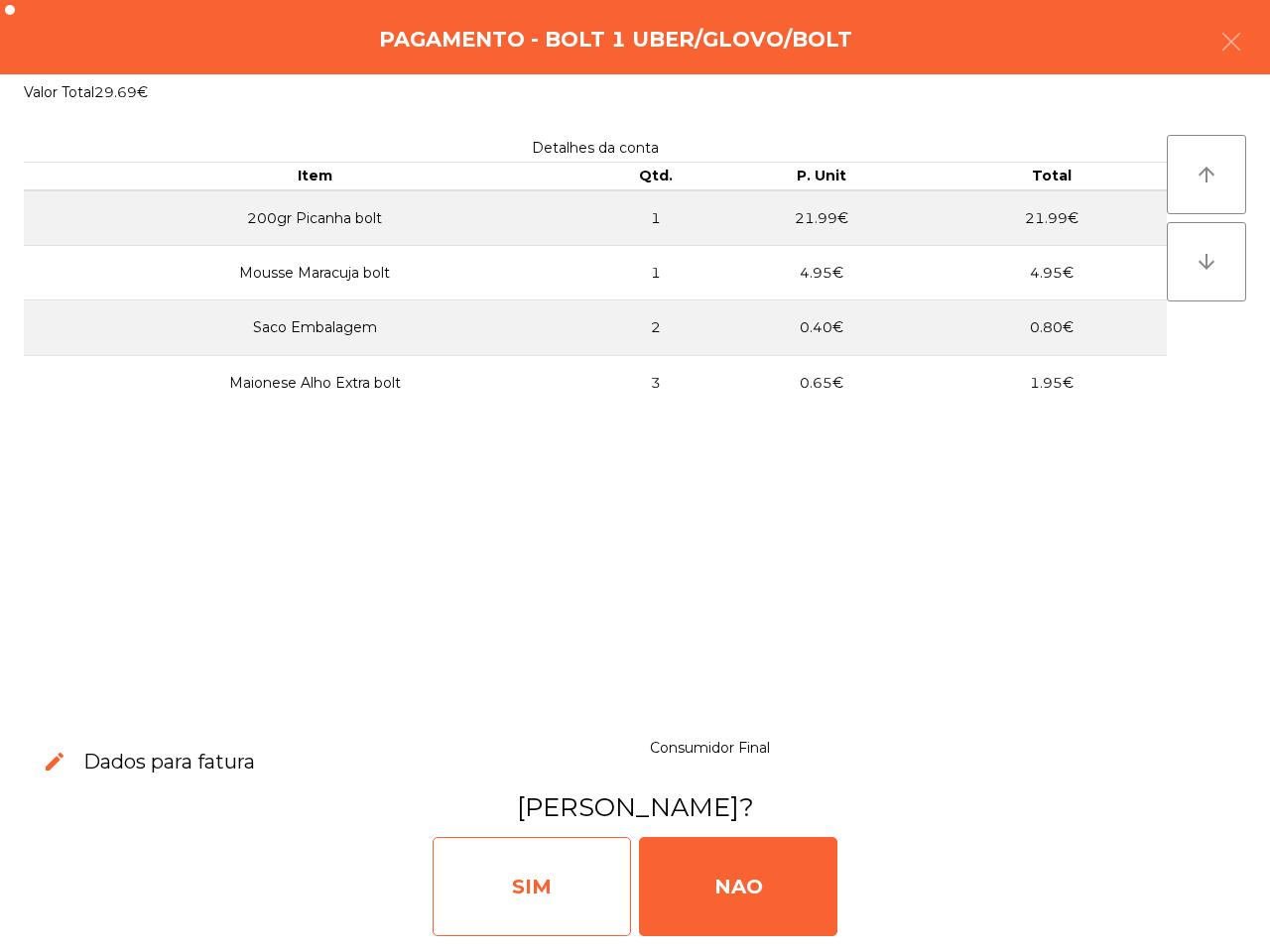 click on "SIM" 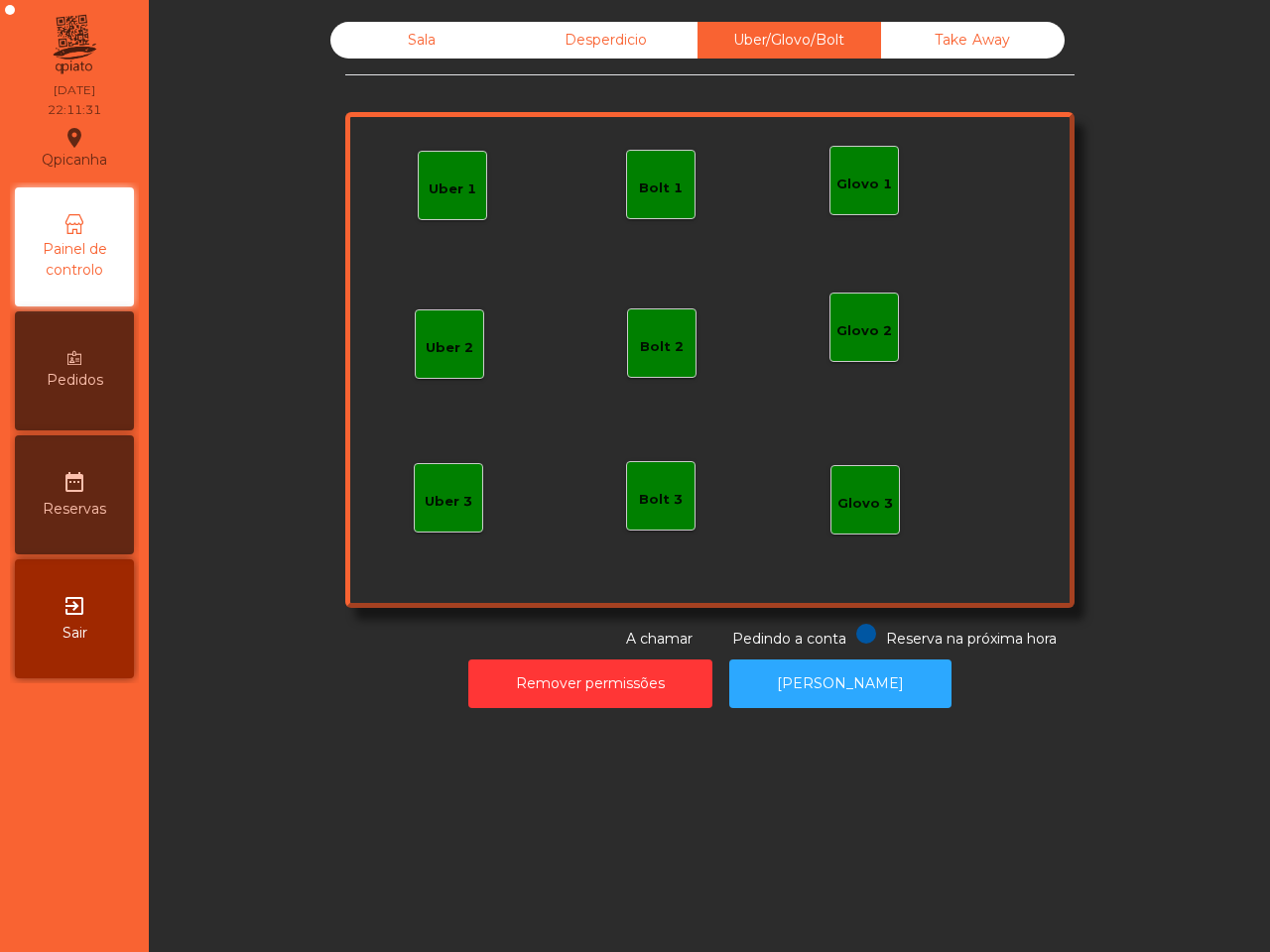 click on "Sala   Desperdicio   Uber/Glovo/Bolt   Take Away   Uber 1   Glovo 1   Uber 2   Uber 3   Glovo 2   Glovo 3   Bolt 1   Bolt 2   Bolt 3  Reserva na próxima hora Pedindo a conta A chamar  Remover permissões   Abrir Gaveta" 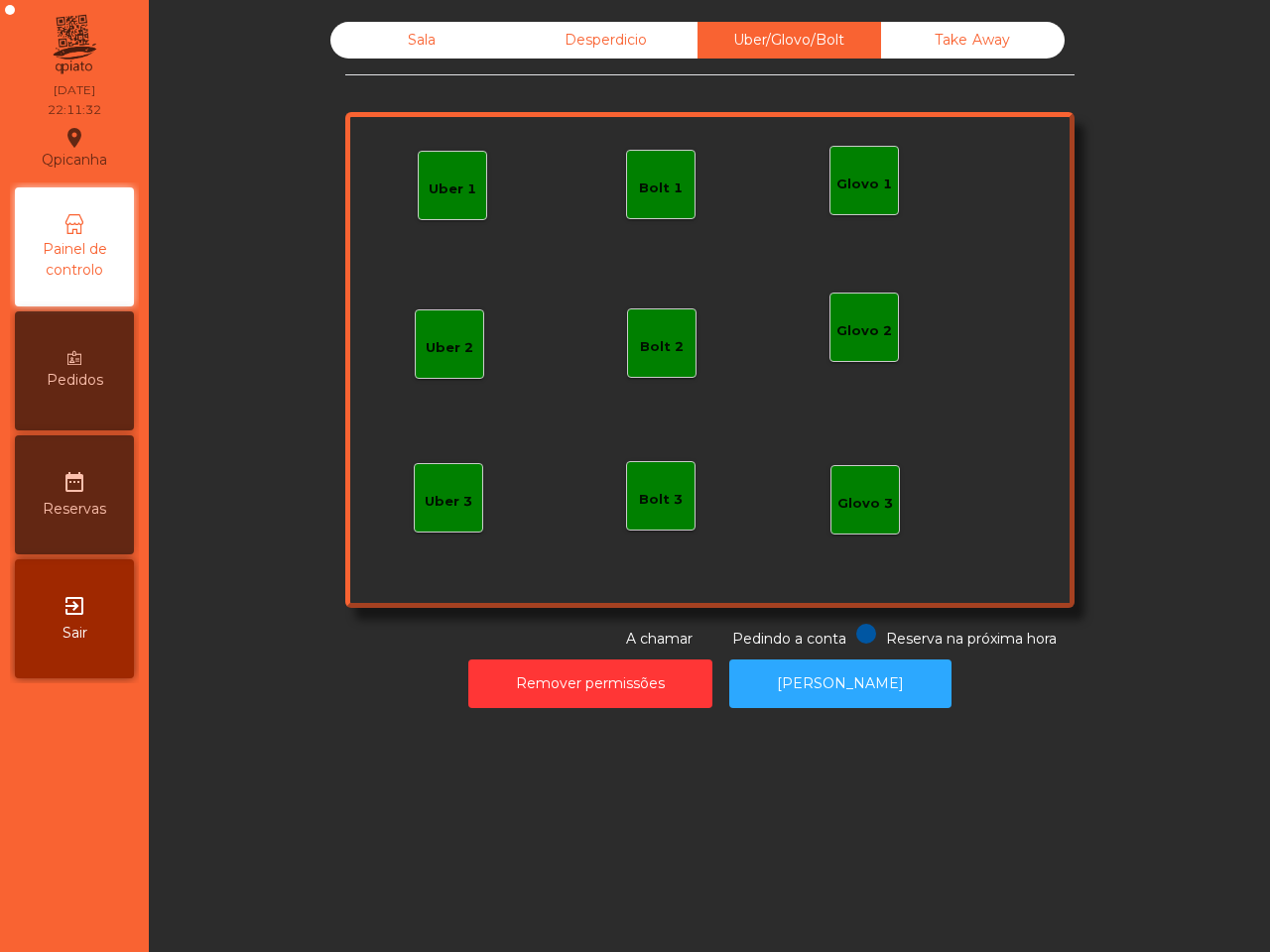 click on "Sala" 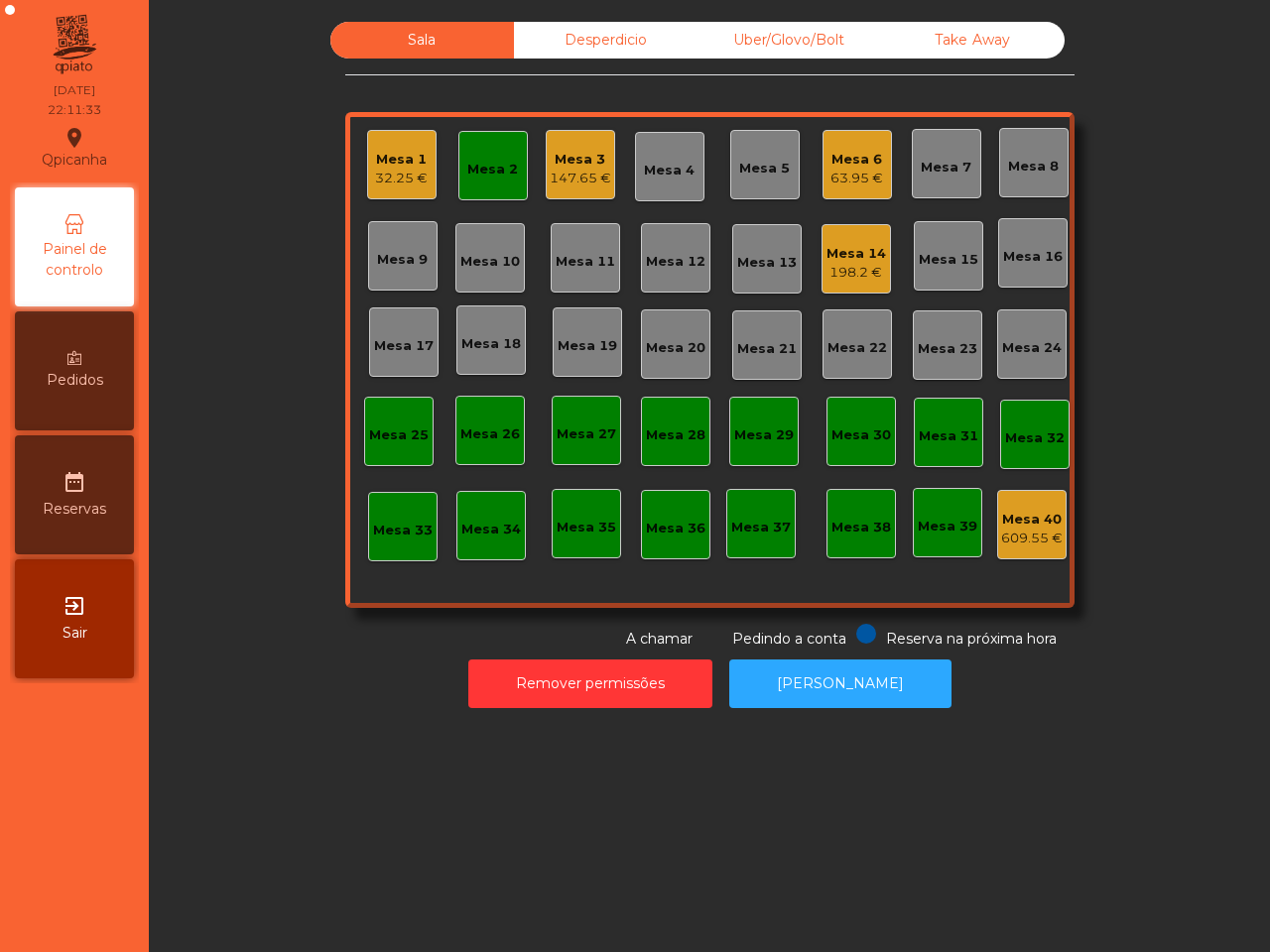 click on "Mesa 14" 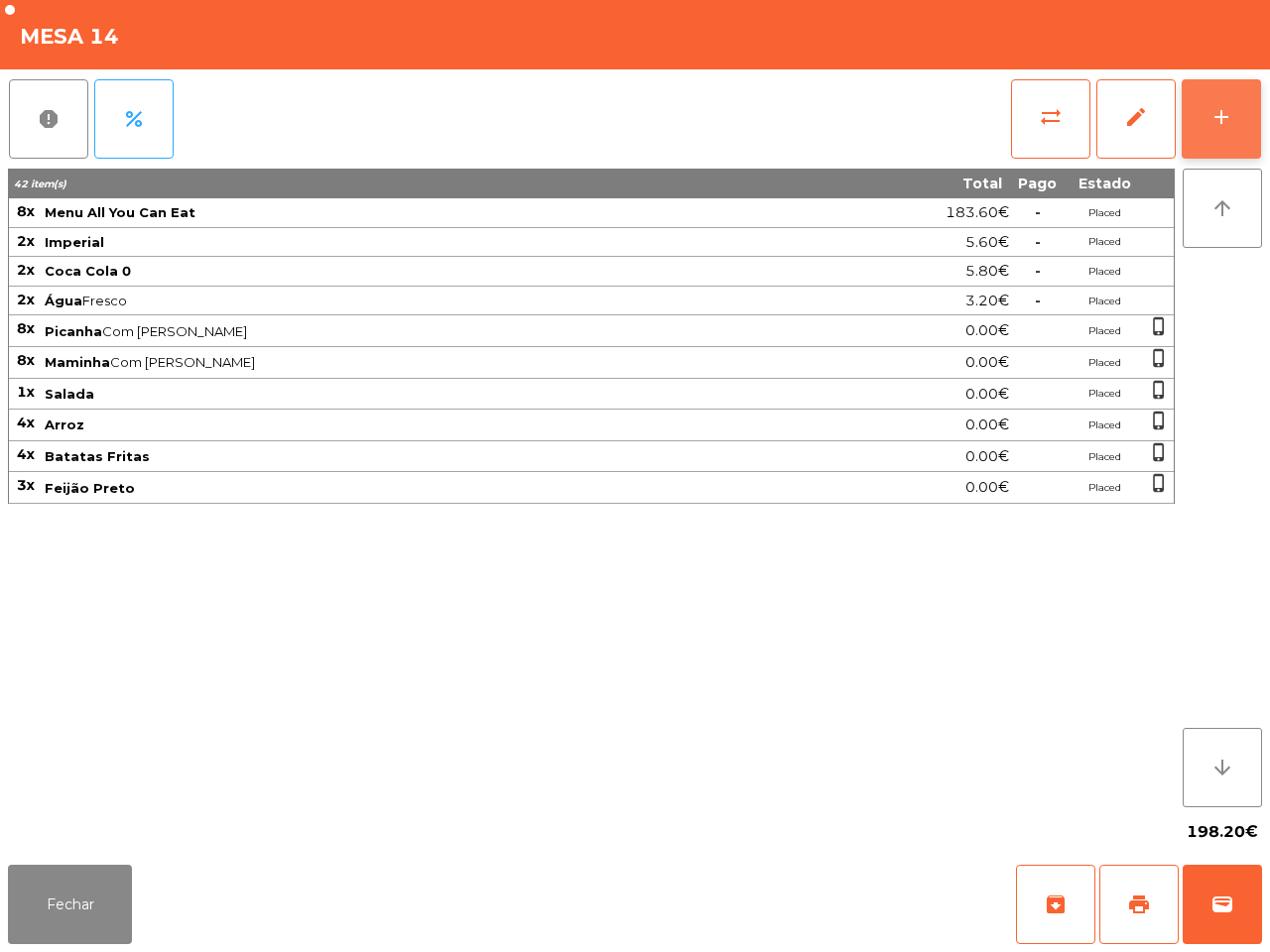 click on "add" 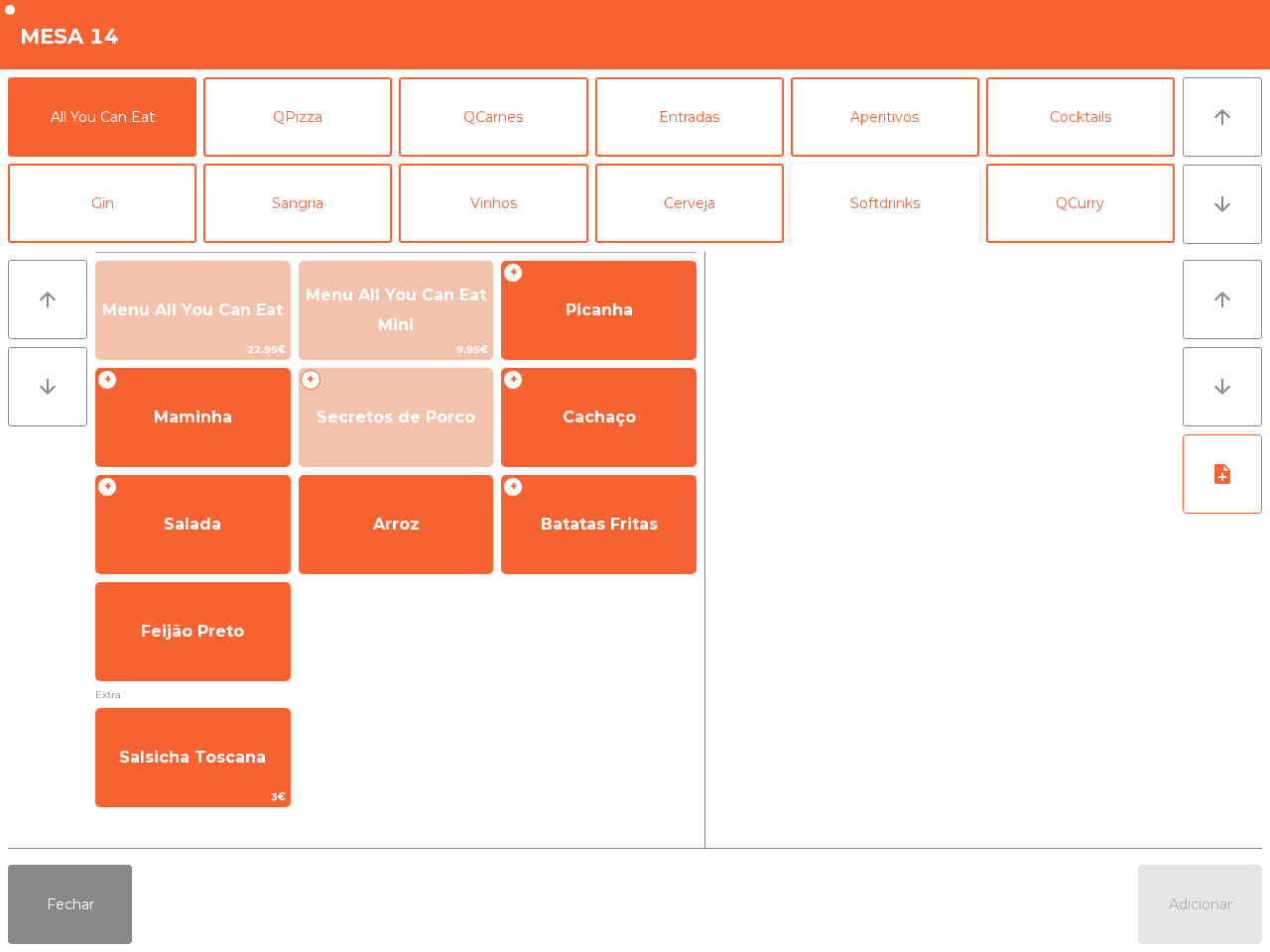 click on "Softdrinks" 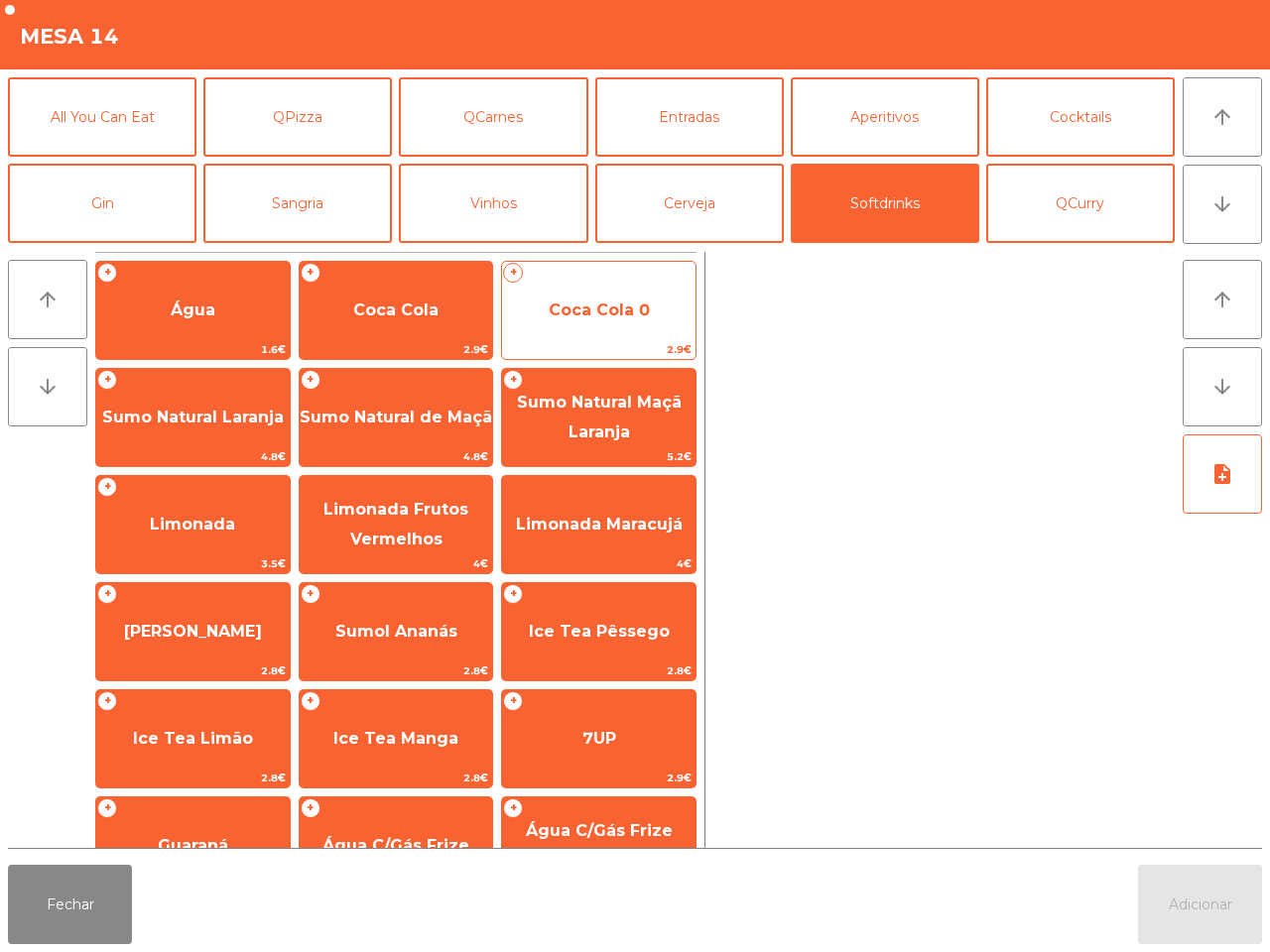 click on "Coca Cola 0" 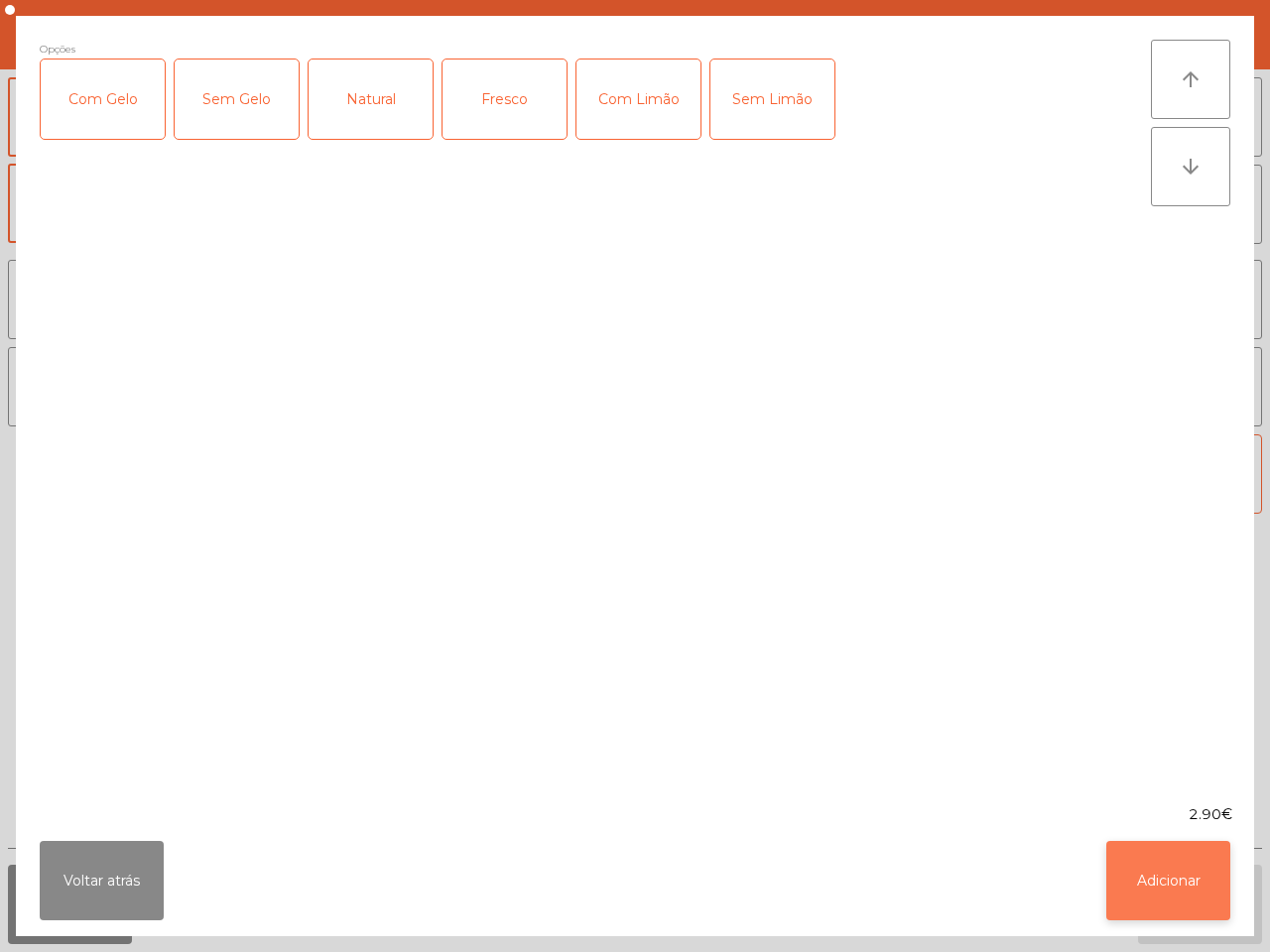 click on "Adicionar" 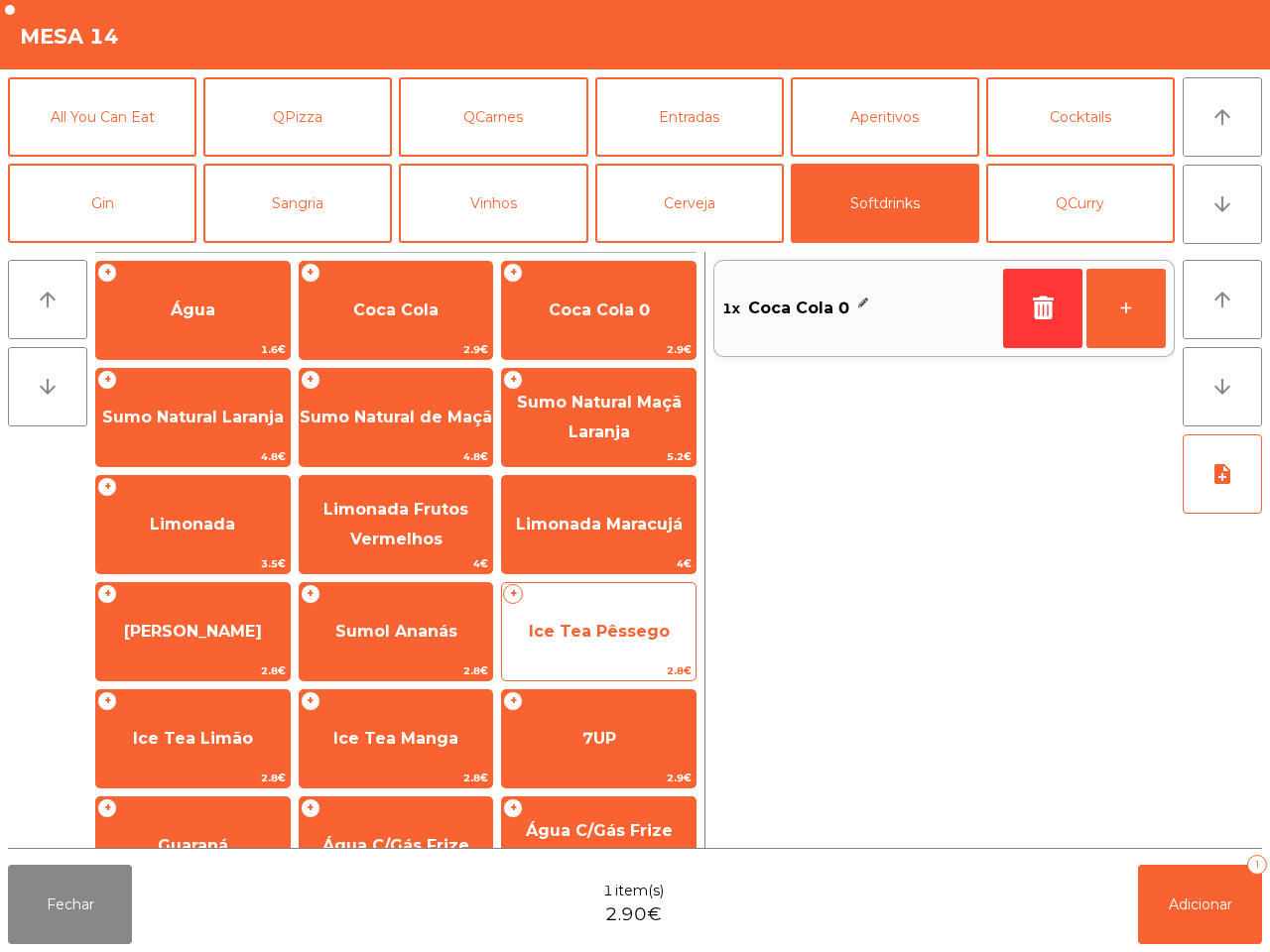 click on "Ice Tea Pêssego" 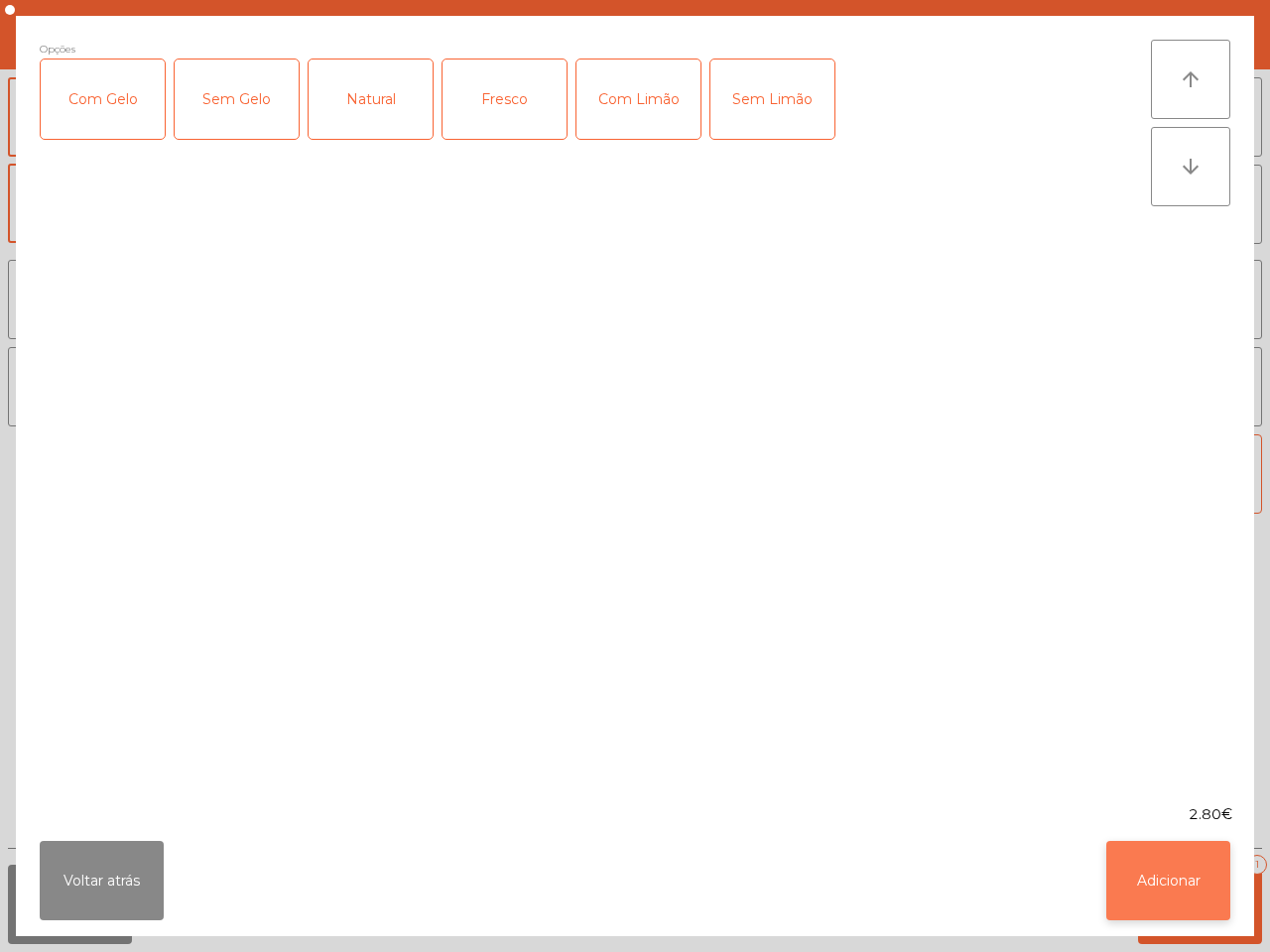 click on "Adicionar" 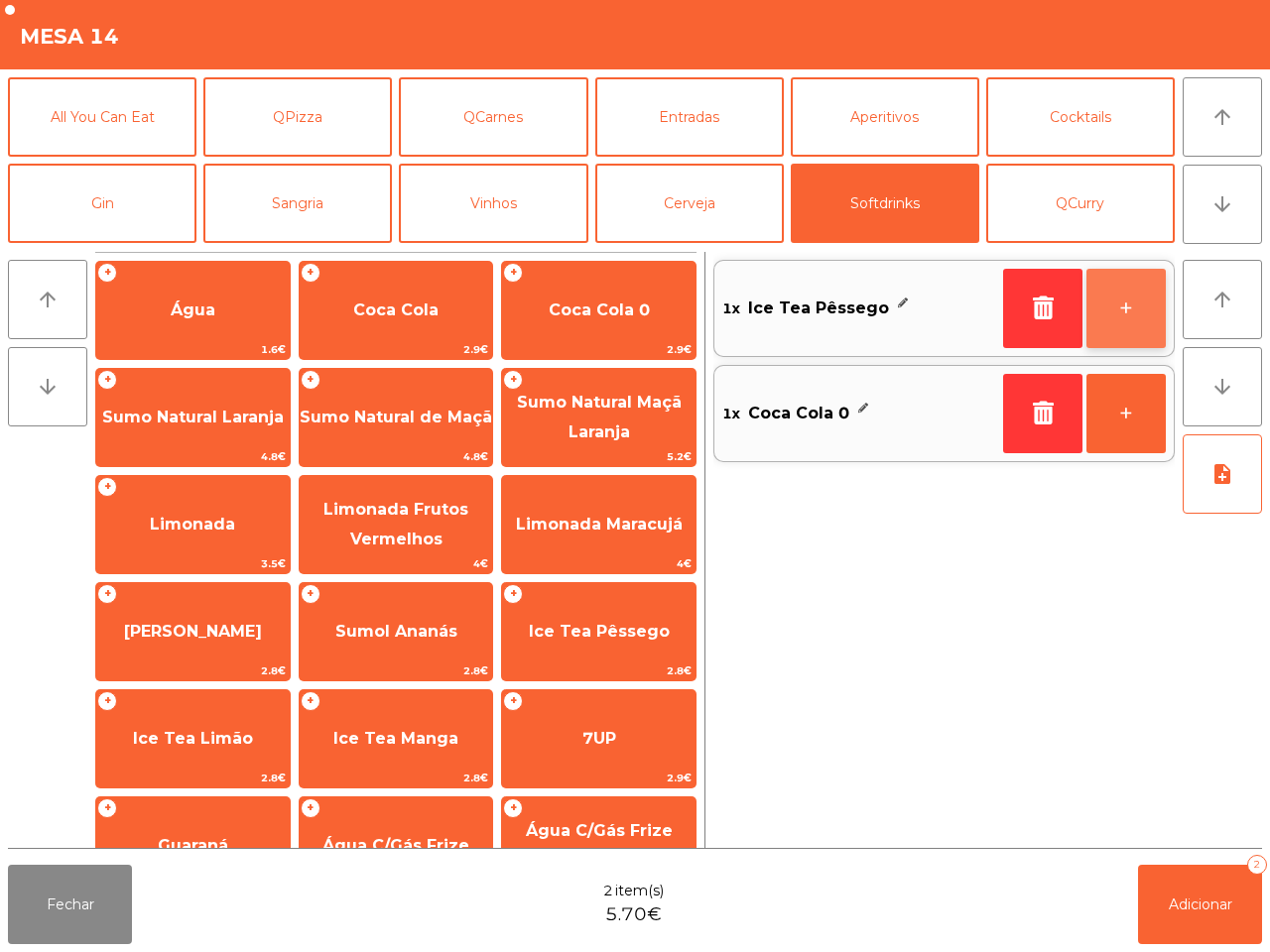 click on "+" 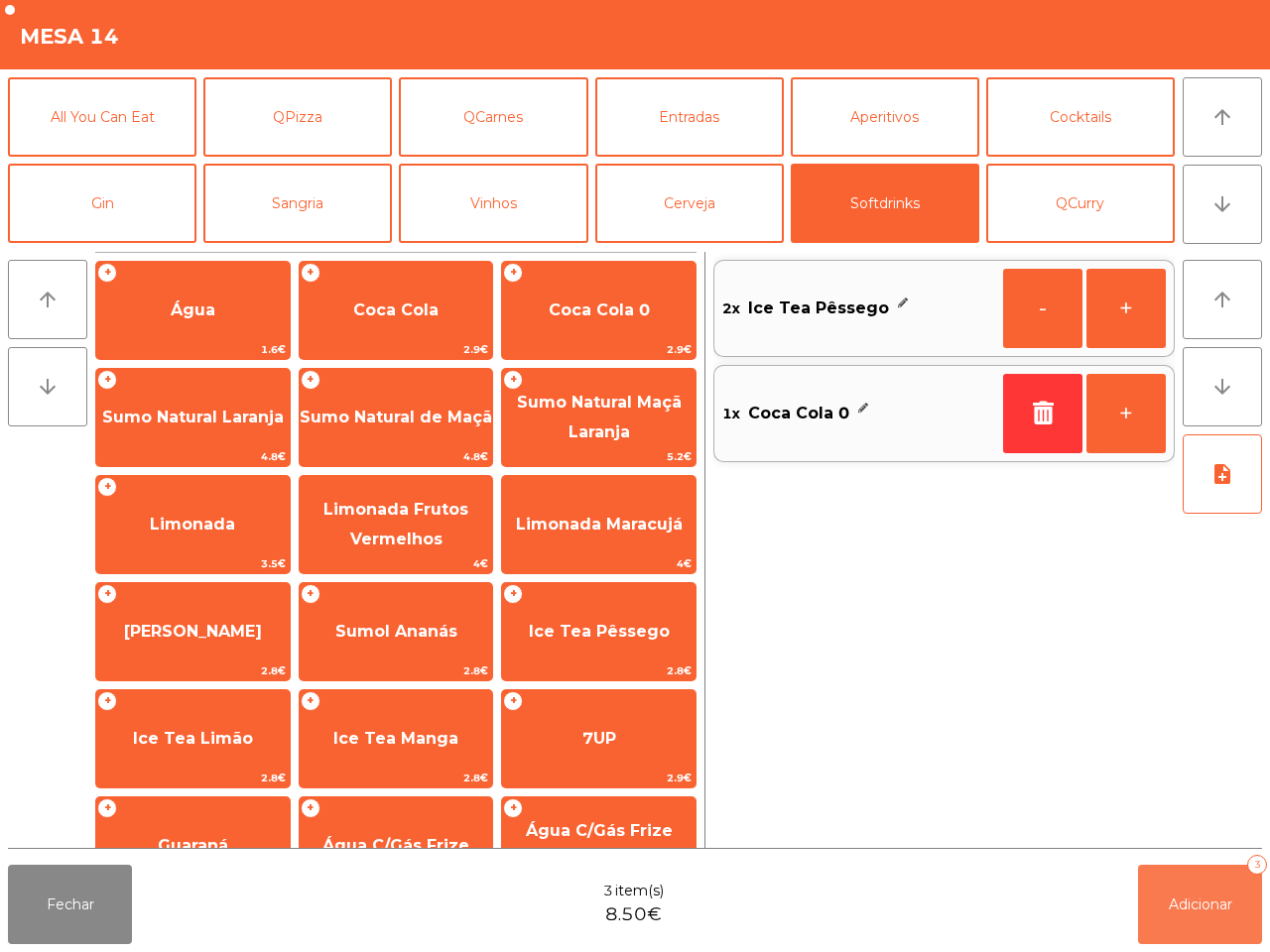 click on "Adicionar" 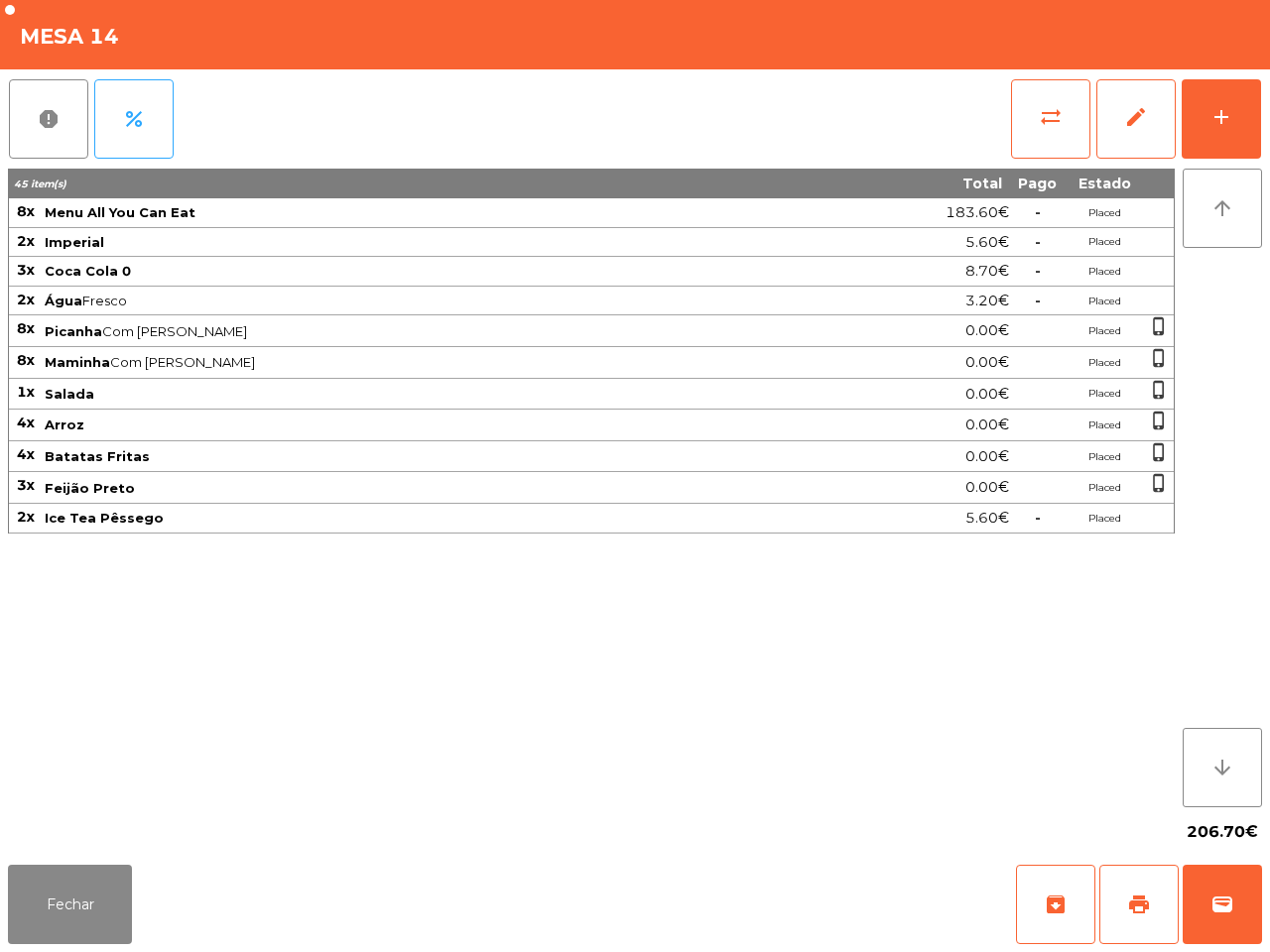 click on "206.70€" 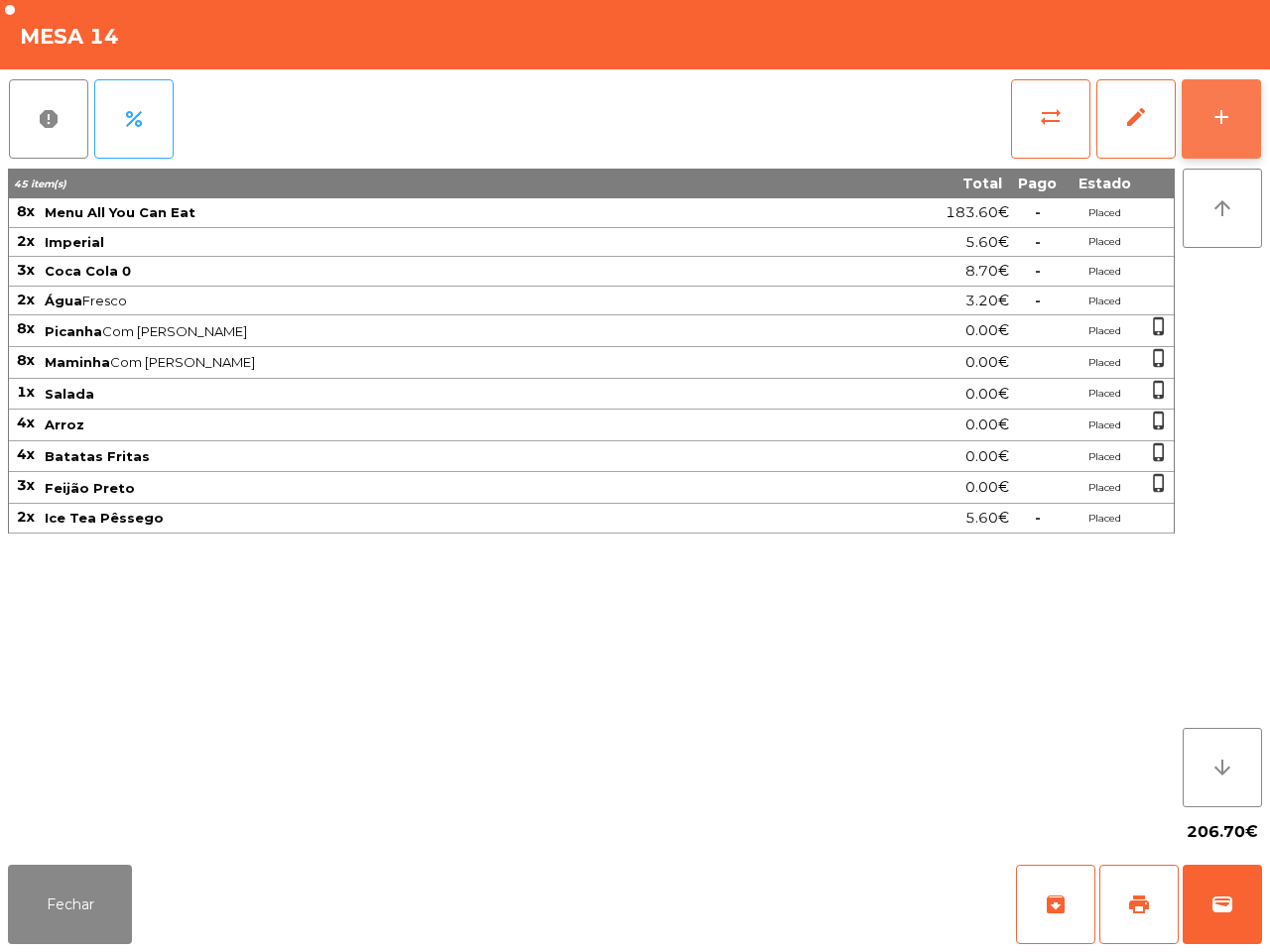 click on "add" 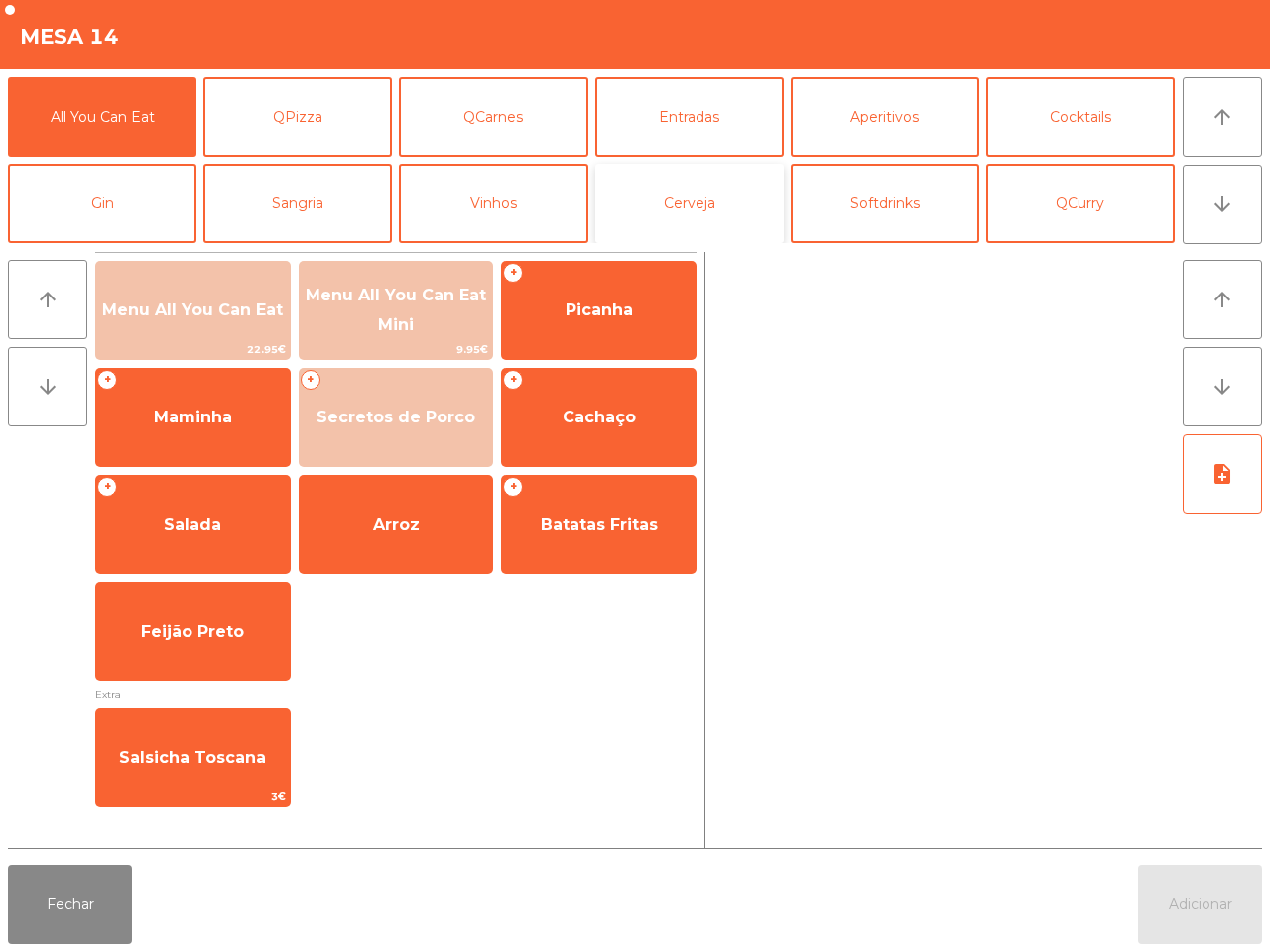 click on "Cerveja" 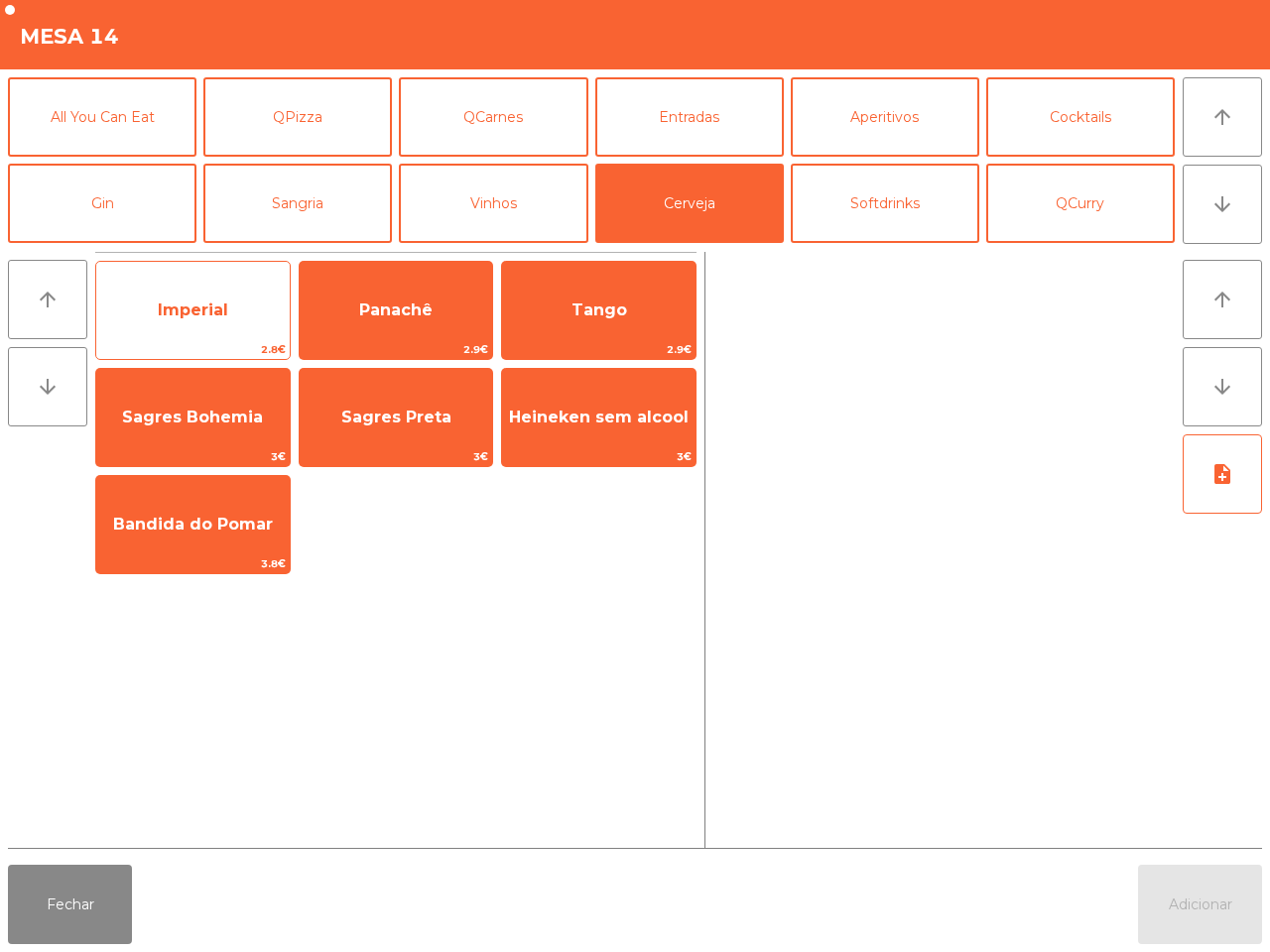 click on "Imperial" 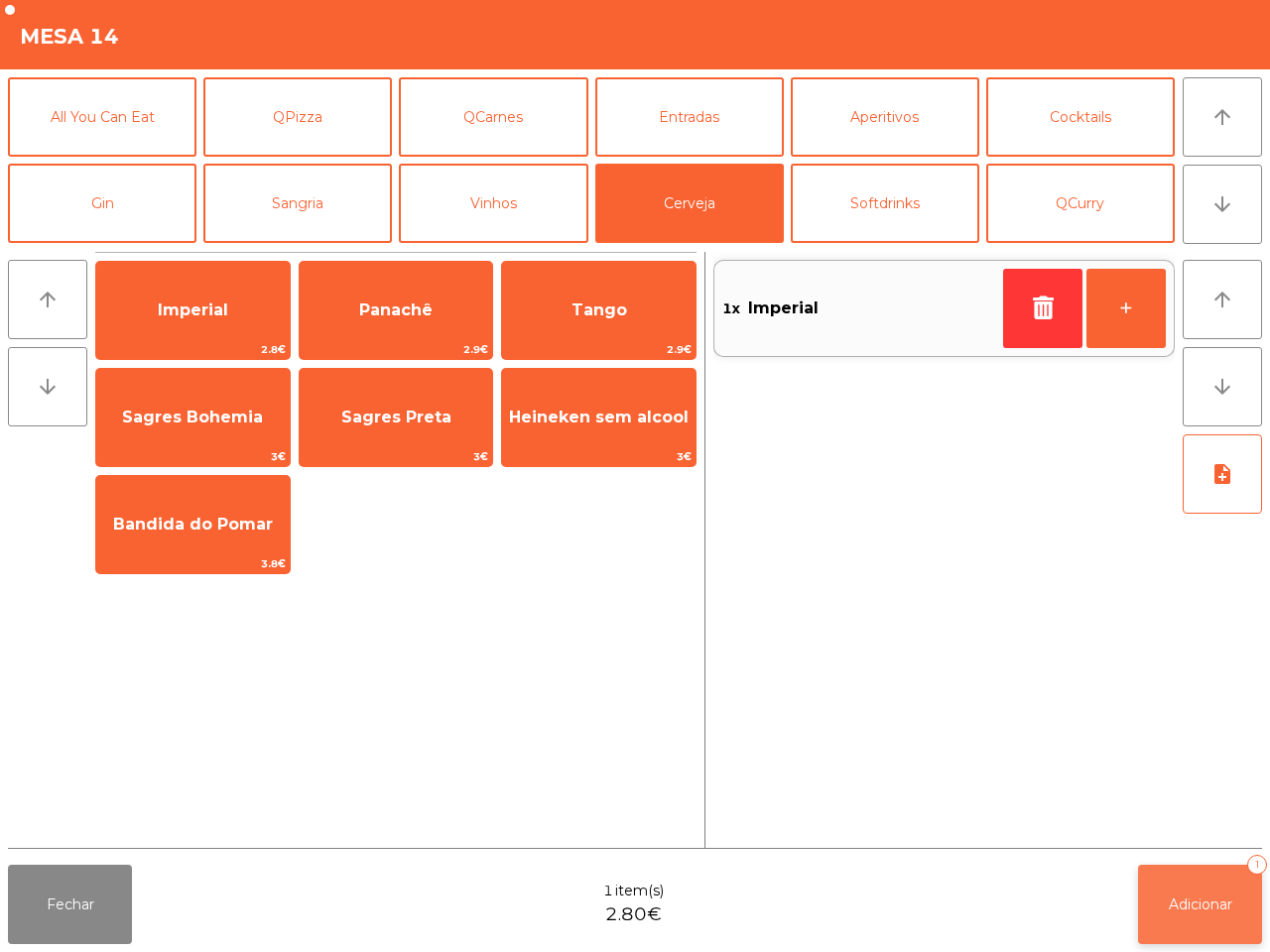 click on "Adicionar   1" 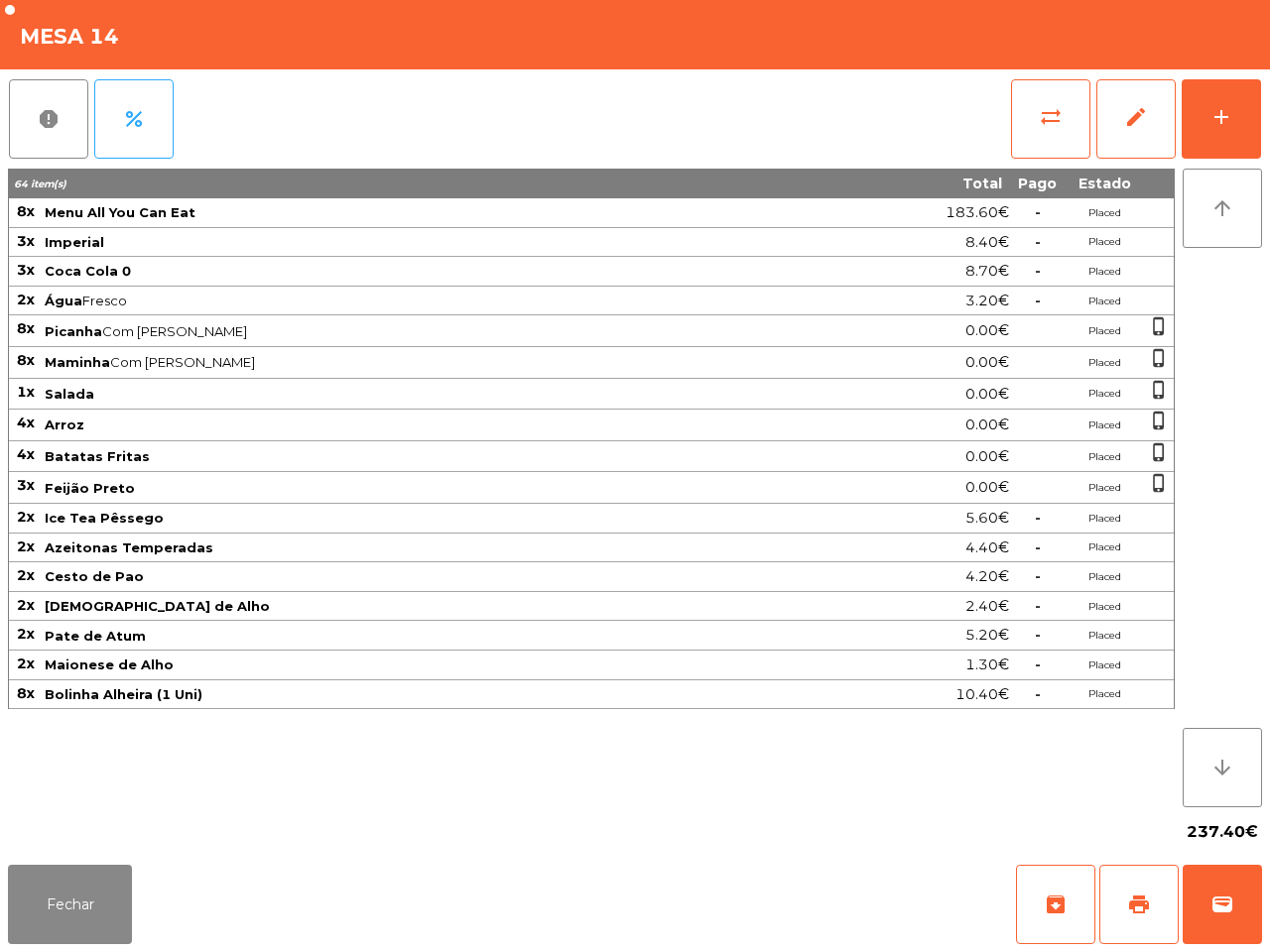 scroll, scrollTop: 0, scrollLeft: 0, axis: both 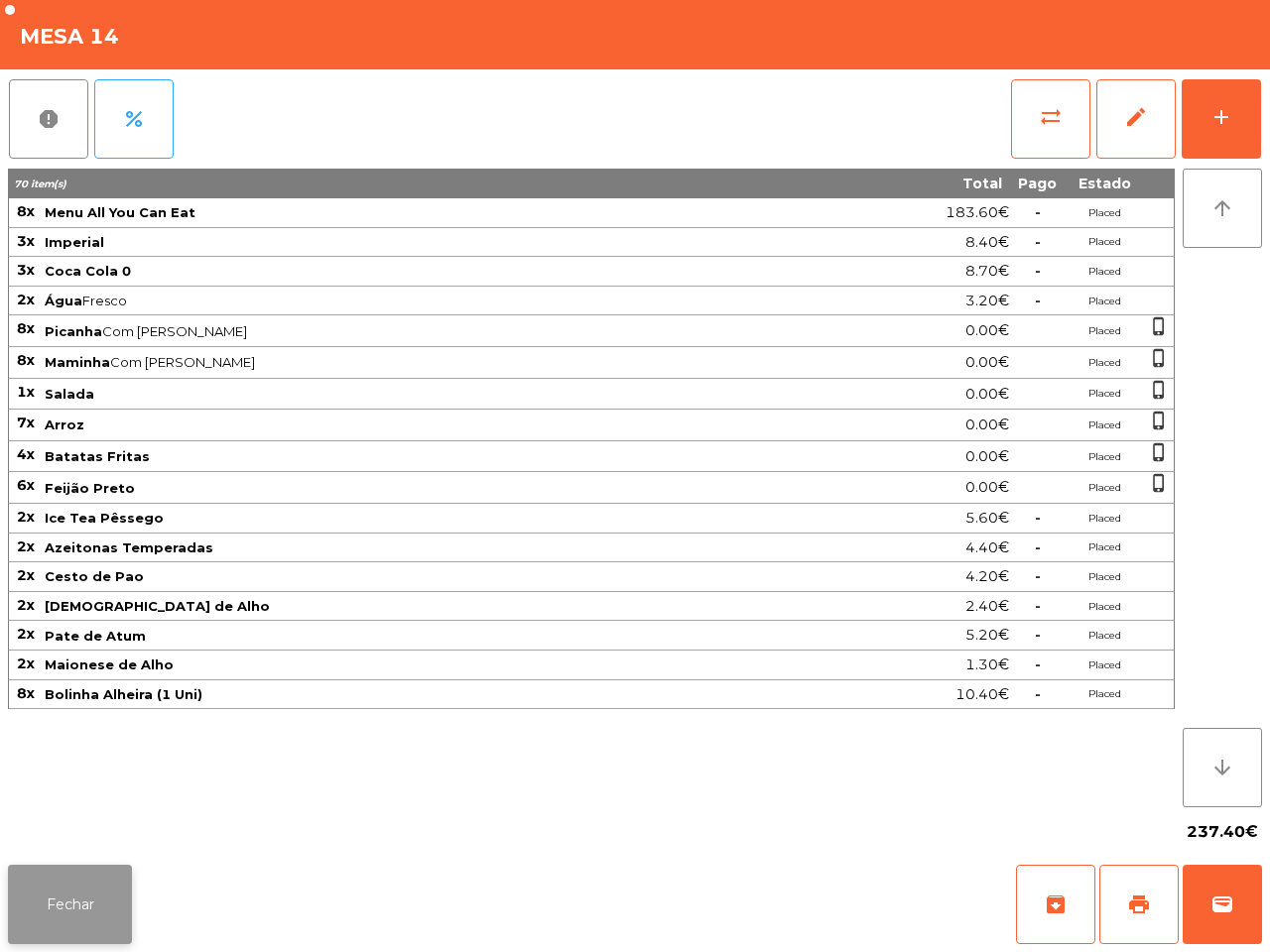 drag, startPoint x: 688, startPoint y: 778, endPoint x: 41, endPoint y: 892, distance: 656.9665 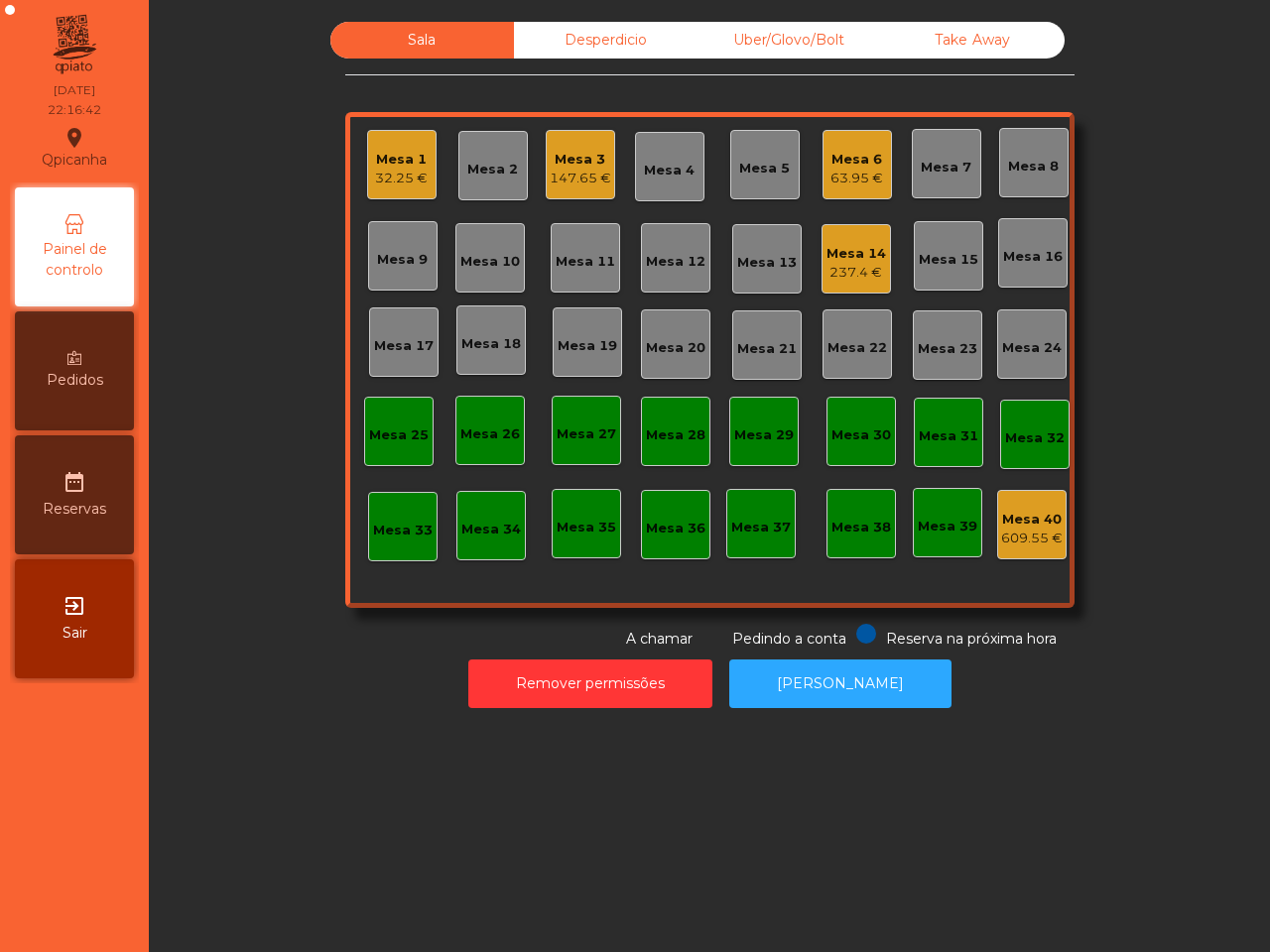 click on "147.65 €" 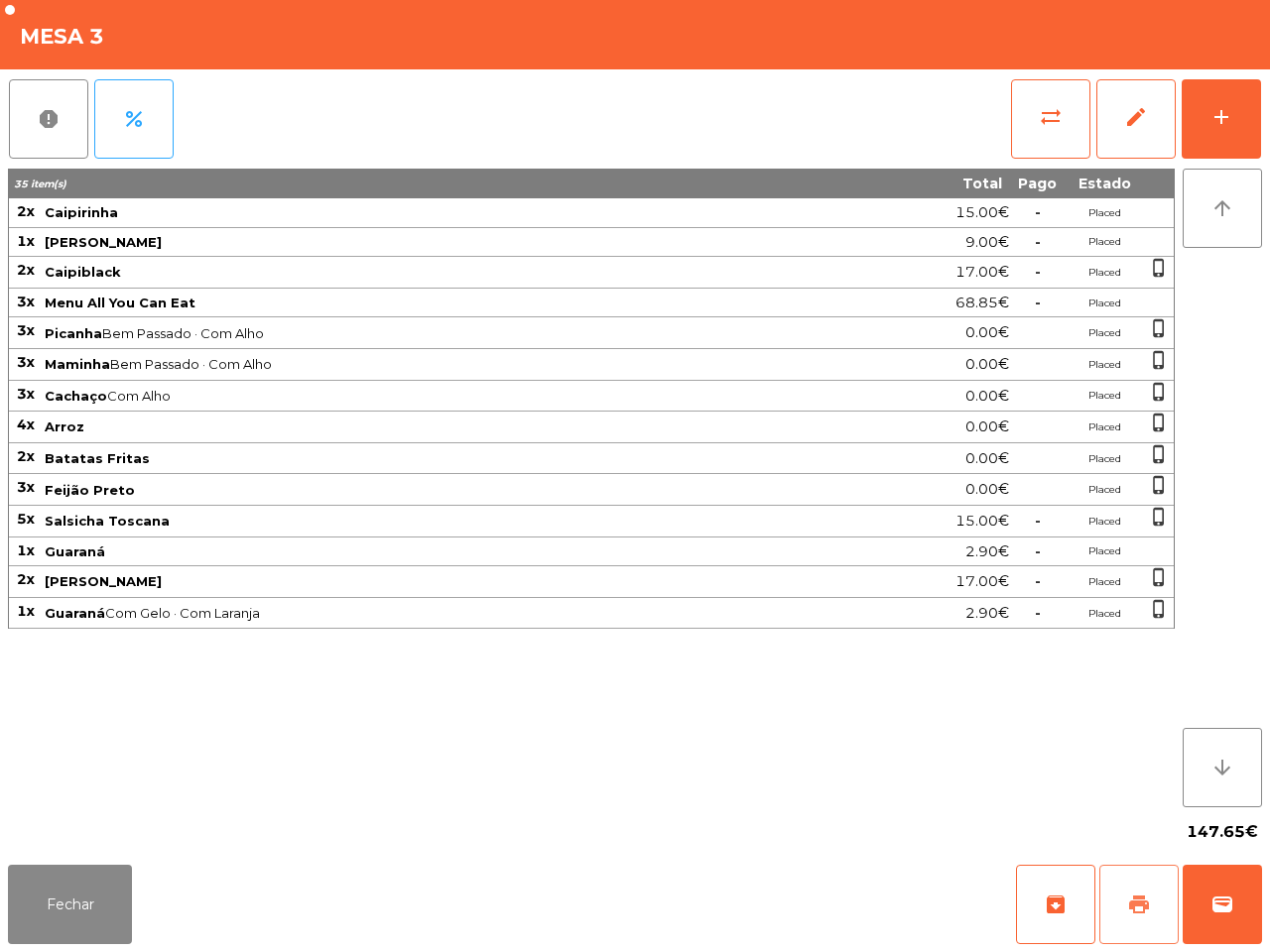 click on "print" 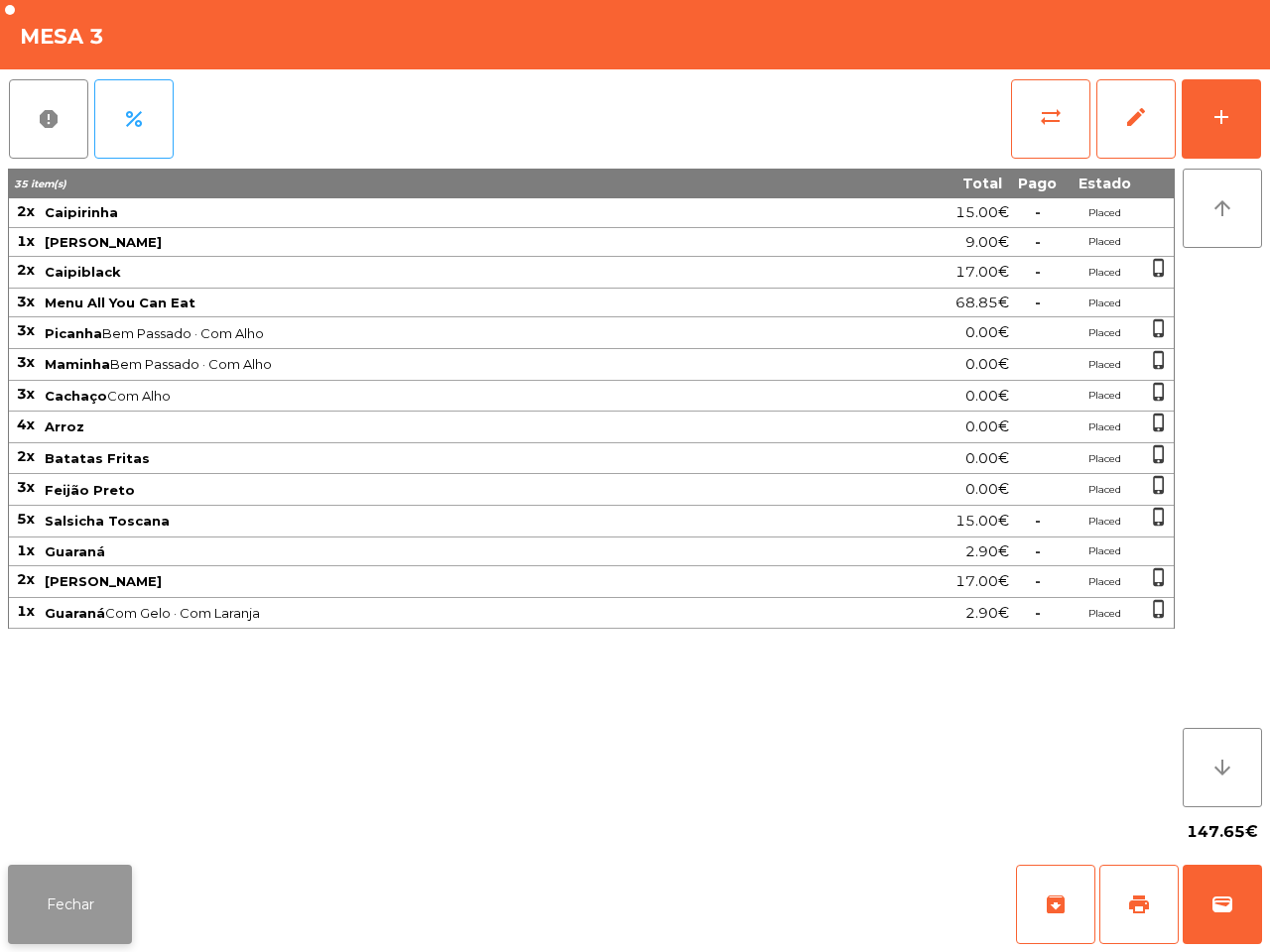 click on "Fechar" 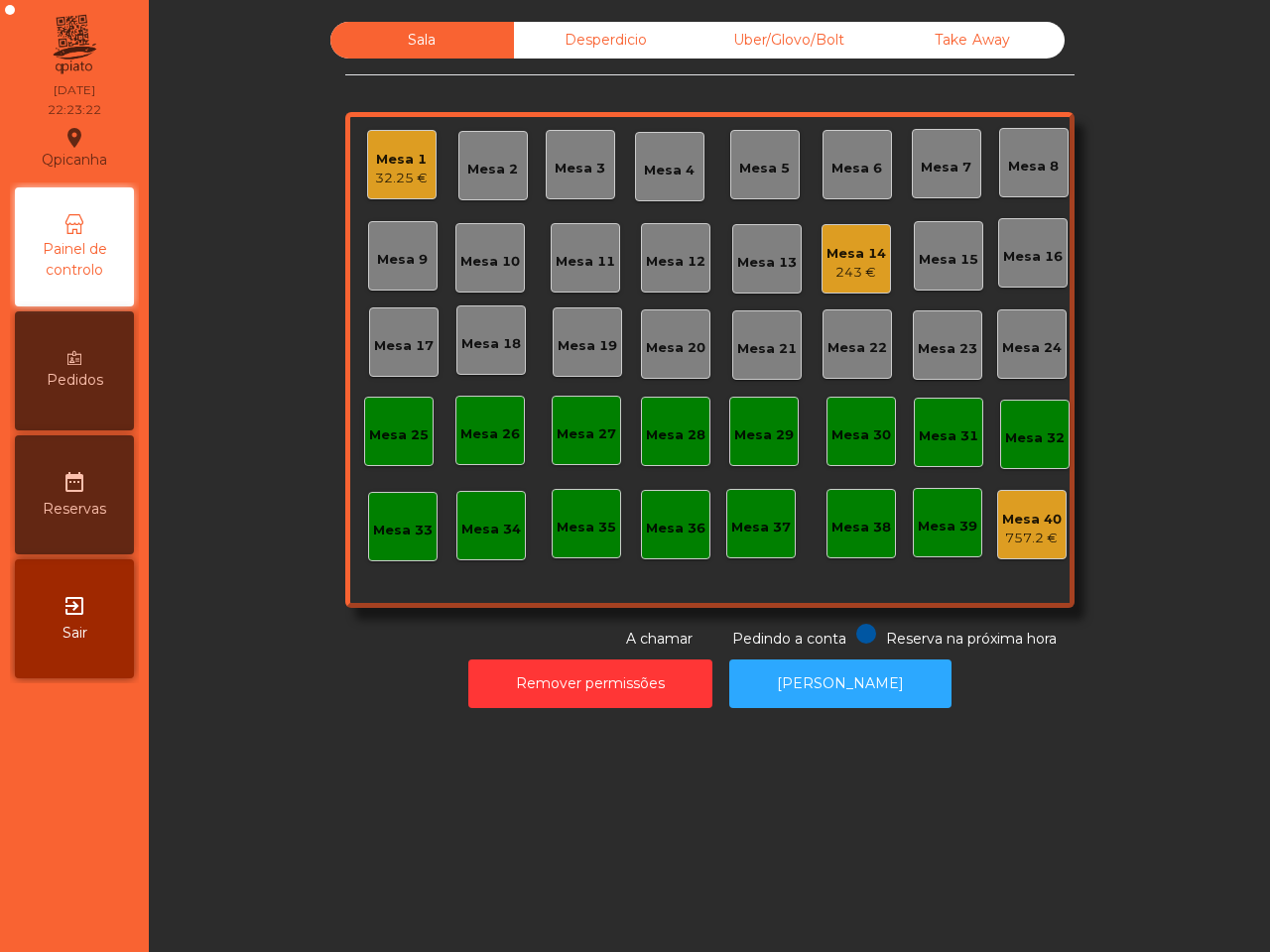 click on "Sala   Desperdicio   Uber/Glovo/Bolt   Take Away   Mesa 1   32.25 €   Mesa 2   Mesa 3   Mesa 4   Mesa 5   [GEOGRAPHIC_DATA] 7   [GEOGRAPHIC_DATA] 8   Mesa 9   [GEOGRAPHIC_DATA] 10   Mesa 11   Mesa 12   Mesa 13   Mesa 14   243 €   [GEOGRAPHIC_DATA] 15   [GEOGRAPHIC_DATA] 16   [GEOGRAPHIC_DATA] 17   [GEOGRAPHIC_DATA] 18   [GEOGRAPHIC_DATA] [GEOGRAPHIC_DATA] 21   [GEOGRAPHIC_DATA] 22   [GEOGRAPHIC_DATA] 23   [GEOGRAPHIC_DATA] 24   [GEOGRAPHIC_DATA] [GEOGRAPHIC_DATA] 26   [GEOGRAPHIC_DATA] 27   [GEOGRAPHIC_DATA] 28   [GEOGRAPHIC_DATA] 29   [GEOGRAPHIC_DATA] 30   [GEOGRAPHIC_DATA] 32   [GEOGRAPHIC_DATA] 33   [GEOGRAPHIC_DATA] 34   [GEOGRAPHIC_DATA] [GEOGRAPHIC_DATA] 36   [GEOGRAPHIC_DATA] 38   [GEOGRAPHIC_DATA] 40   757.2 €  Reserva na próxima hora Pedindo a conta A chamar  Remover permissões   Abrir Gaveta" 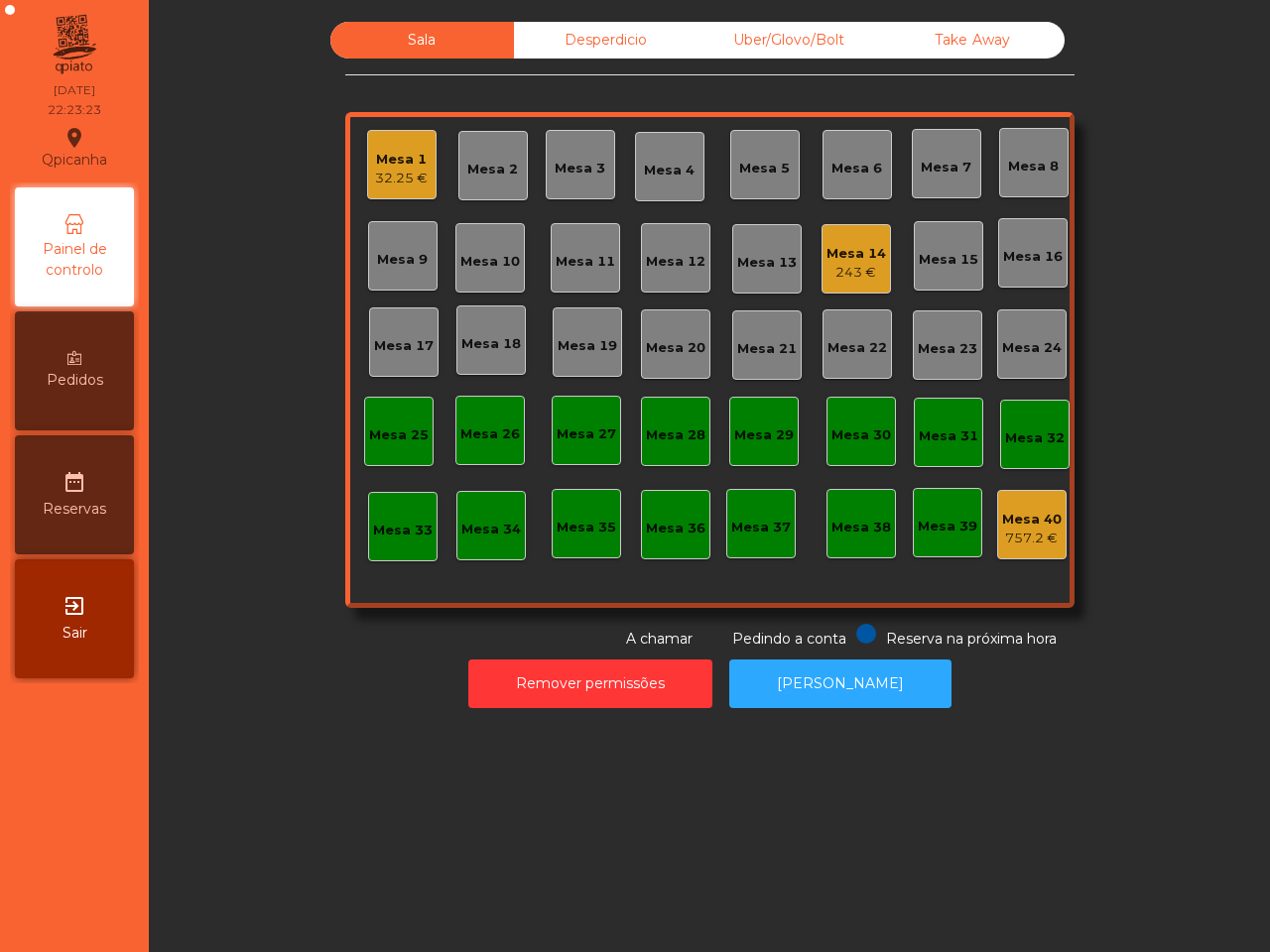 click on "243 €" 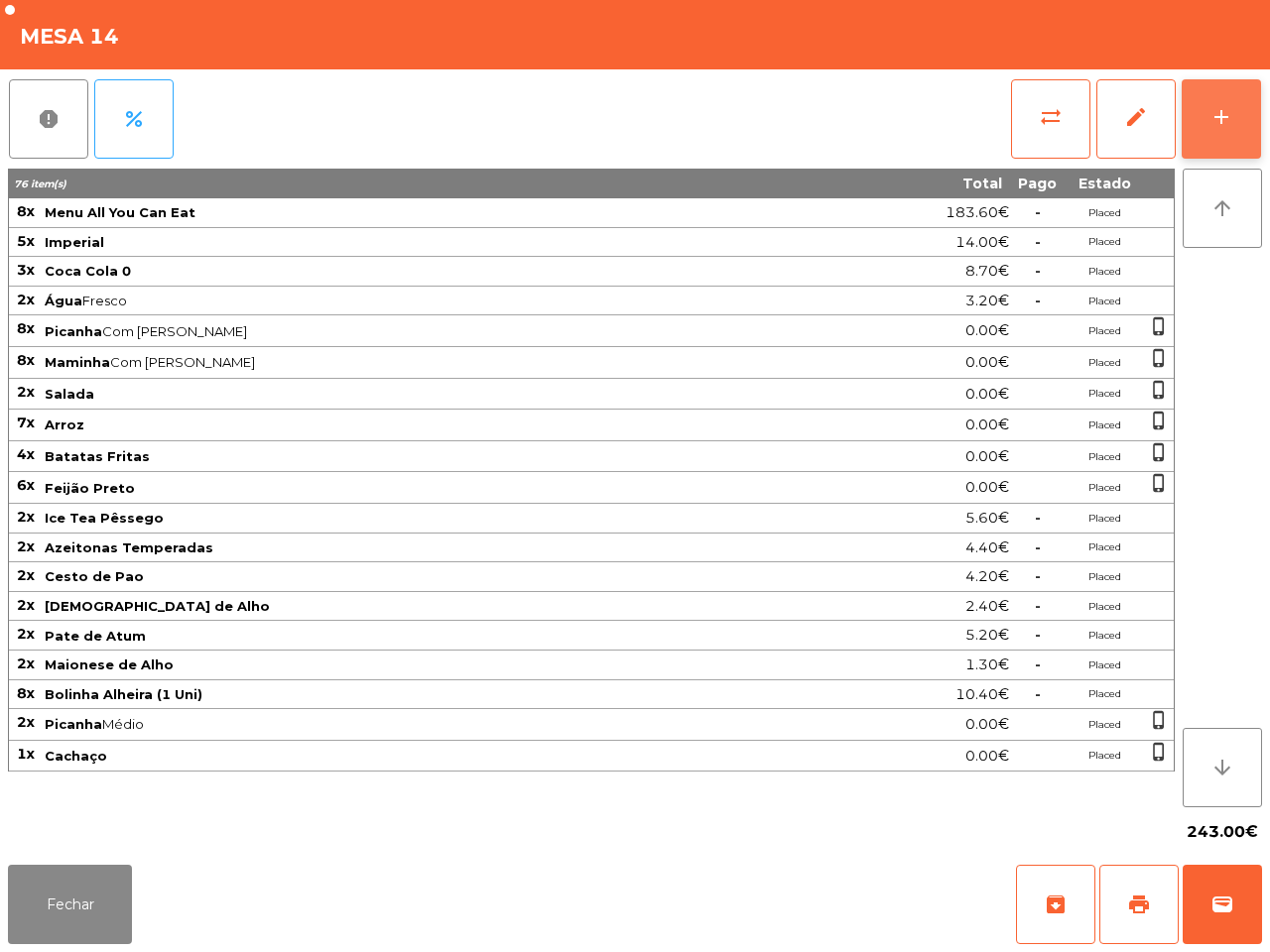 click on "add" 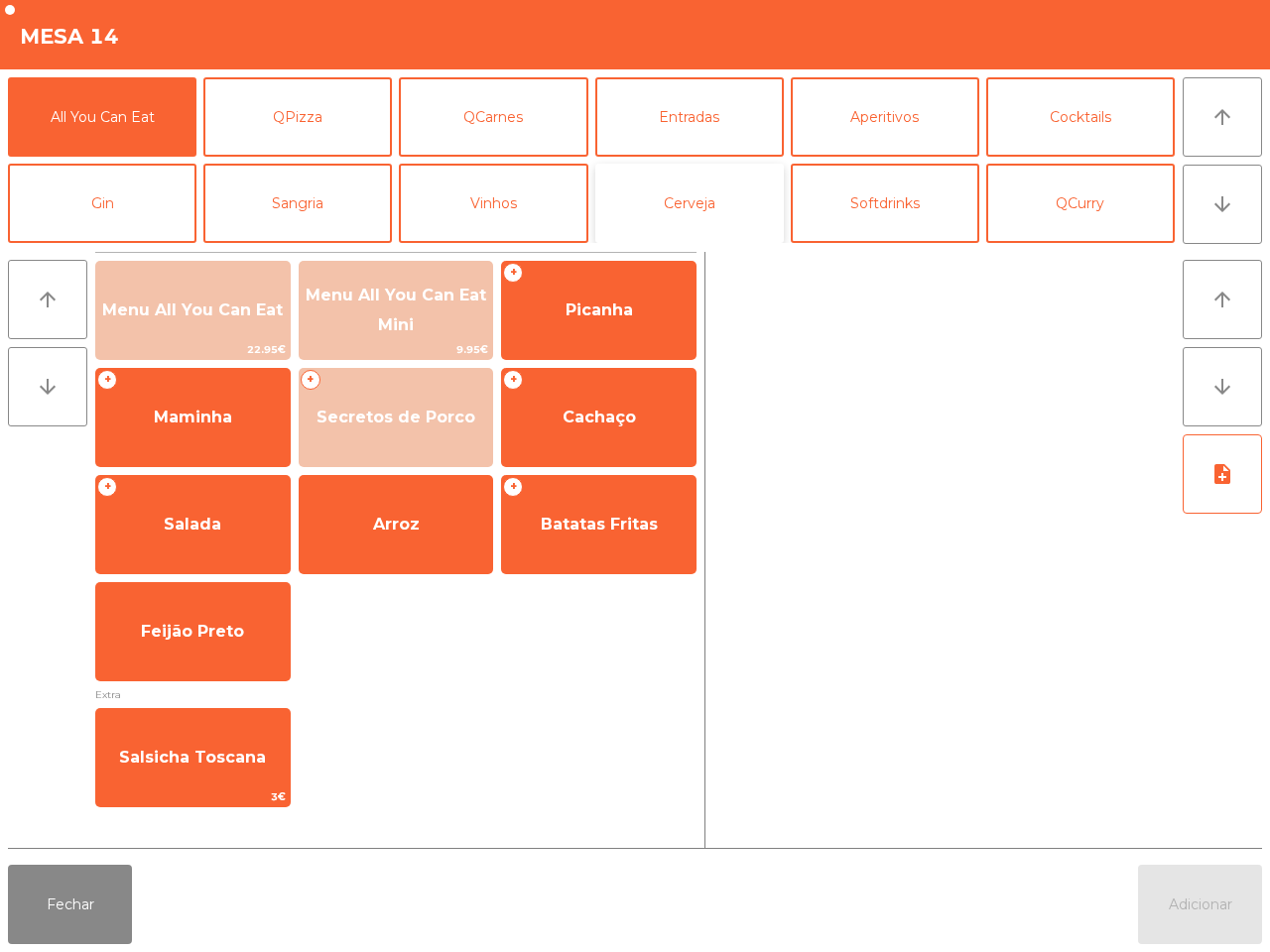 click on "Cerveja" 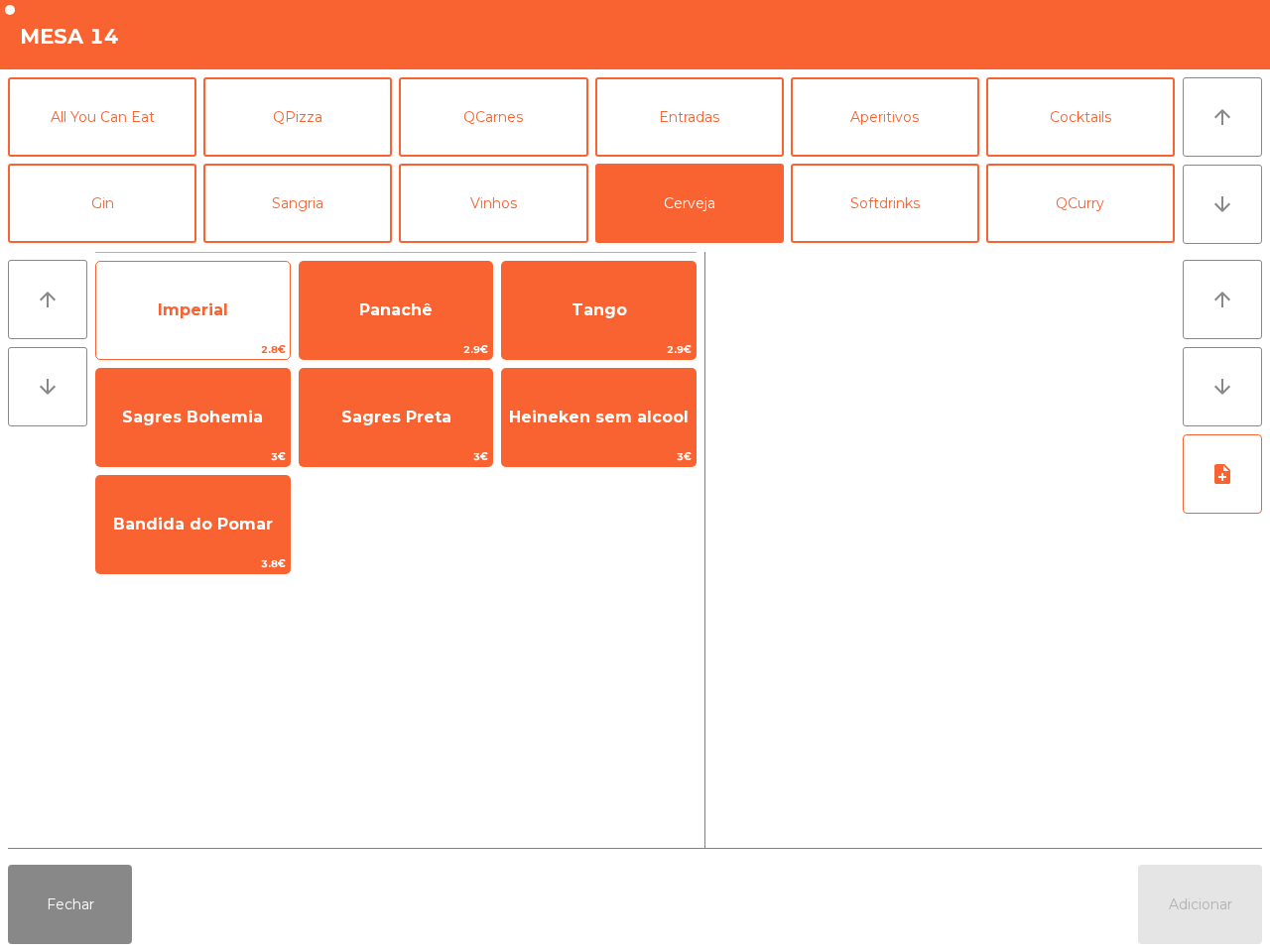 click on "Imperial" 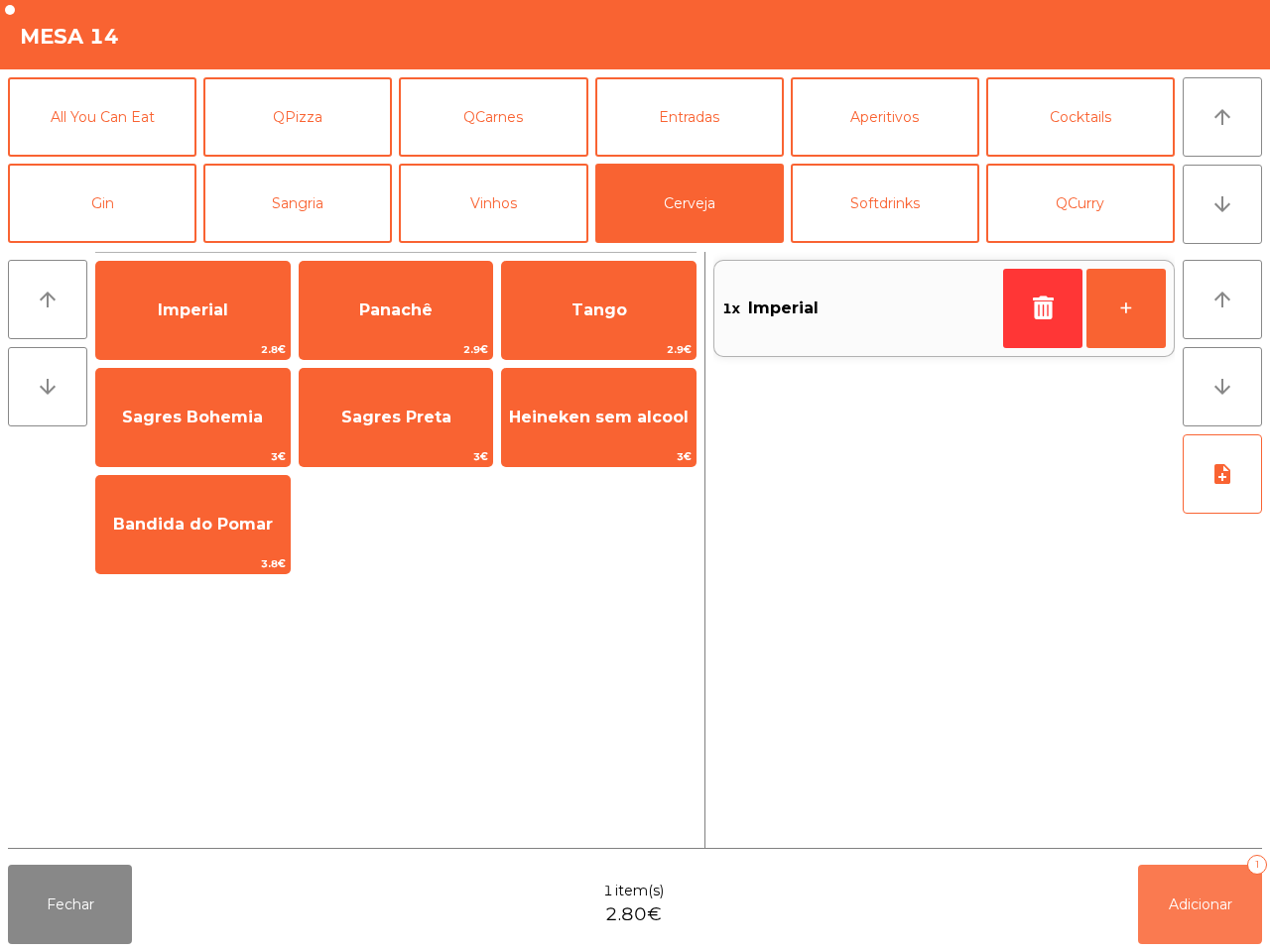 click on "Adicionar" 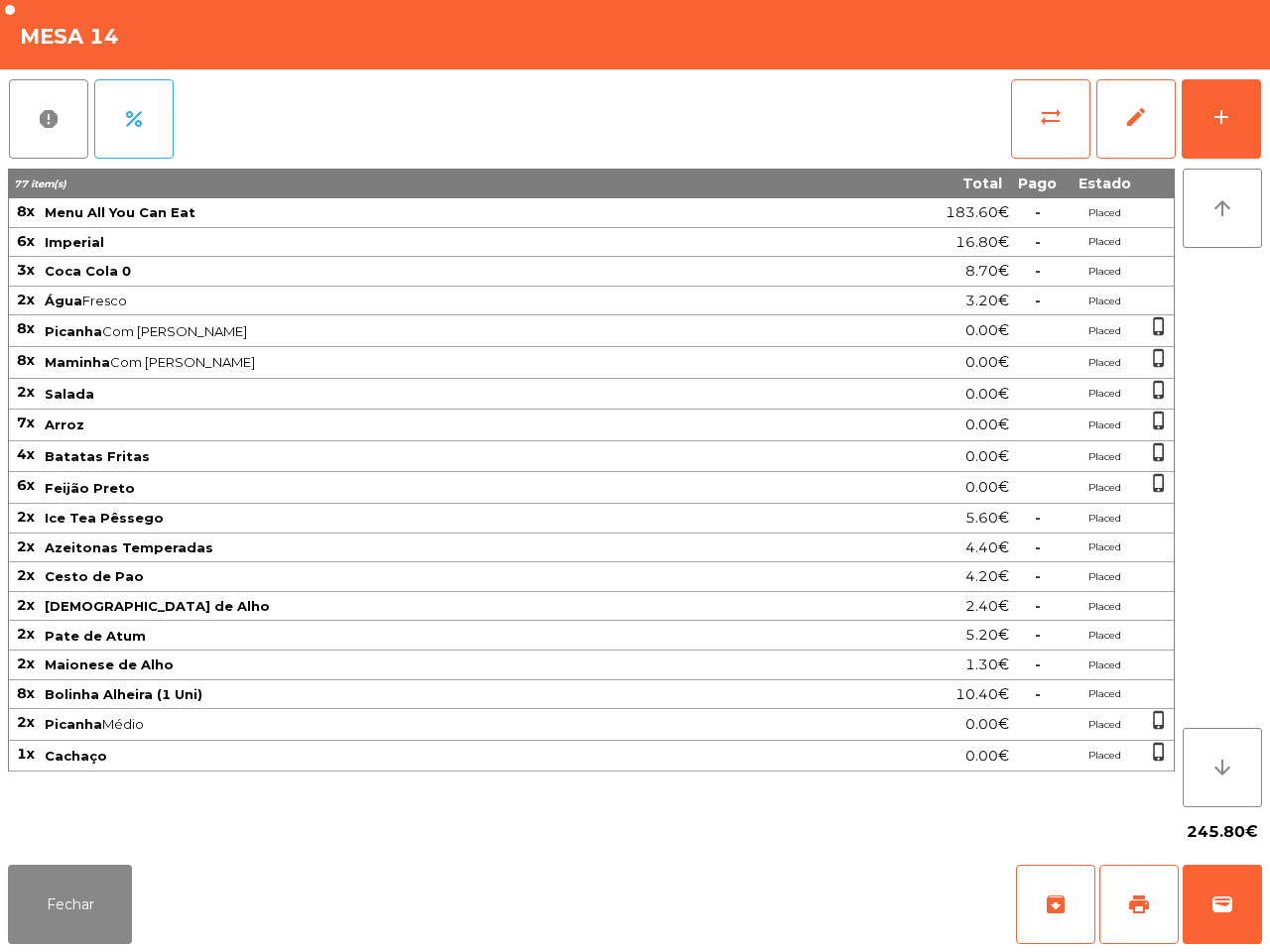click on "Cesto de Pao" 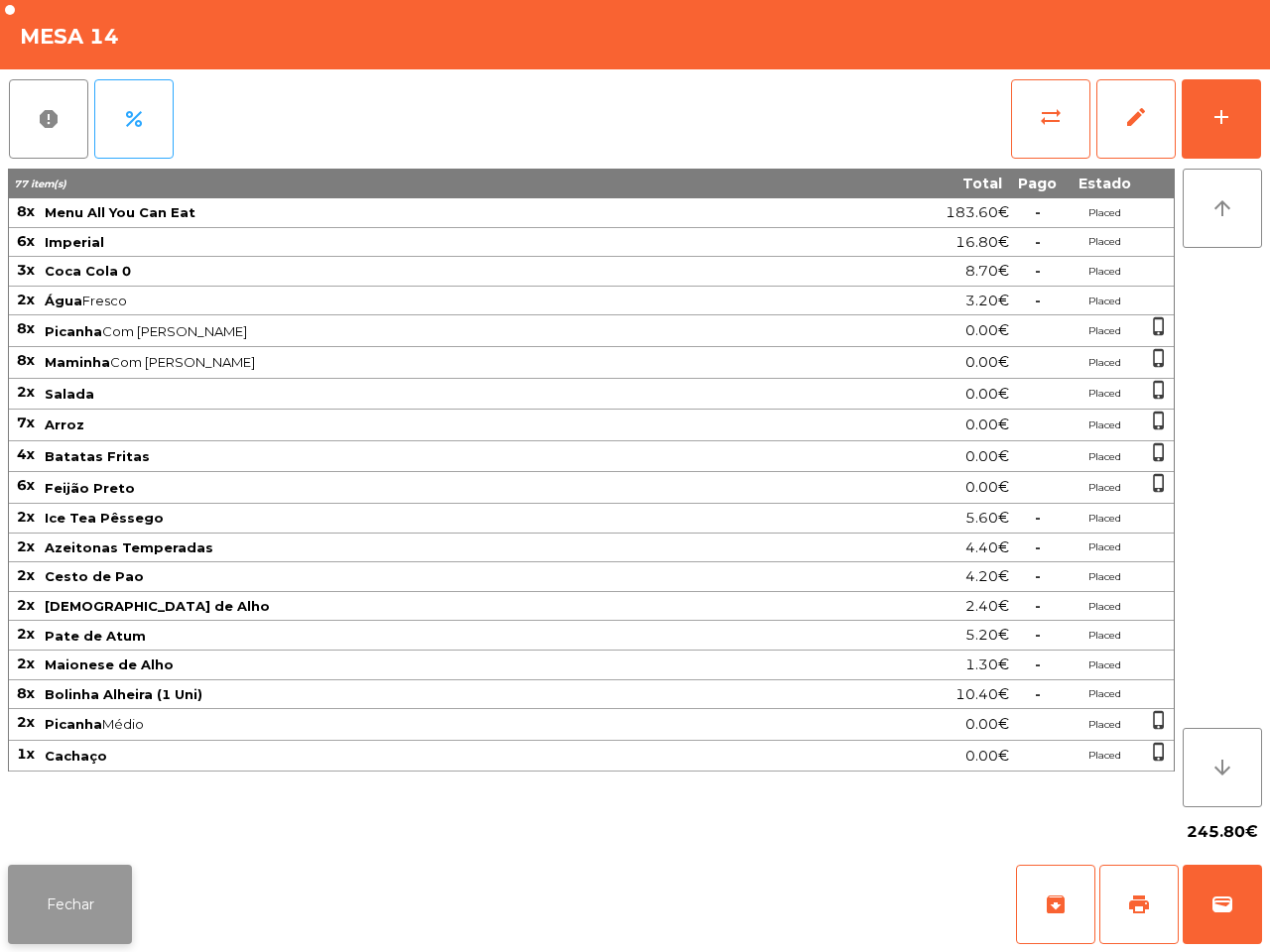 click on "Fechar" 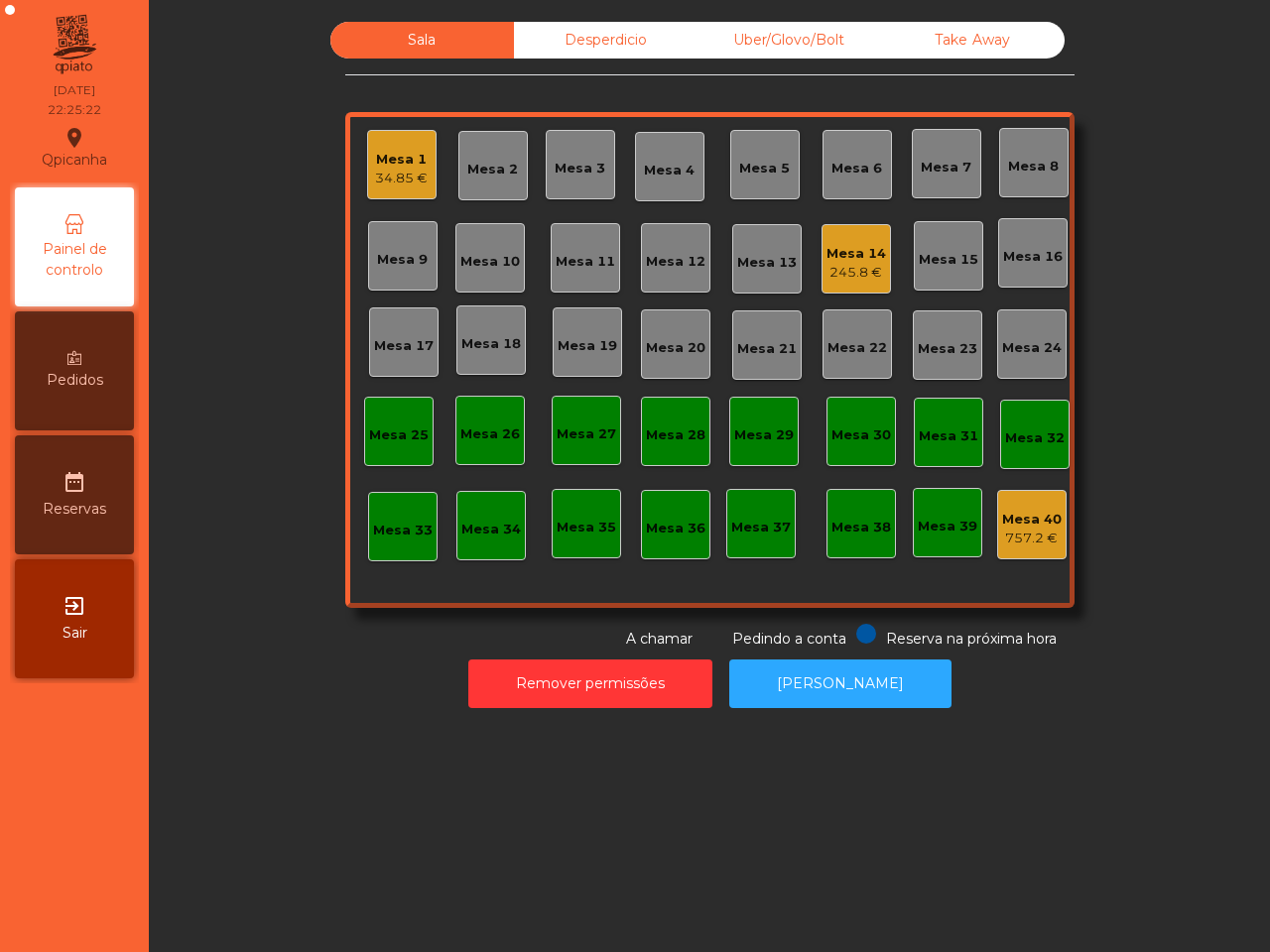 click on "Uber/Glovo/Bolt" 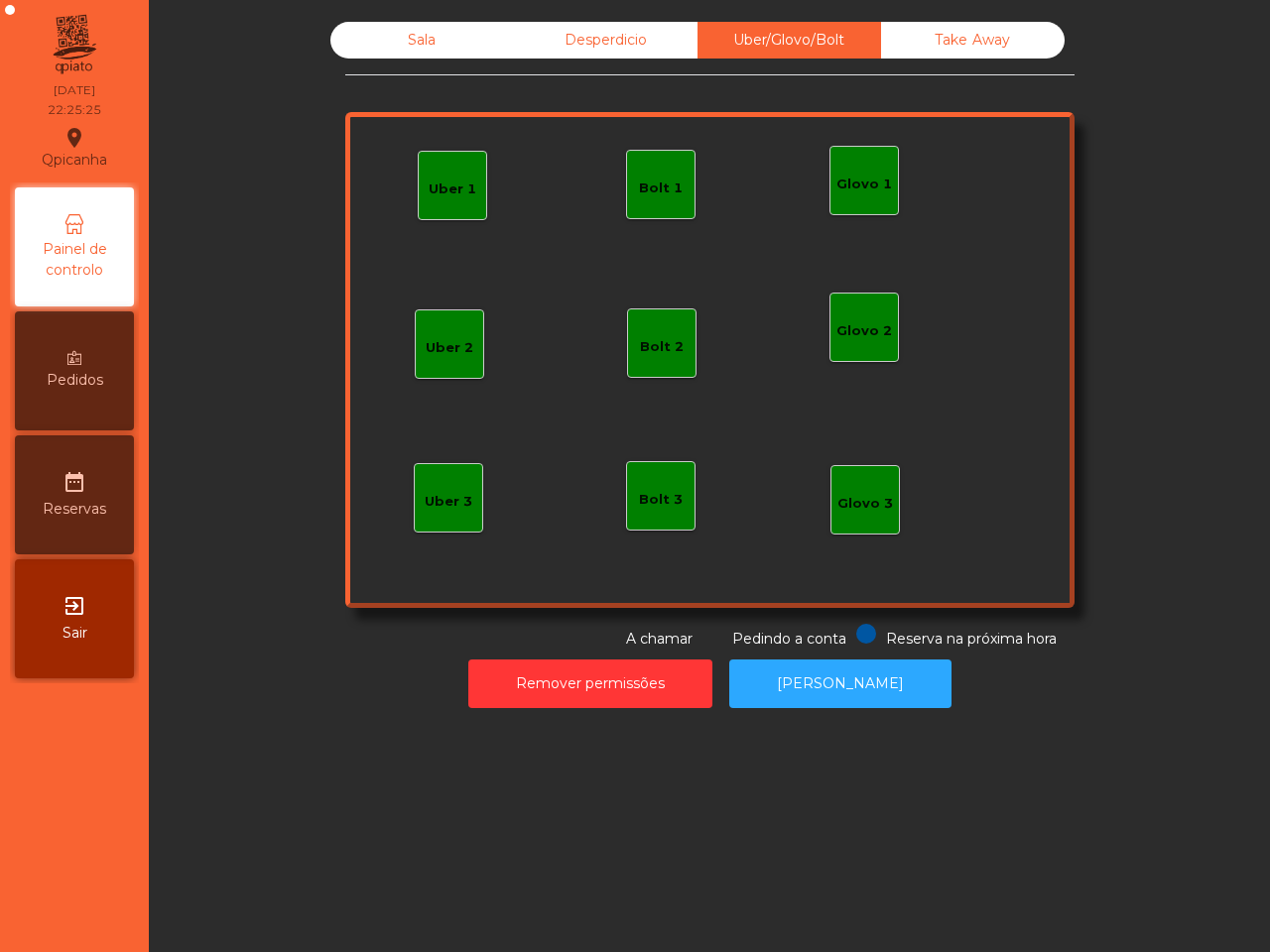 click on "Uber 1" 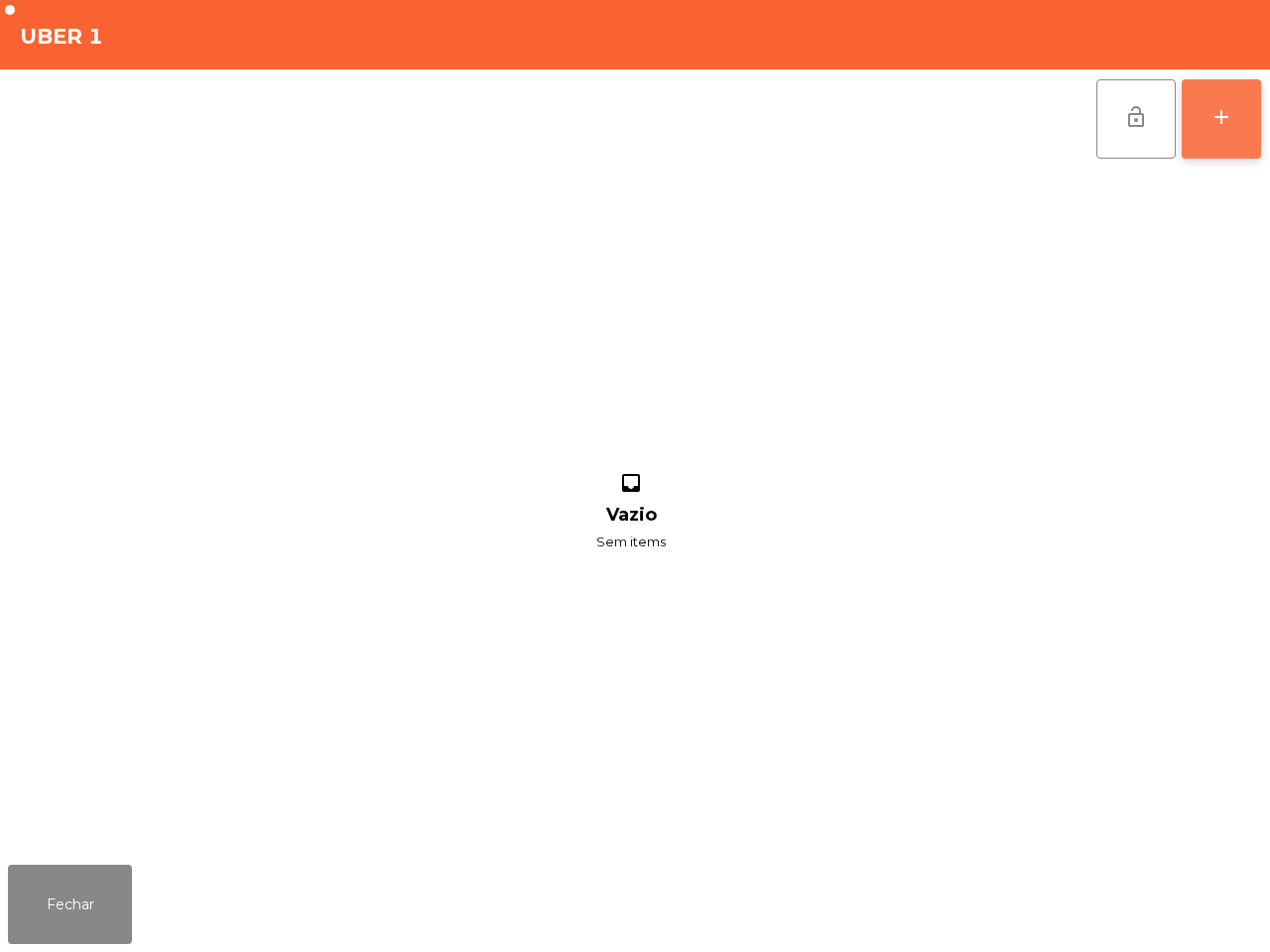 click on "add" 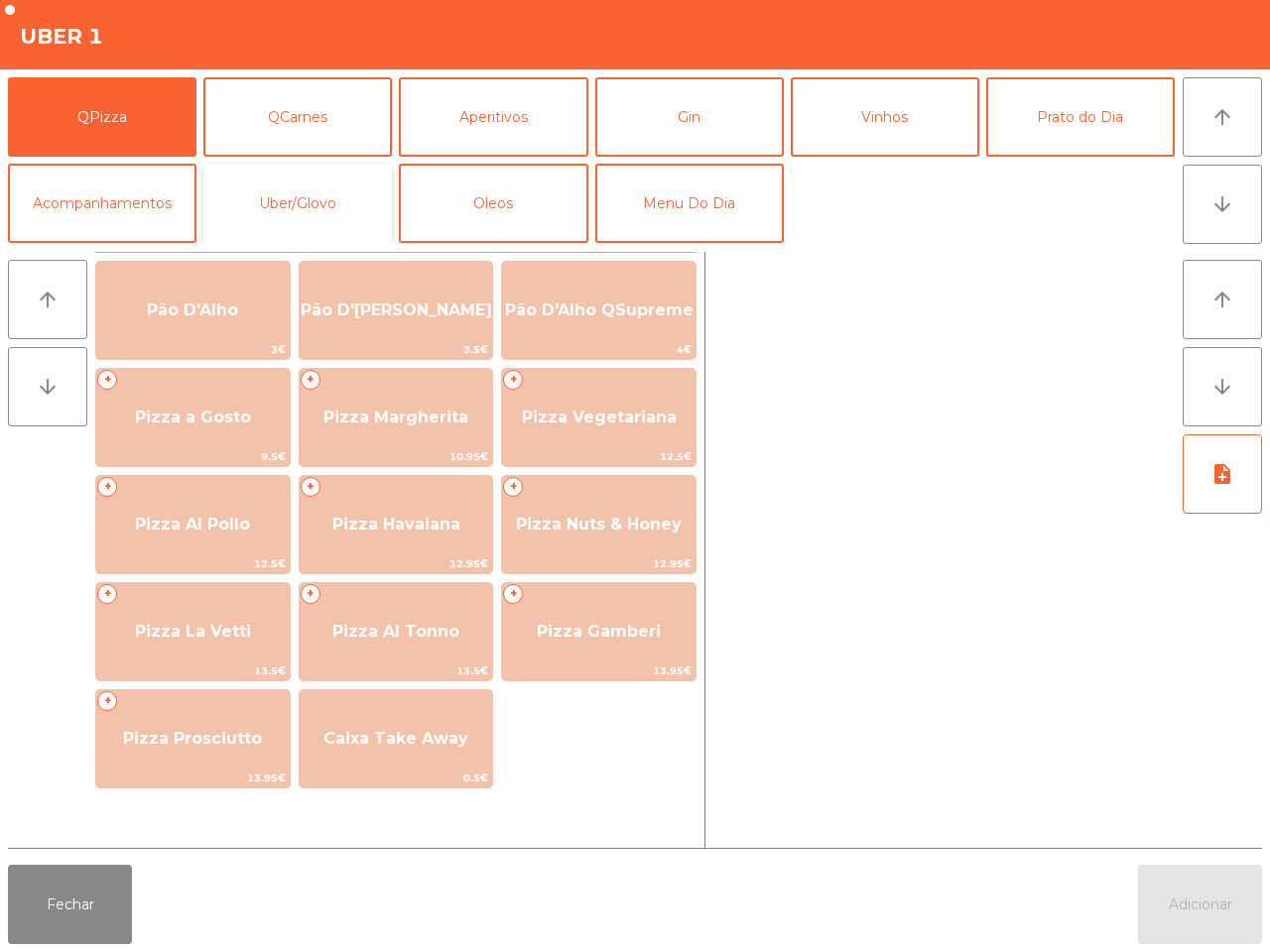 click on "Uber/Glovo" 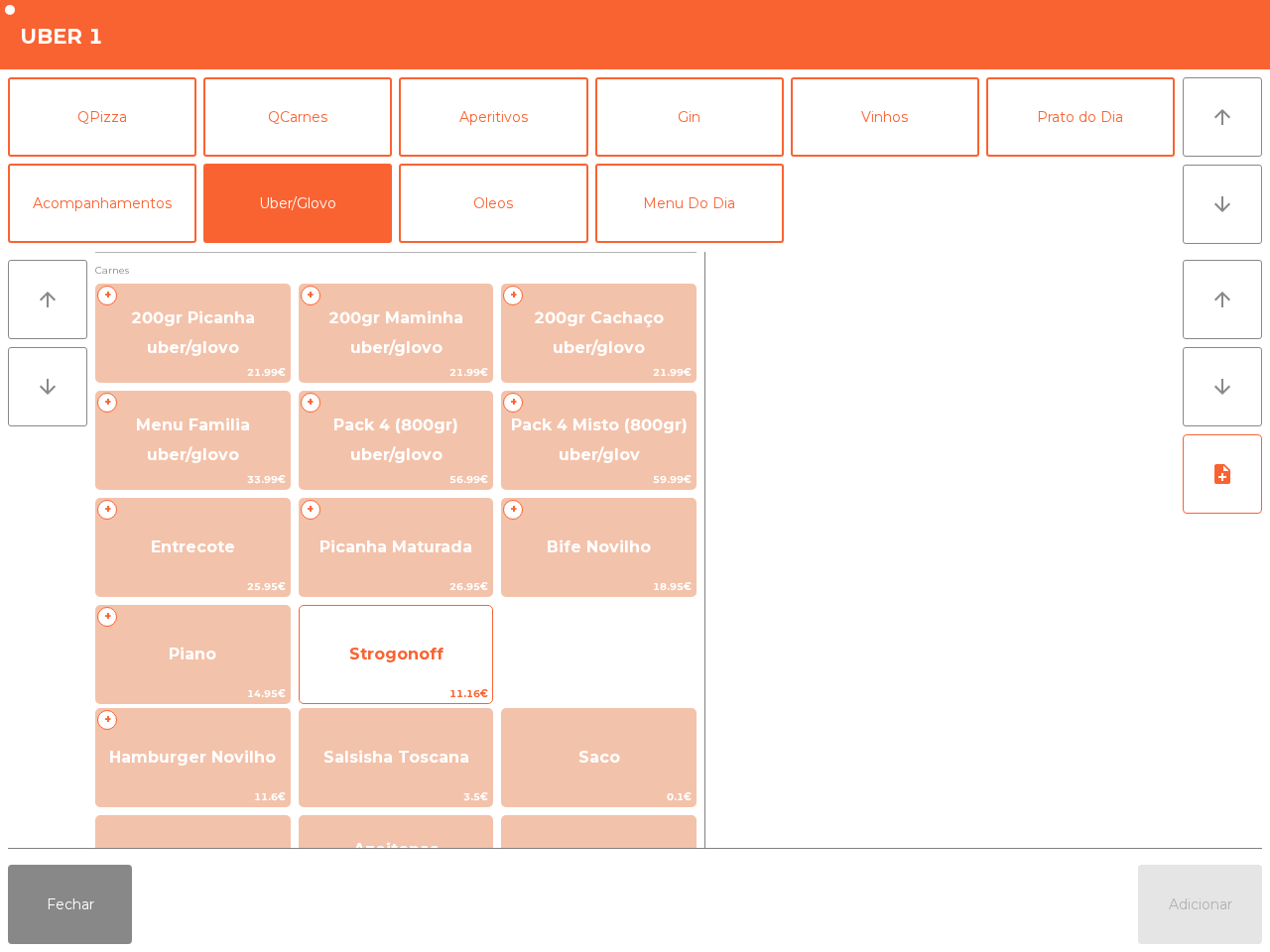click on "Strogonoff" 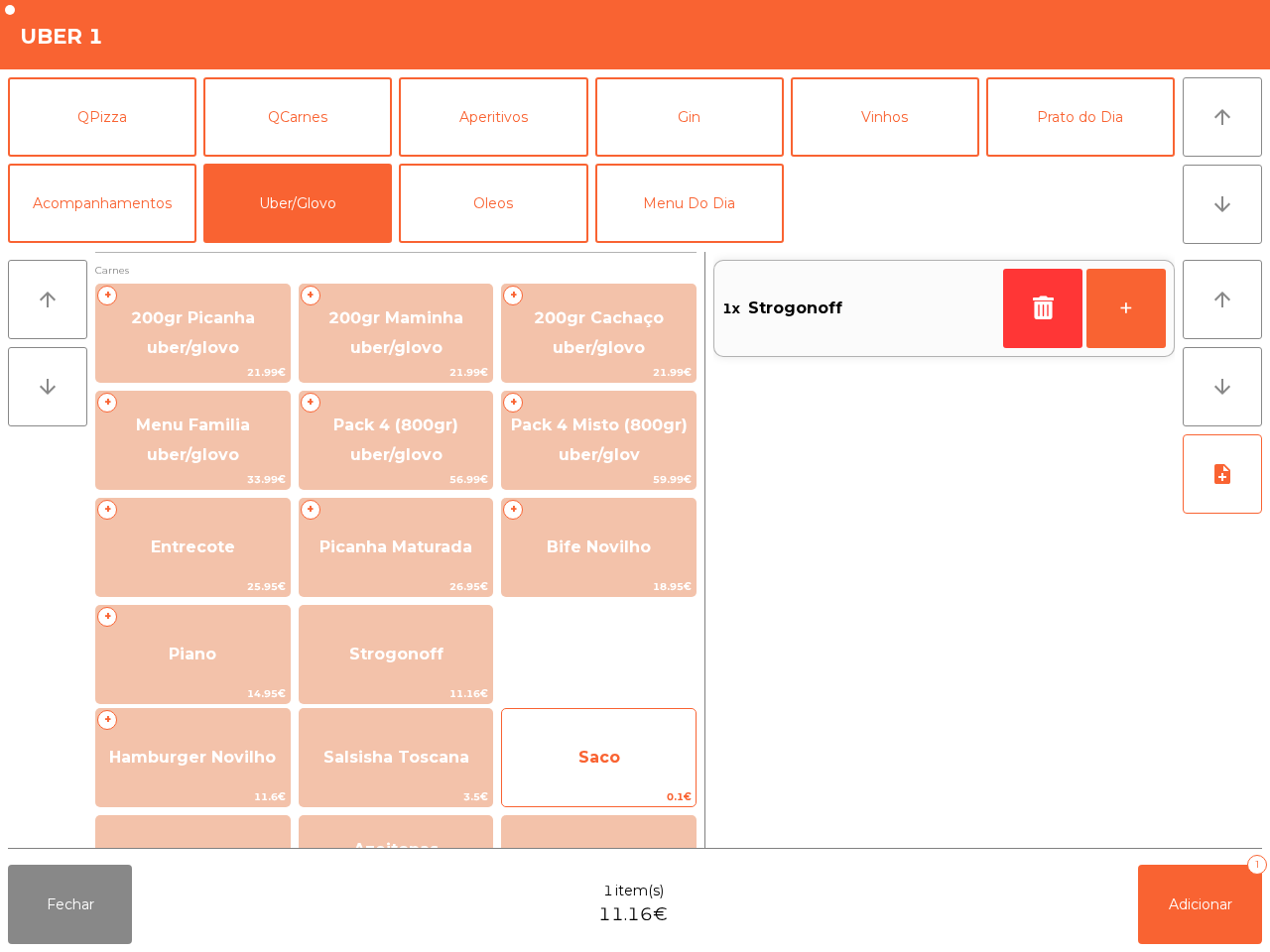 click on "Saco" 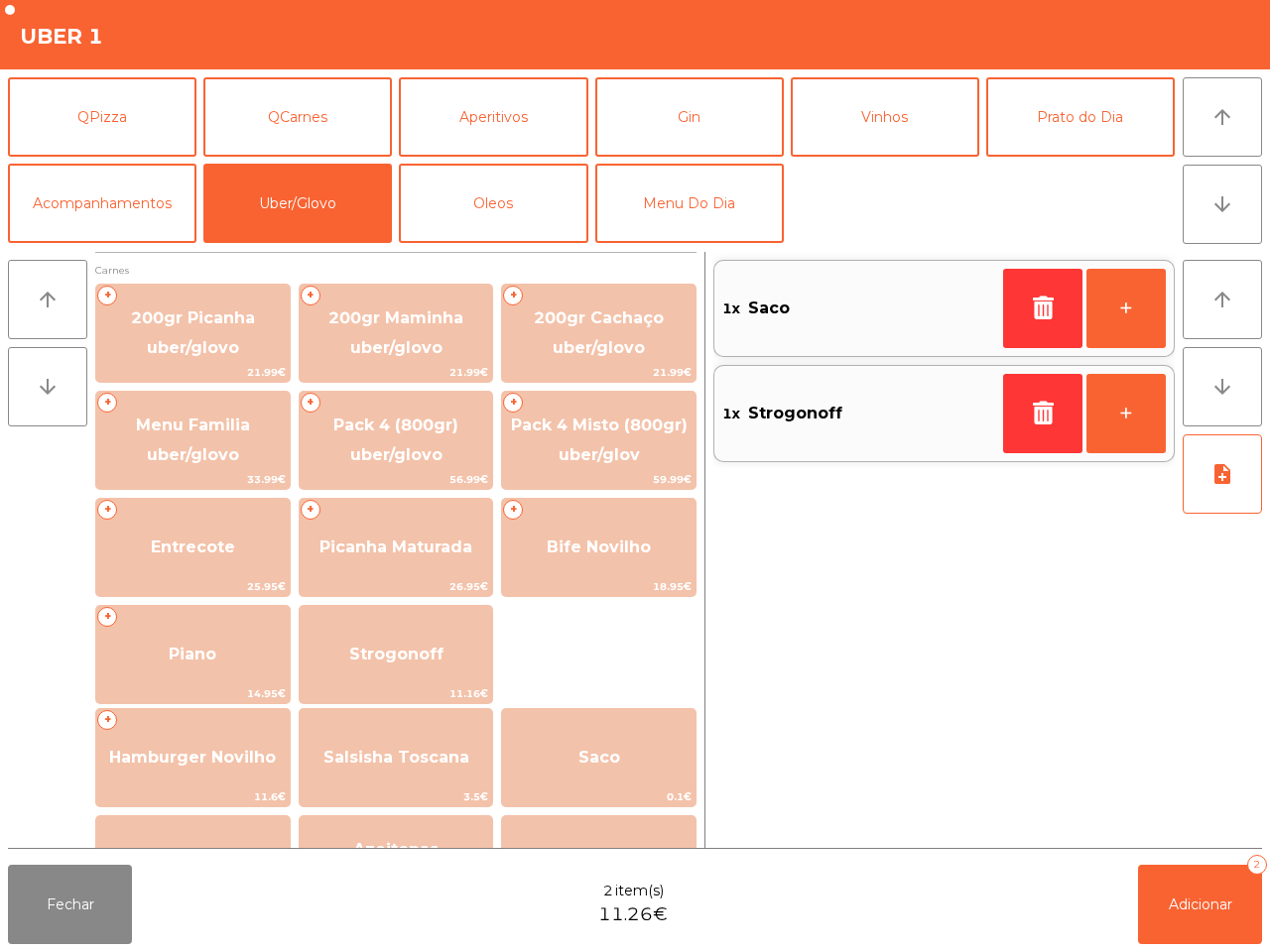 scroll, scrollTop: 372, scrollLeft: 0, axis: vertical 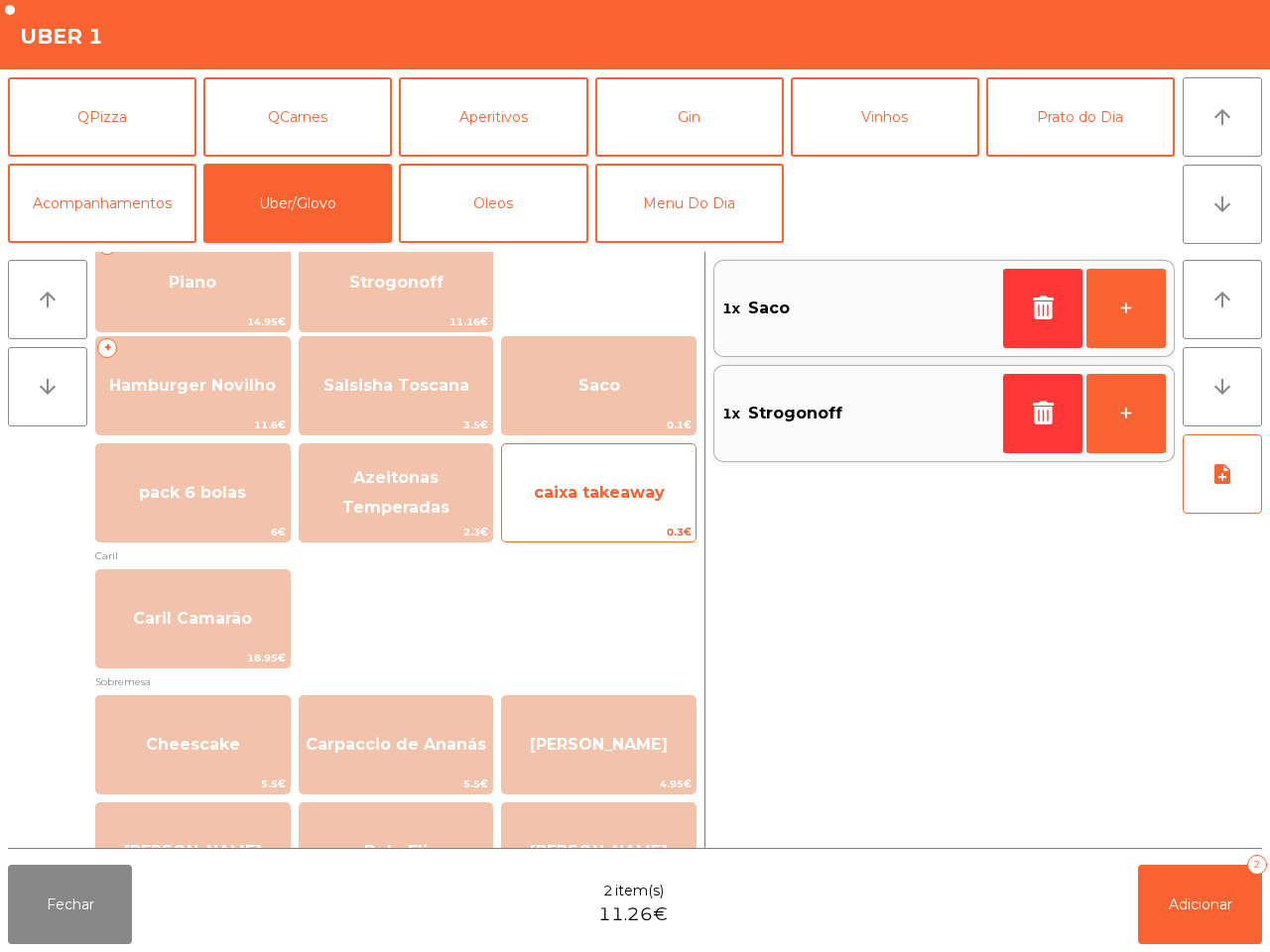 click on "0.3€" 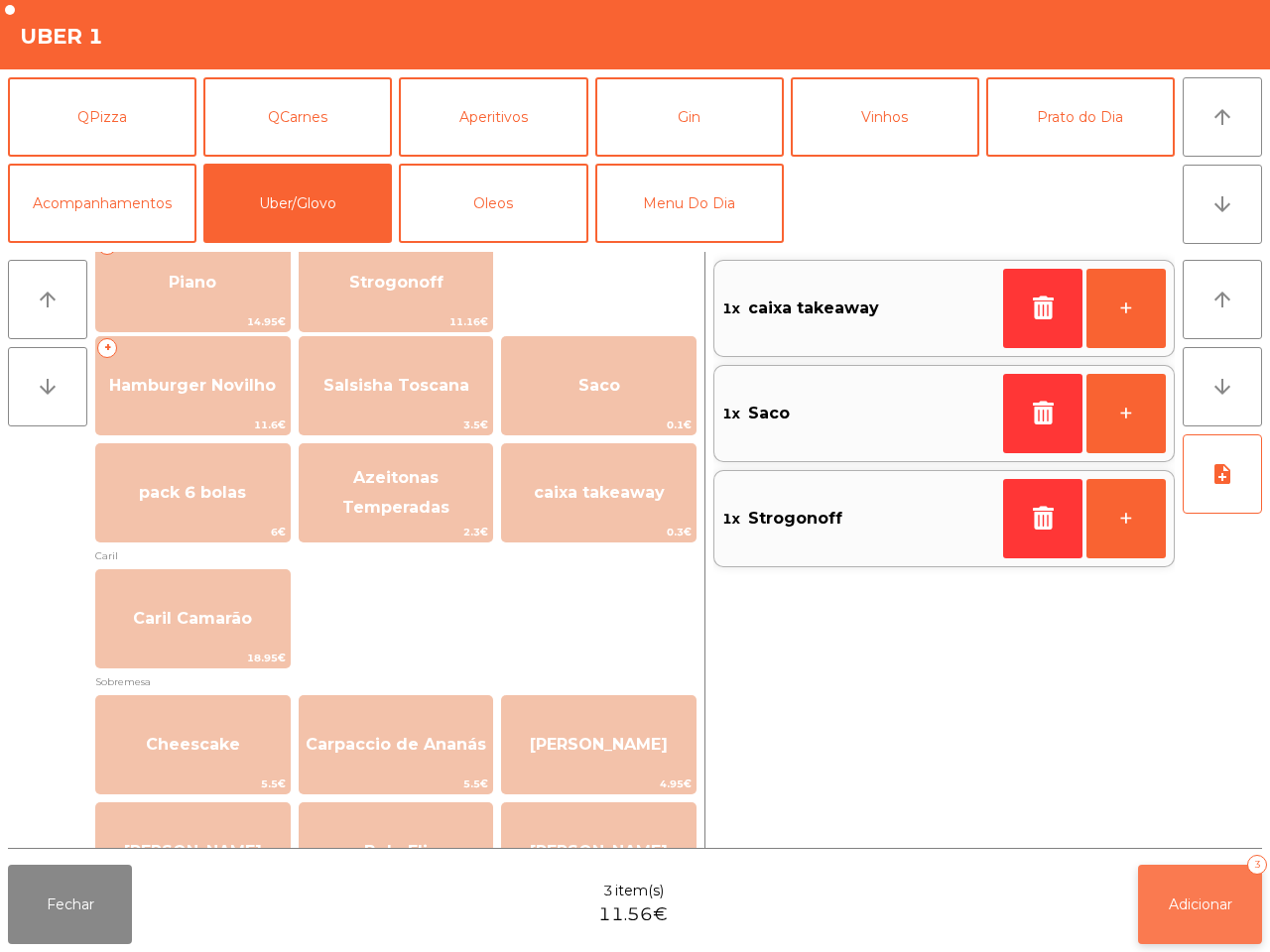 click on "Adicionar   3" 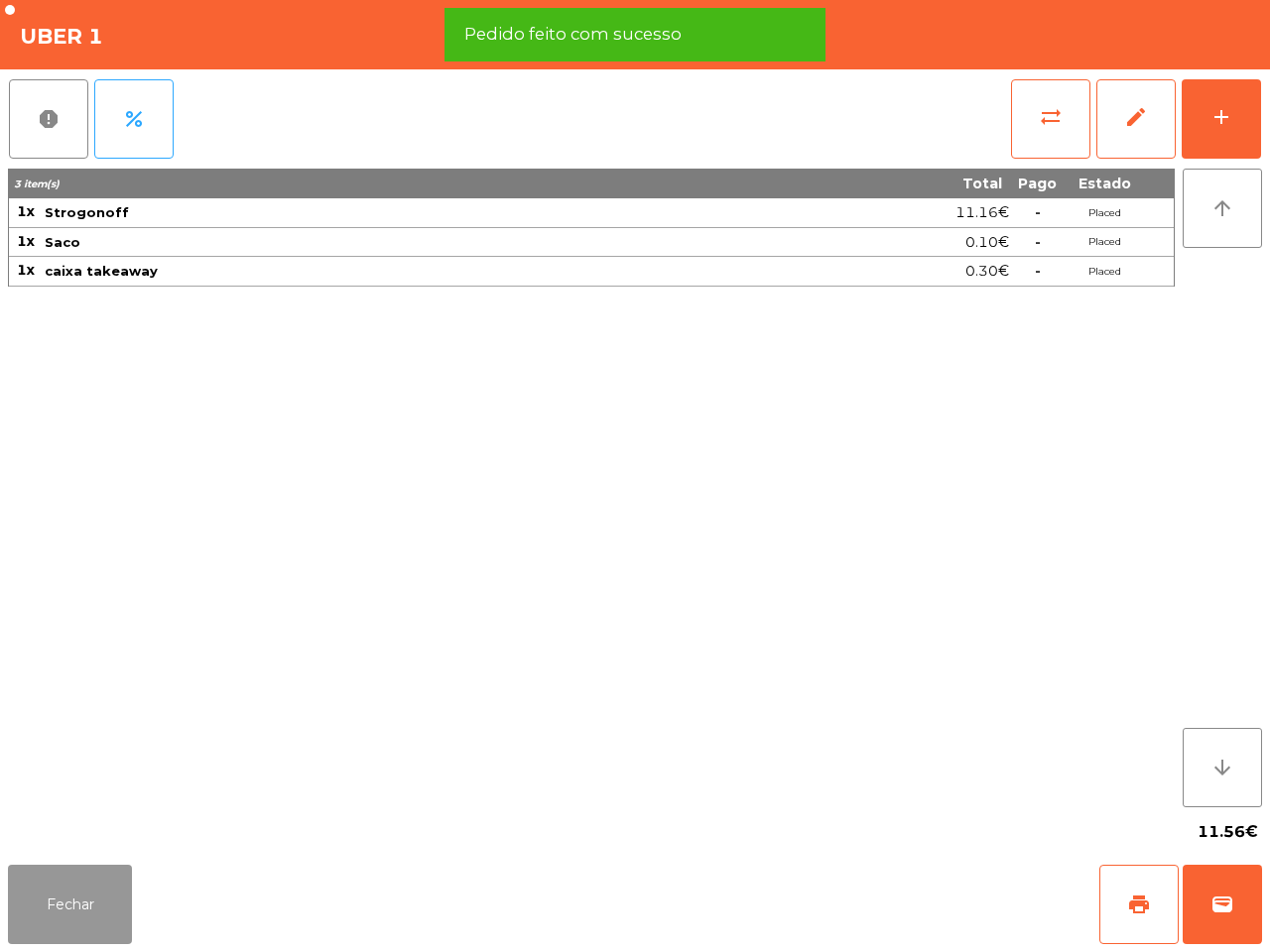 click on "Fechar" 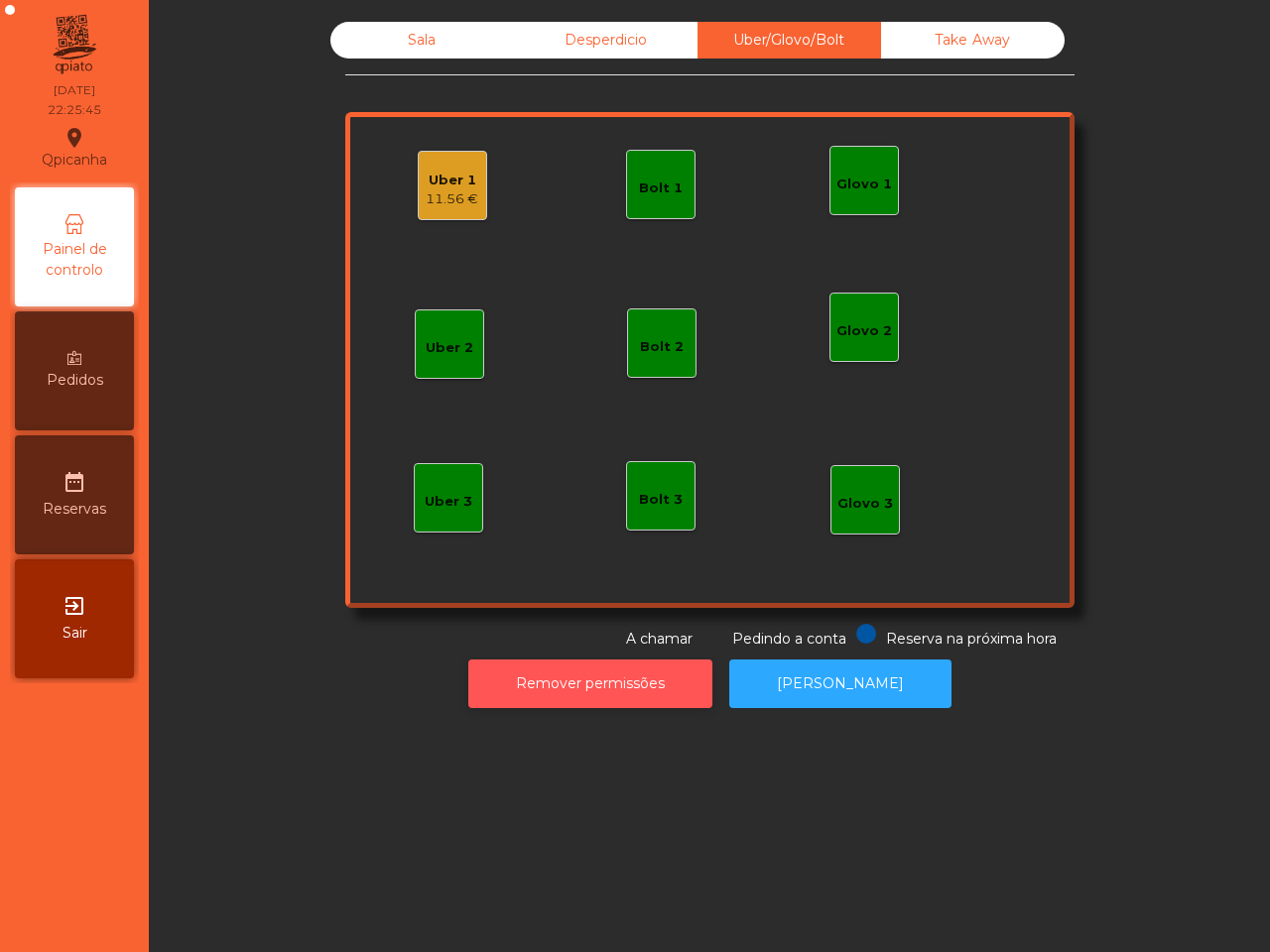 click on "Remover permissões" 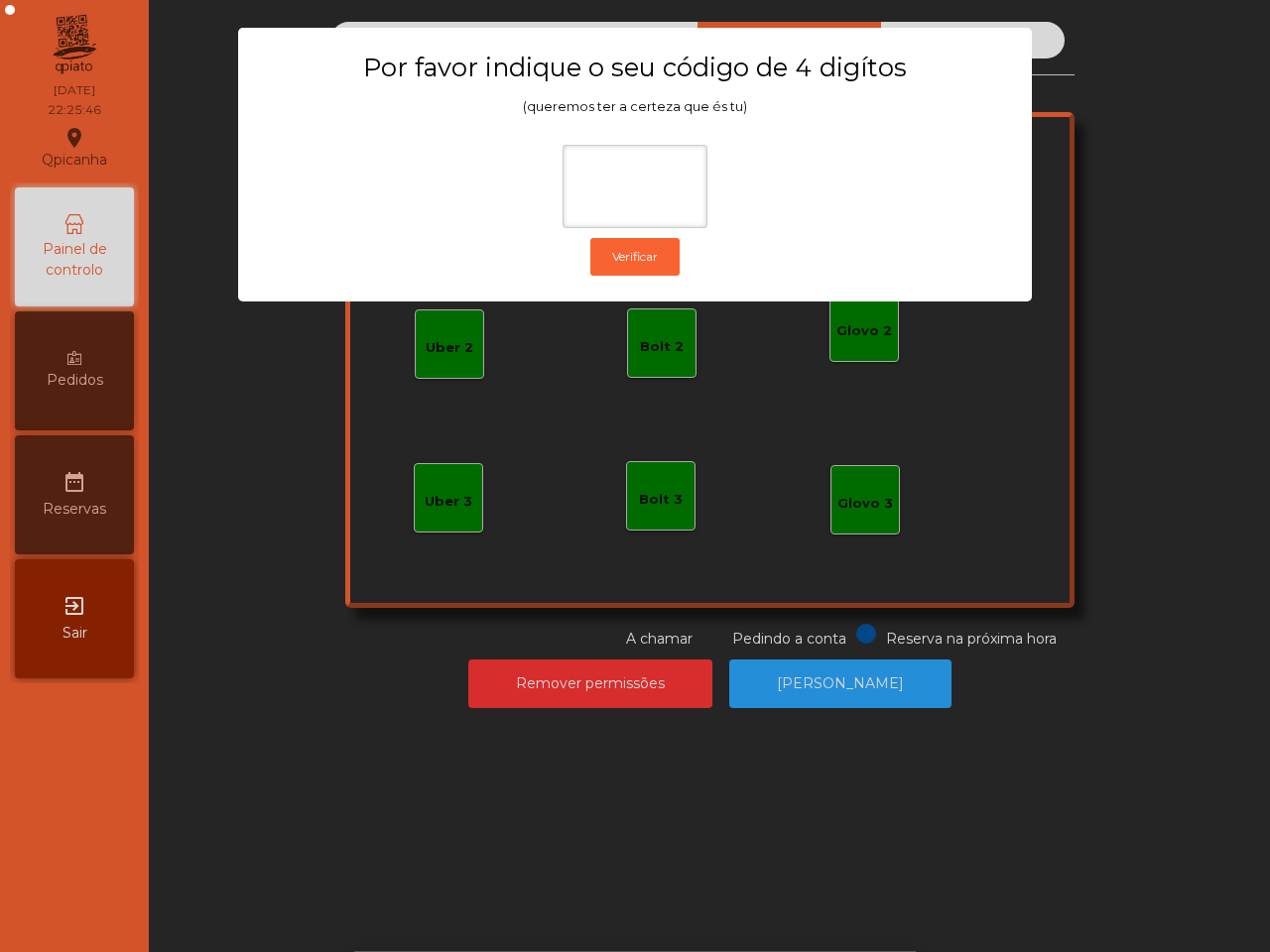 click on "Por favor indique o seu código de 4 digítos (queremos ter a certeza que és tu)  Verificar" 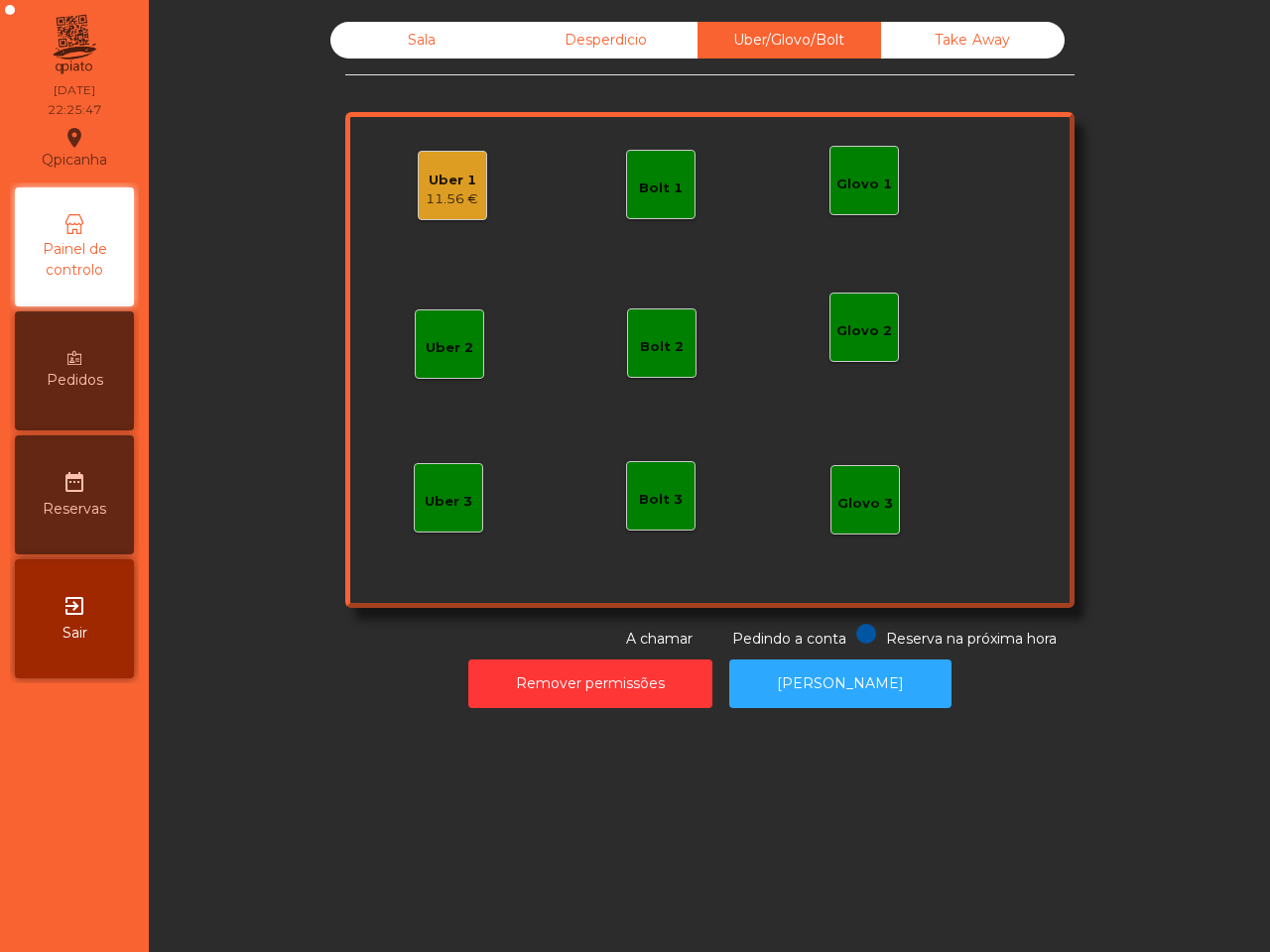 click on "Uber 1   11.56 €   Glovo 1   Uber 2   Uber 3   Glovo 2   Glovo 3   Bolt 1   Bolt 2   Bolt 3" 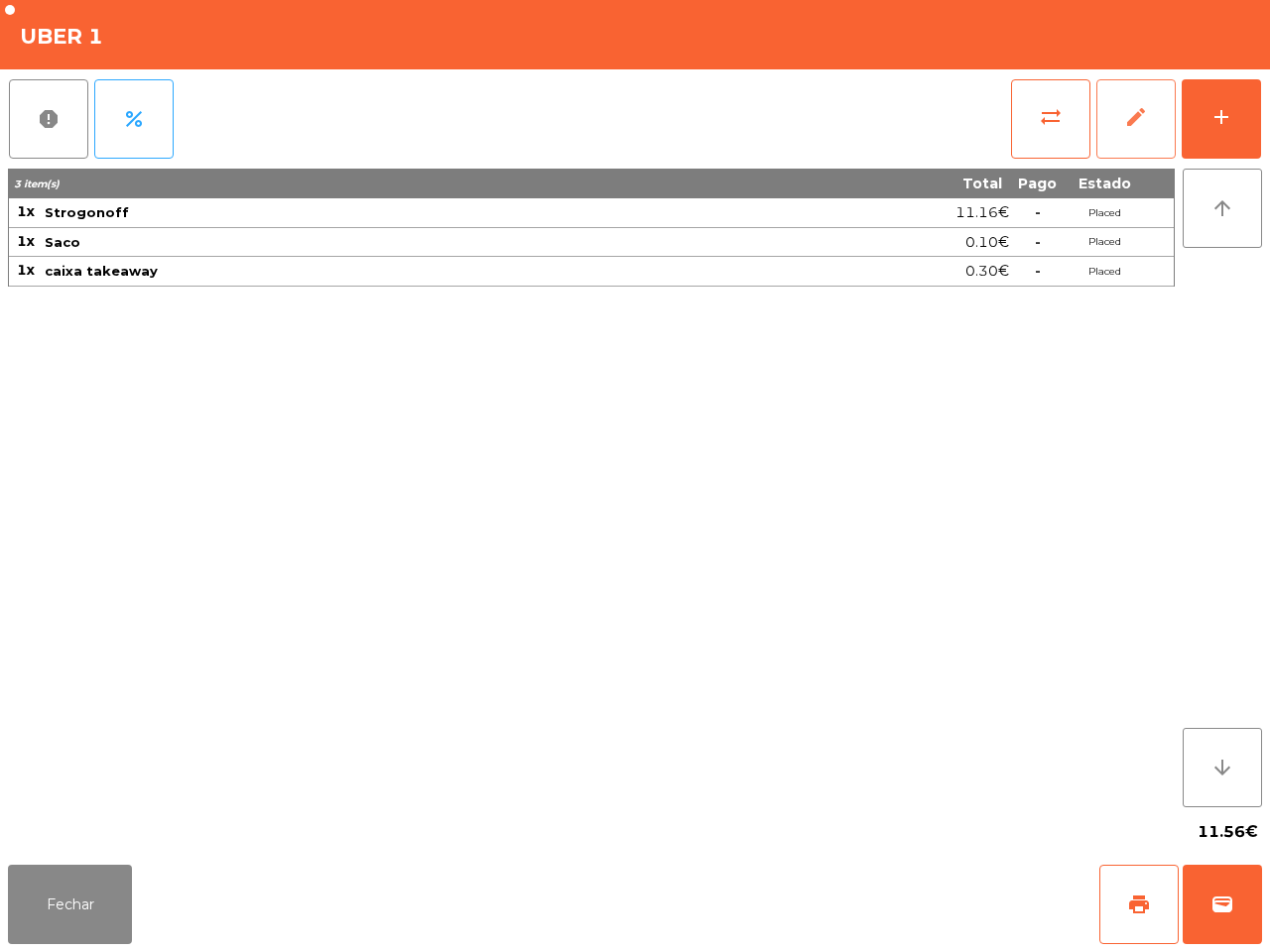click on "edit" 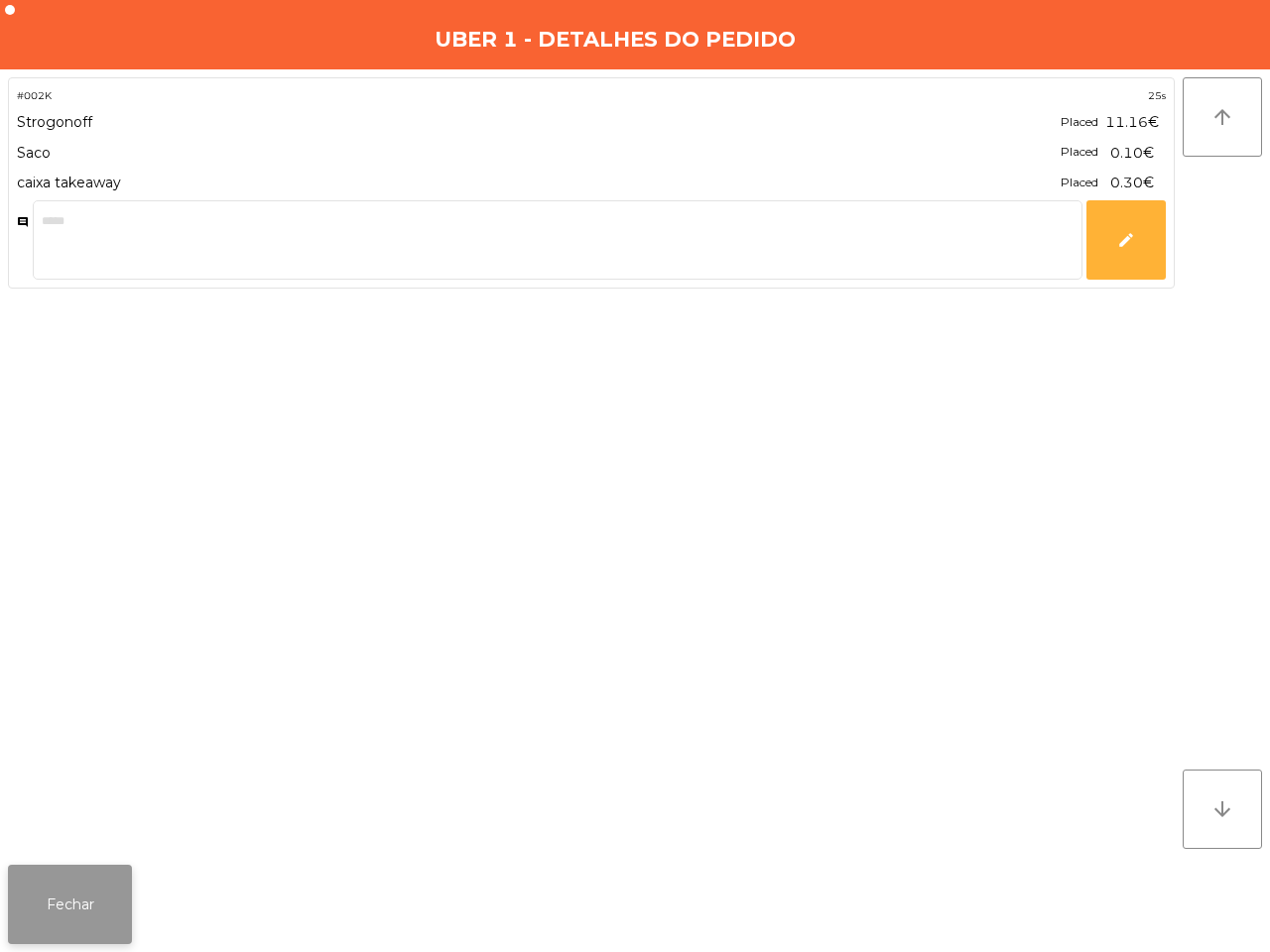 click on "Fechar" 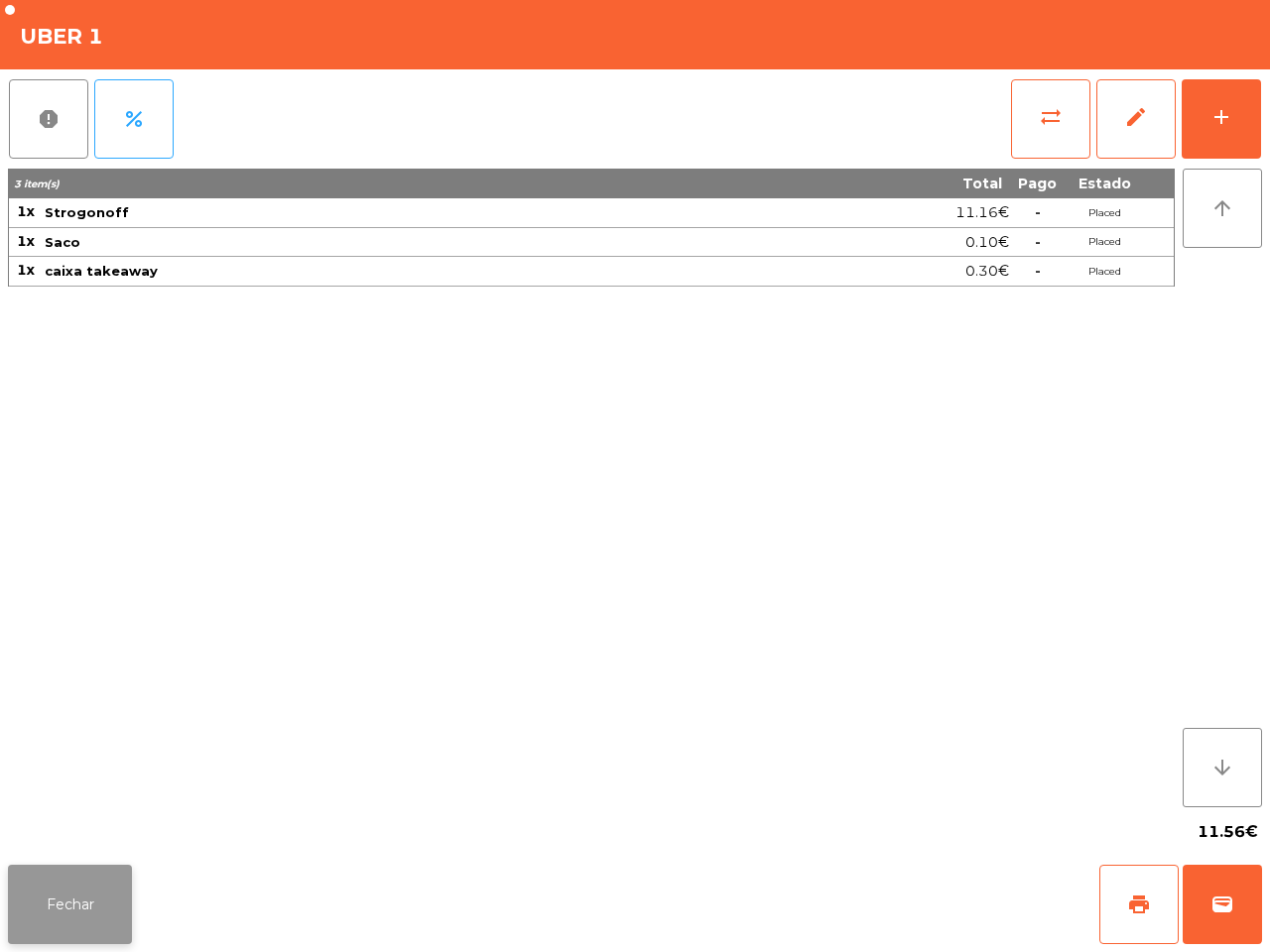 click on "Fechar" 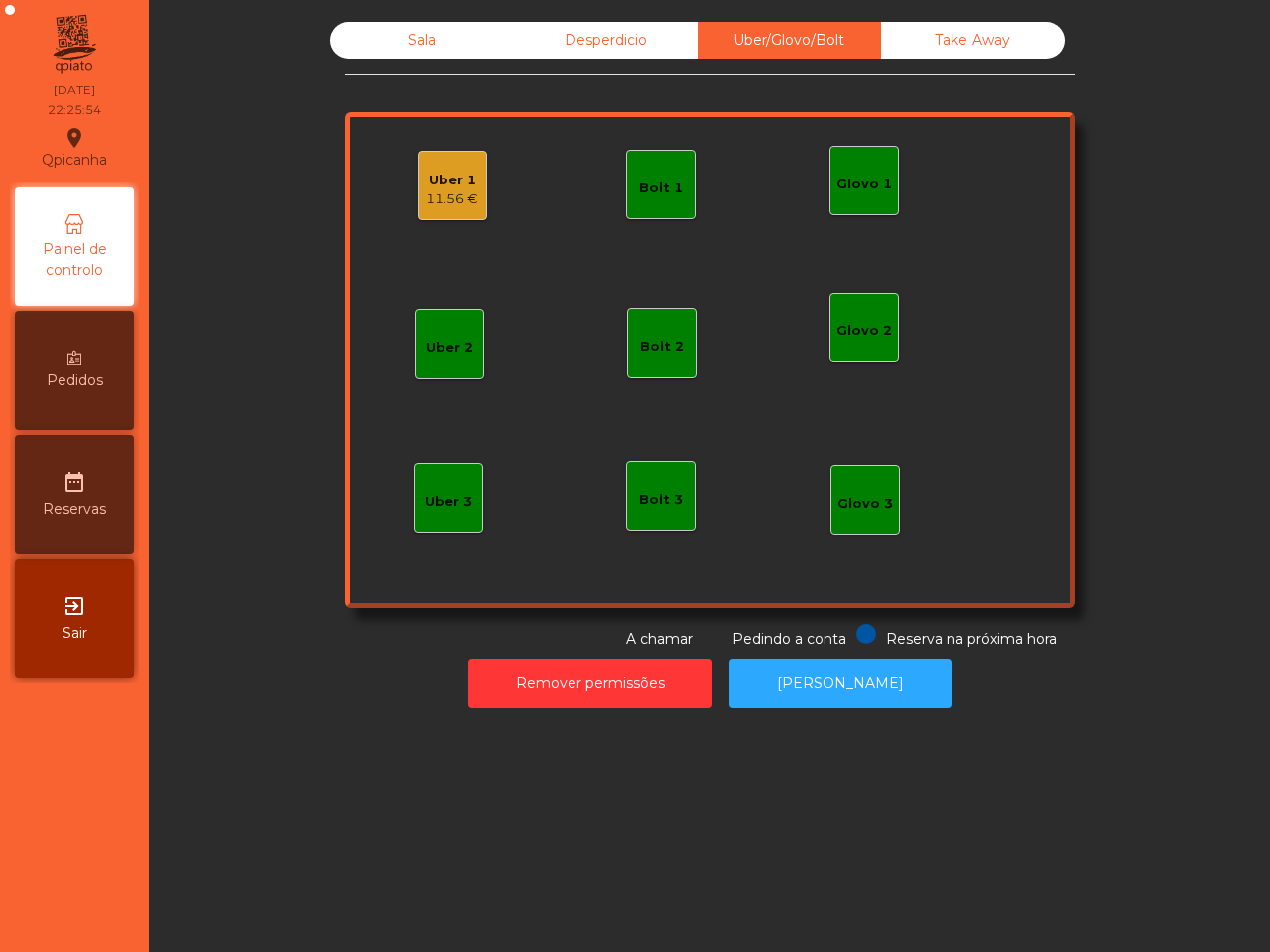 click on "Sala" 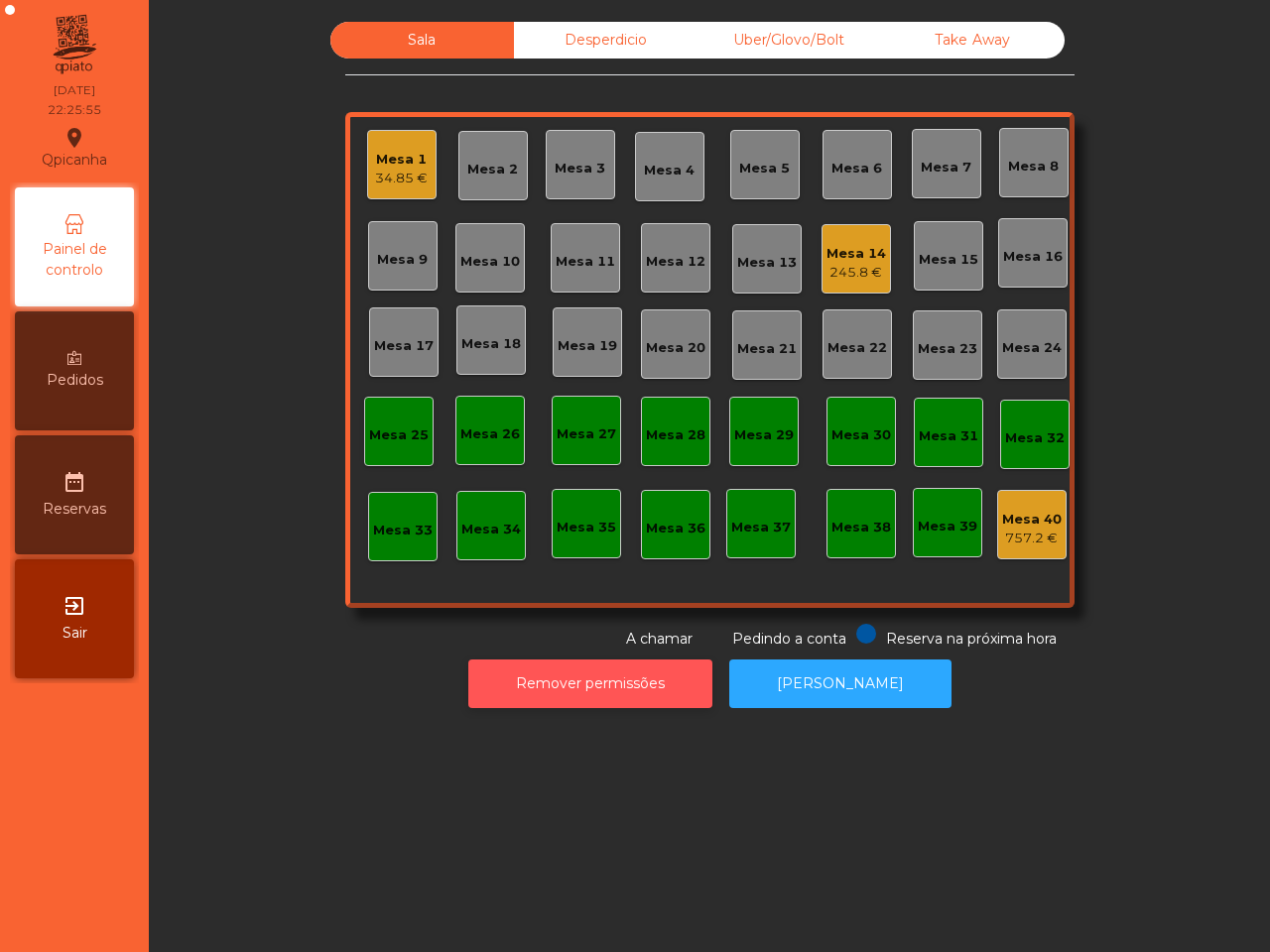 click on "Remover permissões" 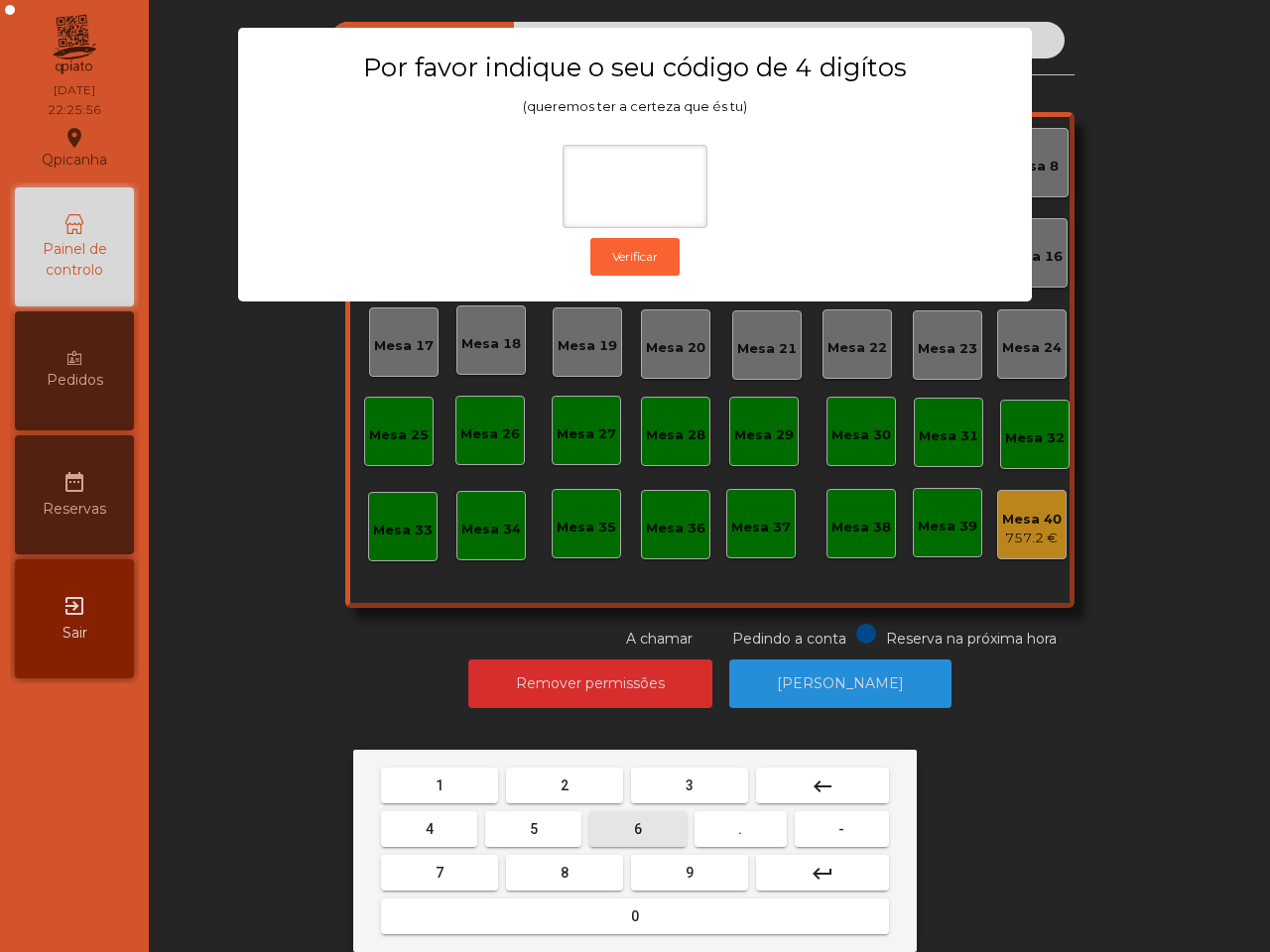 click on "6" at bounding box center [637, 829] 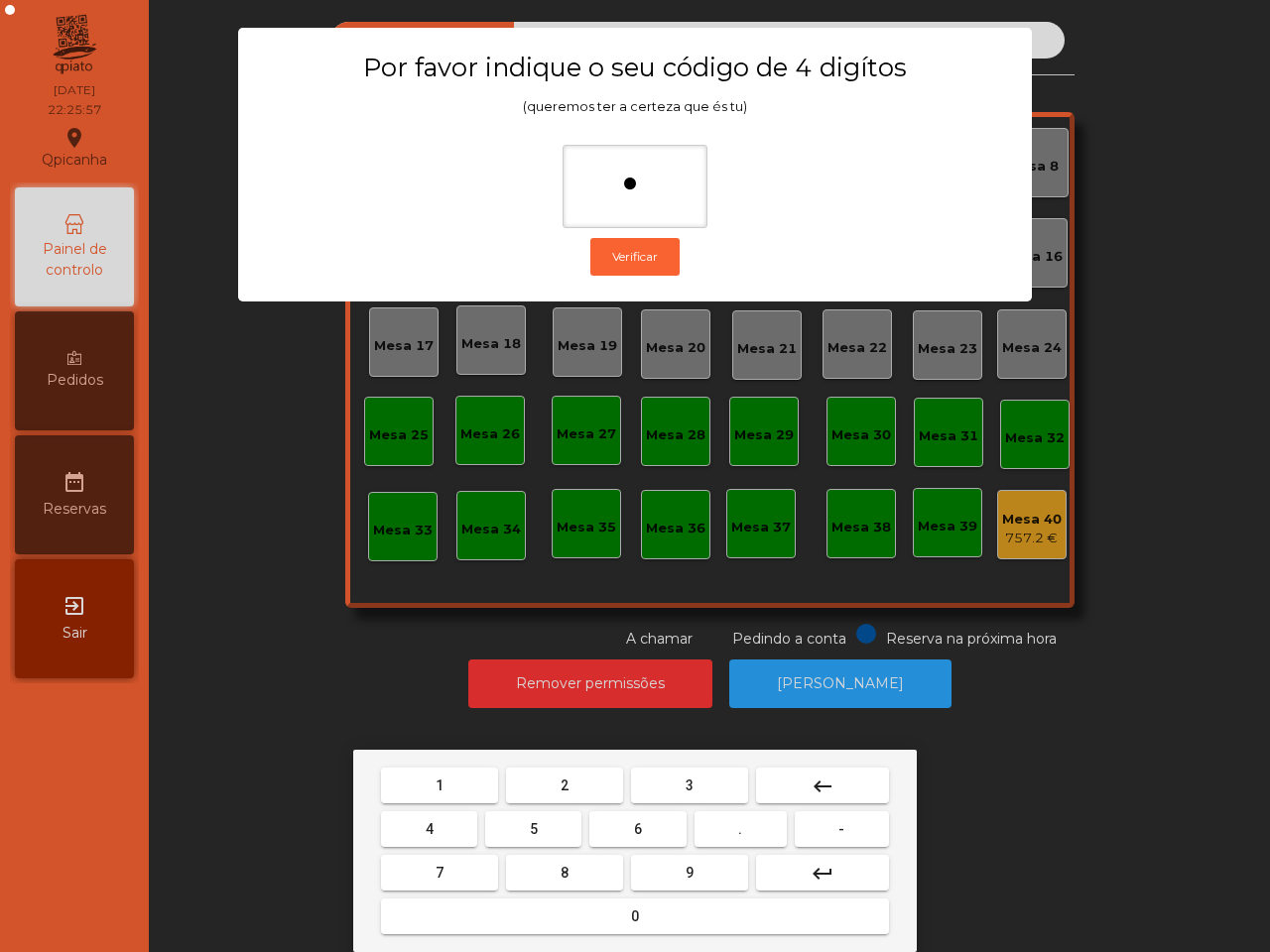click on "5" at bounding box center [533, 829] 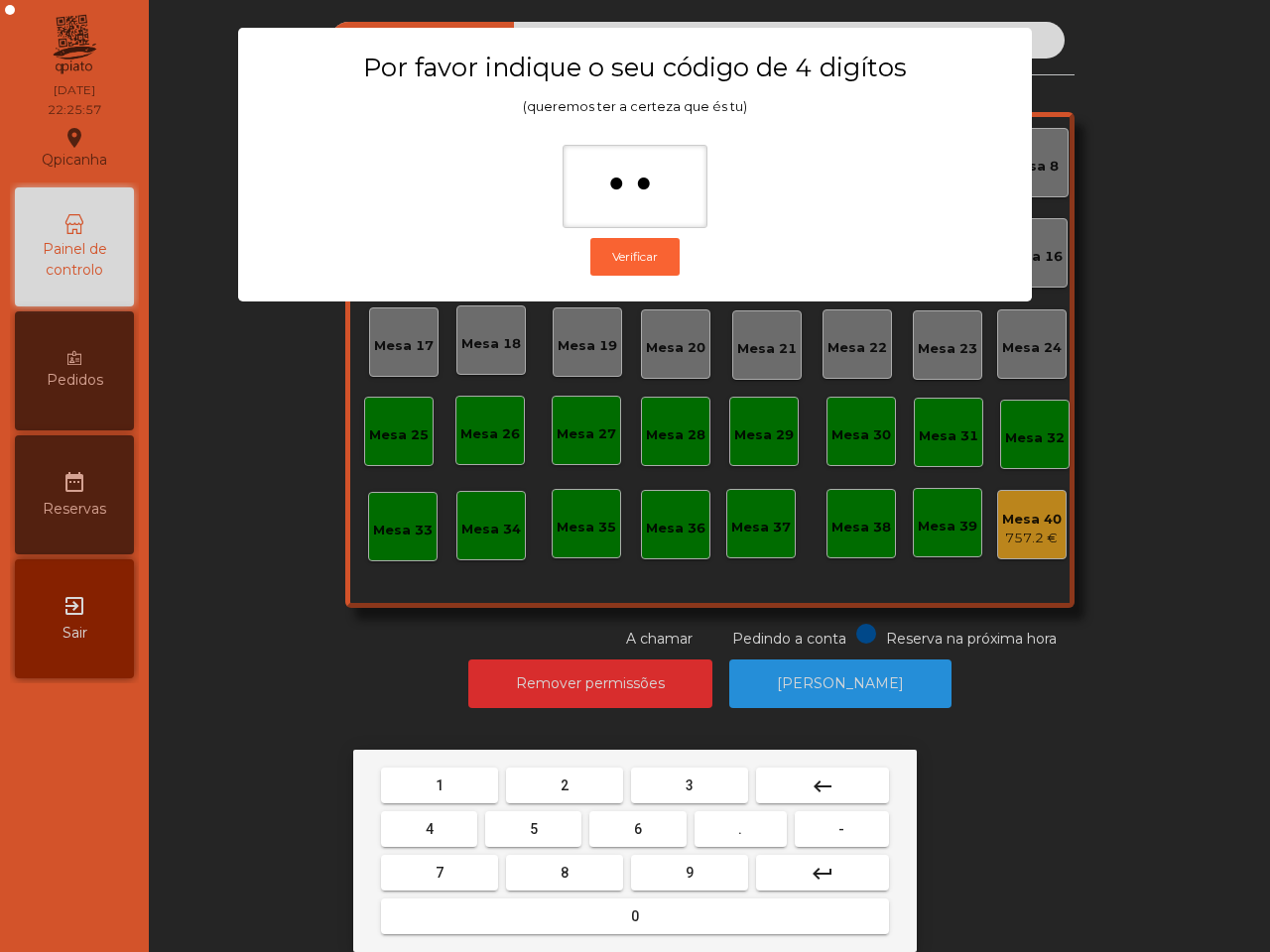 click on "1" at bounding box center (440, 785) 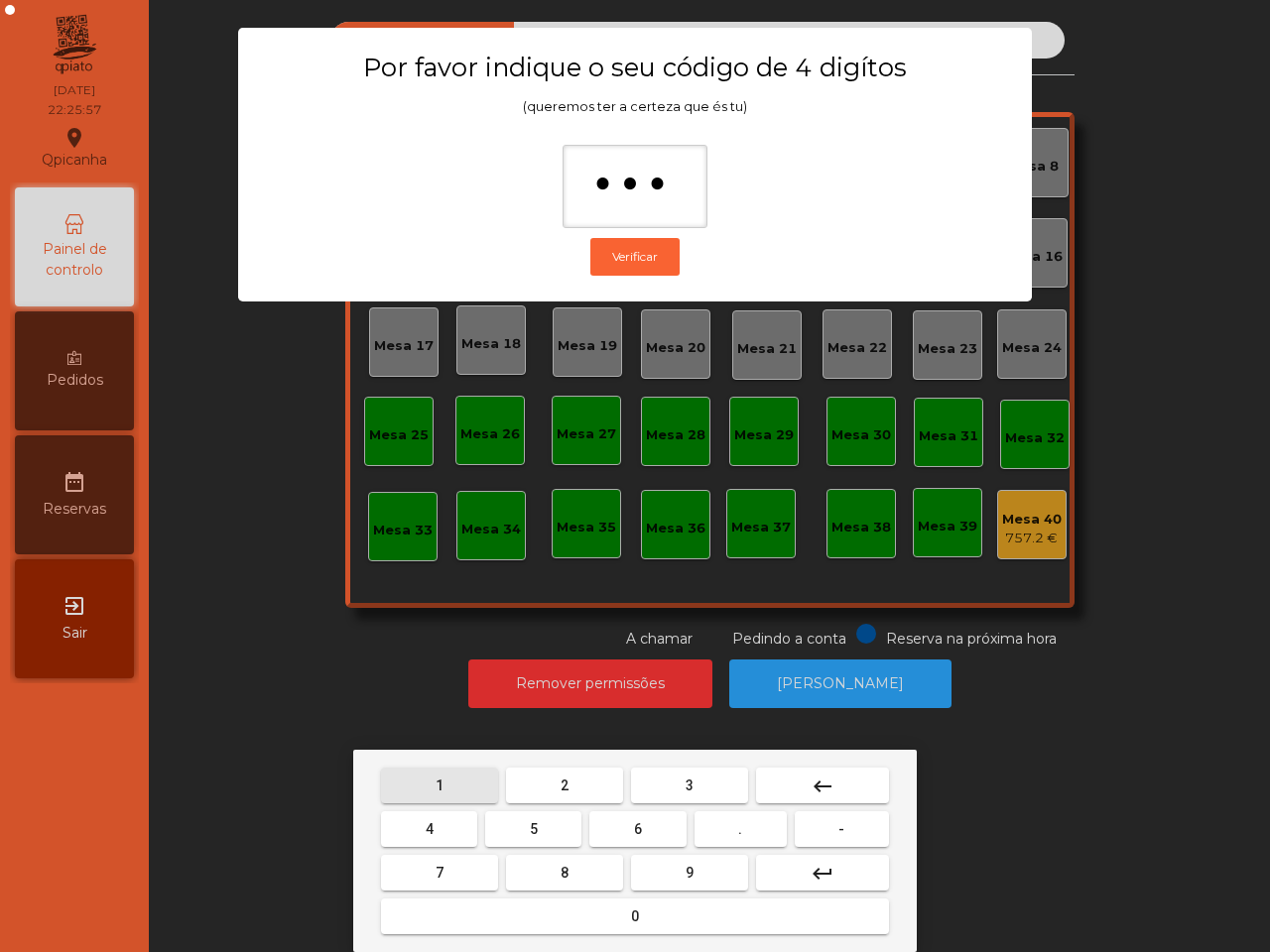 click on "2" at bounding box center [565, 785] 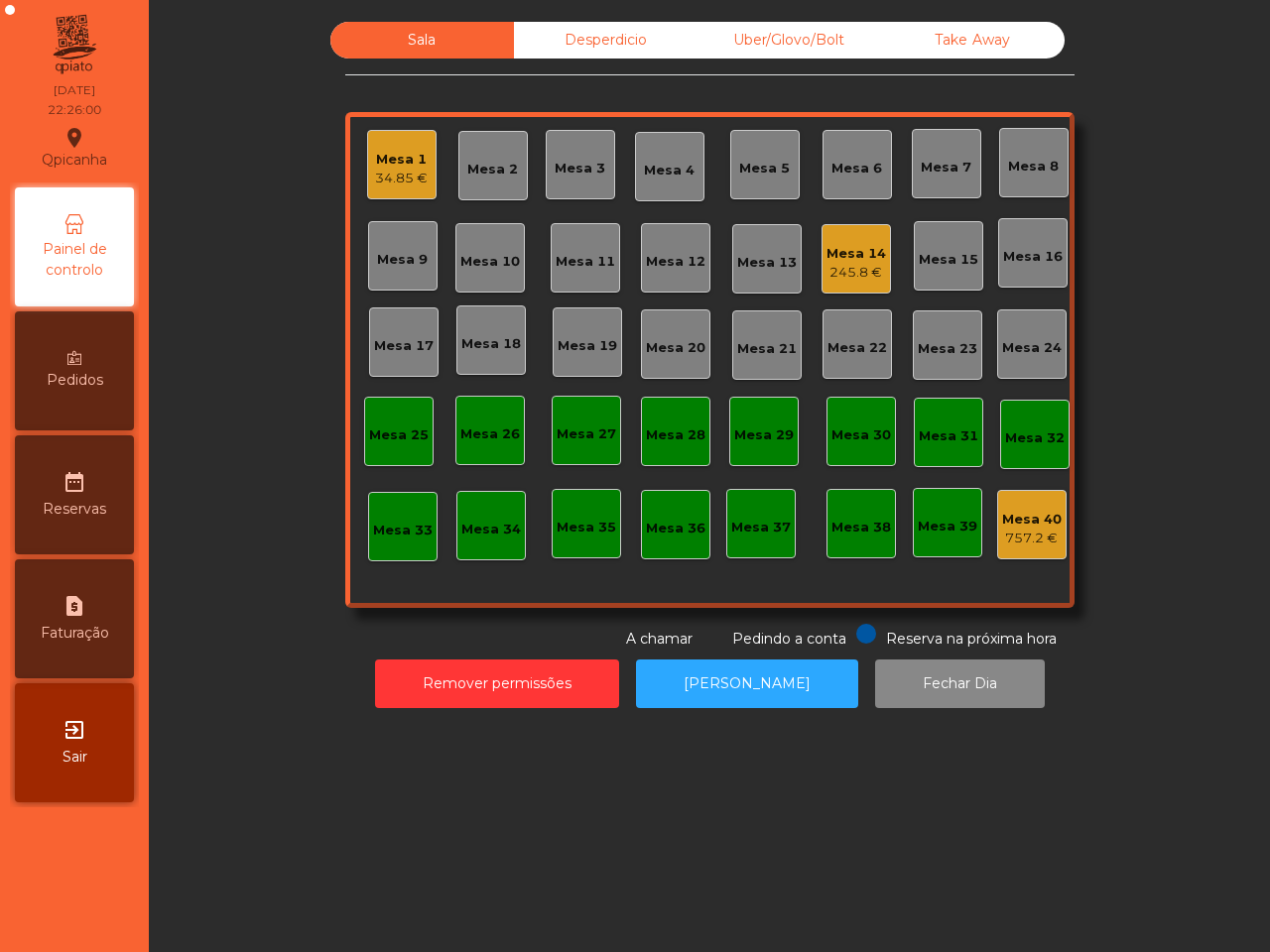click on "Uber/Glovo/Bolt" 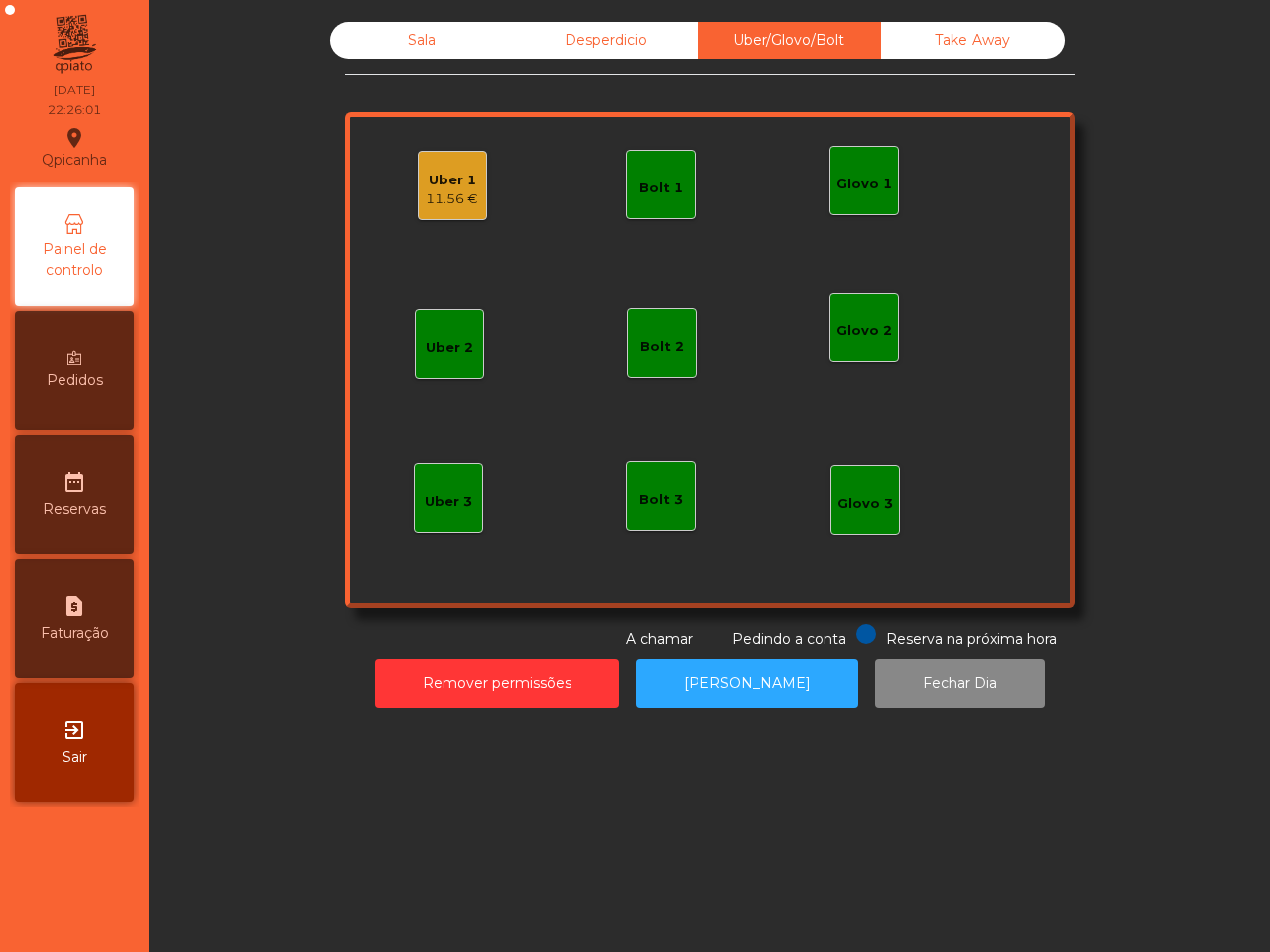 click on "Uber 1" 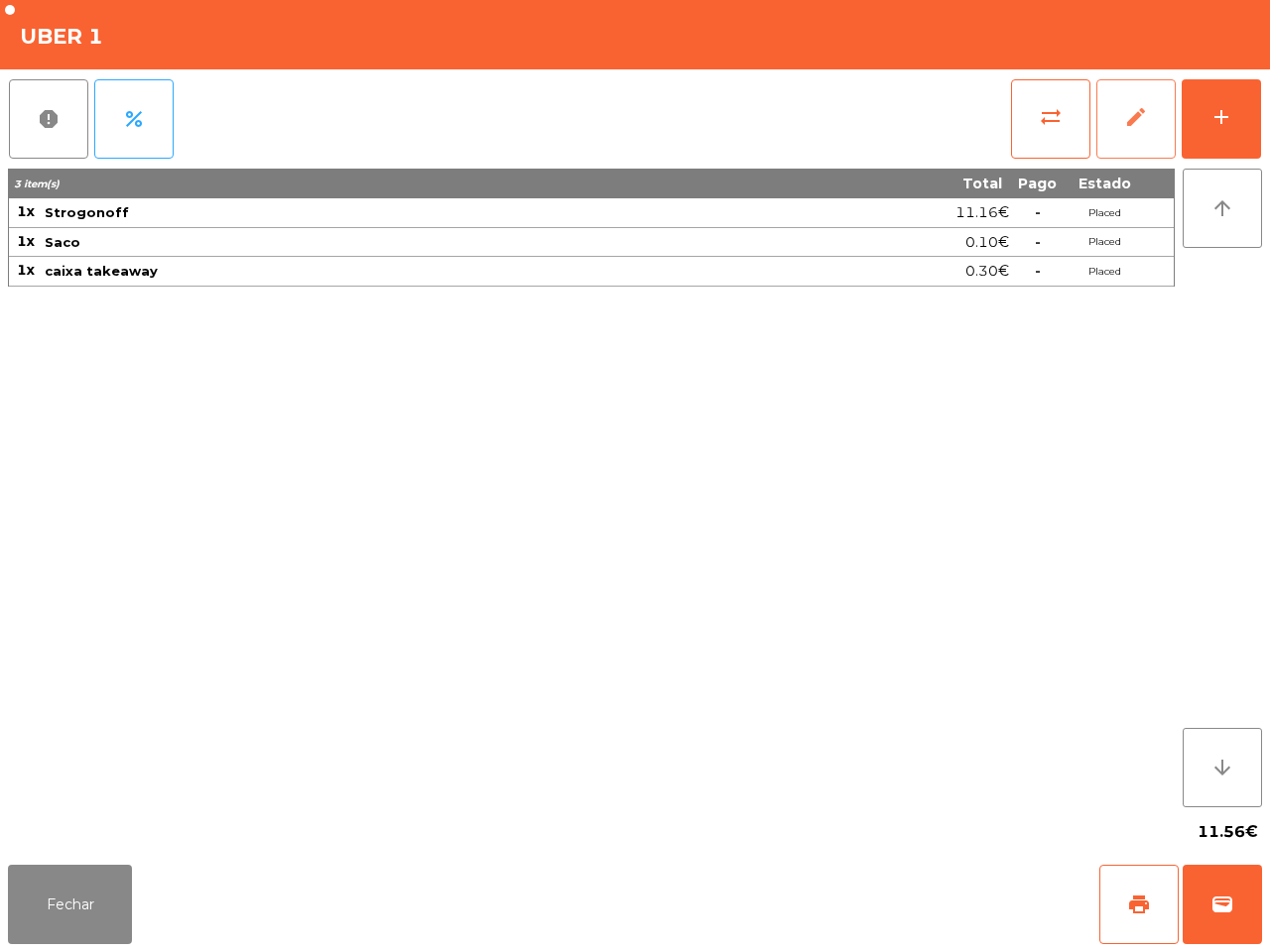 click on "edit" 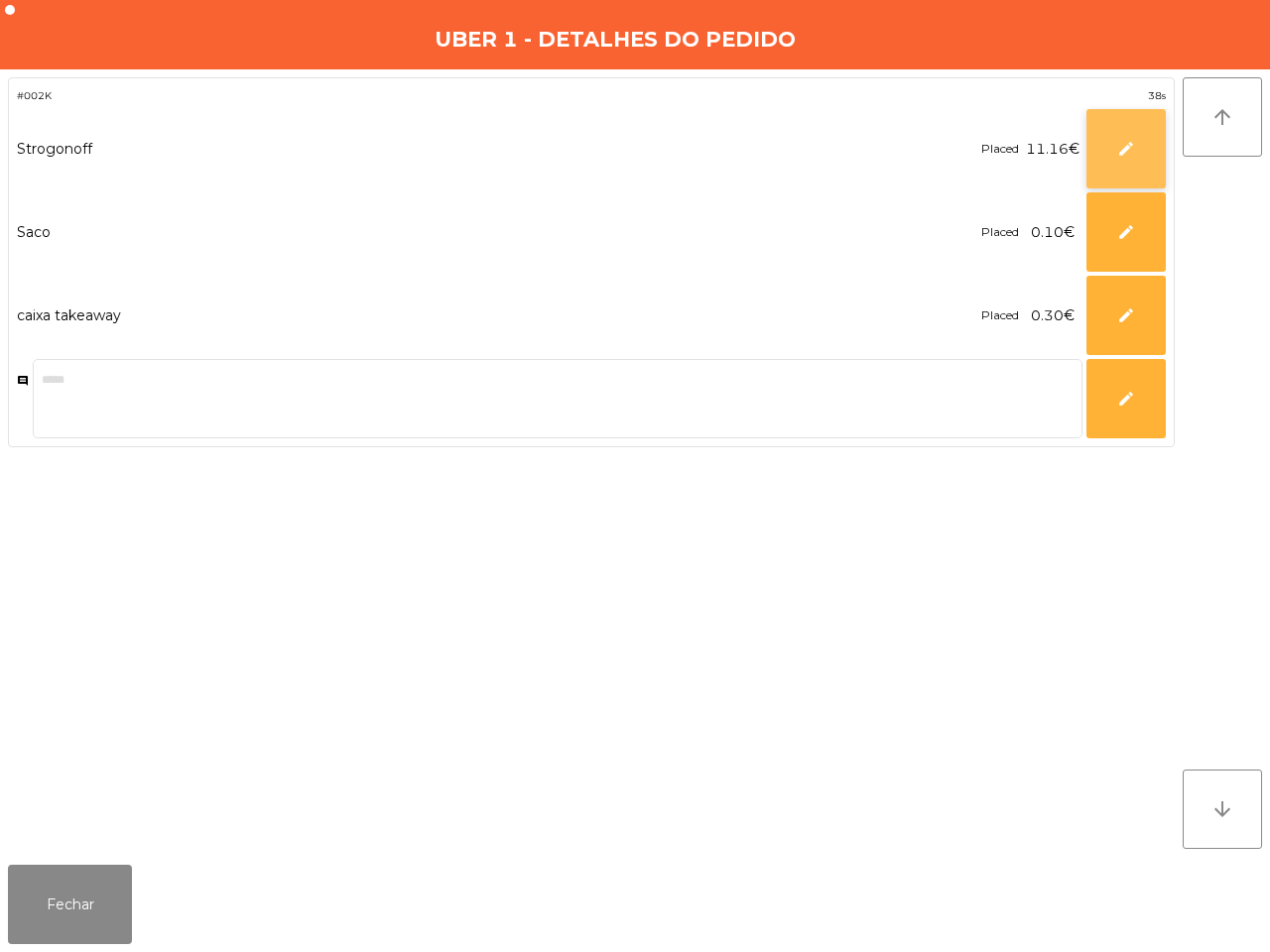 click on "edit" 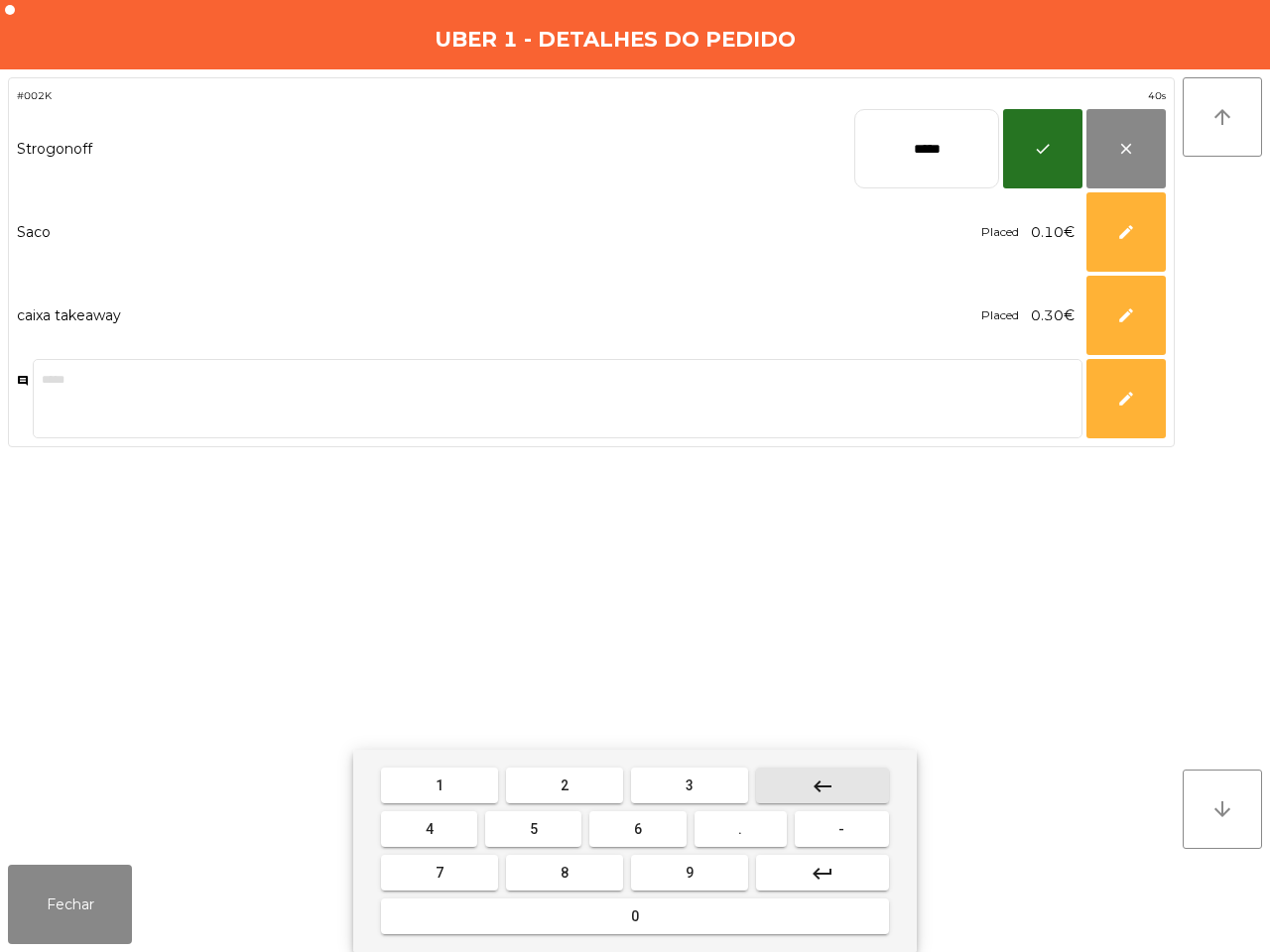 click on "keyboard_backspace" at bounding box center [823, 785] 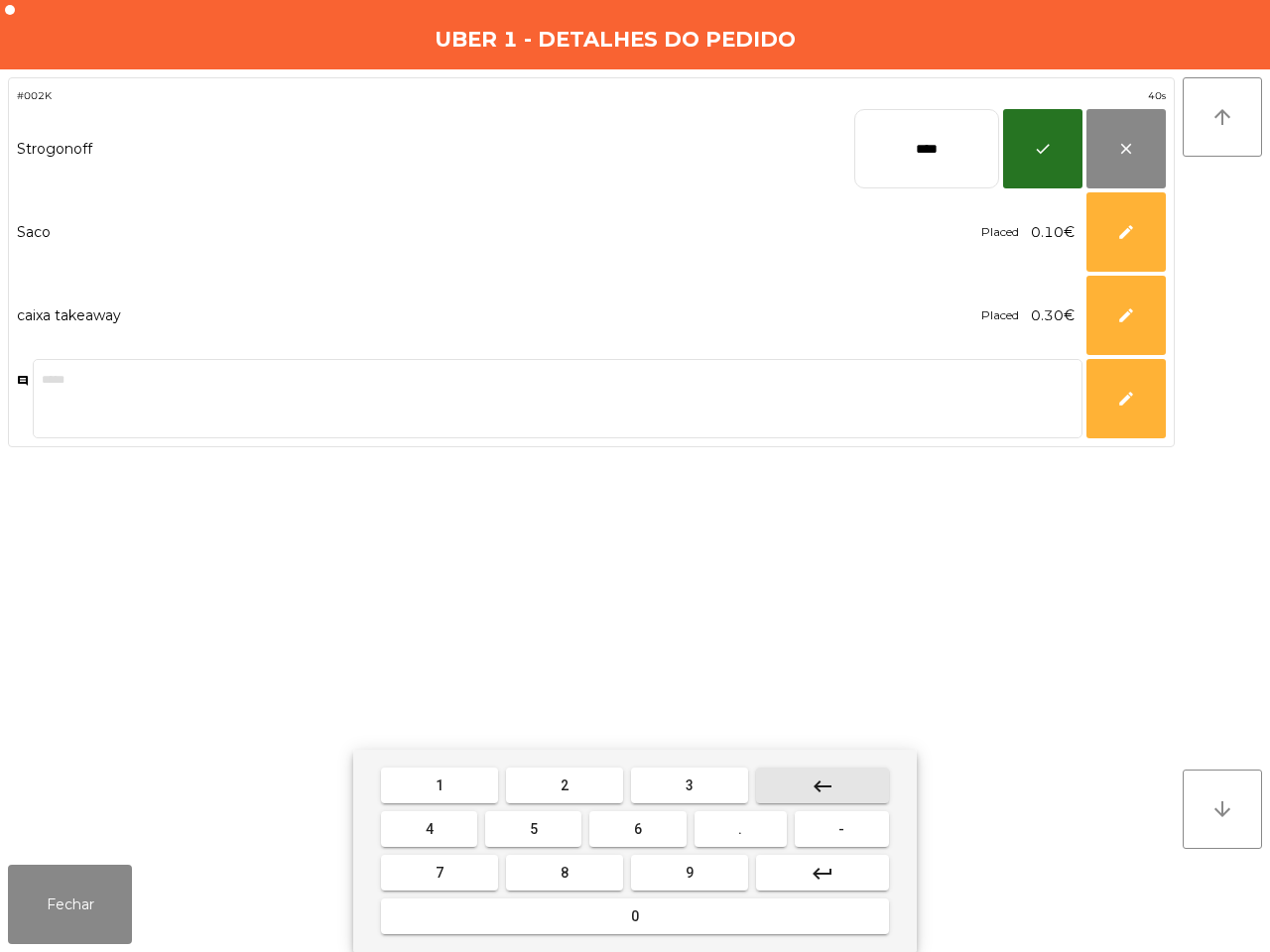 click on "keyboard_backspace" at bounding box center (823, 785) 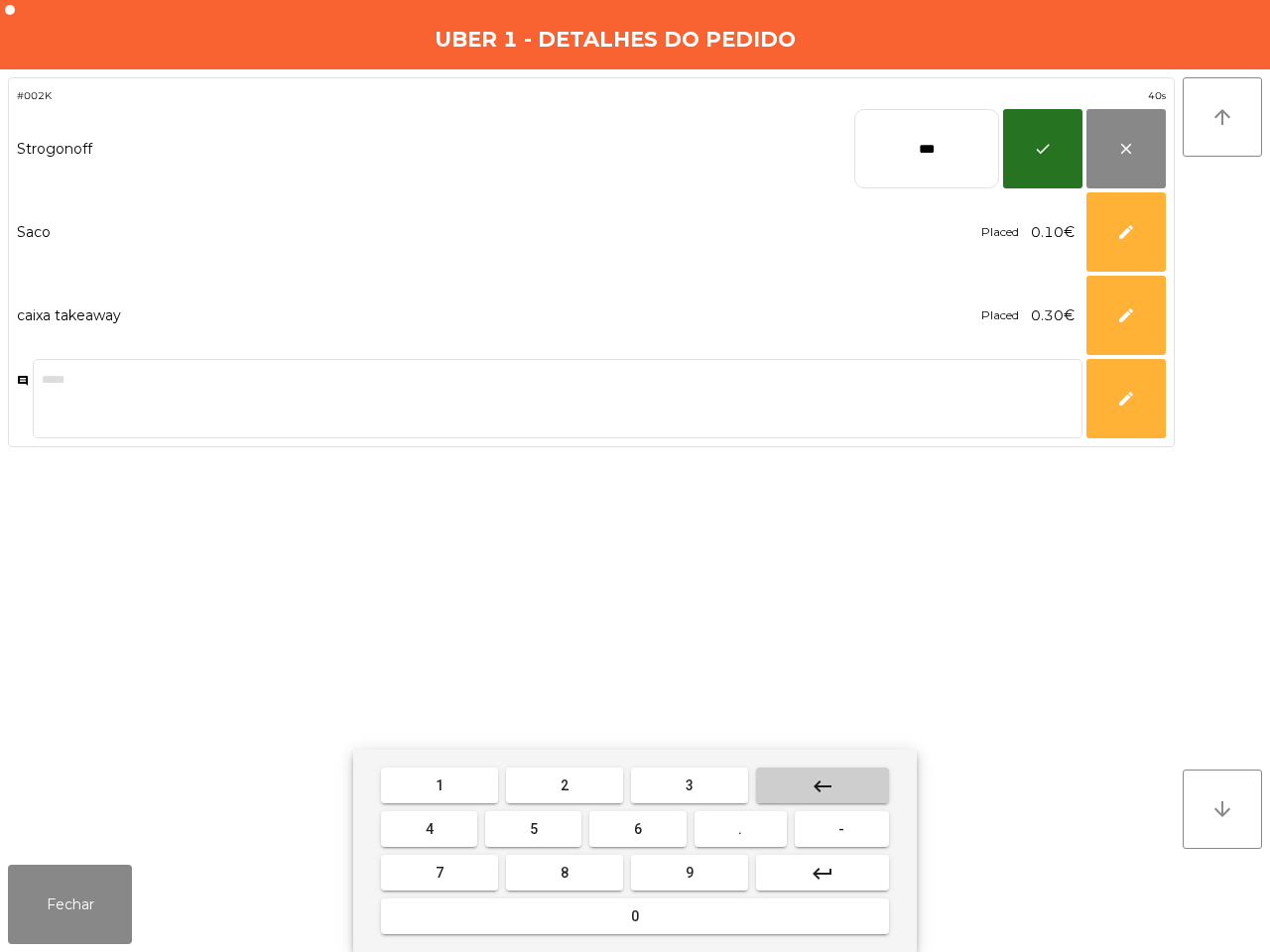 click on "keyboard_backspace" at bounding box center [823, 785] 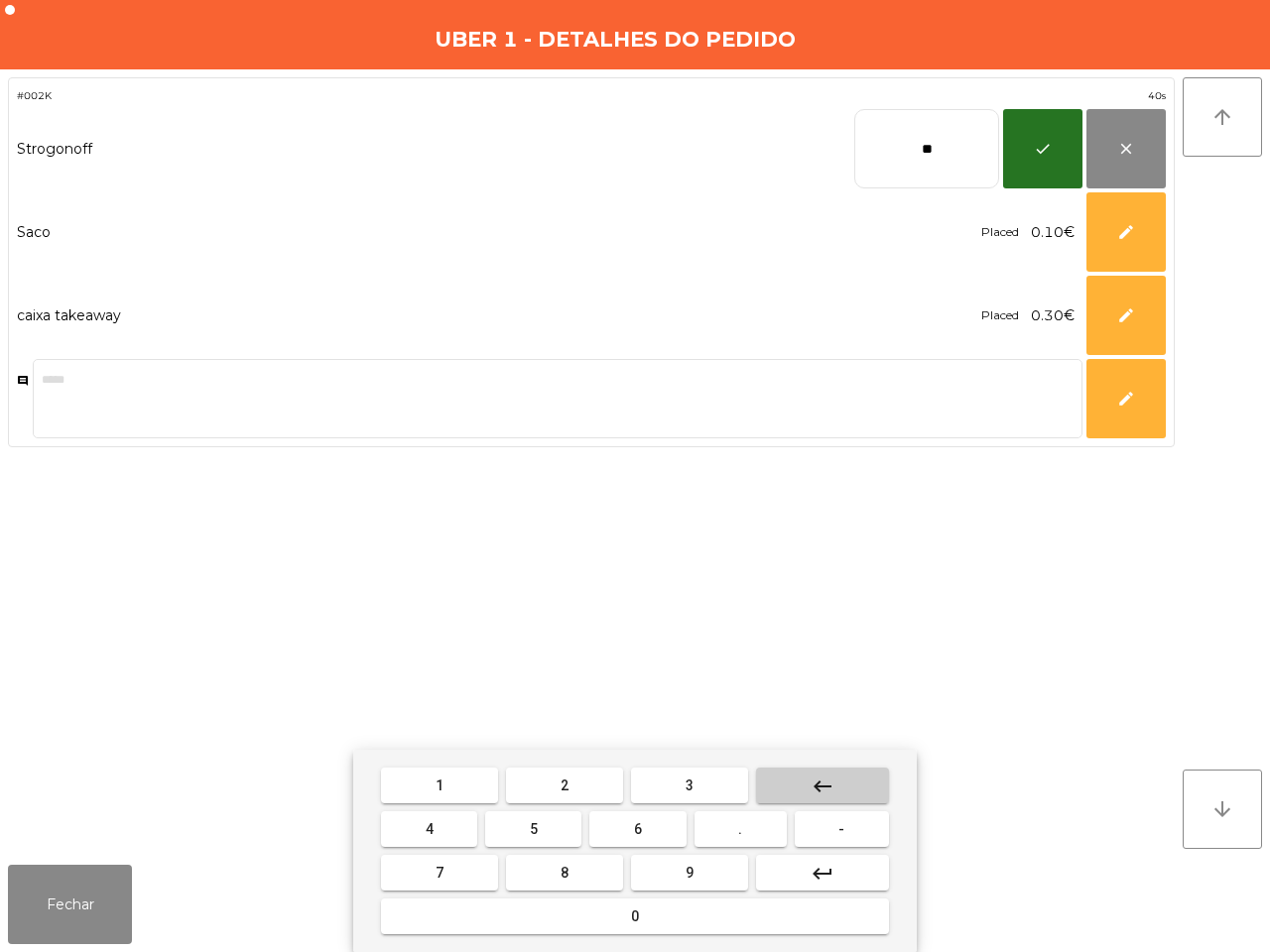 click on "keyboard_backspace" at bounding box center (823, 785) 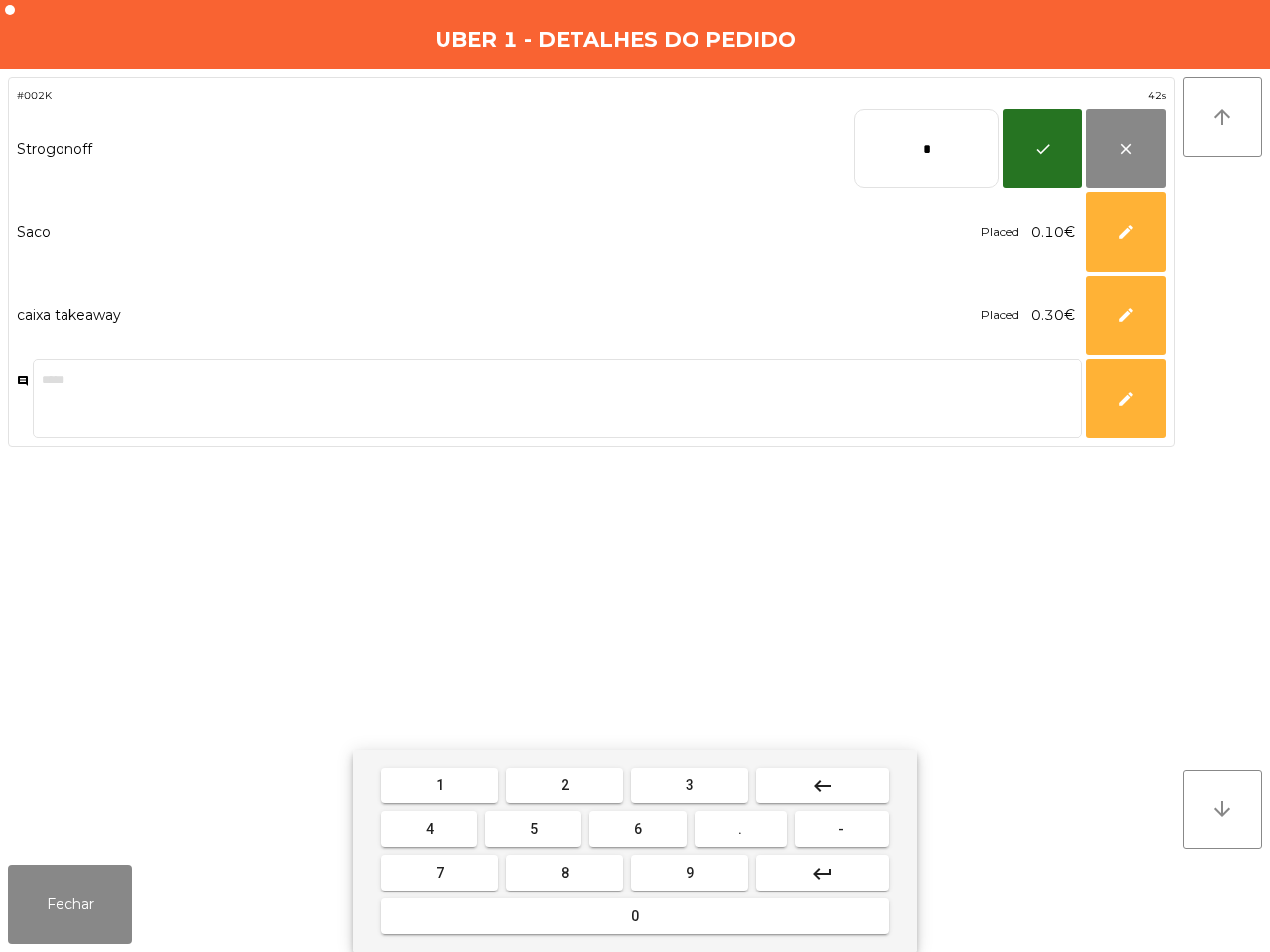 click on "3" at bounding box center (690, 785) 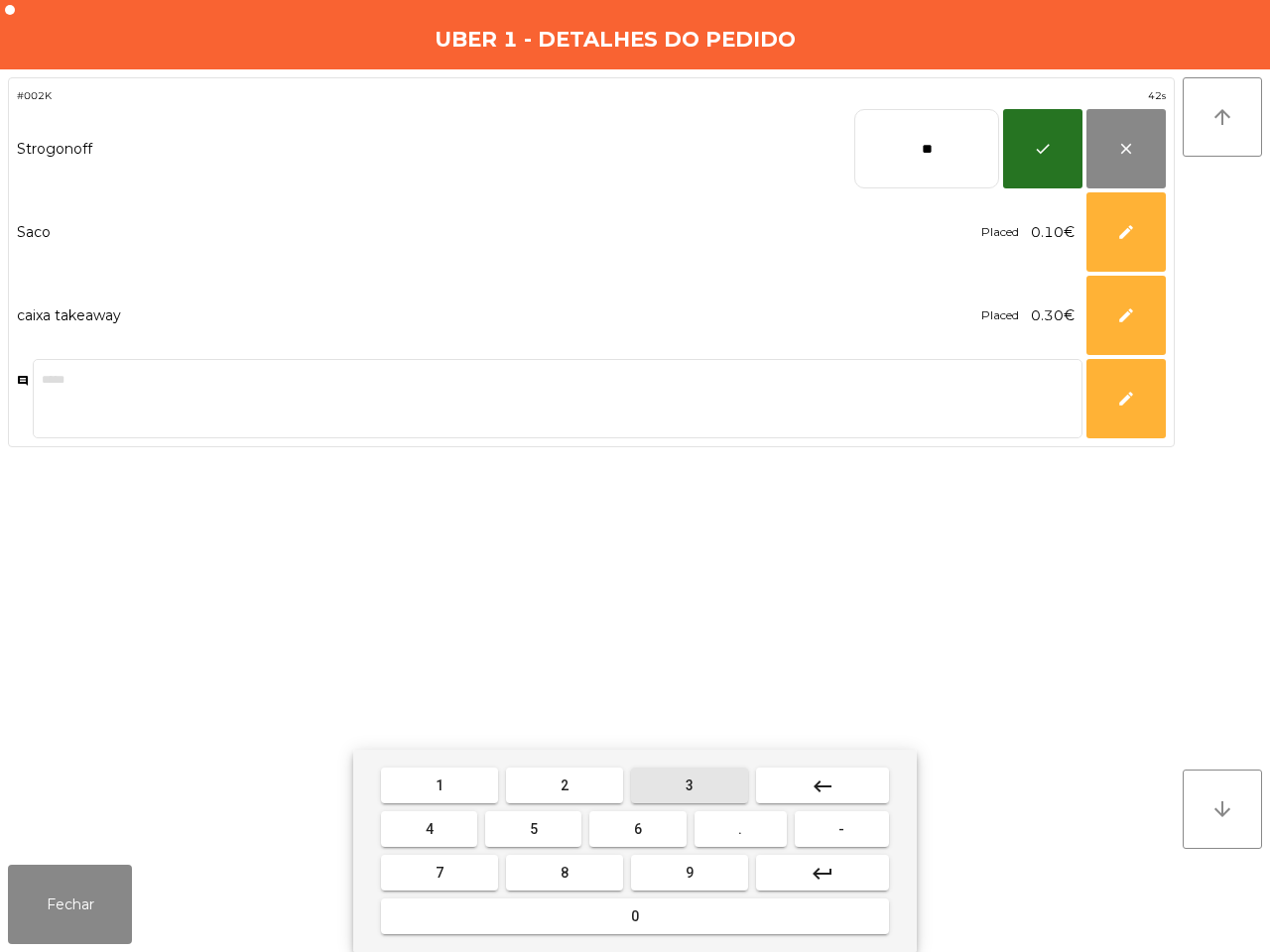 click on "." at bounding box center (740, 829) 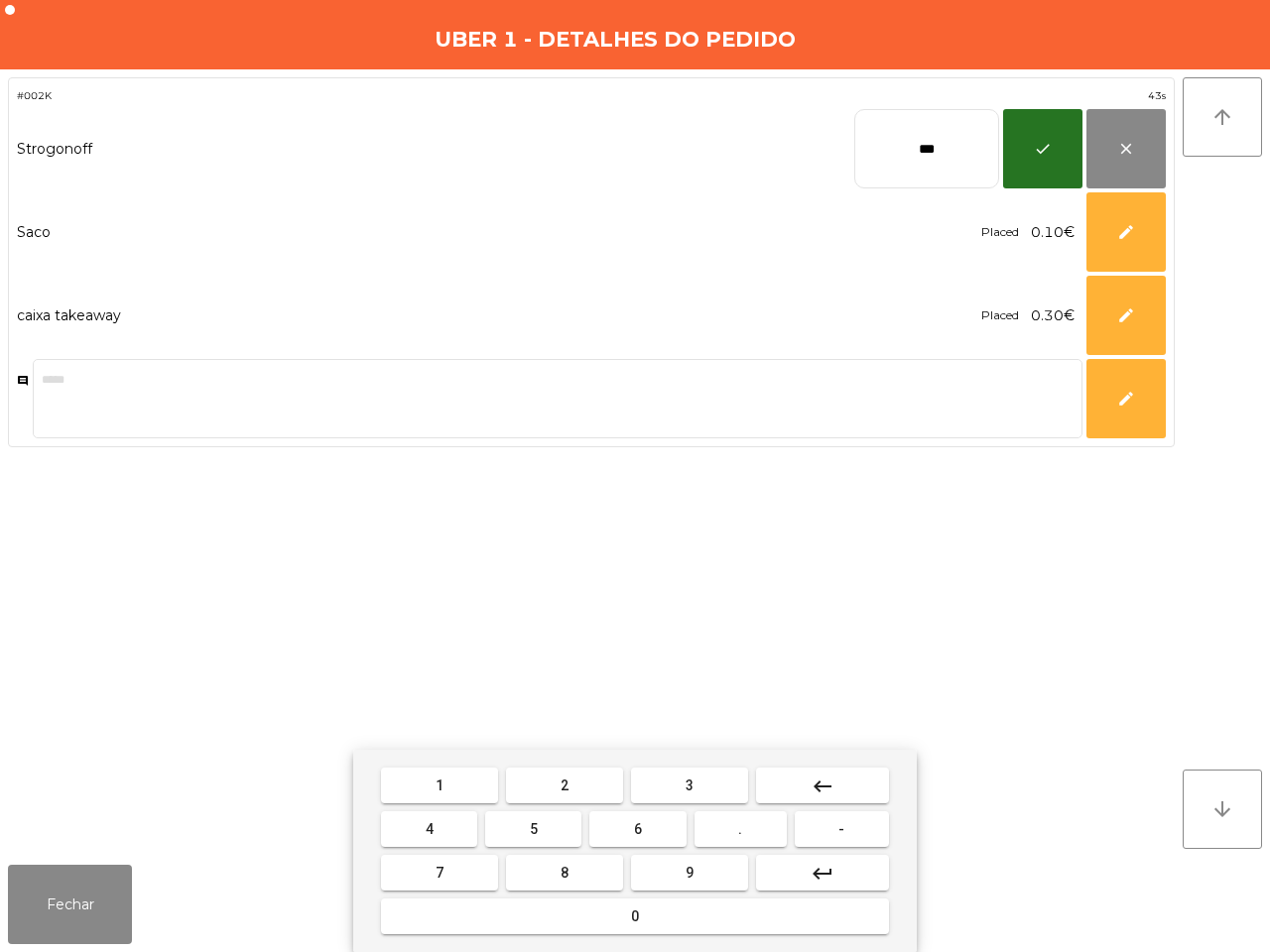 click on "9" at bounding box center [690, 873] 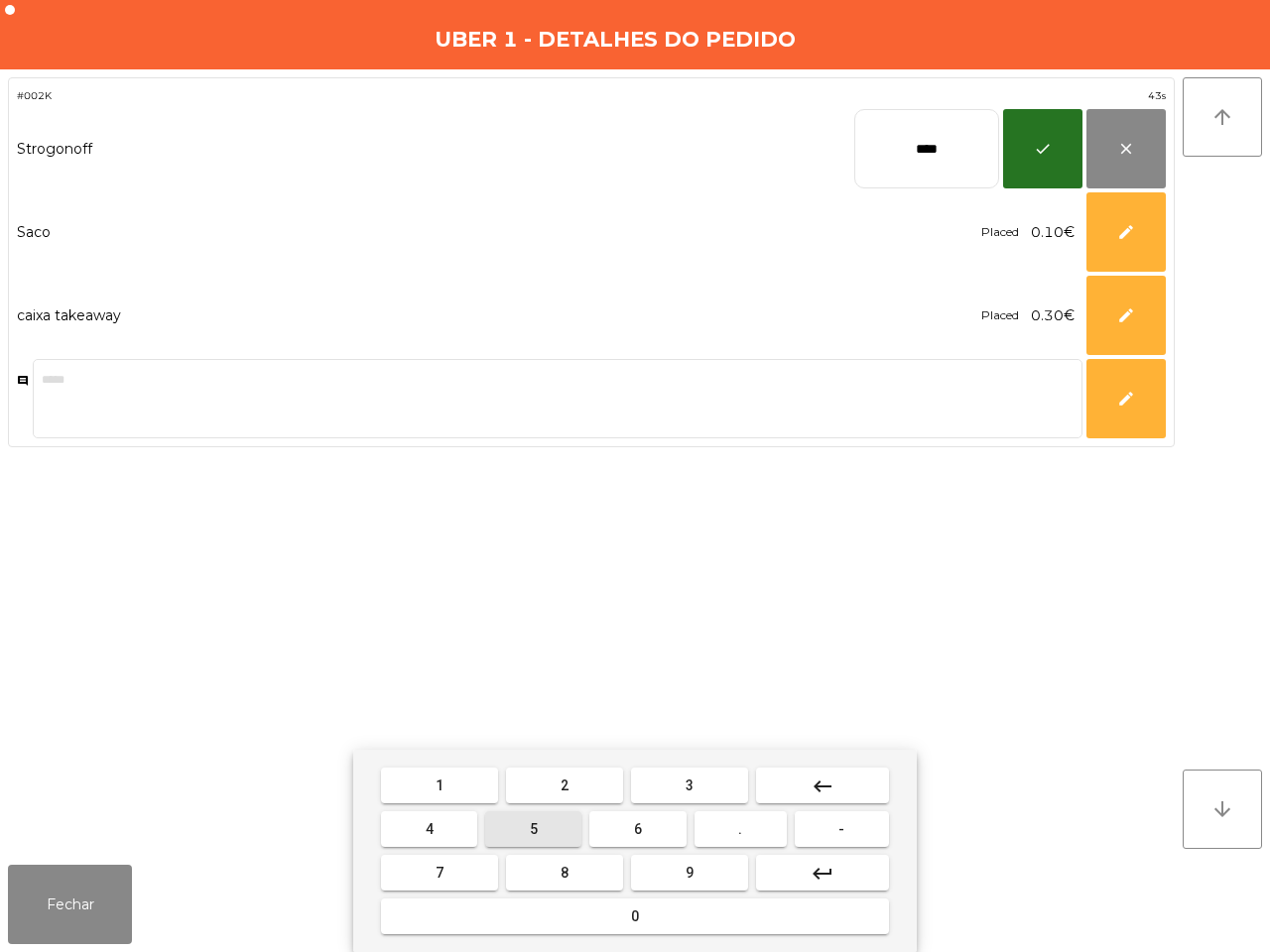 click on "5" at bounding box center [533, 829] 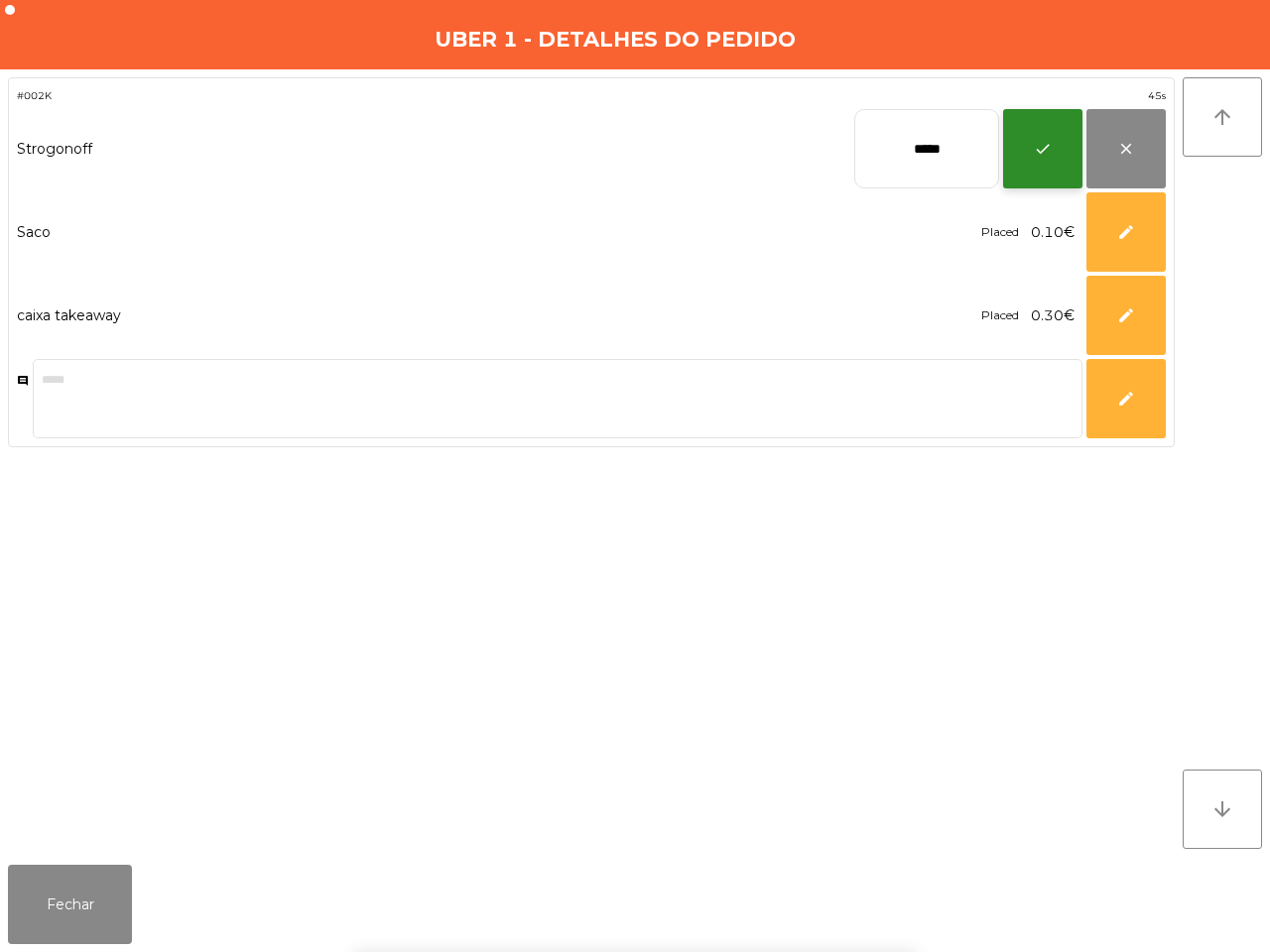 click on "check" 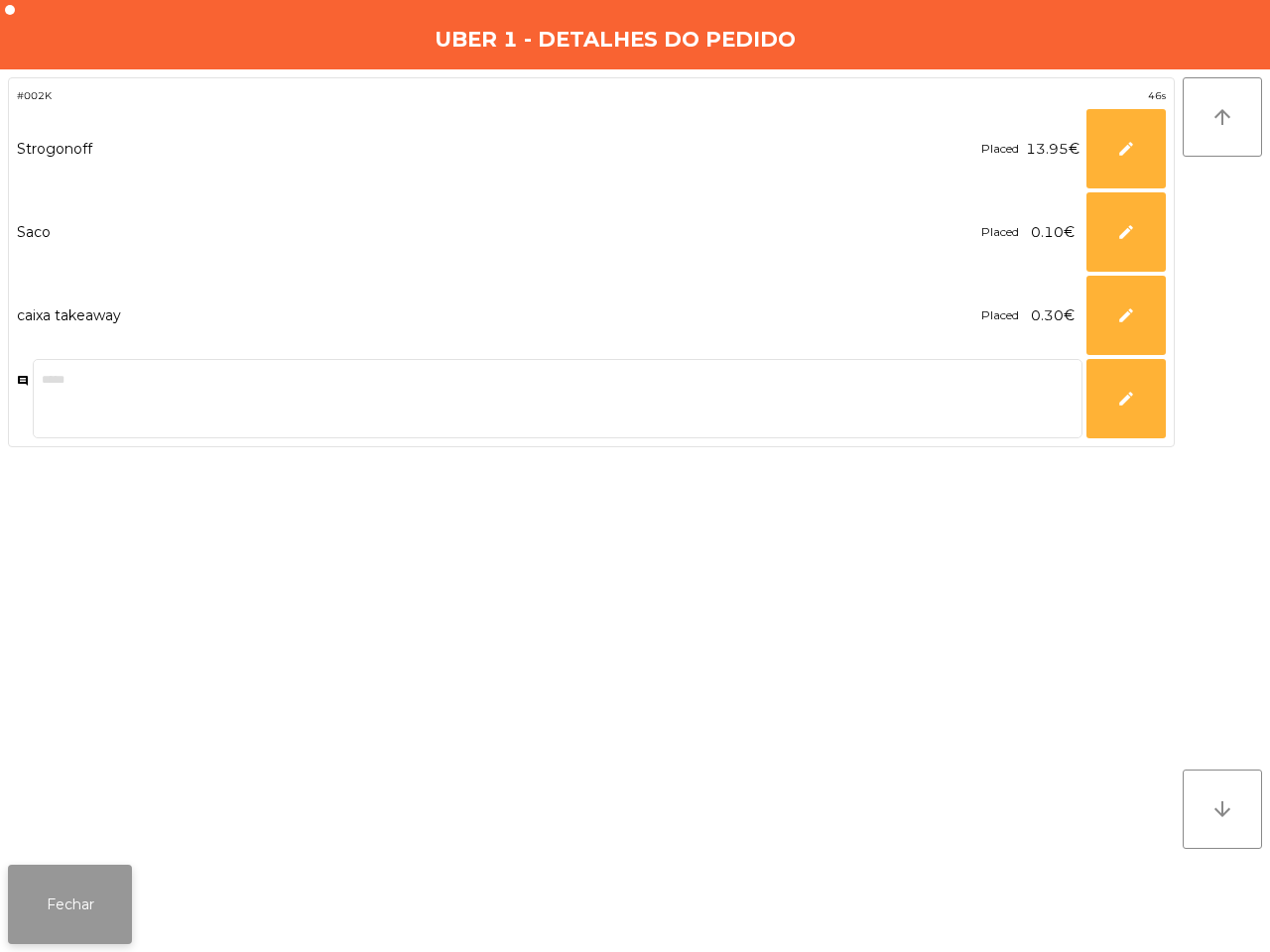 click on "Fechar" 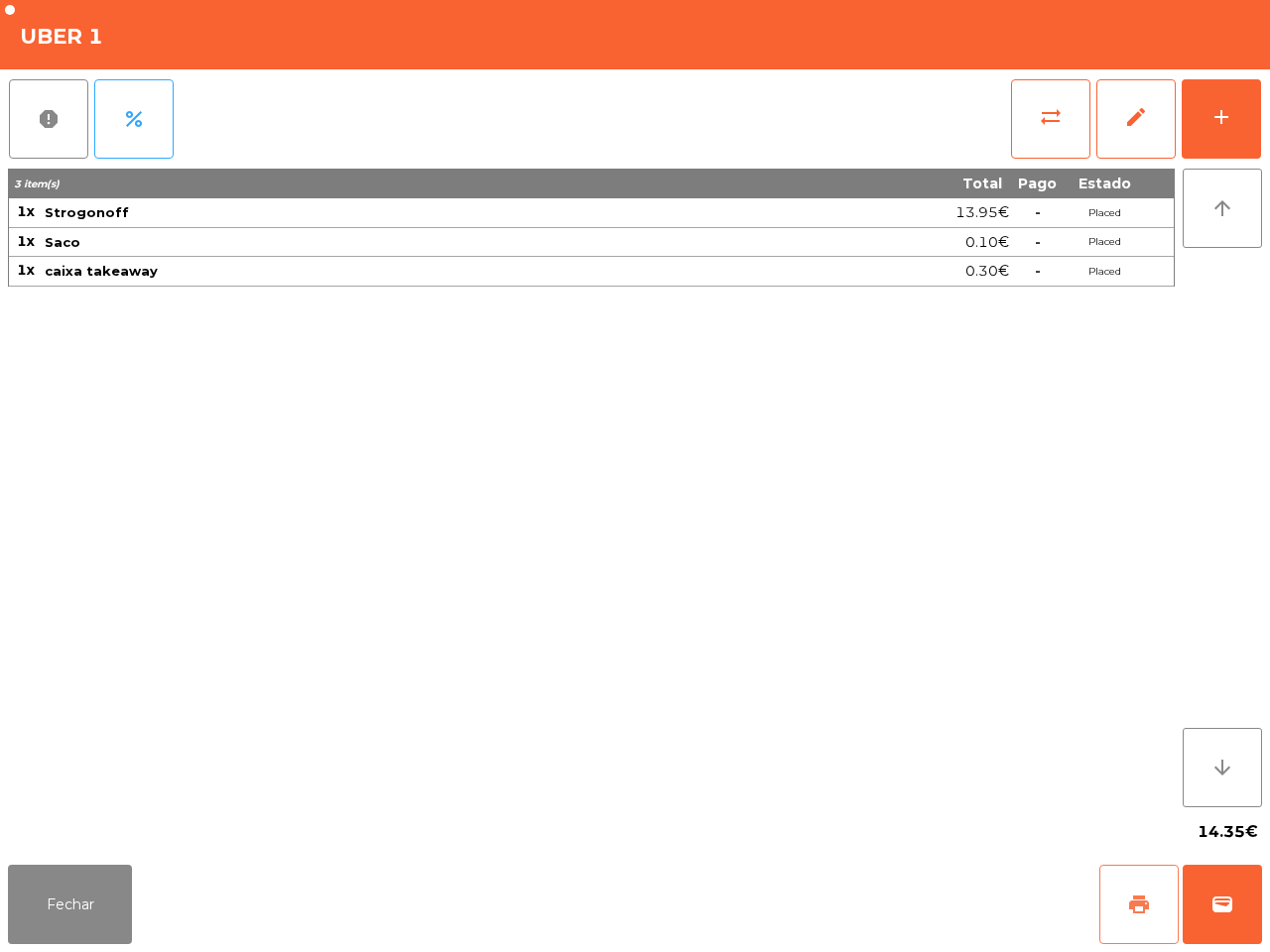 click on "print" 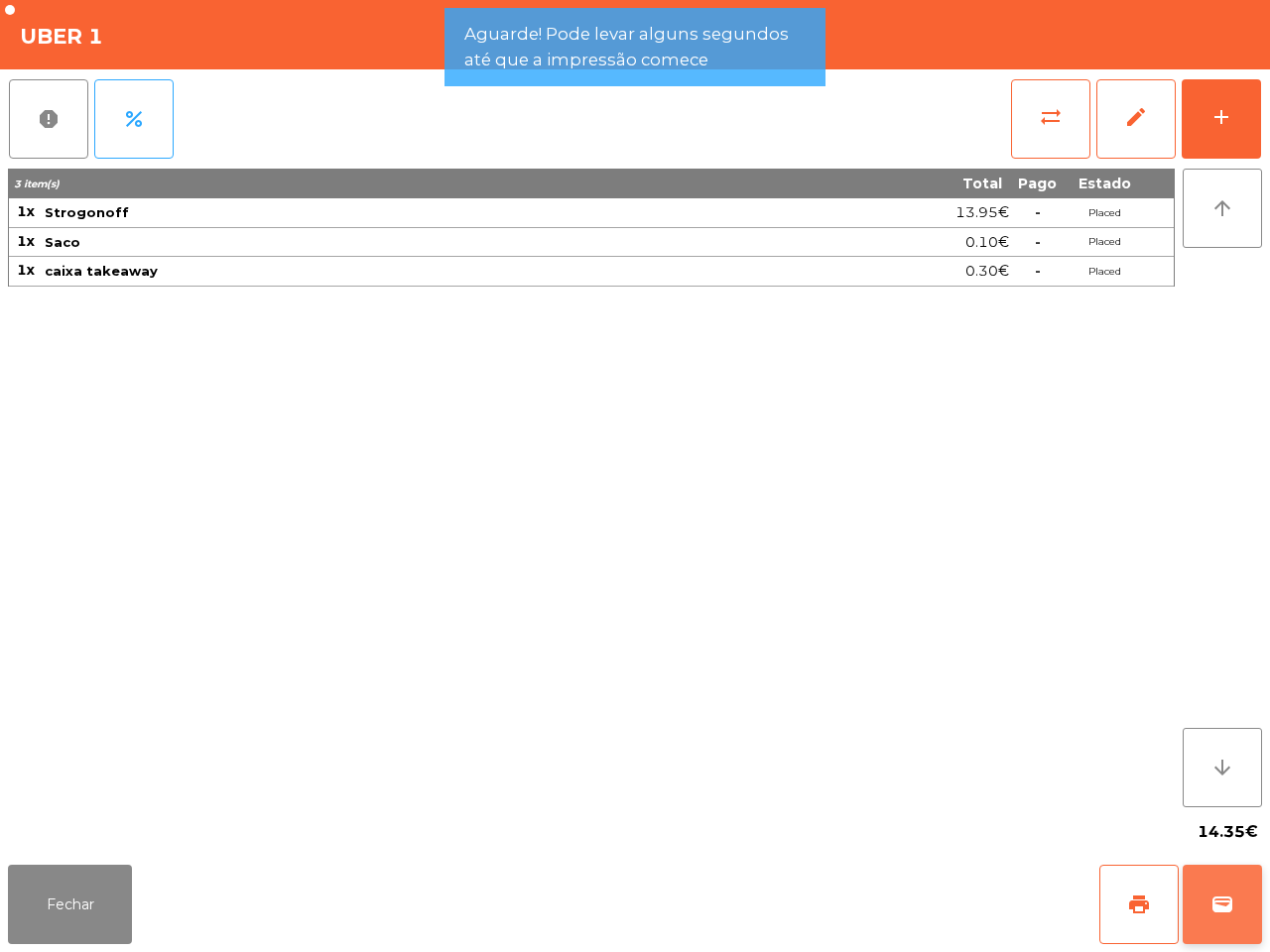 click on "wallet" 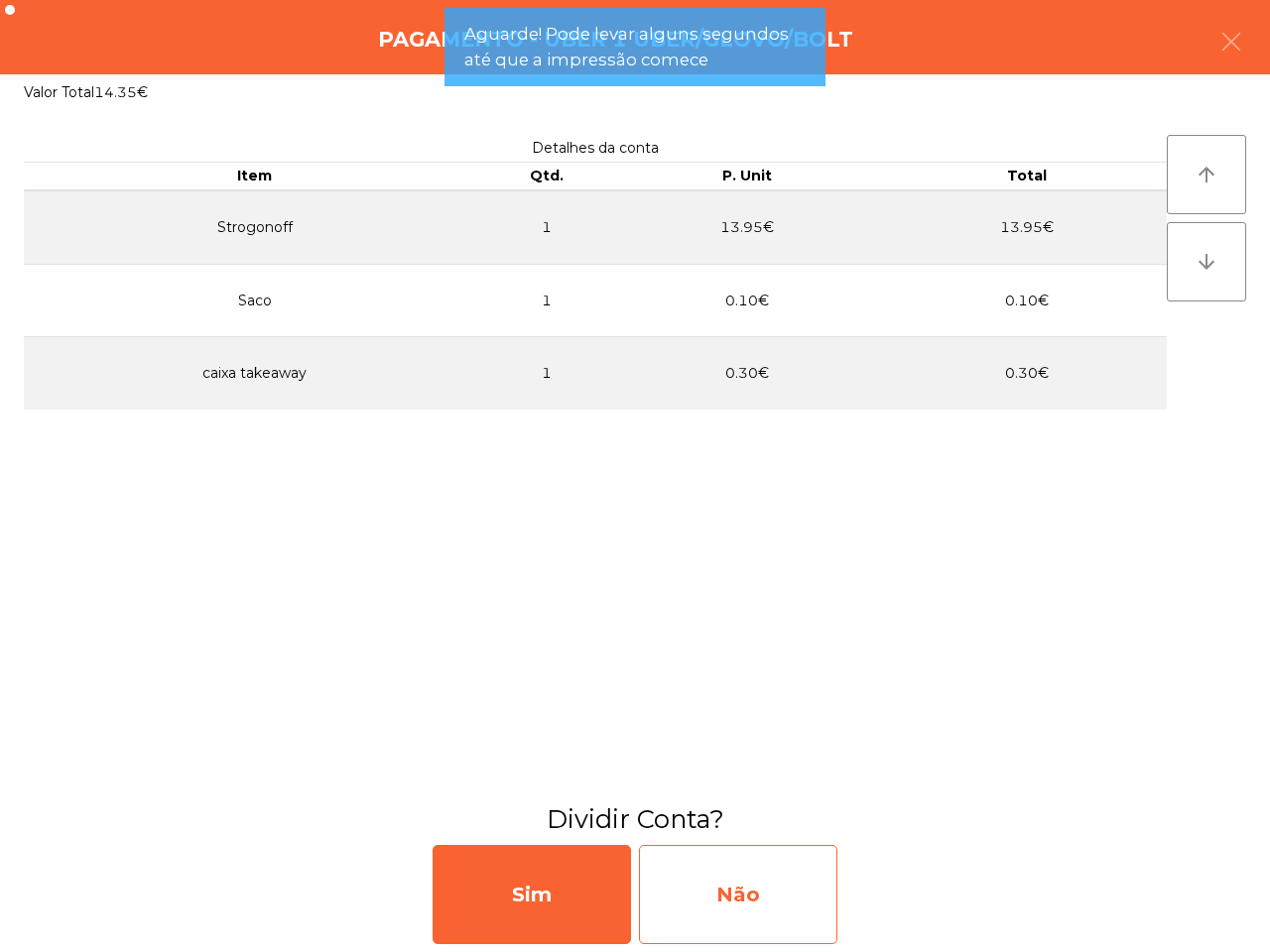 click on "Não" 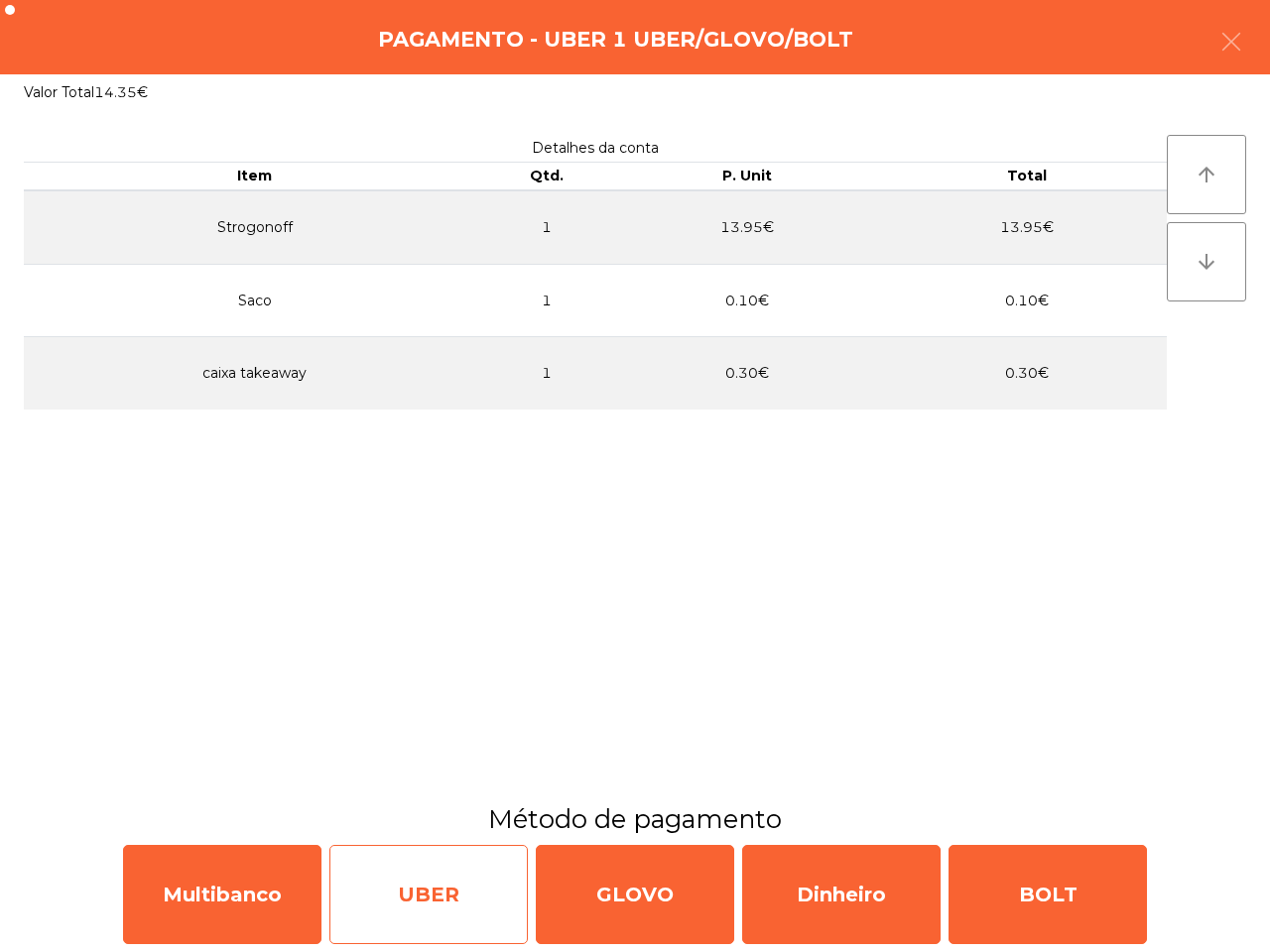click on "UBER" 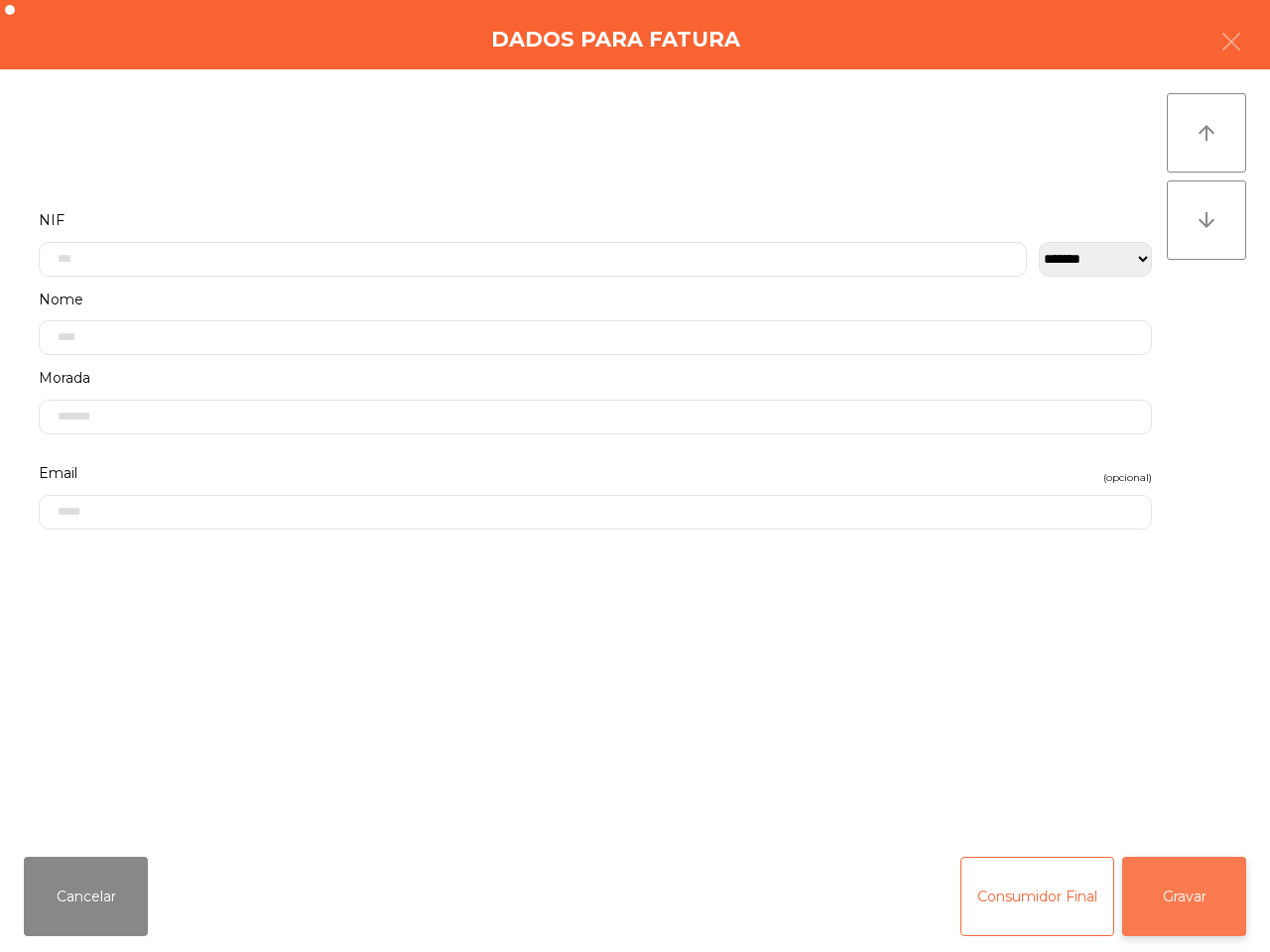 click on "Gravar" 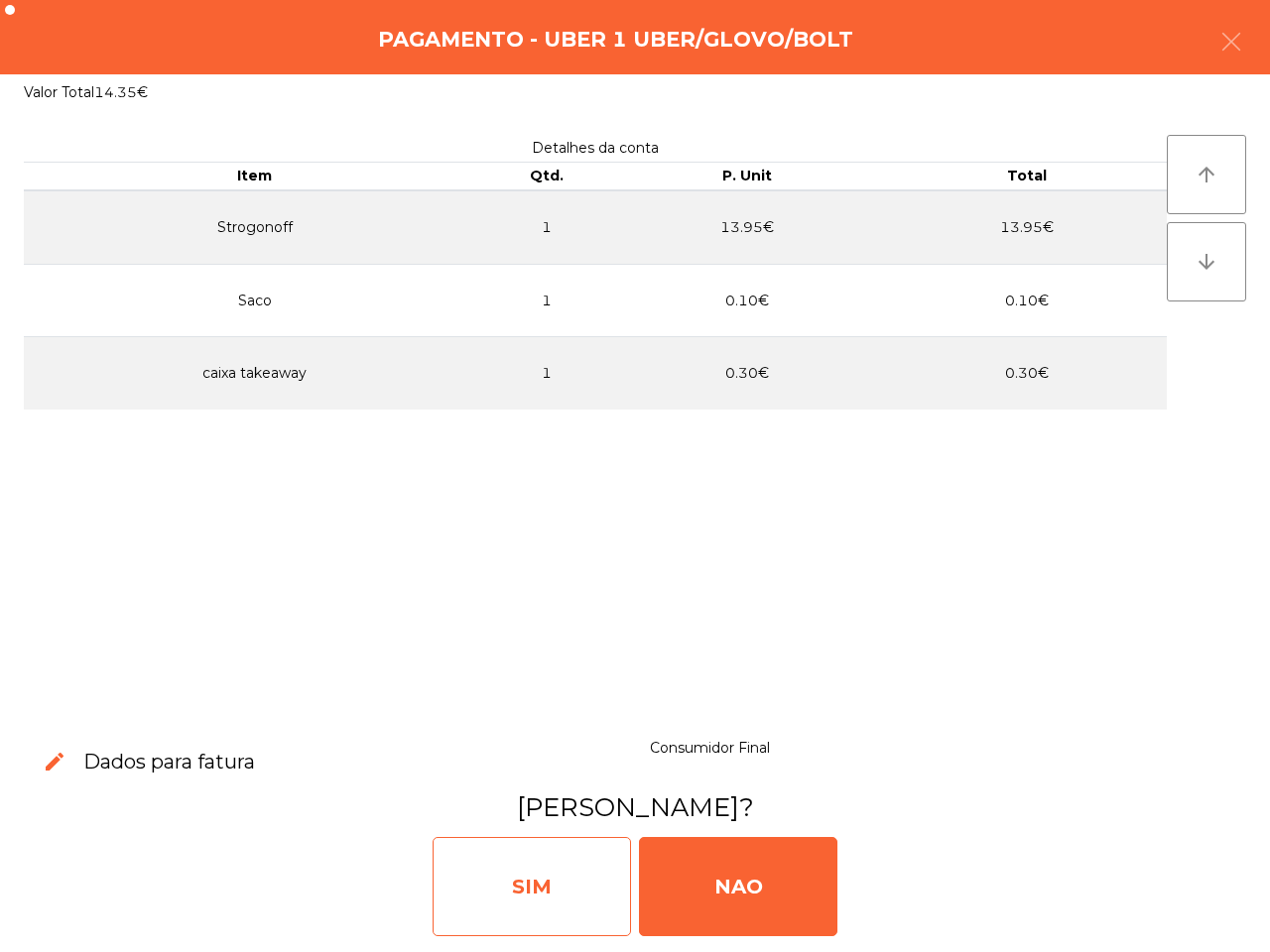 click on "SIM" 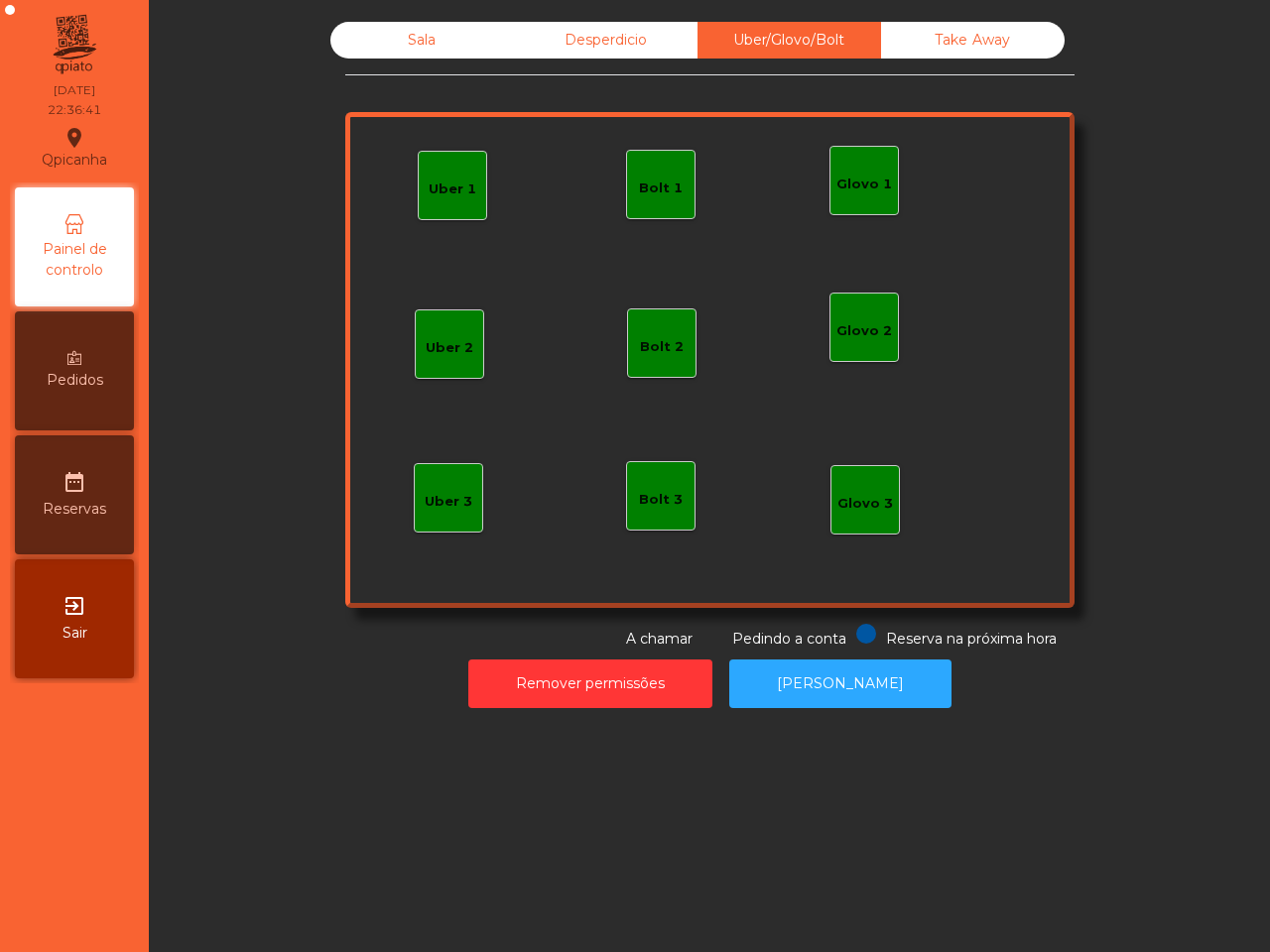 click on "Sala" 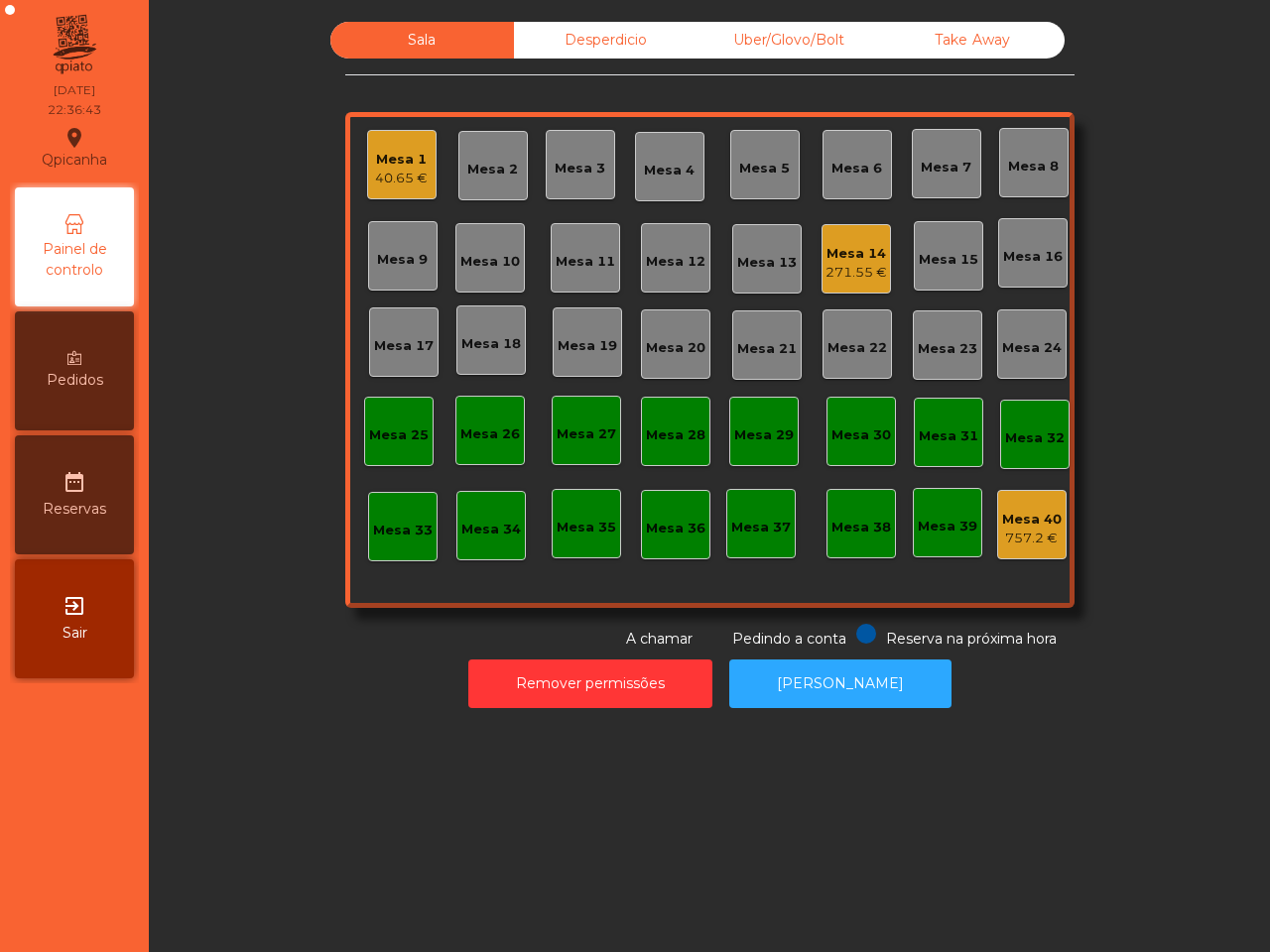 click on "271.55 €" 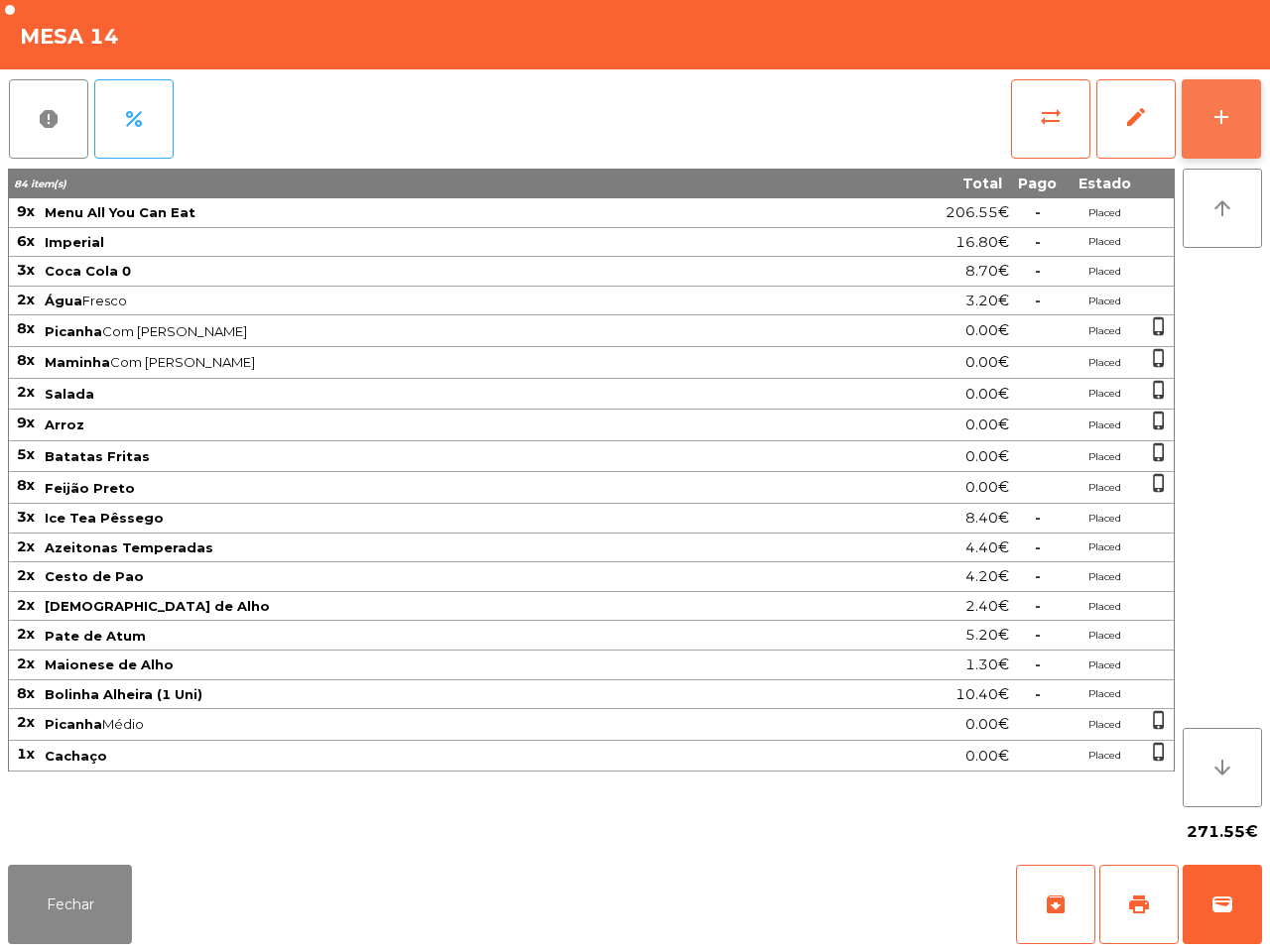 click on "add" 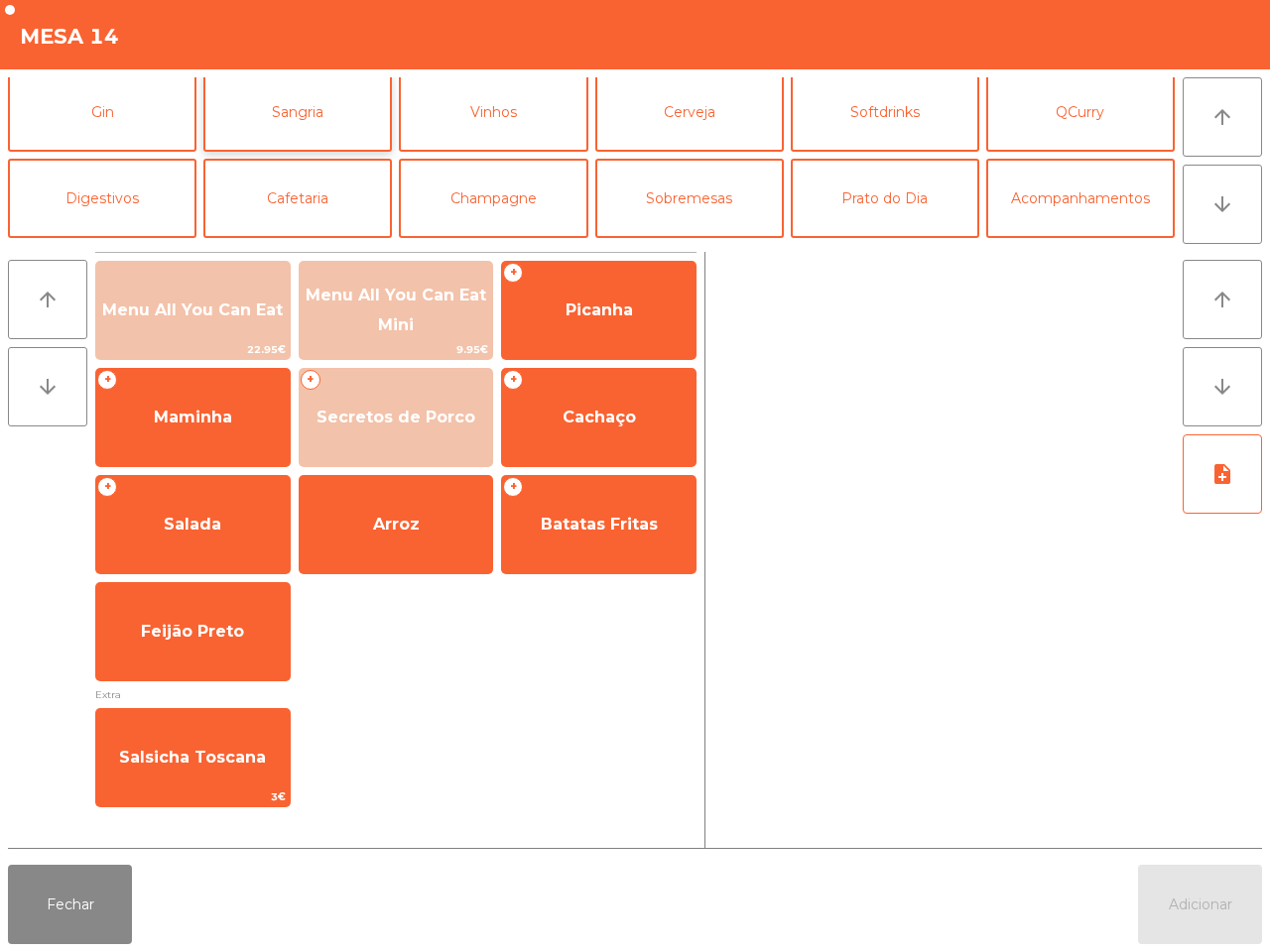 scroll, scrollTop: 48, scrollLeft: 0, axis: vertical 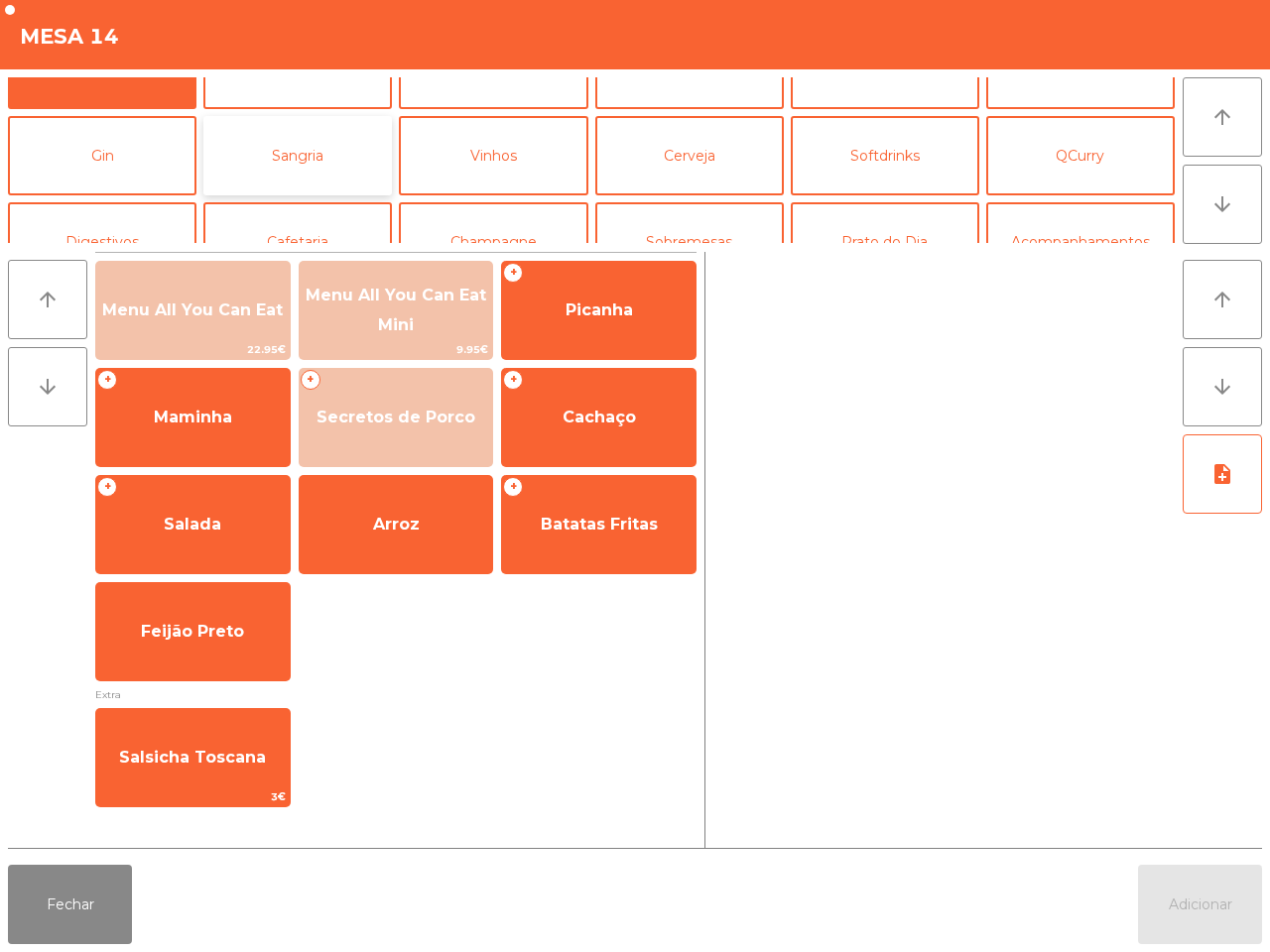 click on "Sangria" 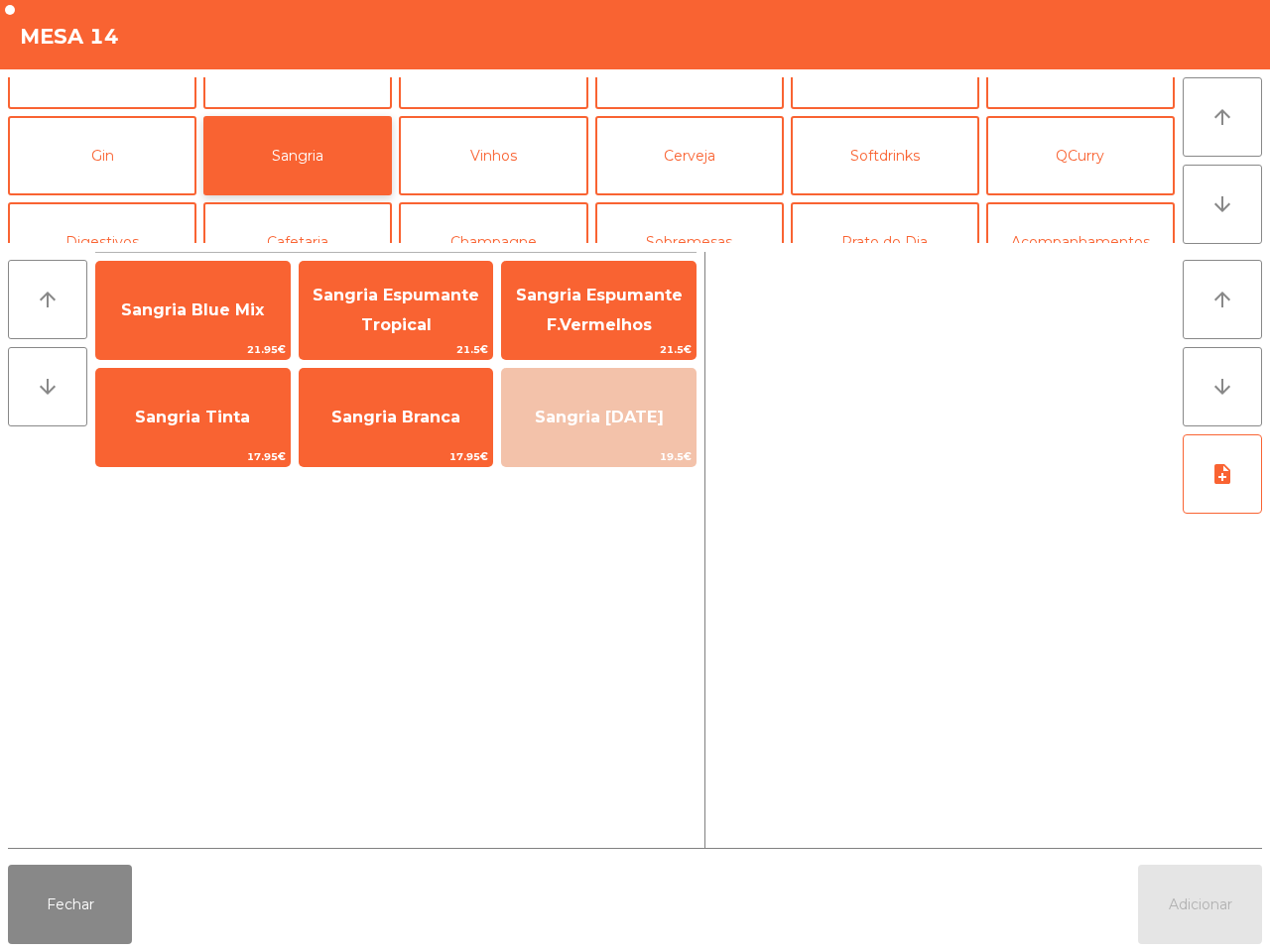 click on "Sangria Tinta" 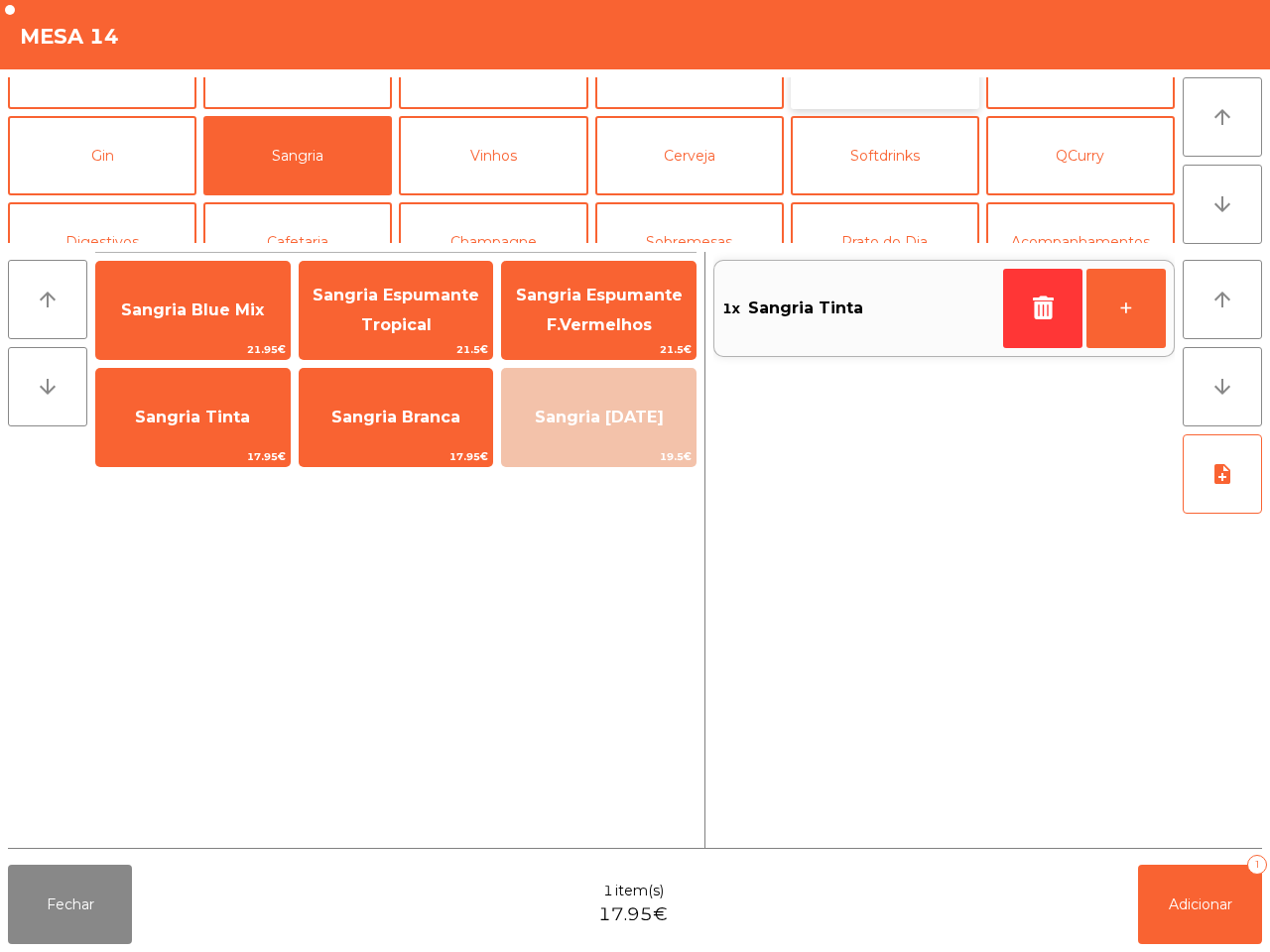 click on "Aperitivos" 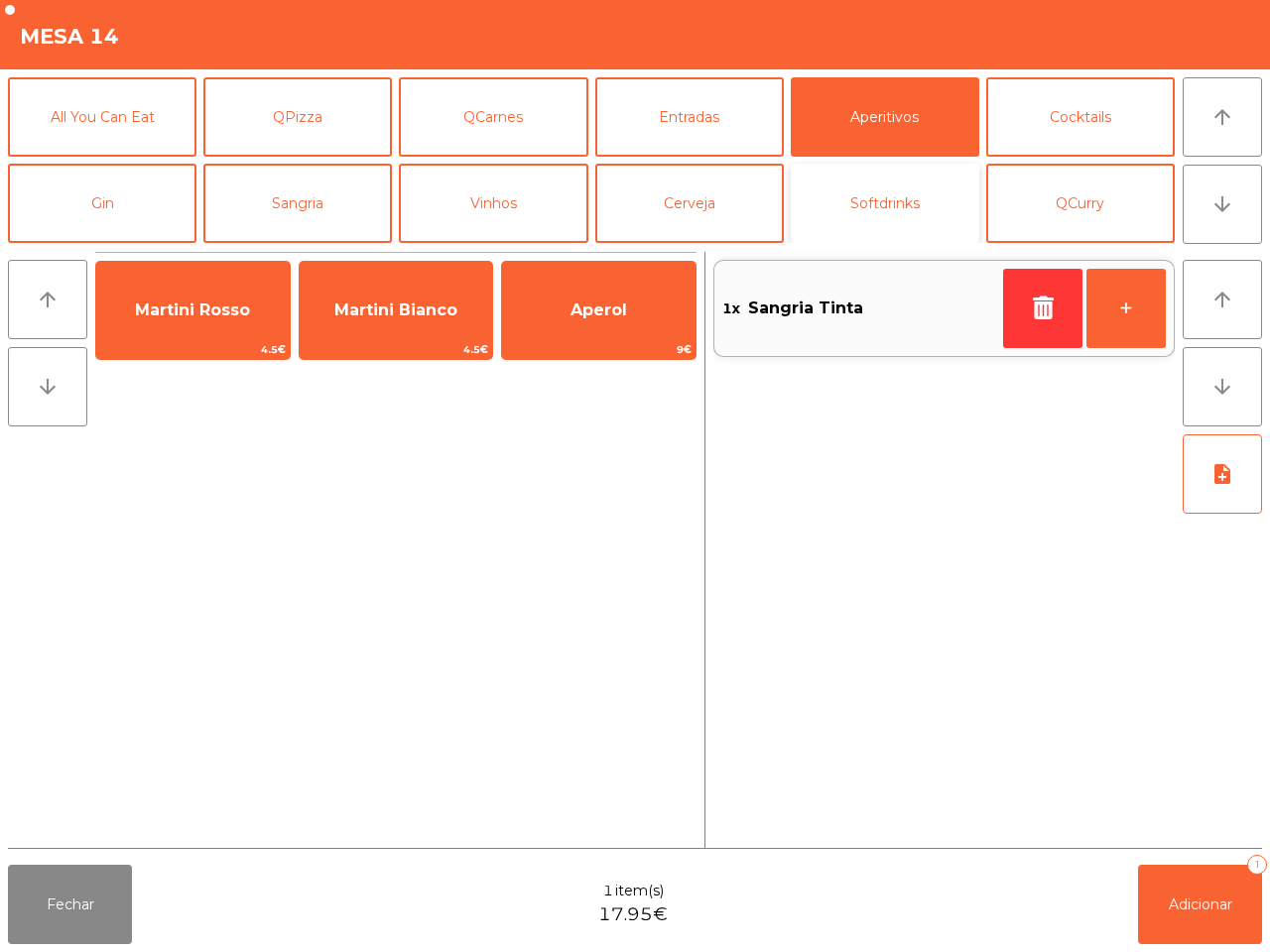 click on "Softdrinks" 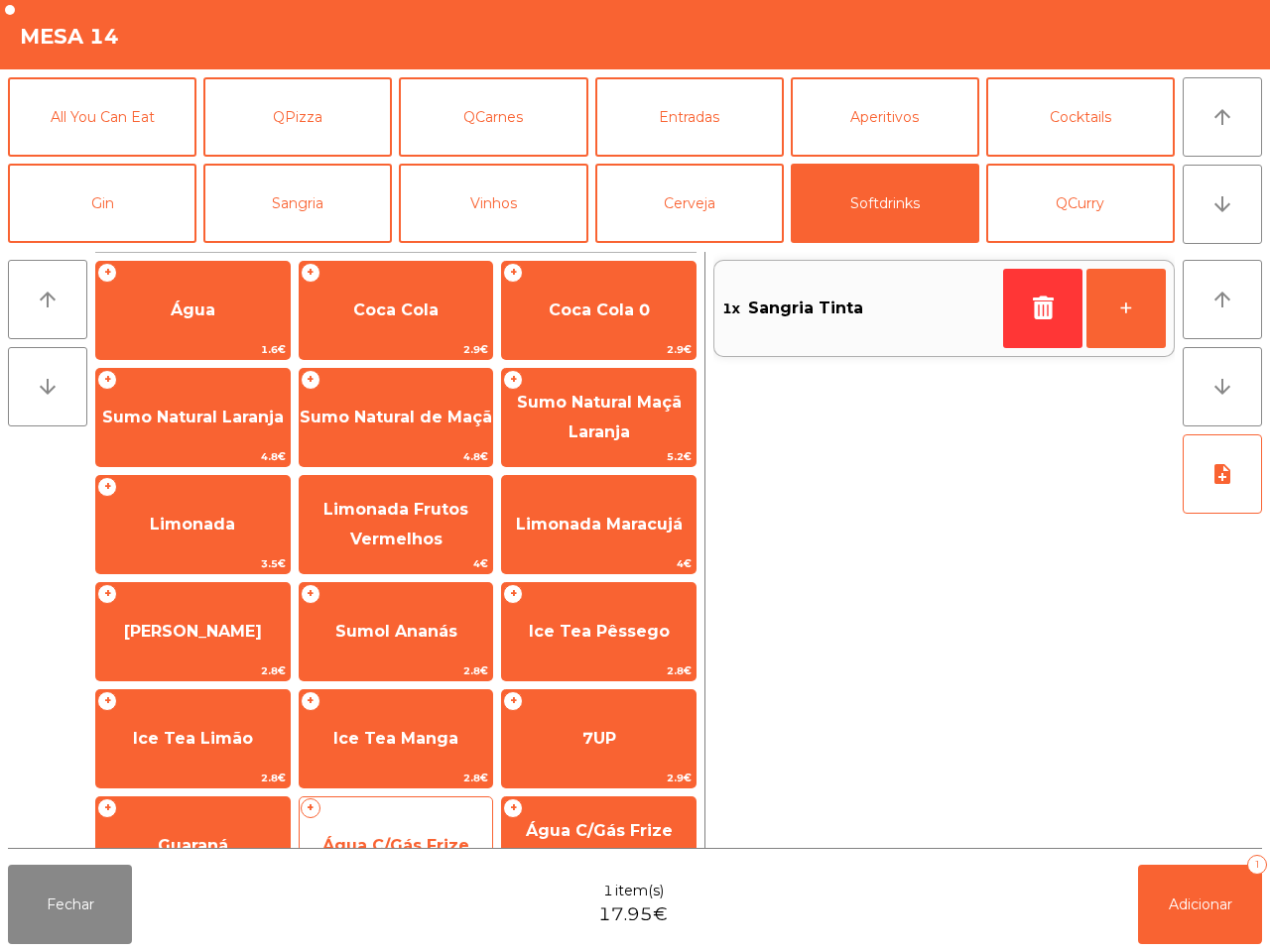 scroll, scrollTop: 162, scrollLeft: 0, axis: vertical 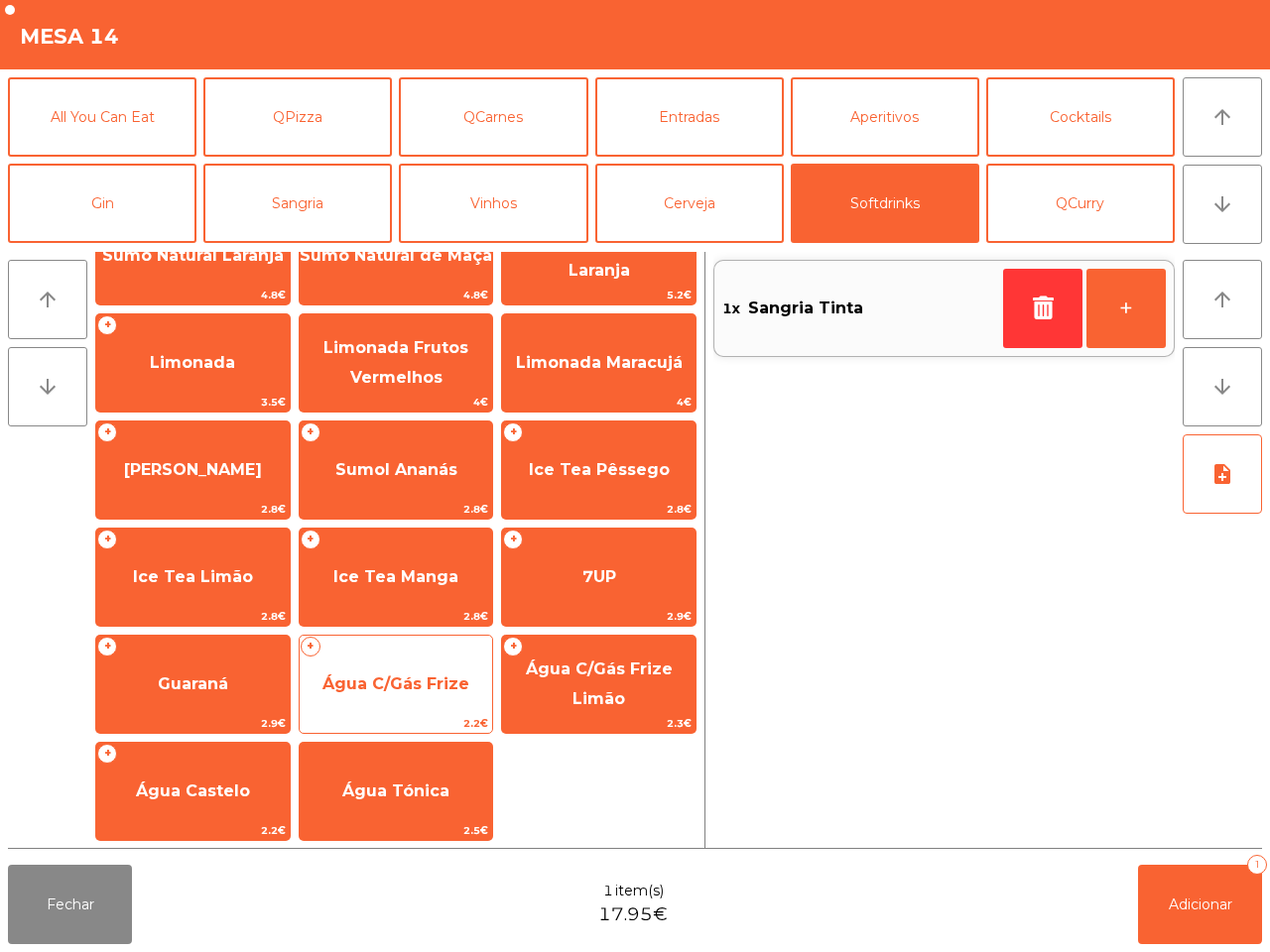click on "2.2€" 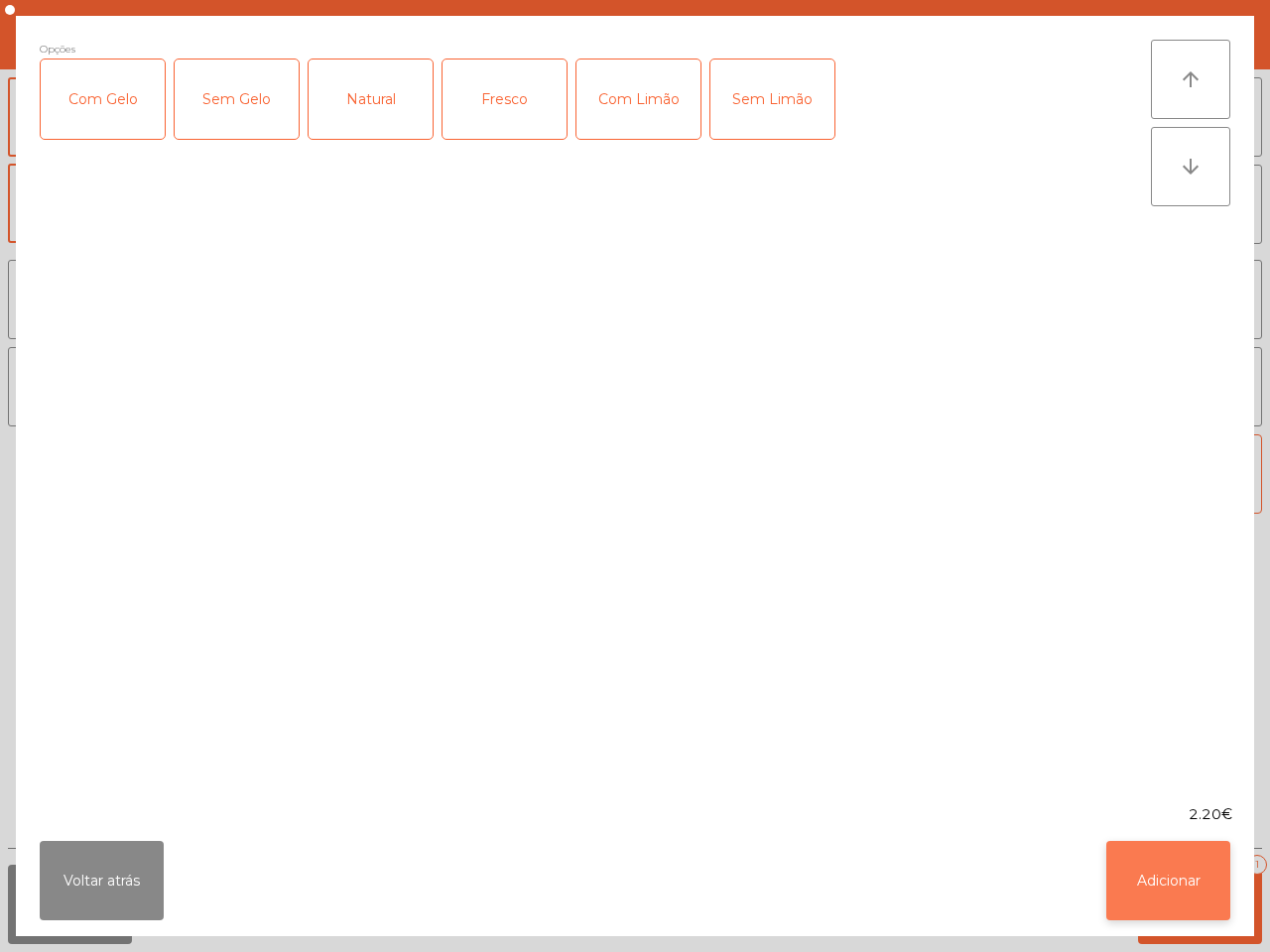 click on "Adicionar" 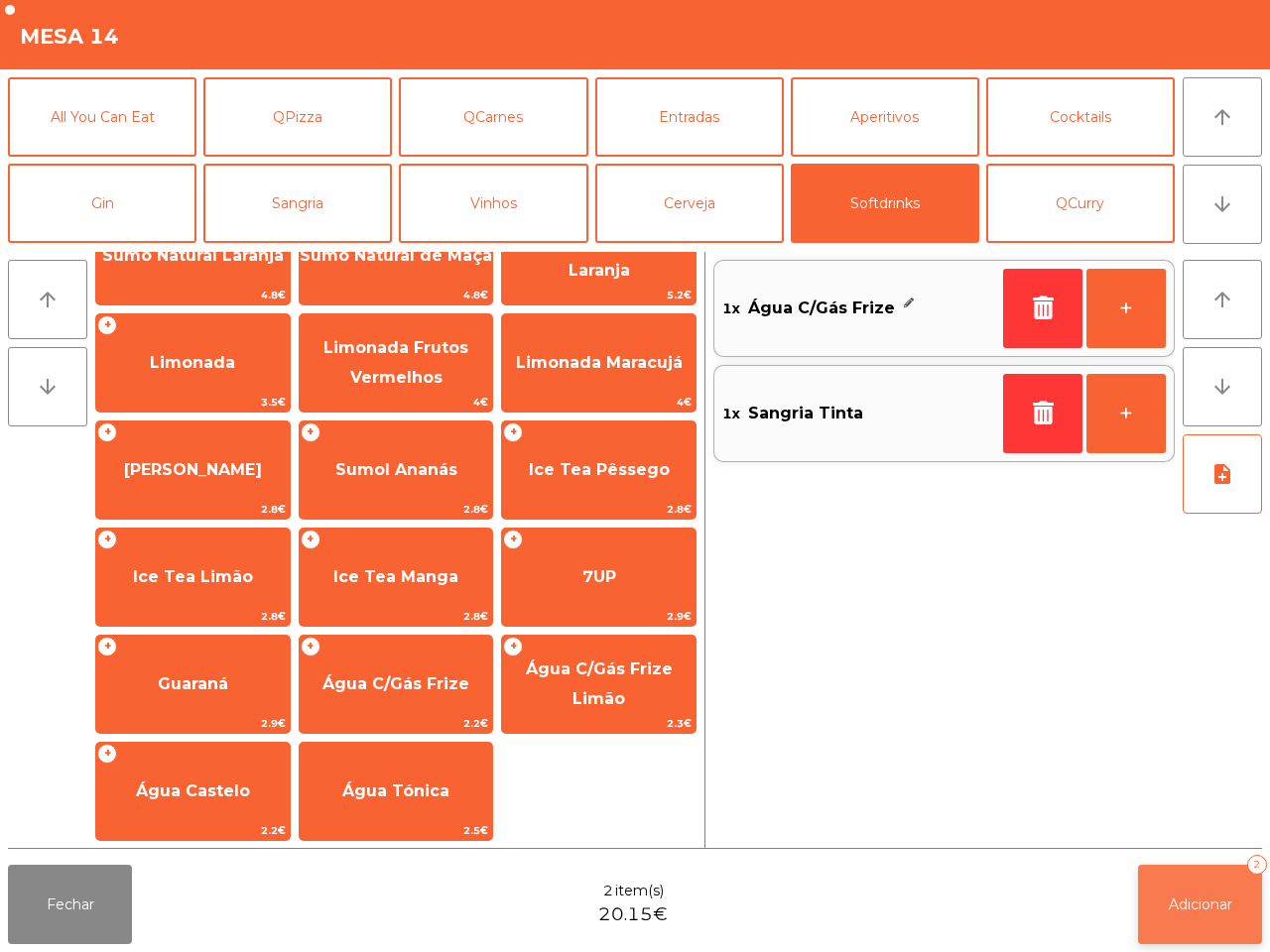click on "Adicionar" 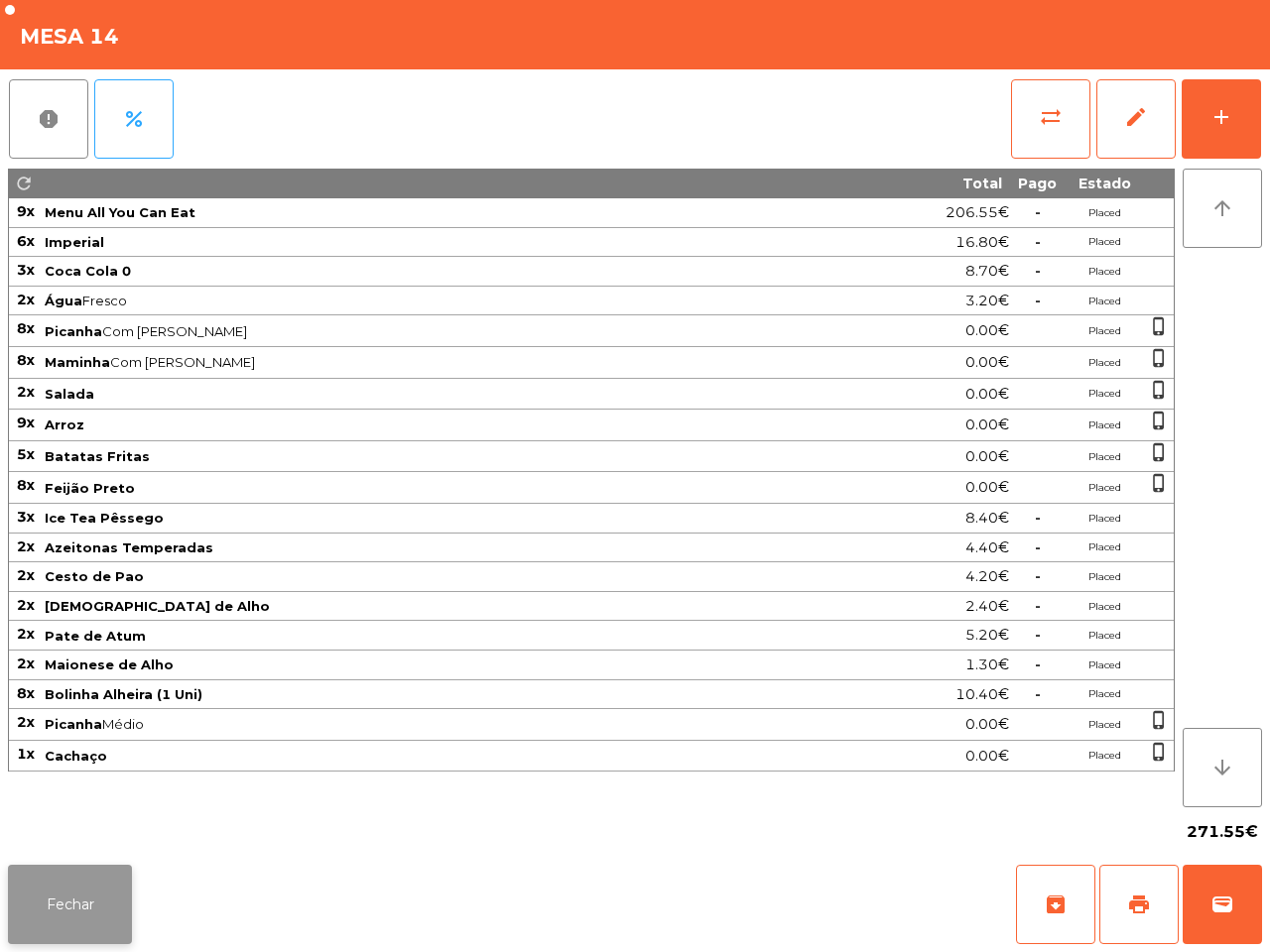 click on "Fechar" 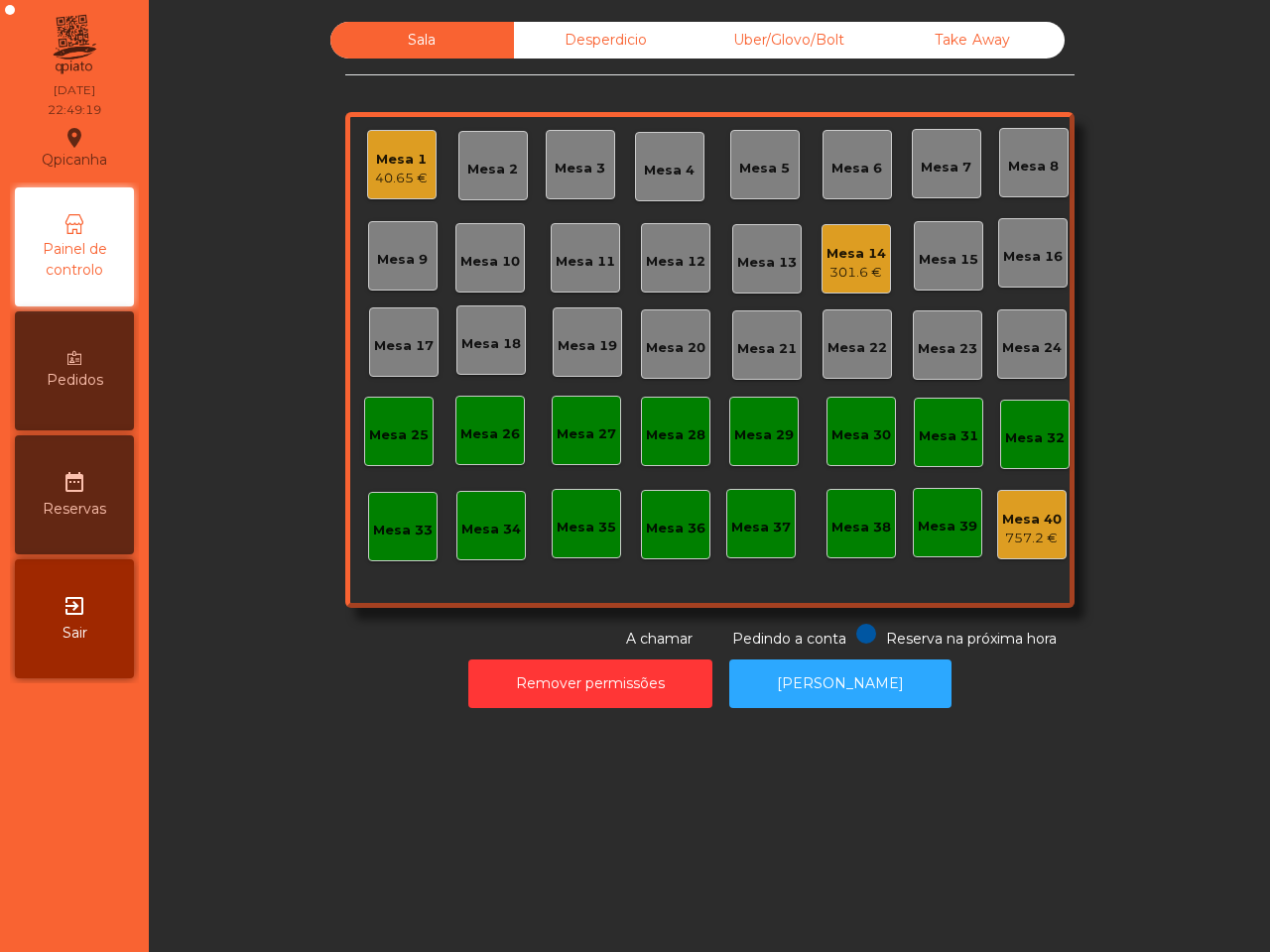 click on "Mesa 1   40.65 €" 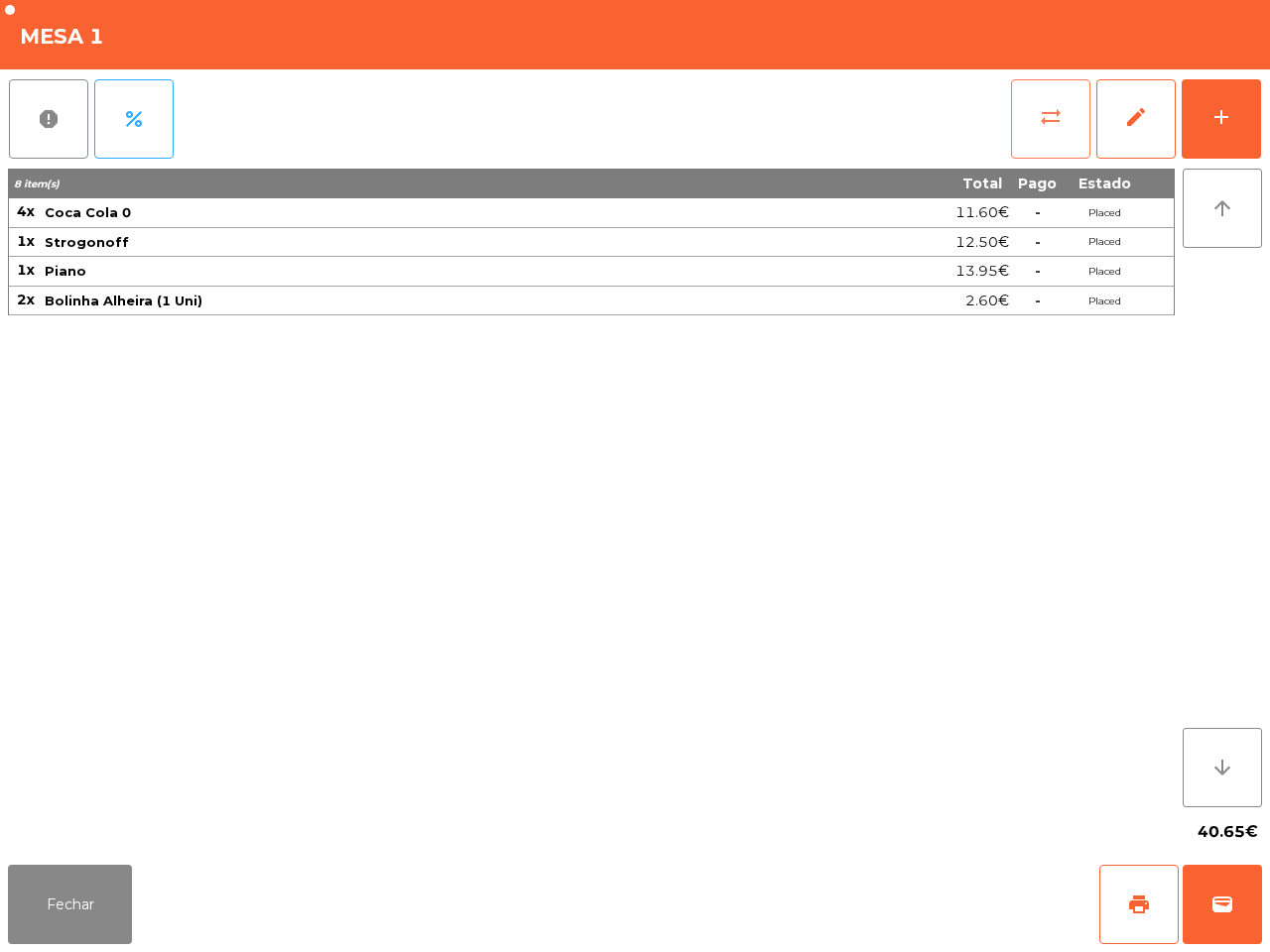 click on "sync_alt" 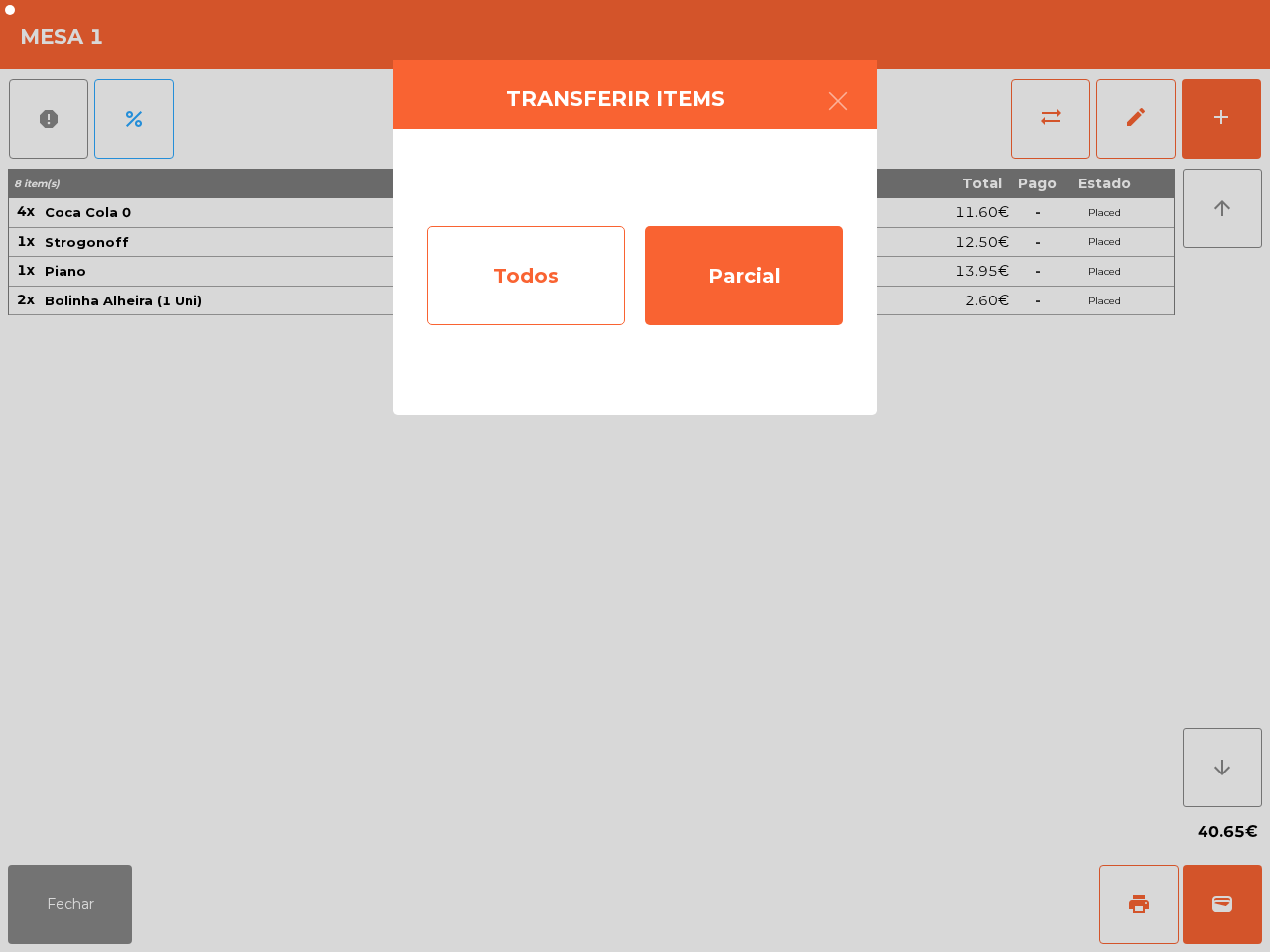 click on "Todos" 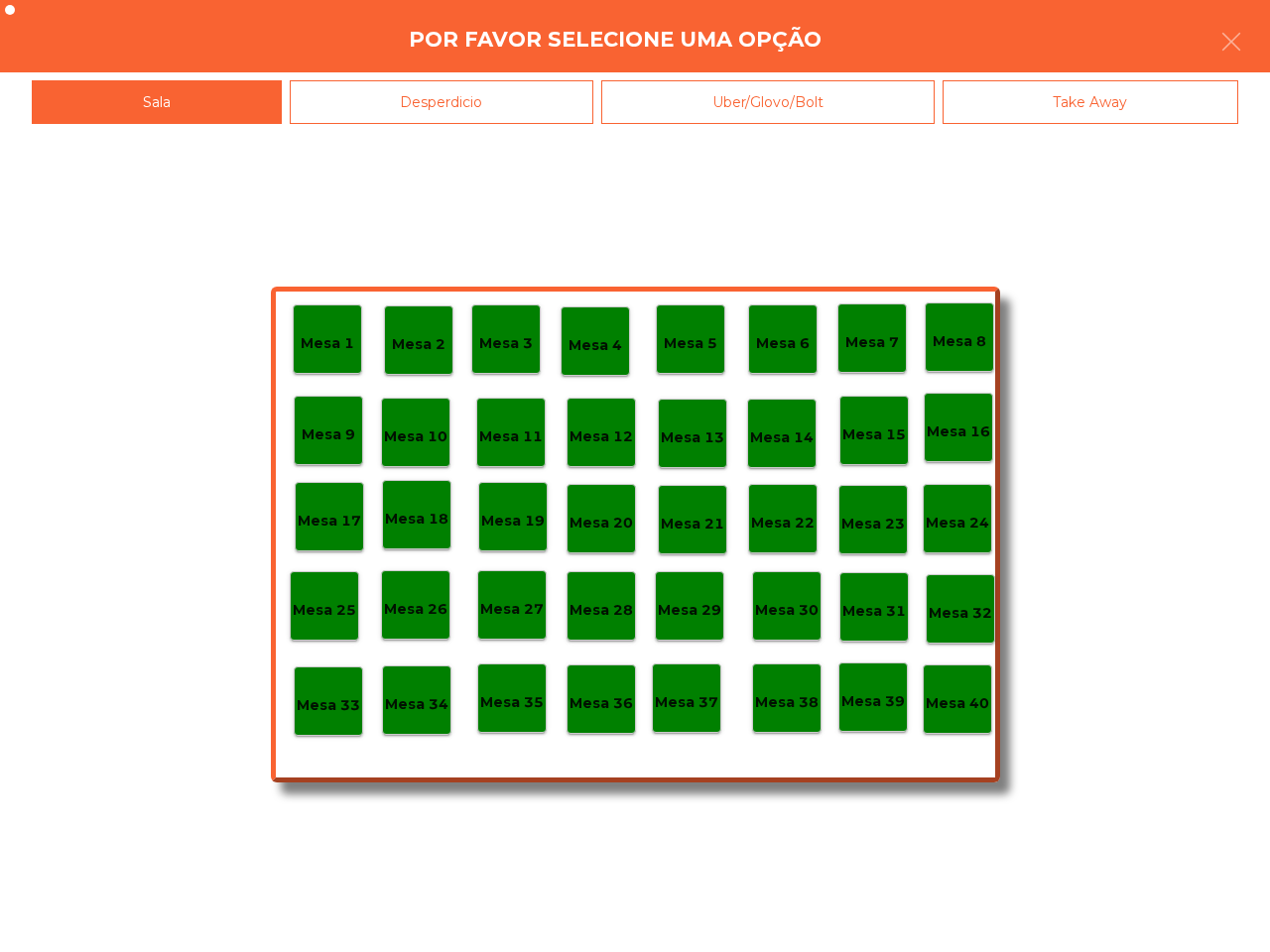 click on "Mesa 40" 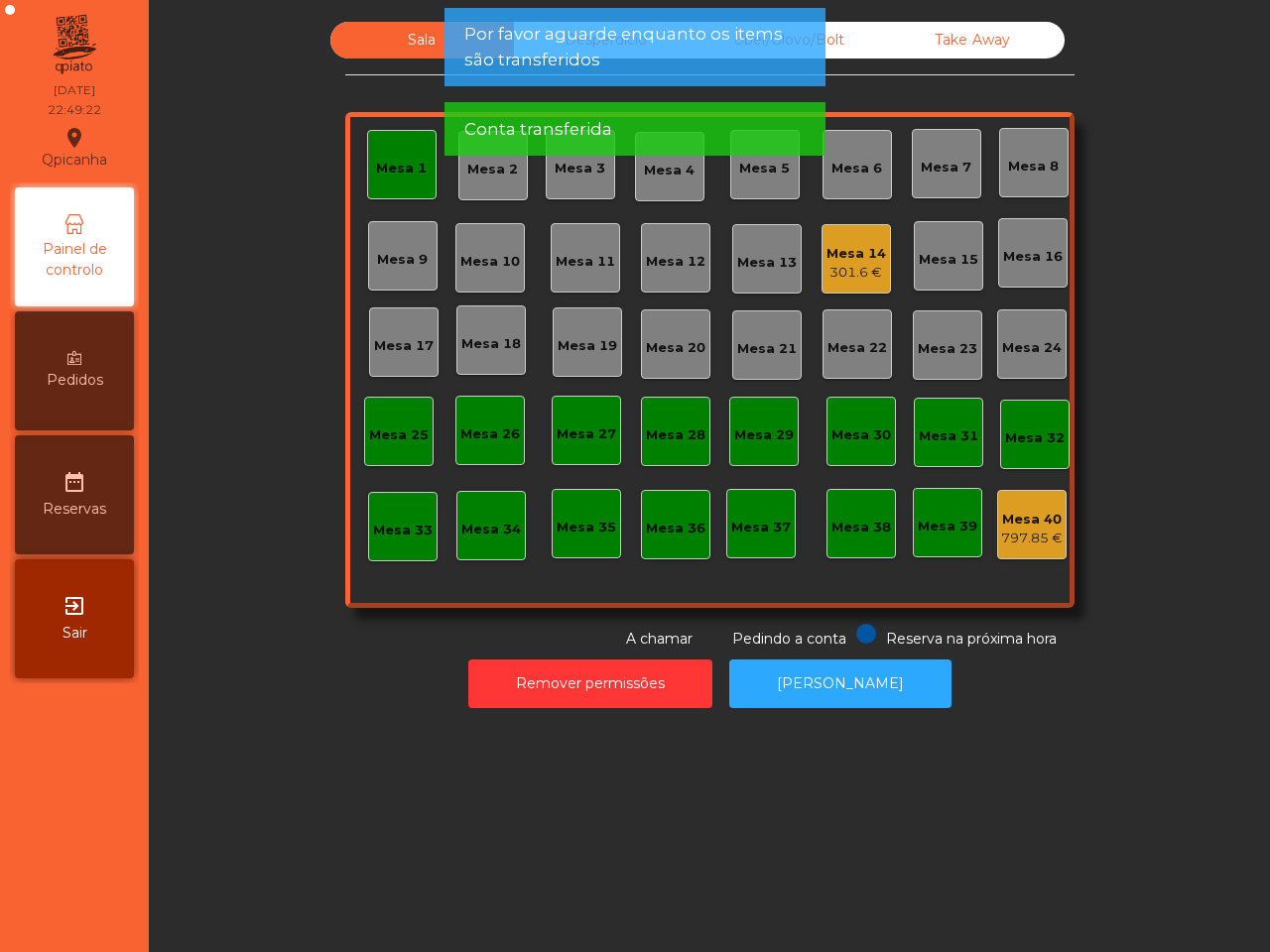 click on "Mesa 1" 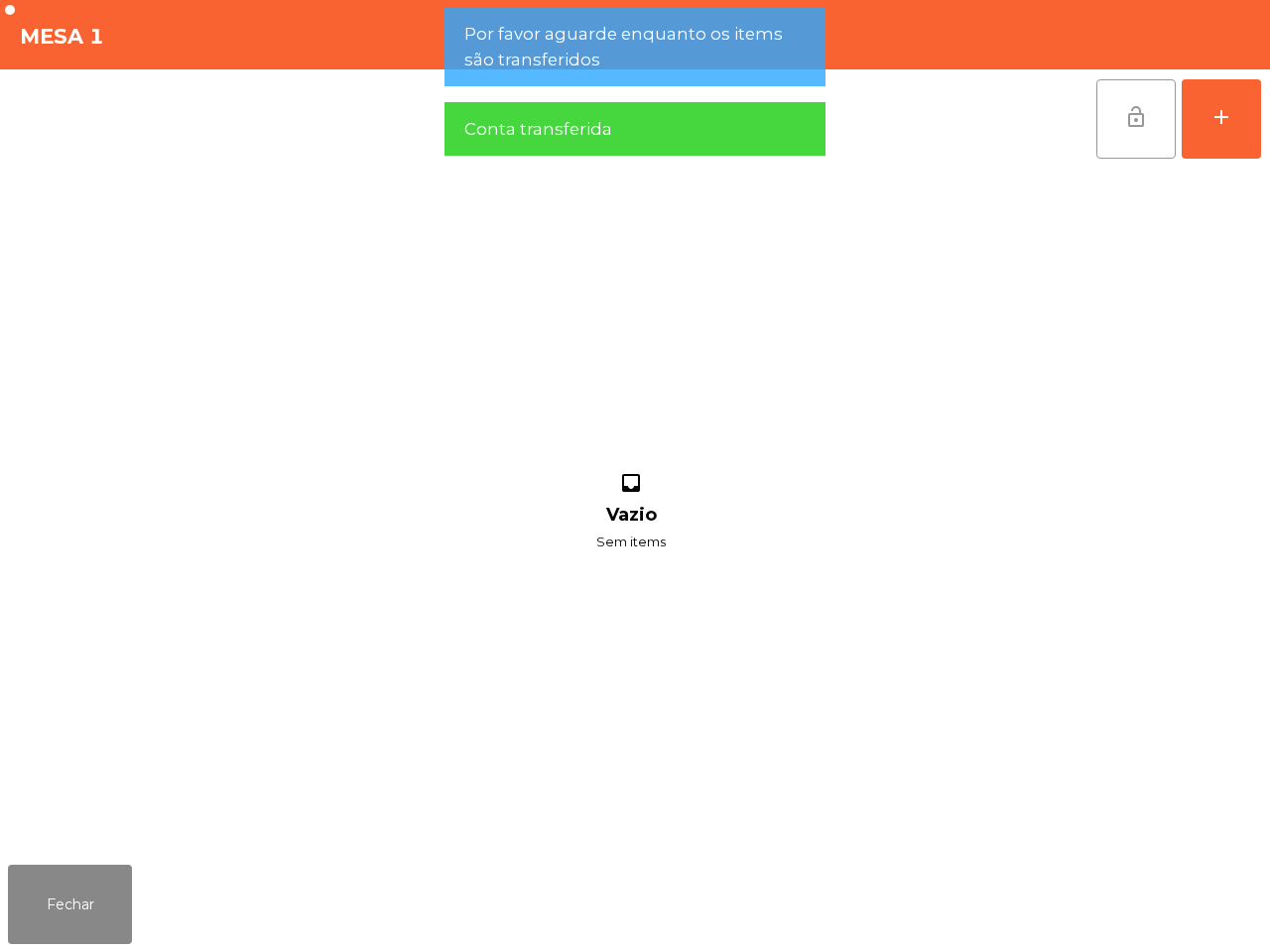 click on "lock_open" 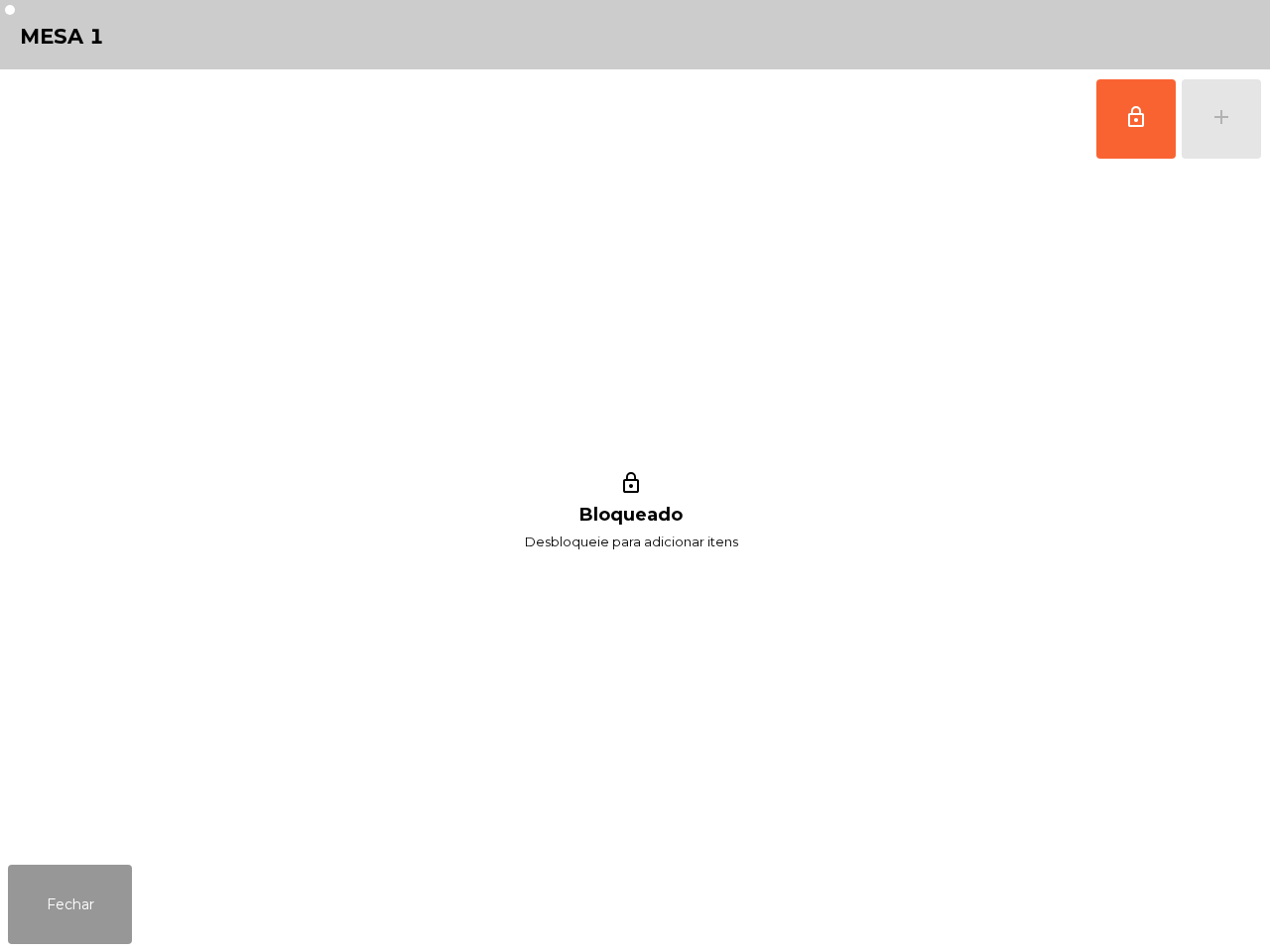 click on "Fechar" 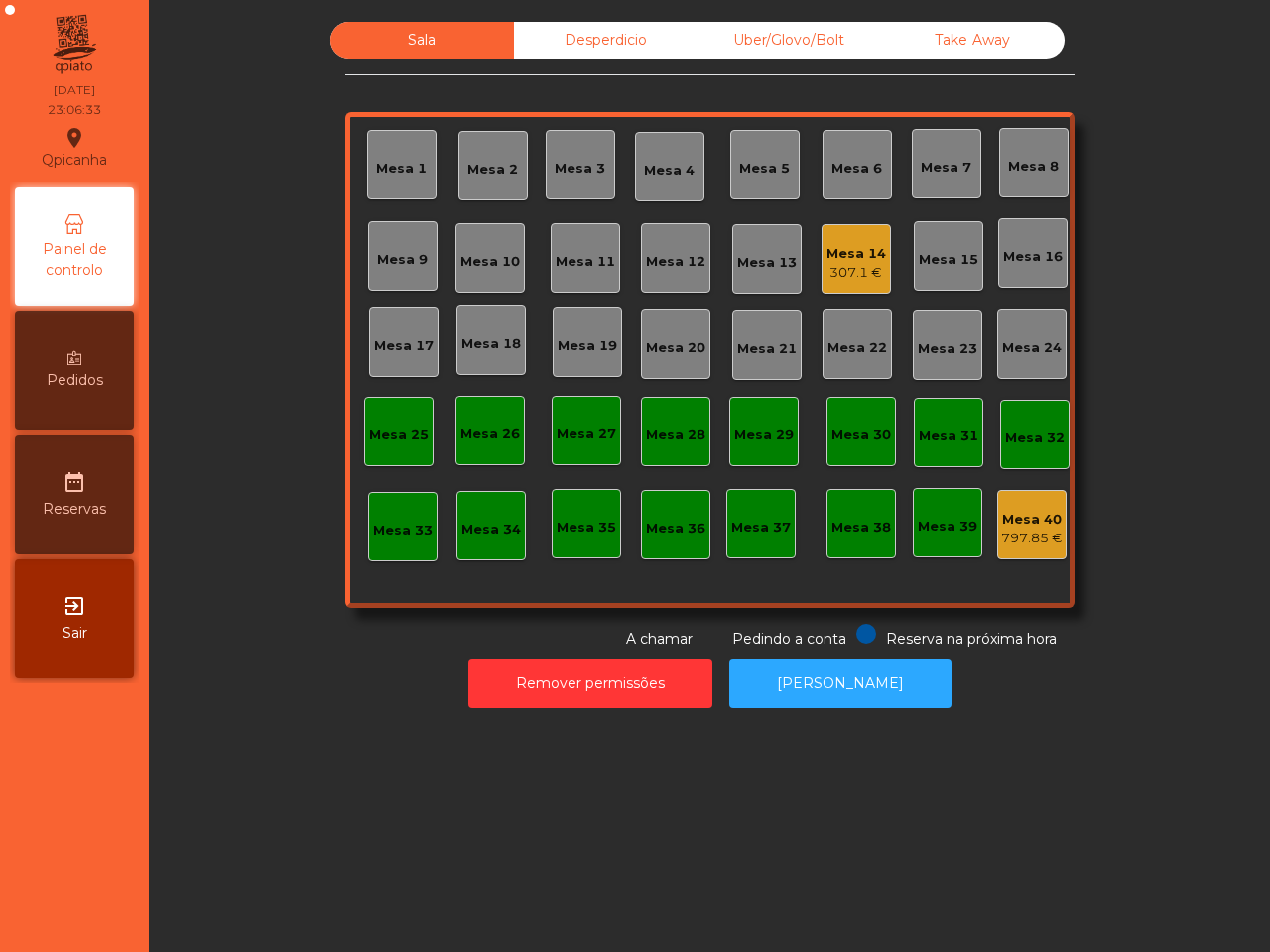 click on "307.1 €" 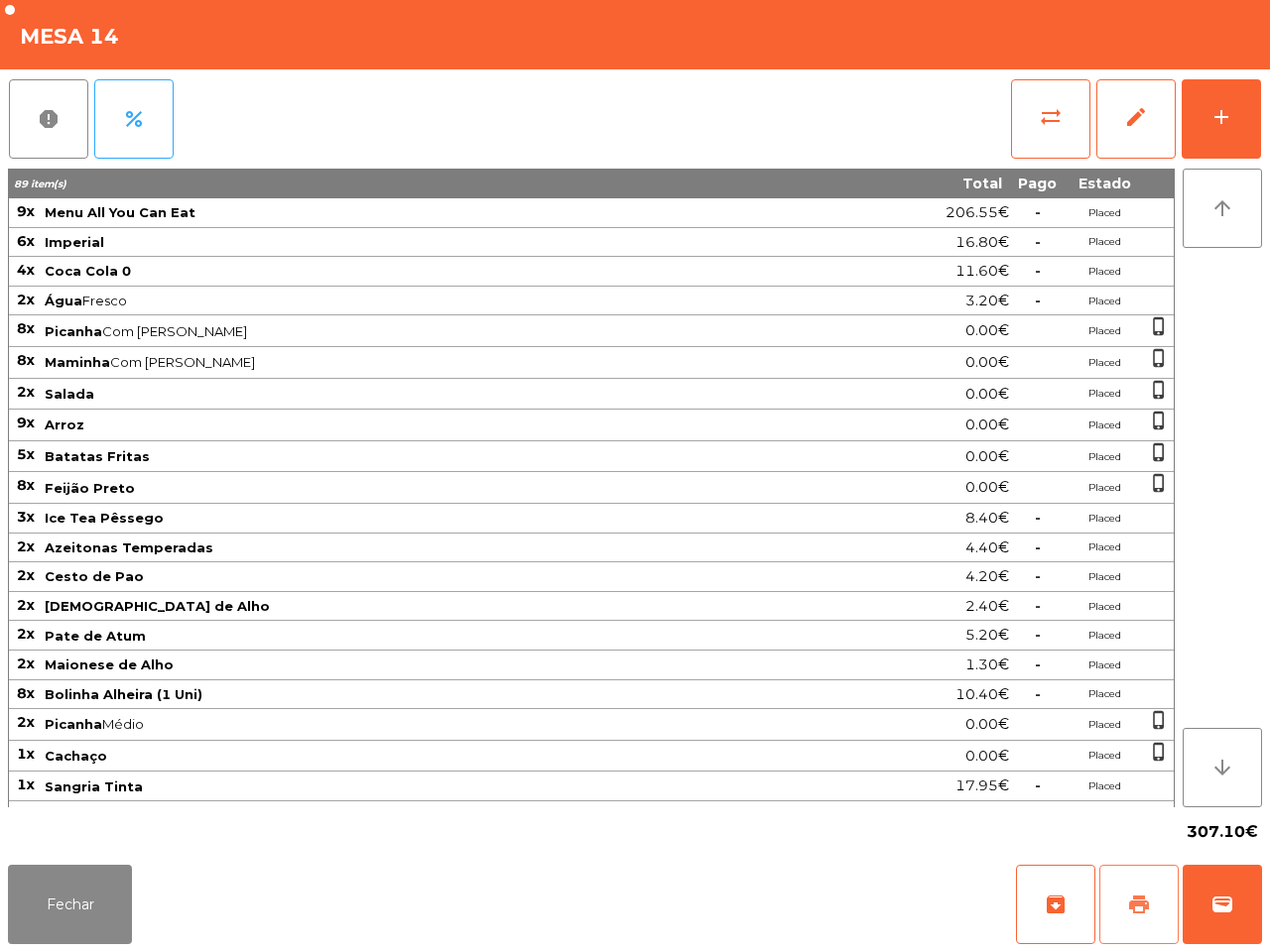 click on "print" 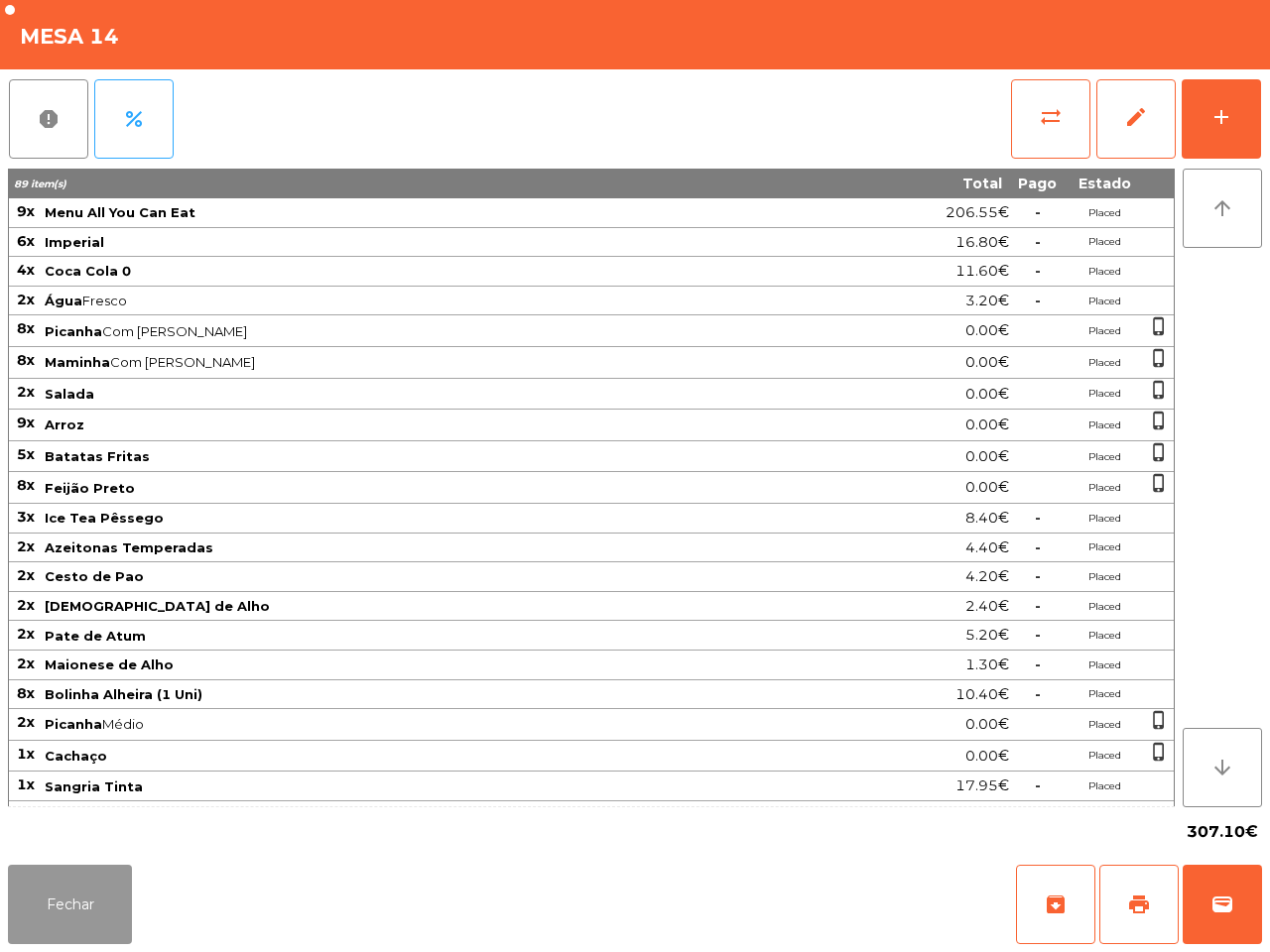 click on "Fechar" 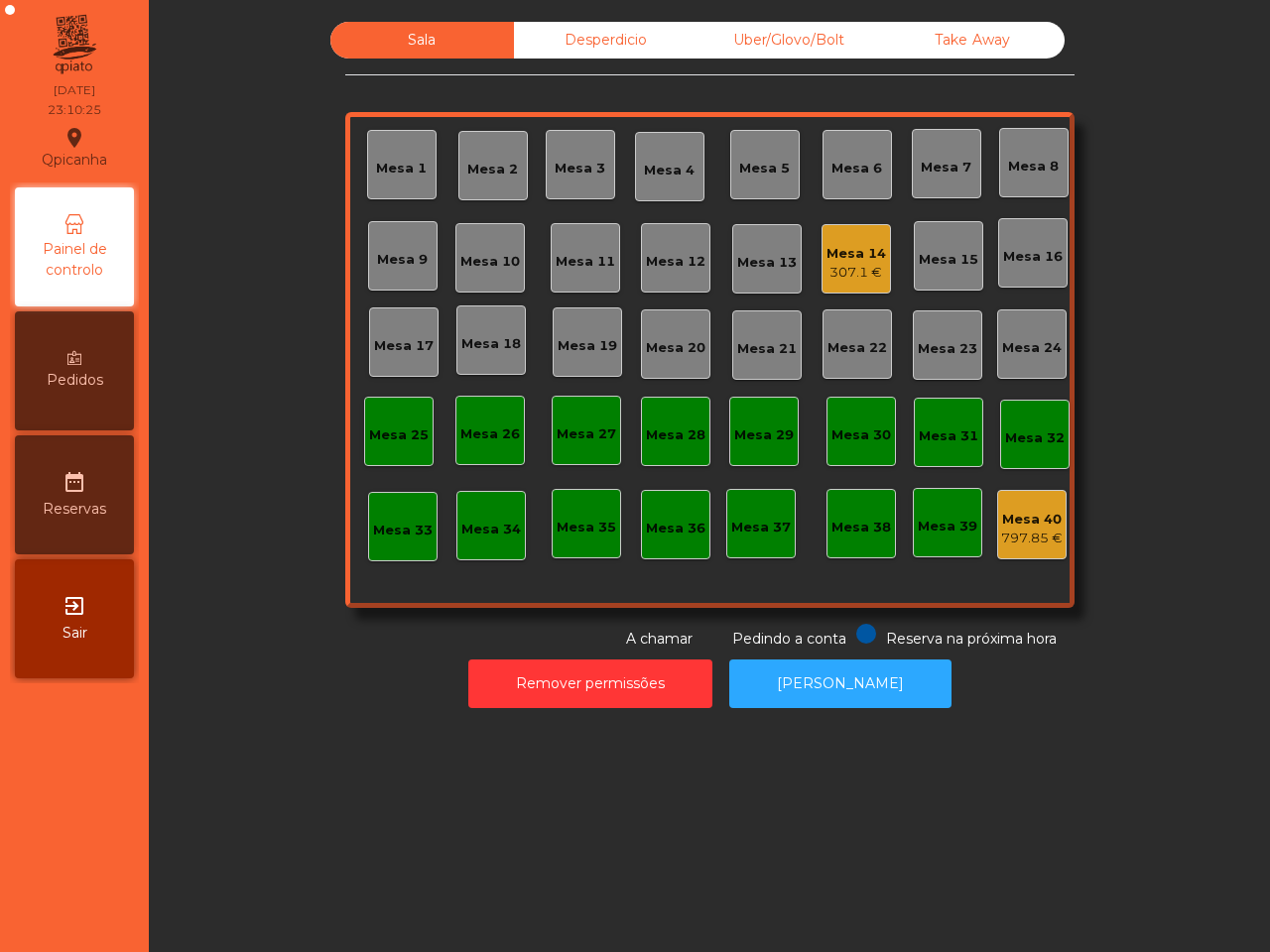 click on "Mesa 14" 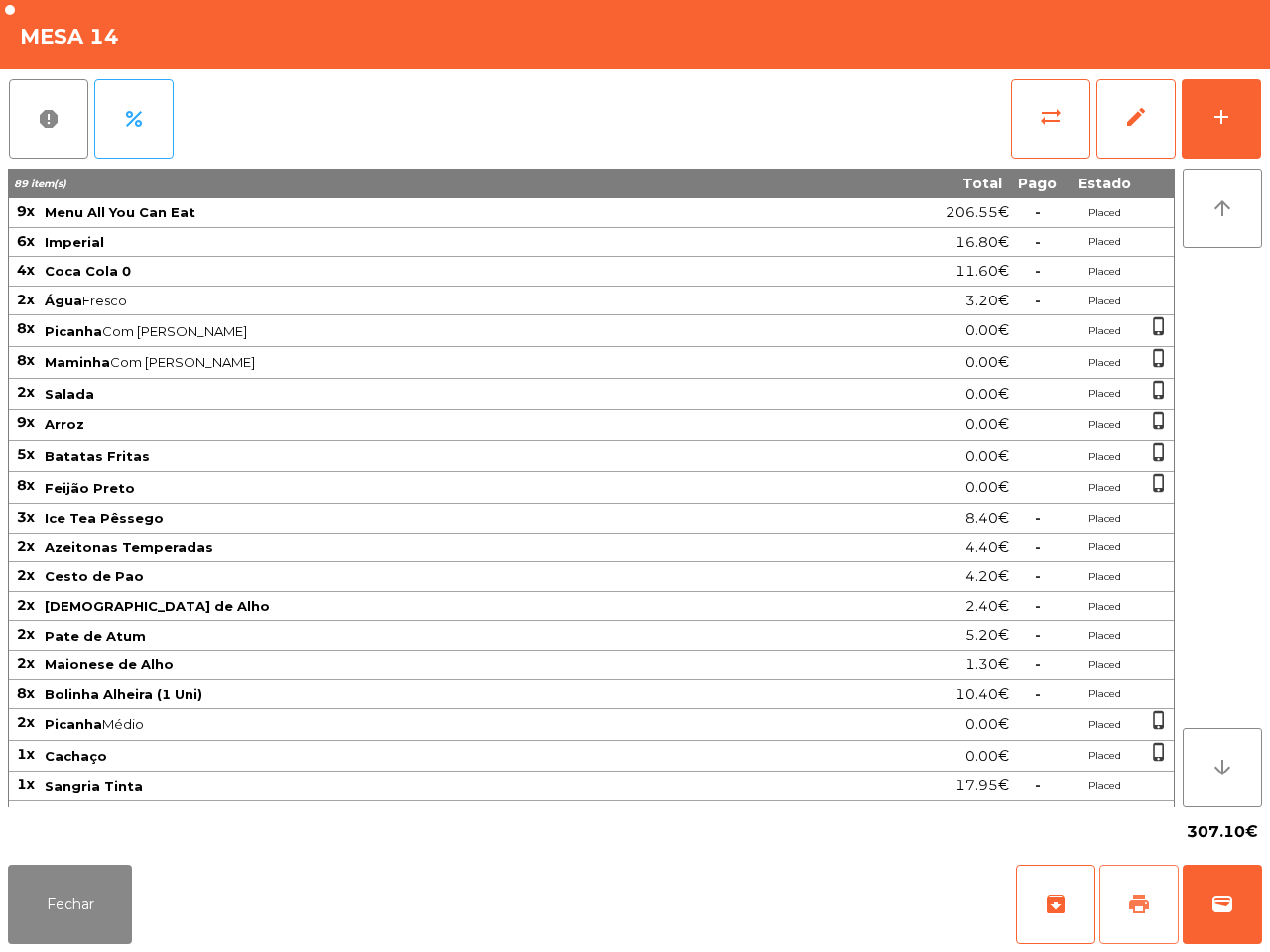 click on "print" 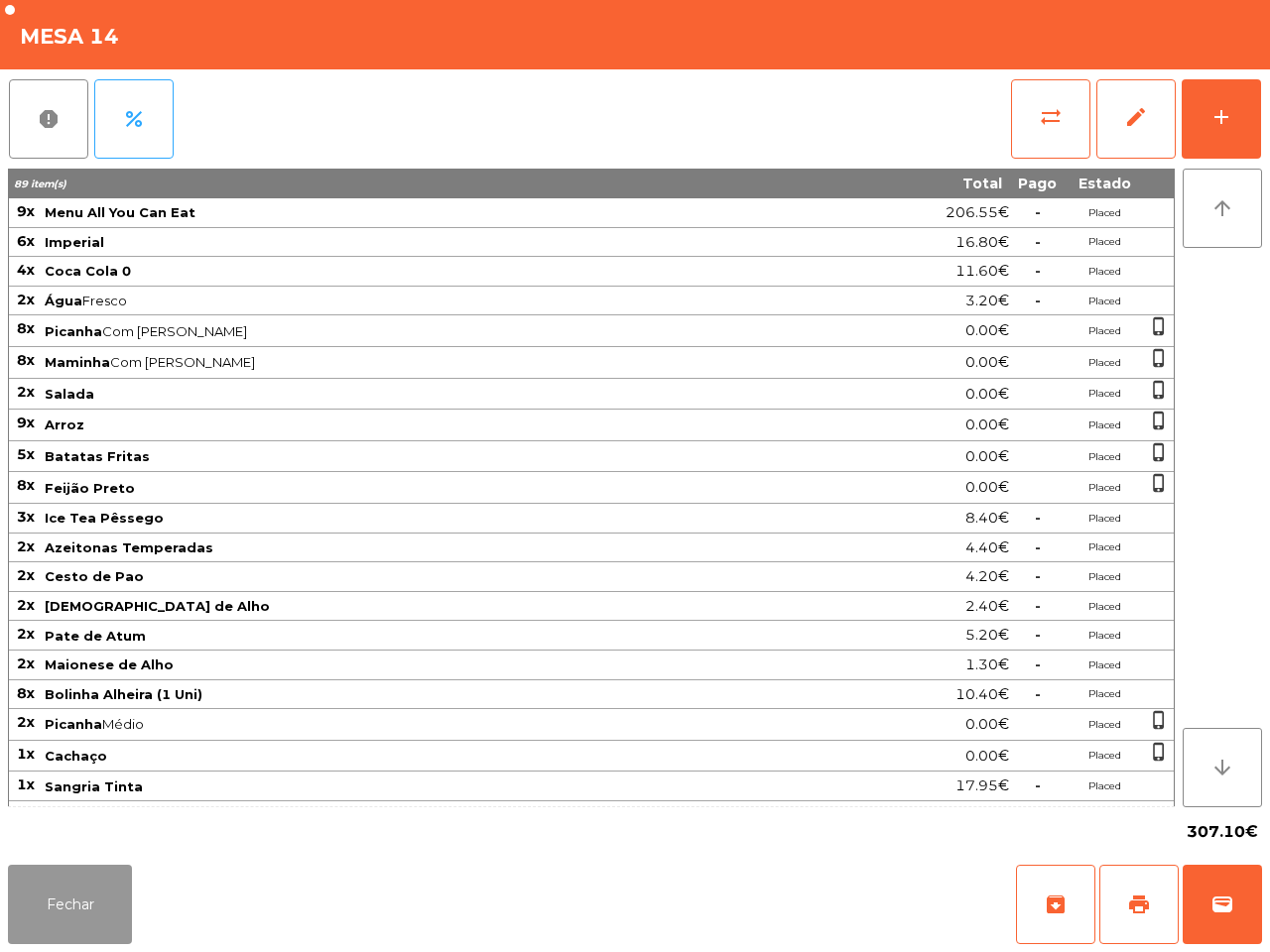 click on "Fechar" 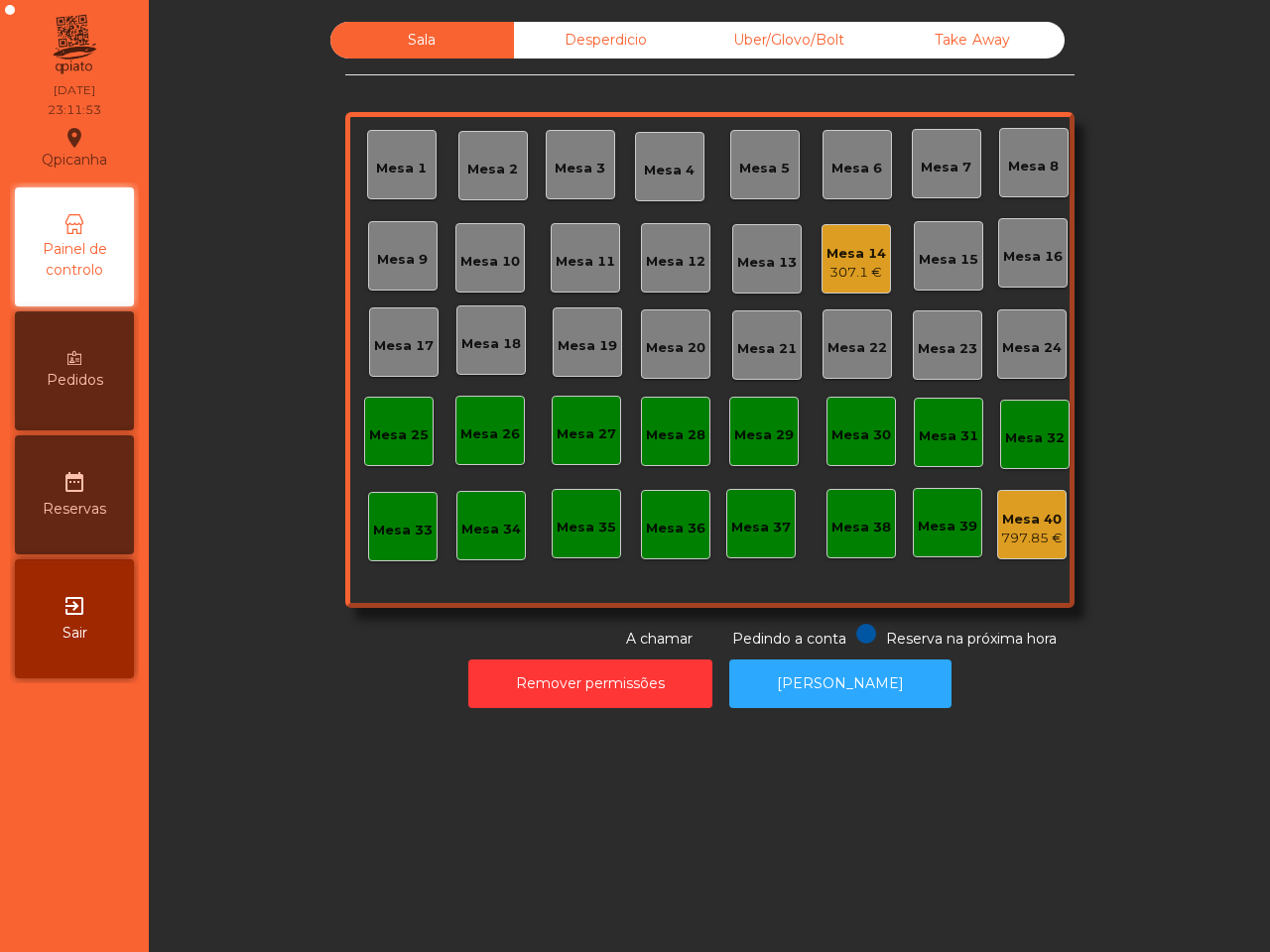 drag, startPoint x: 85, startPoint y: 679, endPoint x: 86, endPoint y: 690, distance: 11.045361 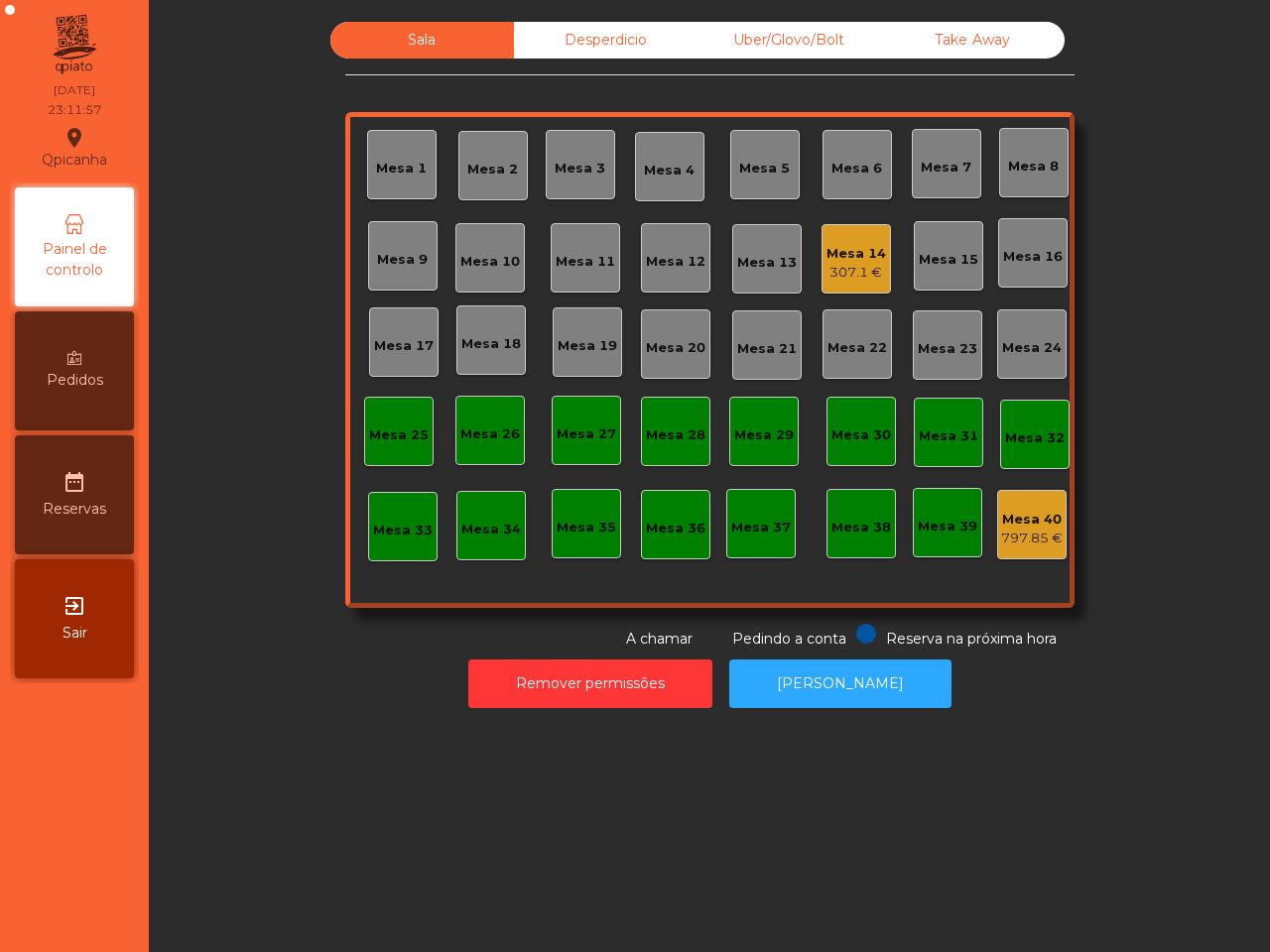 click on "307.1 €" 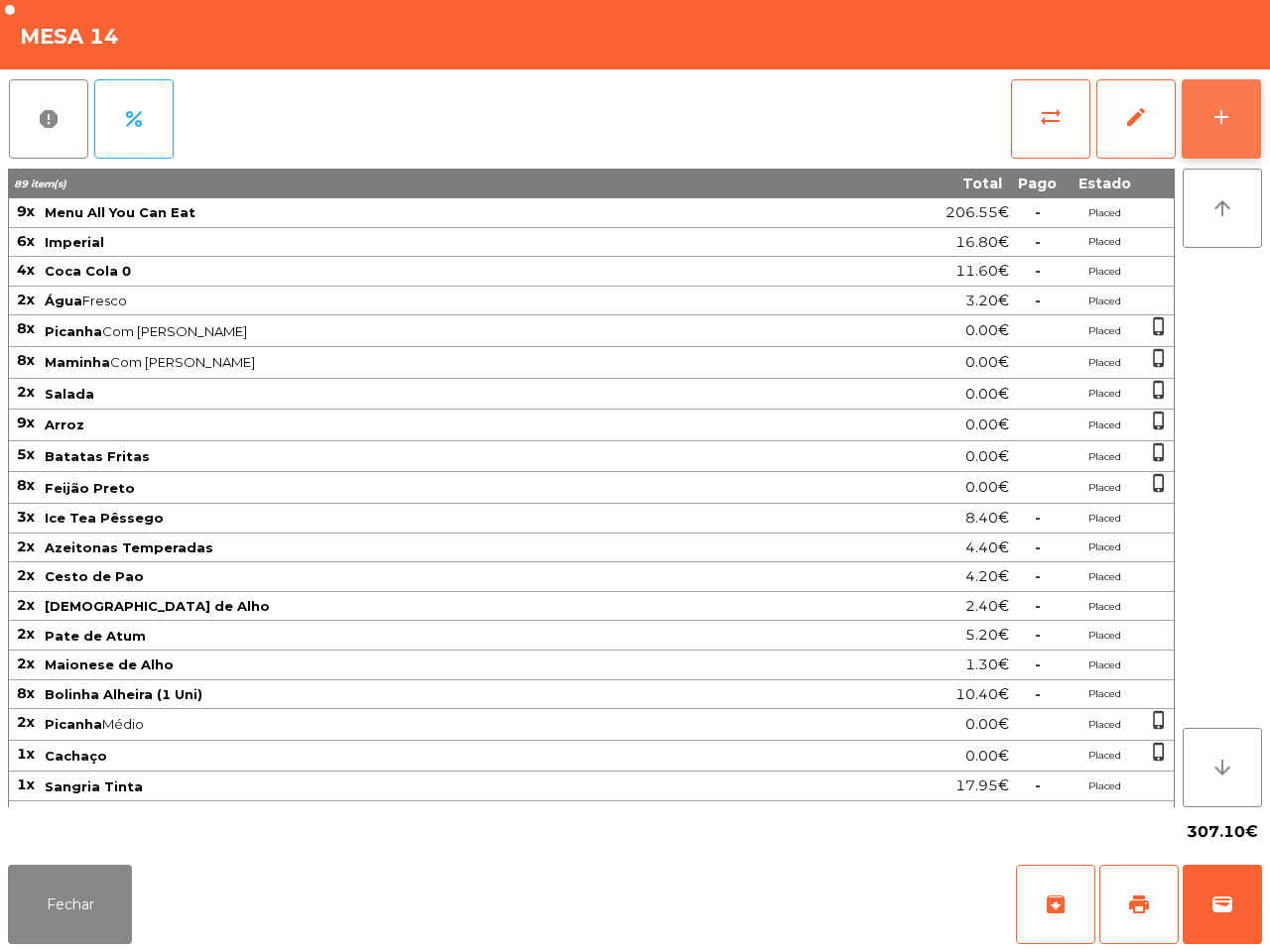click on "add" 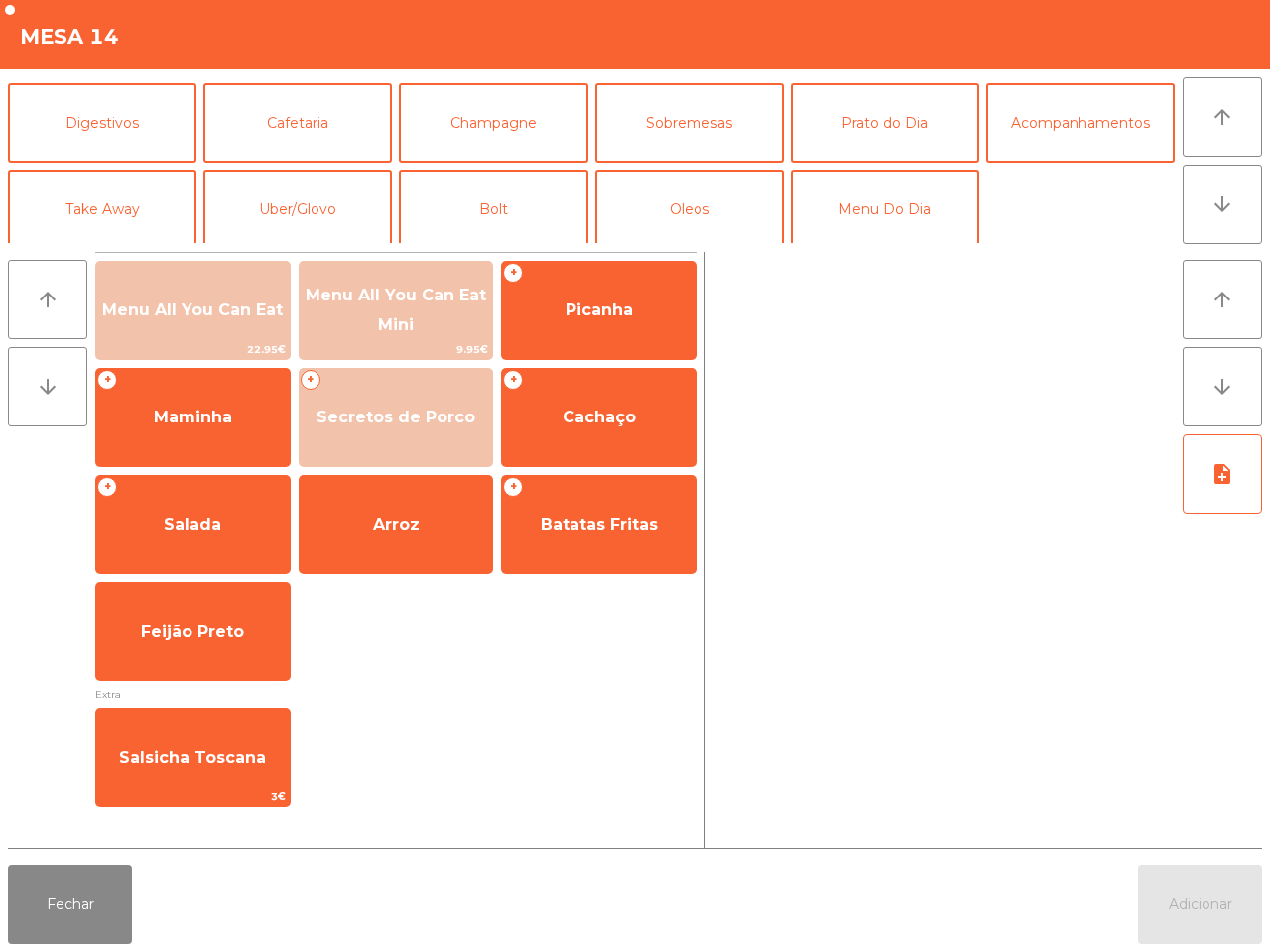 scroll, scrollTop: 172, scrollLeft: 0, axis: vertical 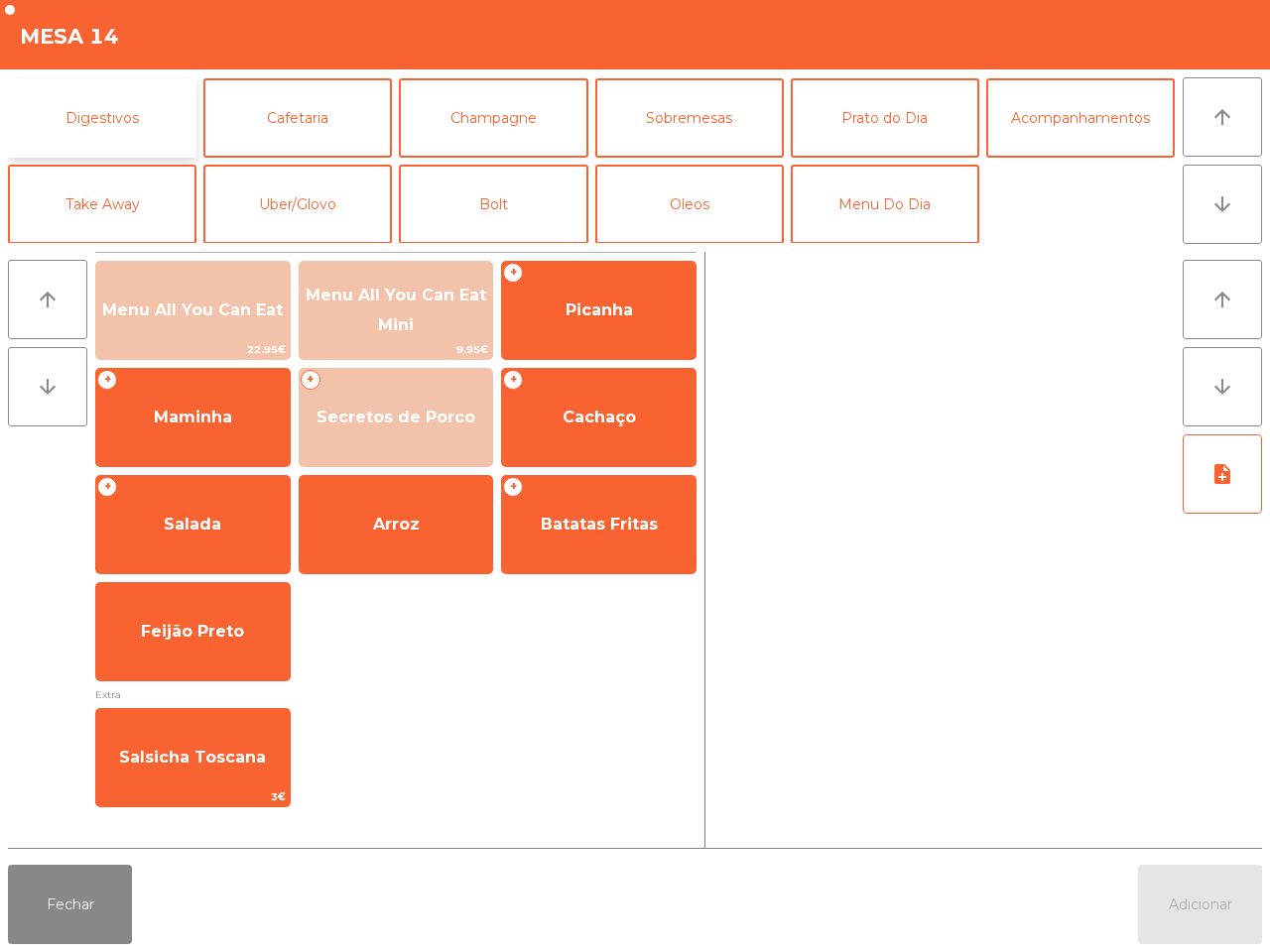 click on "Digestivos" 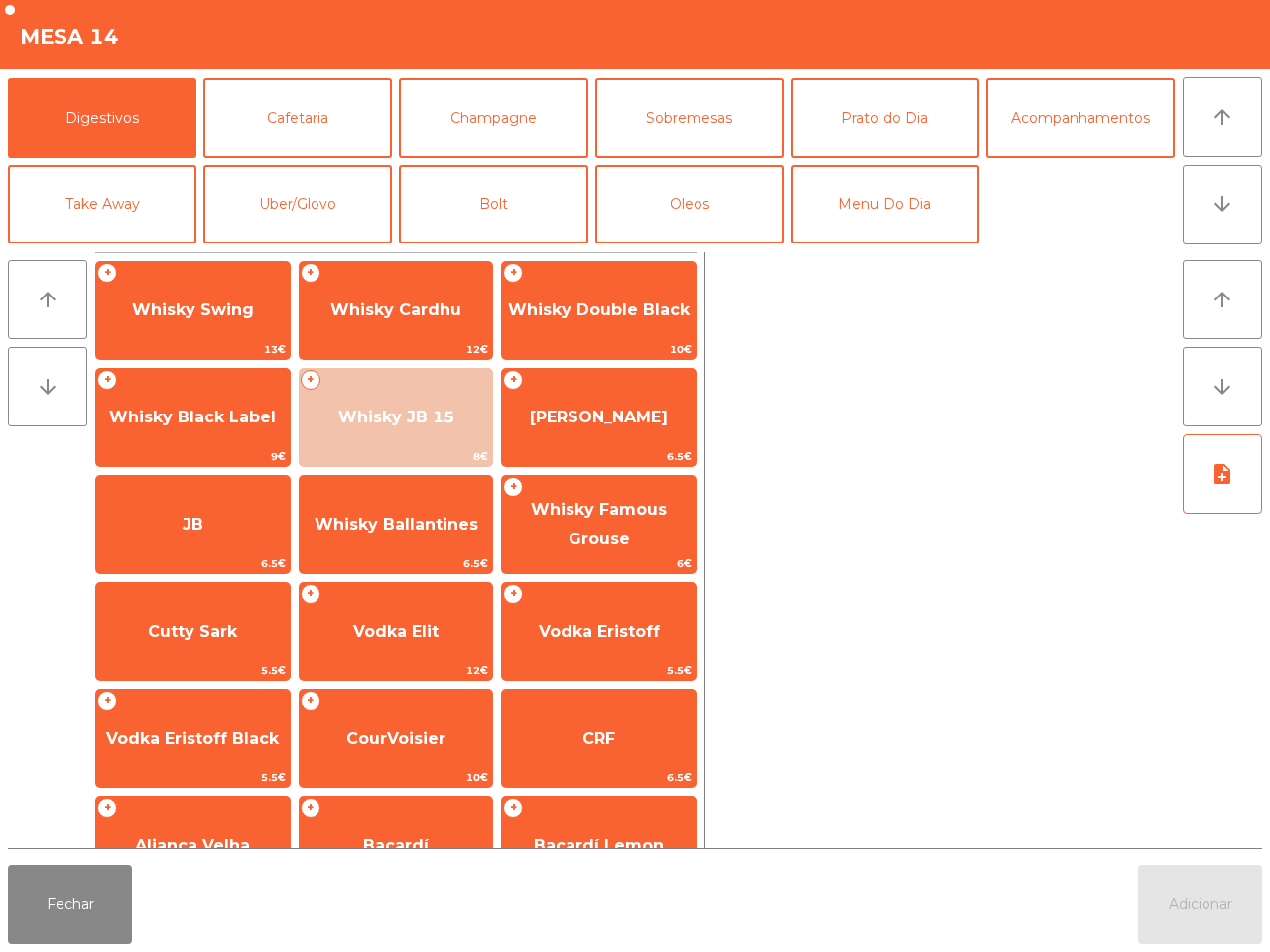 drag, startPoint x: 911, startPoint y: 384, endPoint x: 959, endPoint y: 408, distance: 53.66563 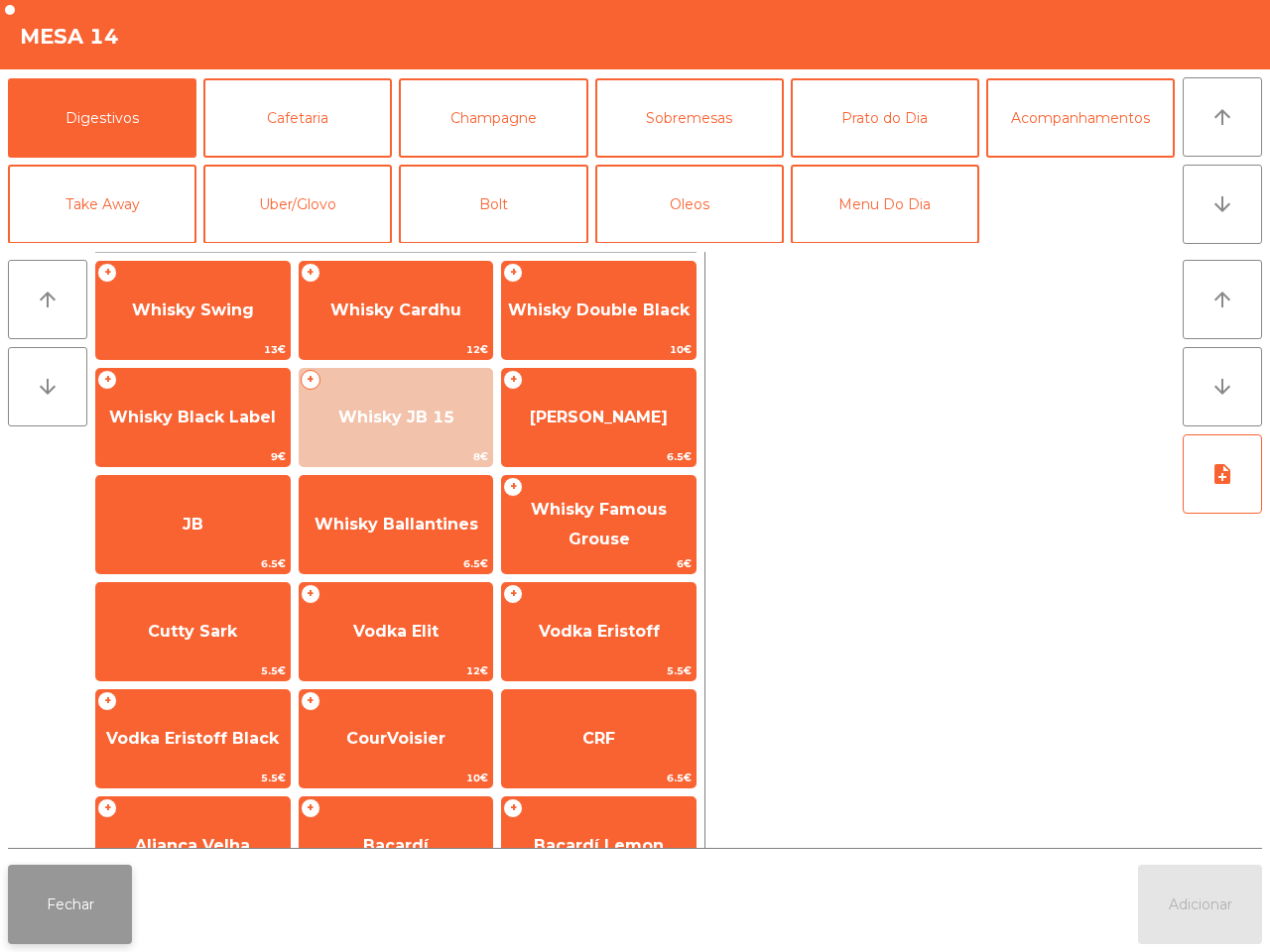 click on "Fechar" 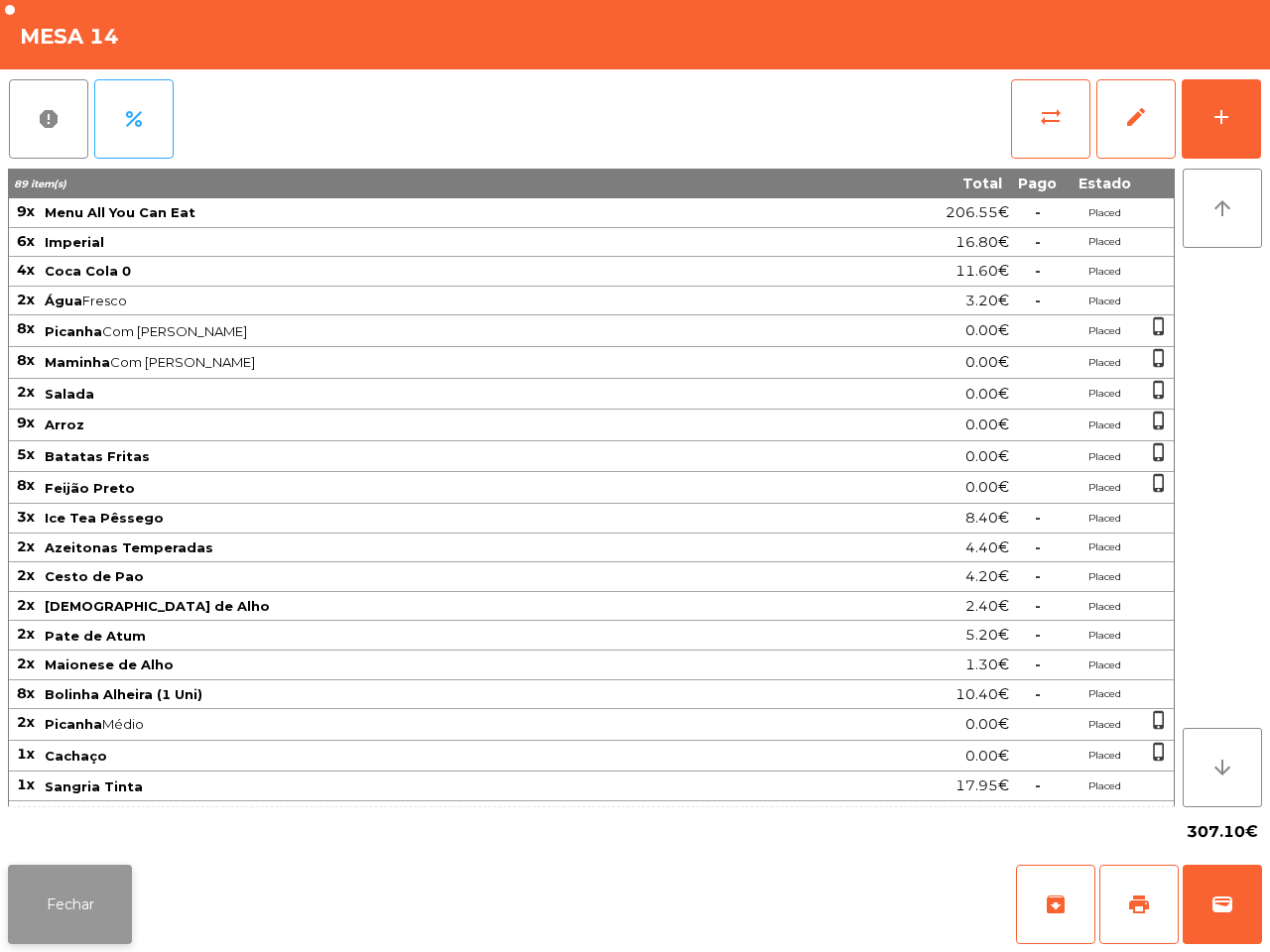 click on "Fechar" 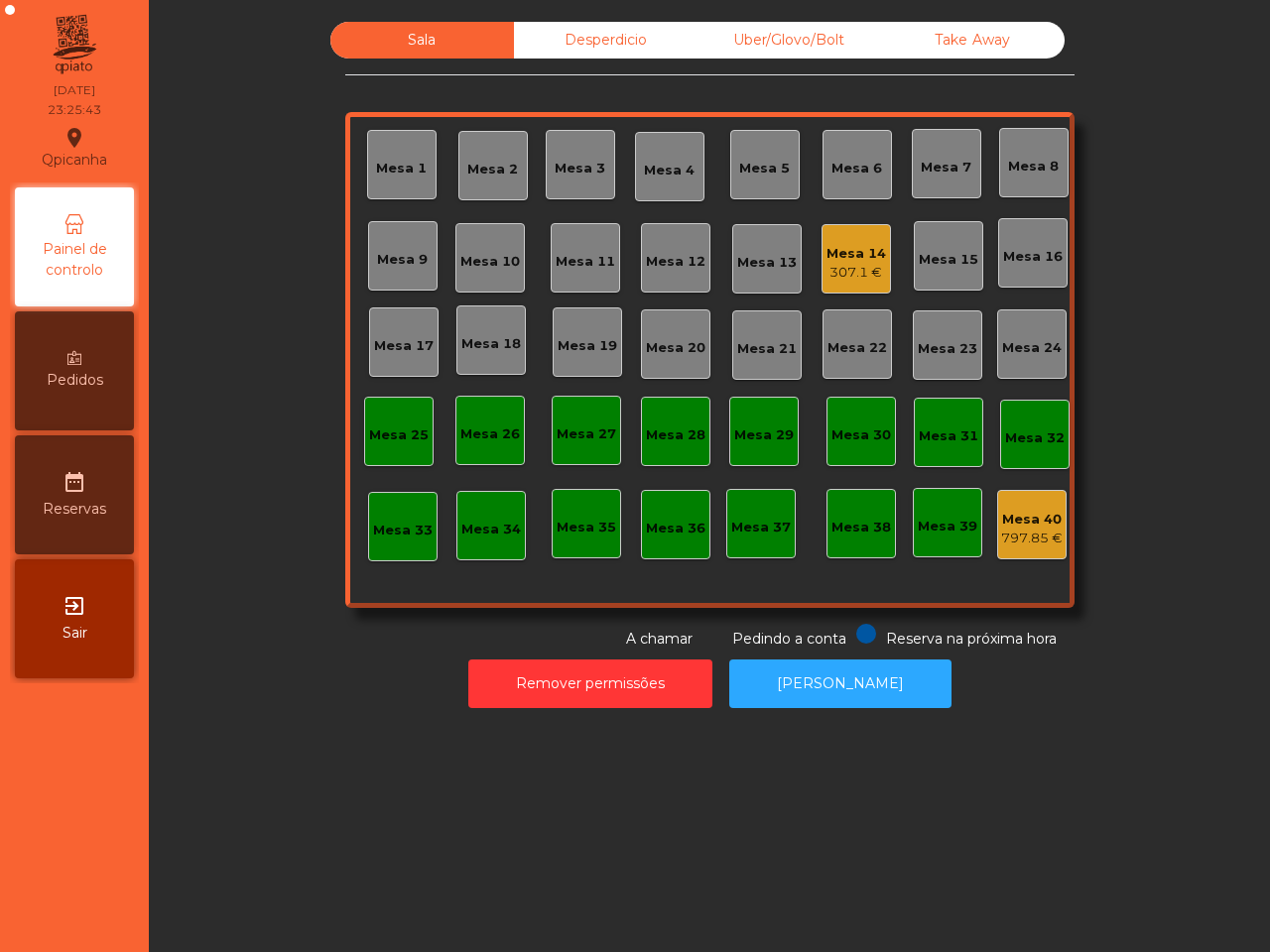 click on "307.1 €" 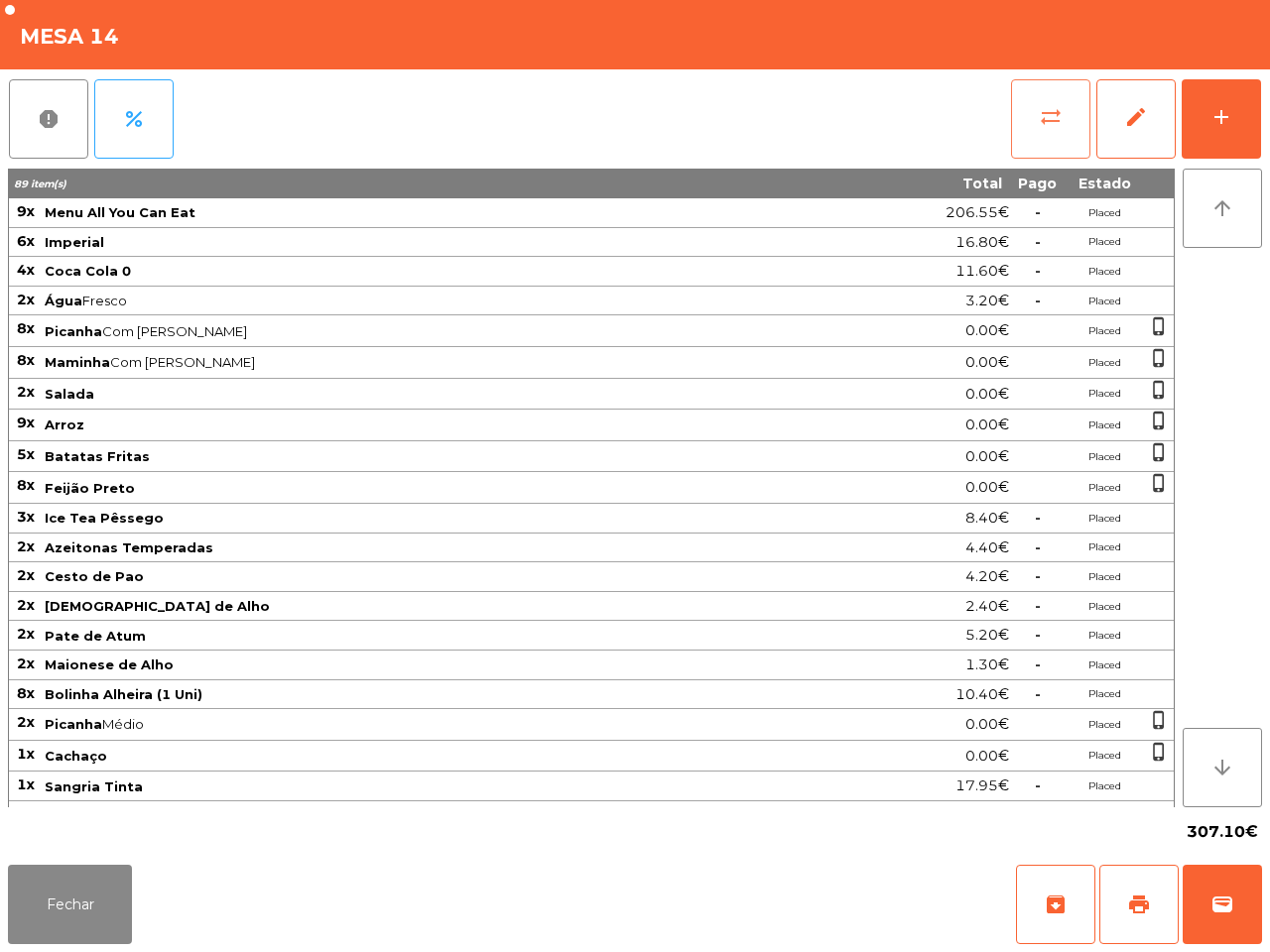 click on "sync_alt" 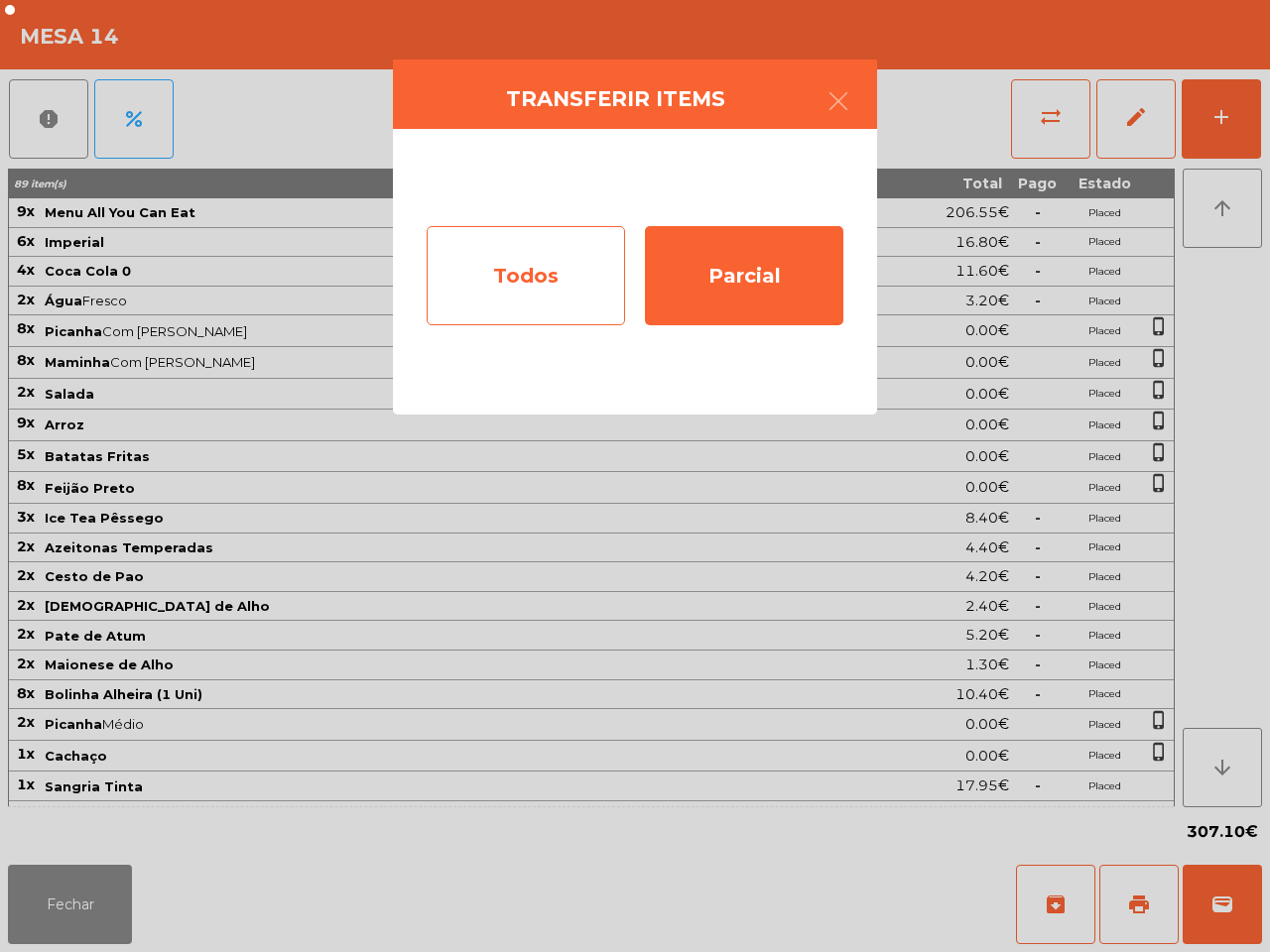 click on "Todos" 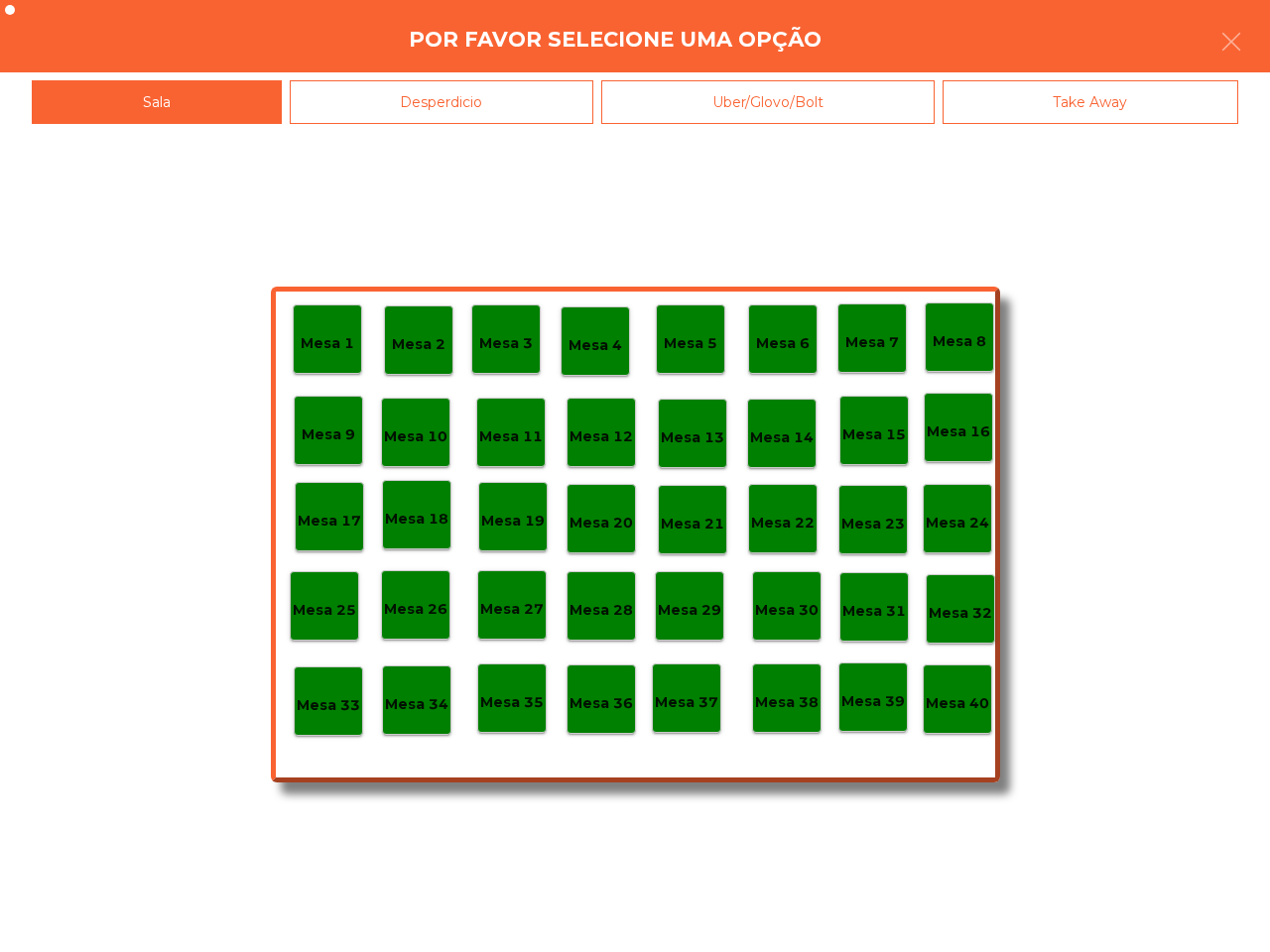 click on "Mesa 40" 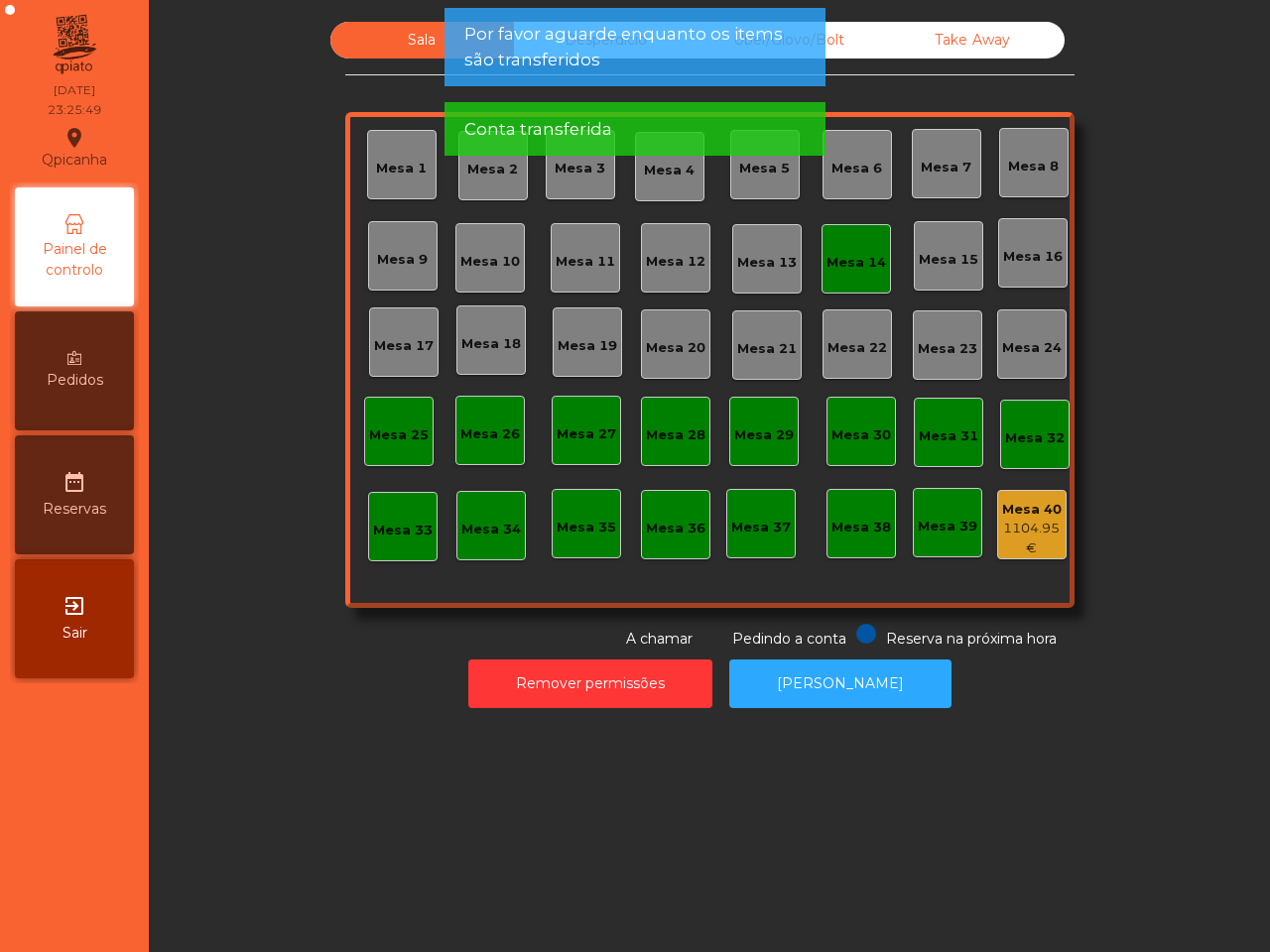 click on "Mesa 14" 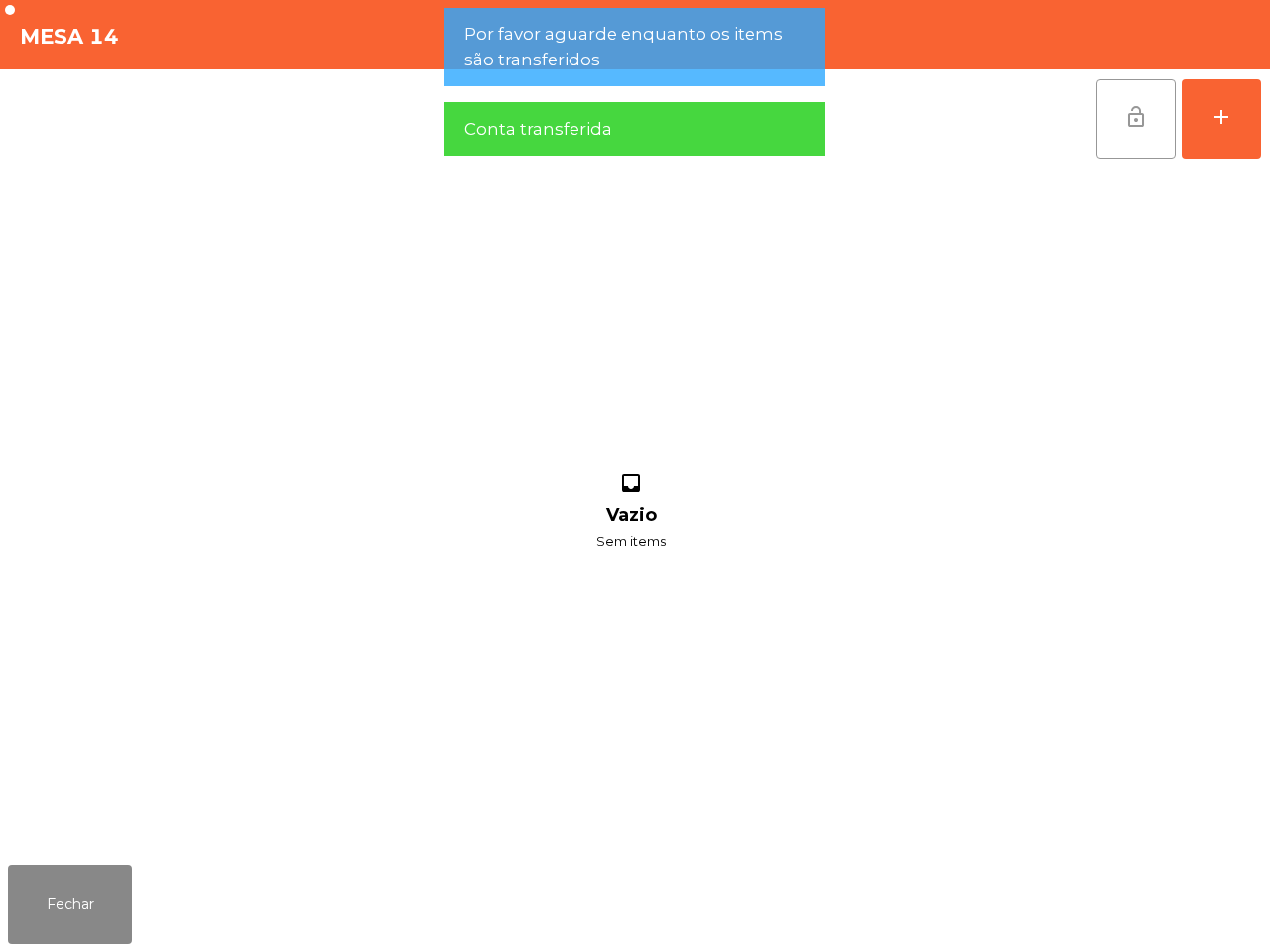 click on "lock_open" 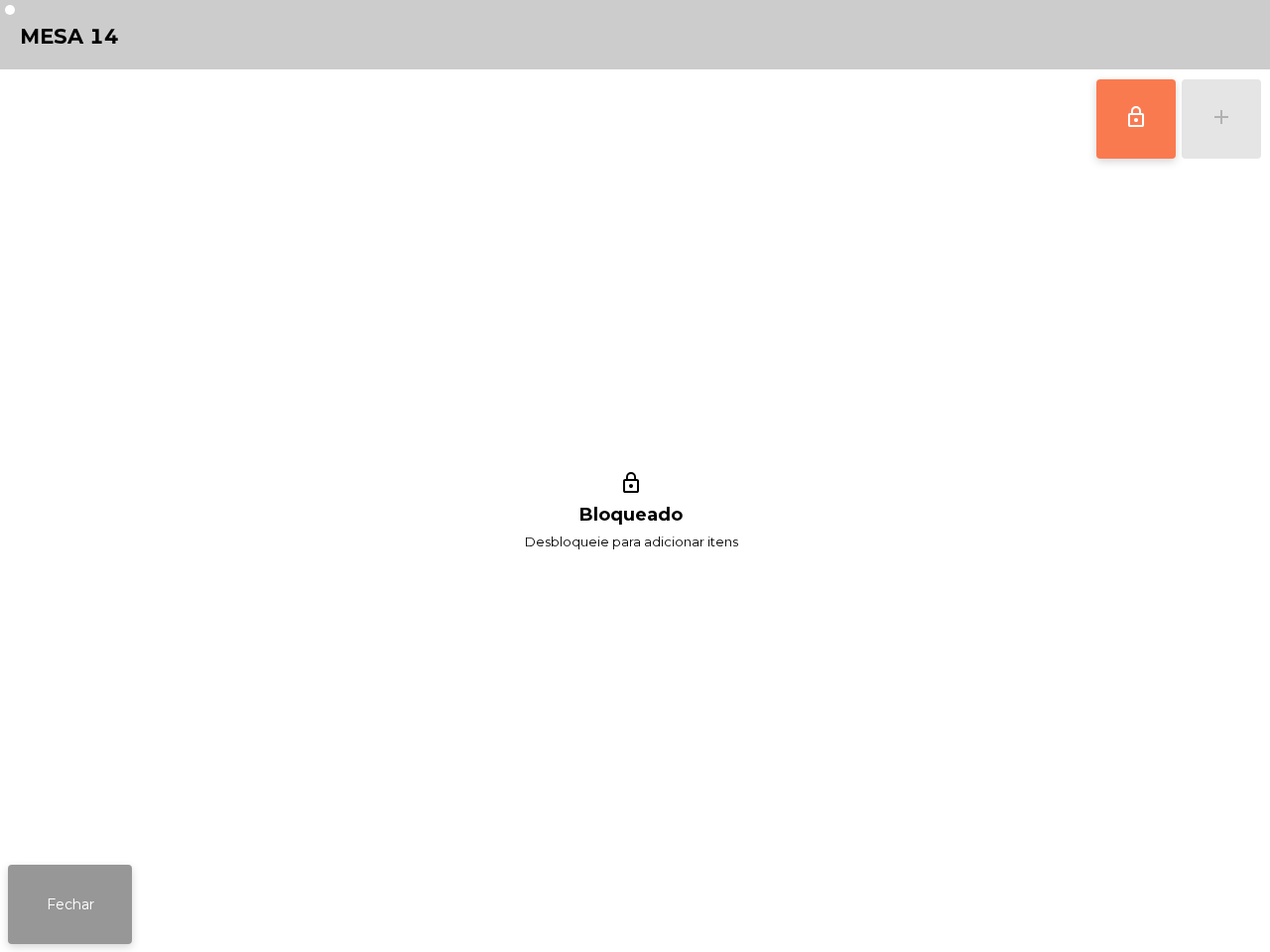 click on "Fechar" 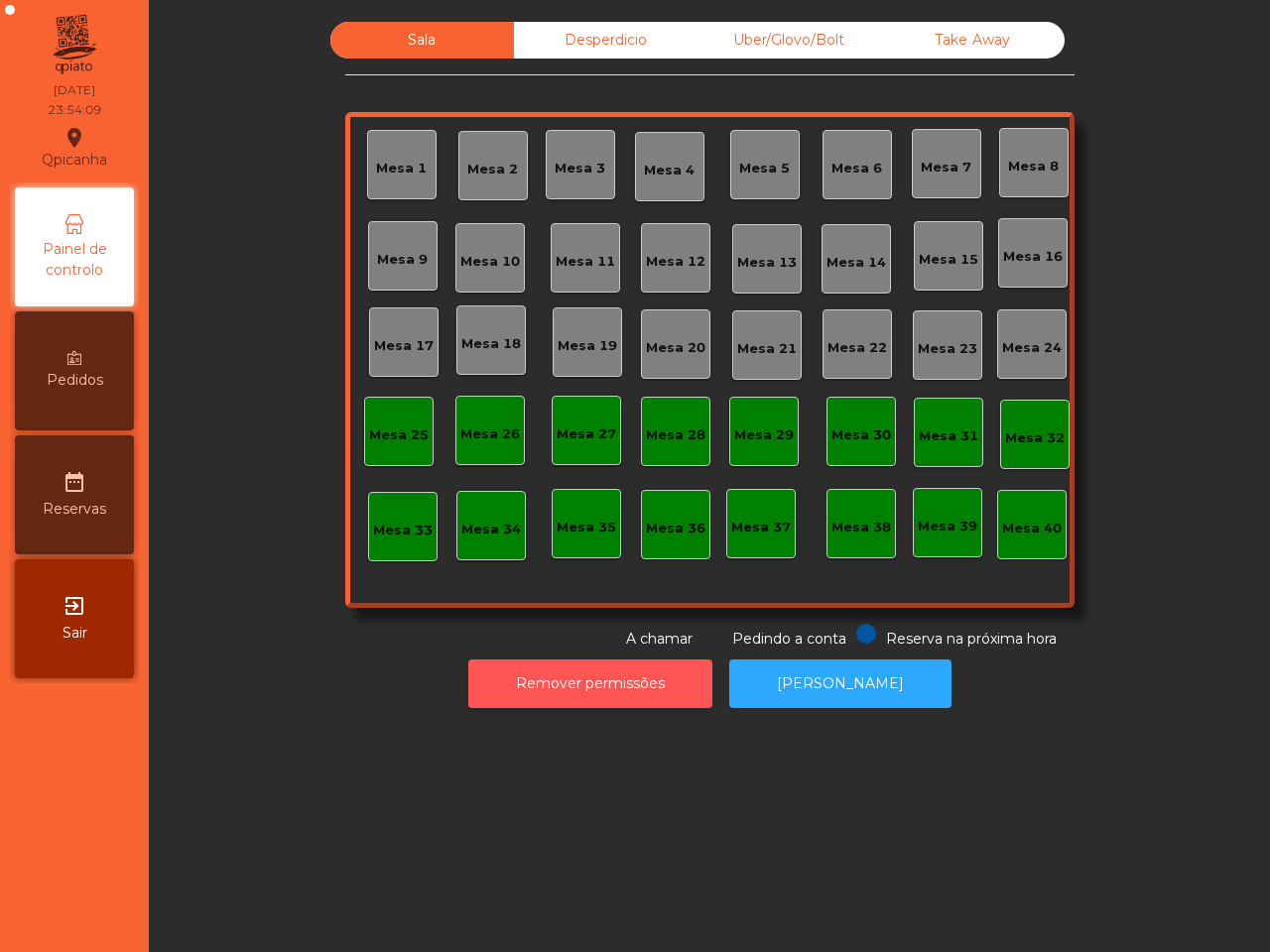 click on "Remover permissões" 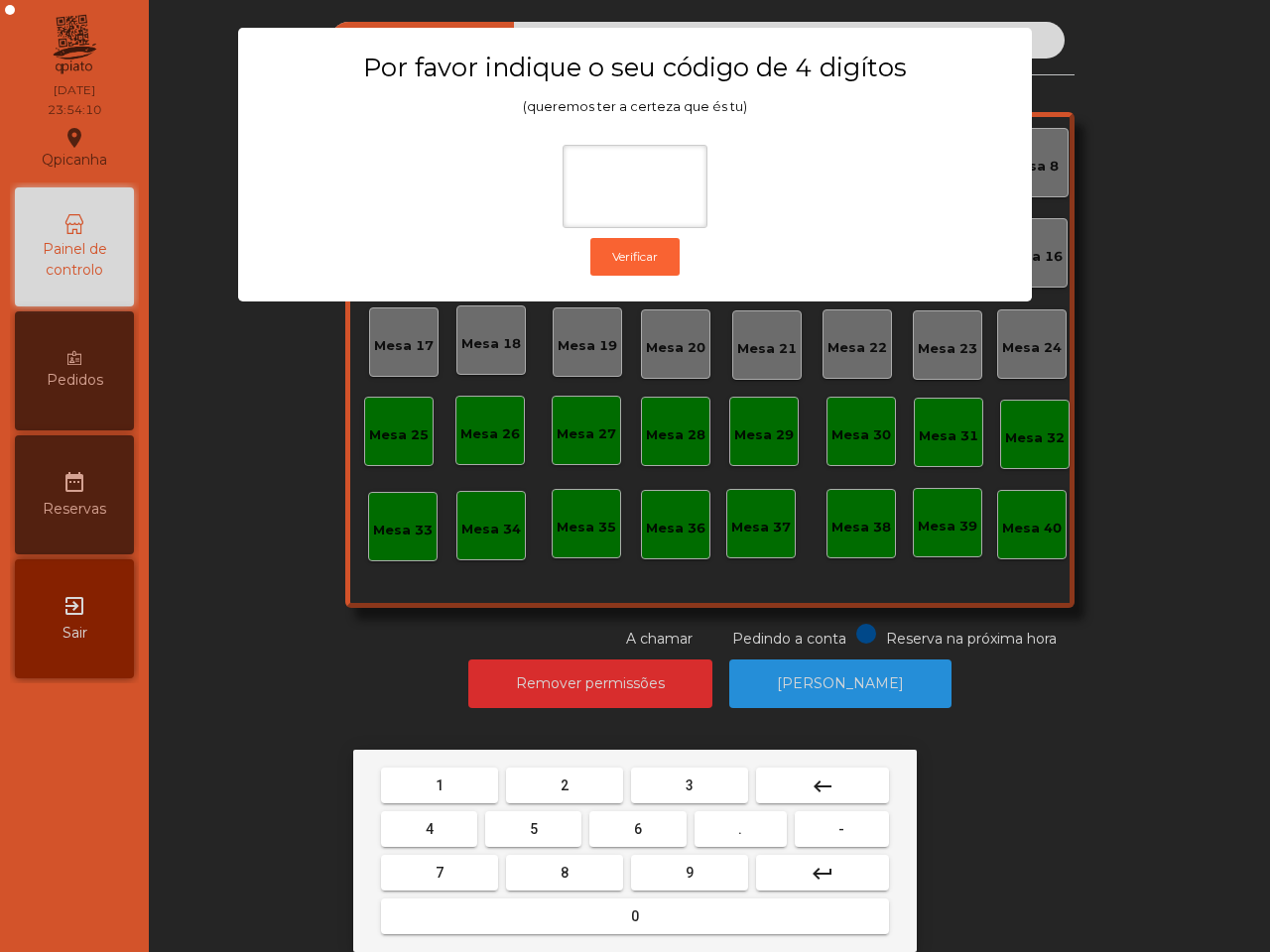 click on "6" at bounding box center (637, 829) 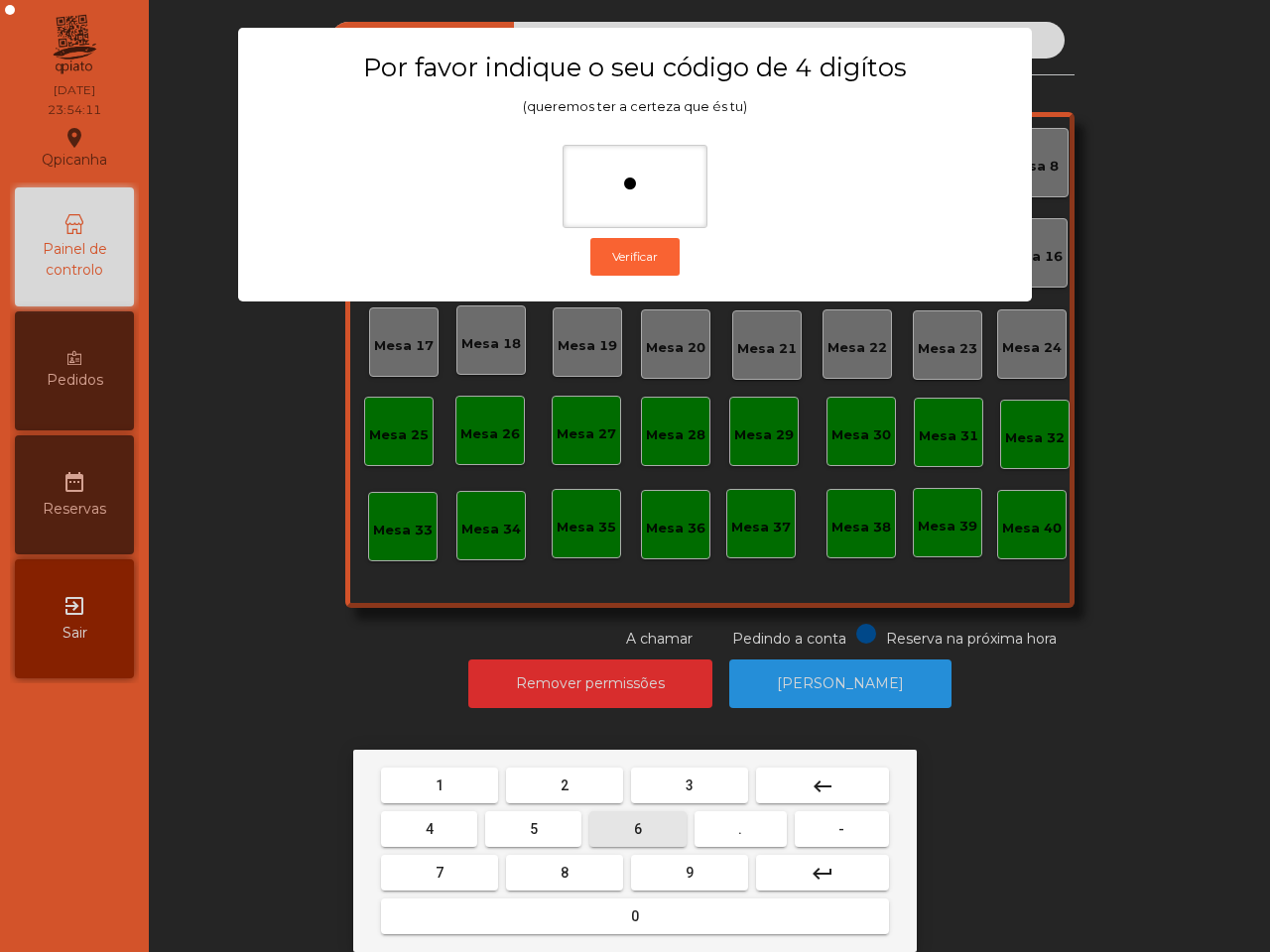 click on "5" at bounding box center (533, 829) 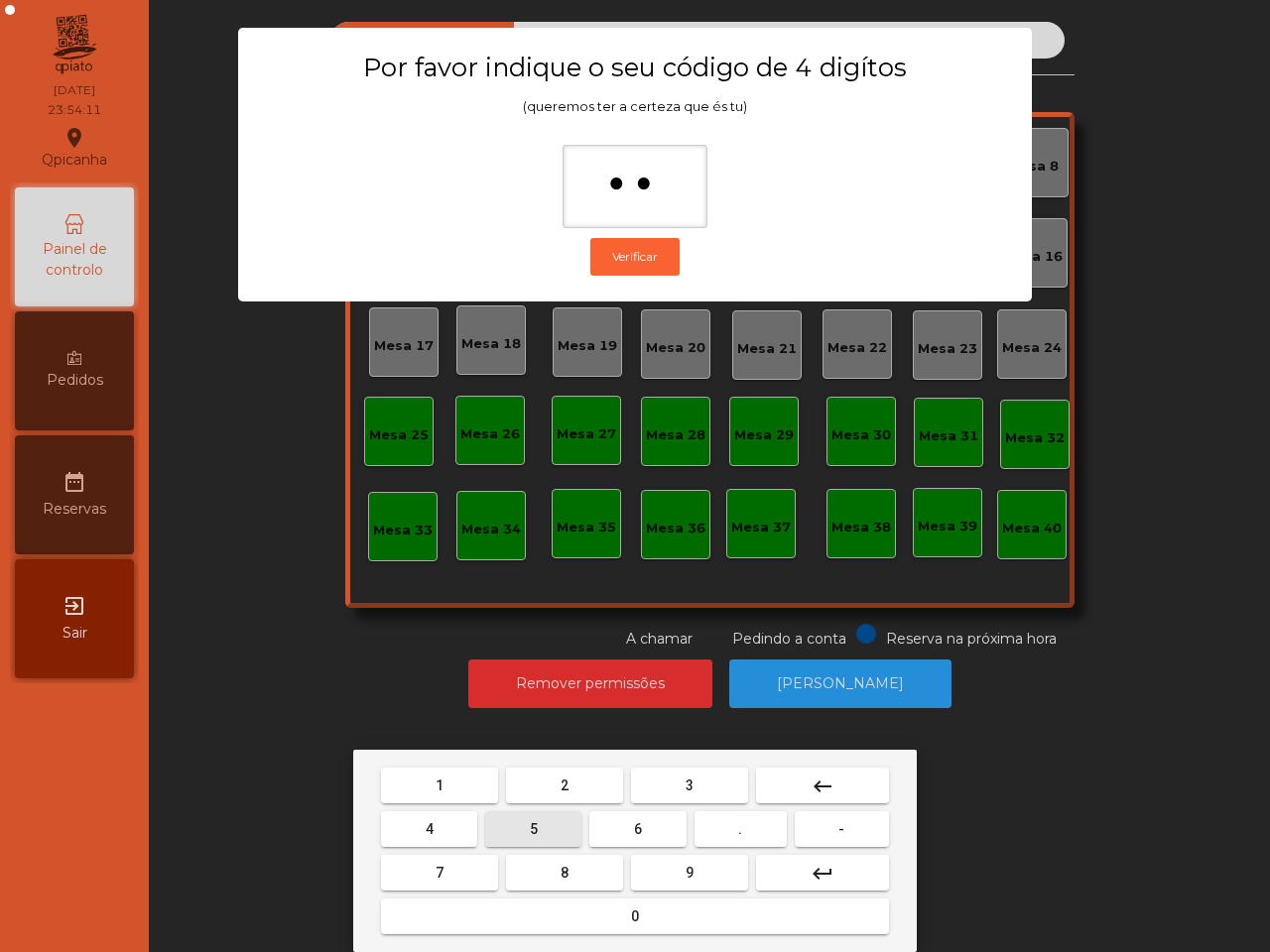 click on "1" at bounding box center (440, 785) 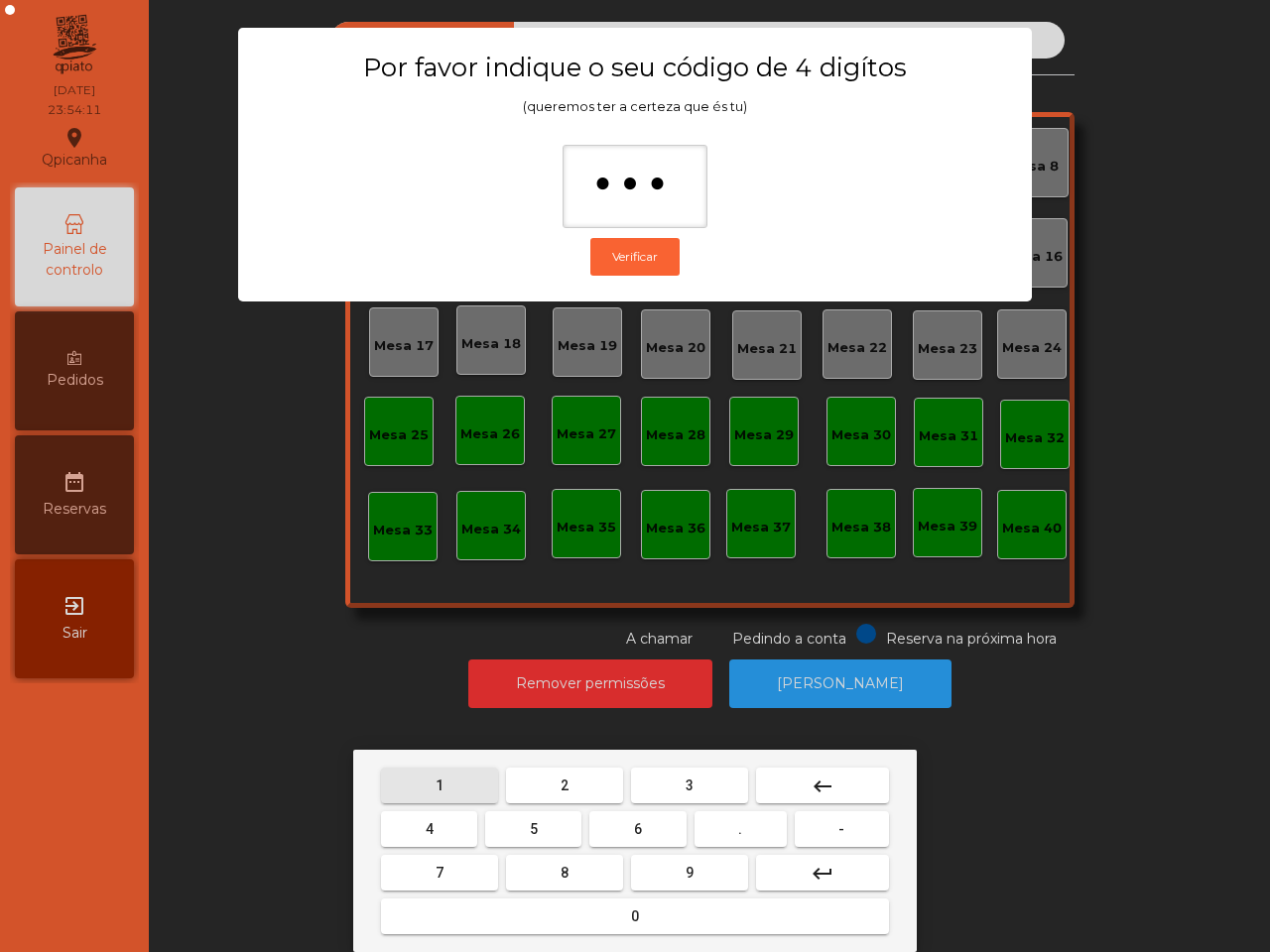 click on "2" at bounding box center [565, 785] 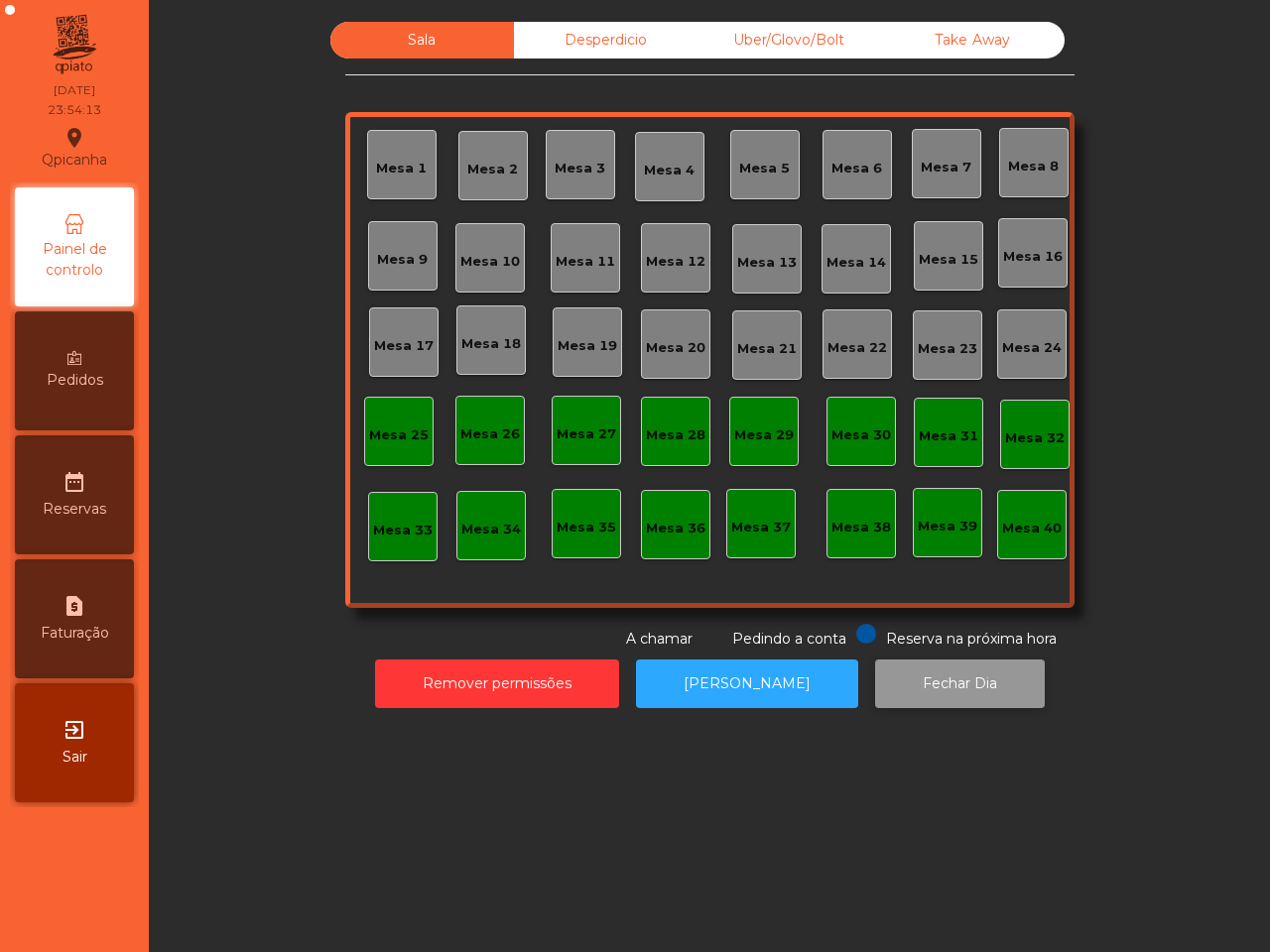 click on "Fechar Dia" 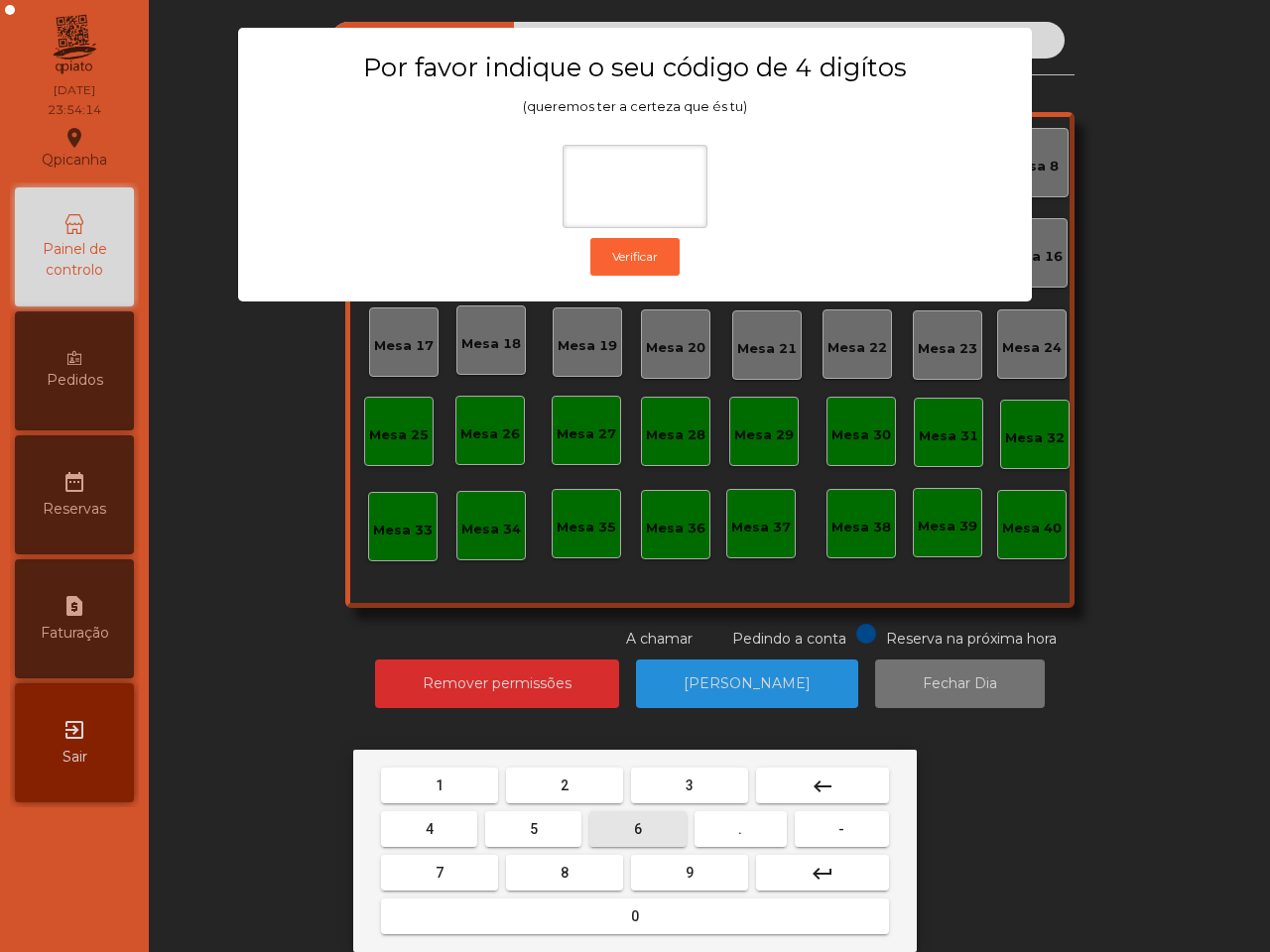 drag, startPoint x: 626, startPoint y: 820, endPoint x: 534, endPoint y: 816, distance: 92.08692 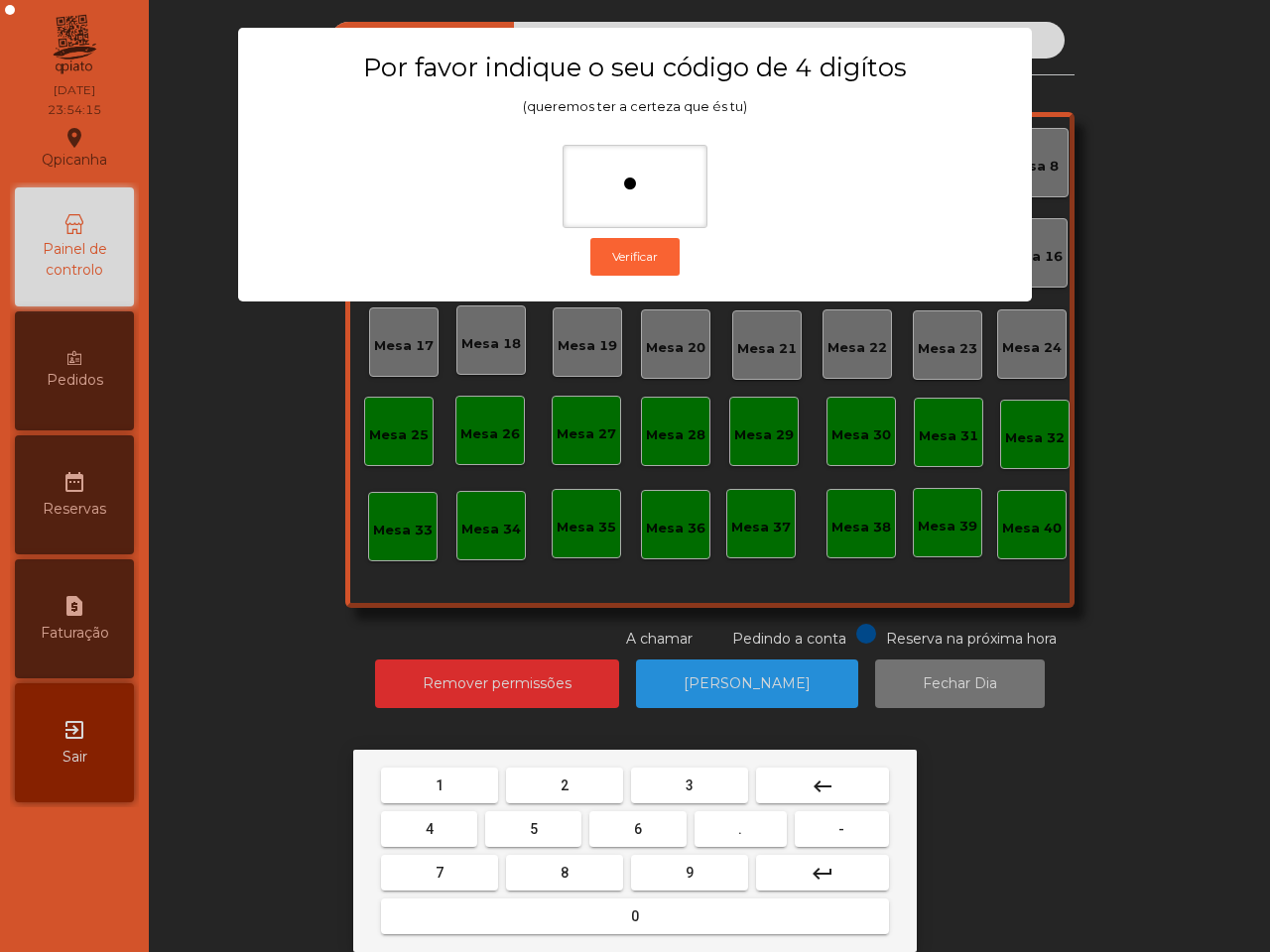 drag, startPoint x: 538, startPoint y: 816, endPoint x: 513, endPoint y: 803, distance: 28.178006 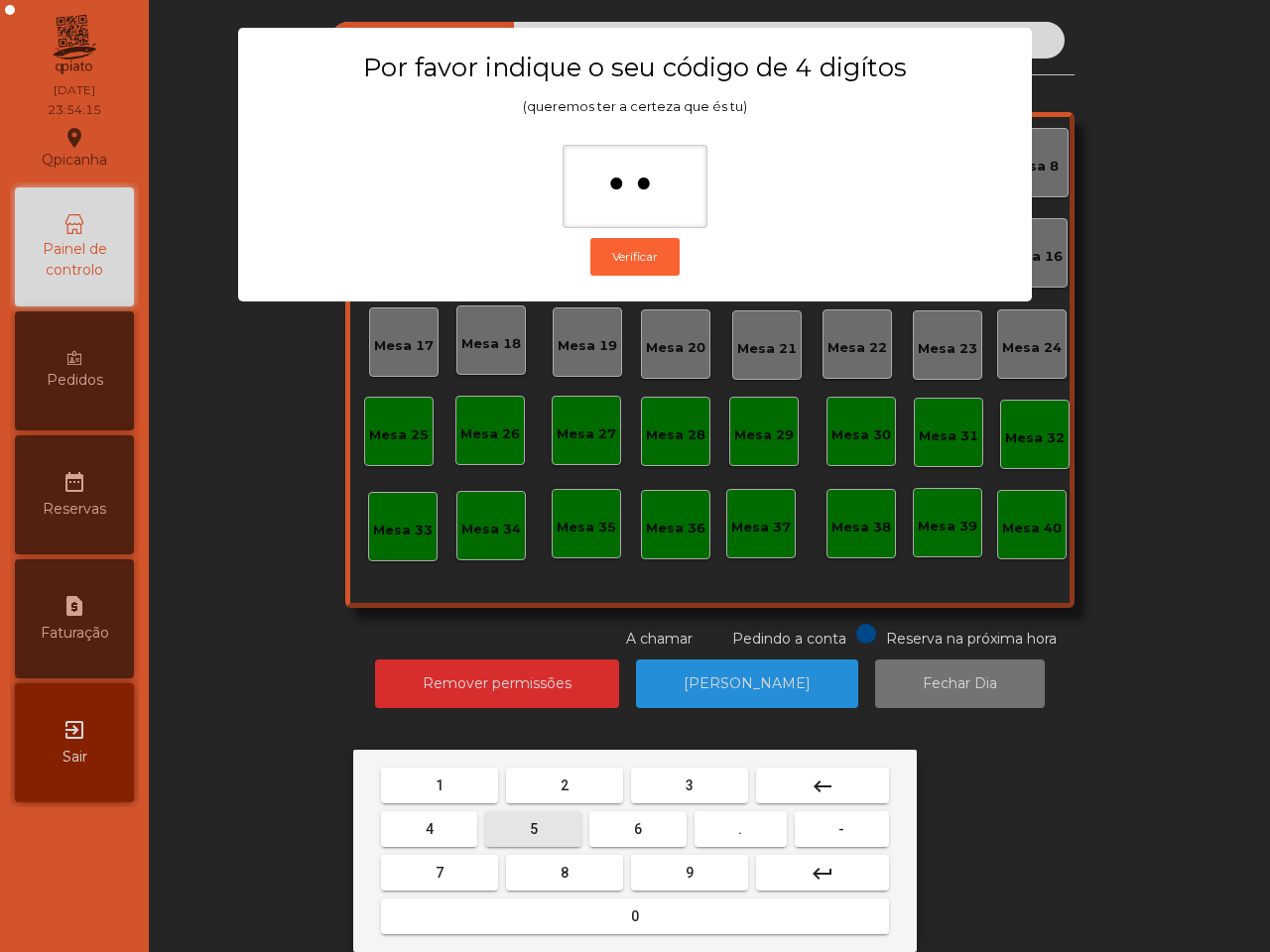 click on "1" at bounding box center [440, 785] 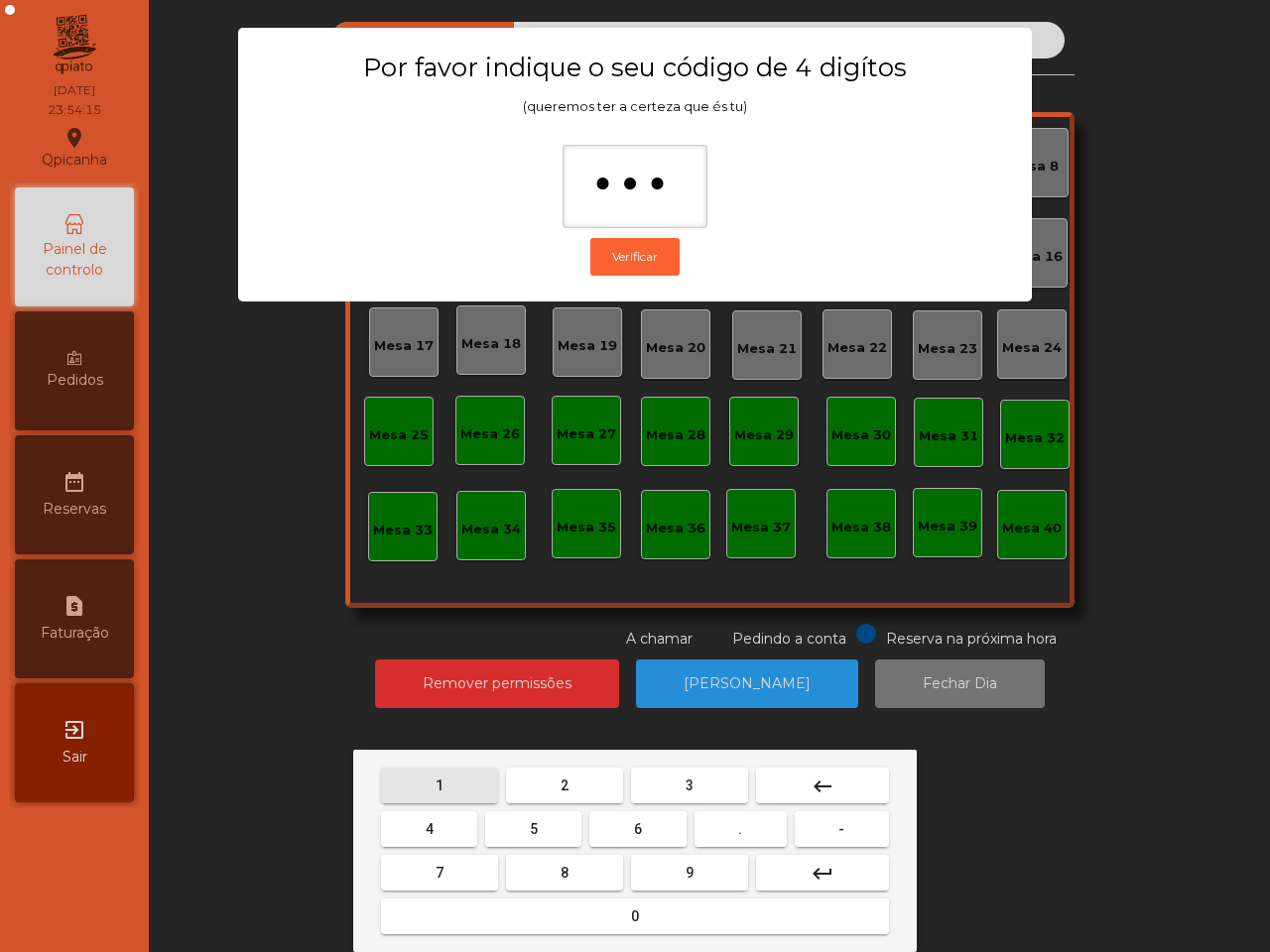 click on "2" at bounding box center [565, 785] 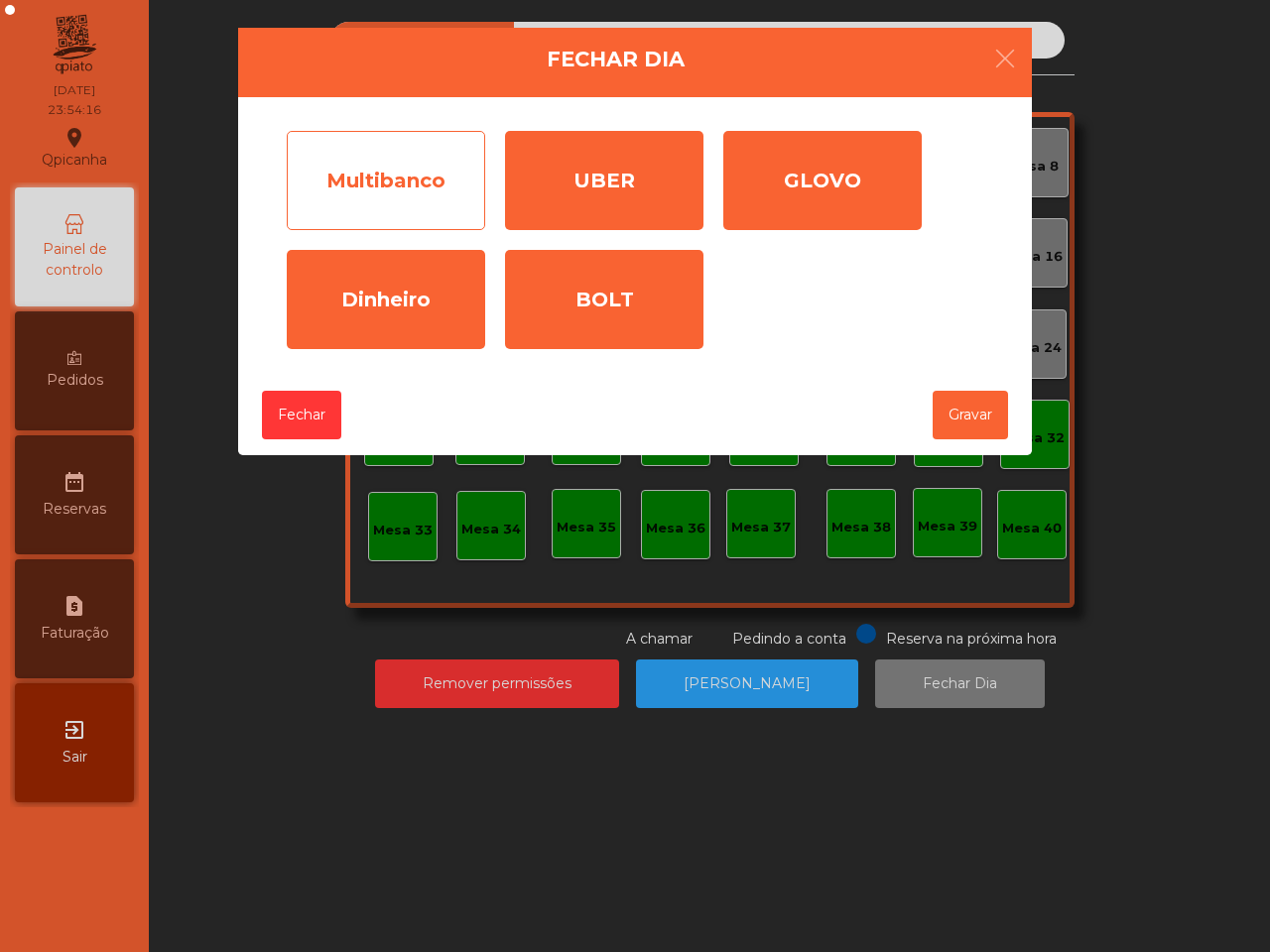 click on "Multibanco" 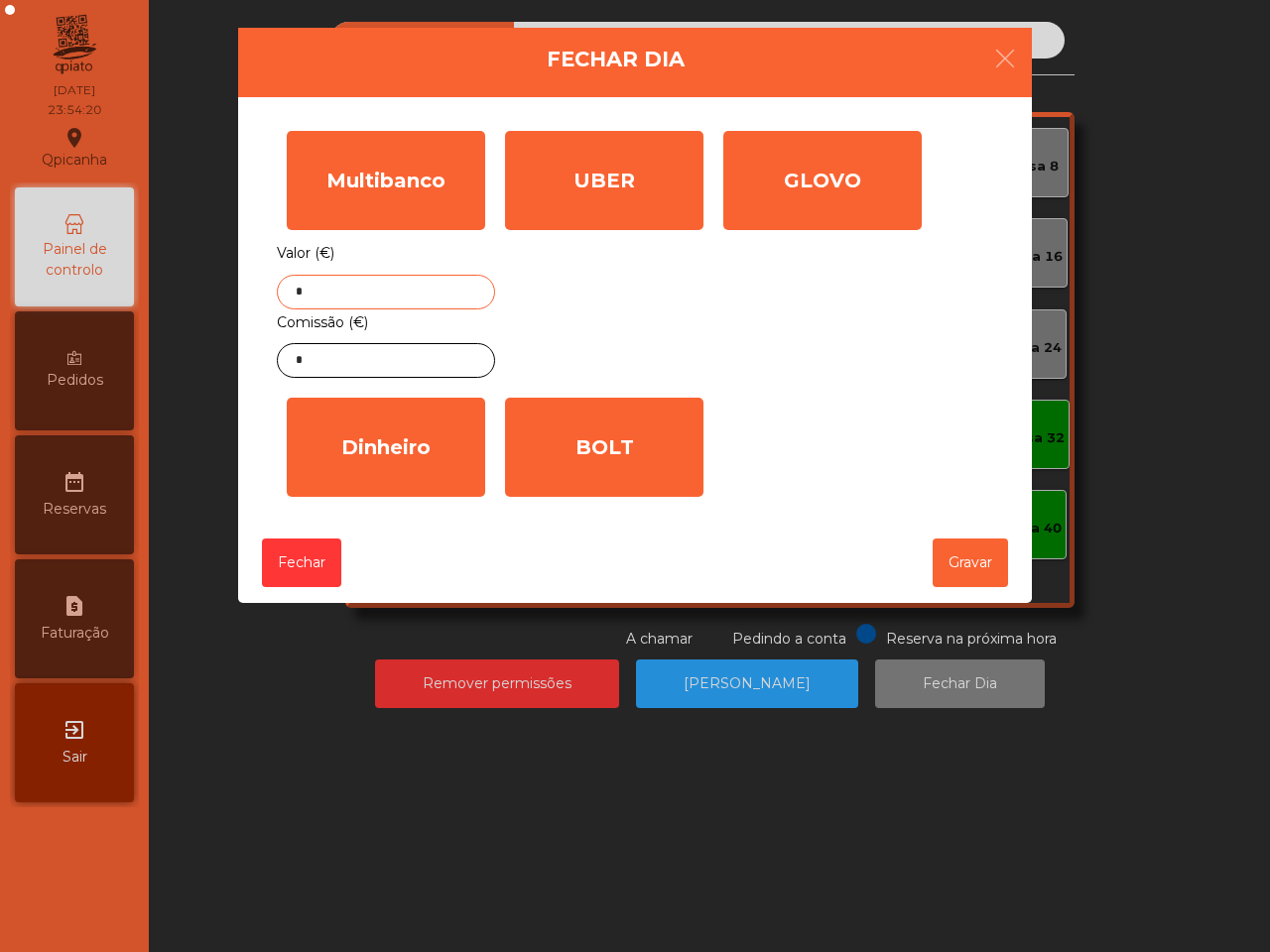 click on "*" 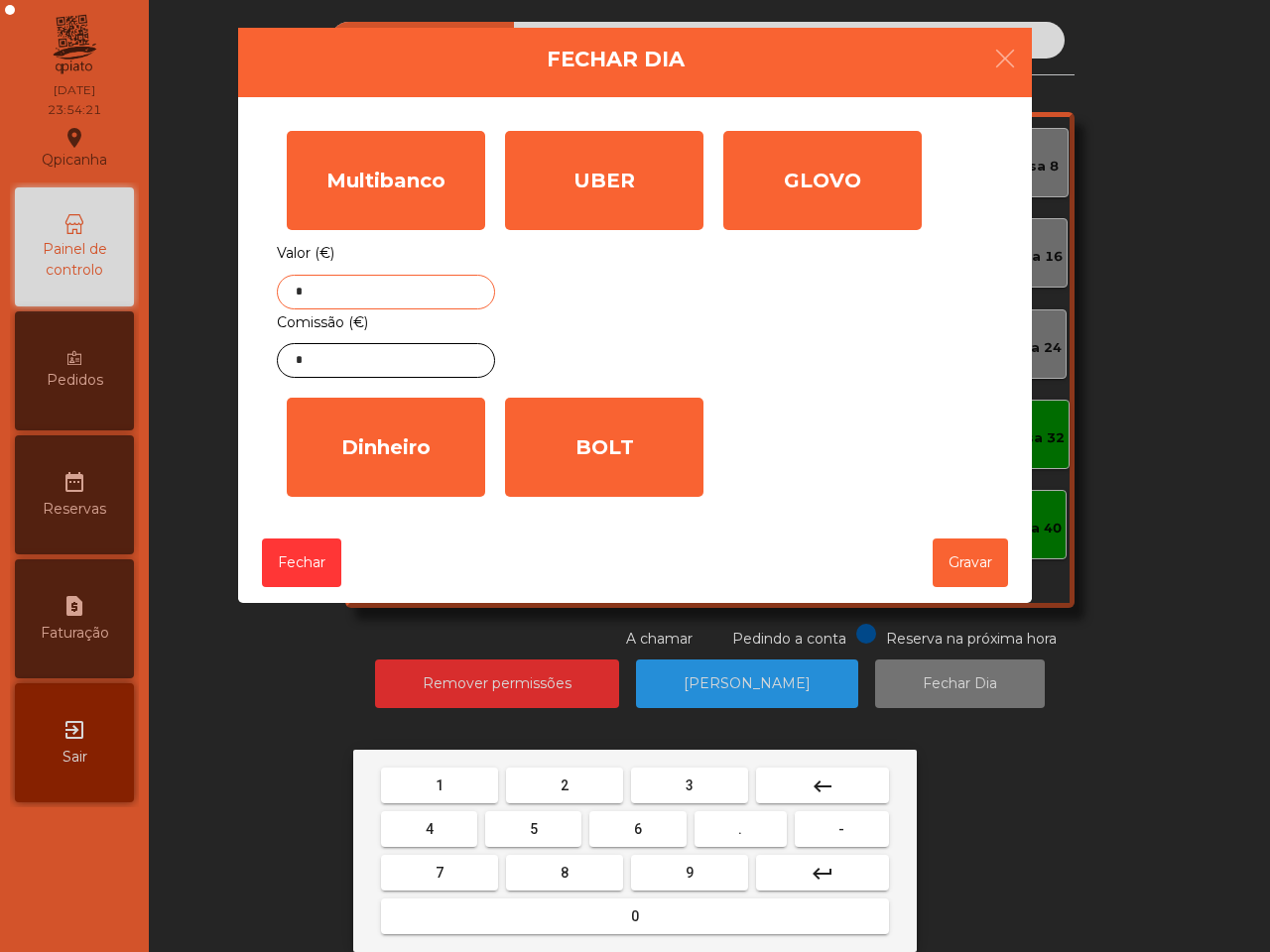 click on "1" at bounding box center [440, 785] 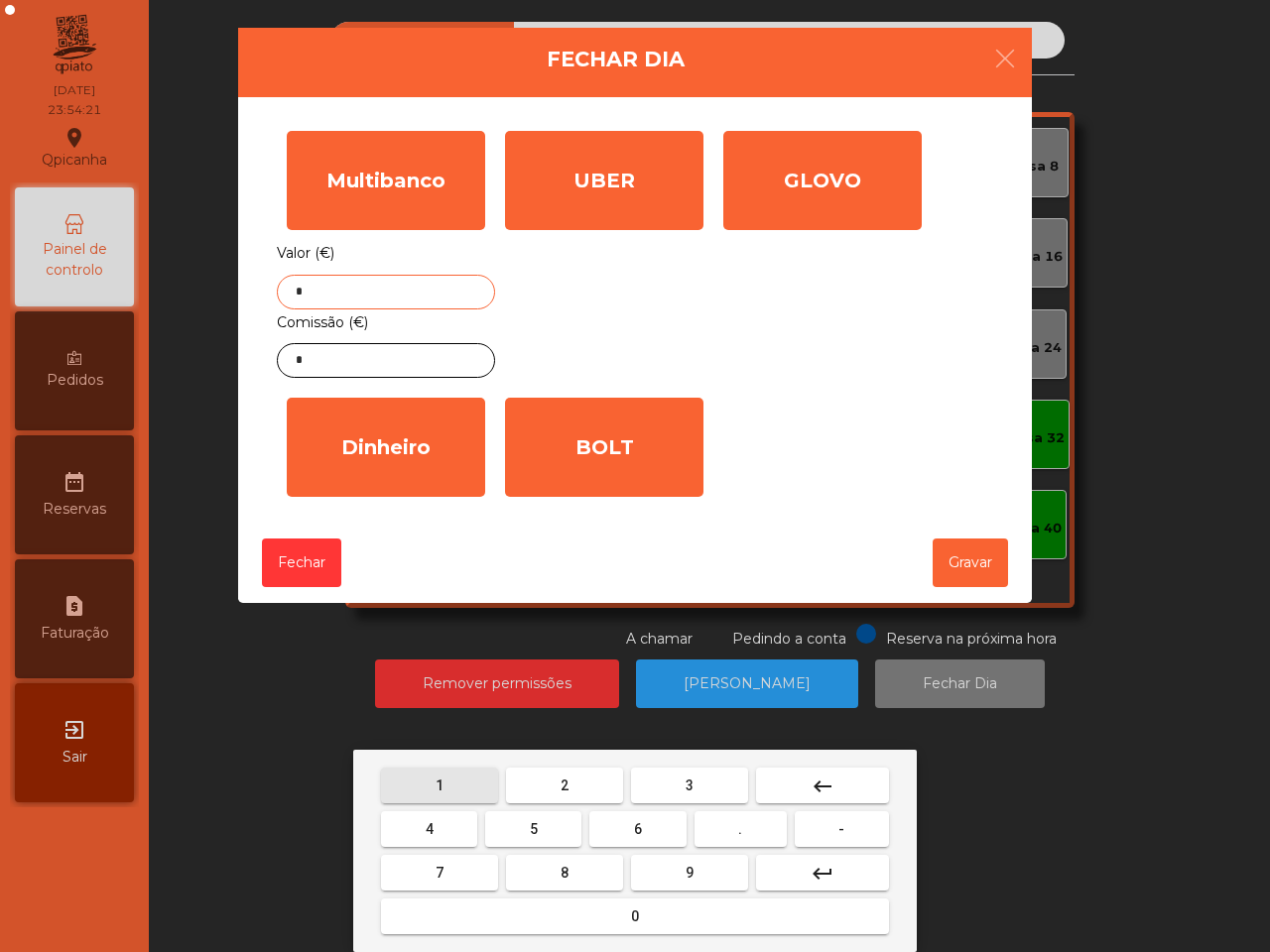click on "4" at bounding box center [429, 829] 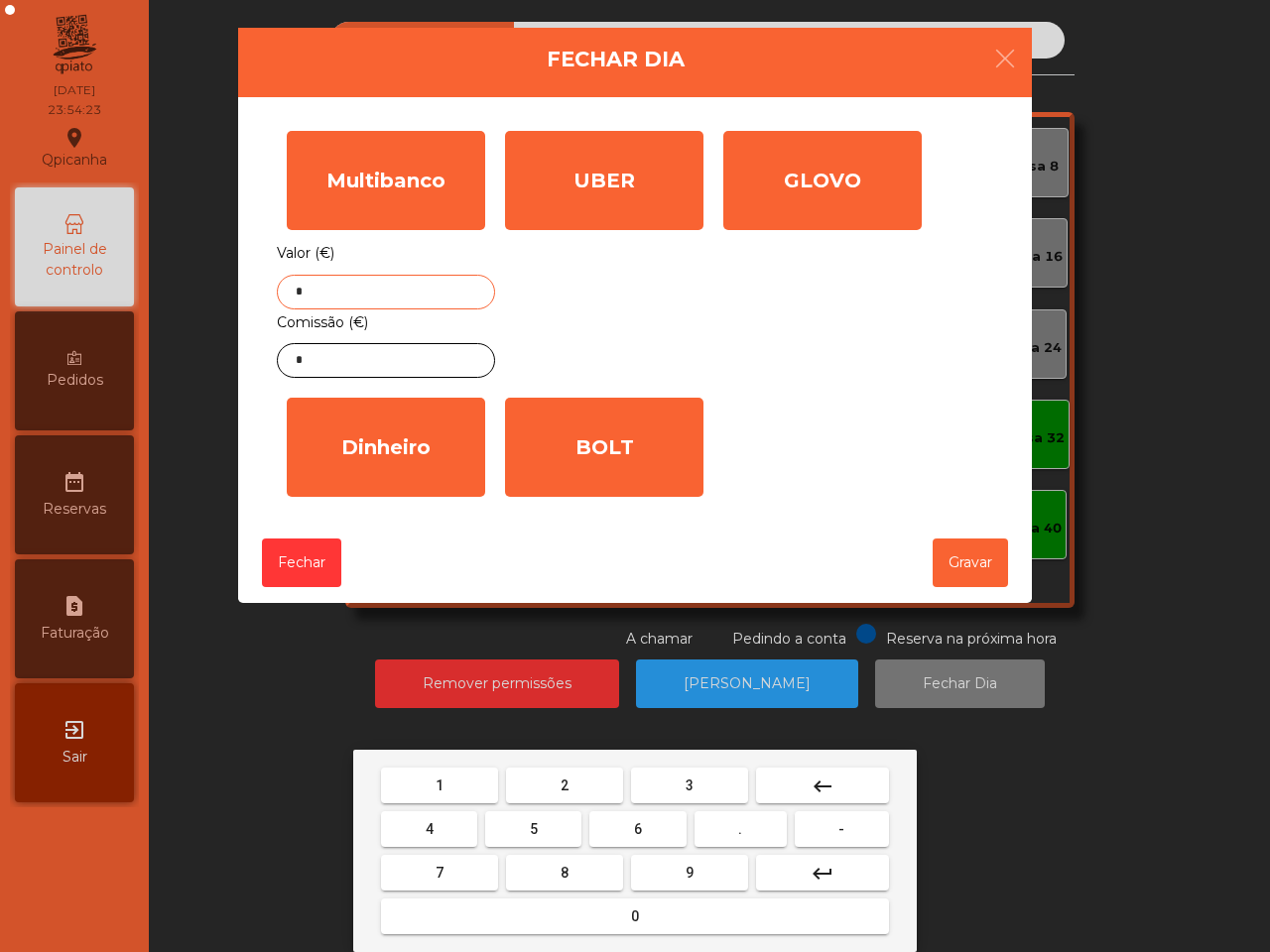 click on "4" at bounding box center (429, 829) 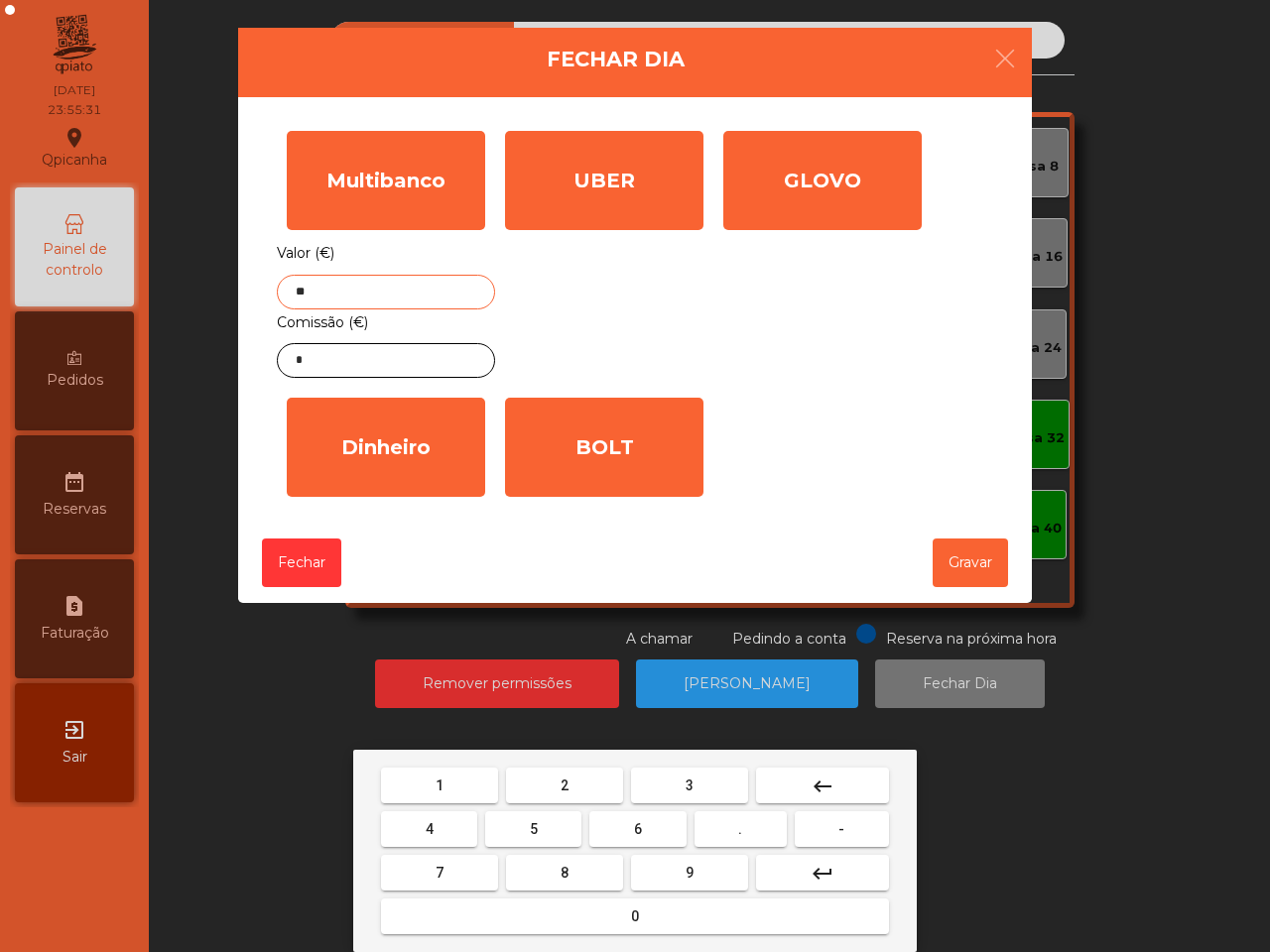 click on "6" at bounding box center (638, 829) 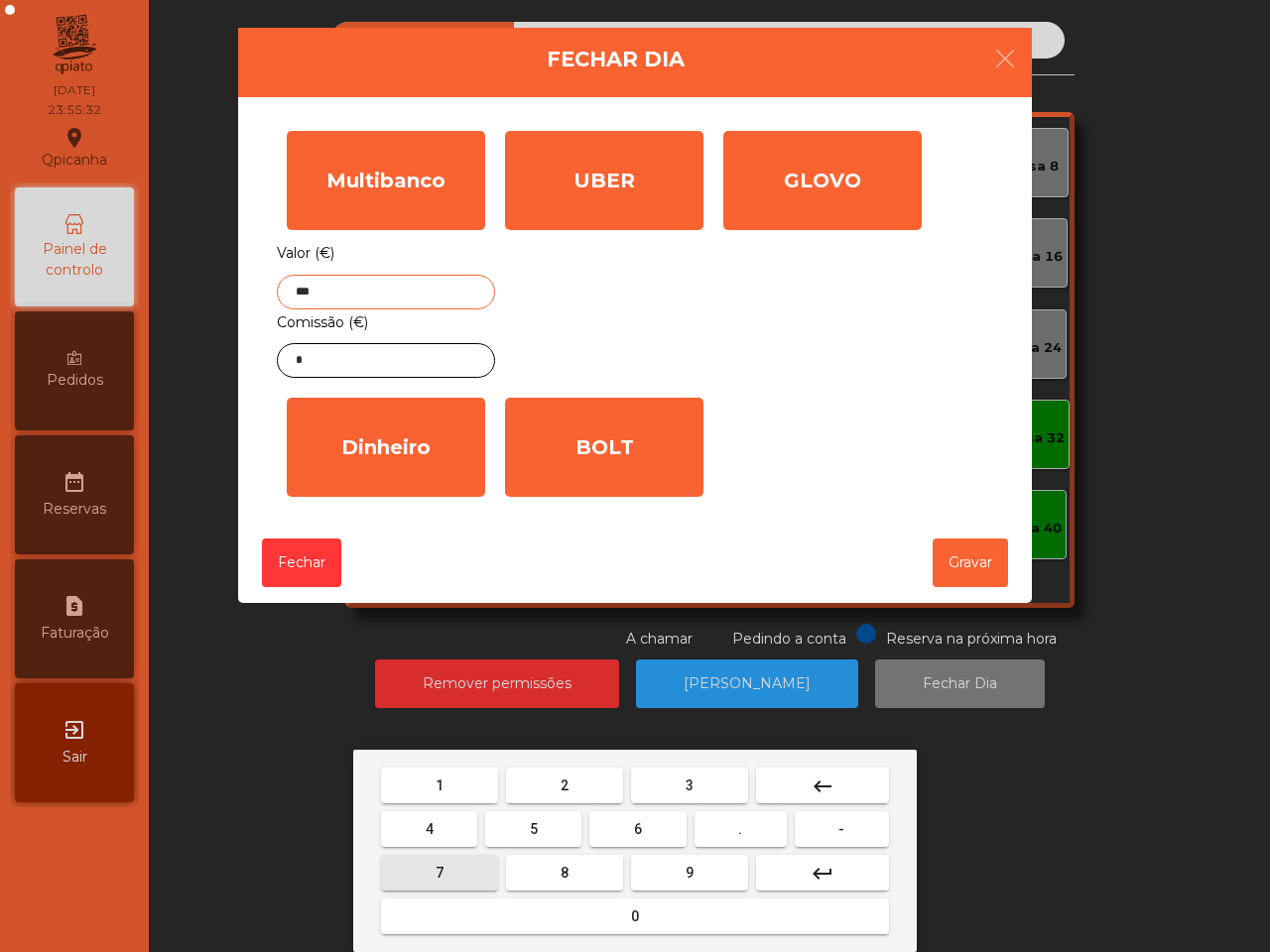 click on "7" at bounding box center (440, 873) 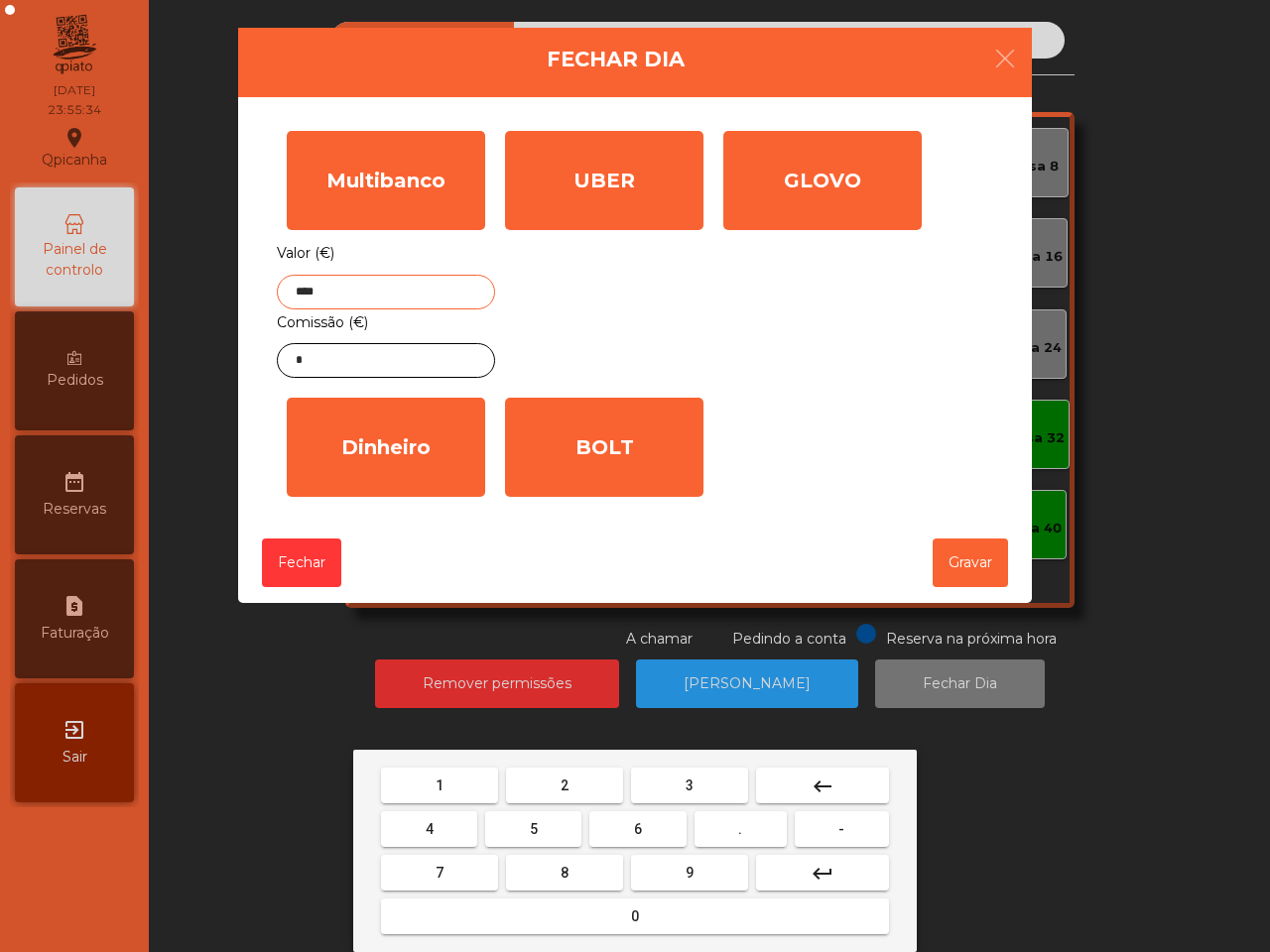click on "." at bounding box center [740, 829] 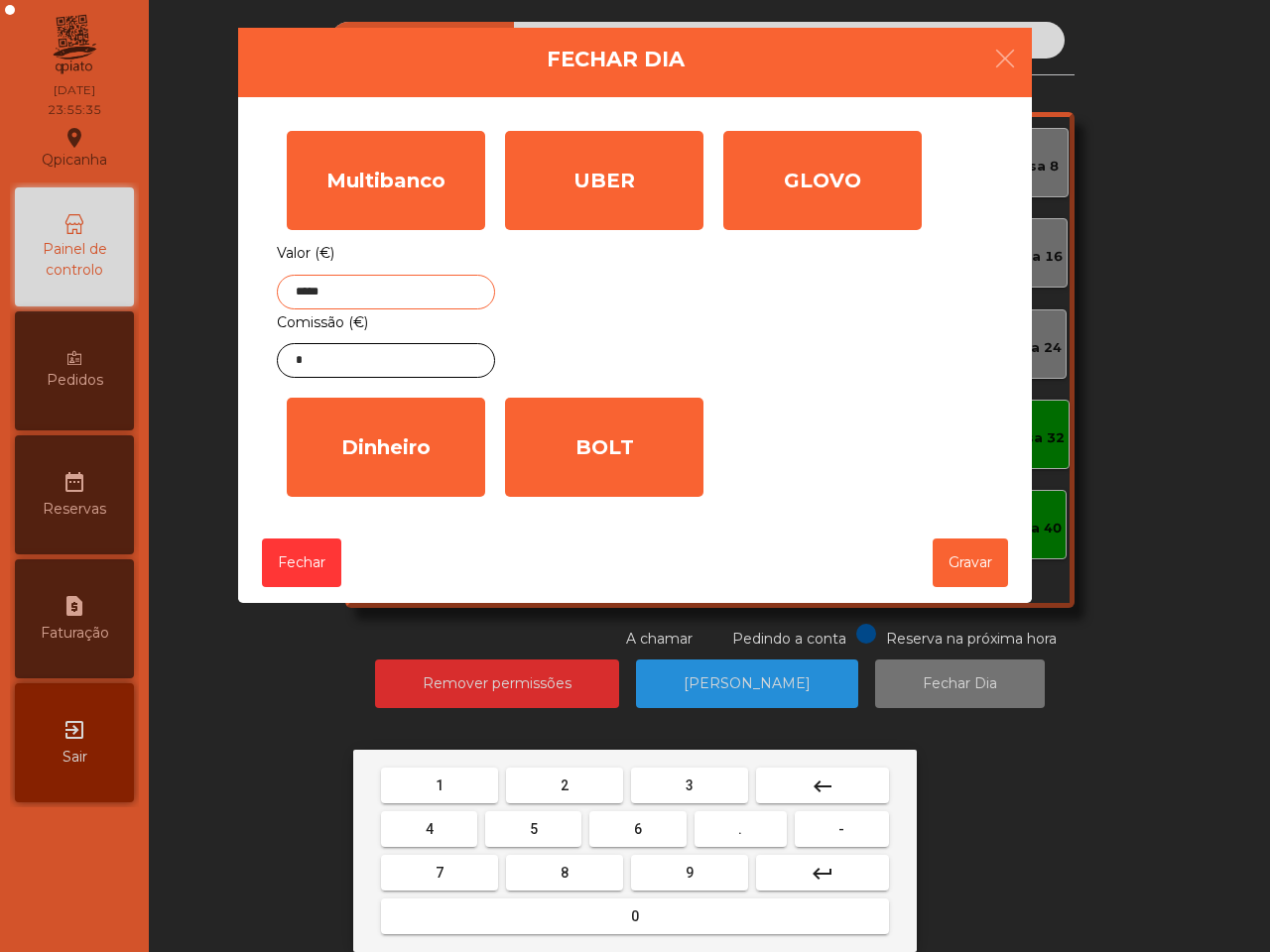 click on "2" at bounding box center (565, 785) 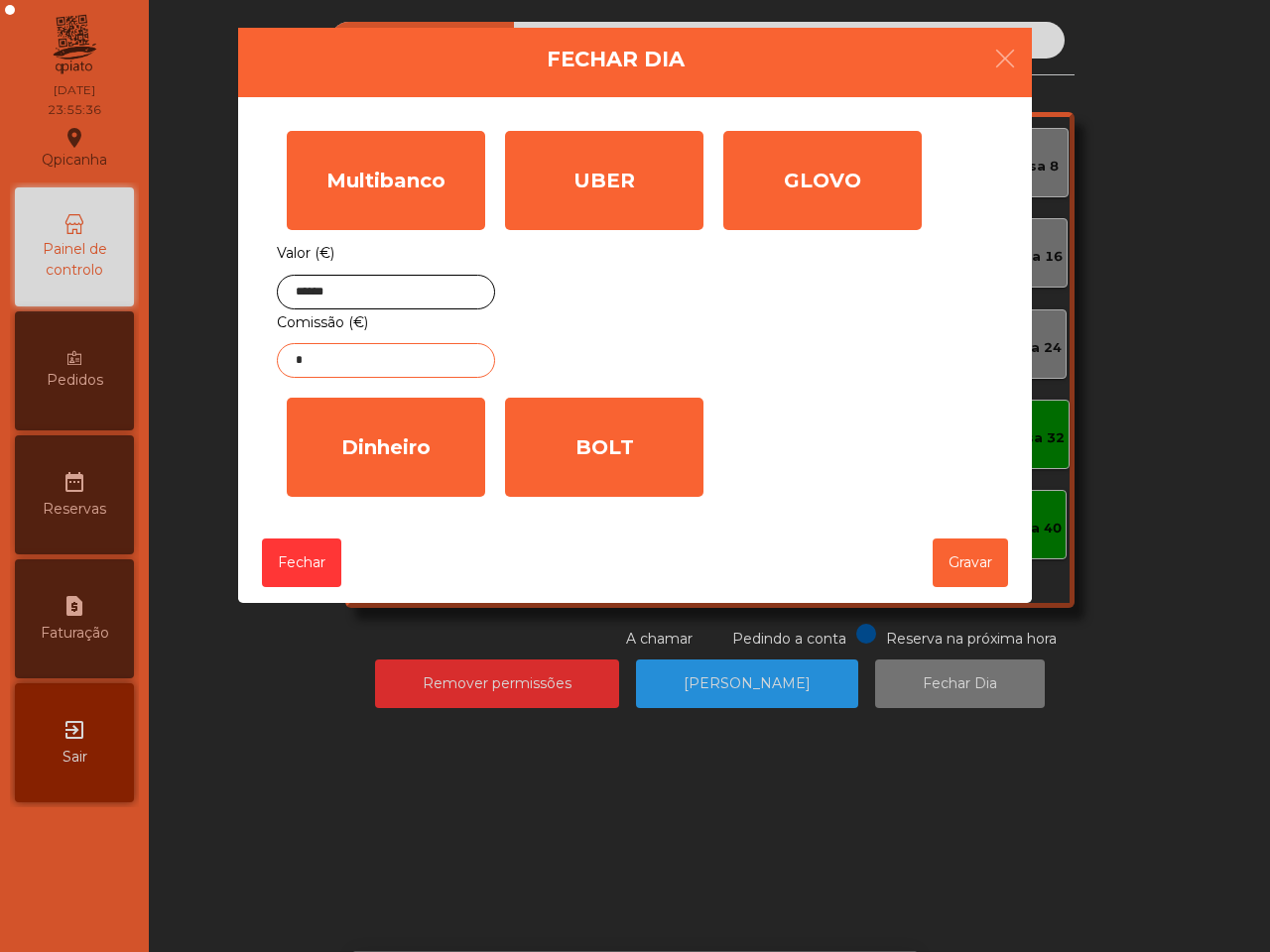 click on "*" 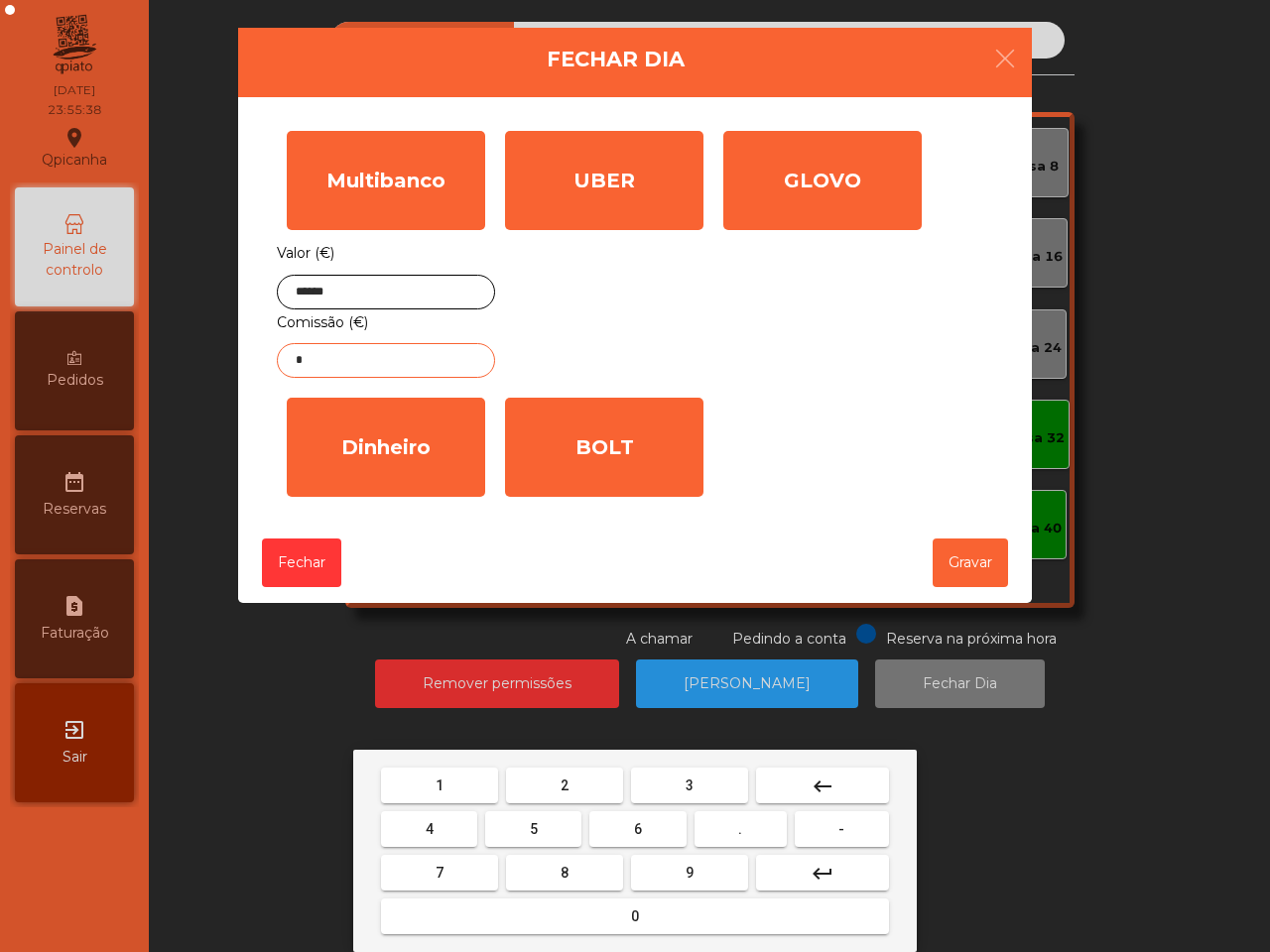 click on "3" at bounding box center (690, 785) 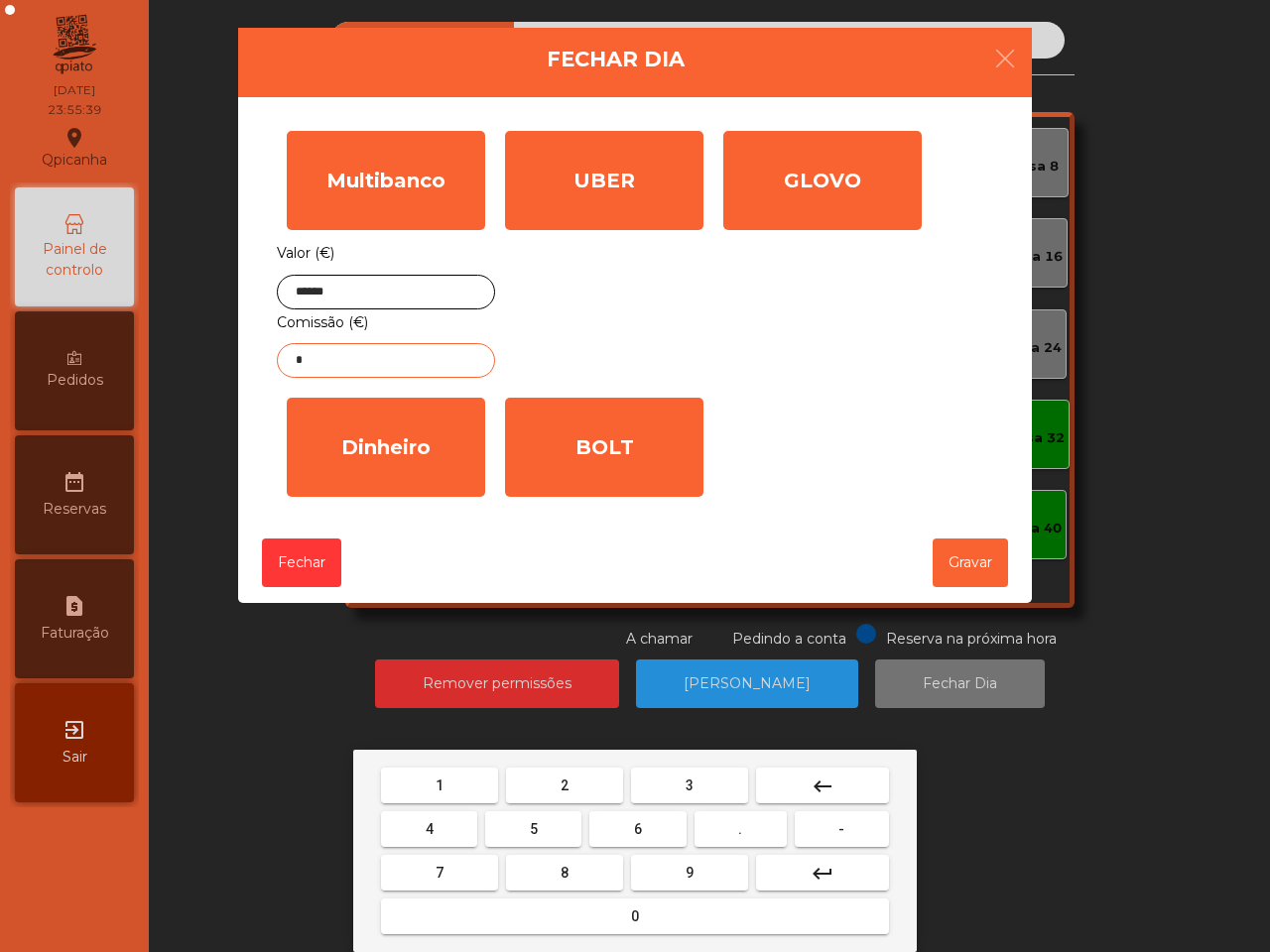 click on "." at bounding box center (740, 829) 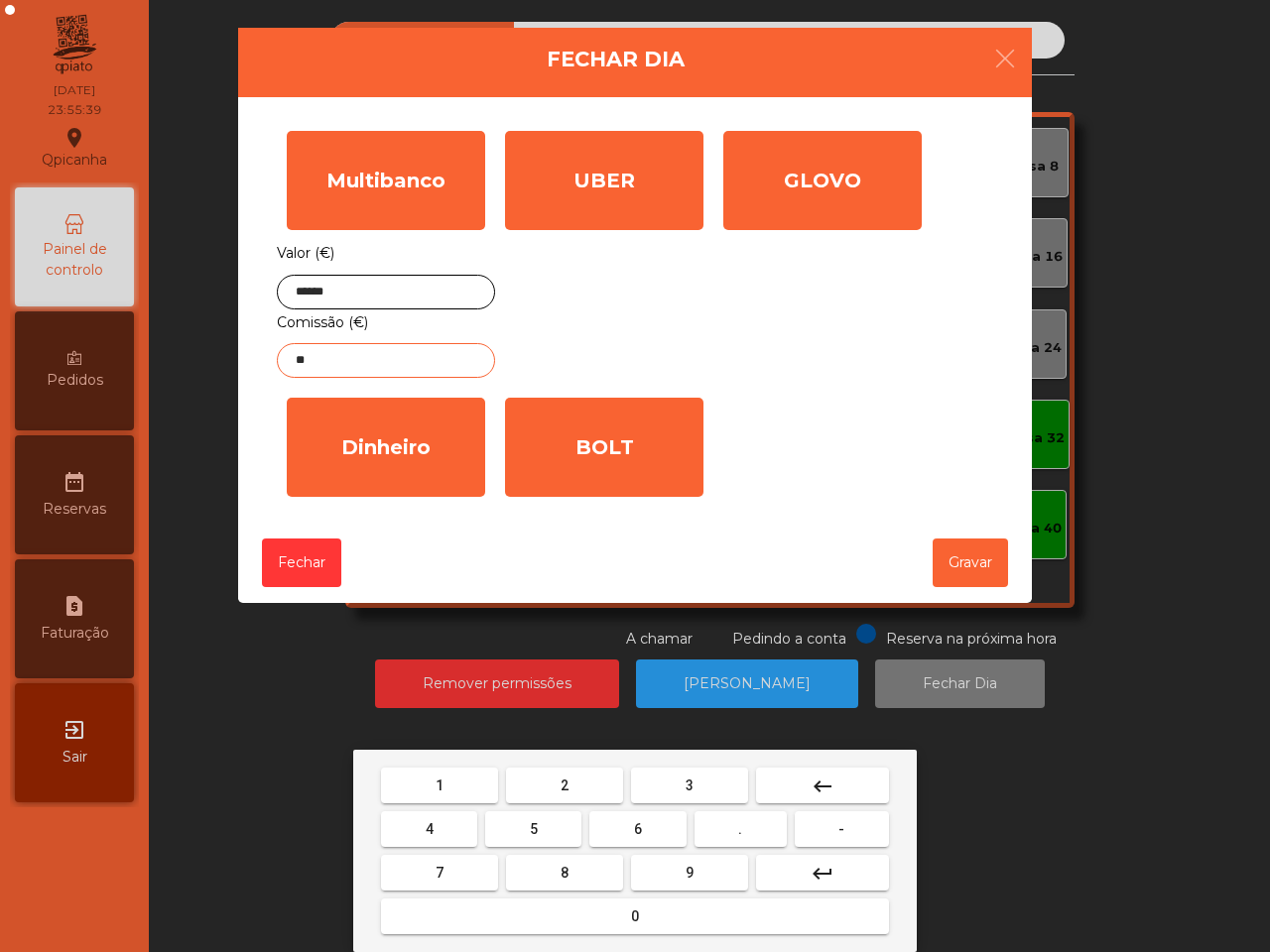 click on "2" at bounding box center [565, 785] 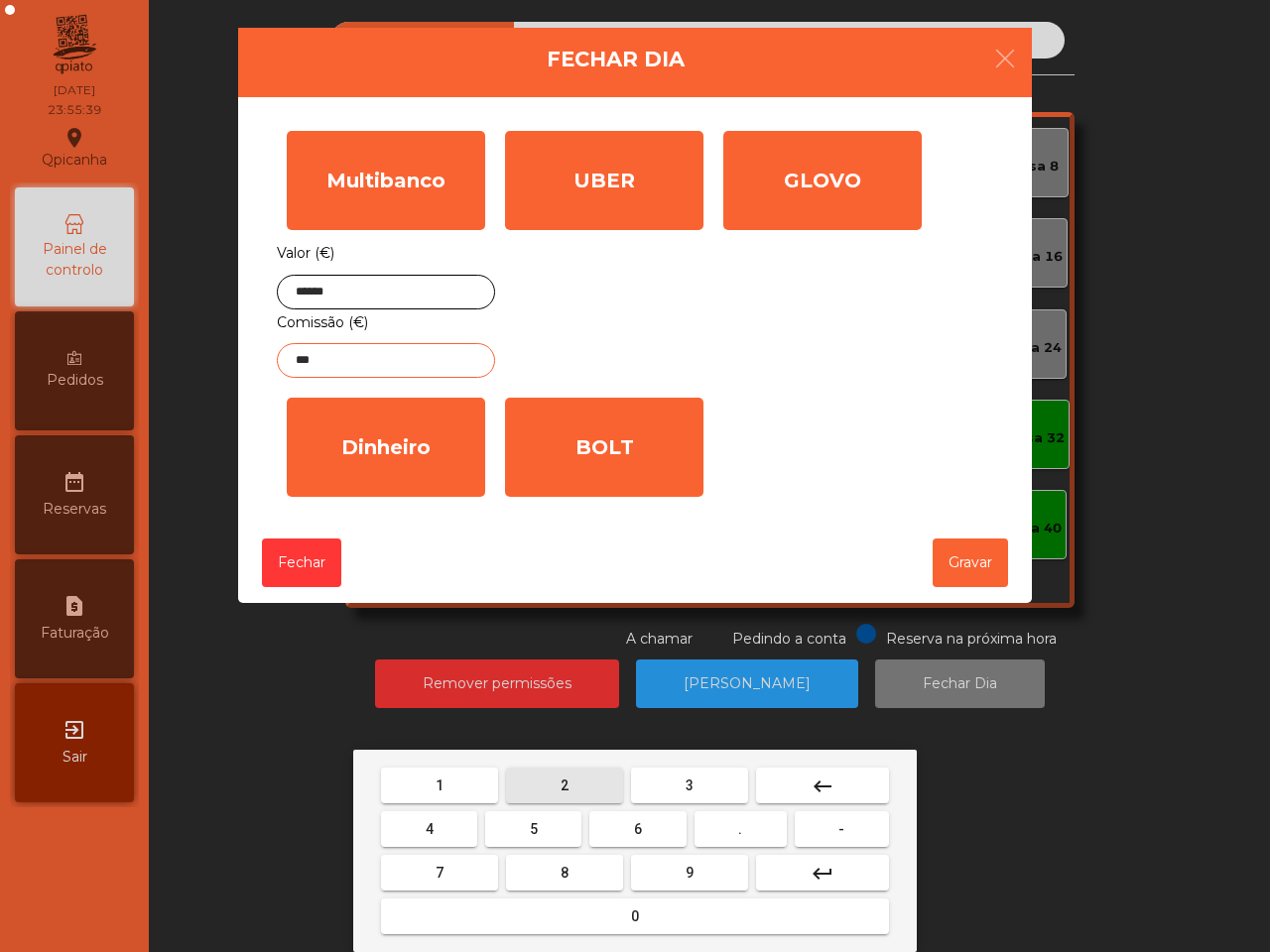 click on "5" at bounding box center [533, 829] 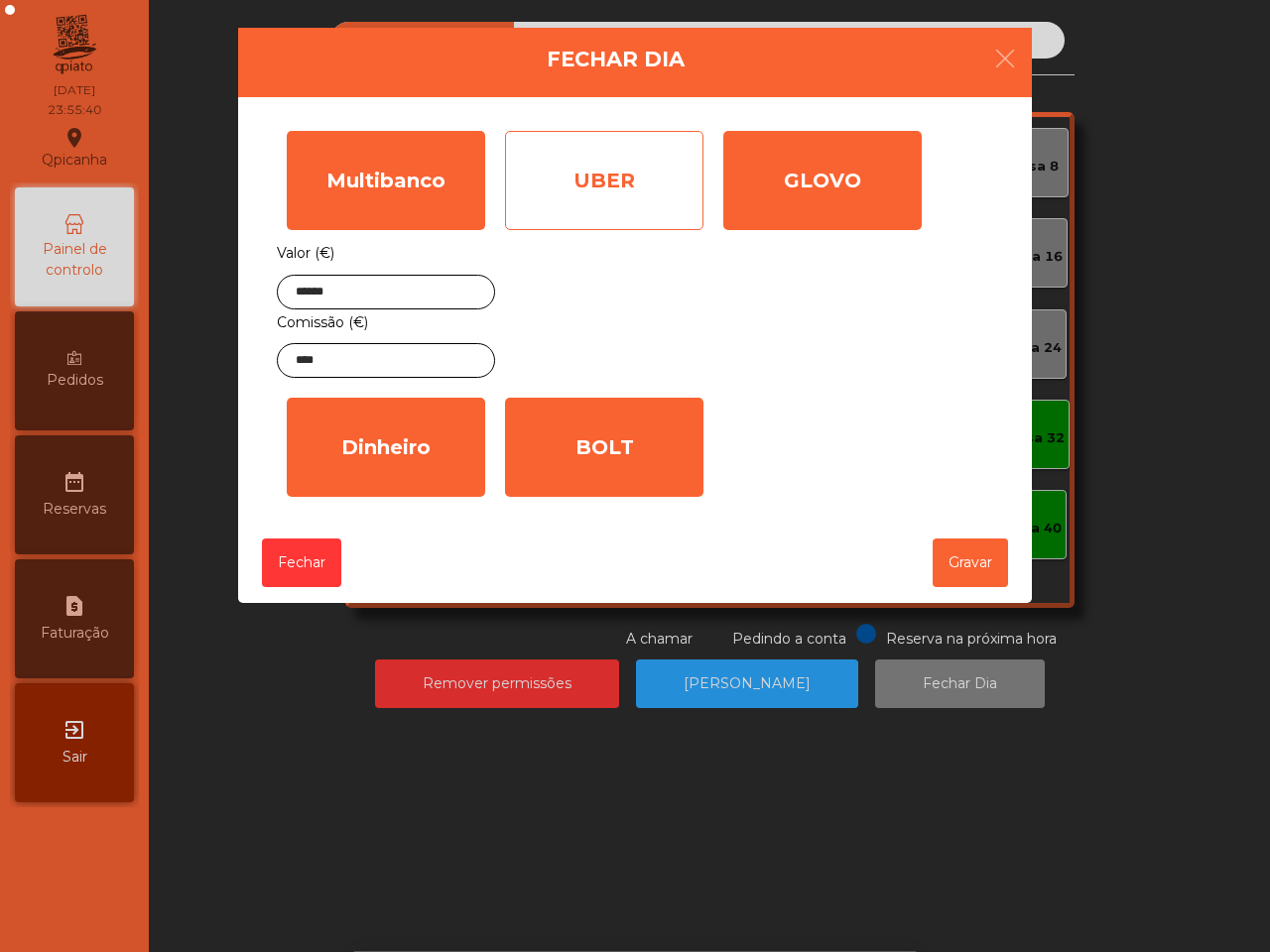 click on "UBER" 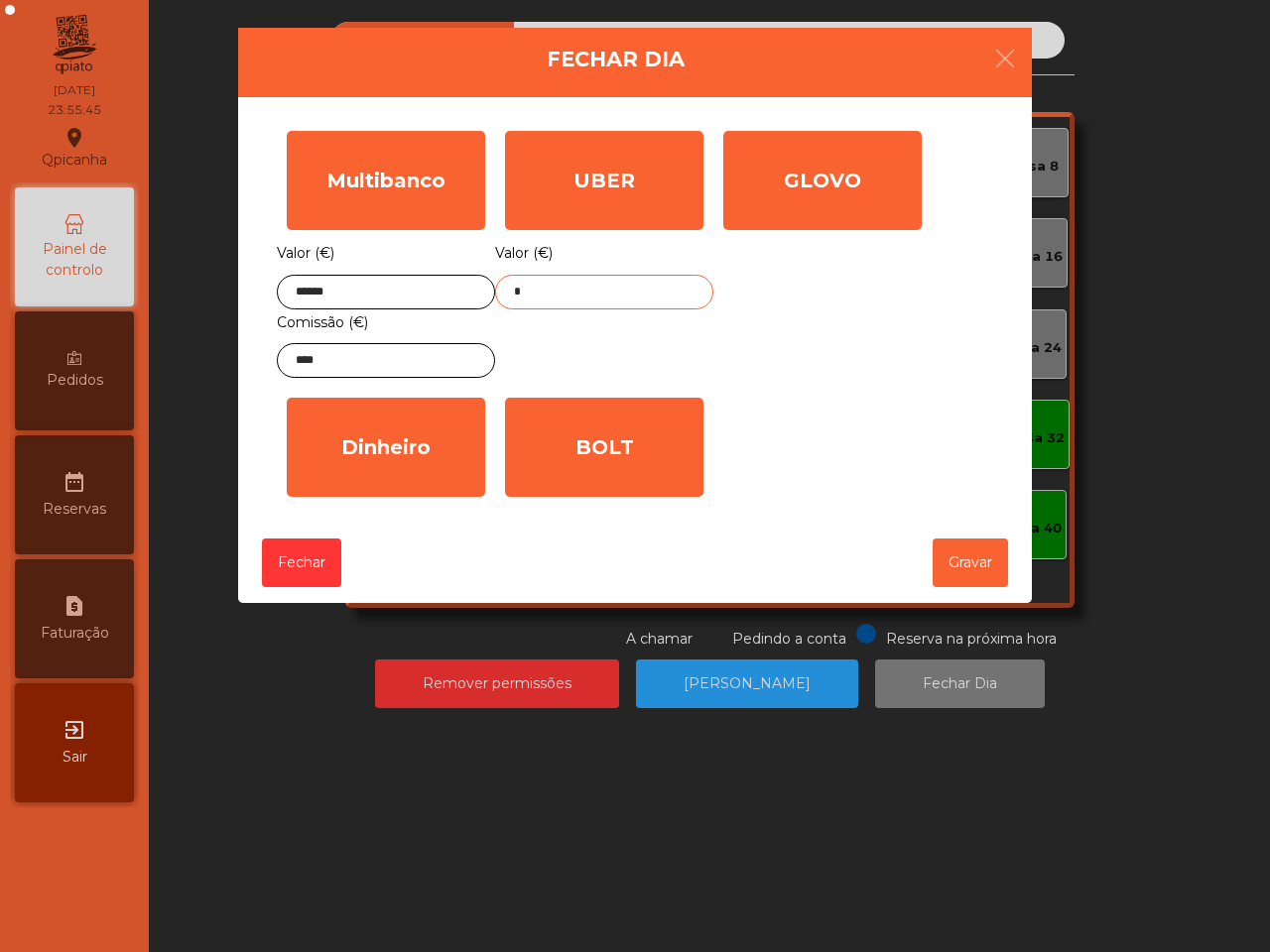 click on "*" 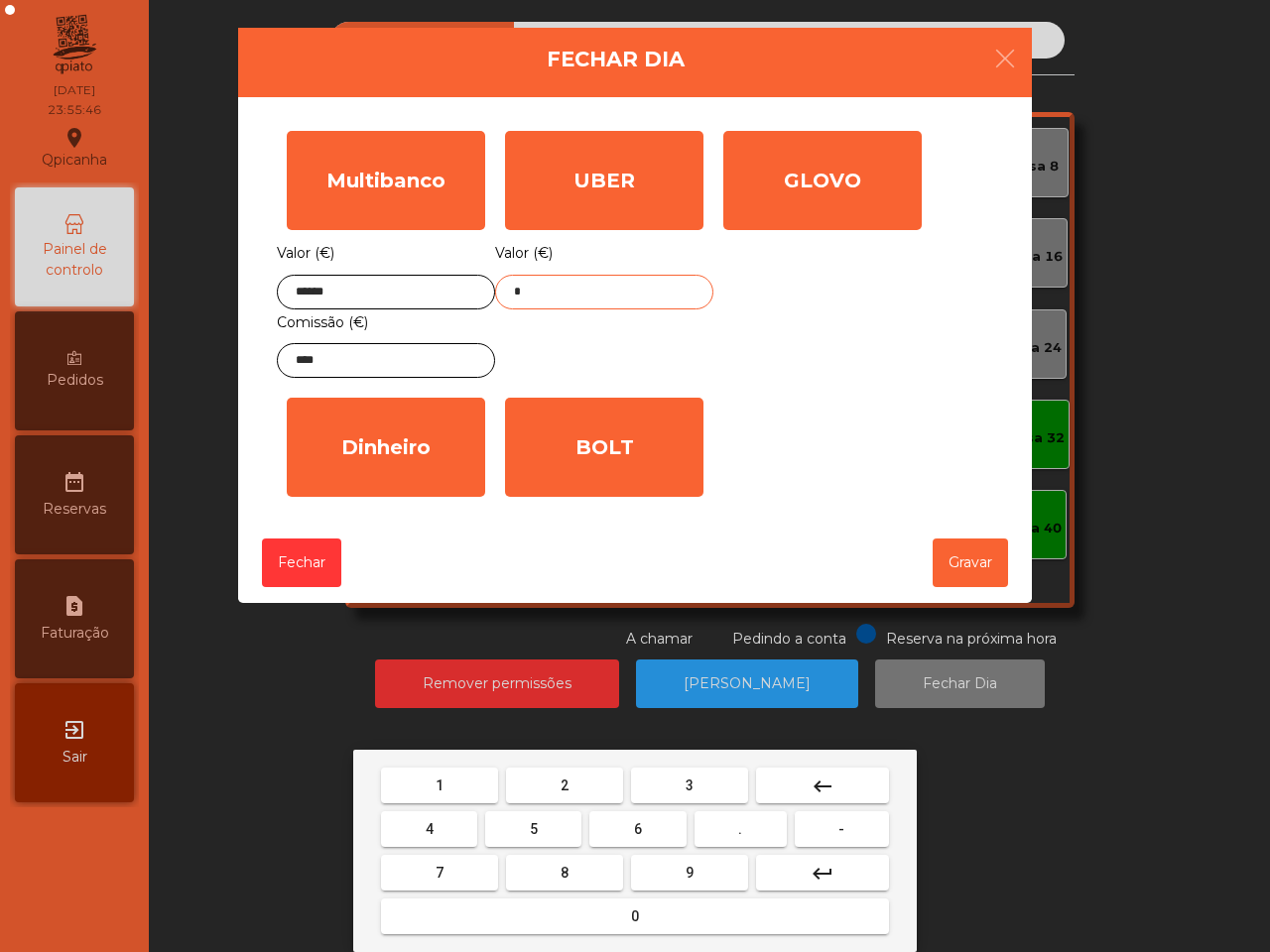 click on "4" at bounding box center (429, 829) 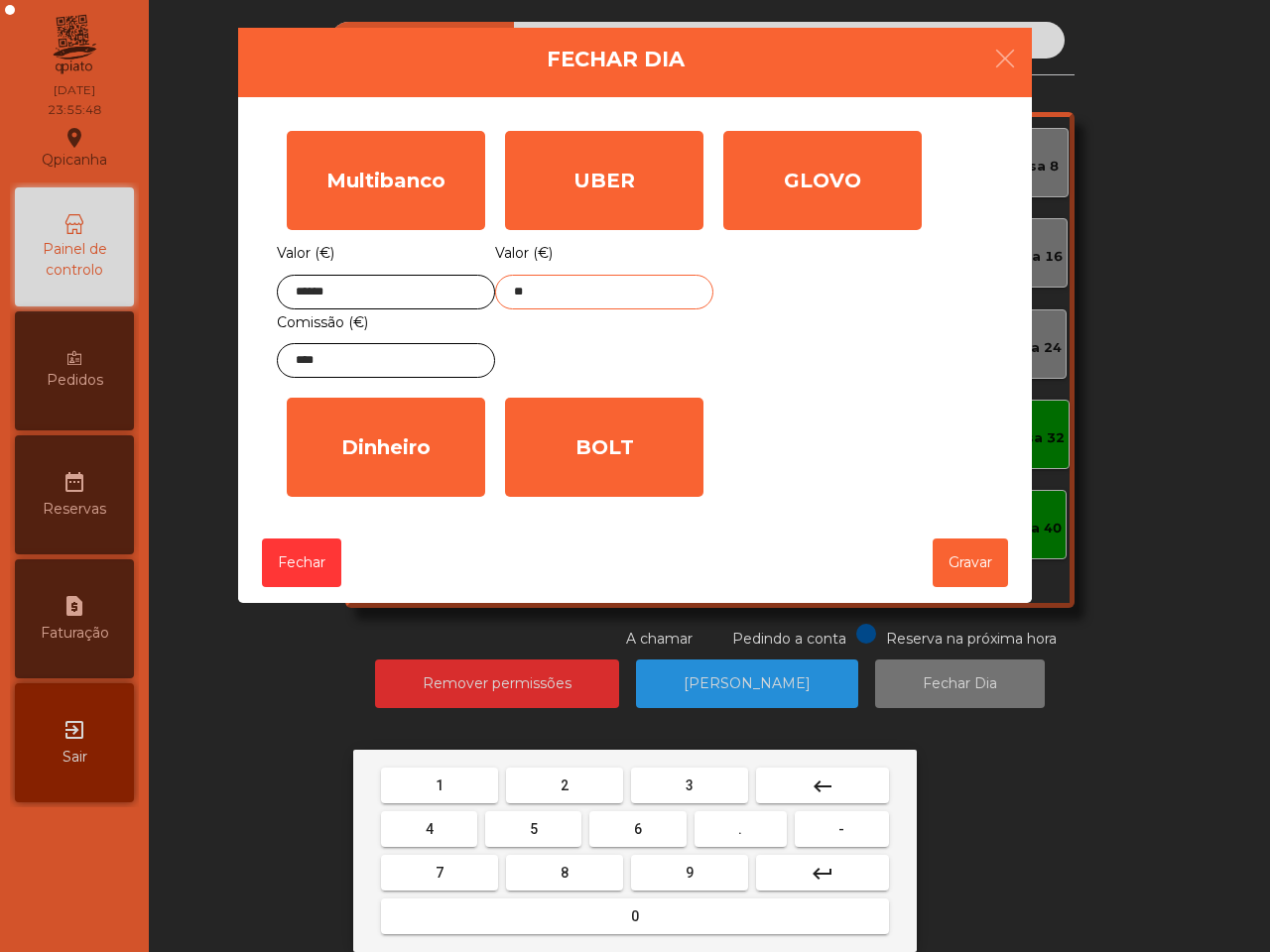 click on "." at bounding box center (740, 829) 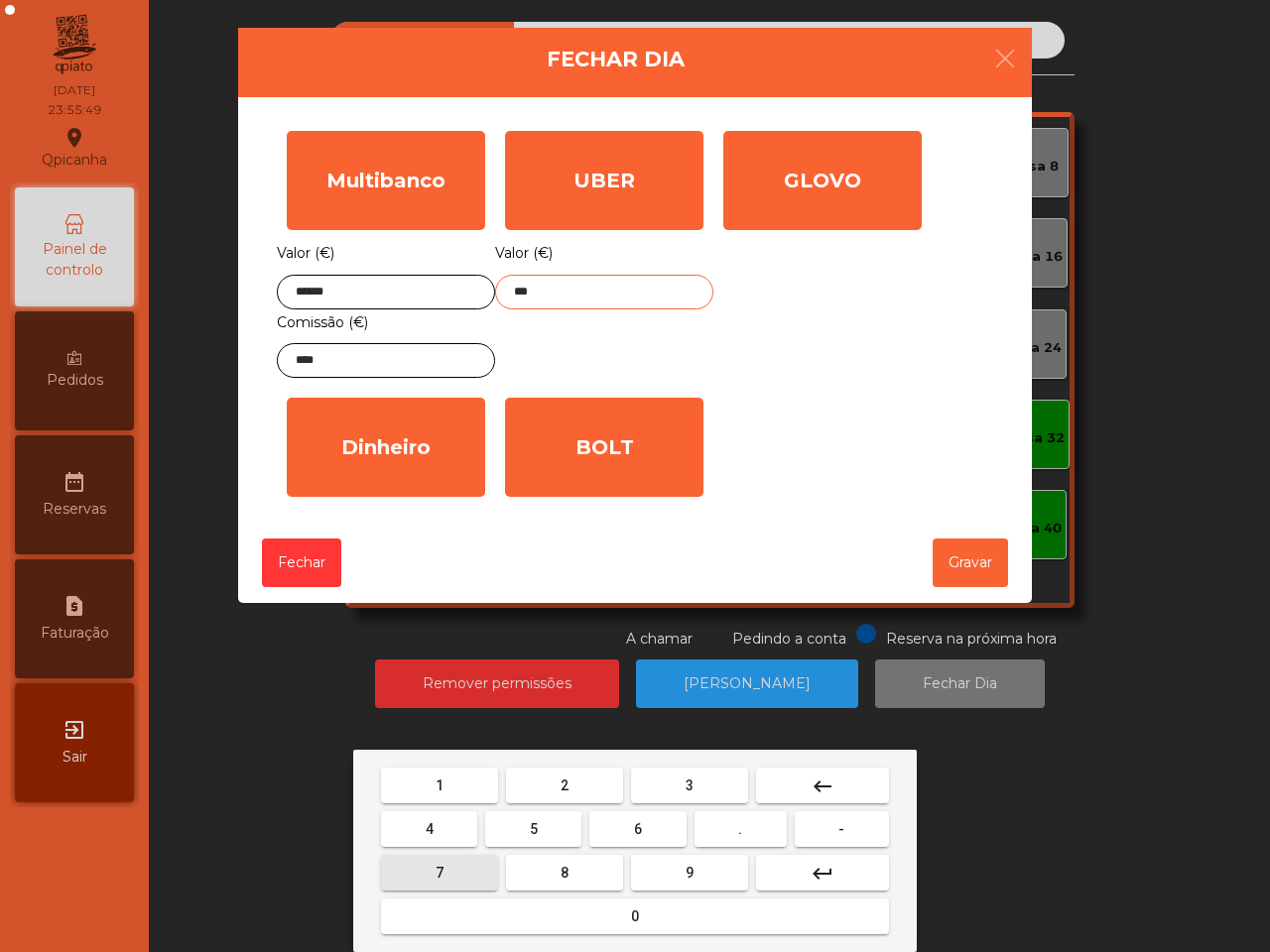 click on "7" at bounding box center (440, 873) 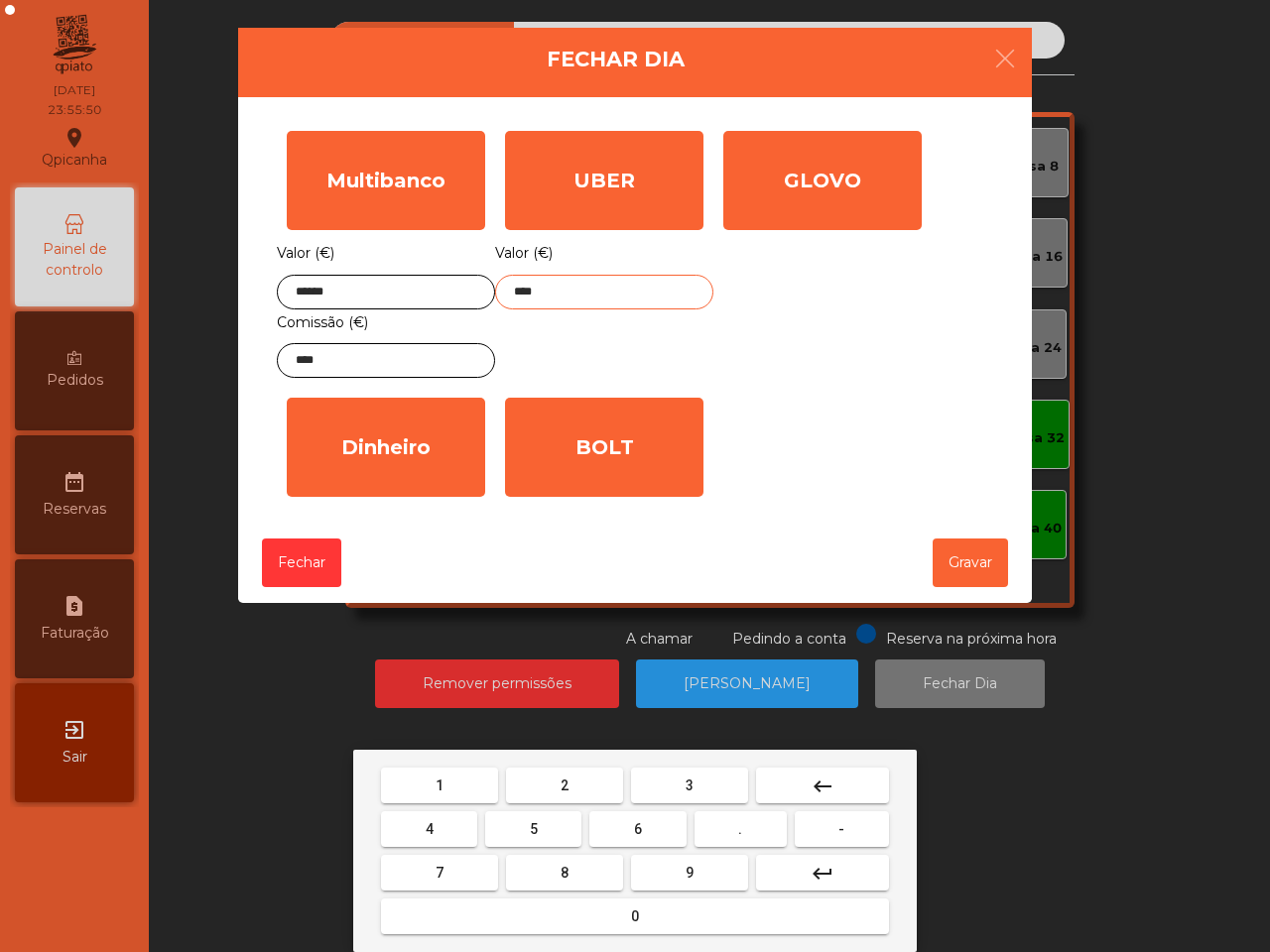 click on "4" at bounding box center (429, 829) 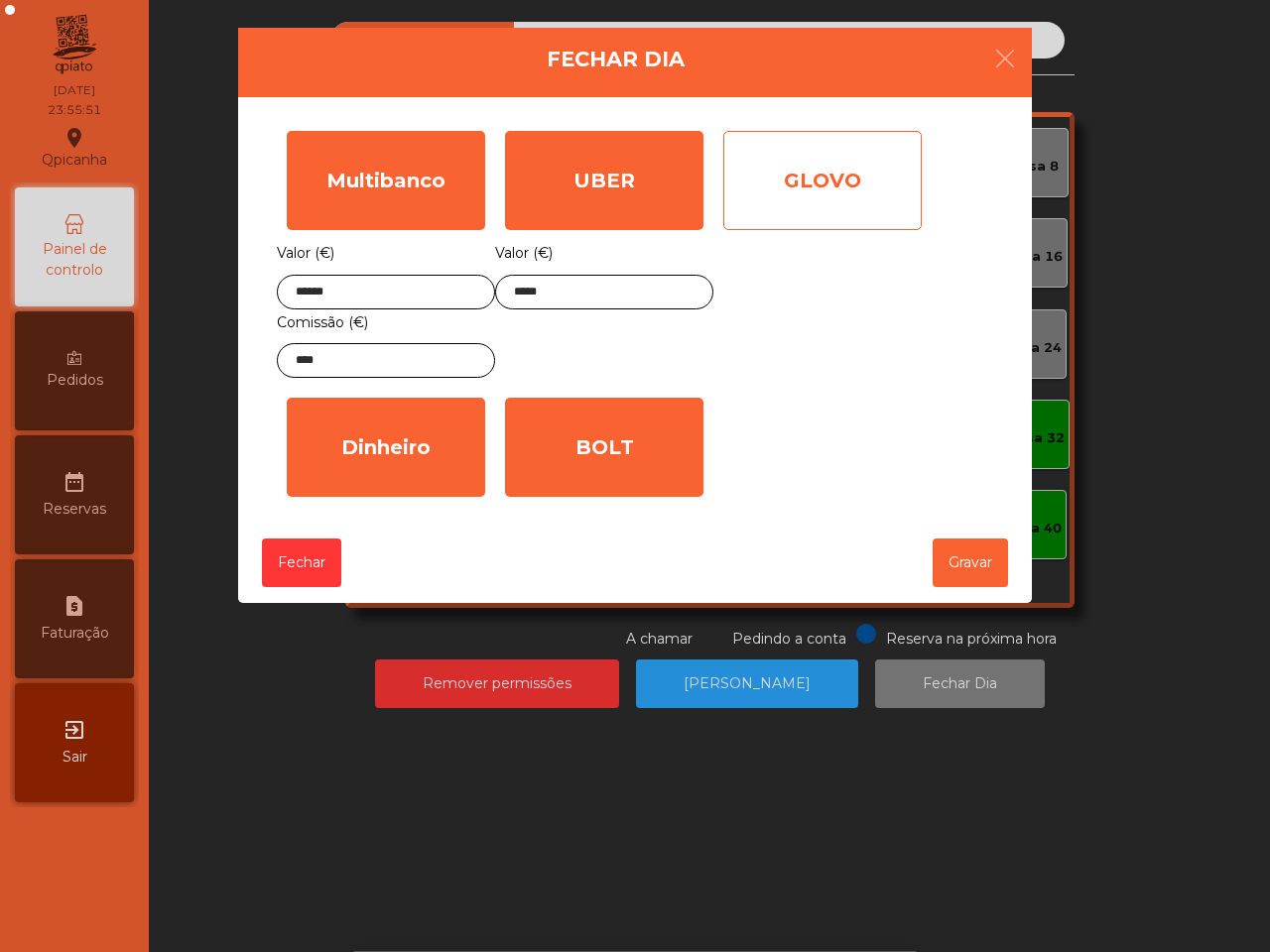 click on "GLOVO" 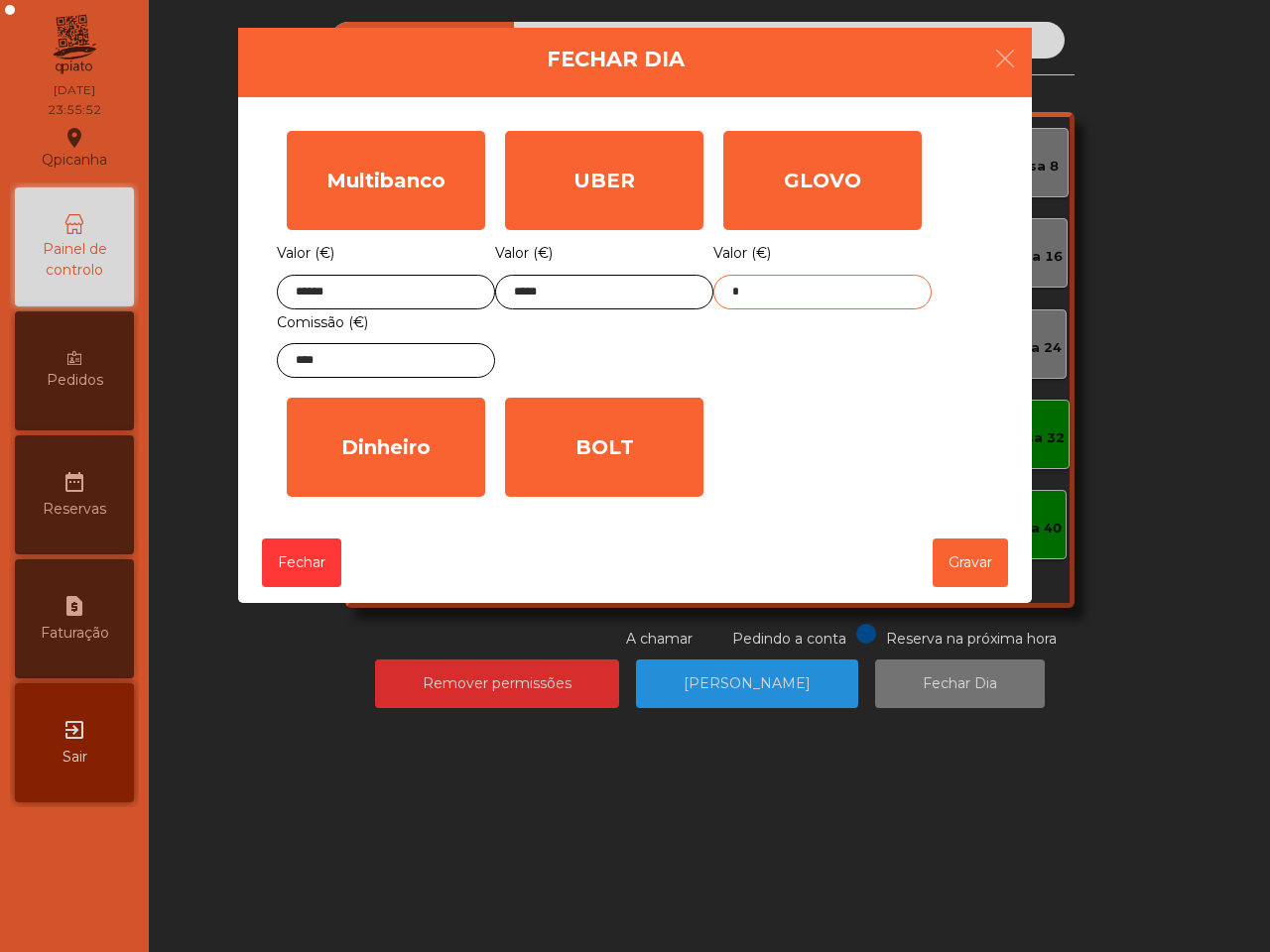 click on "*" 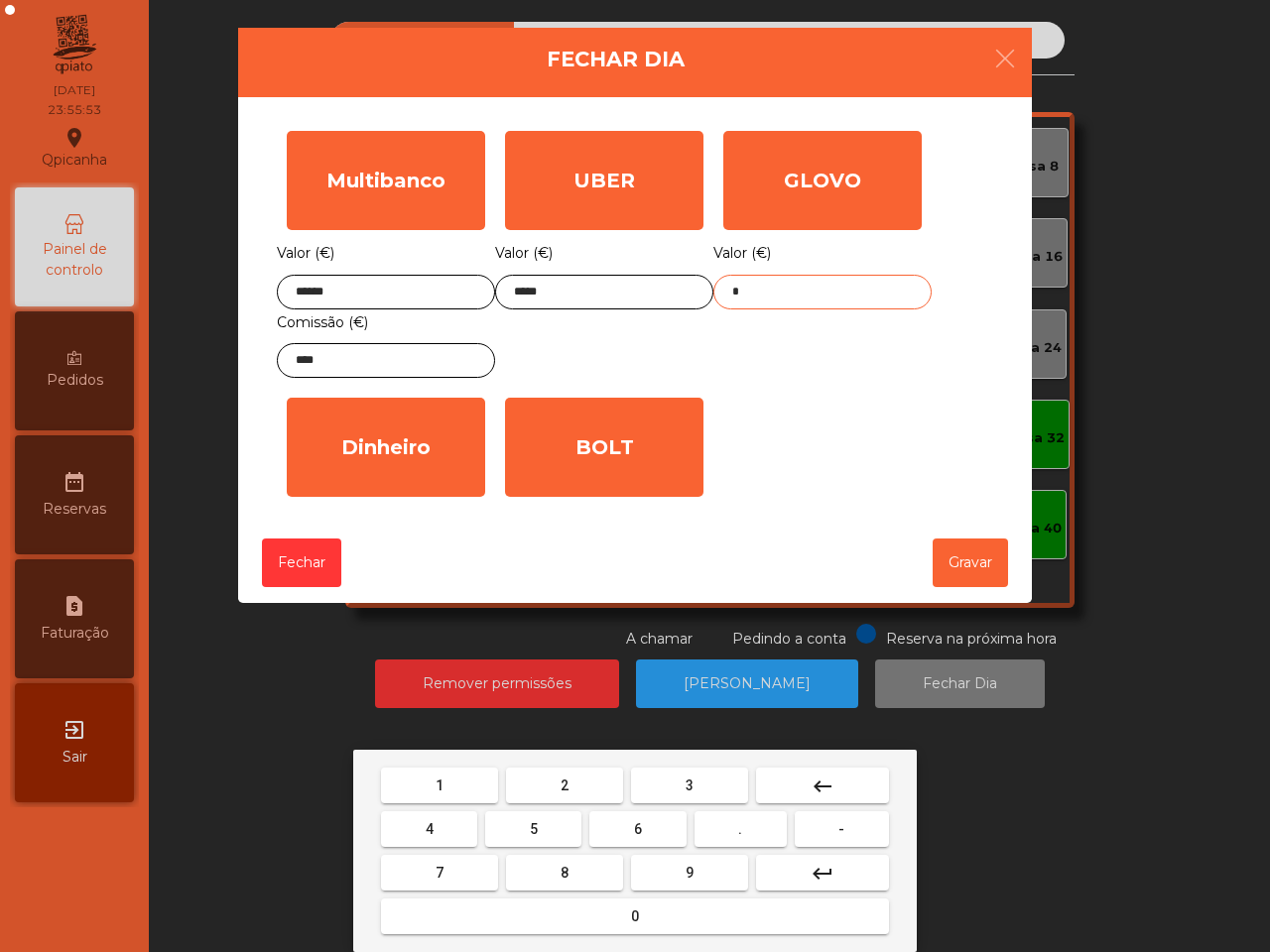 click on "2" at bounding box center (565, 785) 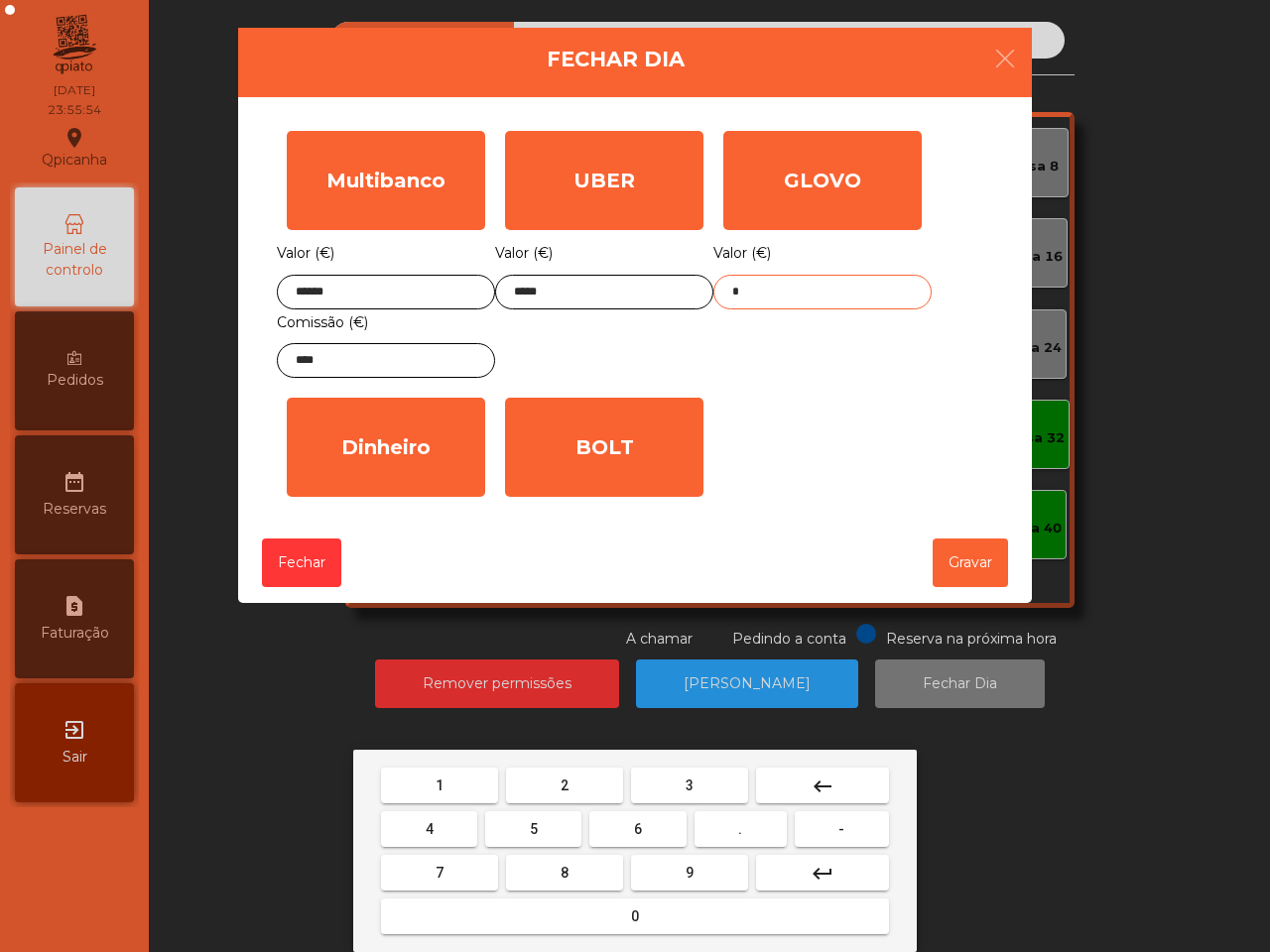 click on "8" at bounding box center (565, 873) 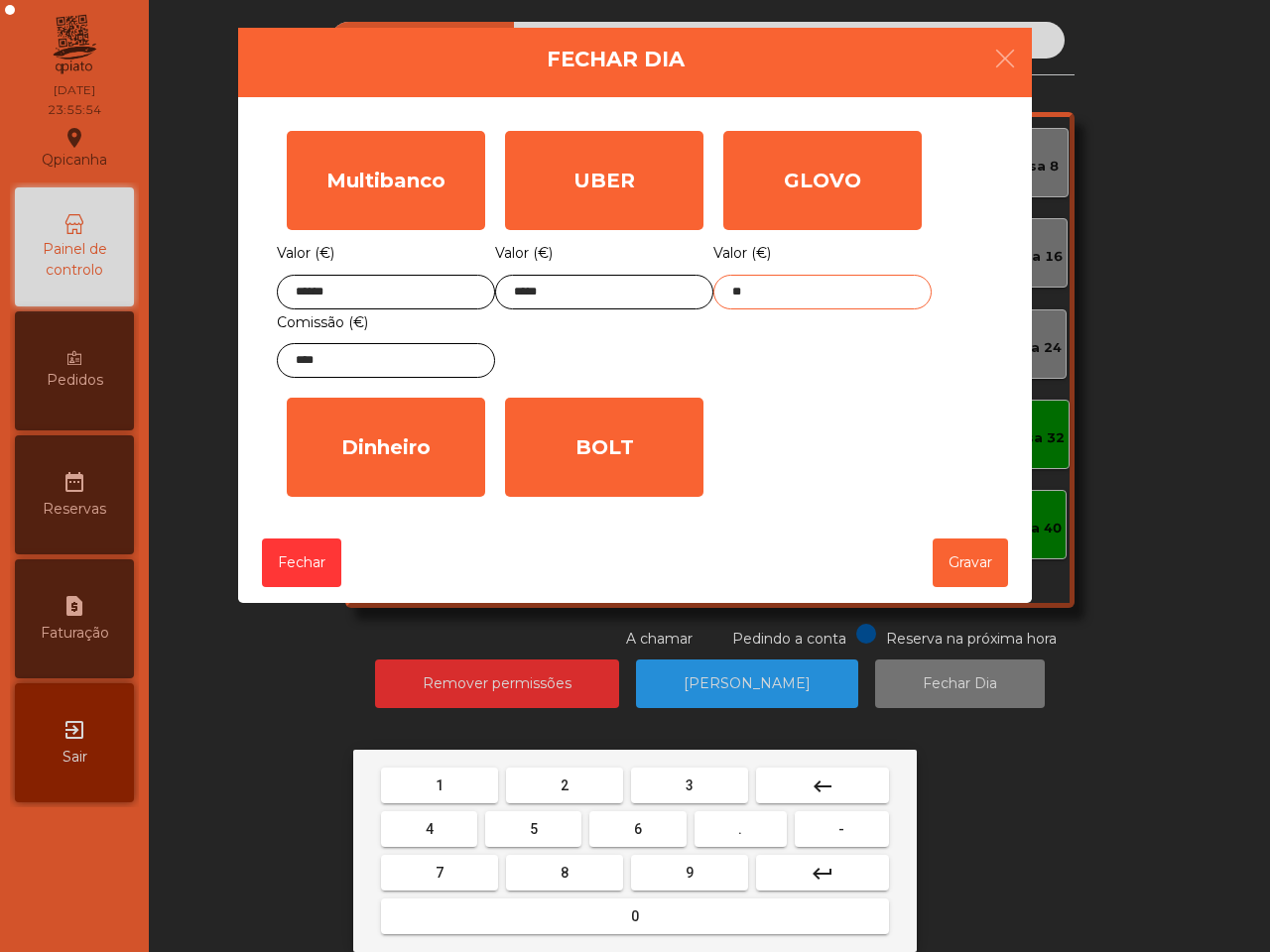 click on "." at bounding box center [740, 829] 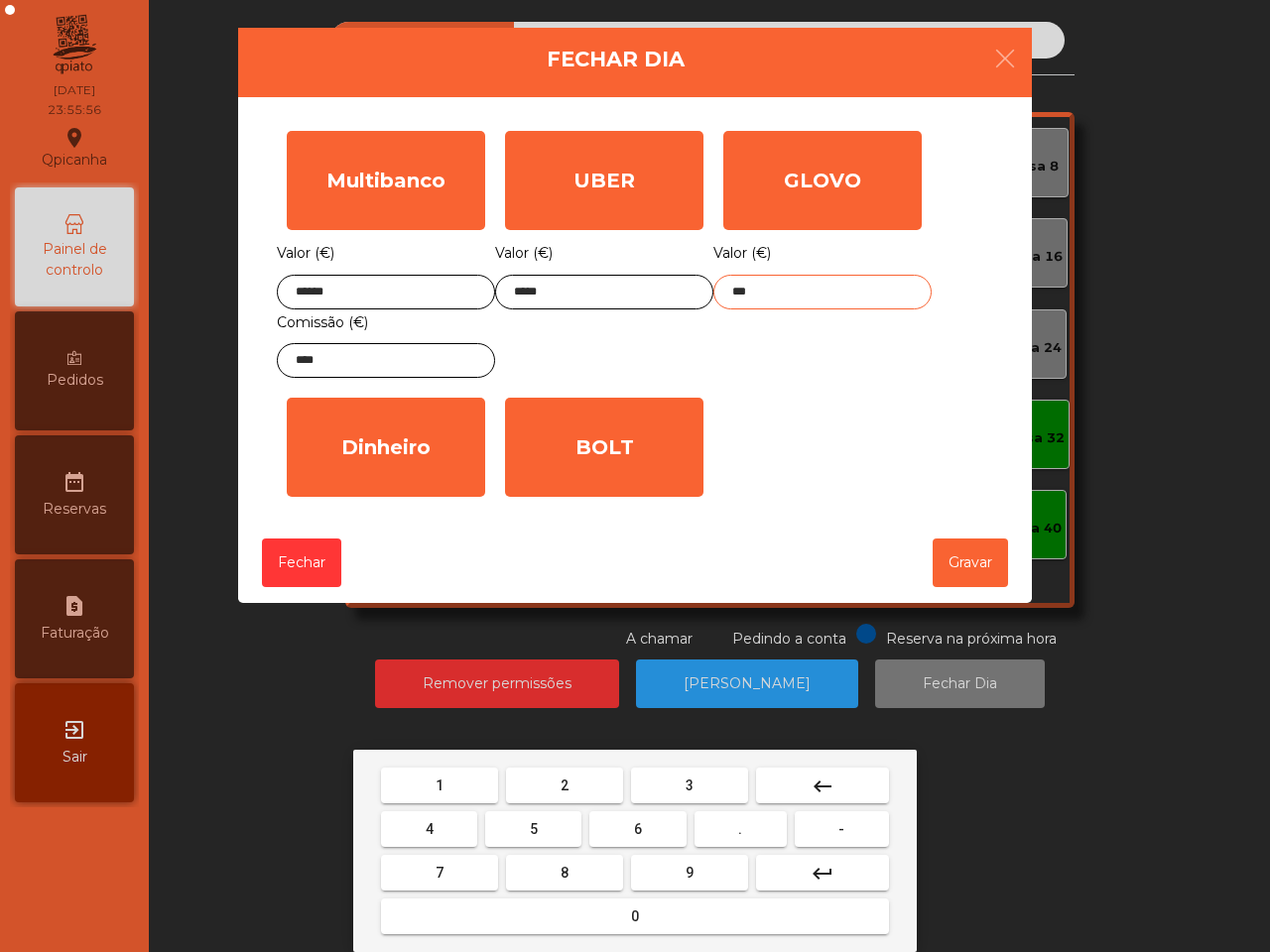 click on "7" at bounding box center (440, 873) 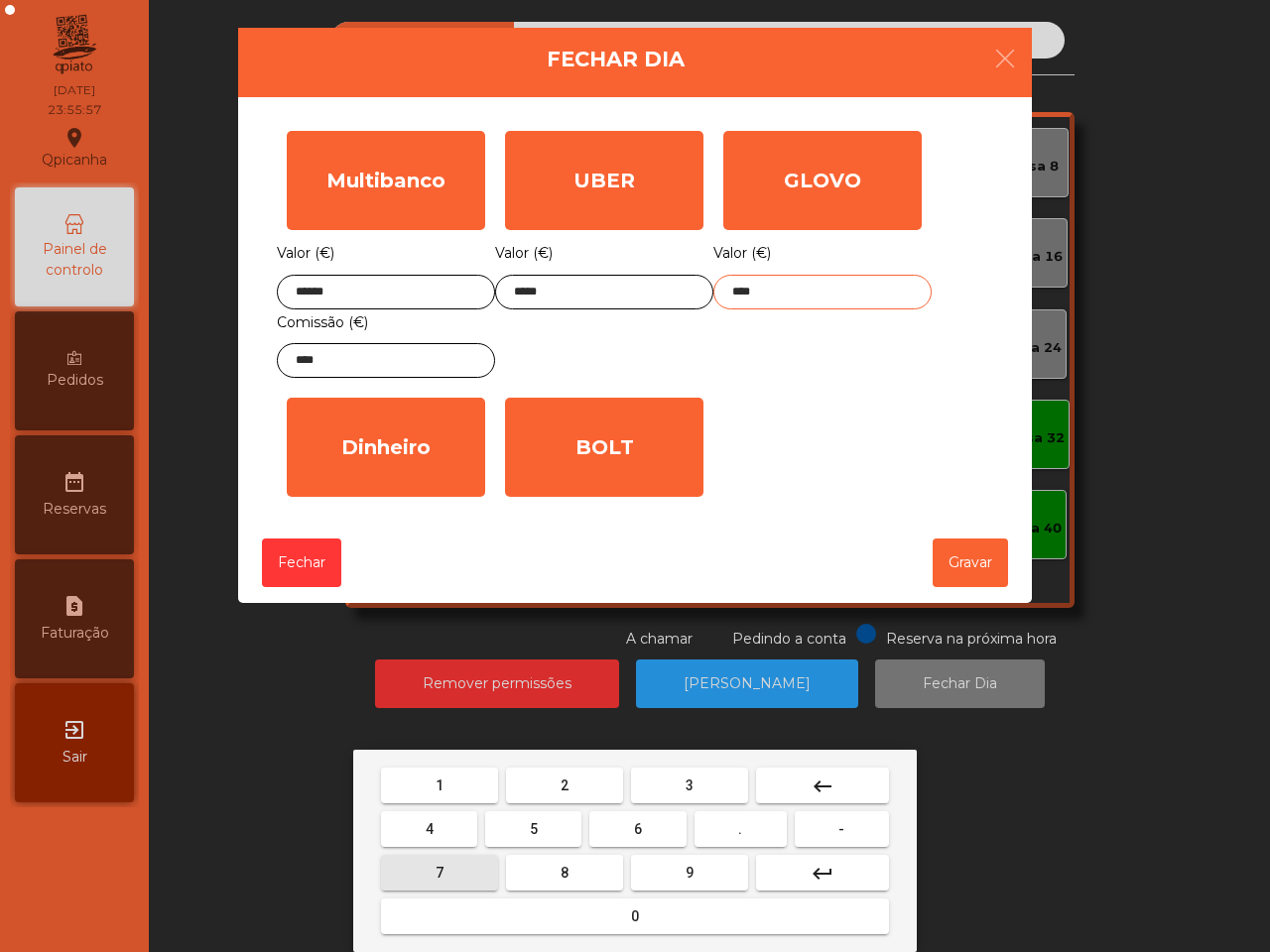 click on "4" at bounding box center (429, 829) 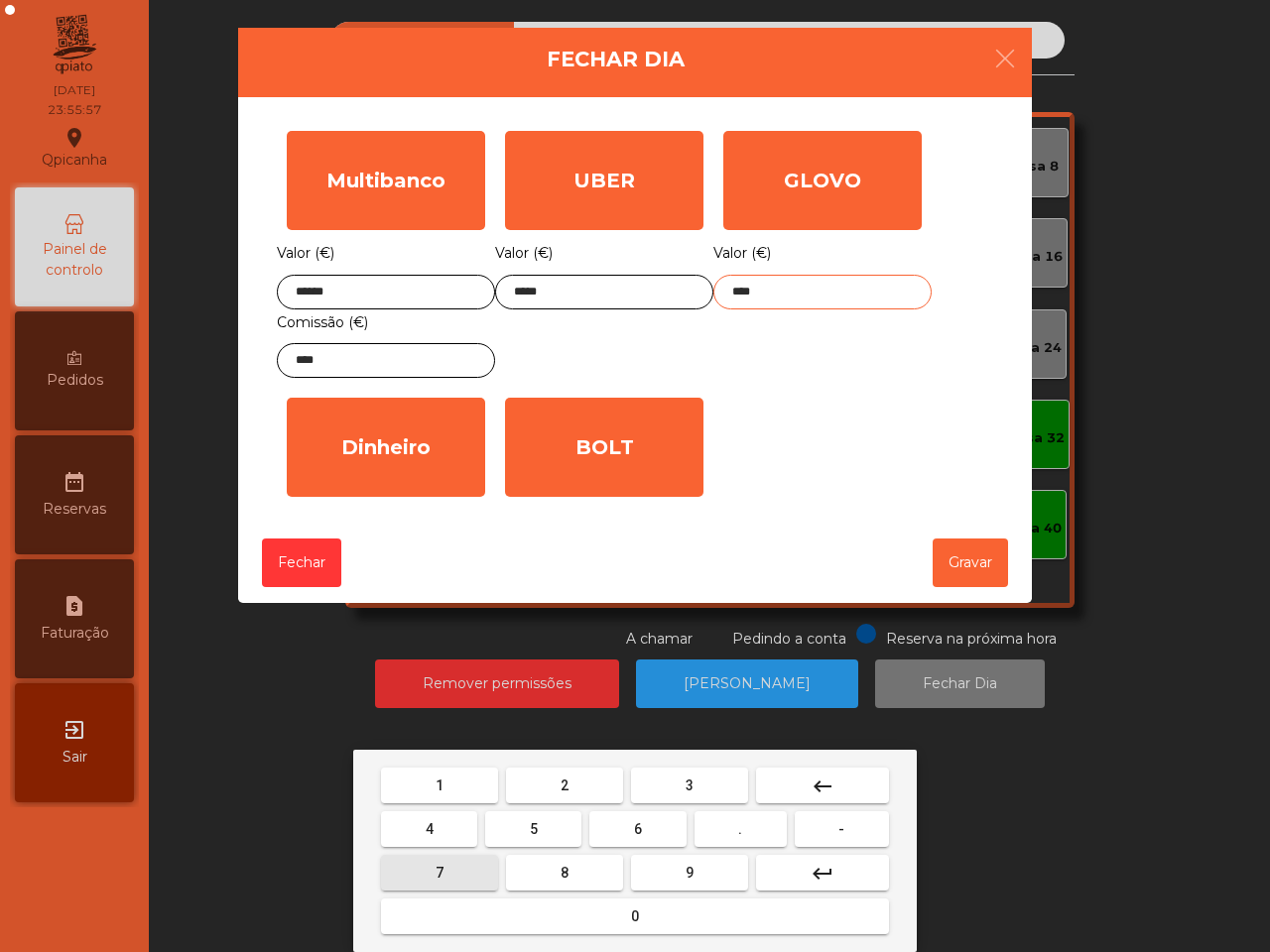 type on "*****" 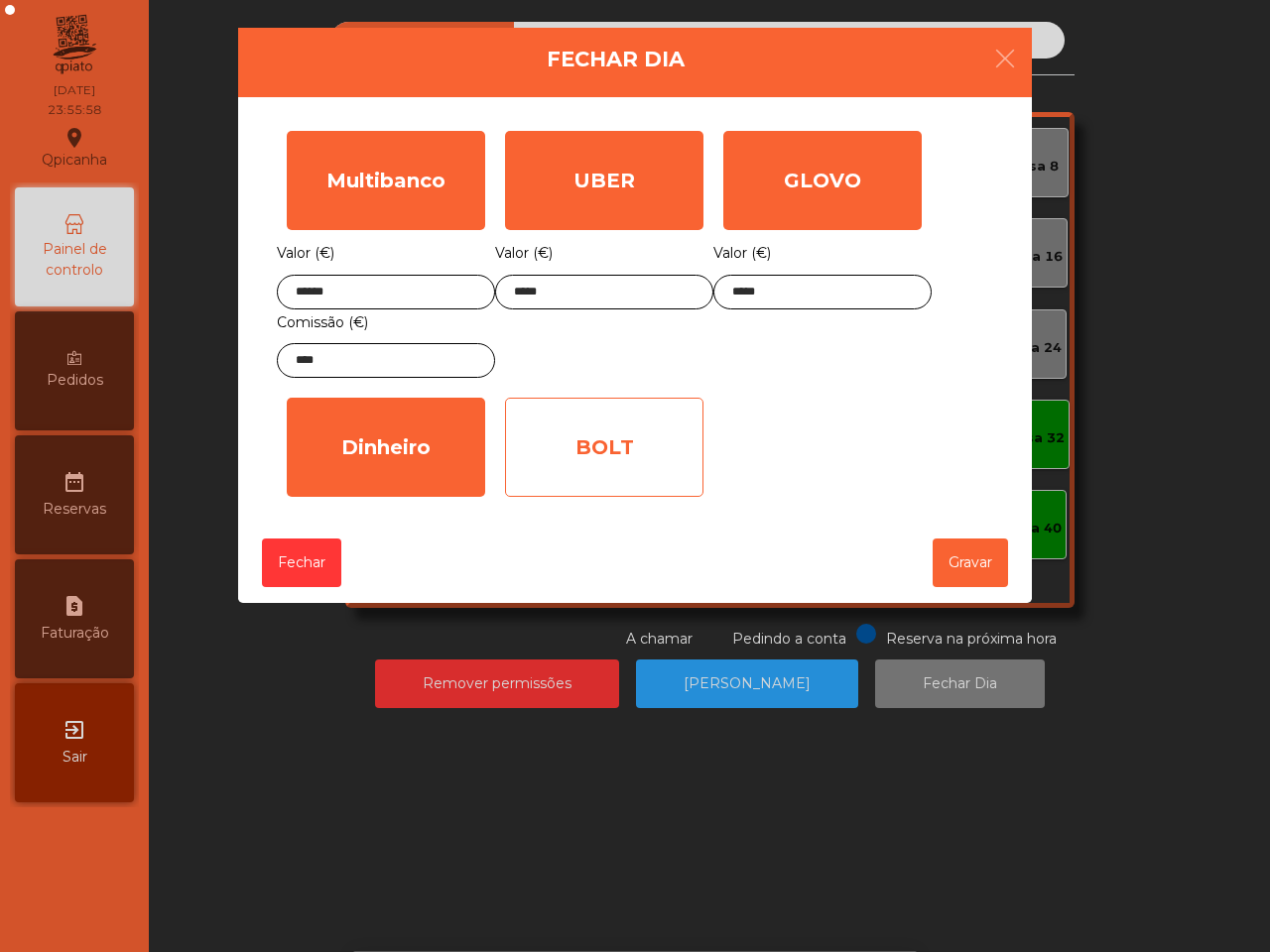 click on "BOLT" 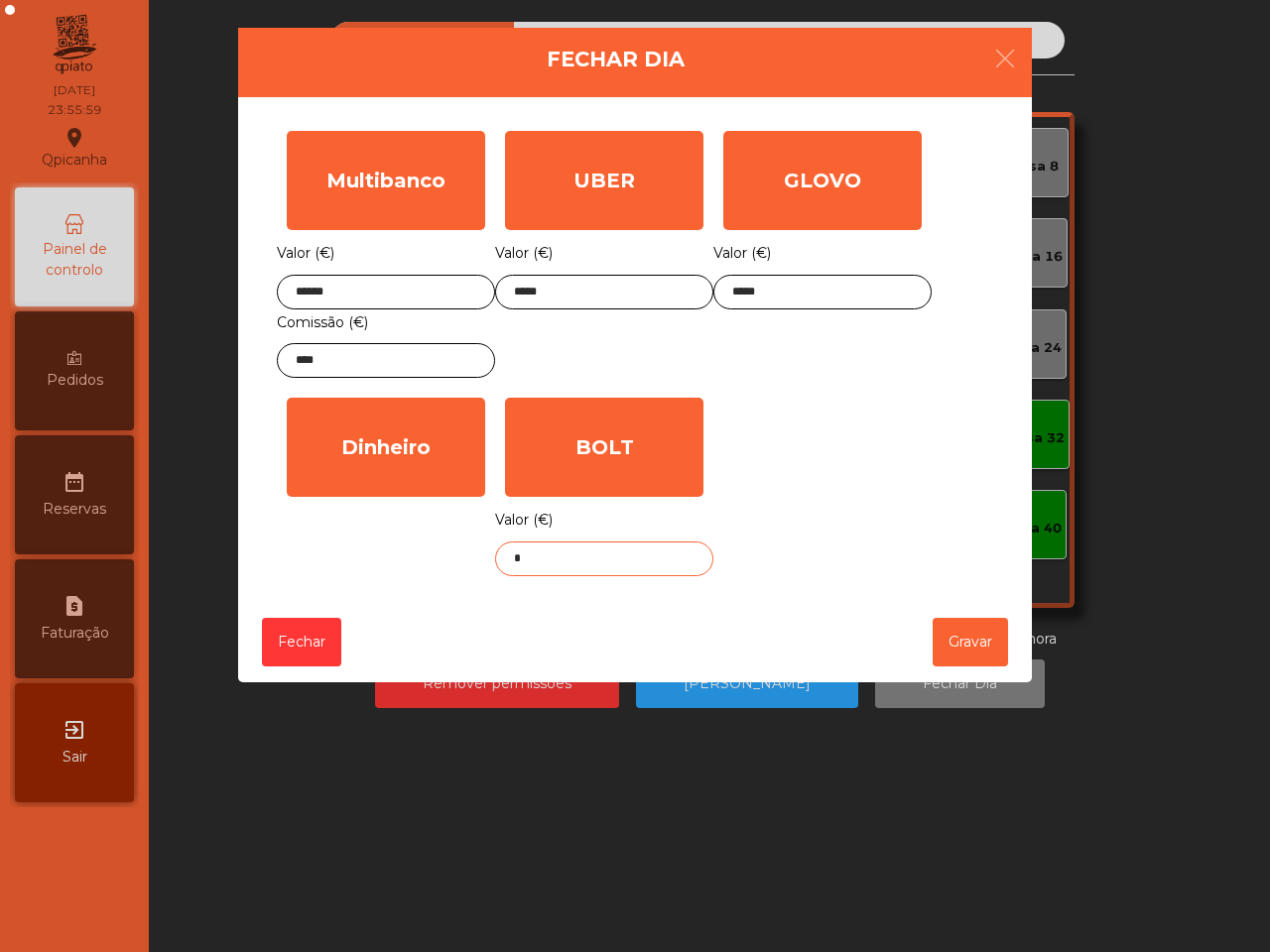 click on "*" 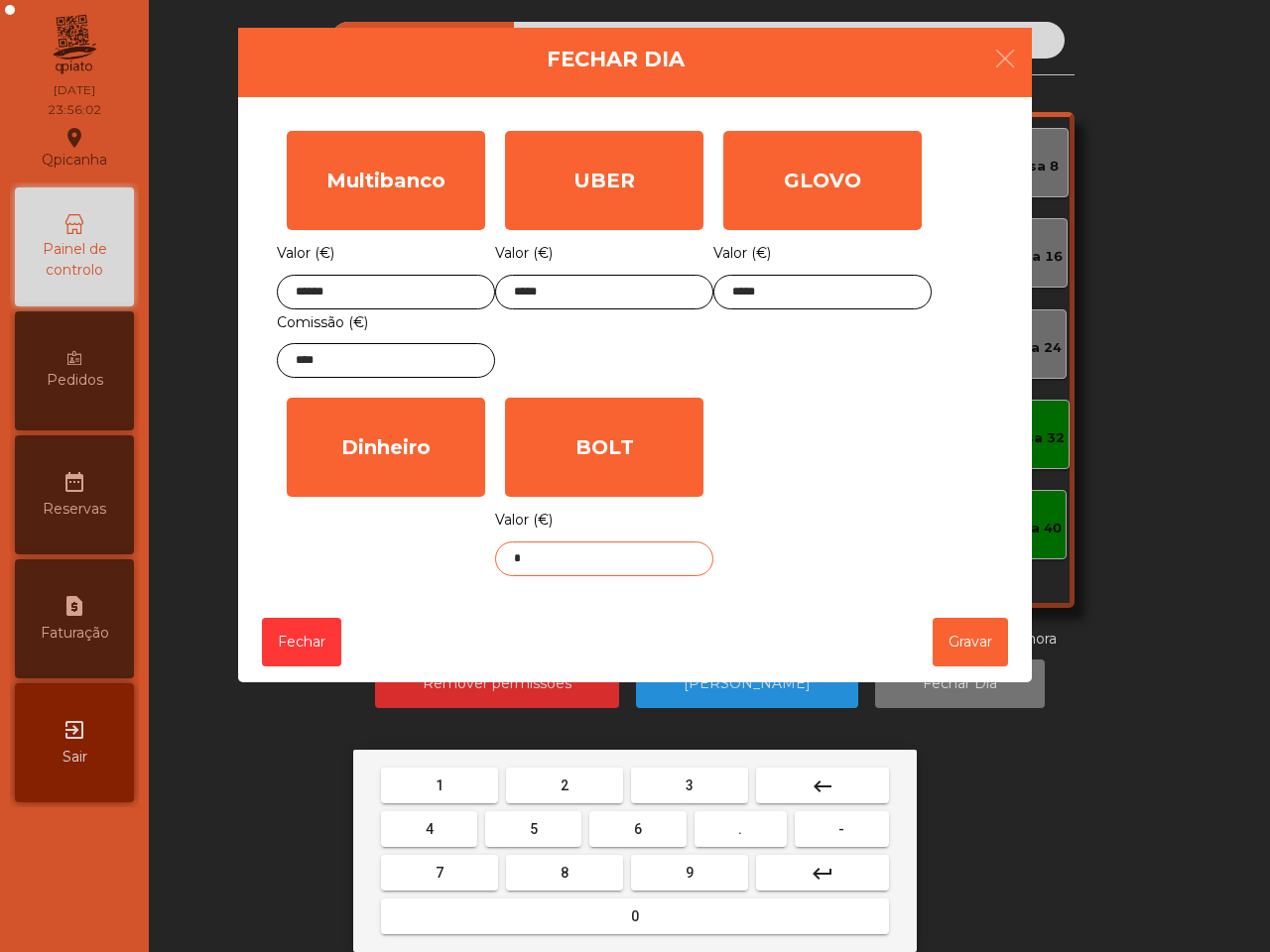 click on "2" at bounding box center (565, 785) 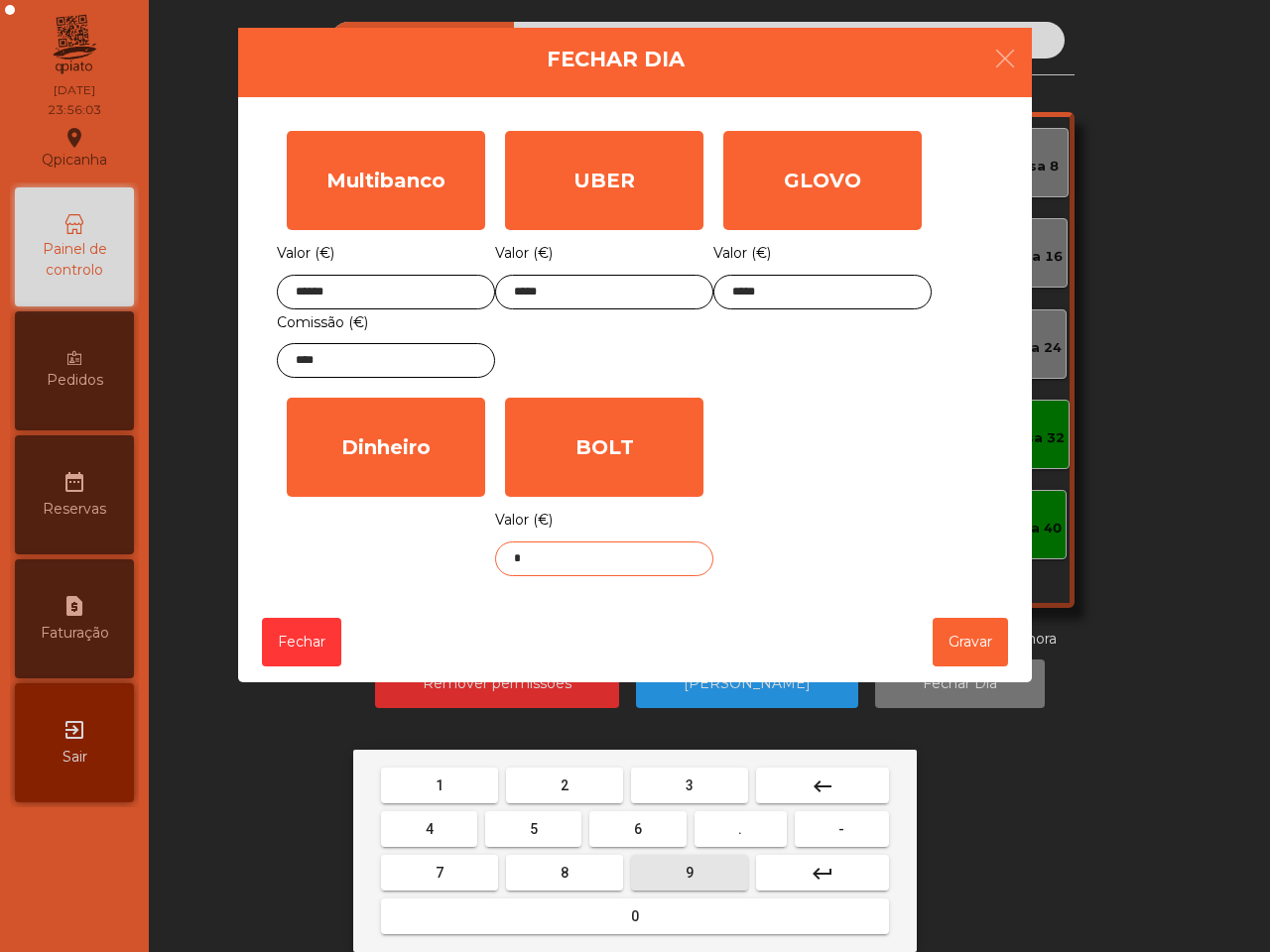 click on "9" at bounding box center (690, 873) 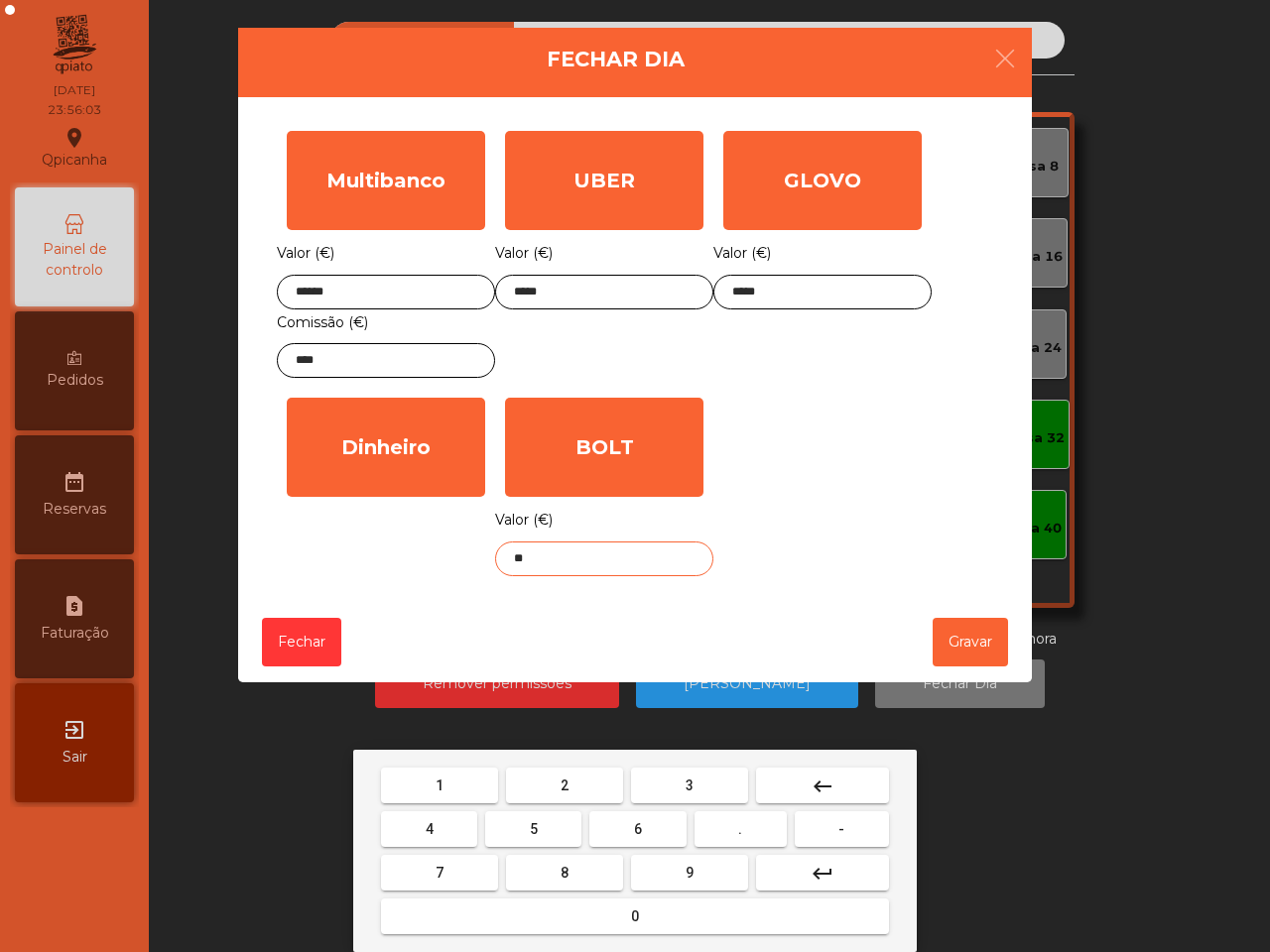 click on "." at bounding box center [740, 829] 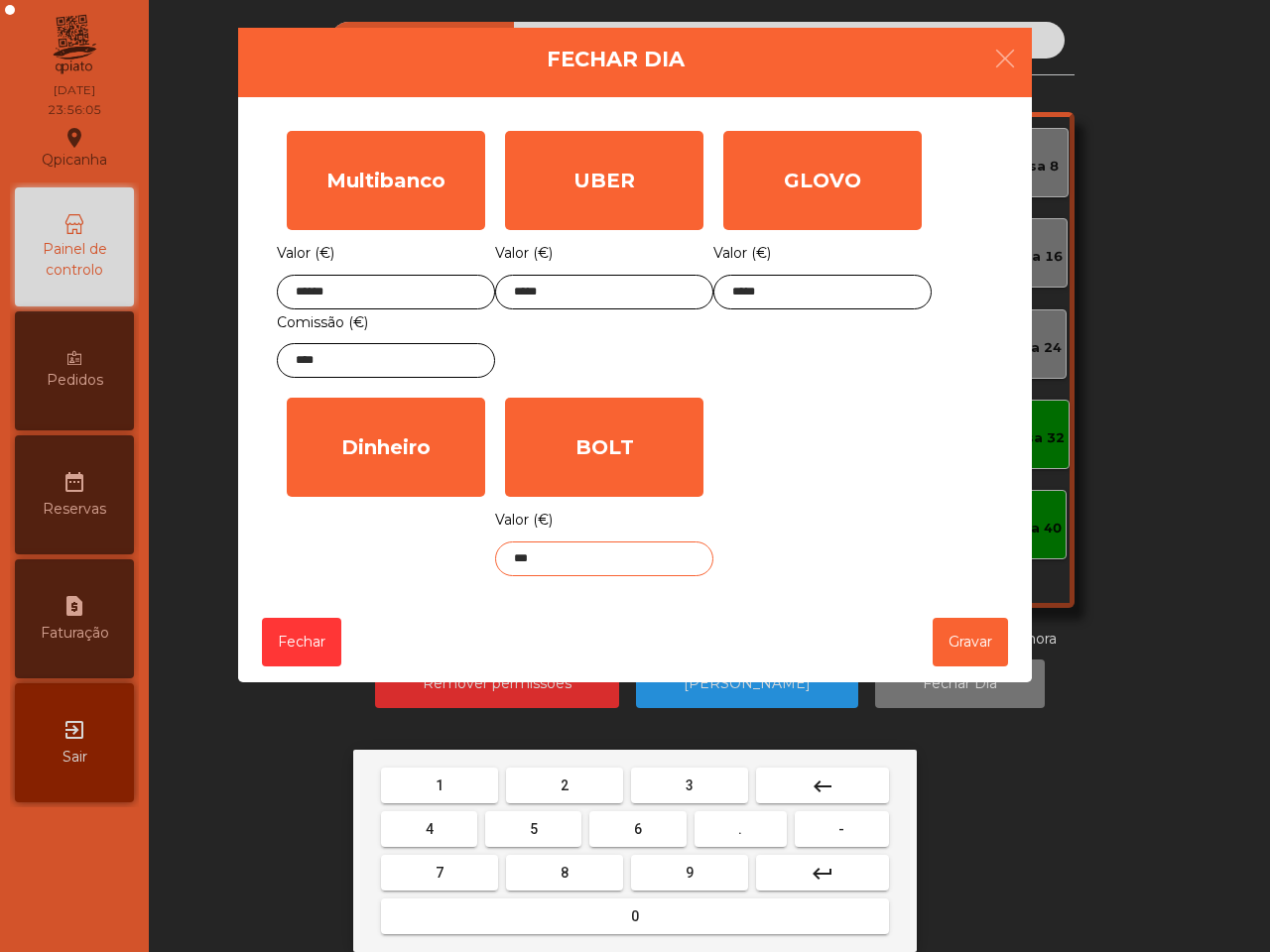 click on "6" at bounding box center [638, 829] 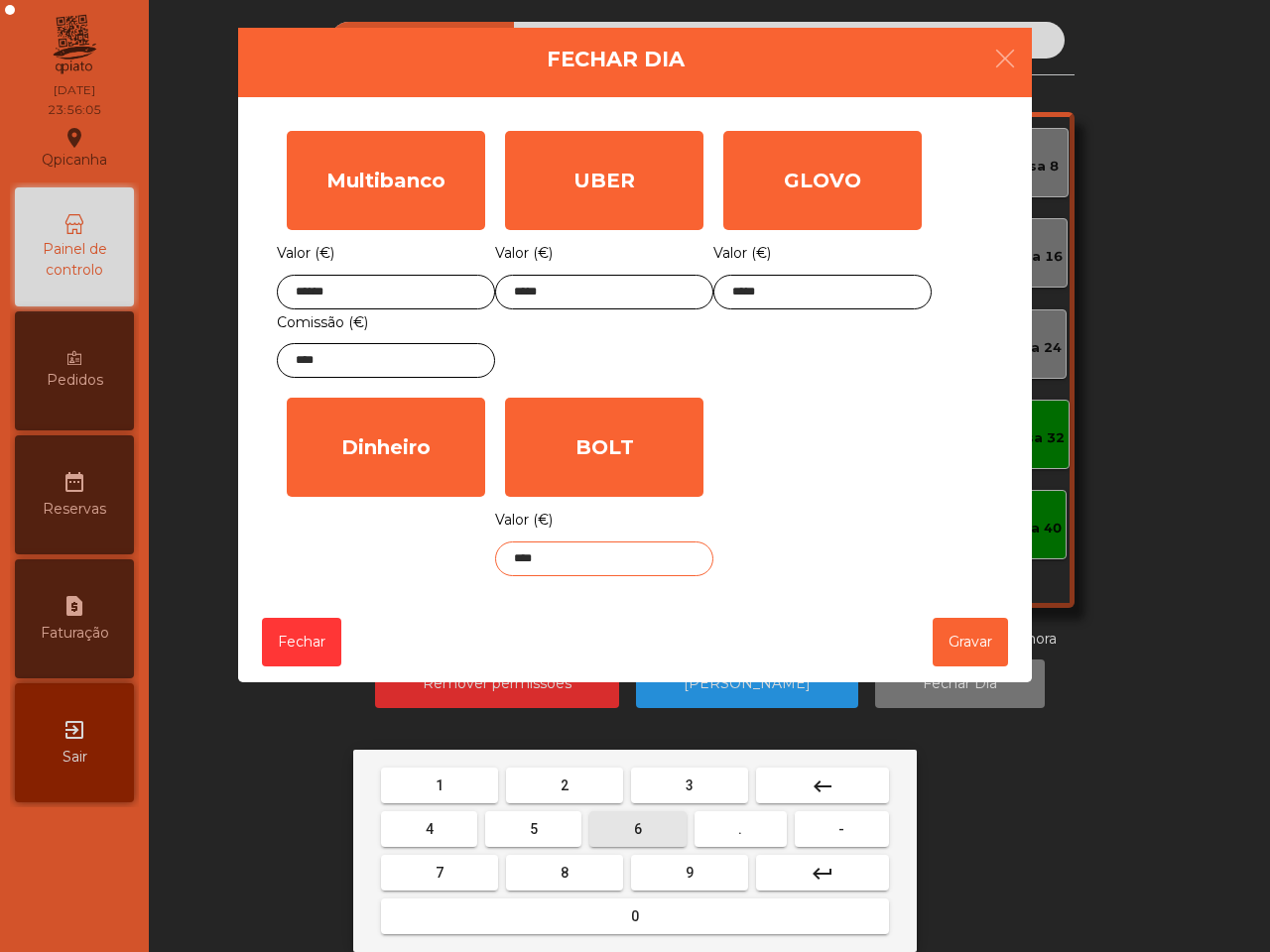 click on "9" at bounding box center [690, 873] 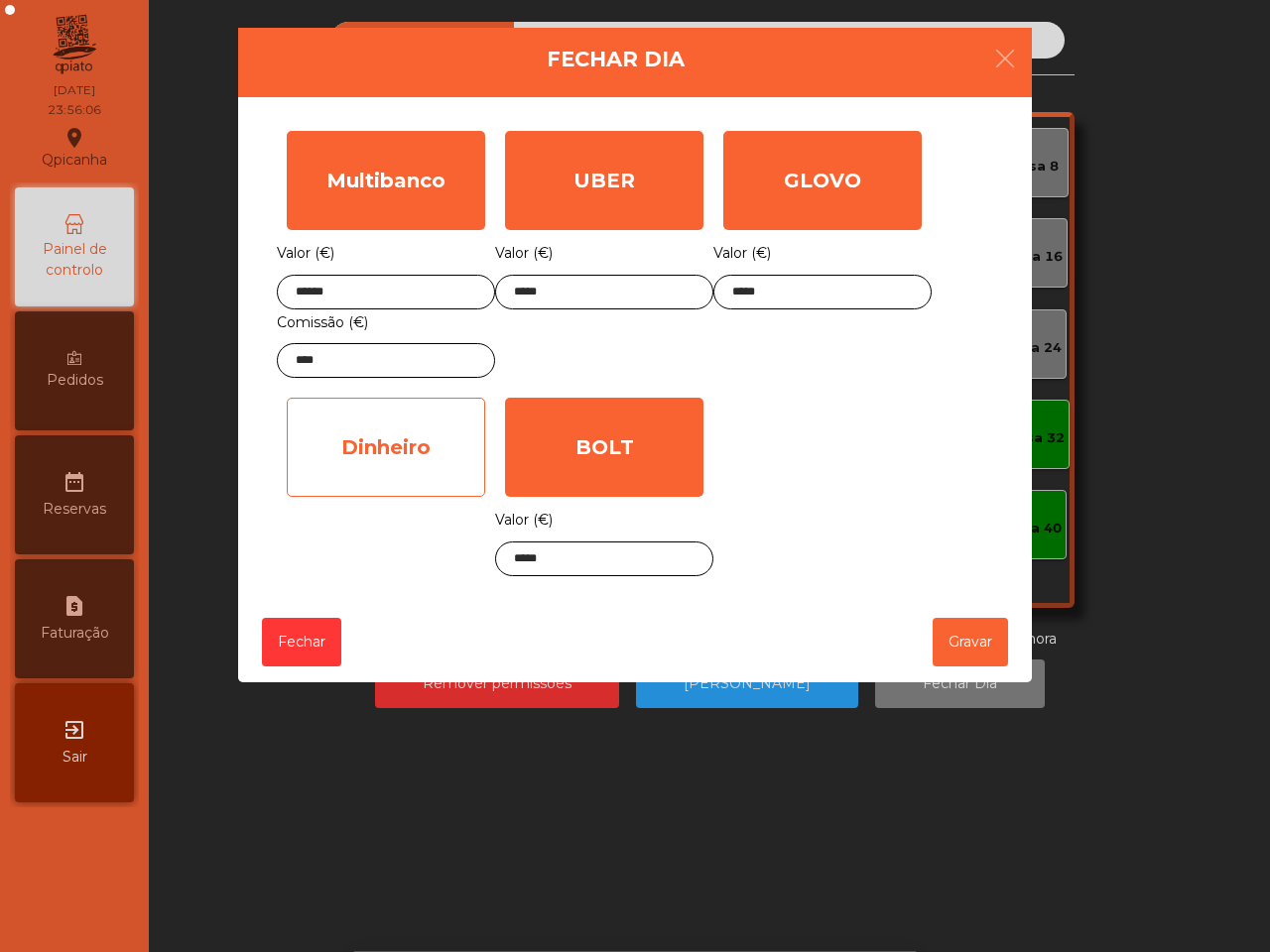 click on "Dinheiro" 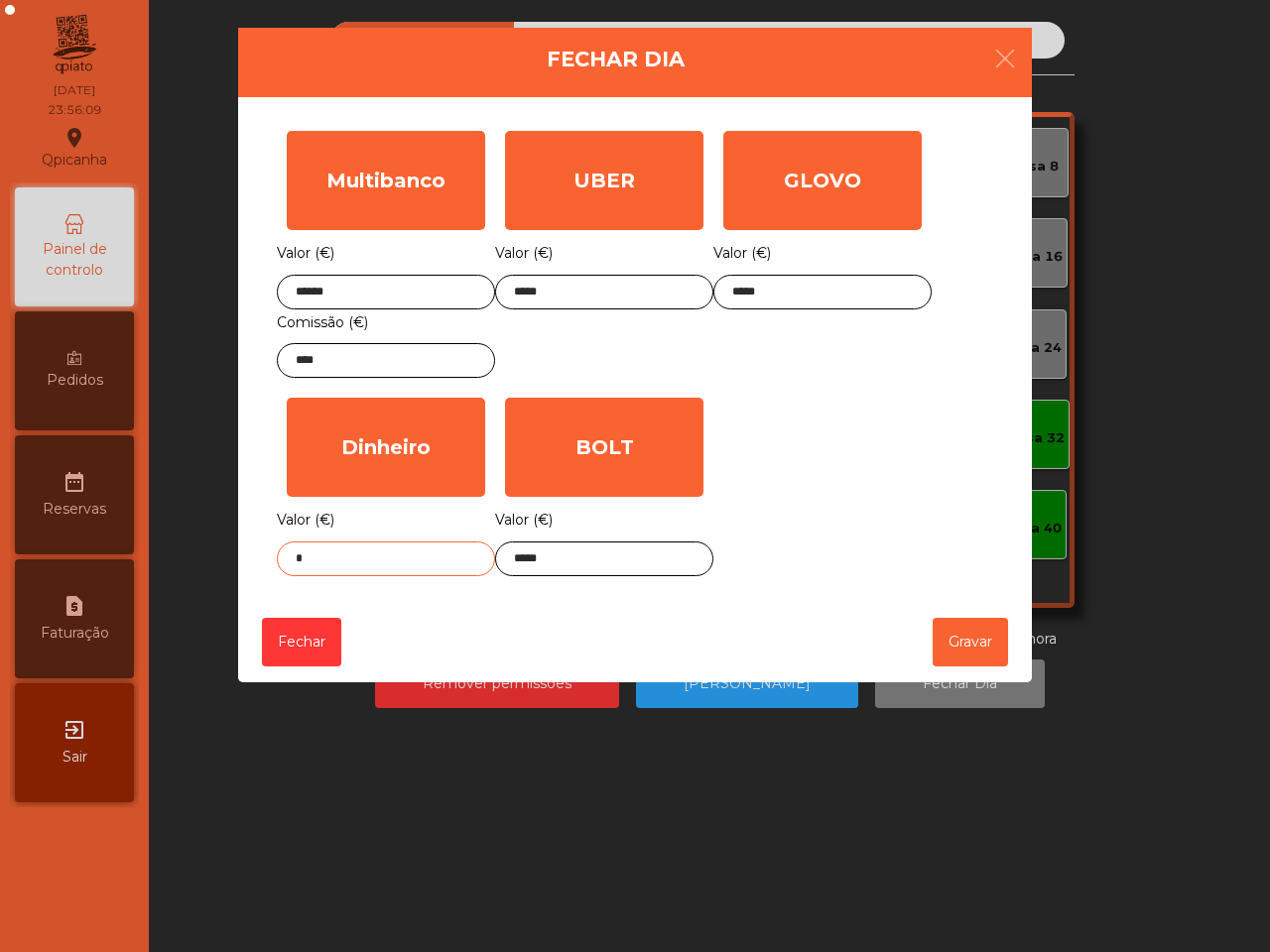 click on "*" 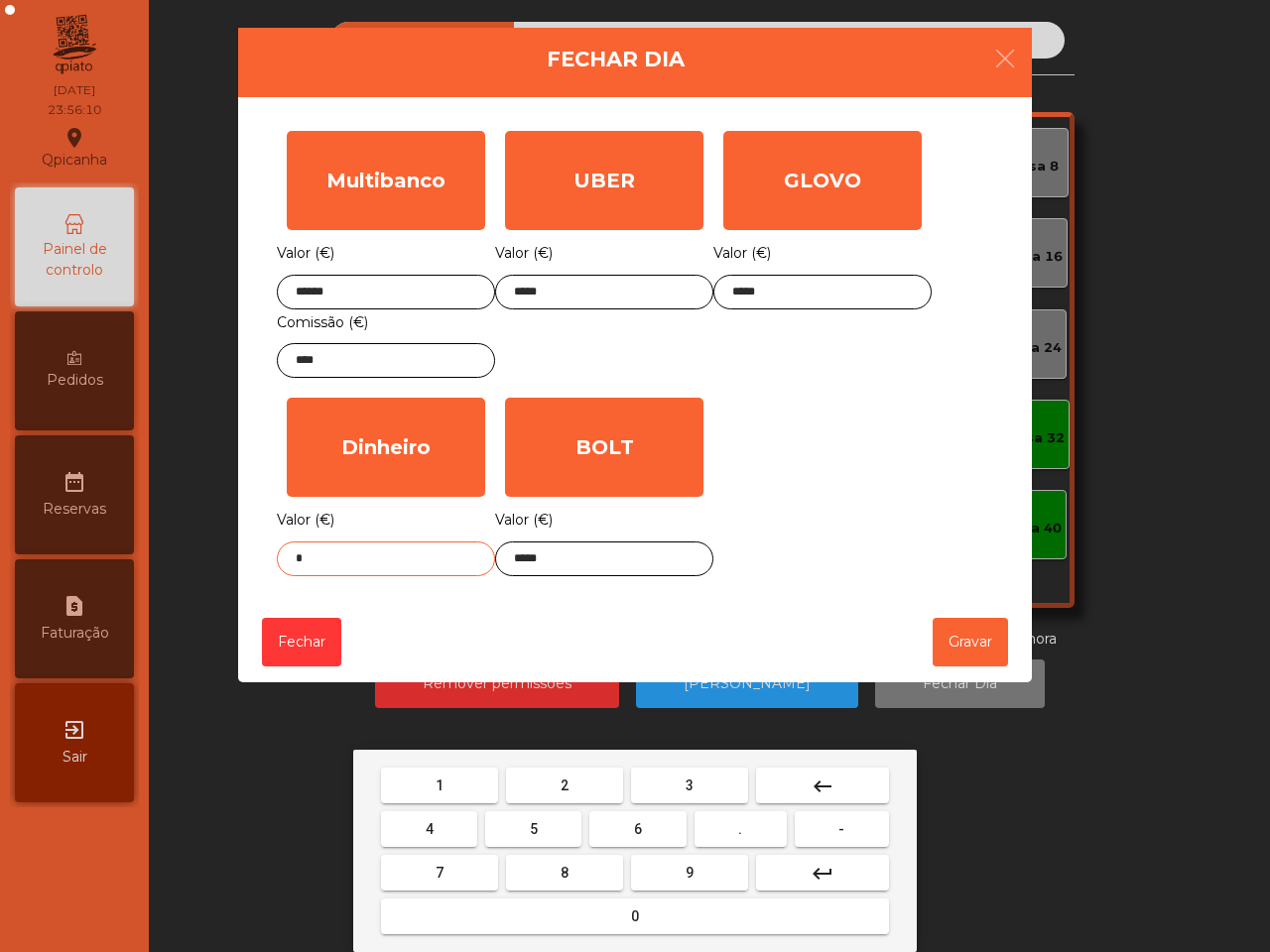 click on "0" at bounding box center (635, 916) 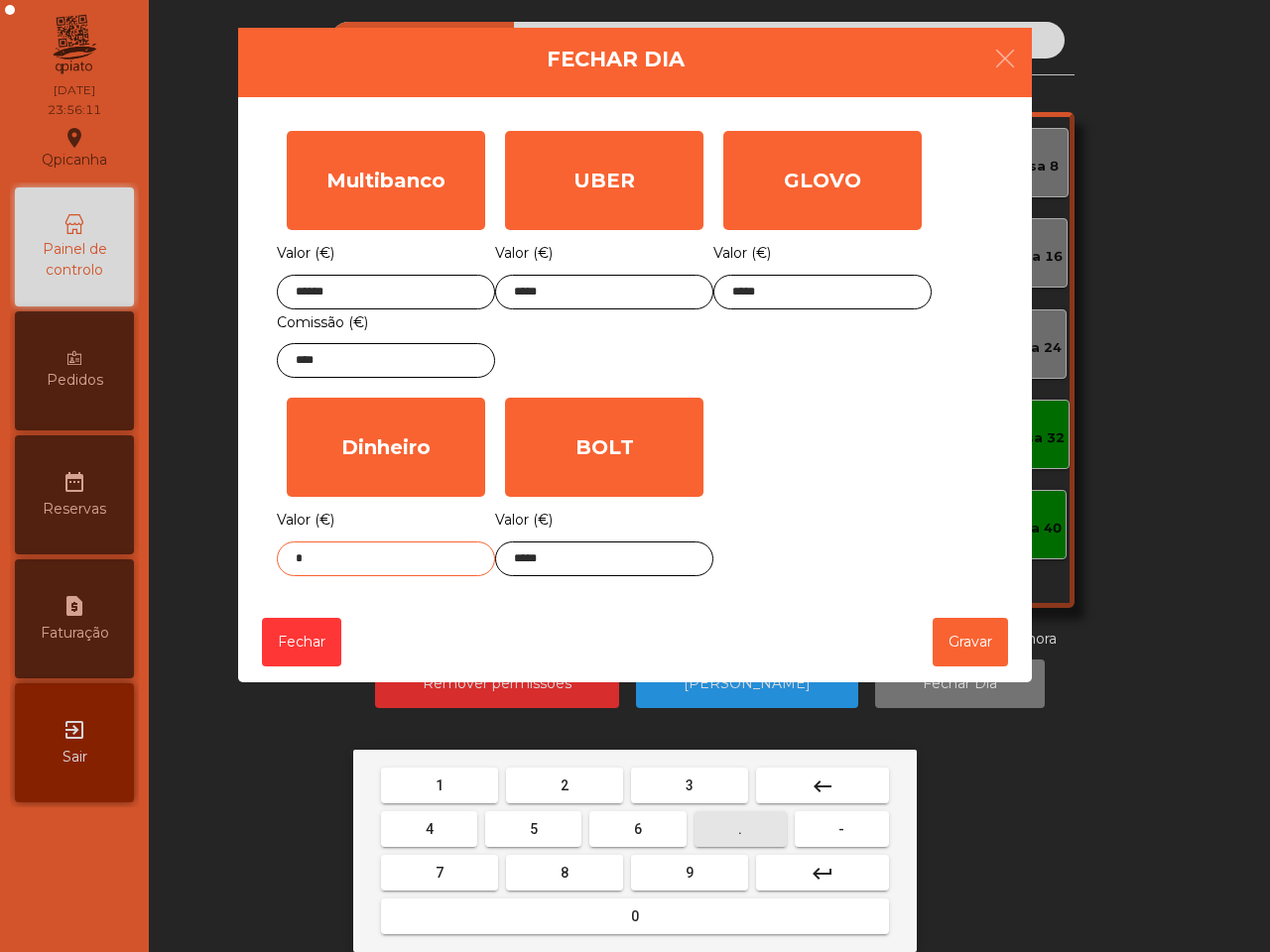 click on "." at bounding box center (740, 829) 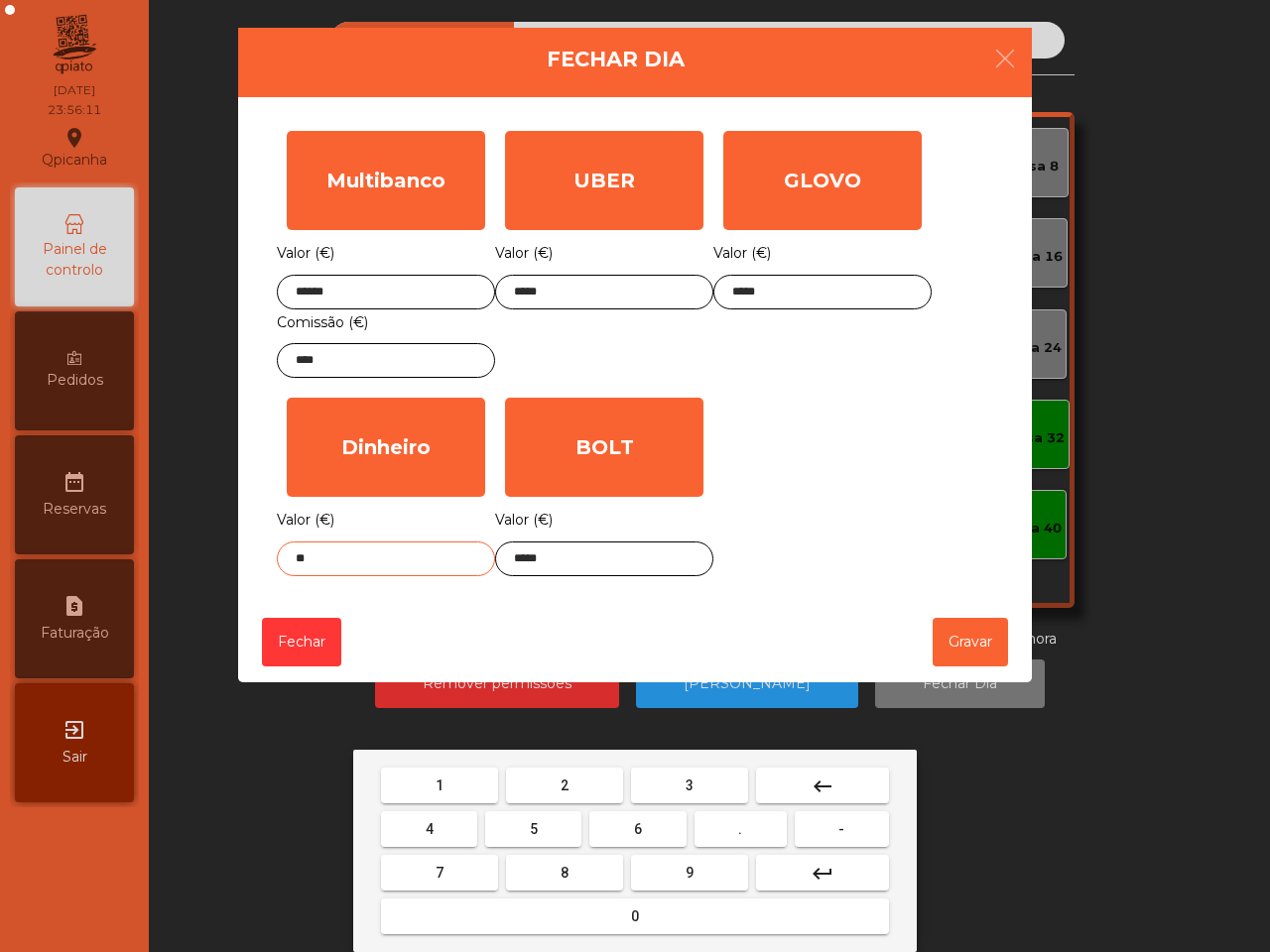 click on "3" at bounding box center [690, 785] 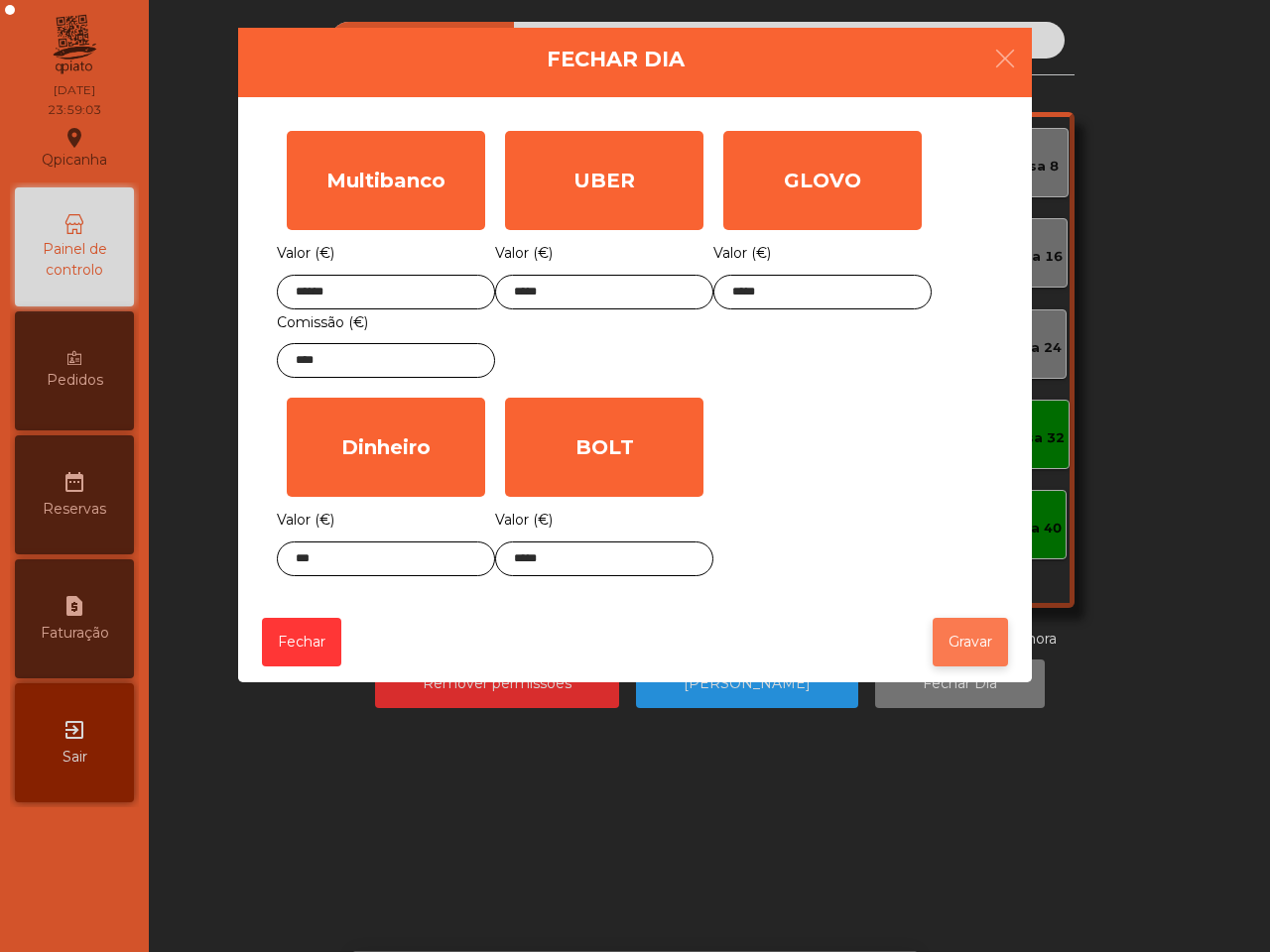 click on "Gravar" 